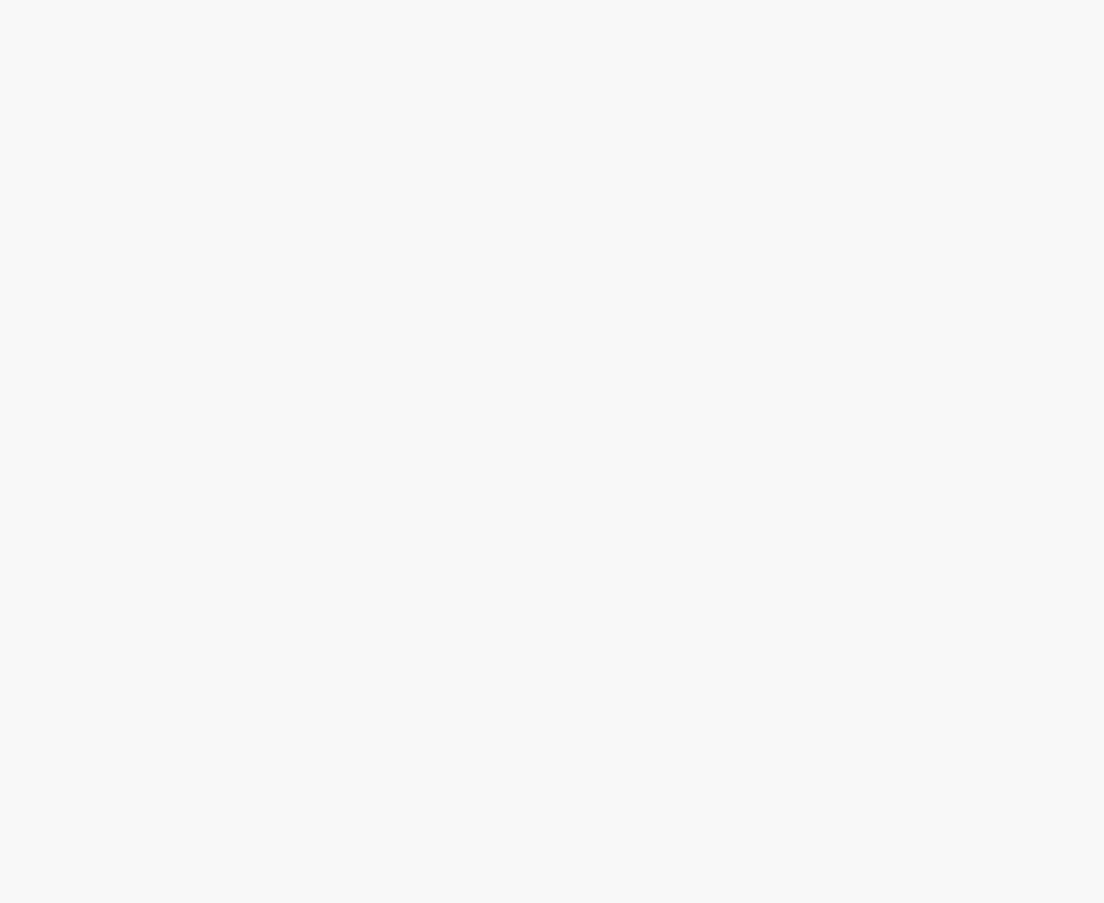 scroll, scrollTop: 0, scrollLeft: 0, axis: both 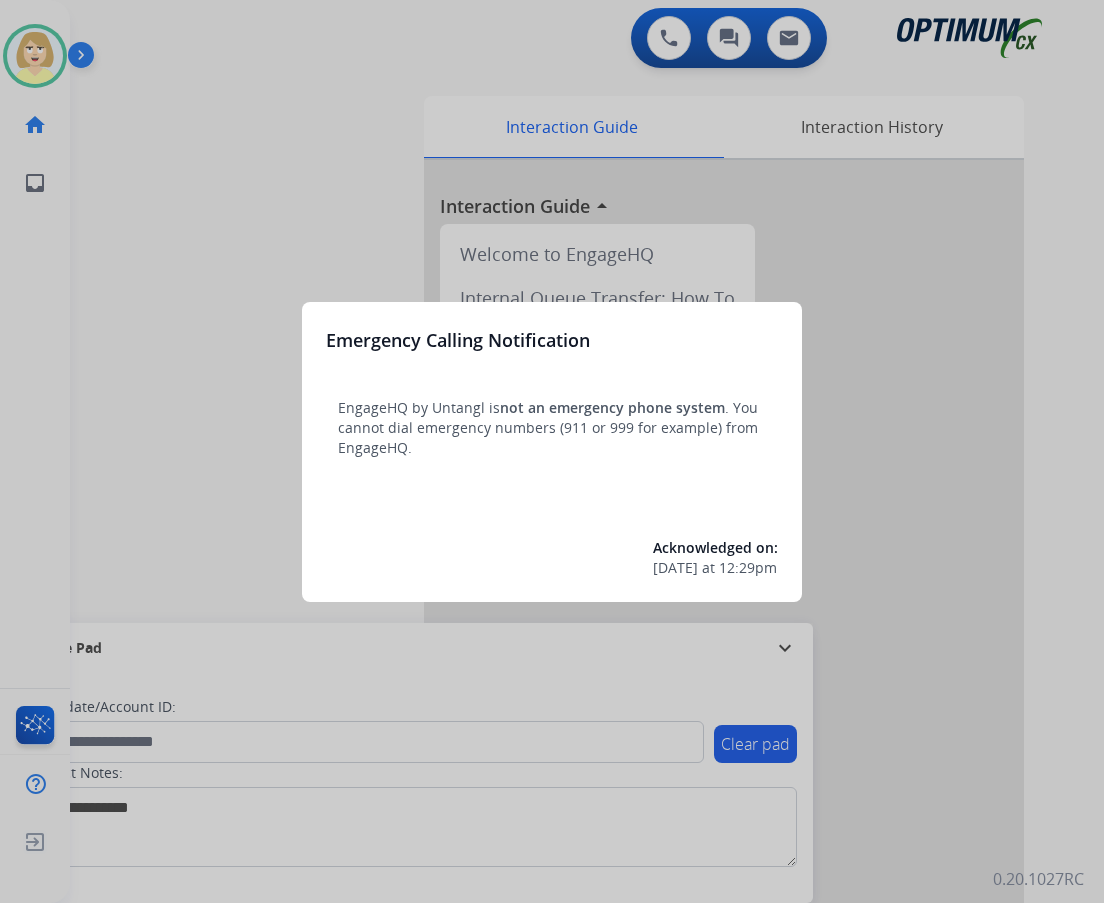 click at bounding box center [552, 451] 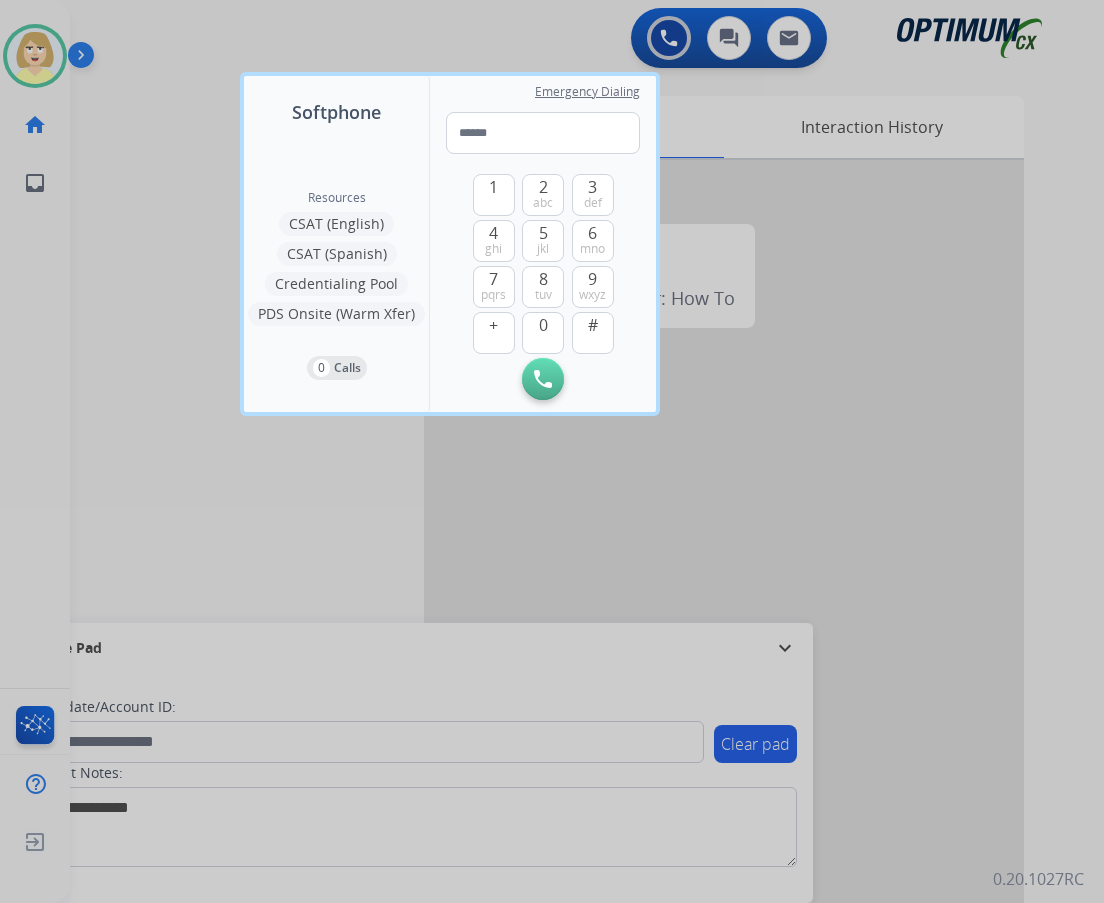 drag, startPoint x: 120, startPoint y: 207, endPoint x: 126, endPoint y: 221, distance: 15.231546 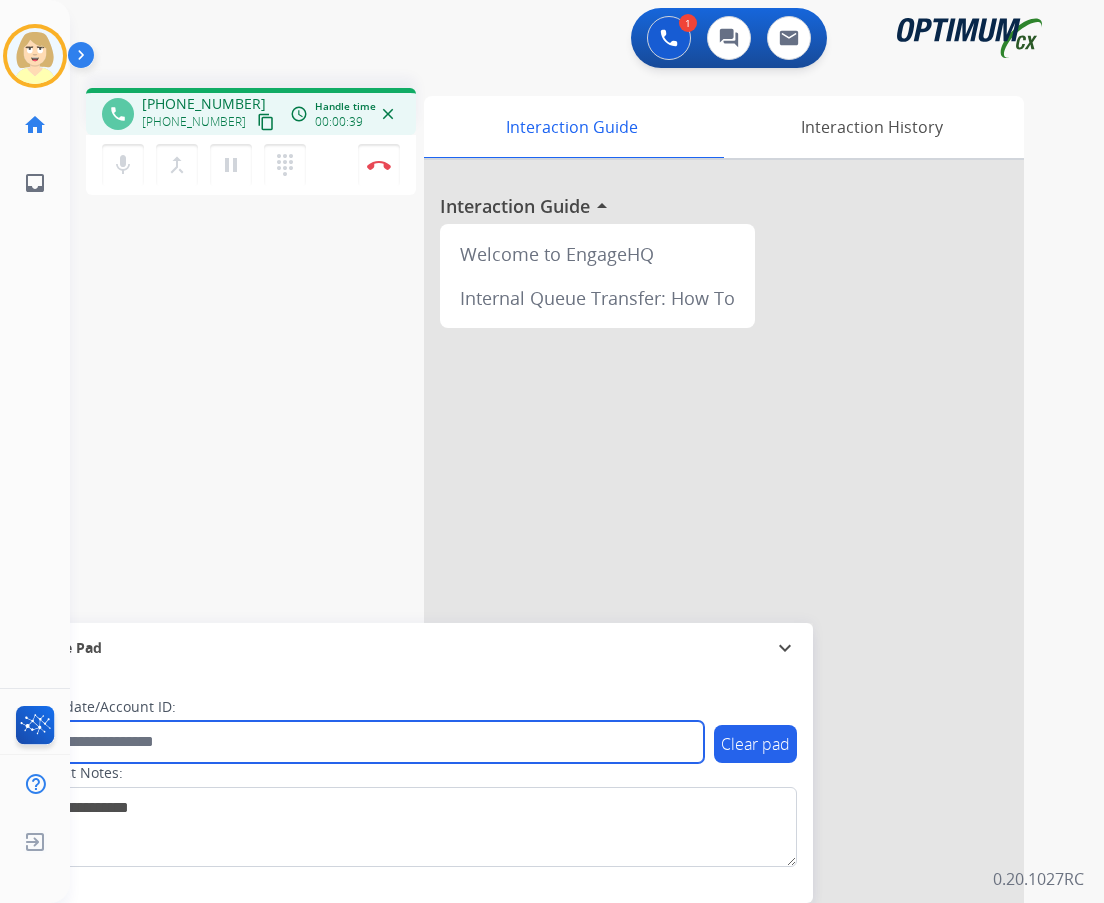 click at bounding box center [365, 742] 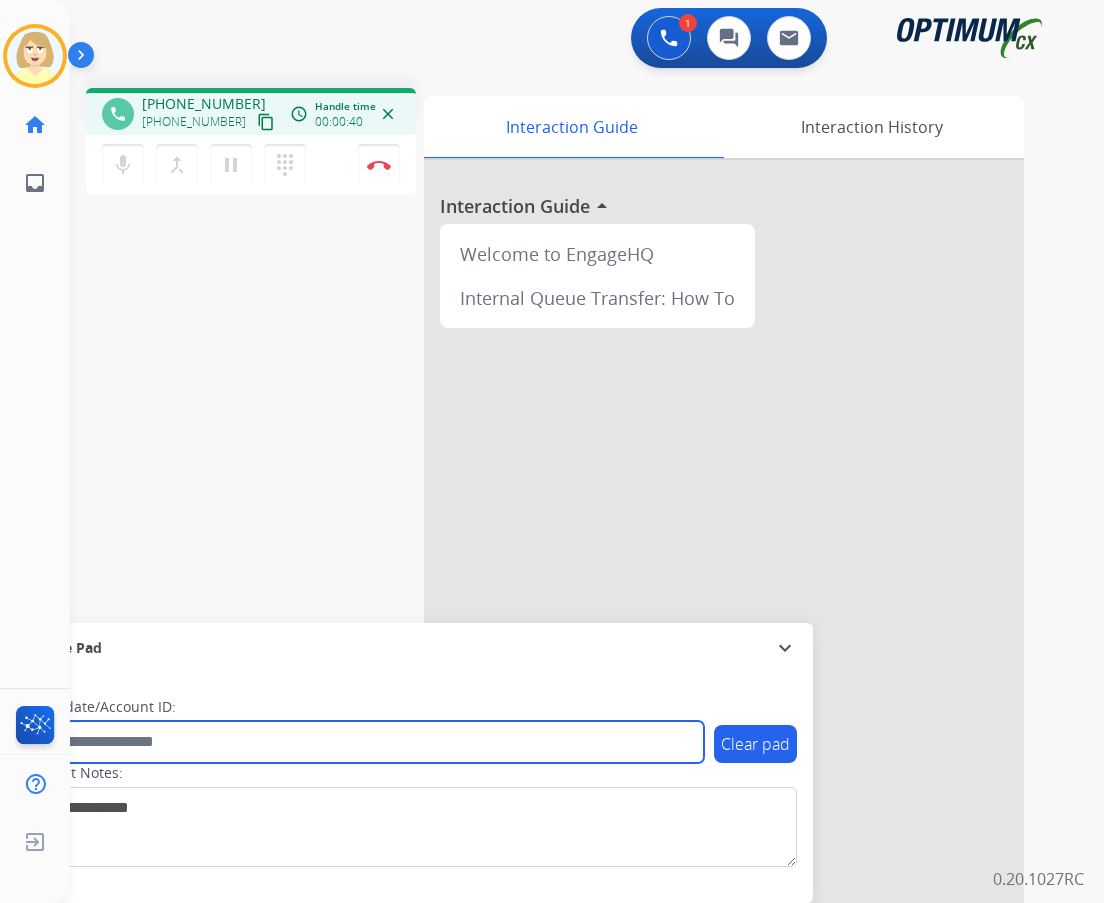 paste on "*******" 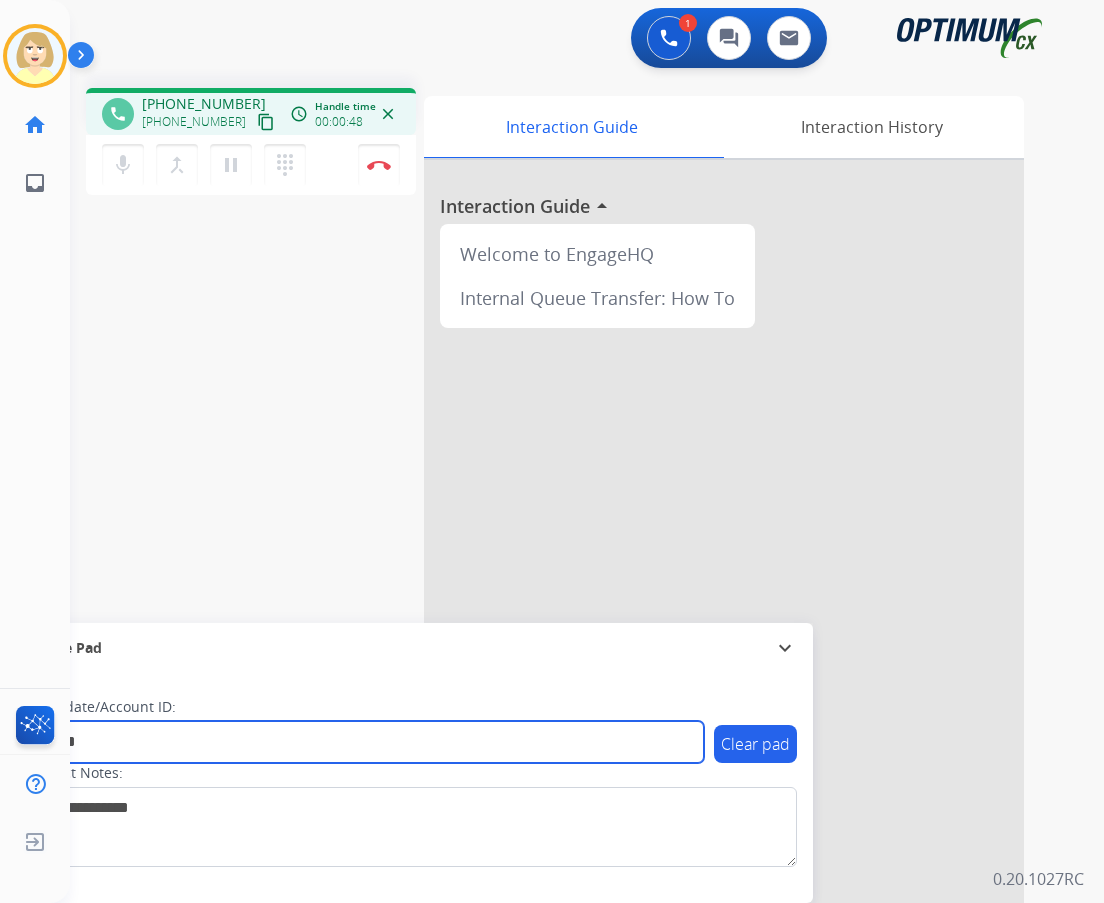type on "*******" 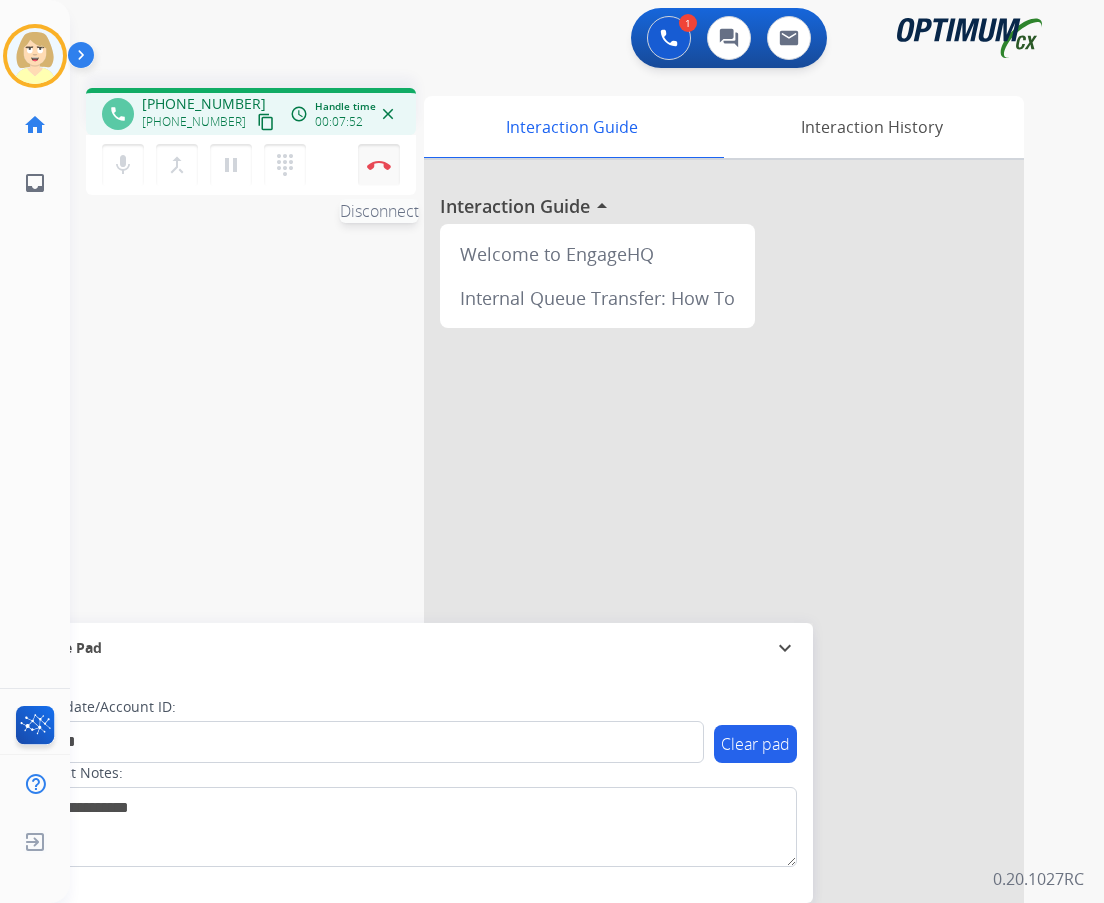 click on "Disconnect" at bounding box center (379, 165) 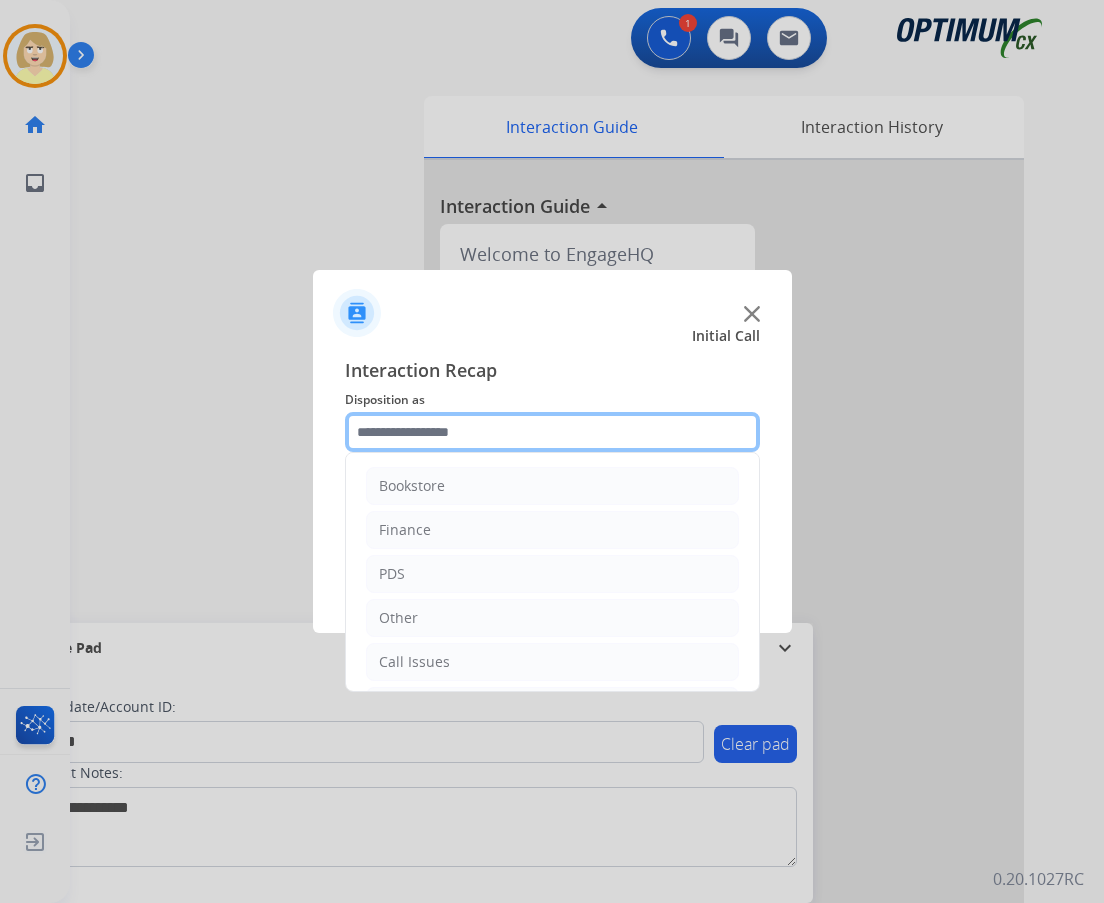 click 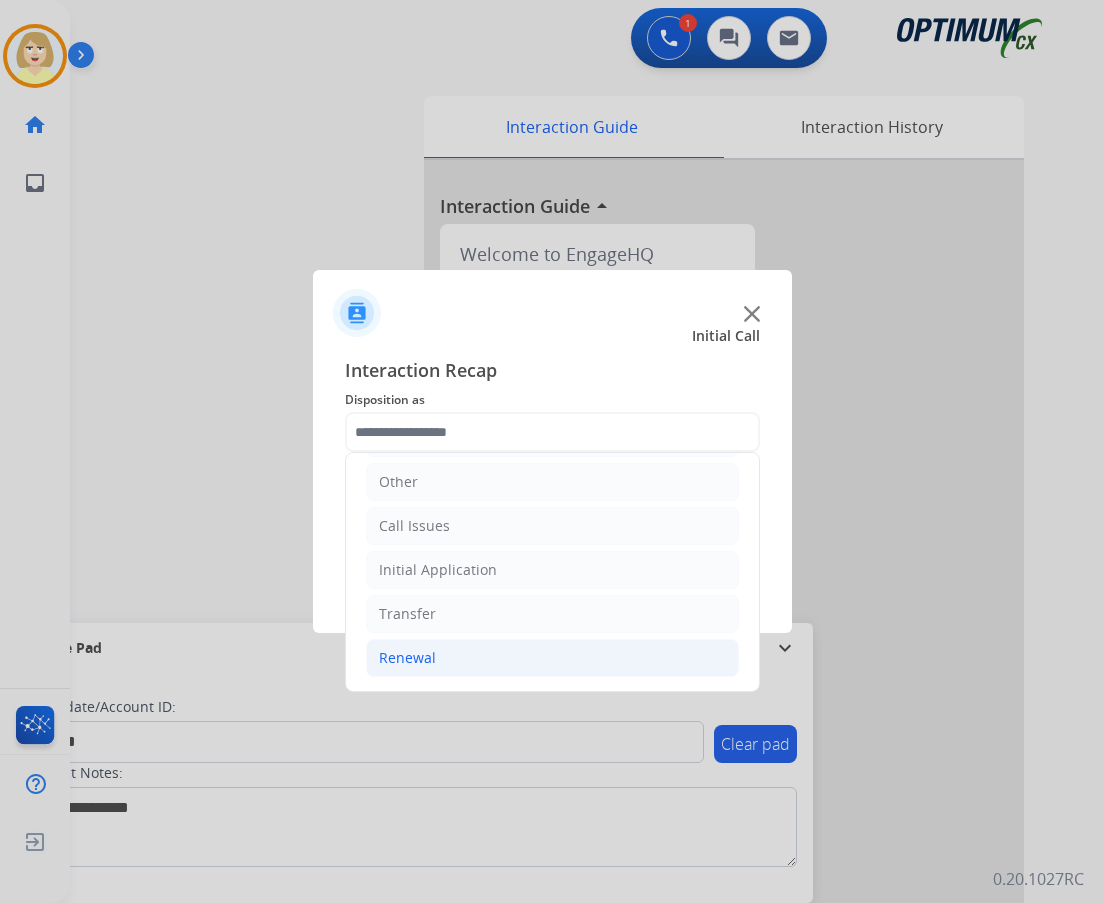 click on "Renewal" 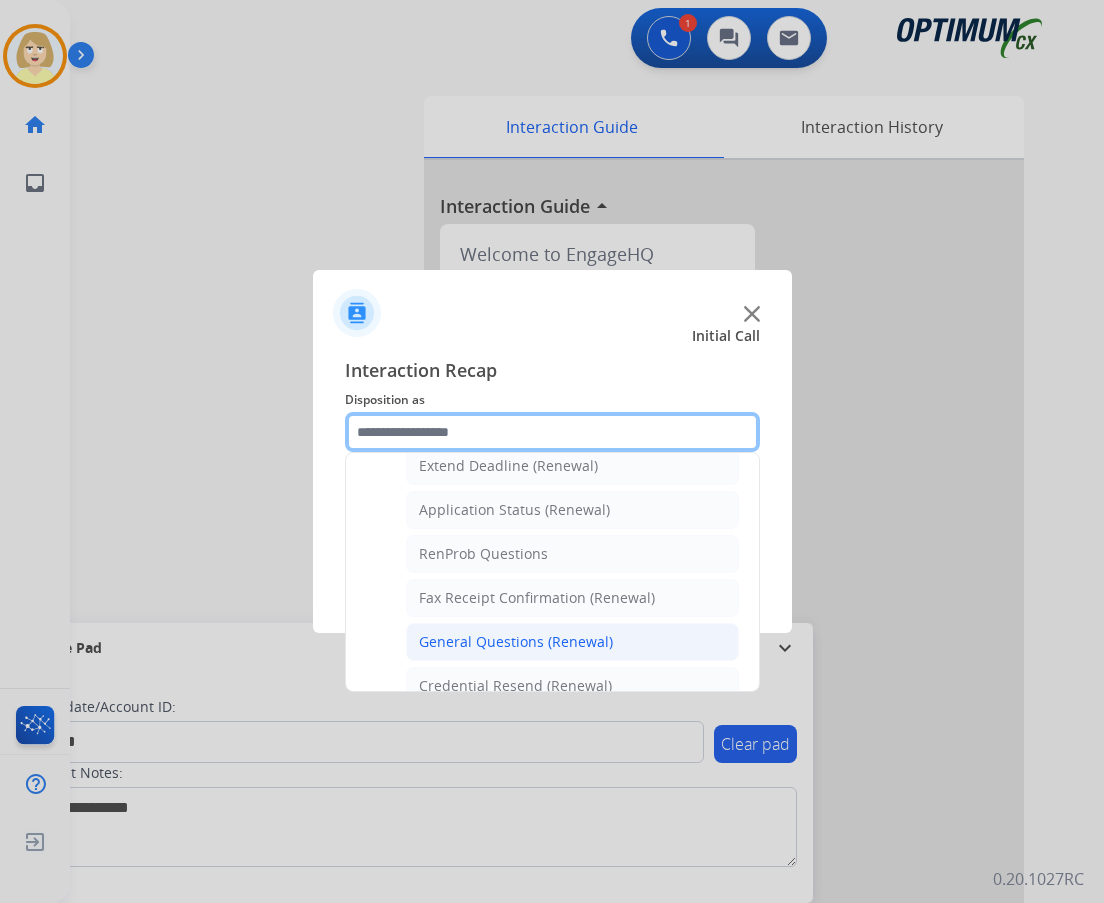 scroll, scrollTop: 636, scrollLeft: 0, axis: vertical 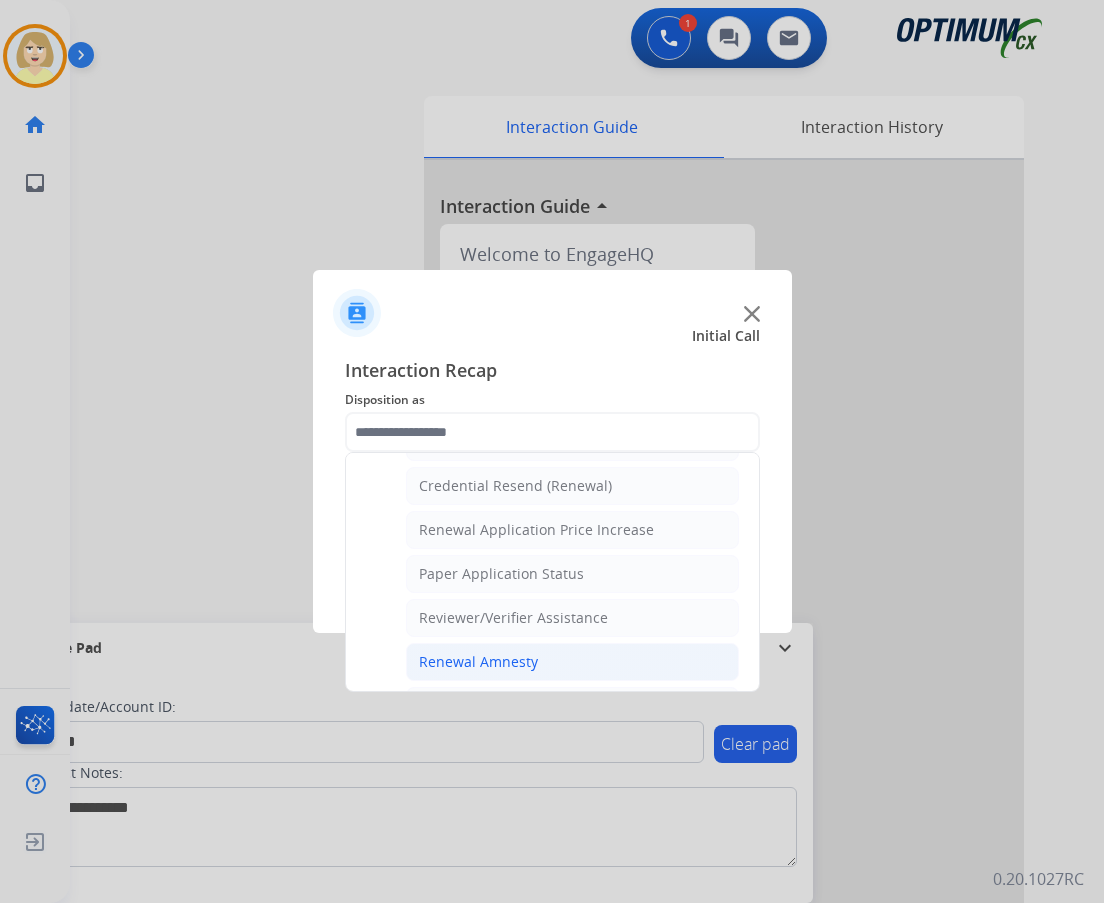 click on "Renewal Amnesty" 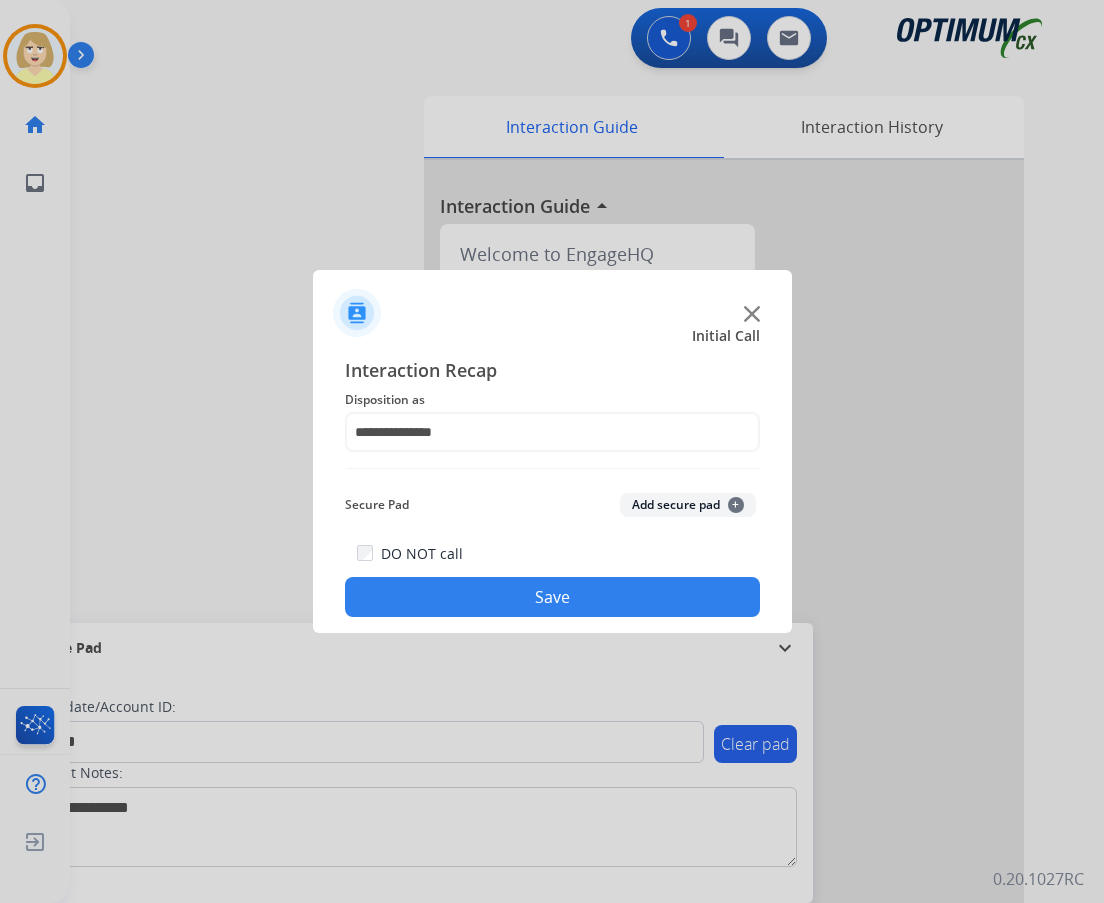 click on "Add secure pad  +" 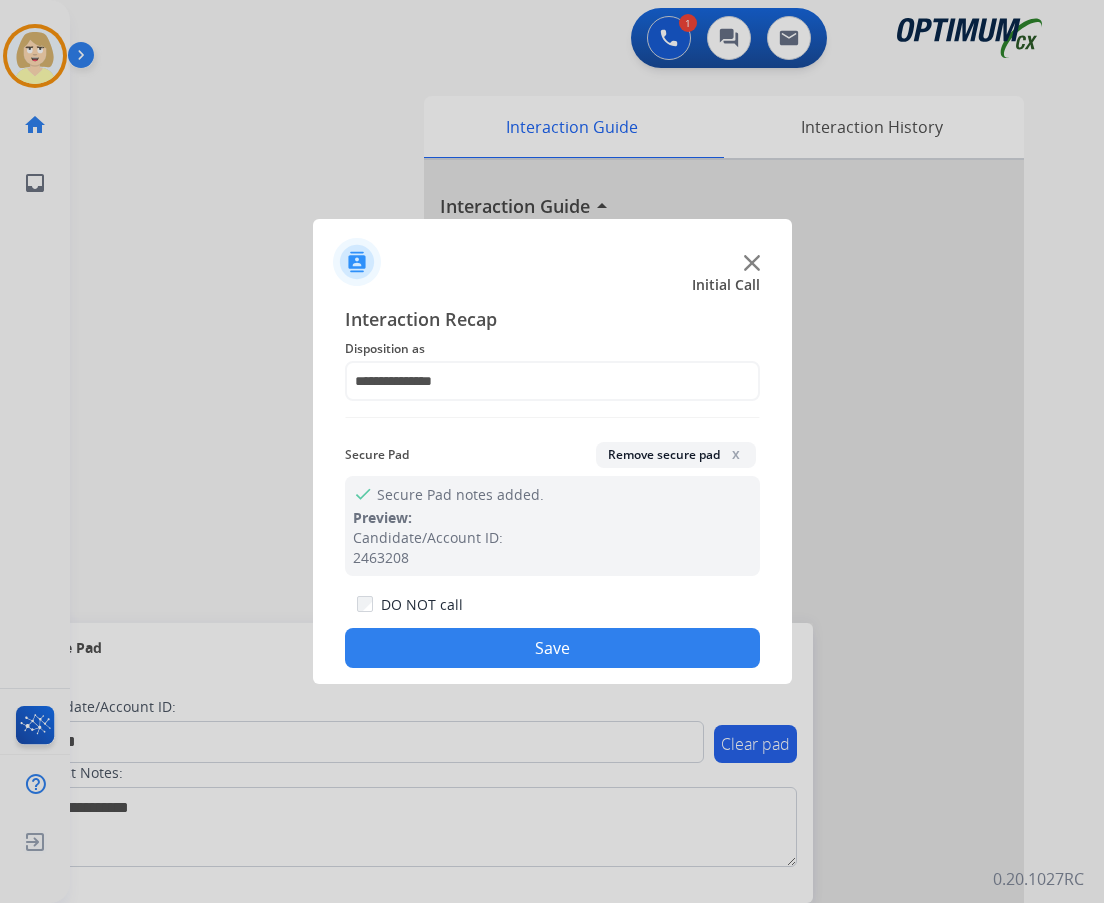 click on "Save" 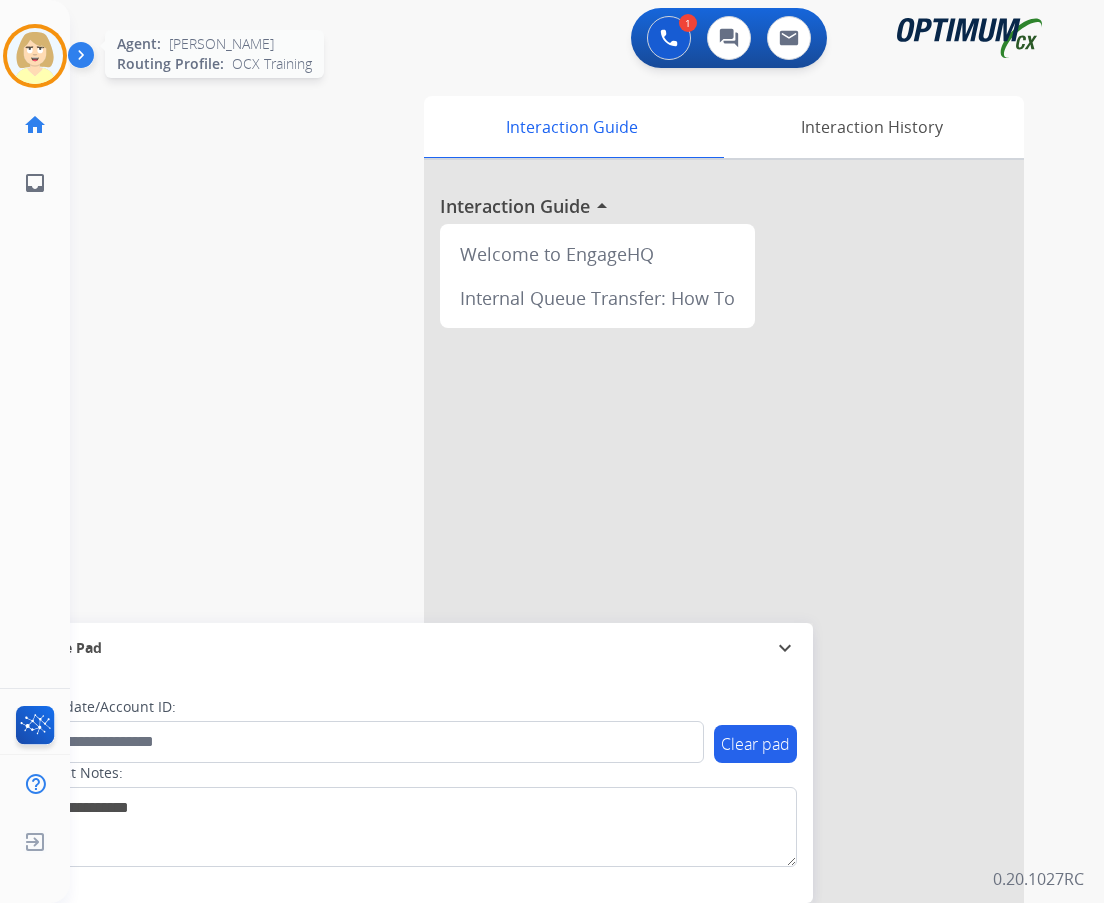 click at bounding box center [35, 56] 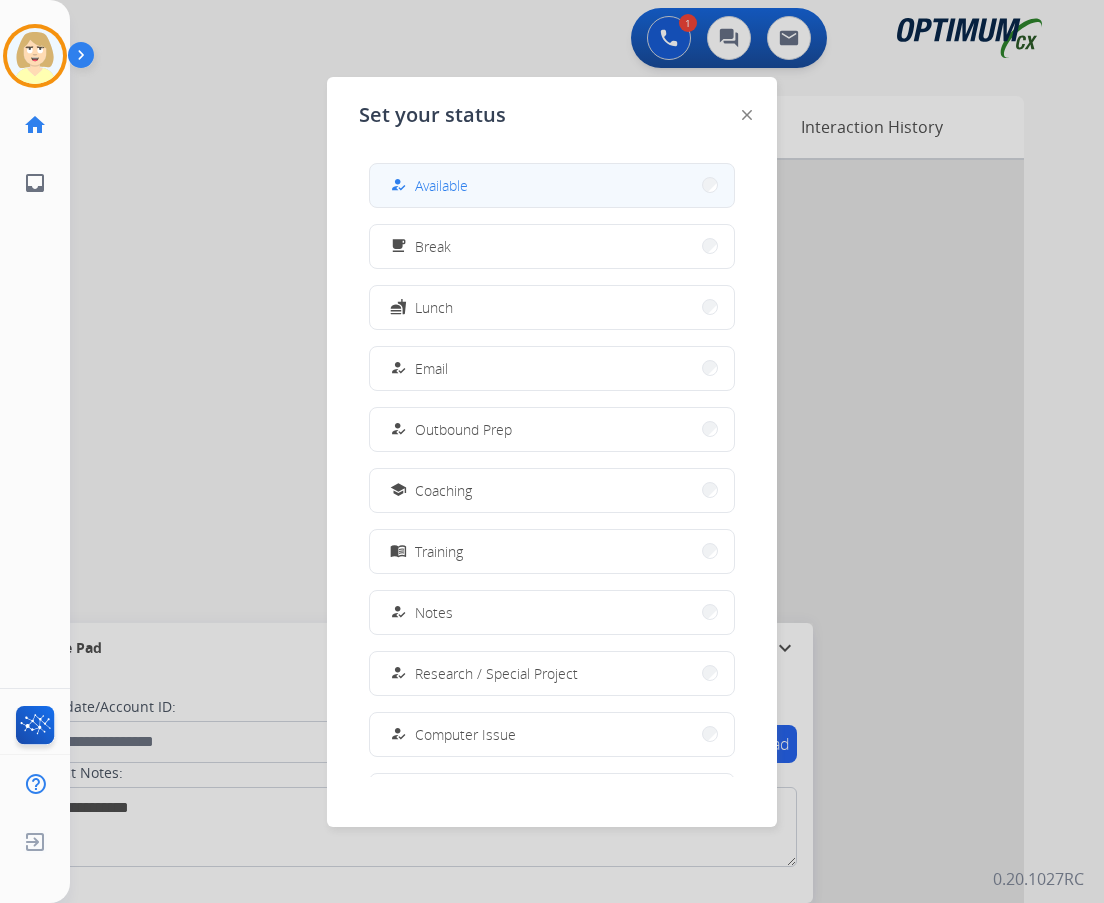 click on "Available" at bounding box center (441, 185) 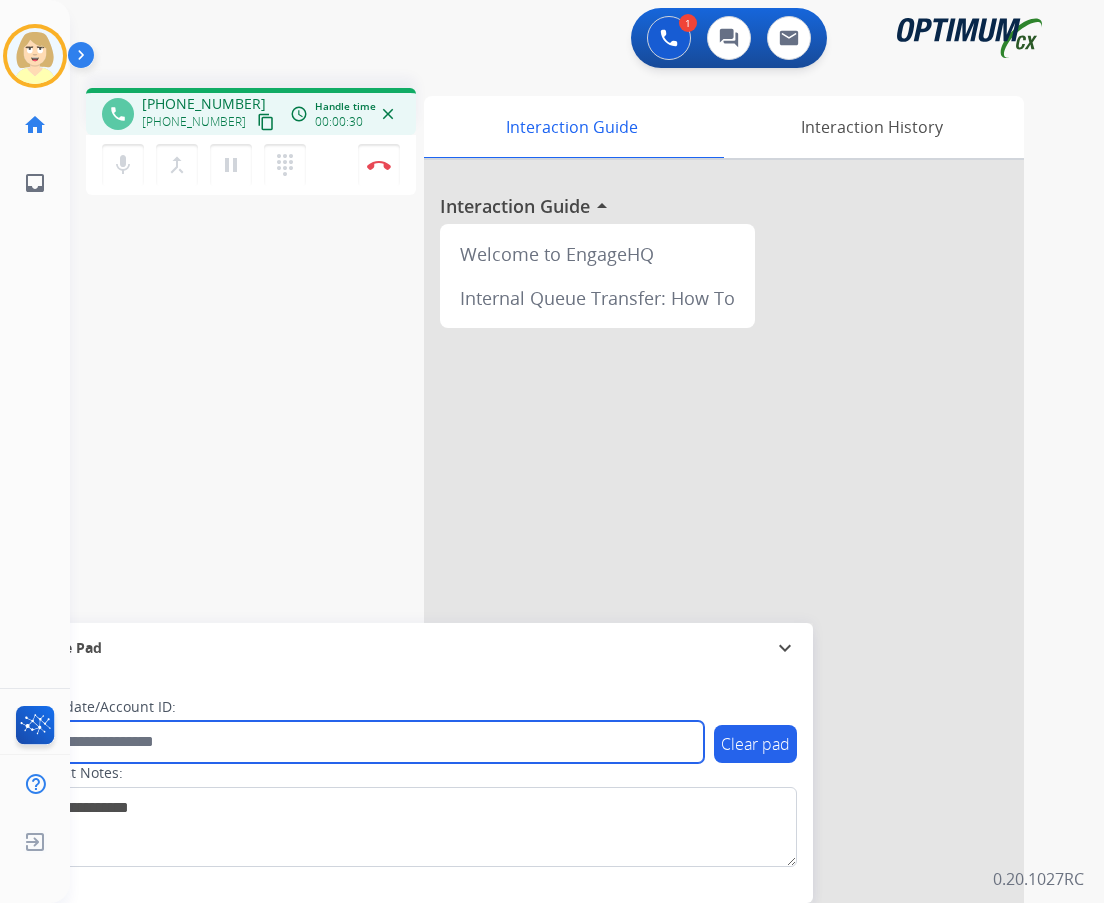 click at bounding box center (365, 742) 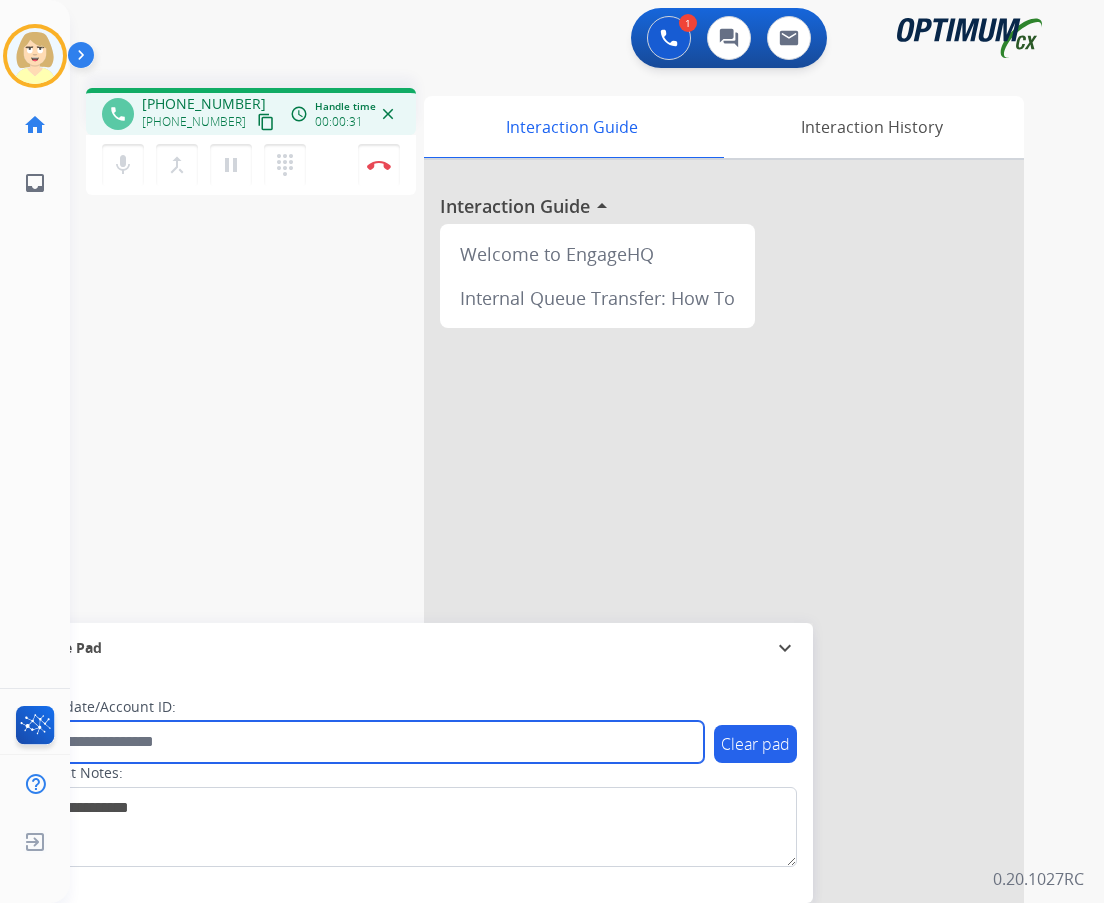 paste on "*******" 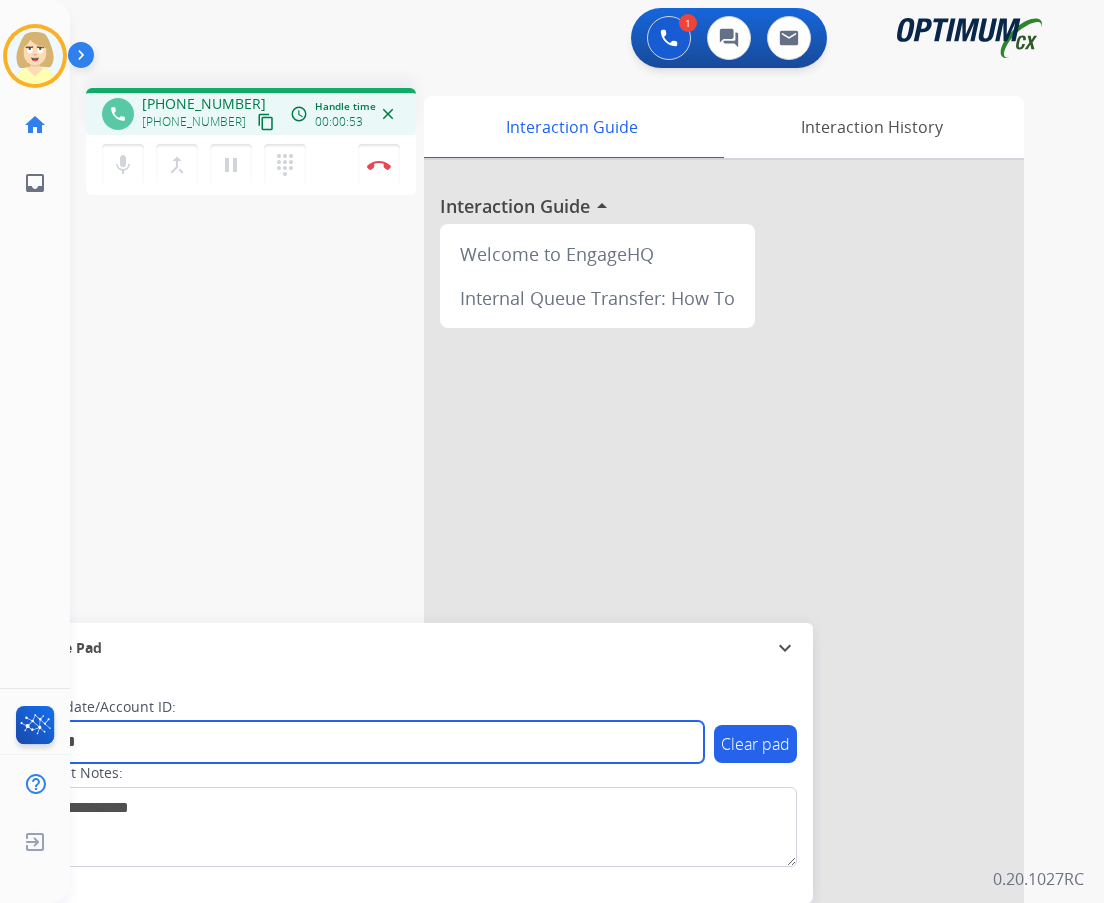 type on "*******" 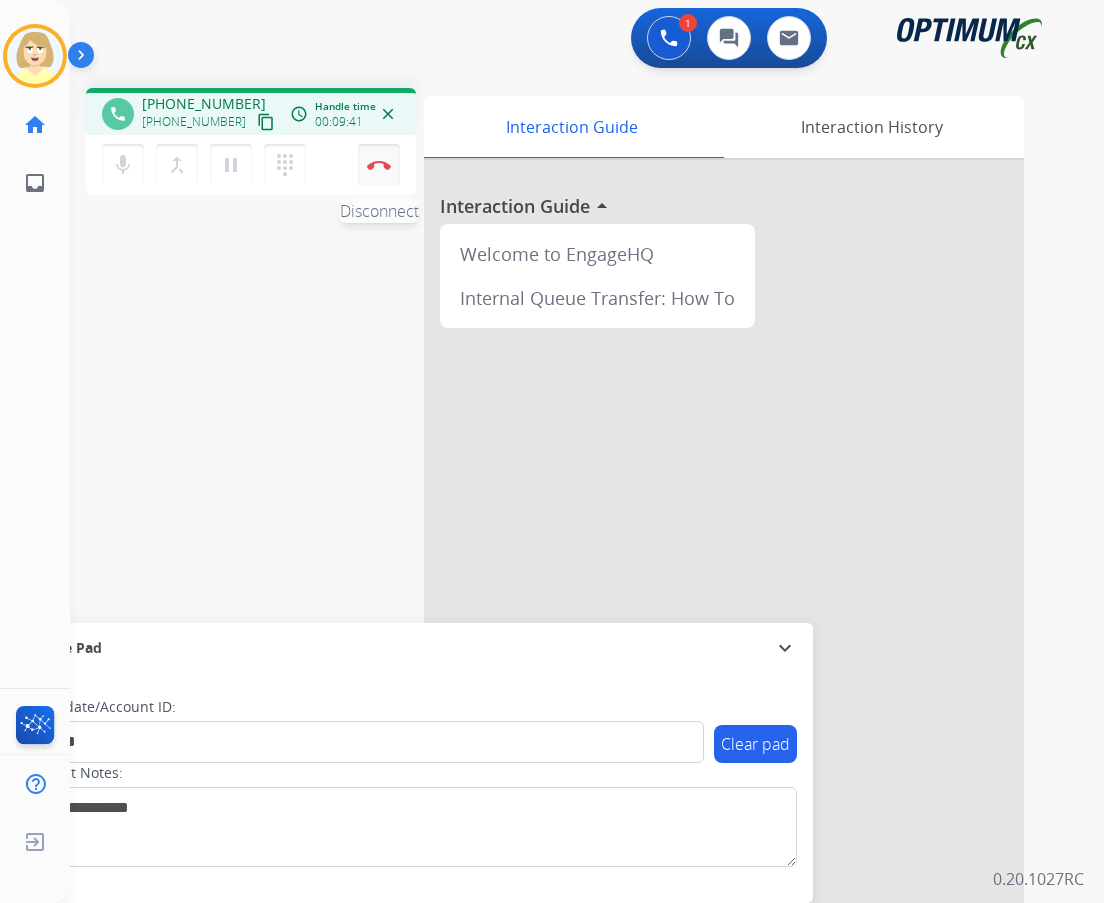 click on "Disconnect" at bounding box center [379, 165] 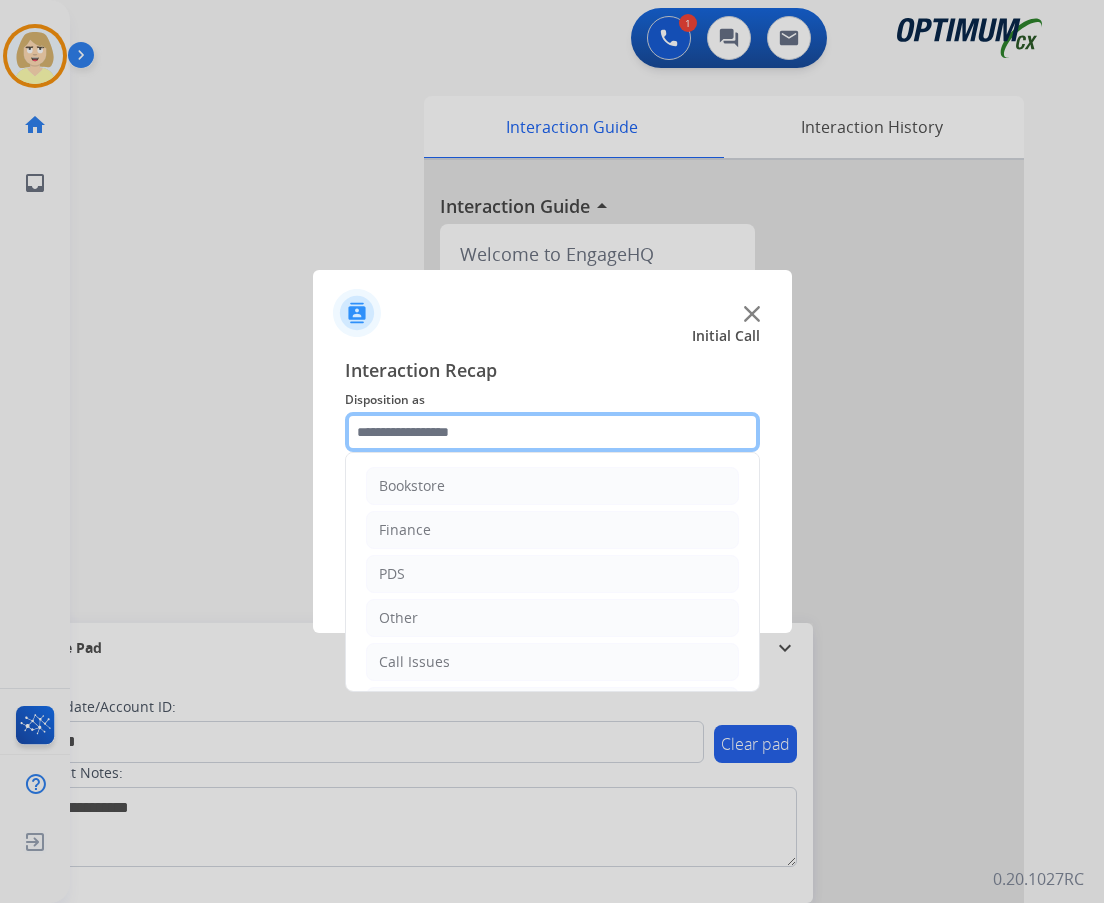click 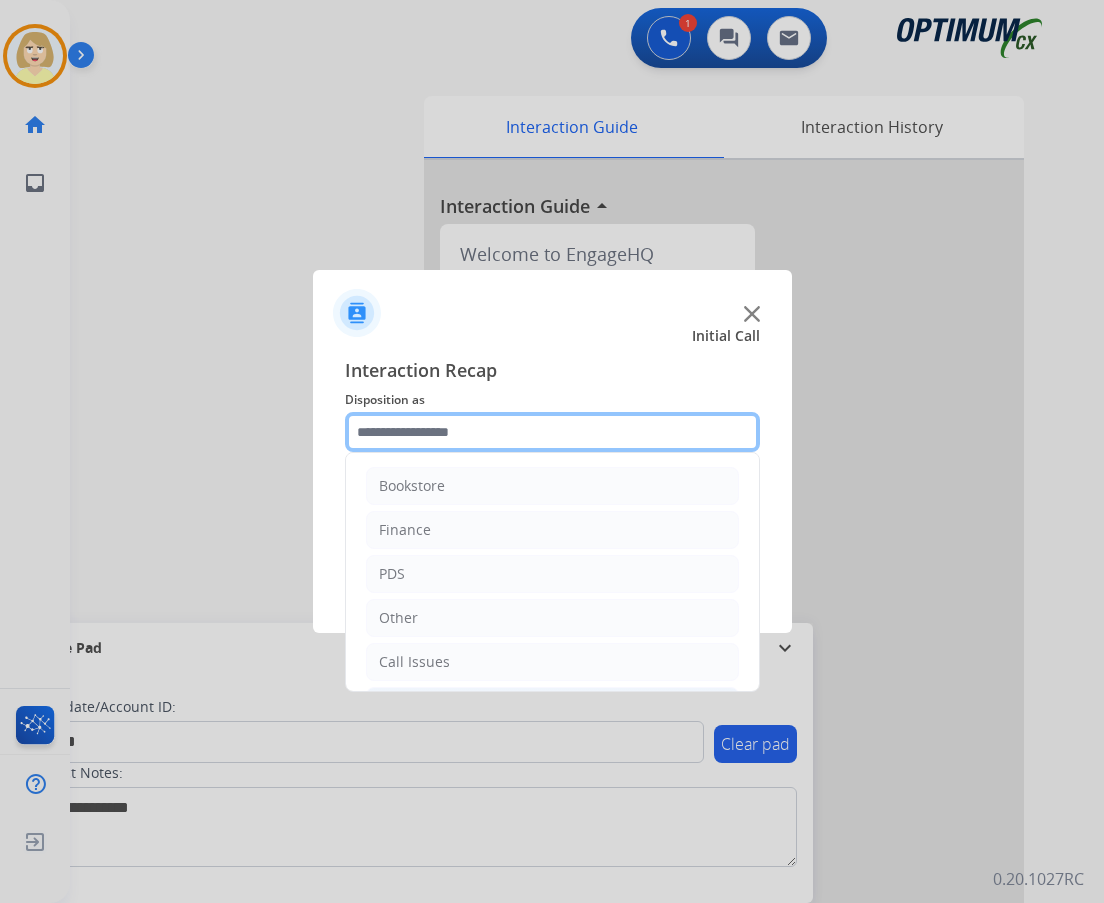 scroll, scrollTop: 136, scrollLeft: 0, axis: vertical 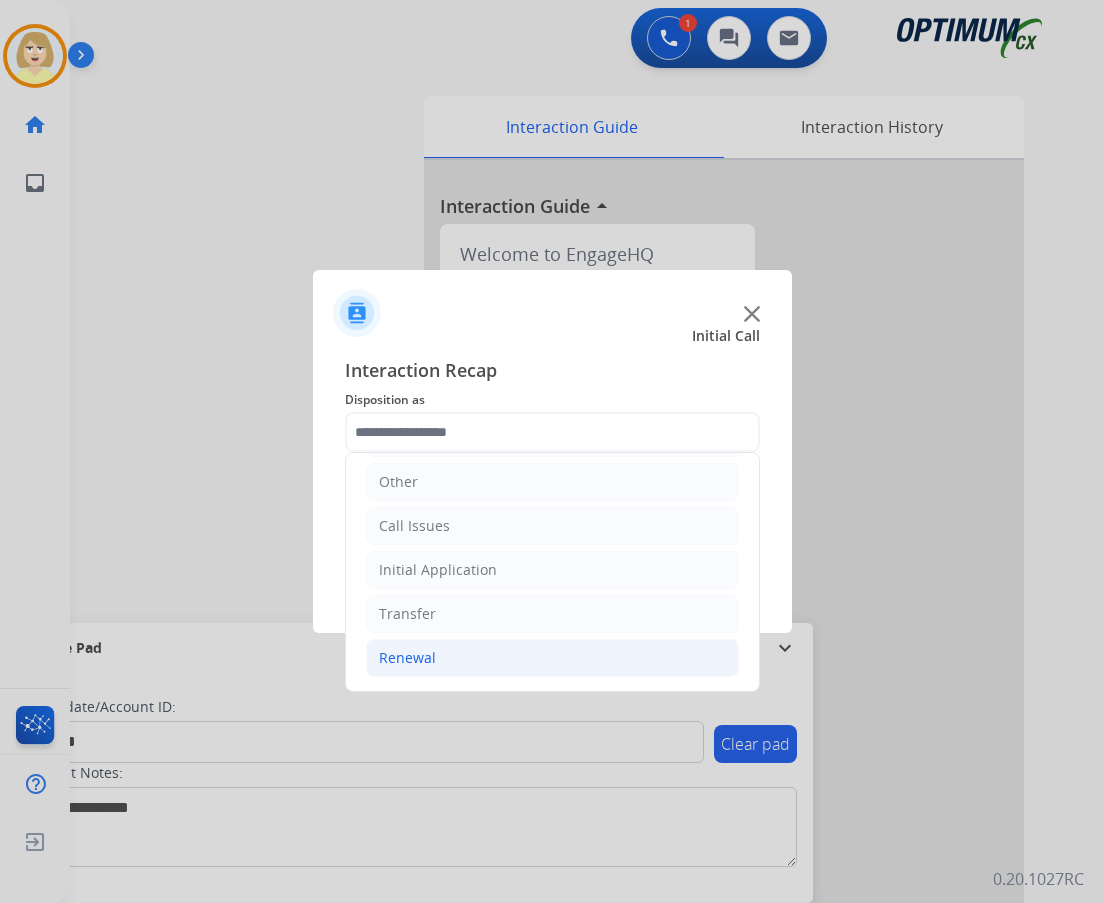 click on "Renewal" 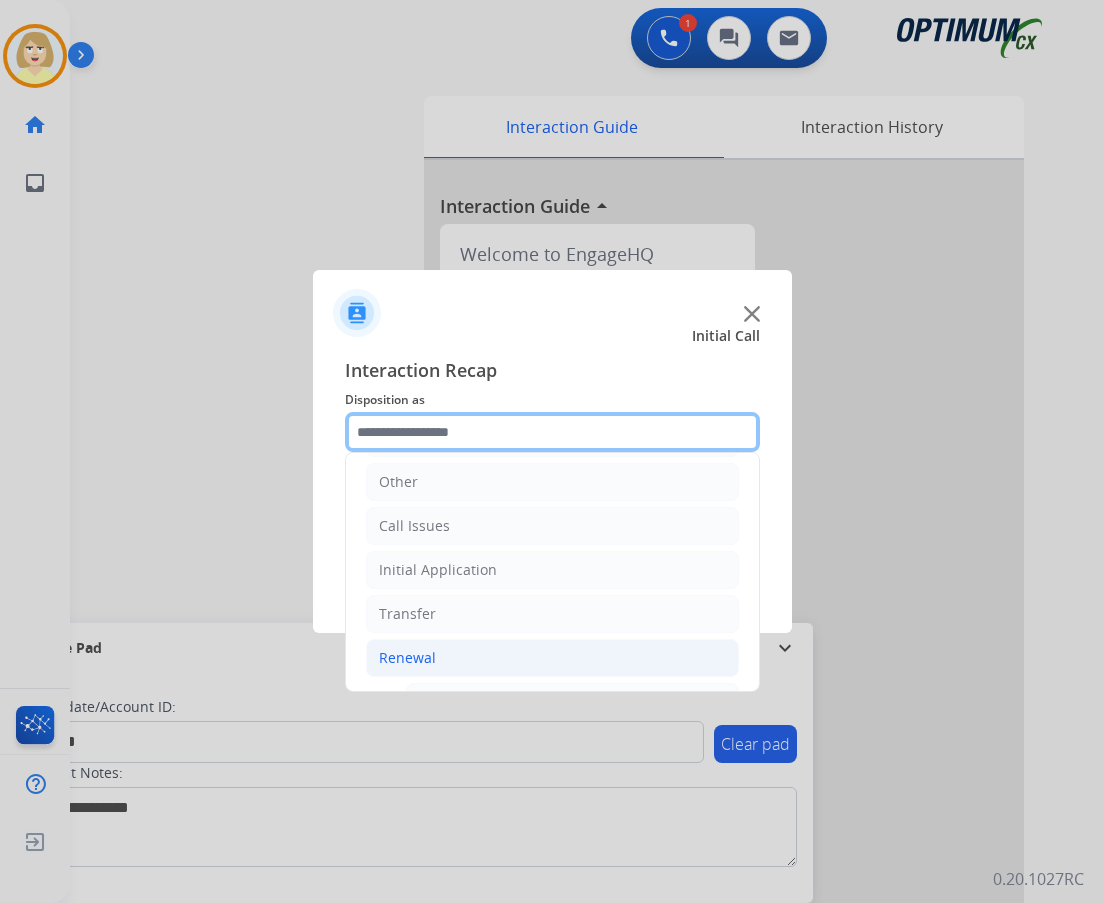 scroll, scrollTop: 536, scrollLeft: 0, axis: vertical 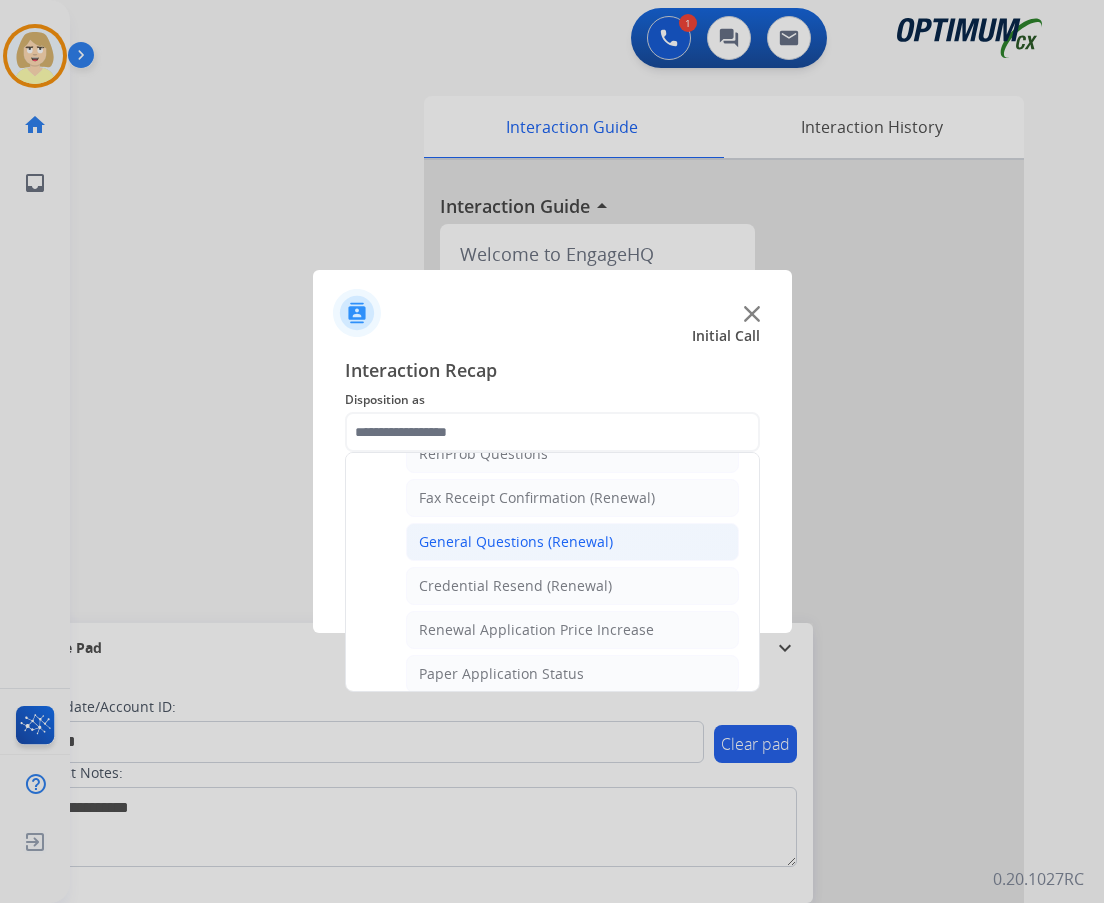click on "General Questions (Renewal)" 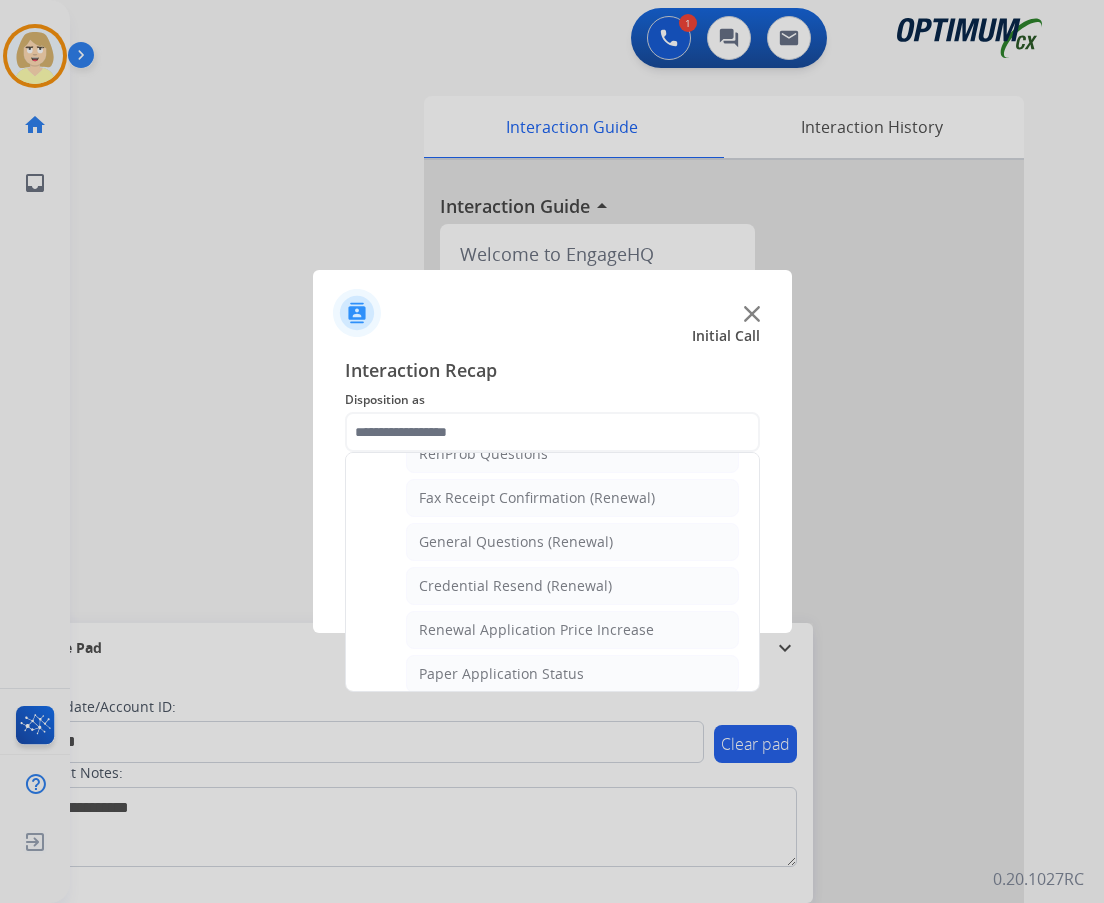 type on "**********" 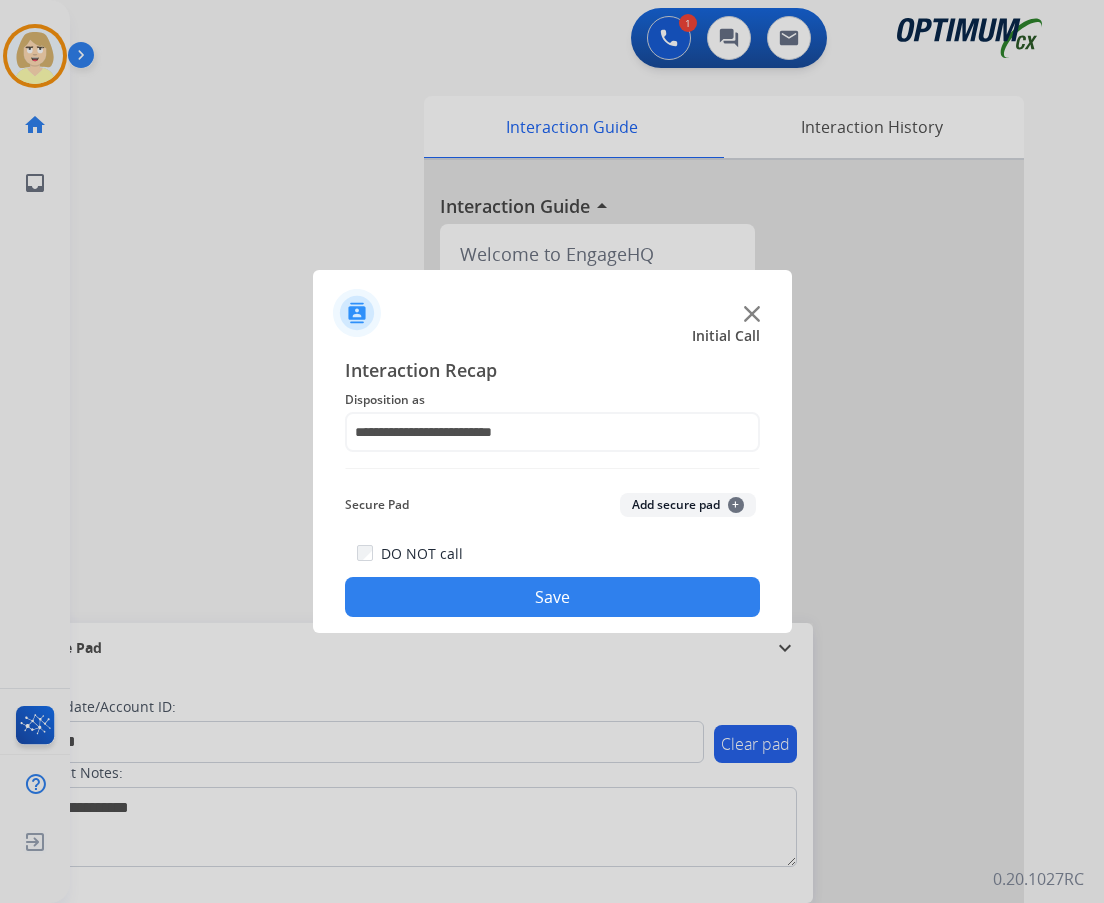 click on "Add secure pad  +" 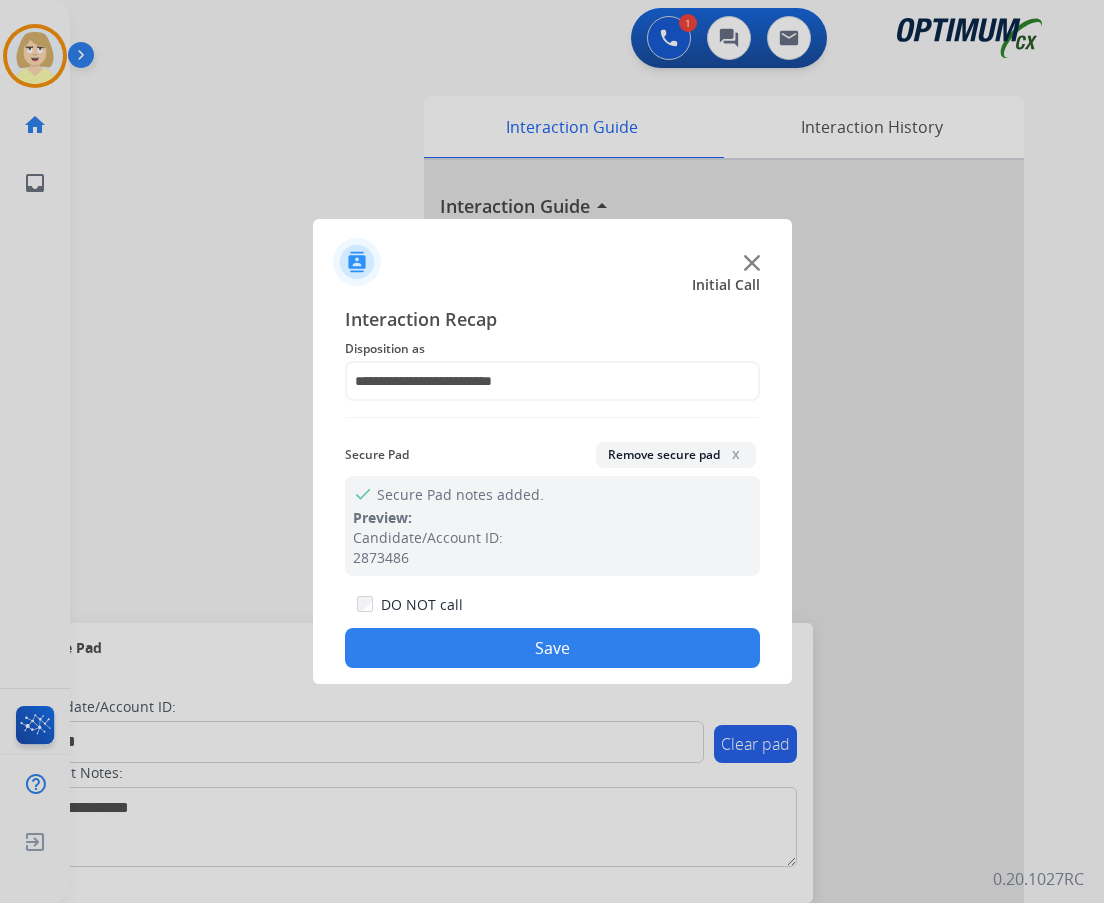 drag, startPoint x: 510, startPoint y: 643, endPoint x: 160, endPoint y: 591, distance: 353.84177 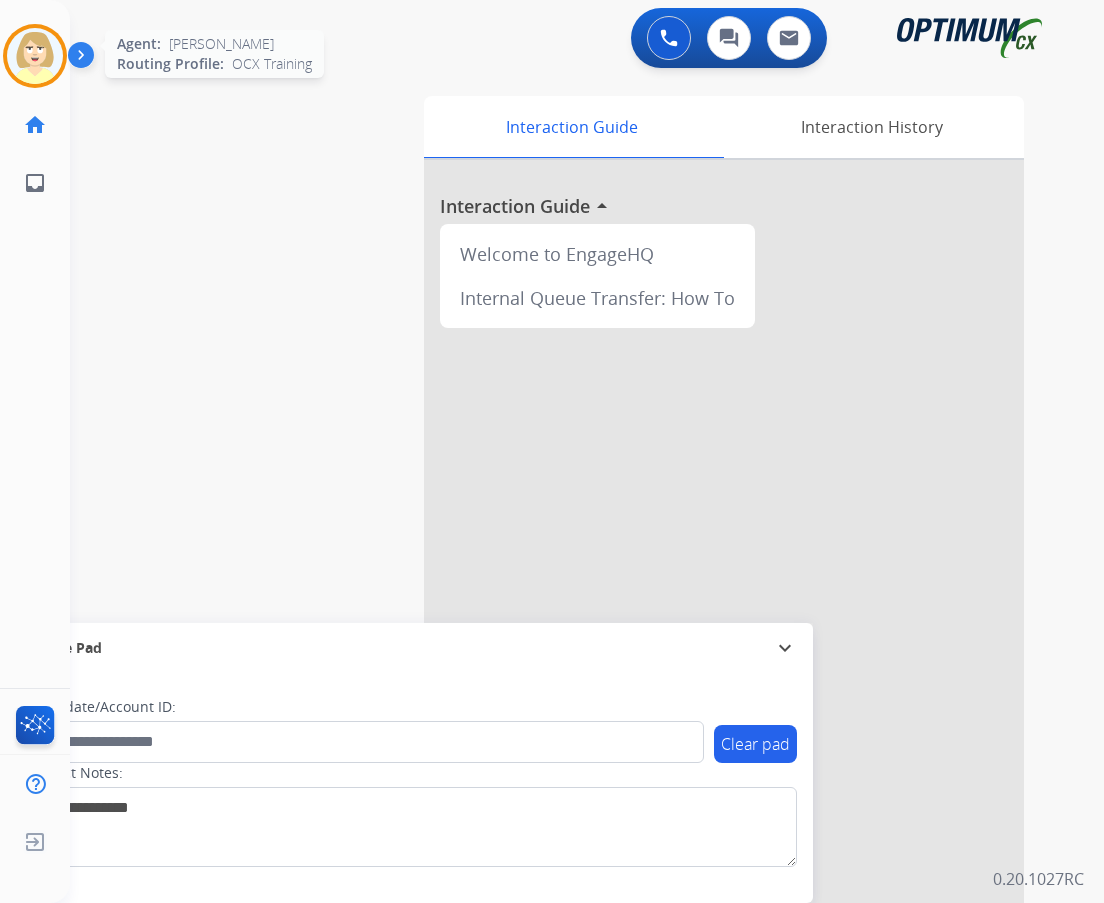 click at bounding box center (35, 56) 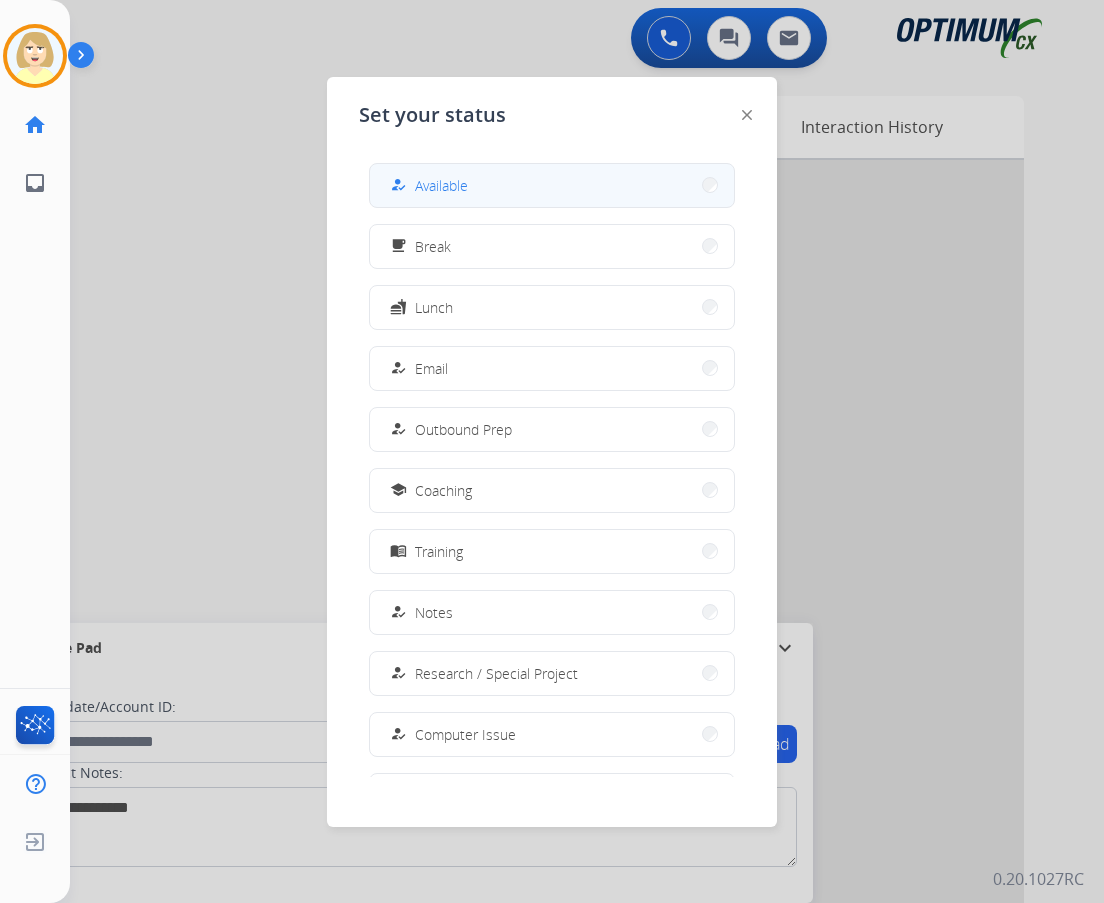 click on "Available" at bounding box center [441, 185] 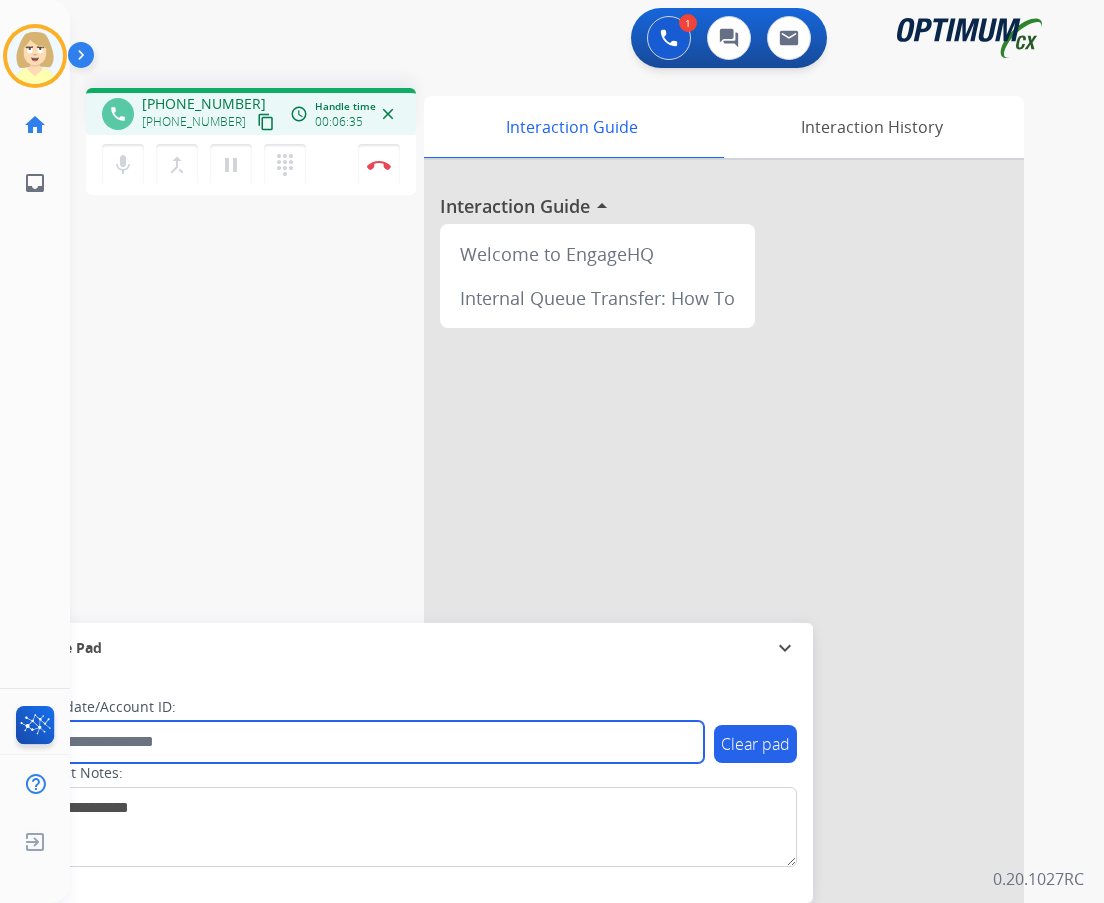 click at bounding box center [365, 742] 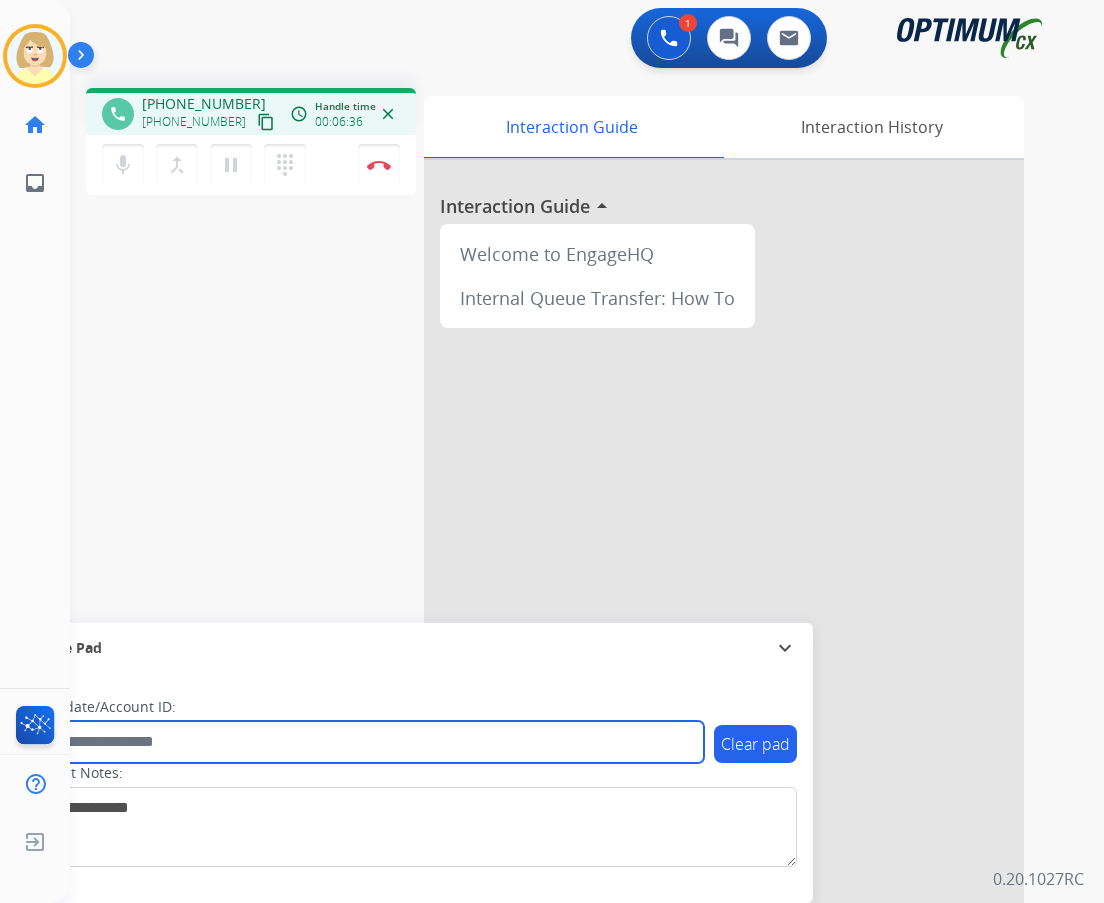 paste on "*********" 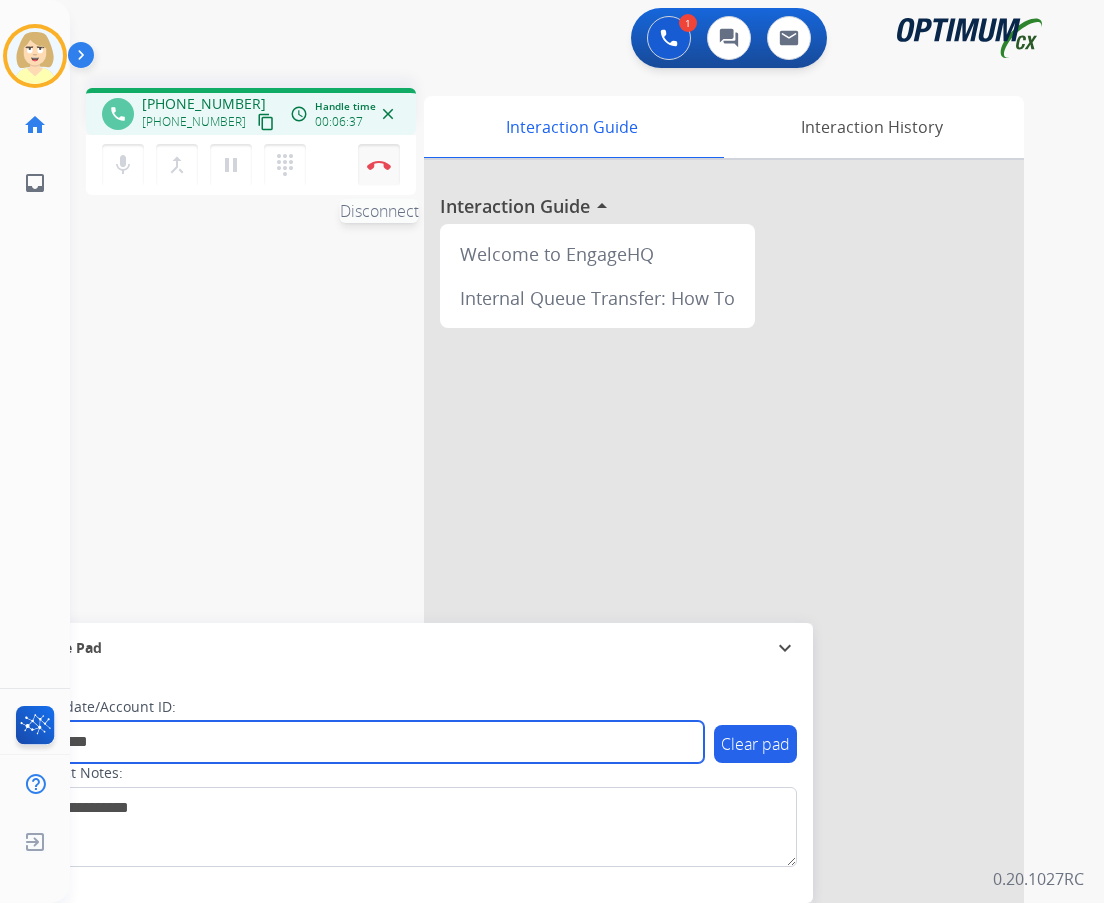 type on "*********" 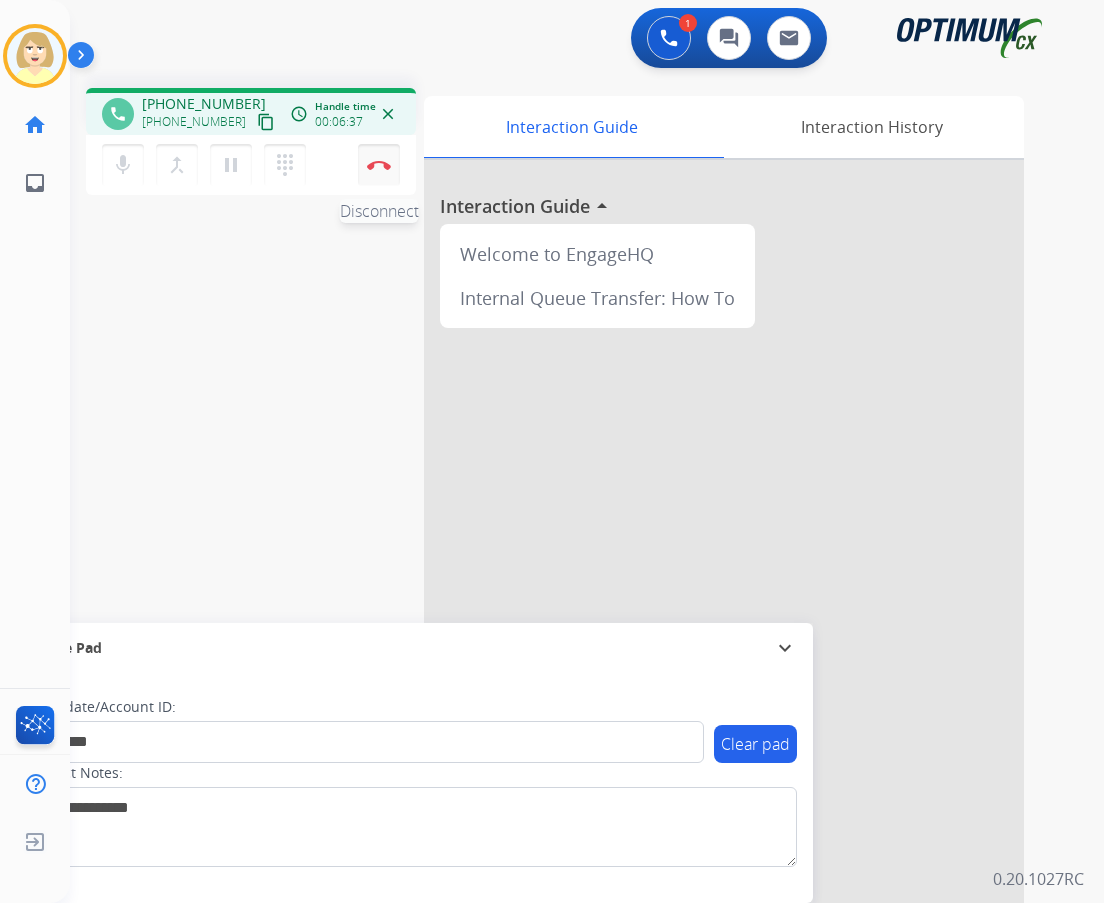 click at bounding box center (379, 165) 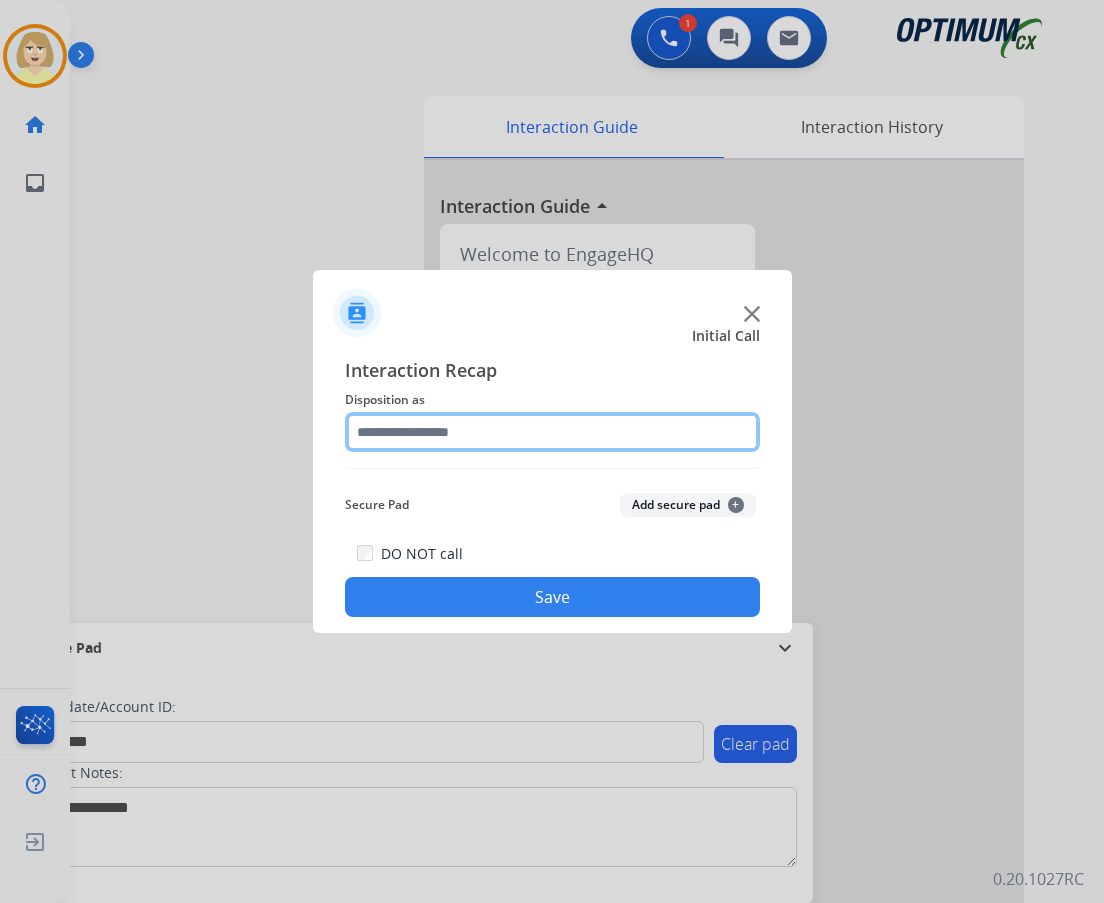 click 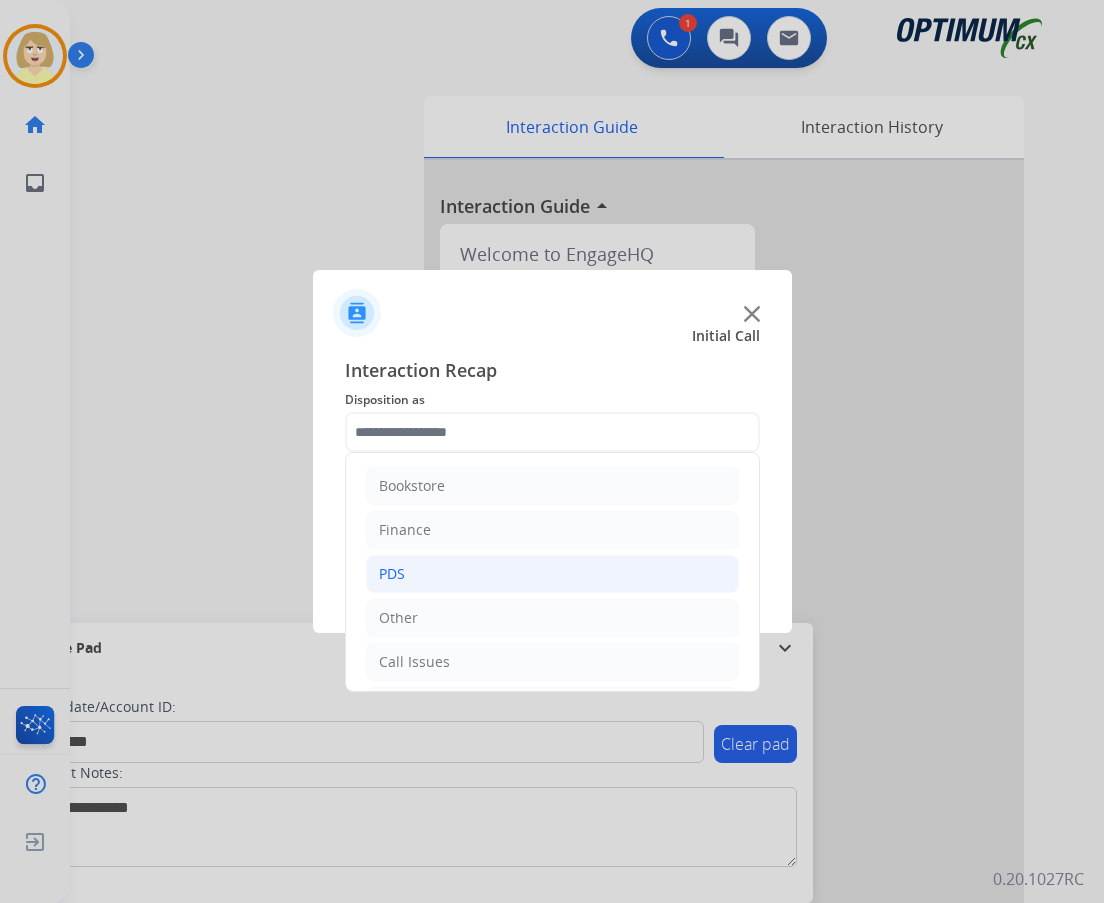 click on "PDS" 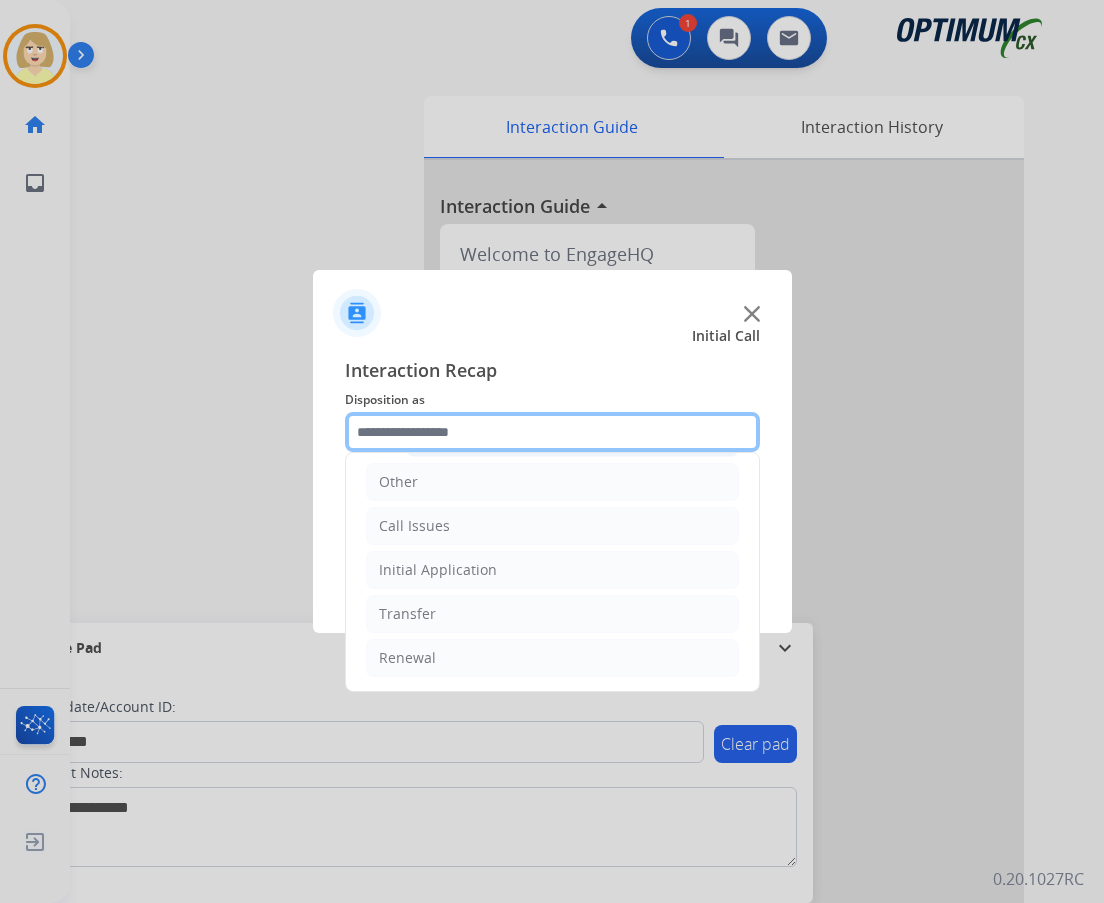 scroll, scrollTop: 604, scrollLeft: 0, axis: vertical 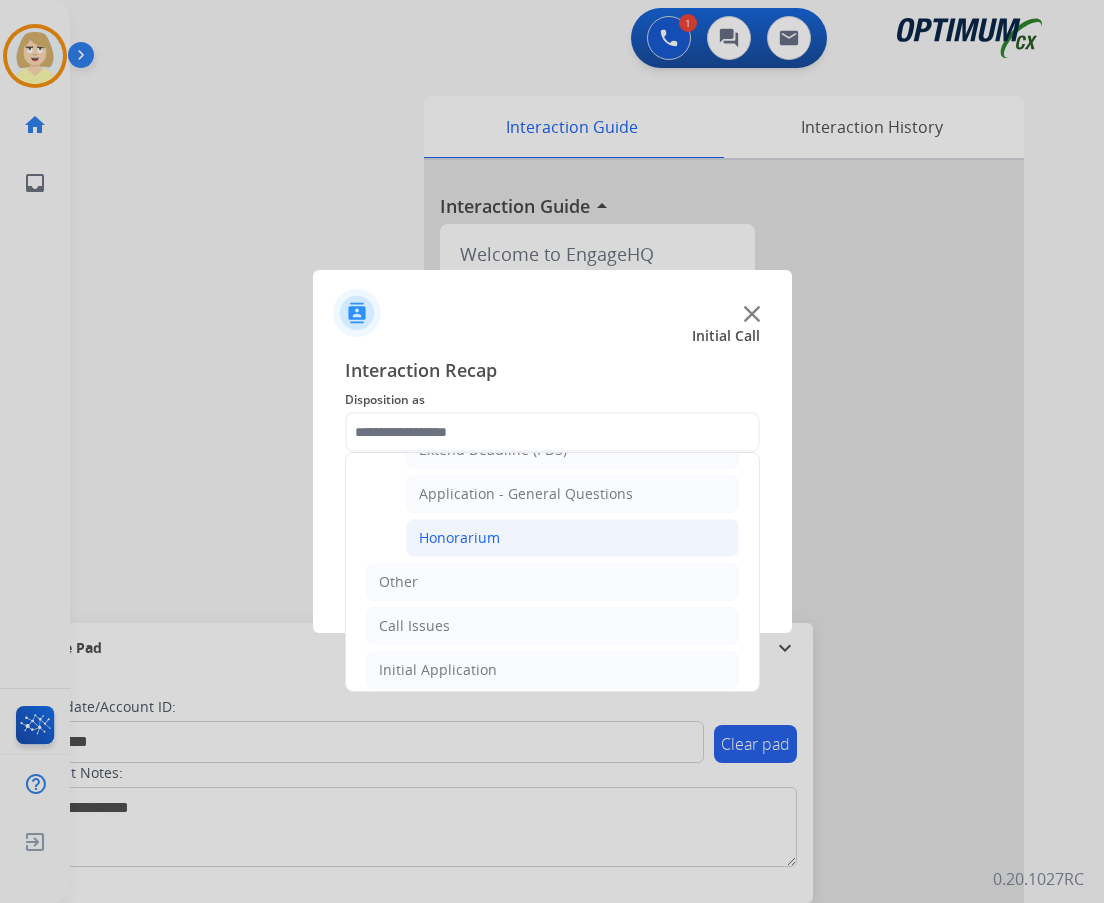 click on "Honorarium" 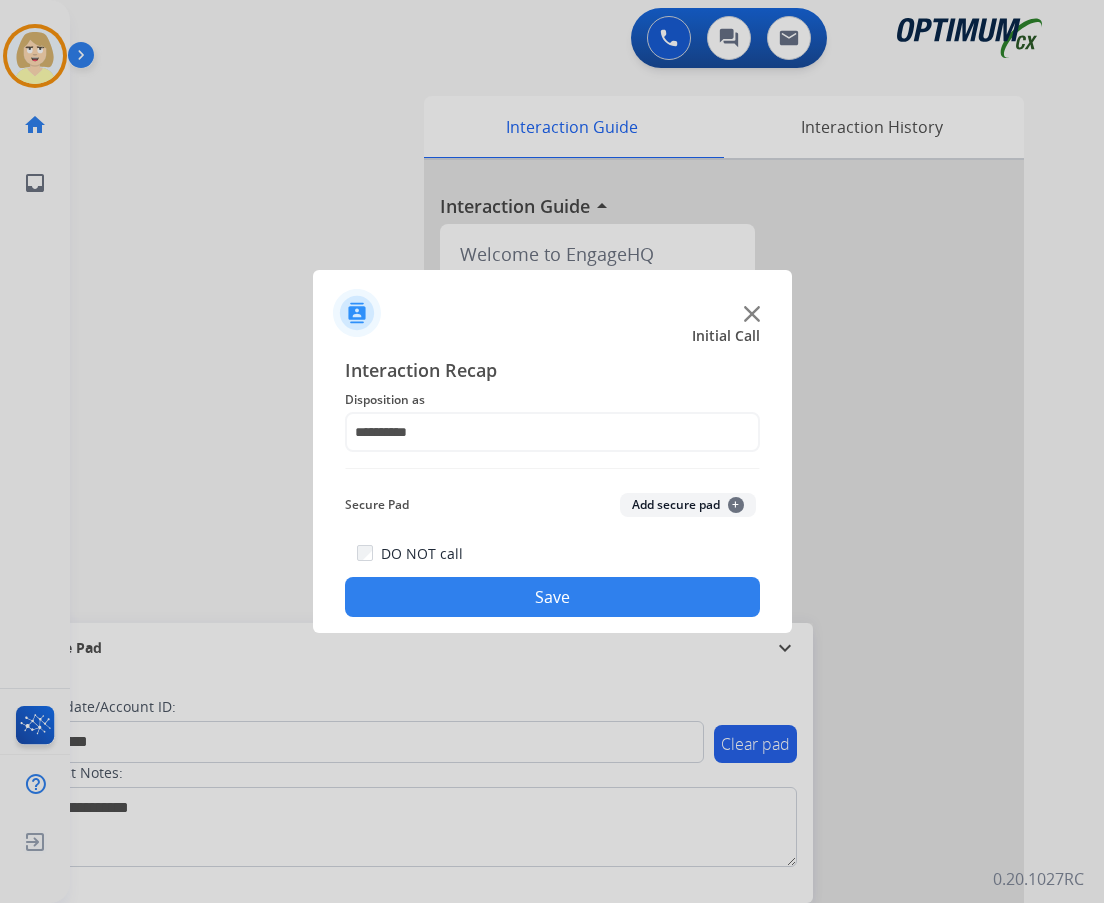 click on "Add secure pad  +" 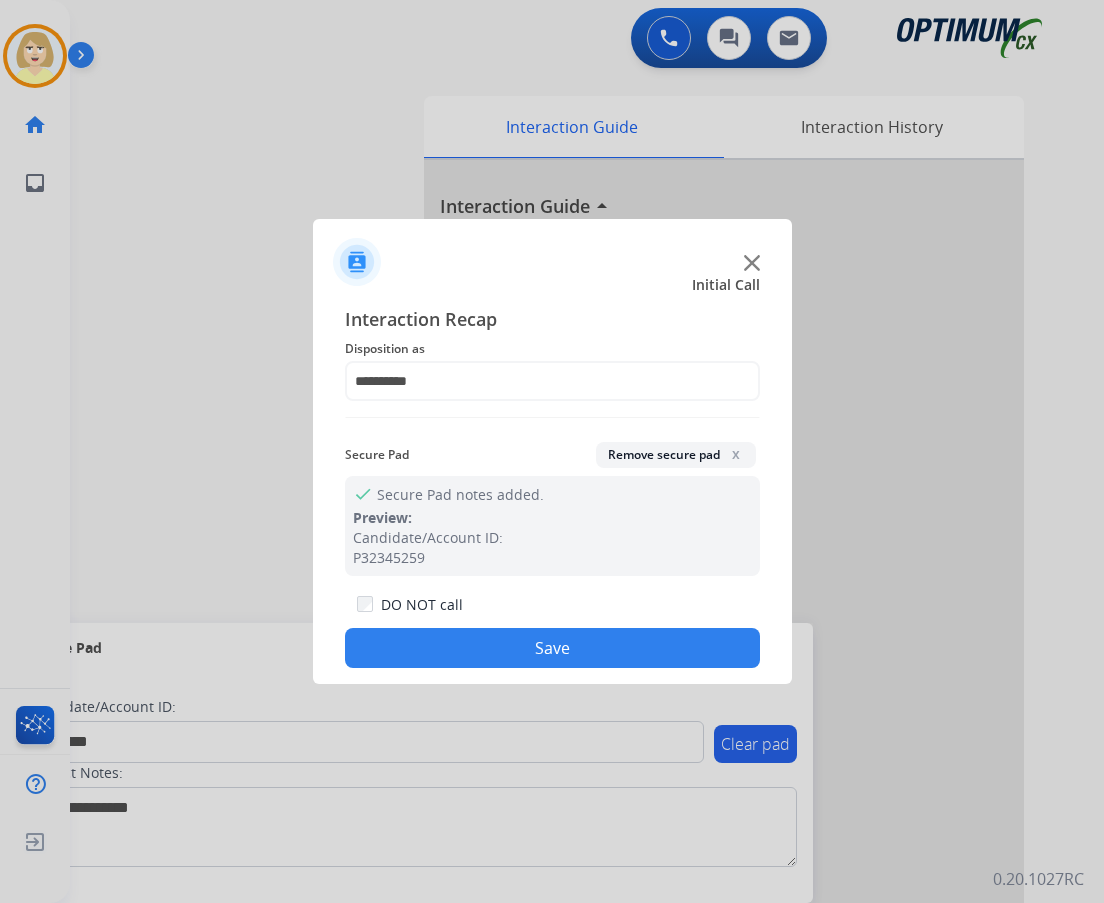 drag, startPoint x: 538, startPoint y: 657, endPoint x: 517, endPoint y: 649, distance: 22.472204 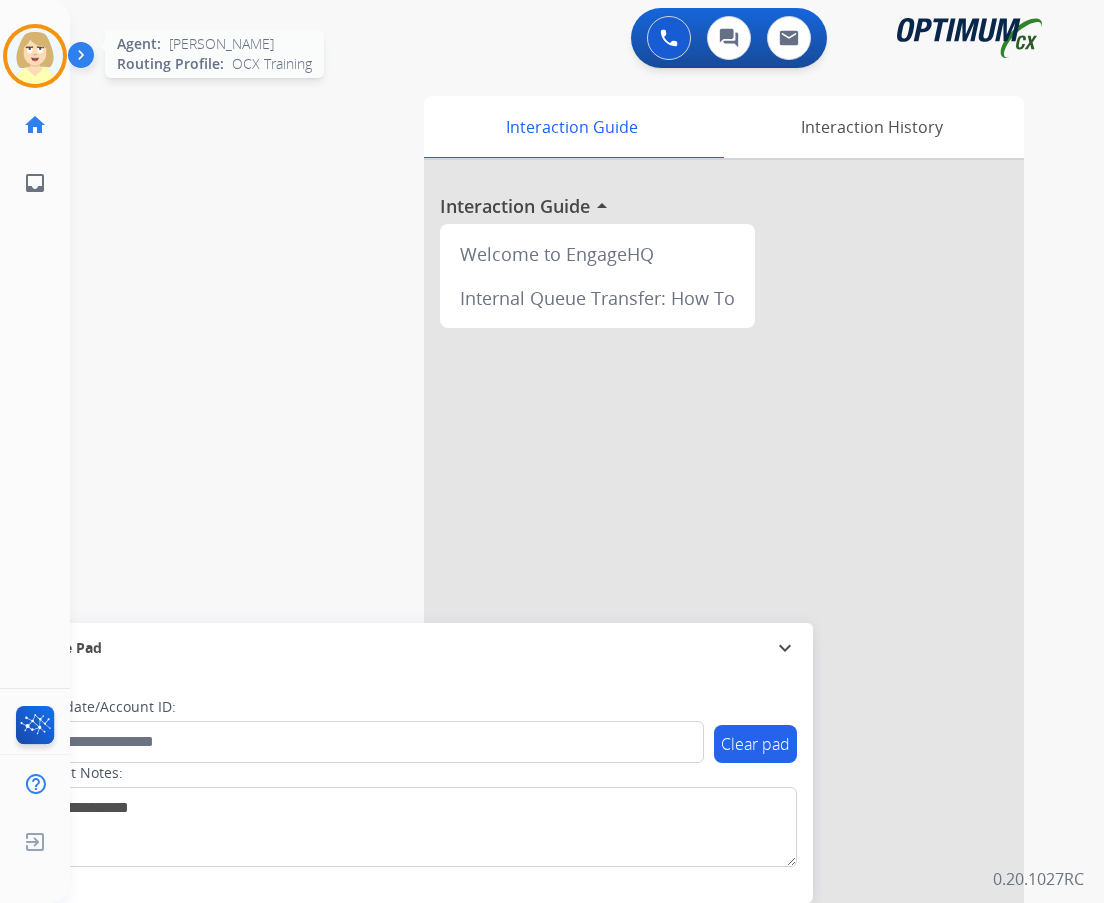 drag, startPoint x: 32, startPoint y: 36, endPoint x: 63, endPoint y: 54, distance: 35.846897 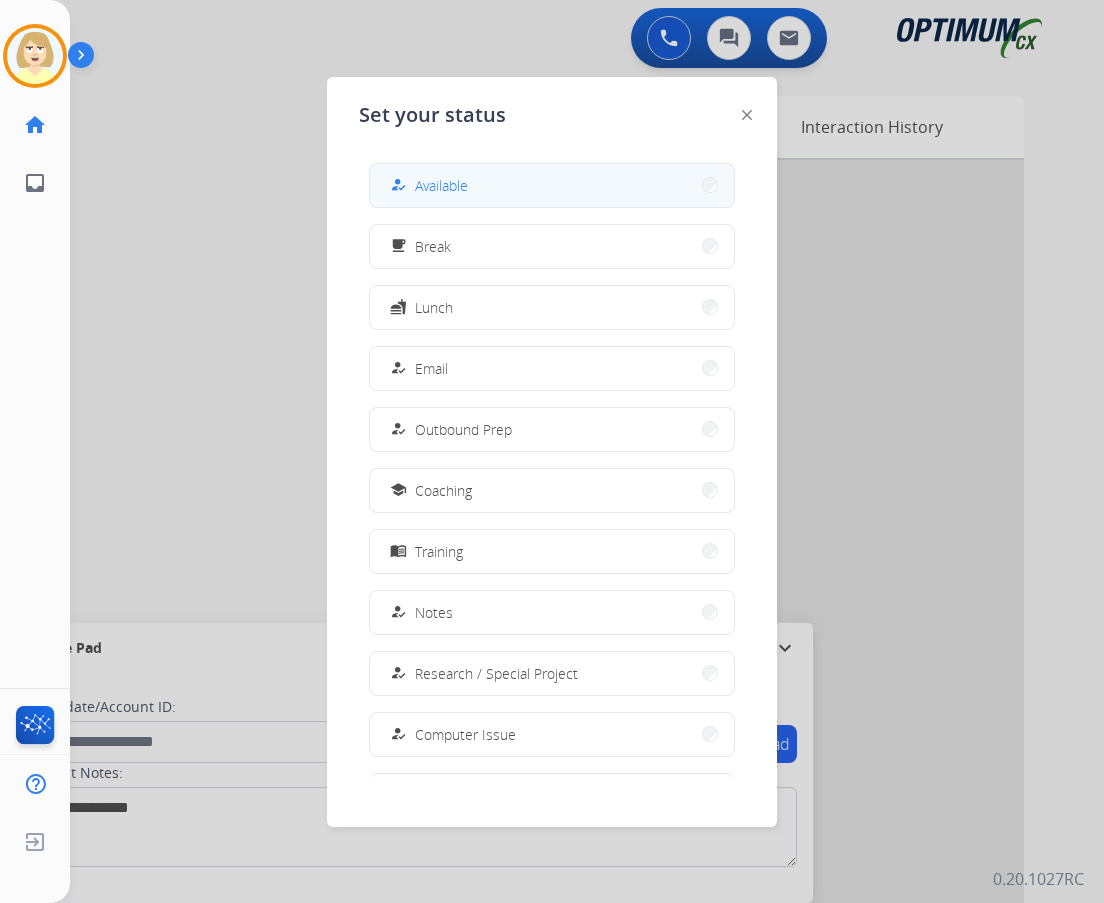 click on "how_to_reg Available" at bounding box center (552, 185) 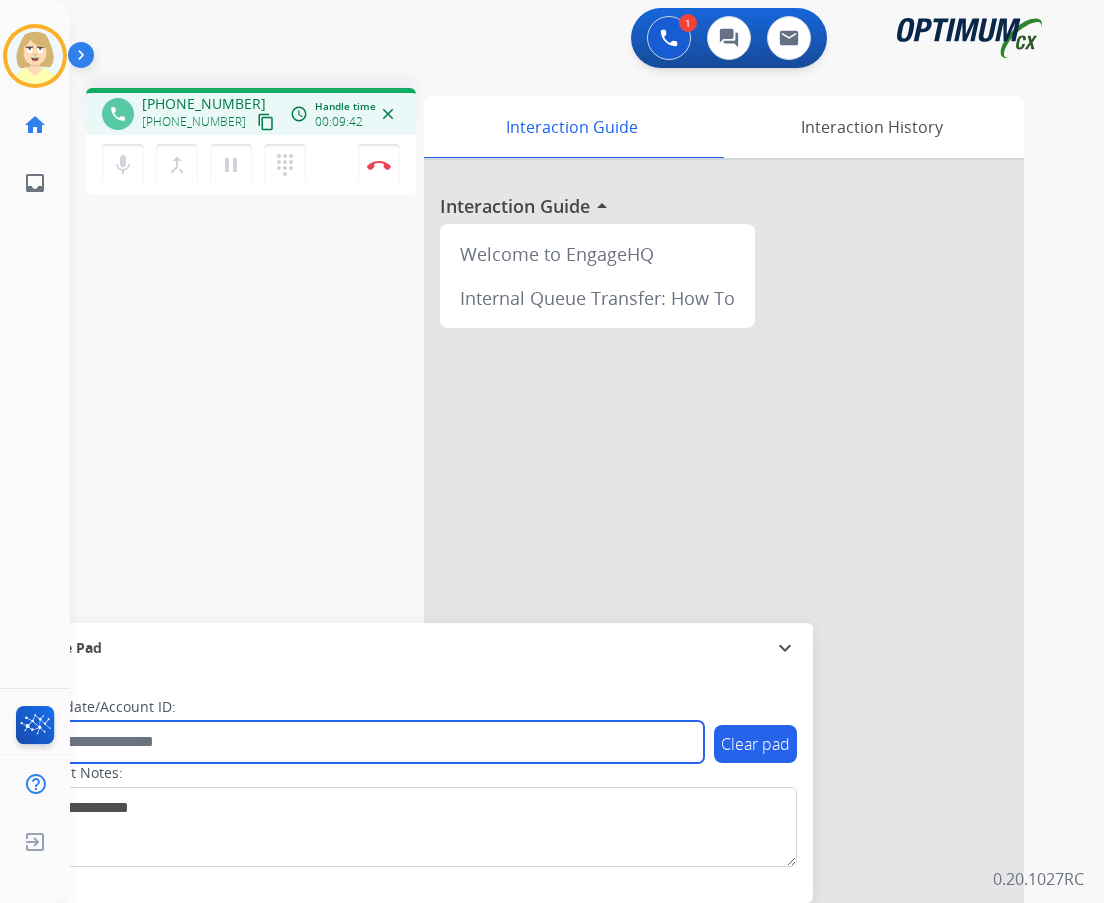 click at bounding box center [365, 742] 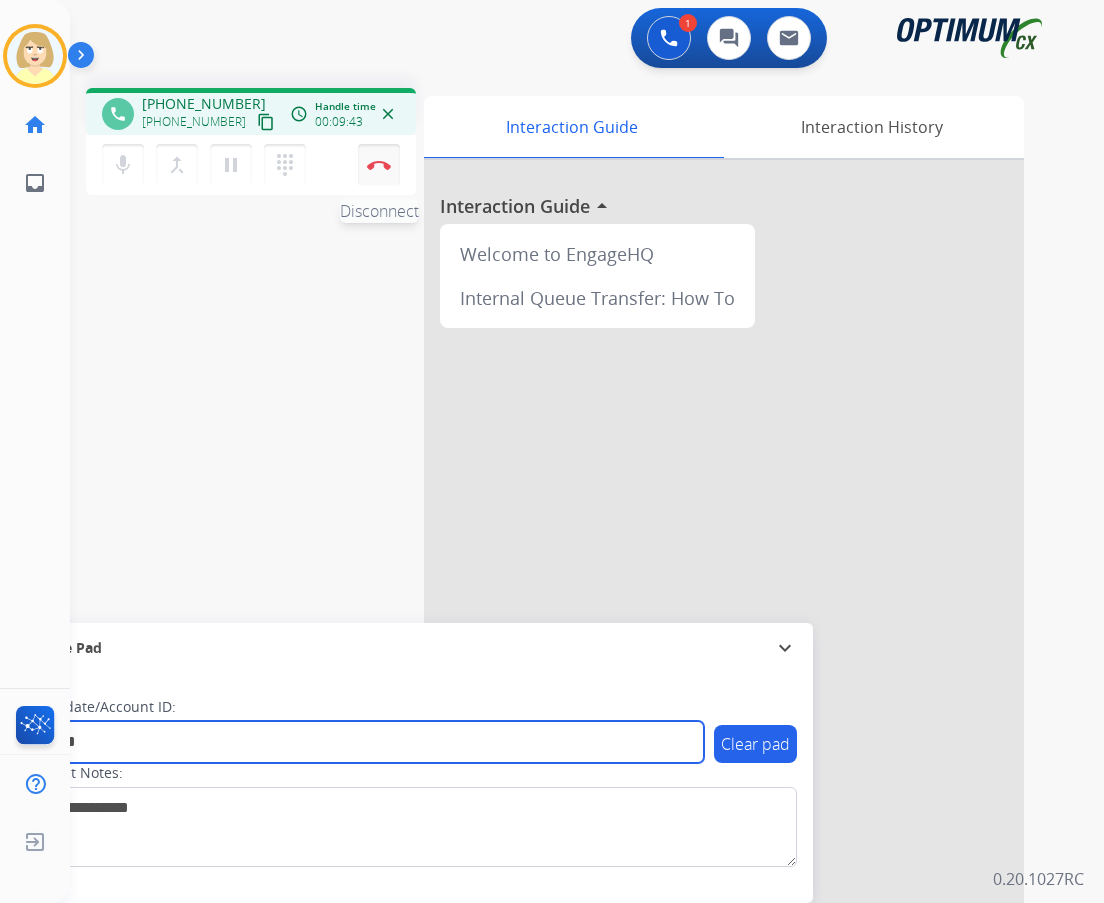 type on "*******" 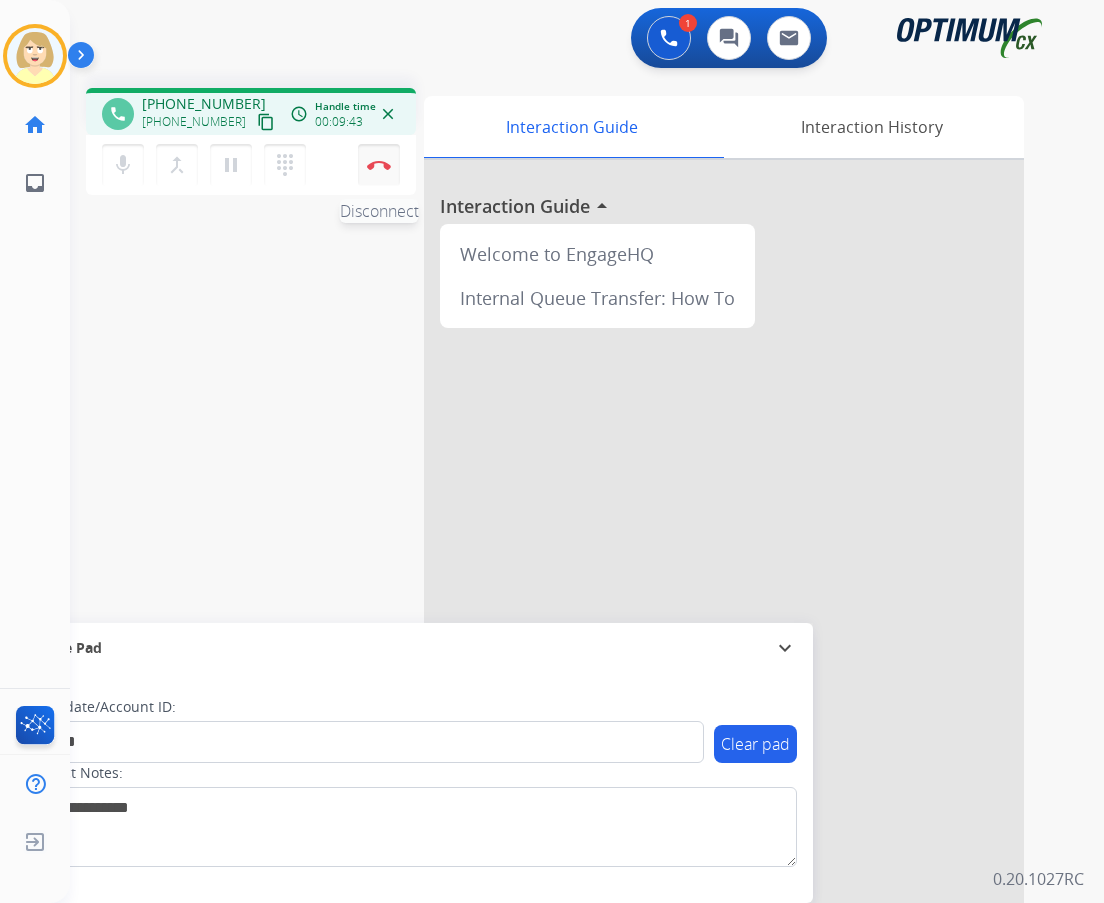 click at bounding box center (379, 165) 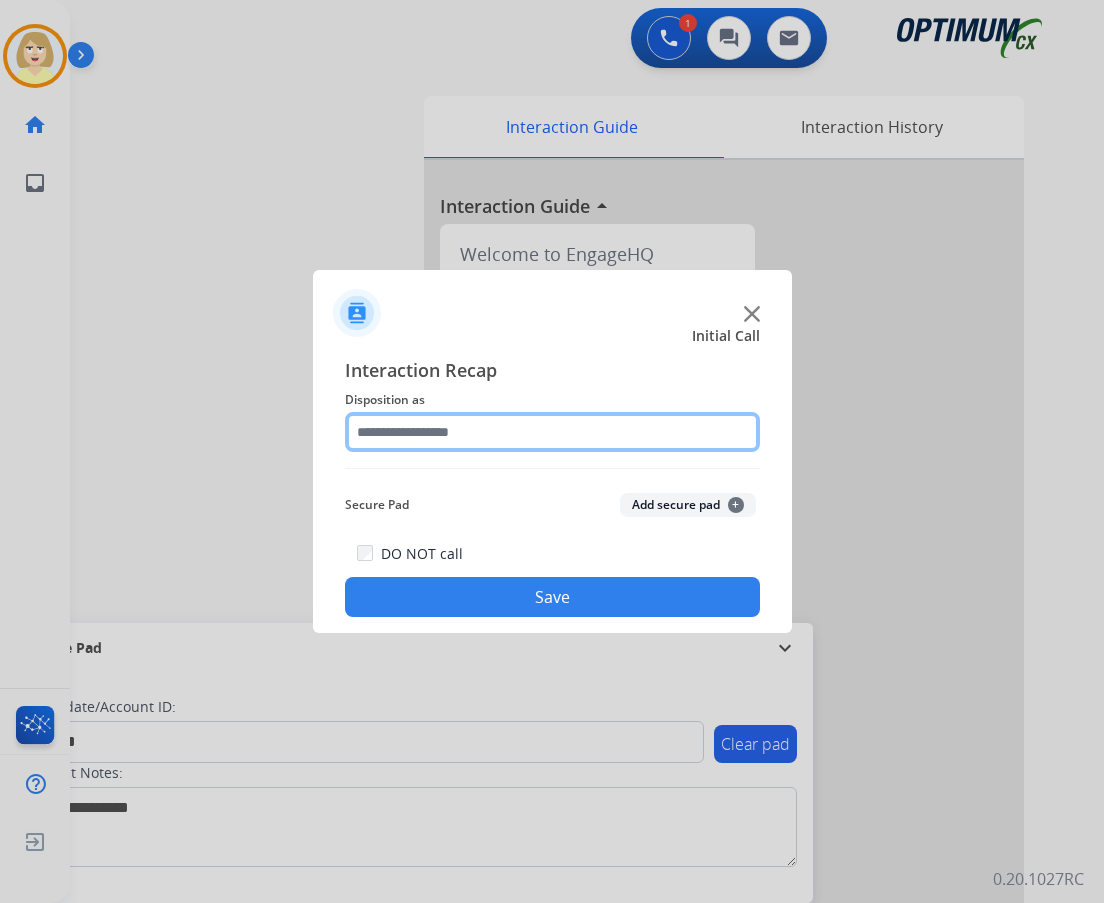 click 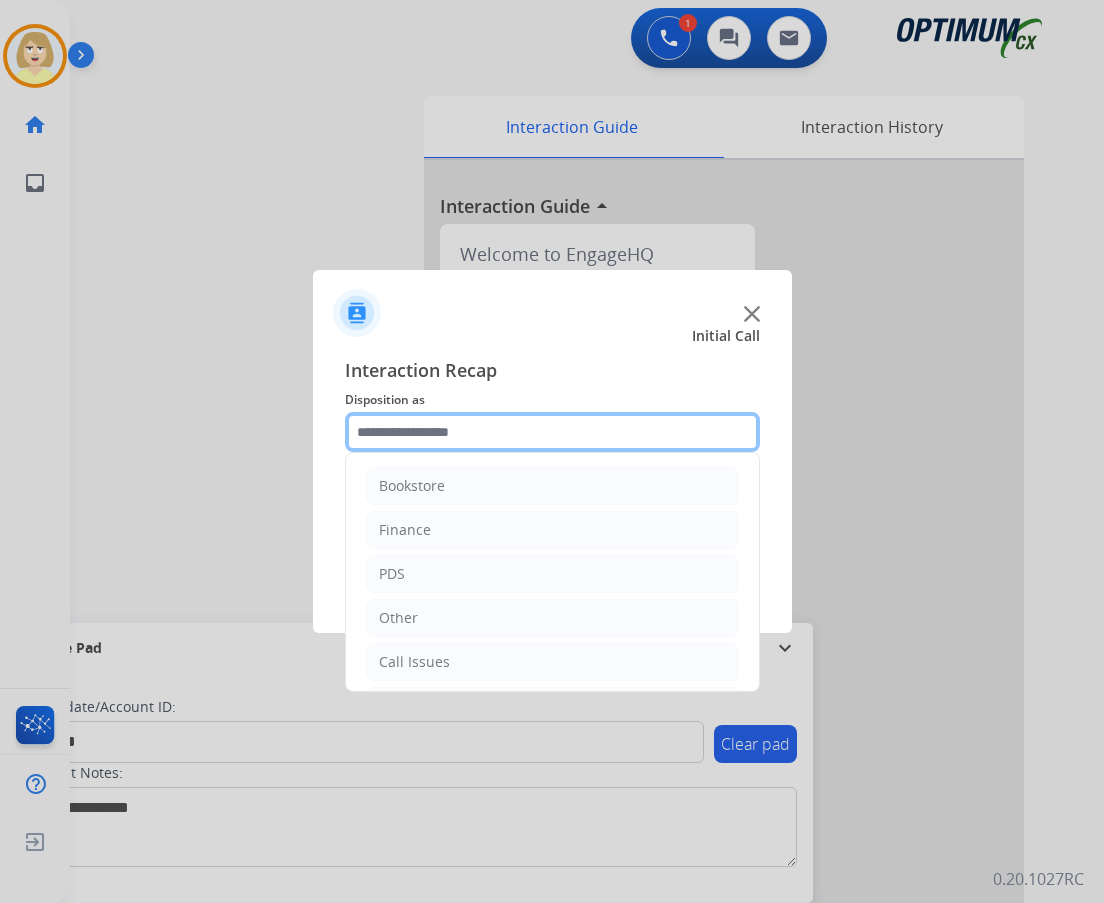 scroll, scrollTop: 136, scrollLeft: 0, axis: vertical 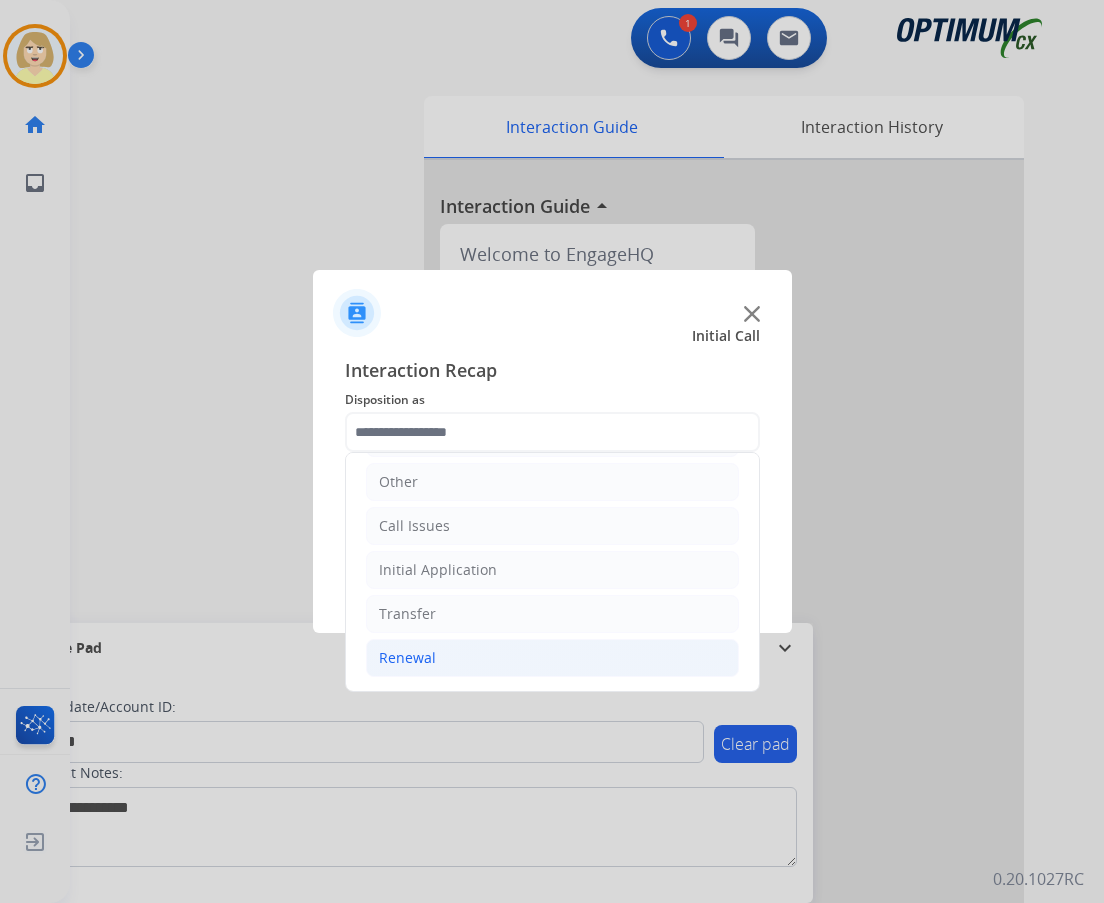 click on "Renewal" 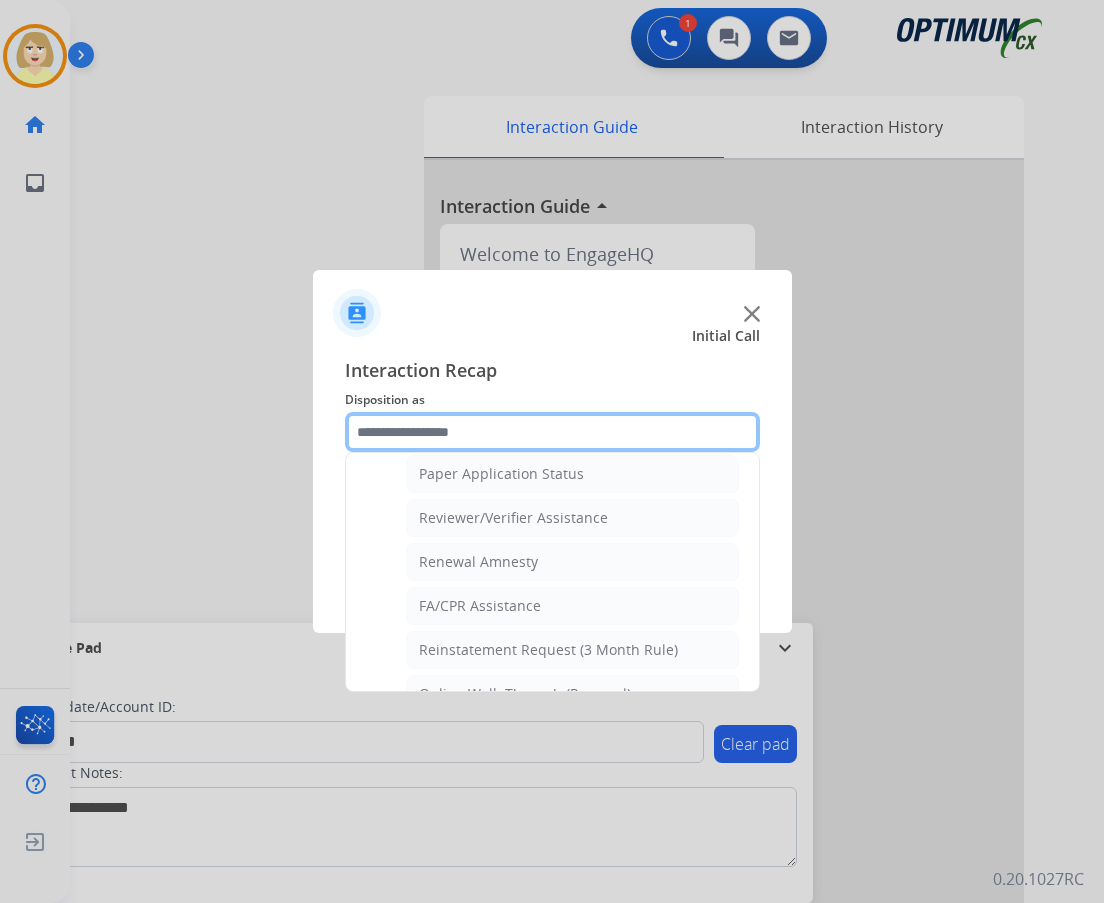 scroll, scrollTop: 772, scrollLeft: 0, axis: vertical 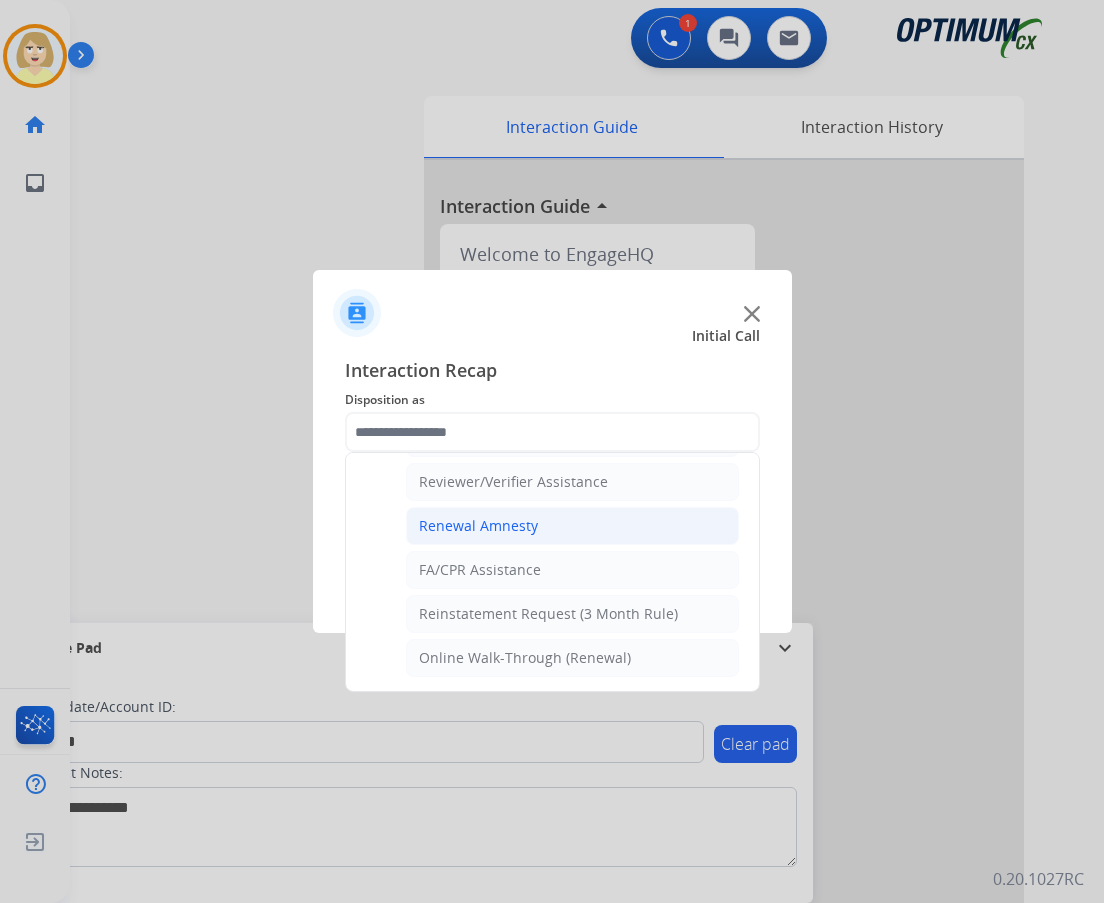 click on "Renewal Amnesty" 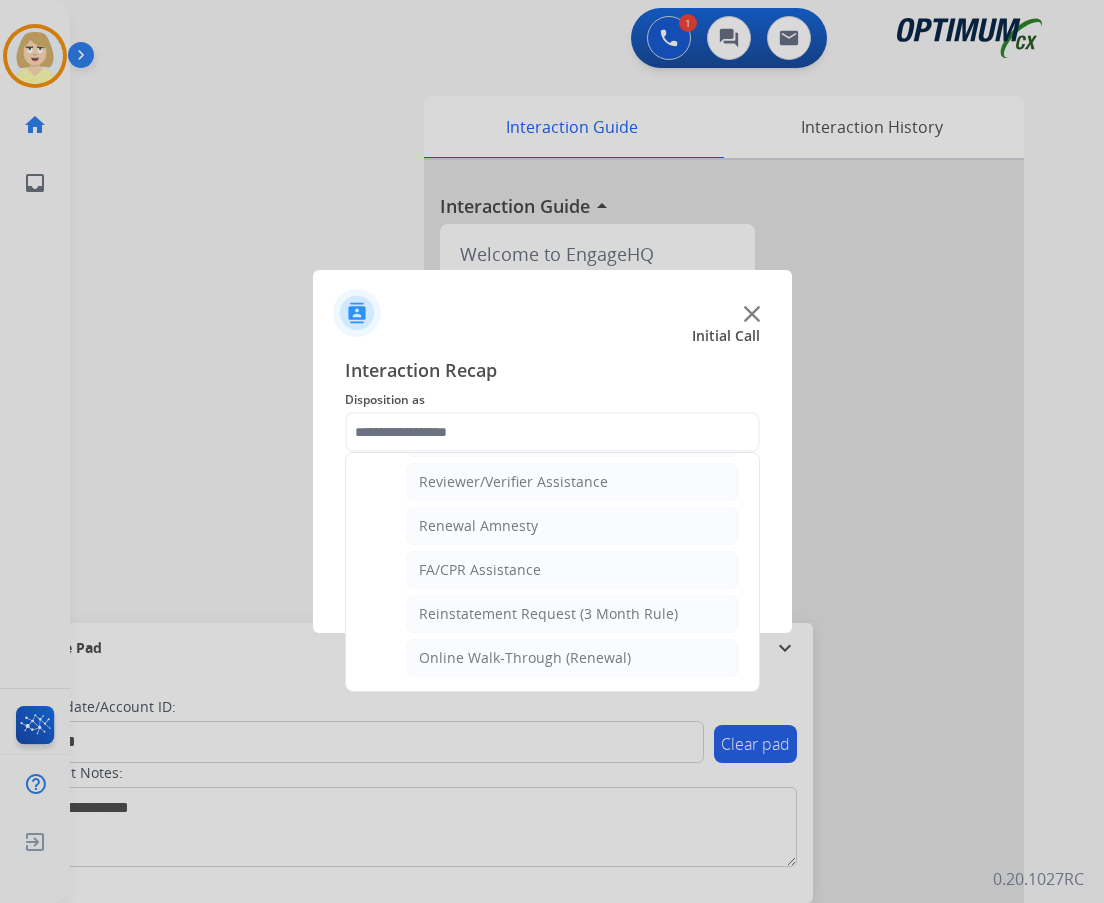 type on "**********" 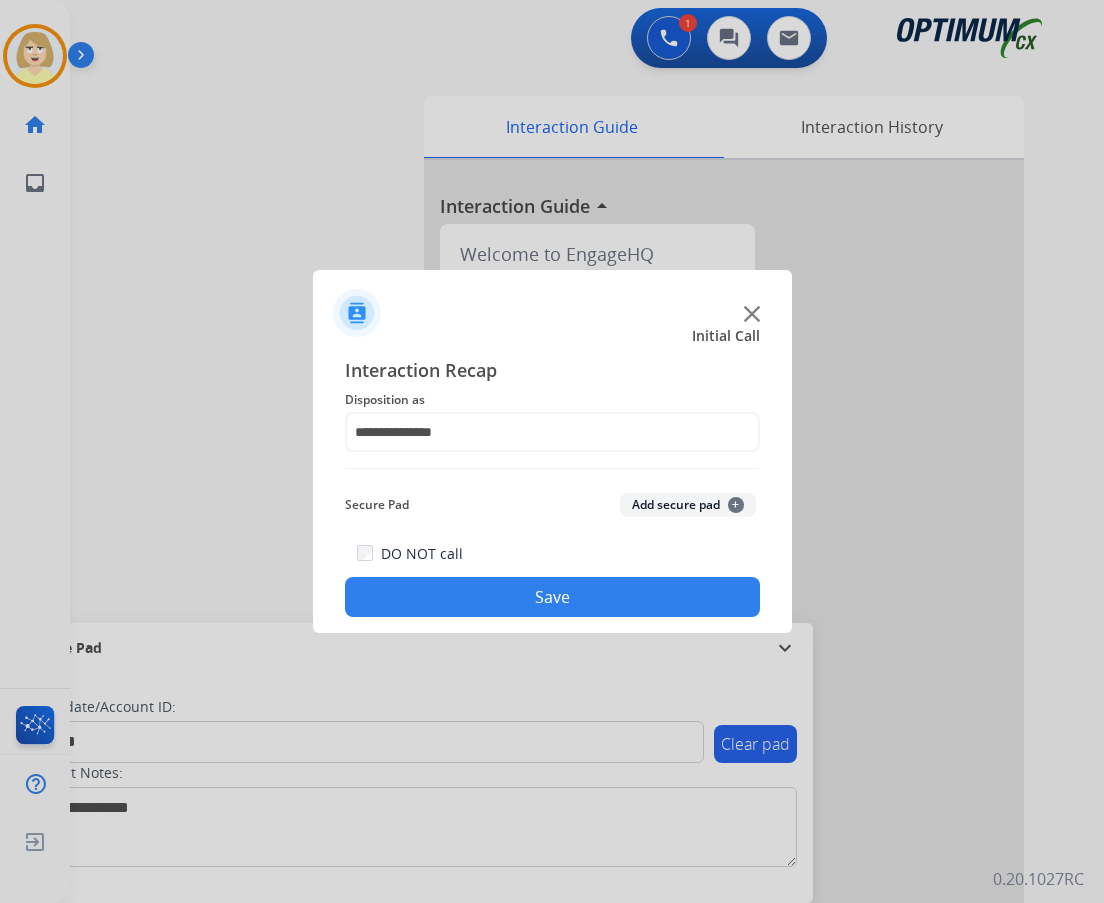 click on "Add secure pad  +" 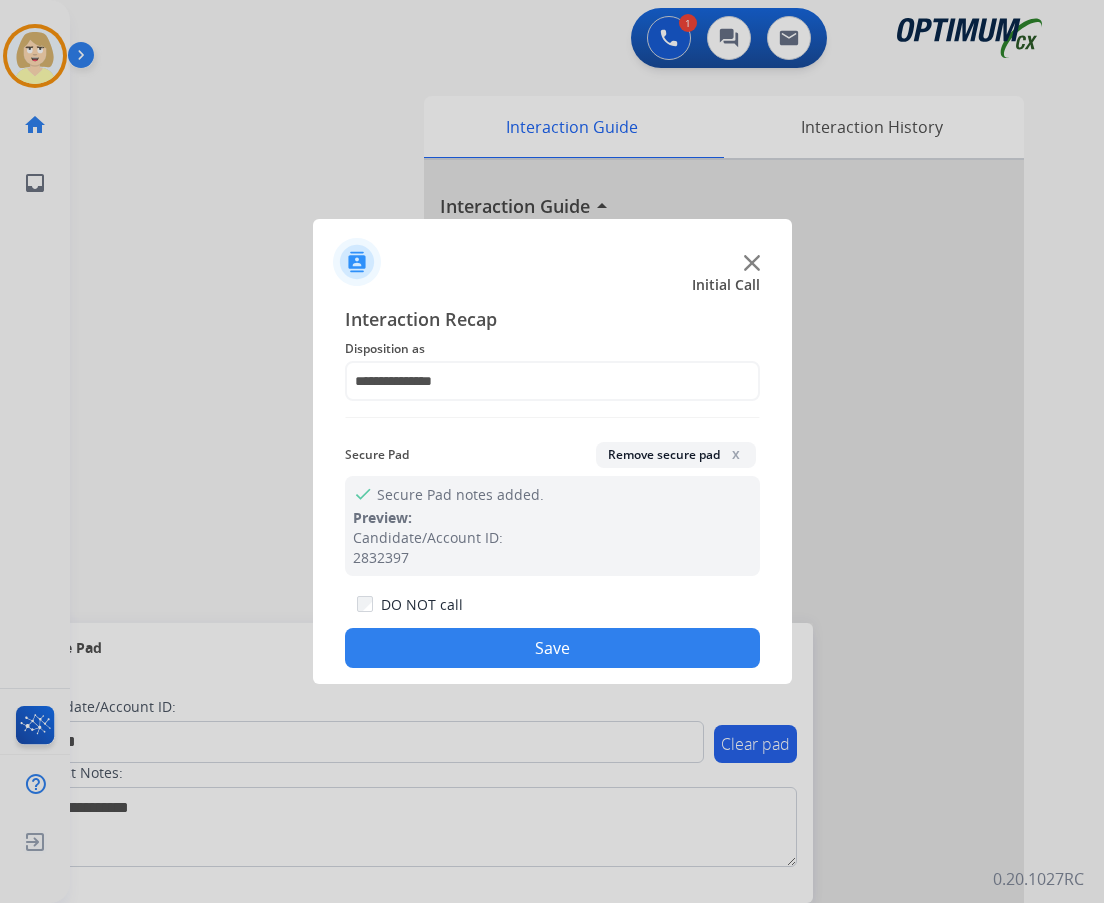 drag, startPoint x: 496, startPoint y: 639, endPoint x: 341, endPoint y: 620, distance: 156.16017 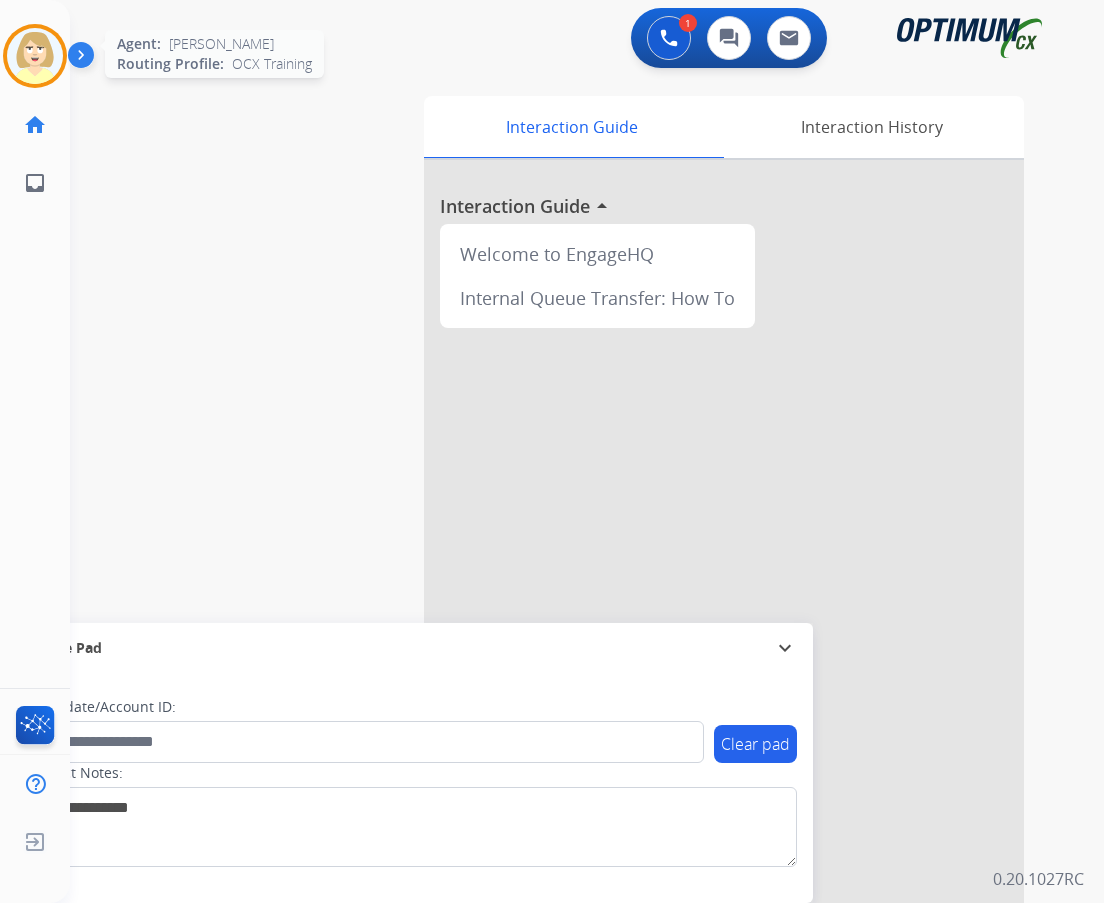 click at bounding box center [35, 56] 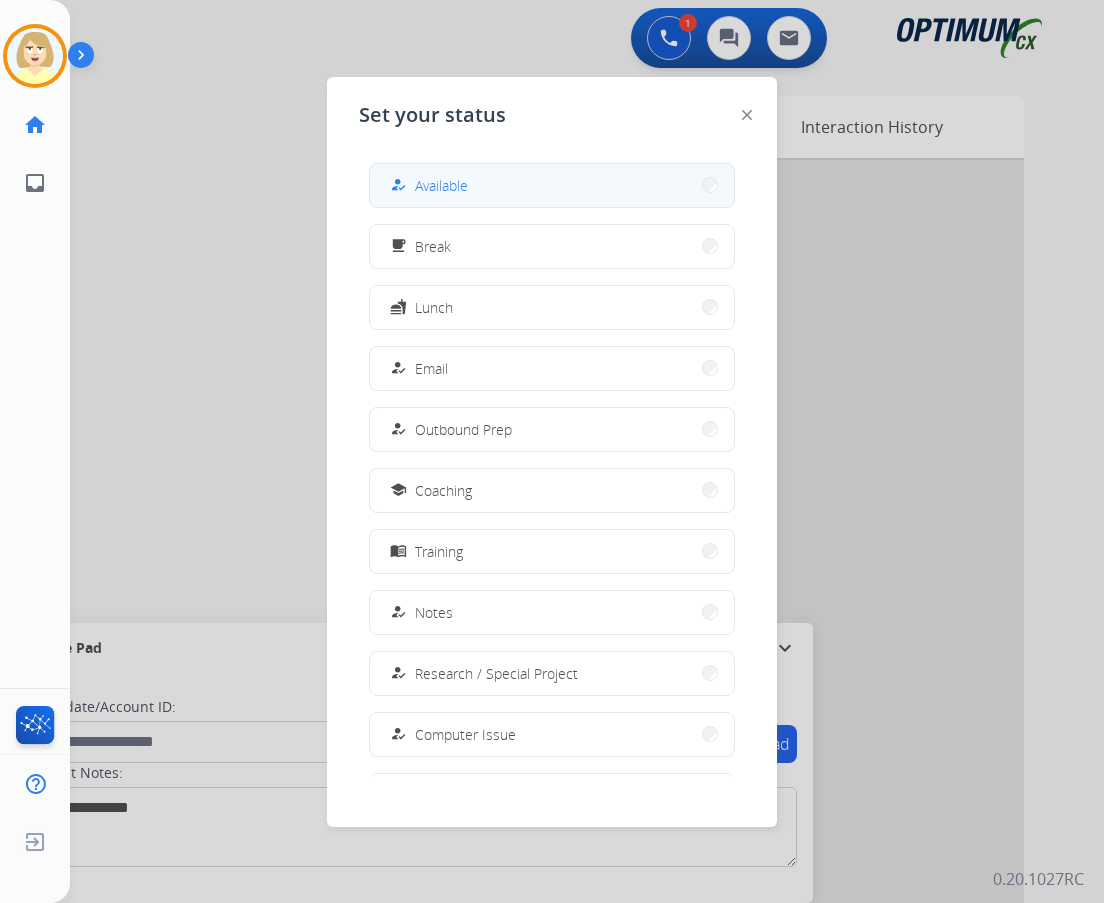 click on "Available" at bounding box center [441, 185] 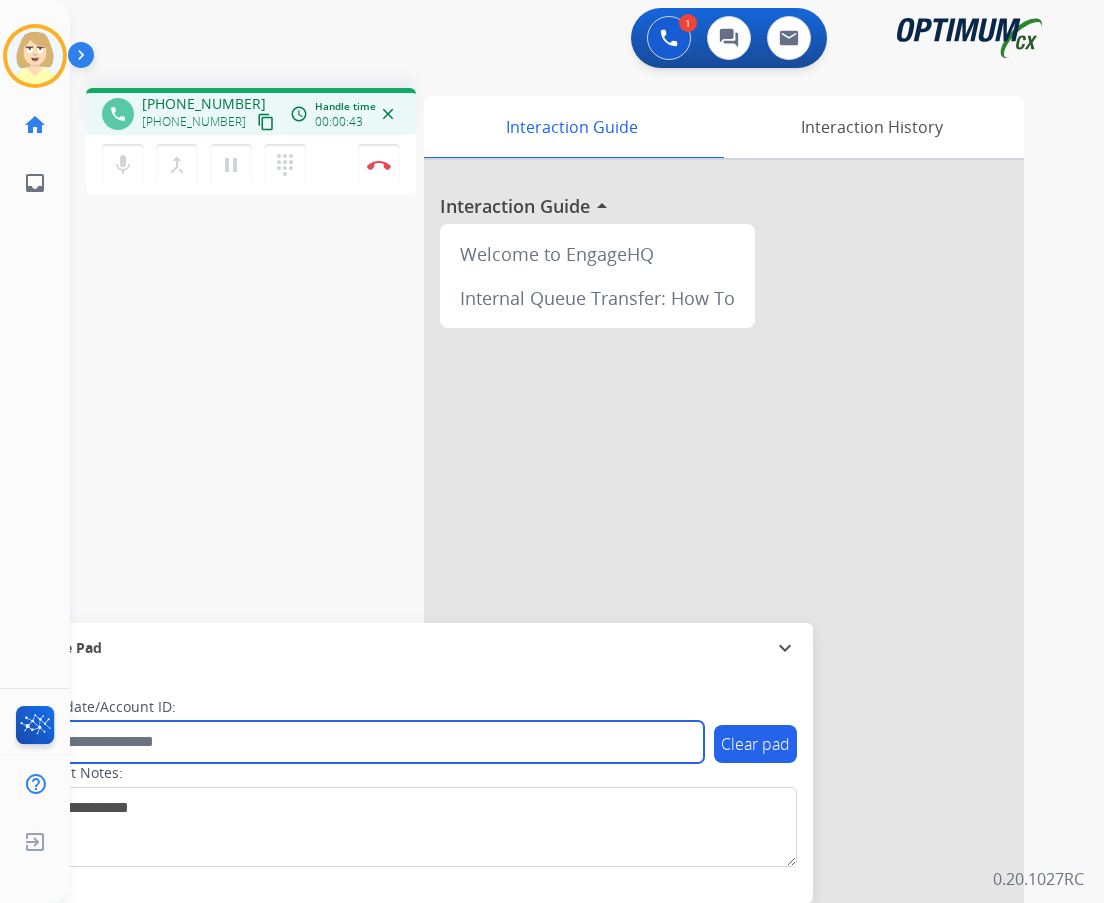 click at bounding box center [365, 742] 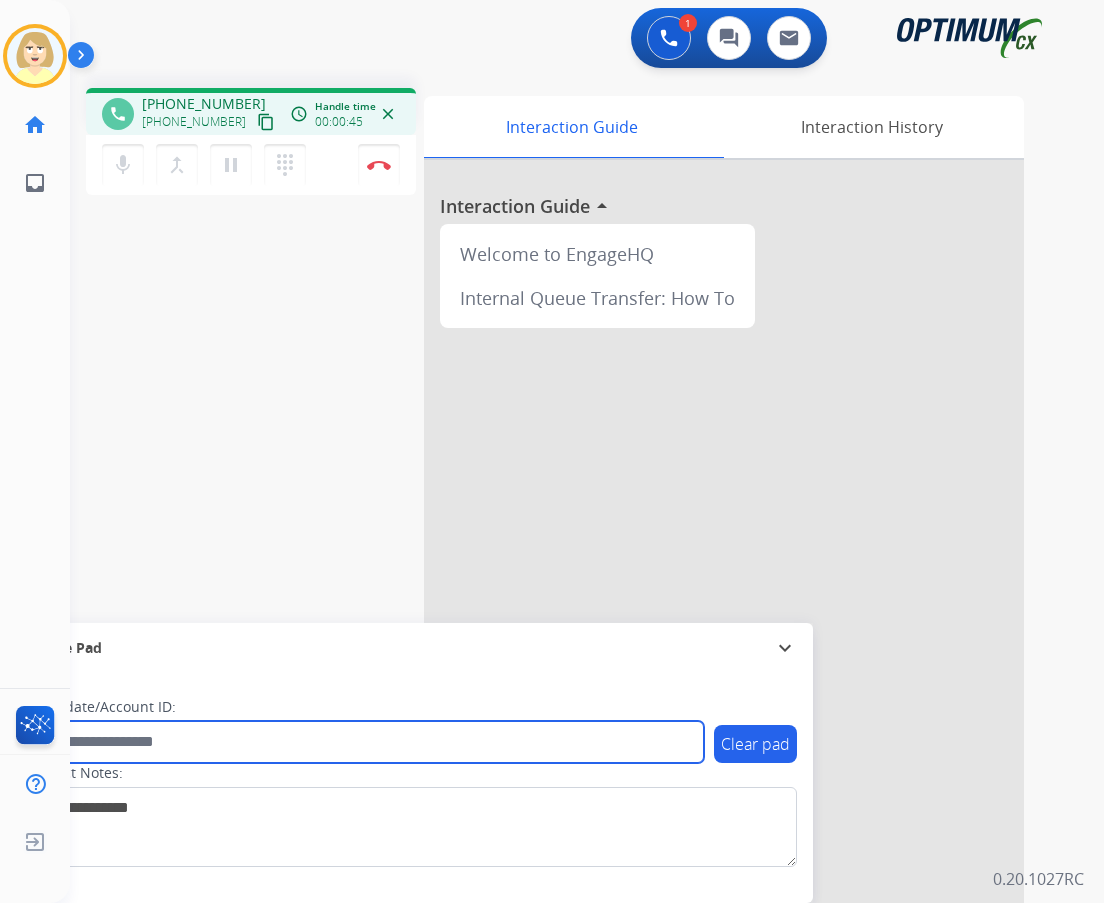 paste on "*******" 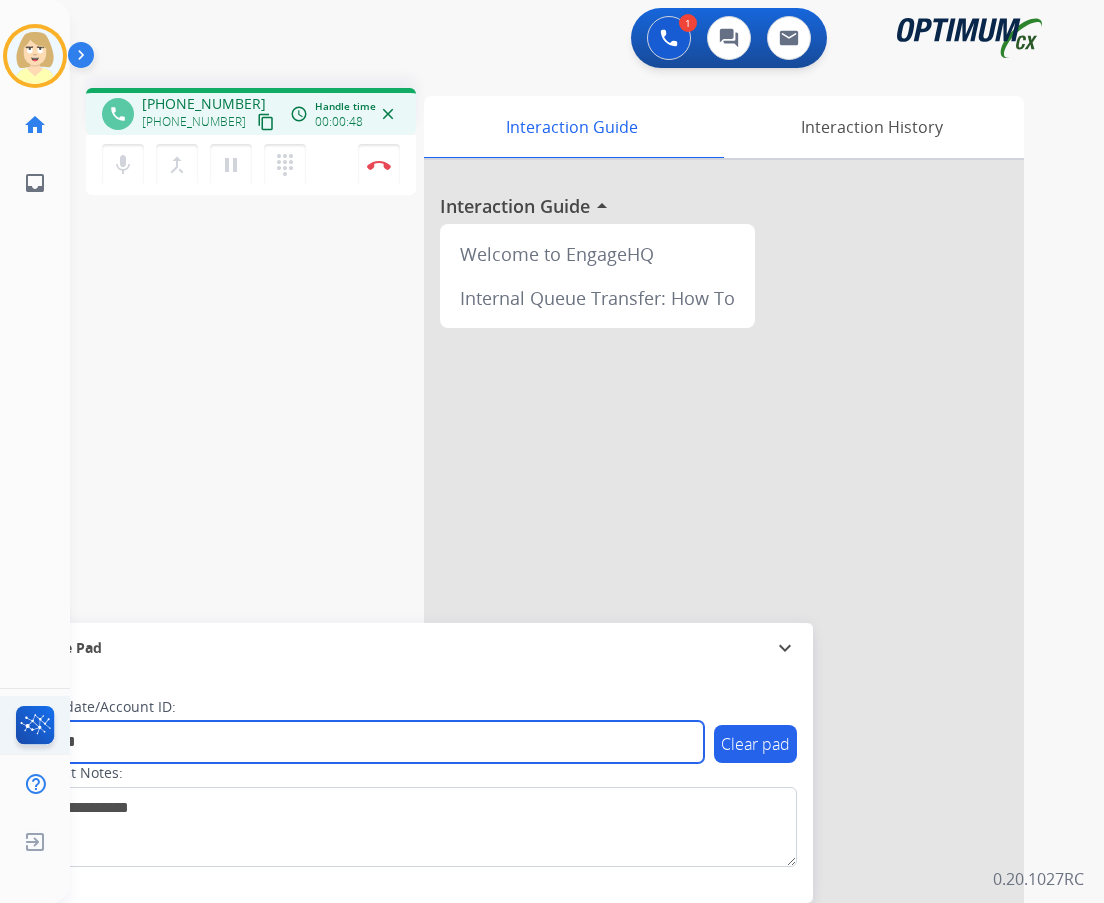 type on "*******" 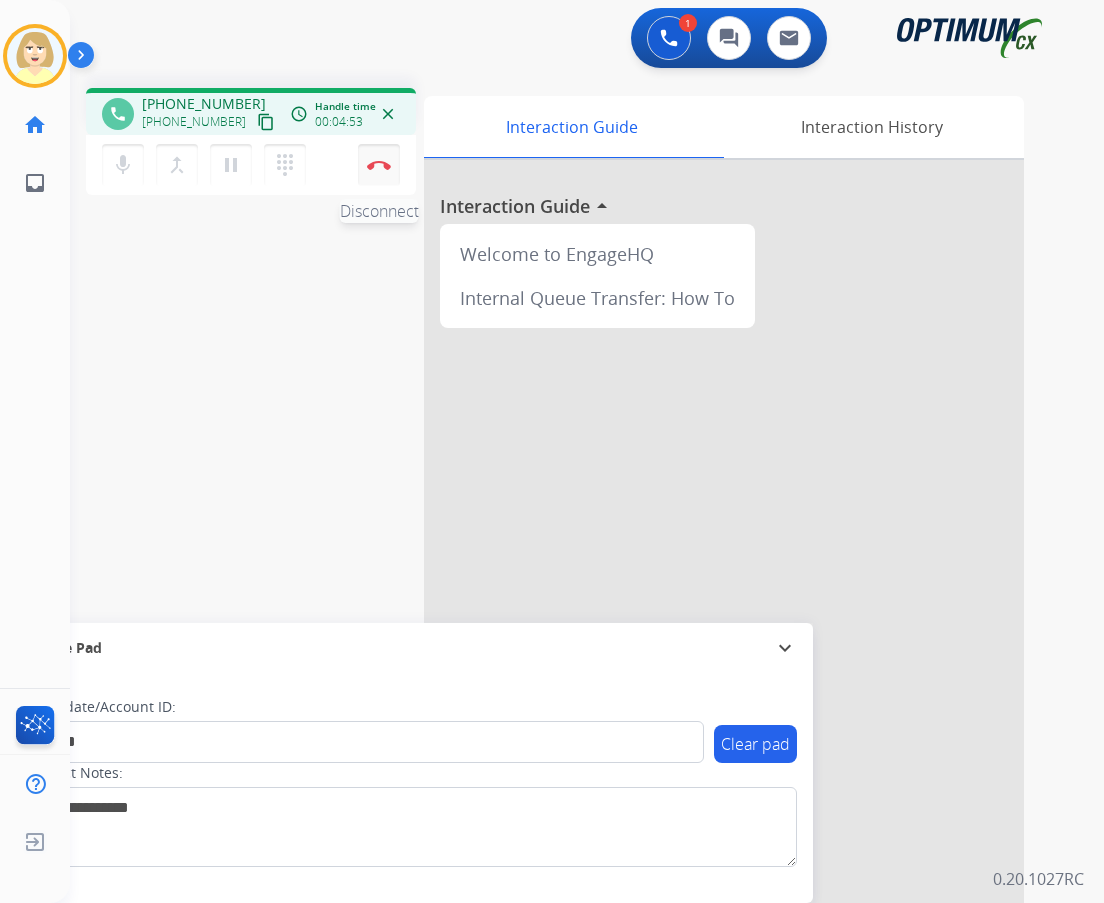 click on "Disconnect" at bounding box center [379, 165] 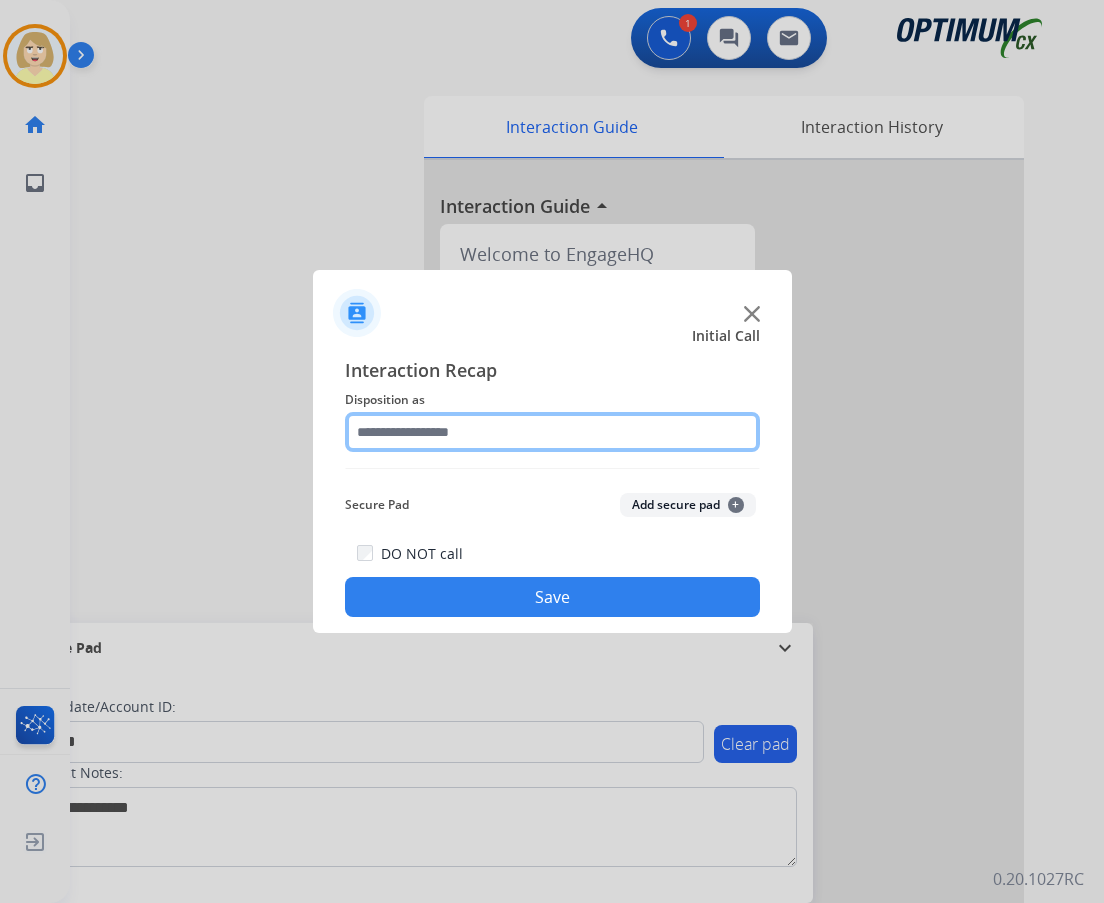 click 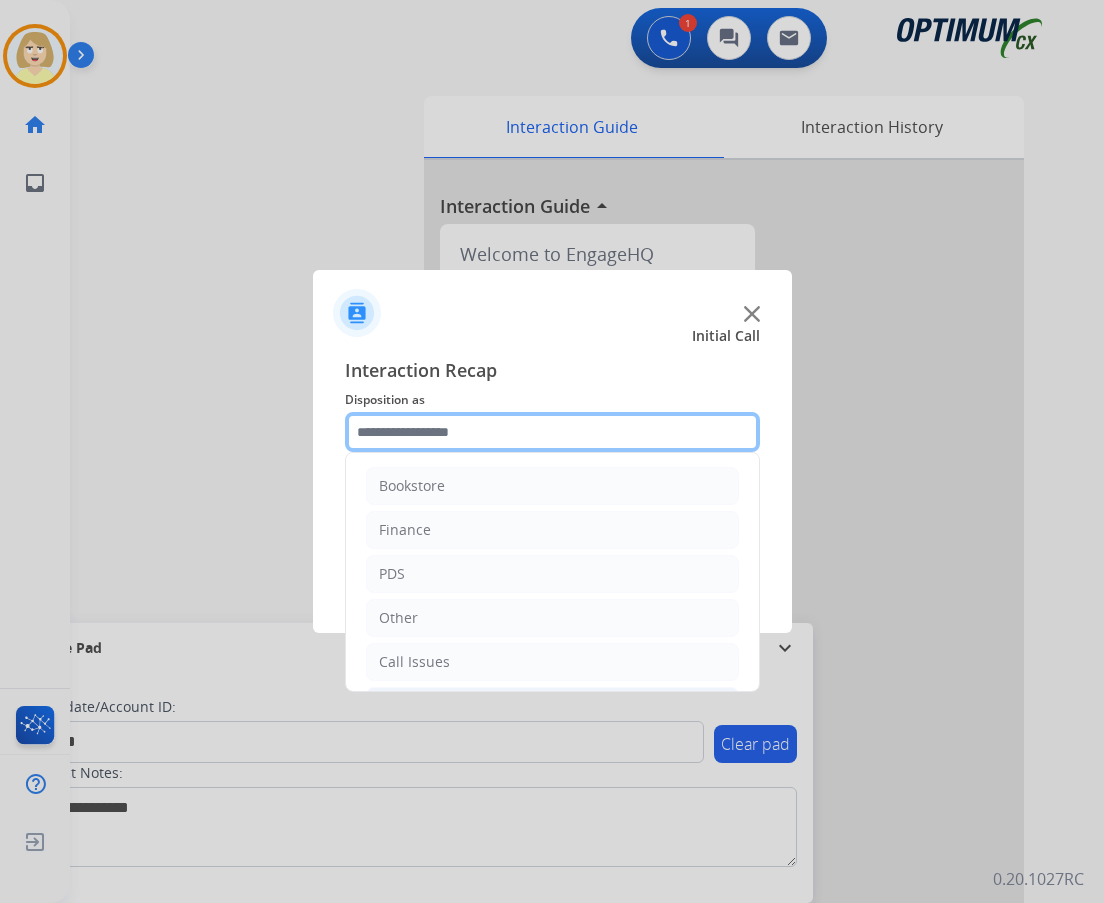 scroll, scrollTop: 136, scrollLeft: 0, axis: vertical 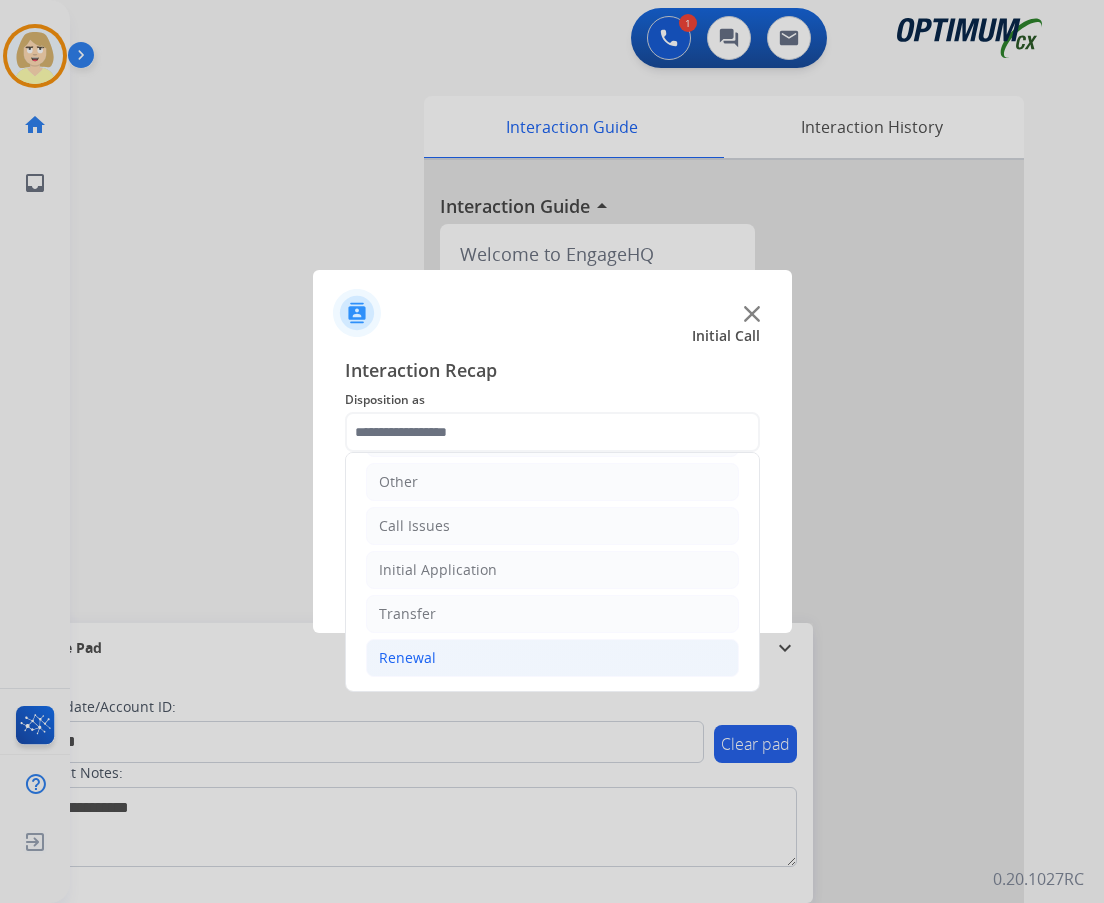 click on "Renewal" 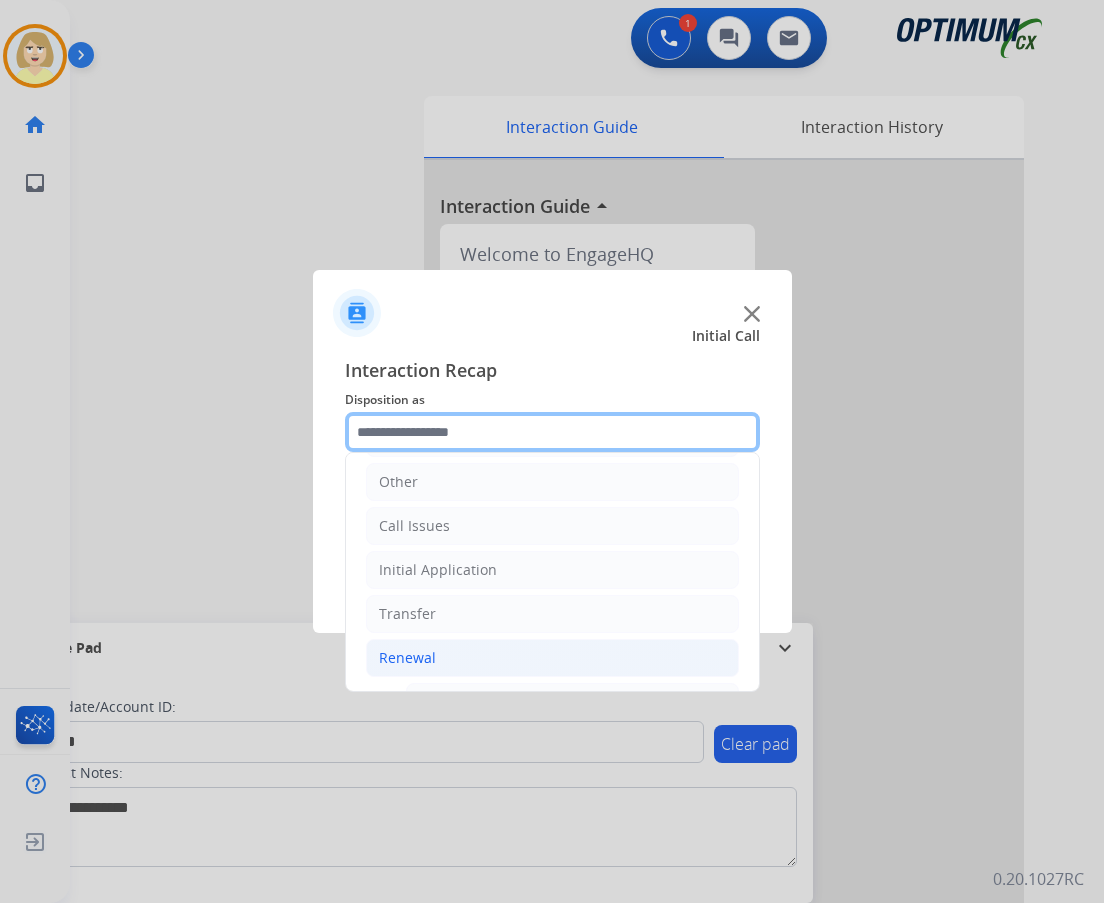 scroll, scrollTop: 436, scrollLeft: 0, axis: vertical 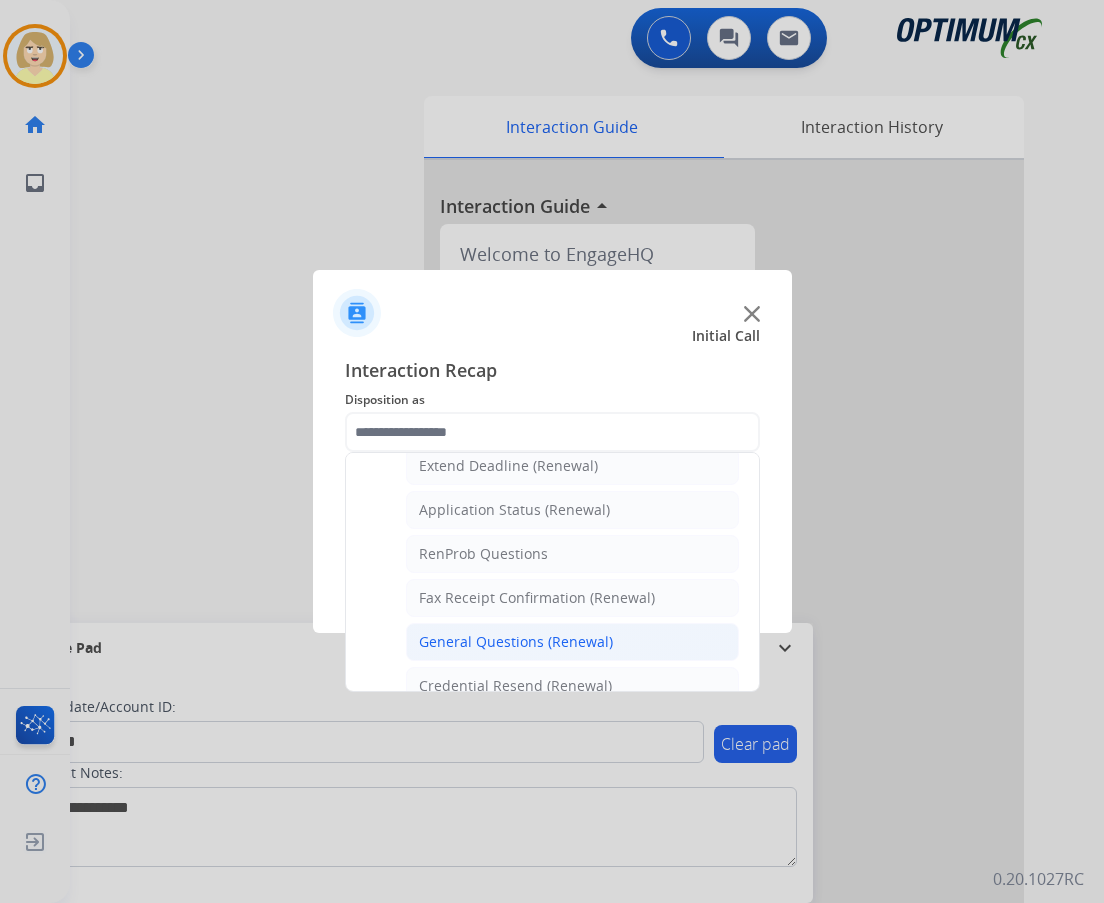 click on "General Questions (Renewal)" 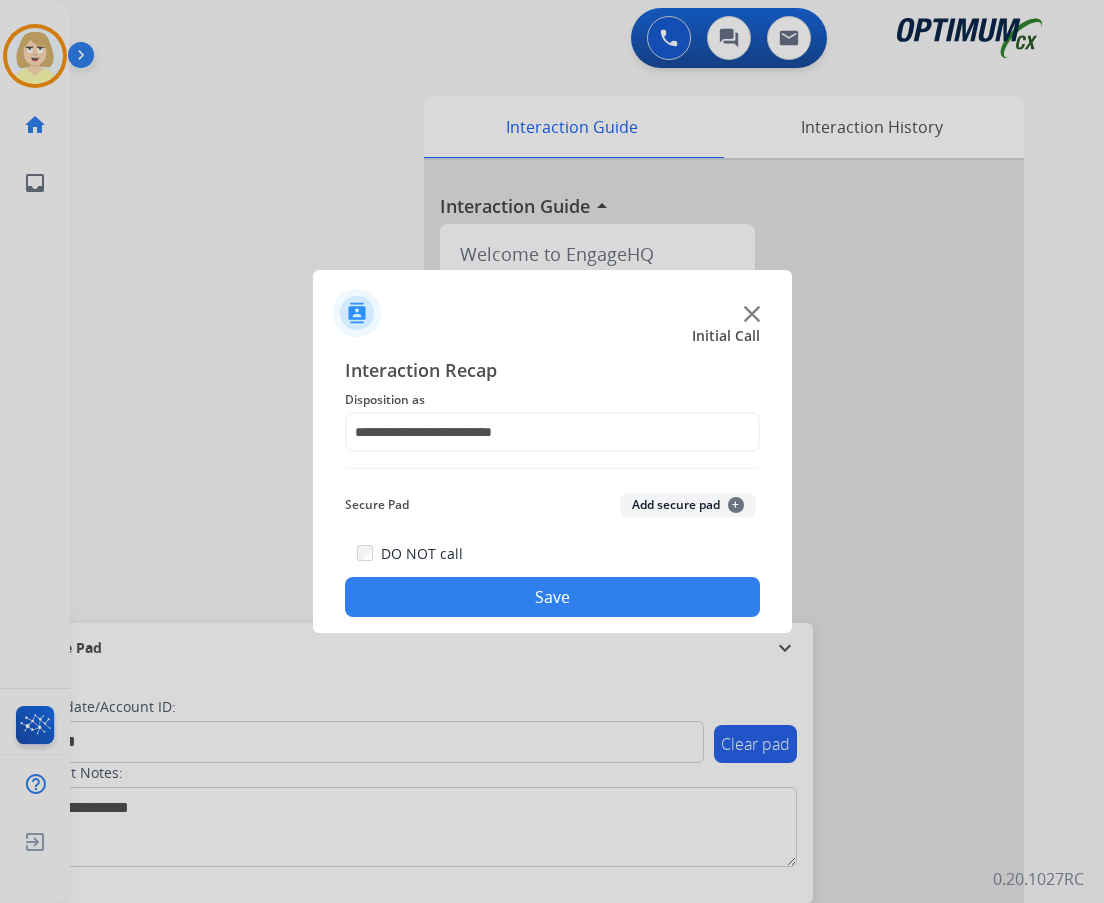 click on "Secure Pad  Add secure pad  +" 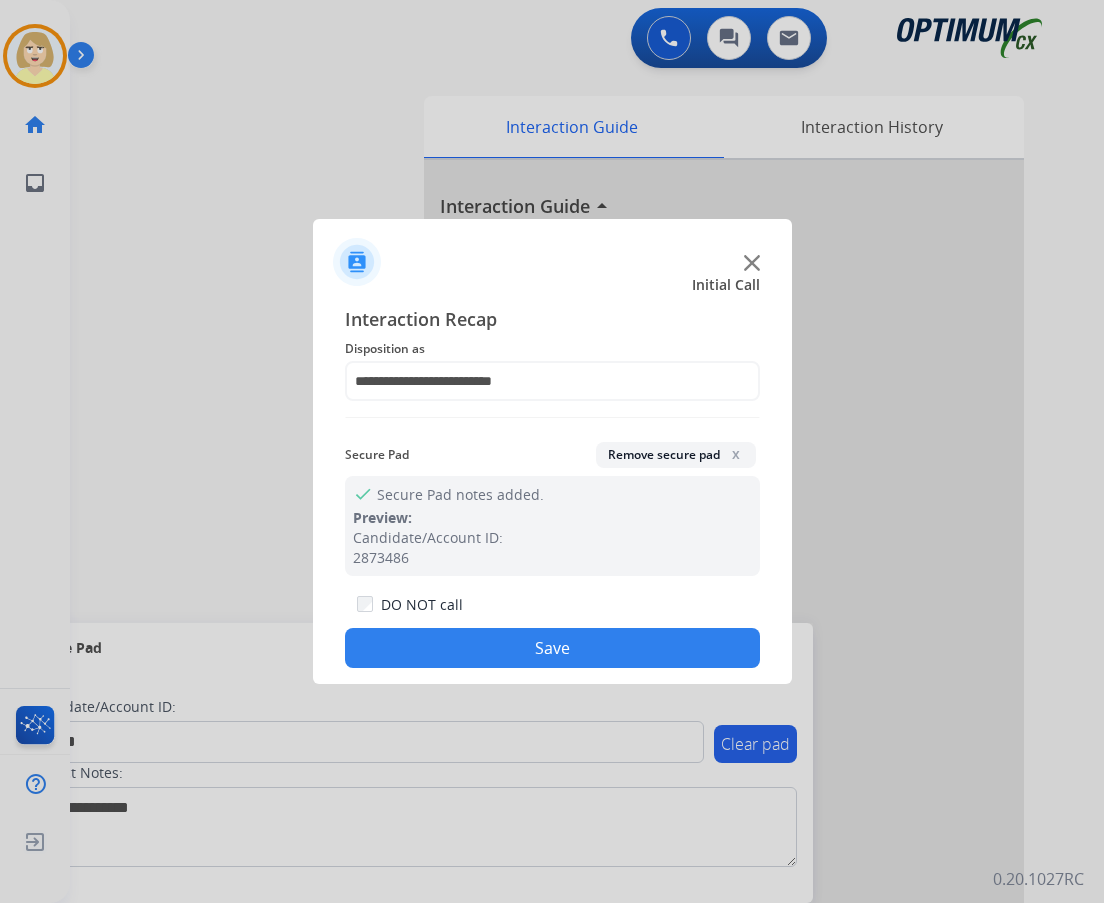 click on "Save" 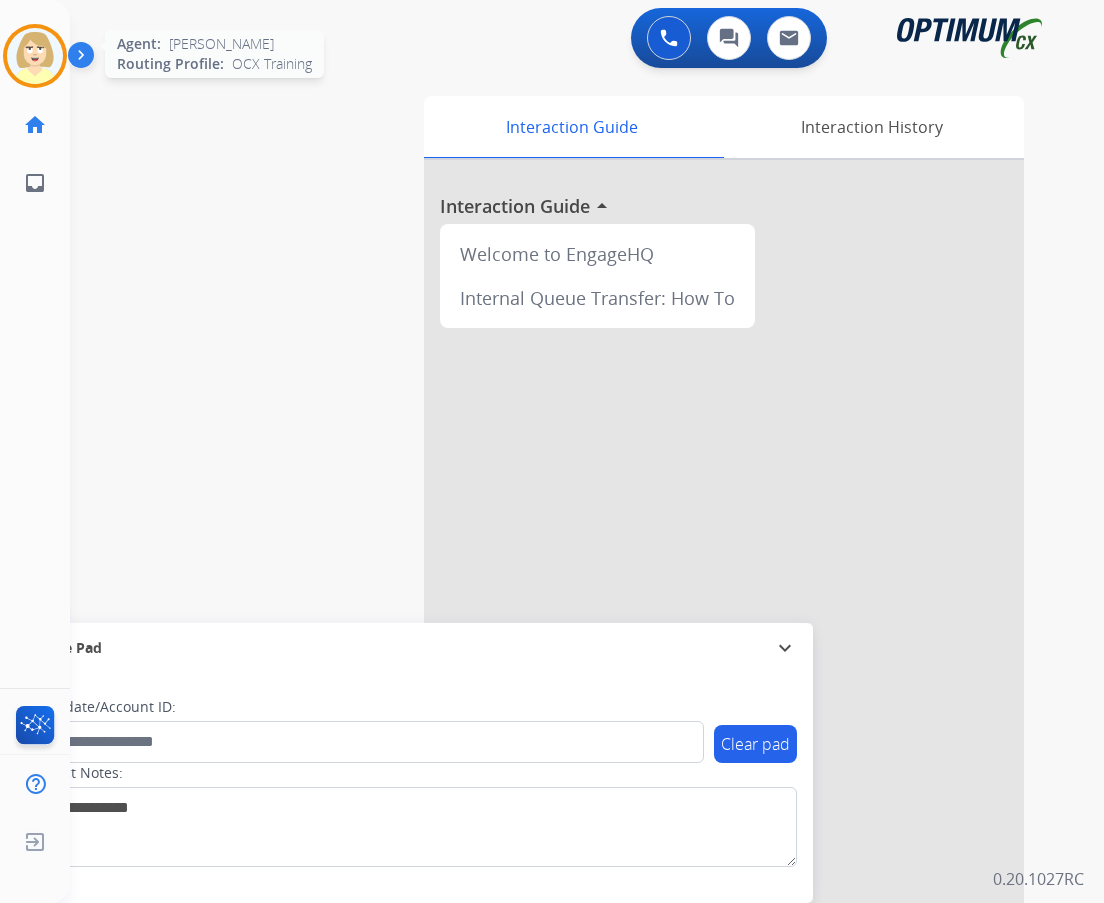 click at bounding box center (35, 56) 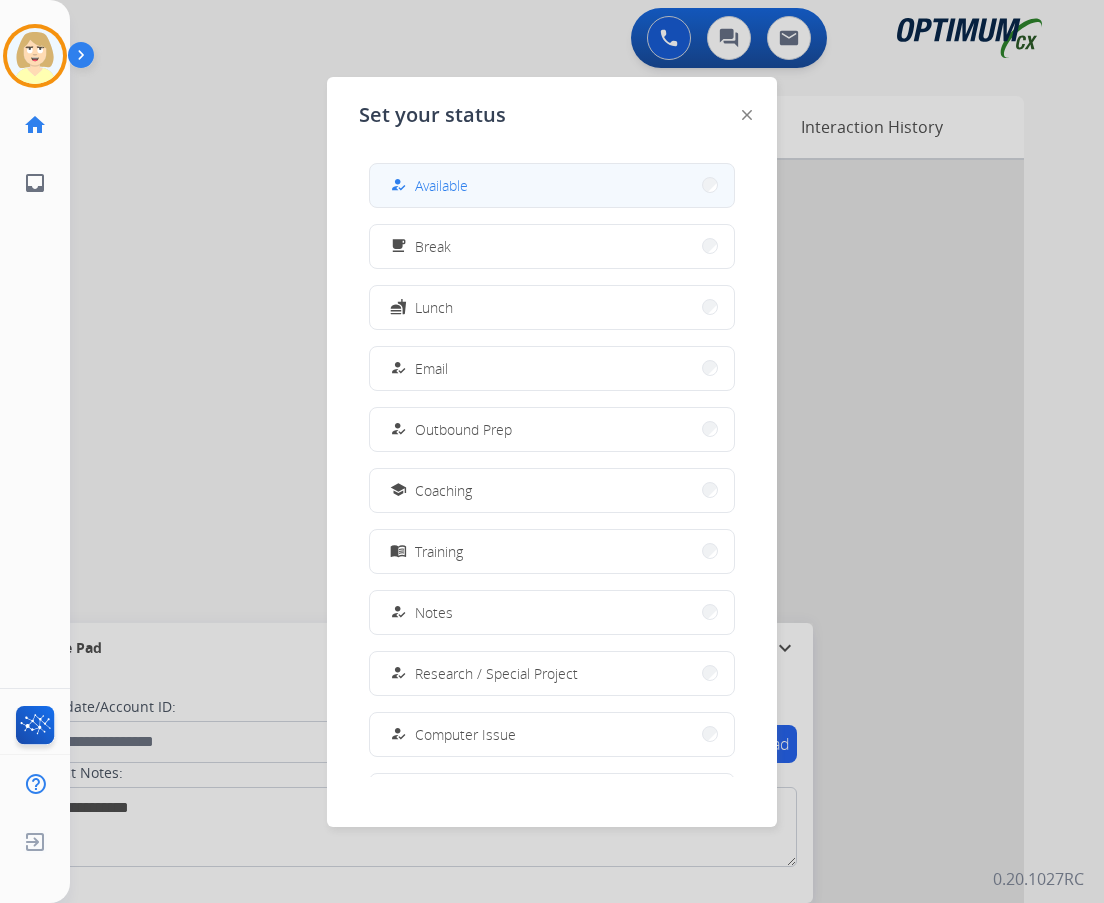click on "Available" at bounding box center (441, 185) 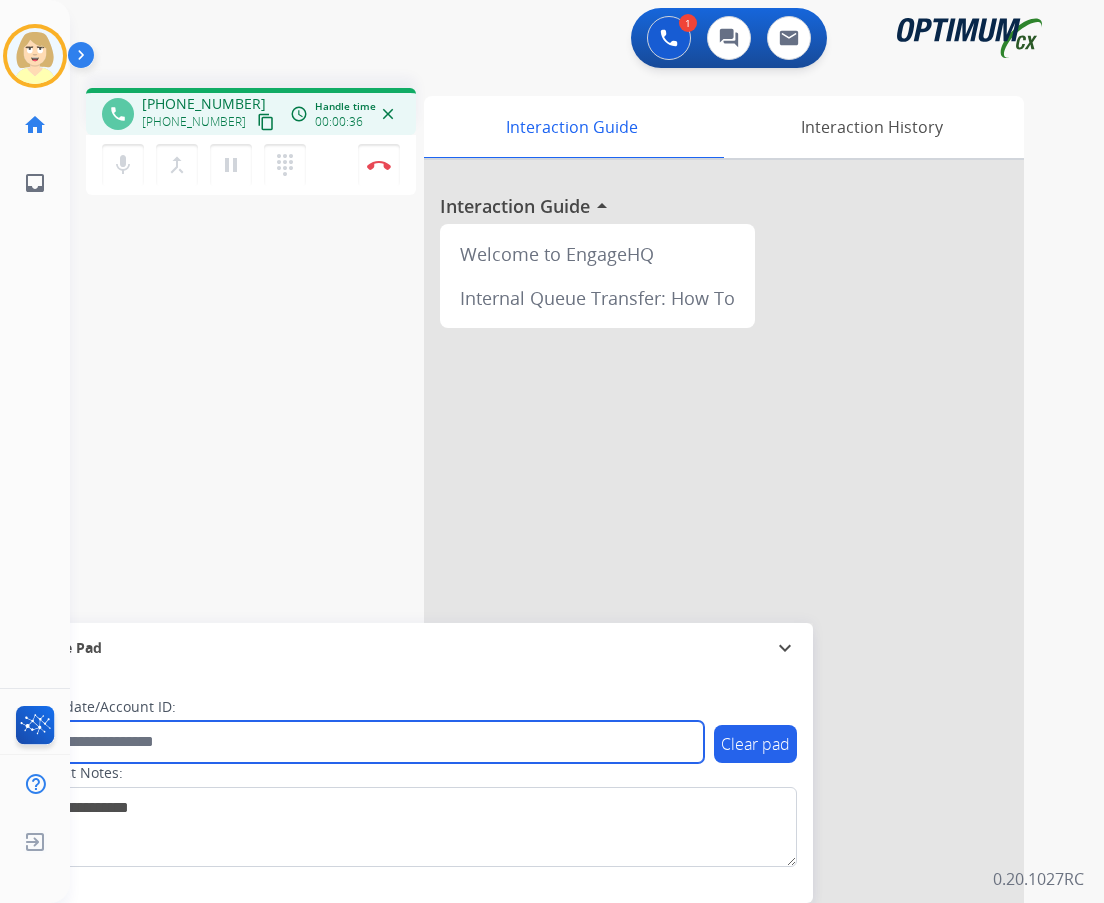 click at bounding box center [365, 742] 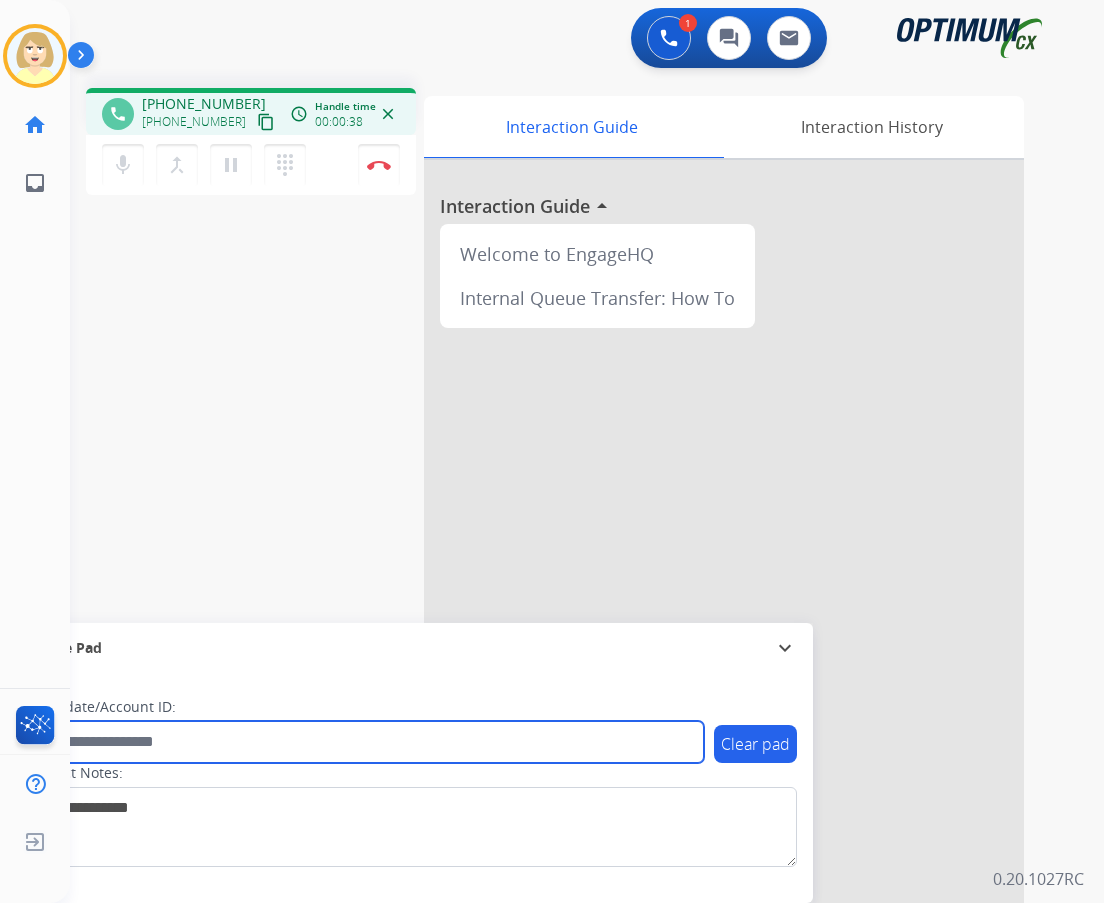 paste on "*******" 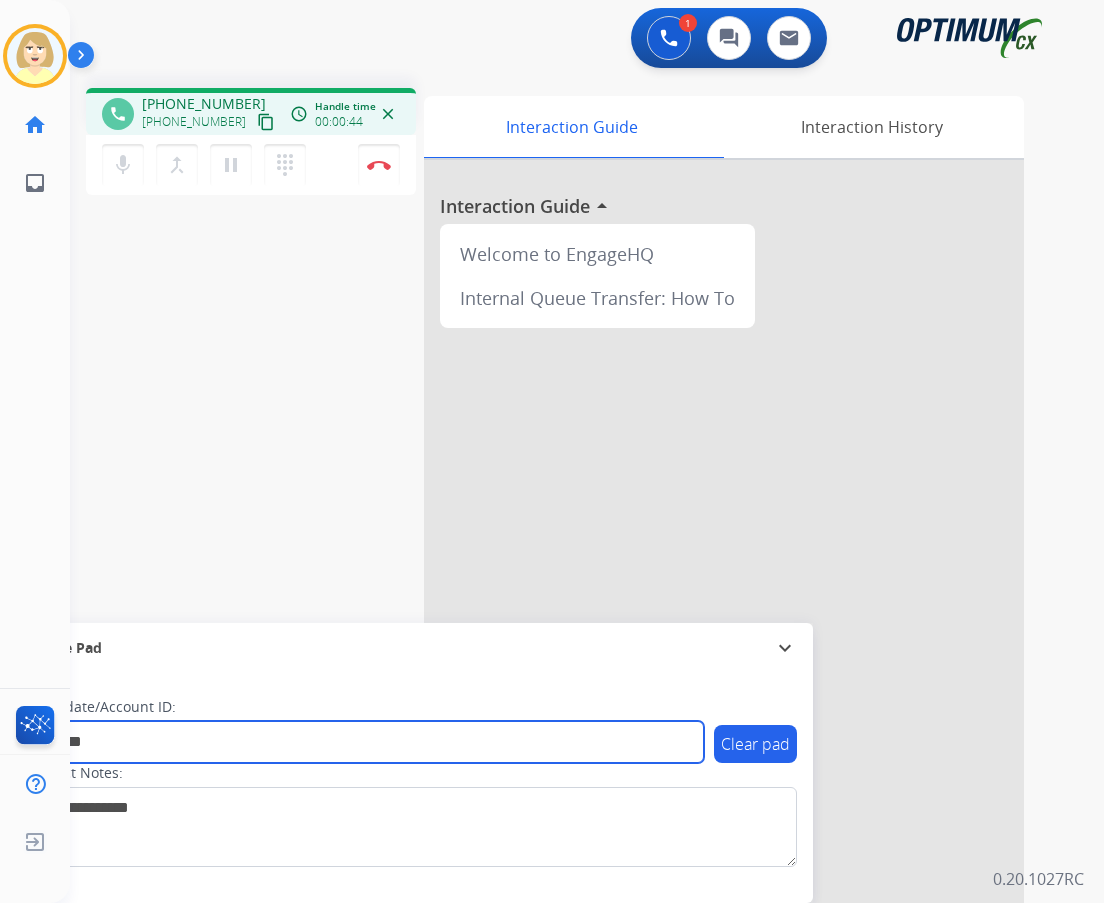 type on "*******" 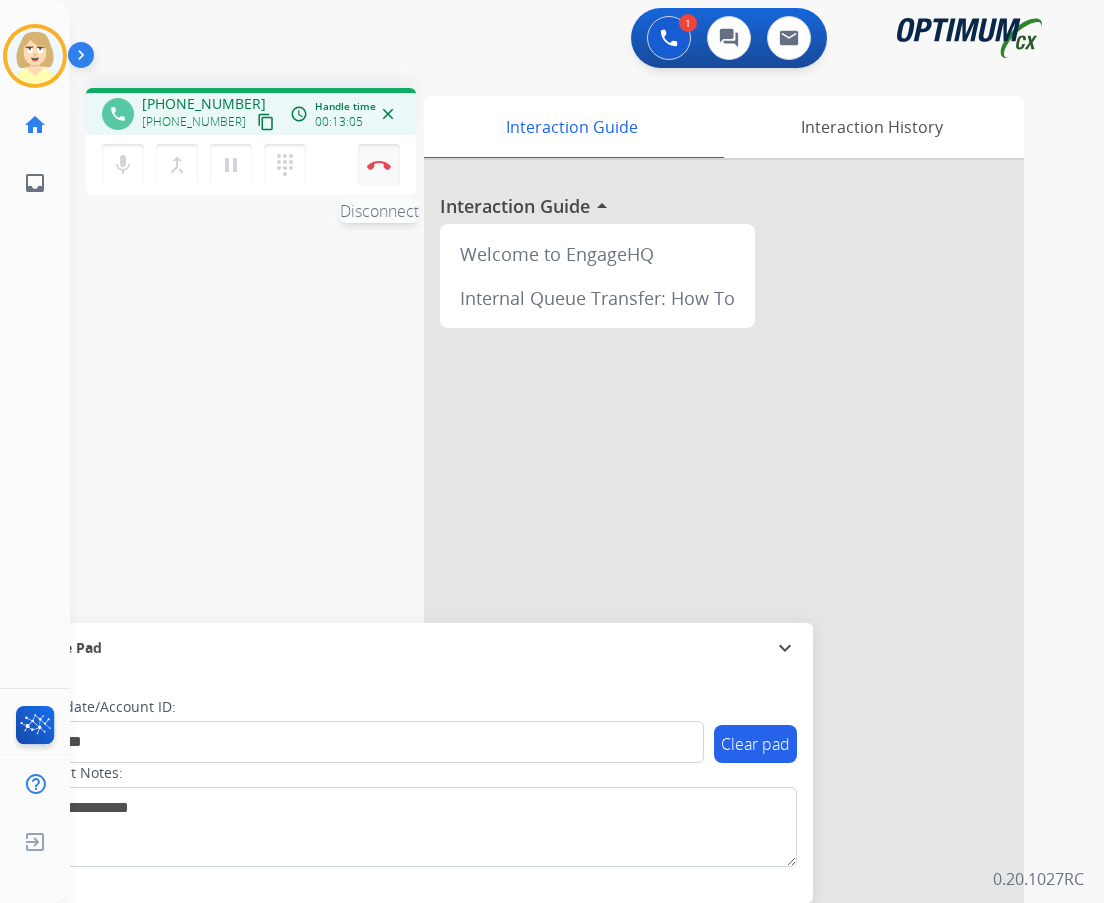 click on "Disconnect" at bounding box center (379, 165) 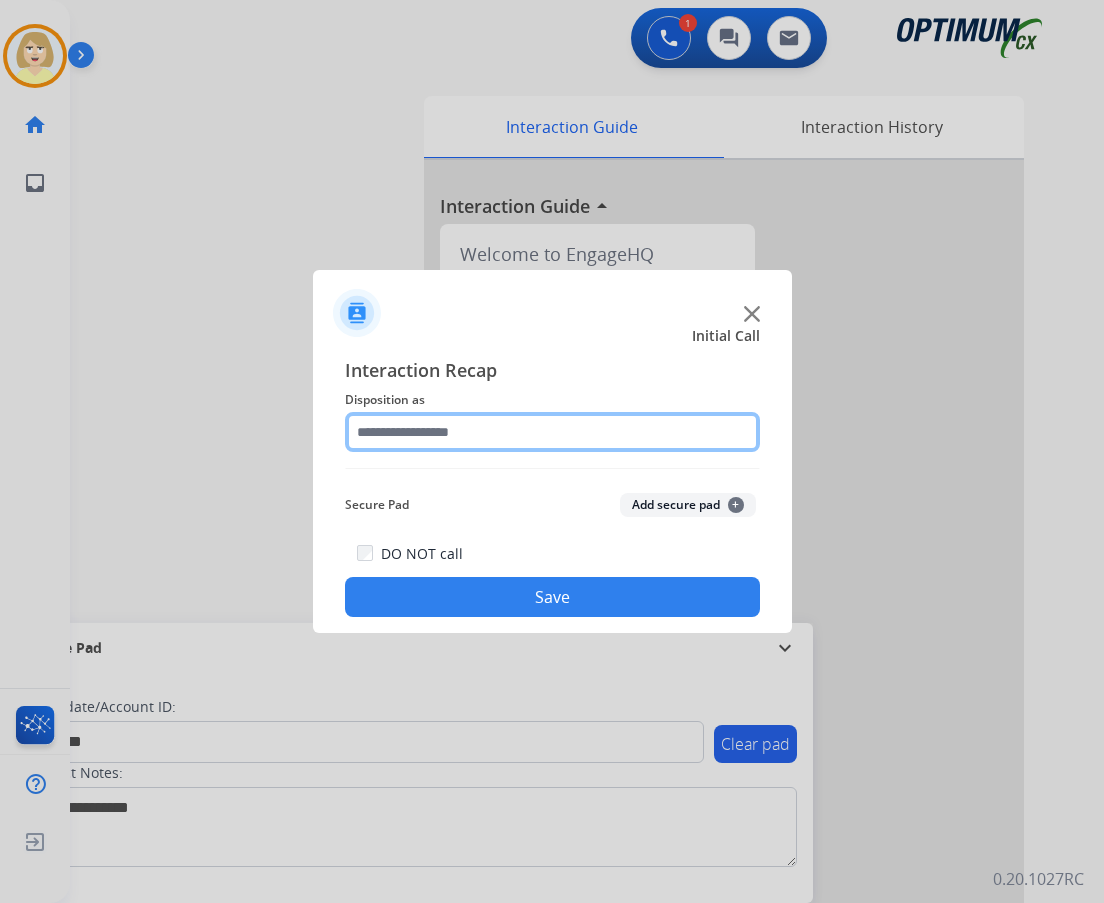 click 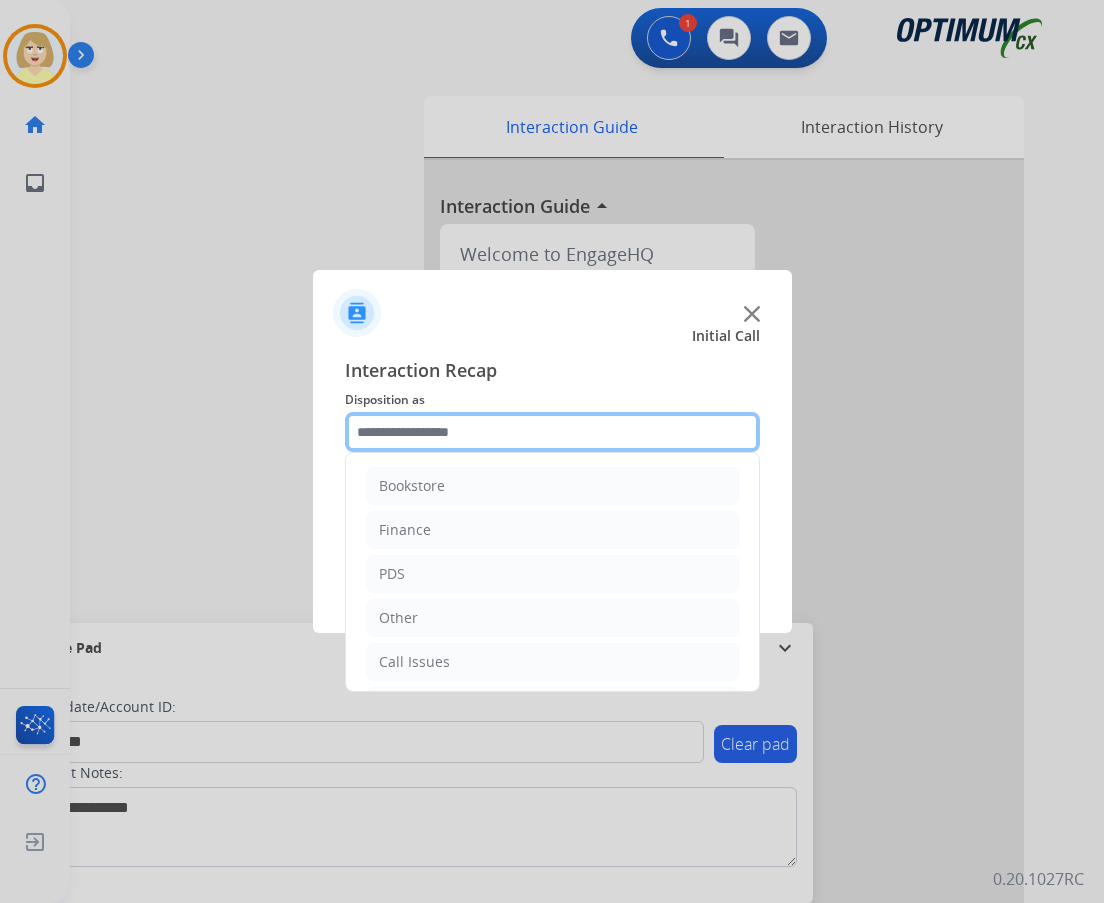 scroll, scrollTop: 136, scrollLeft: 0, axis: vertical 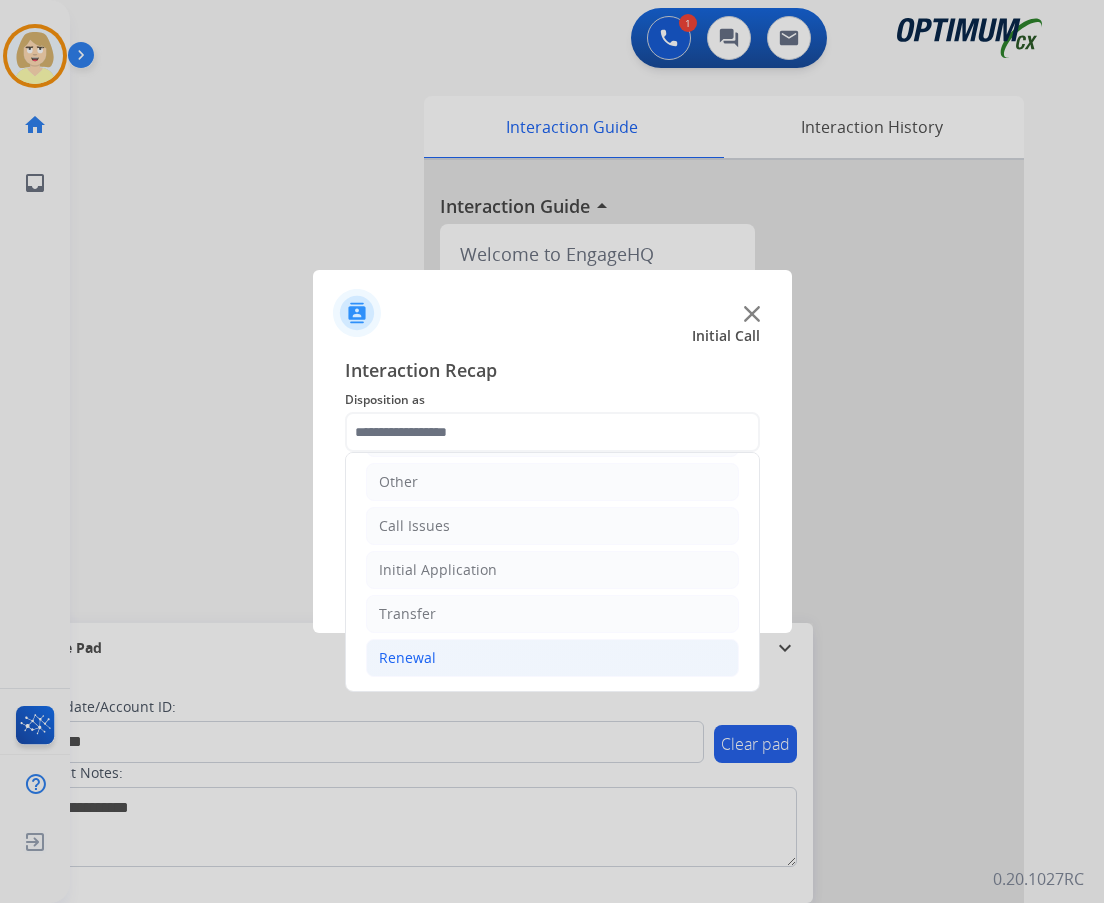 click on "Renewal" 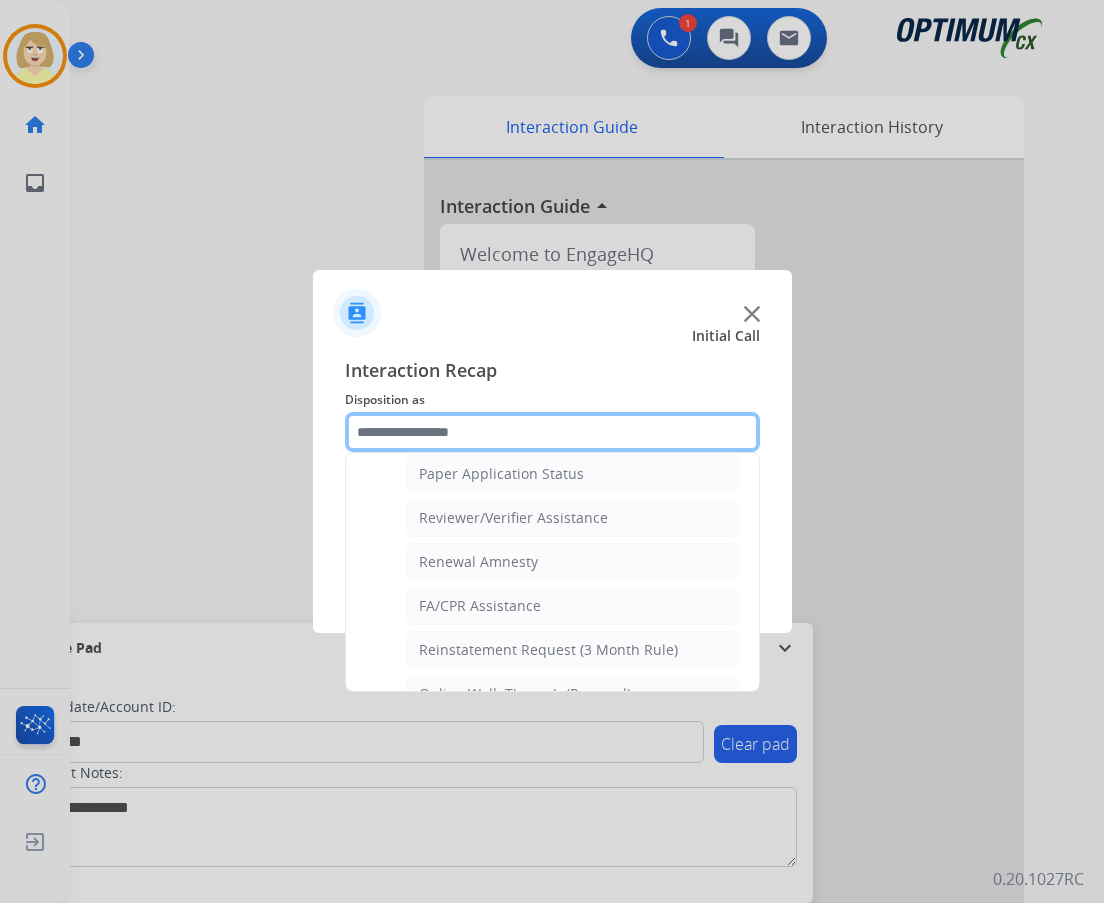 scroll, scrollTop: 772, scrollLeft: 0, axis: vertical 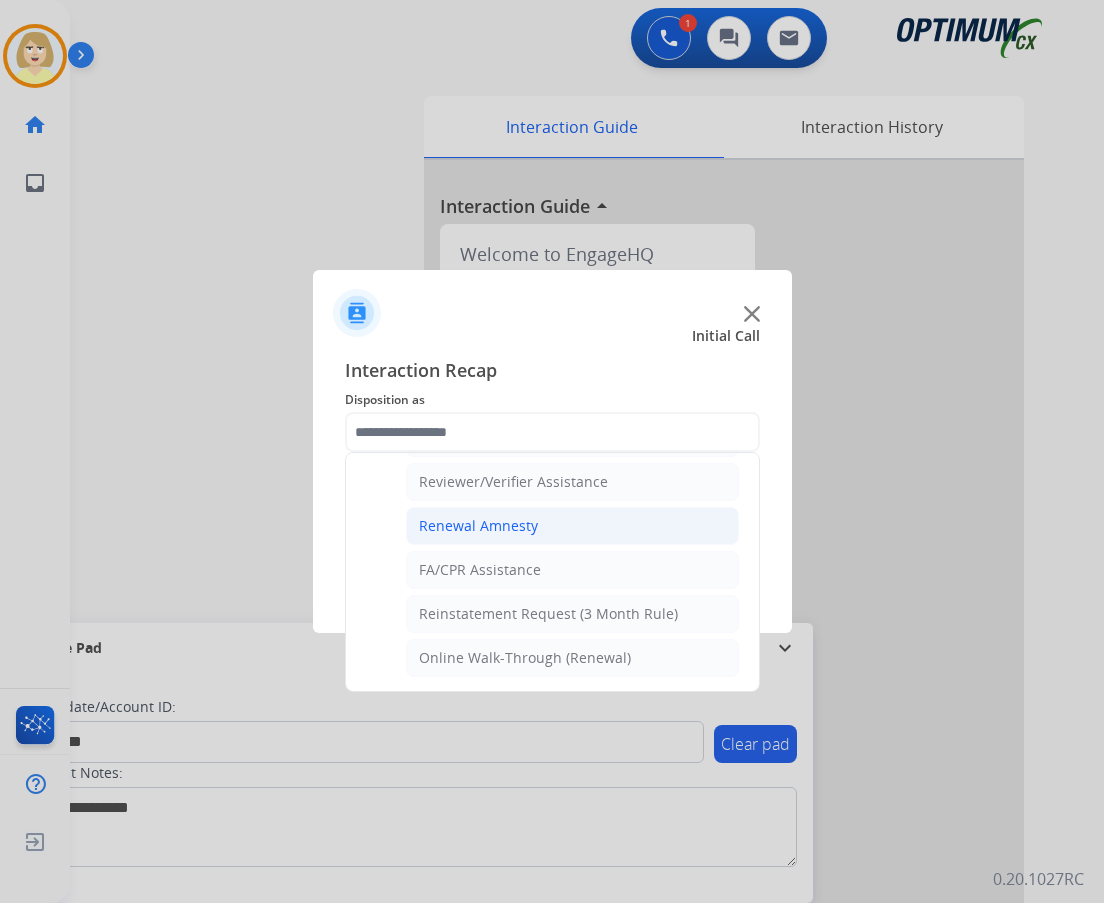 click on "Renewal Amnesty" 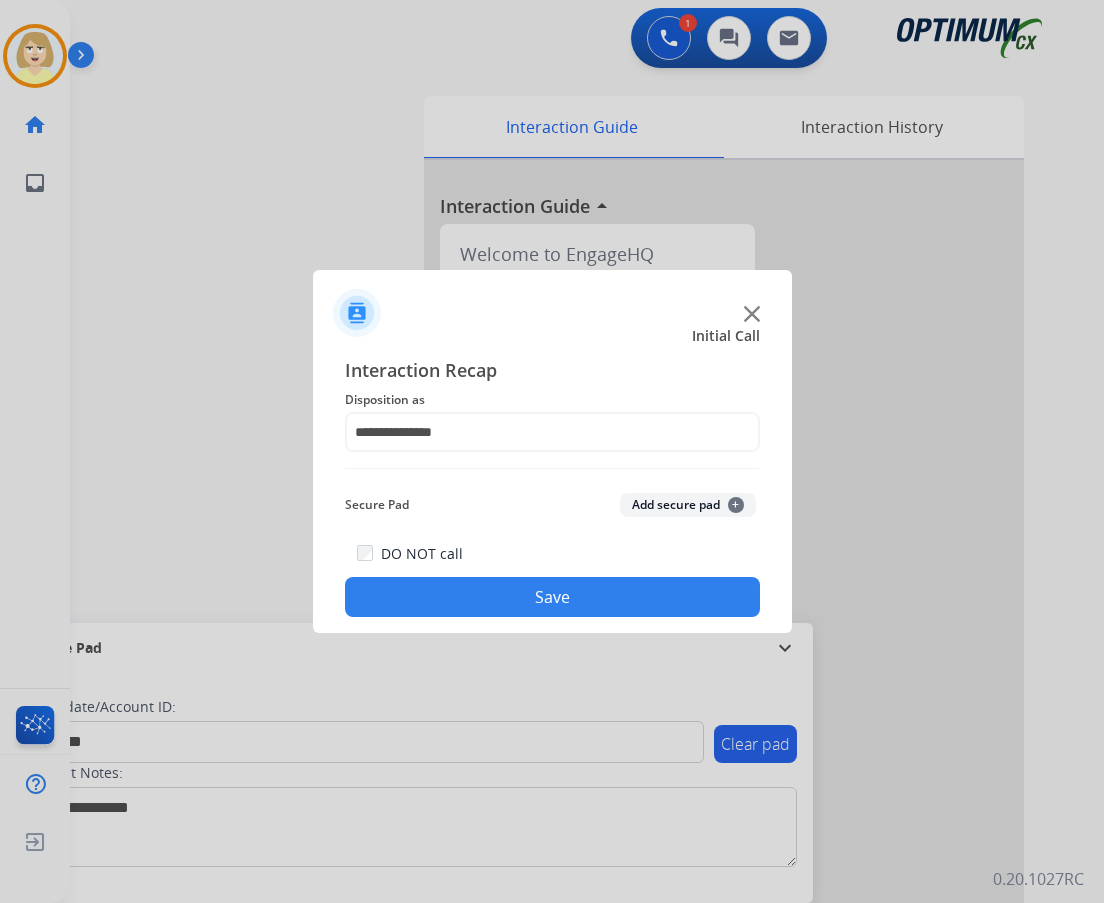 click on "Add secure pad  +" 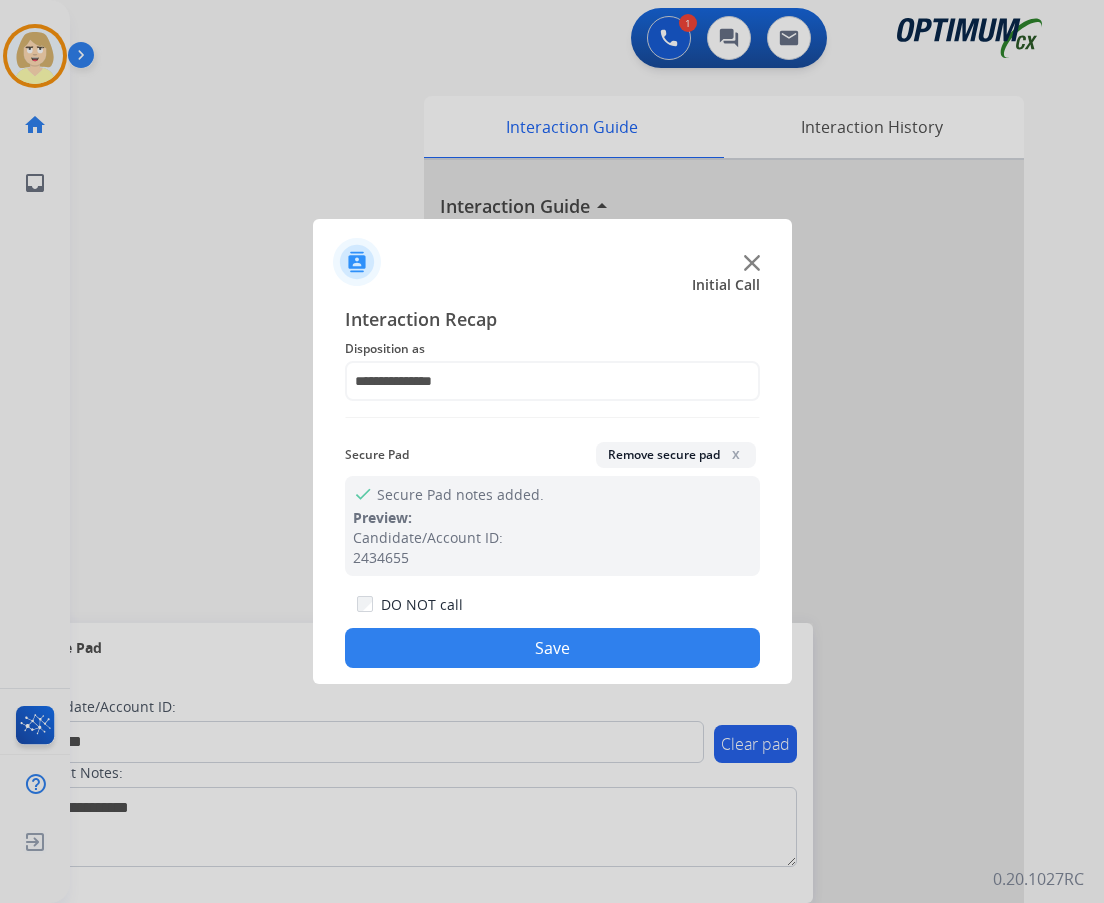 drag, startPoint x: 573, startPoint y: 648, endPoint x: 136, endPoint y: 610, distance: 438.64905 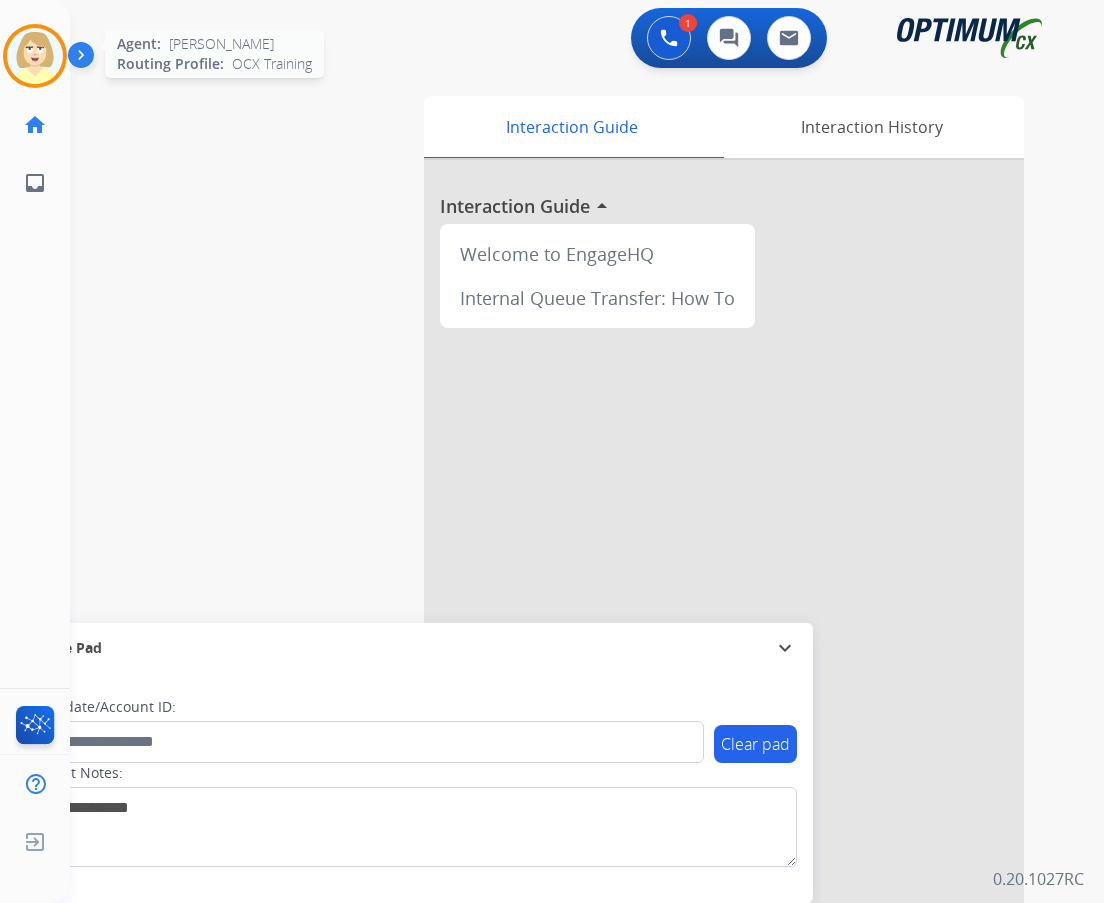 click at bounding box center (35, 56) 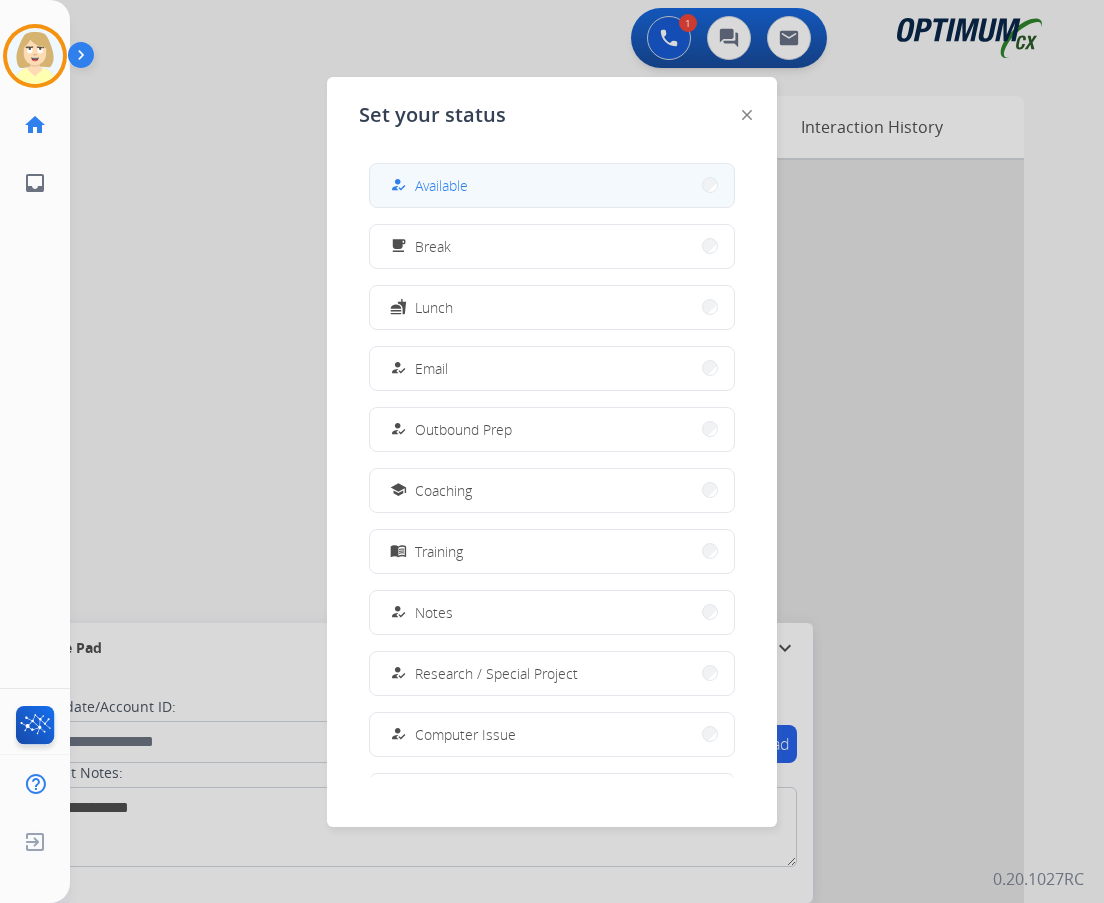 click on "Available" at bounding box center (441, 185) 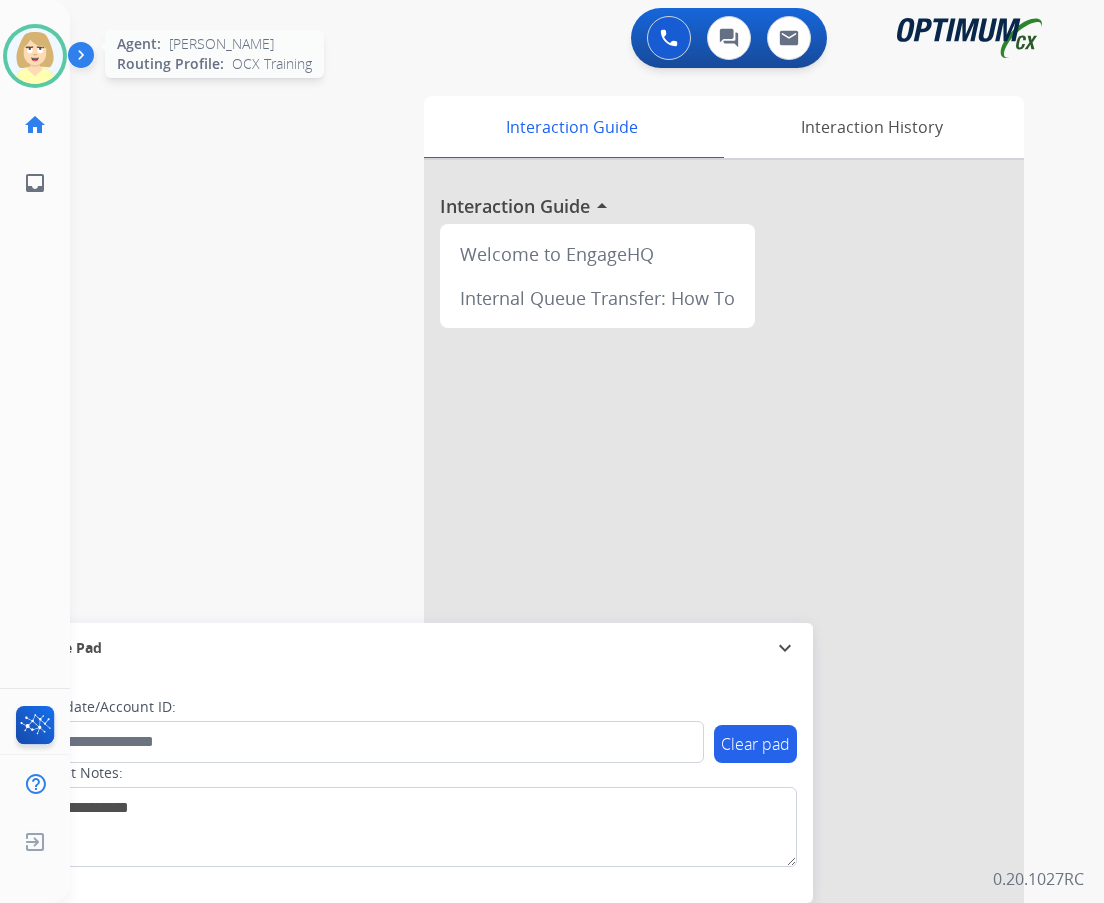 drag, startPoint x: 26, startPoint y: 50, endPoint x: 41, endPoint y: 55, distance: 15.811388 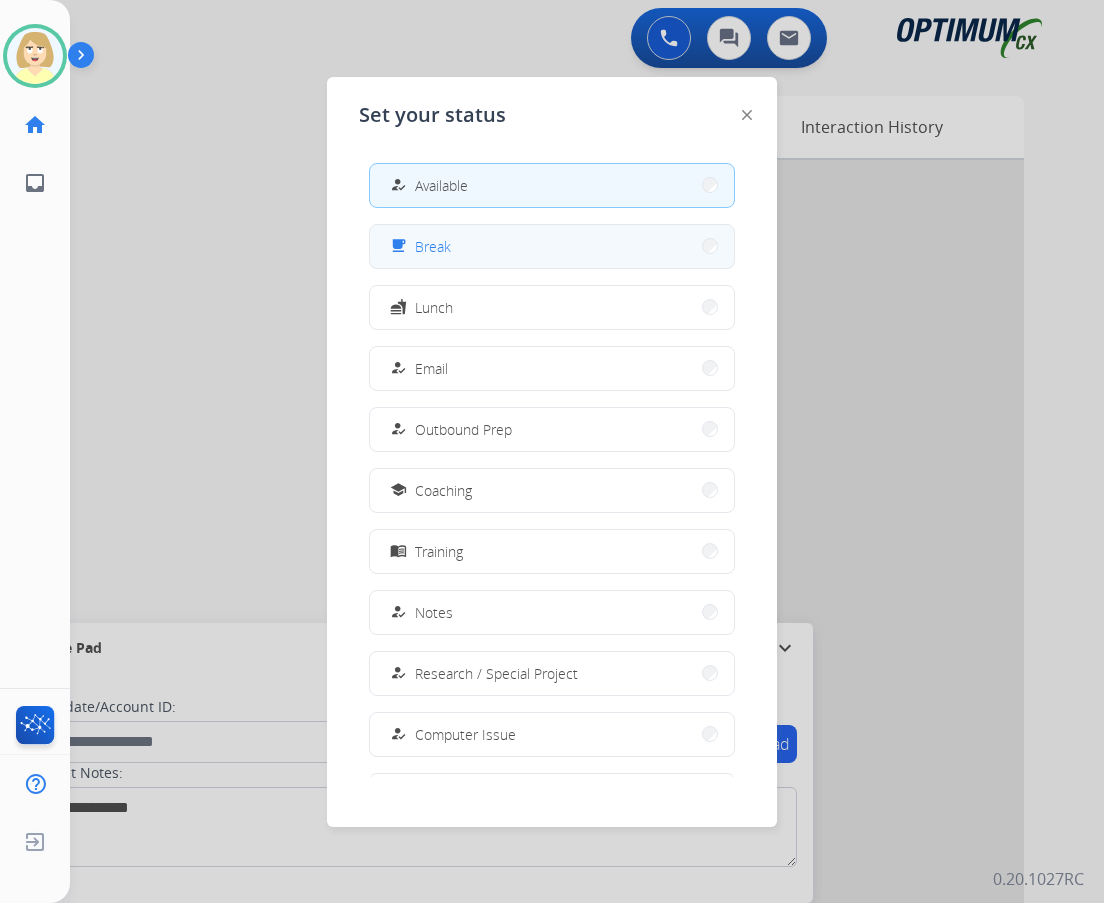 click on "free_breakfast Break" at bounding box center (552, 246) 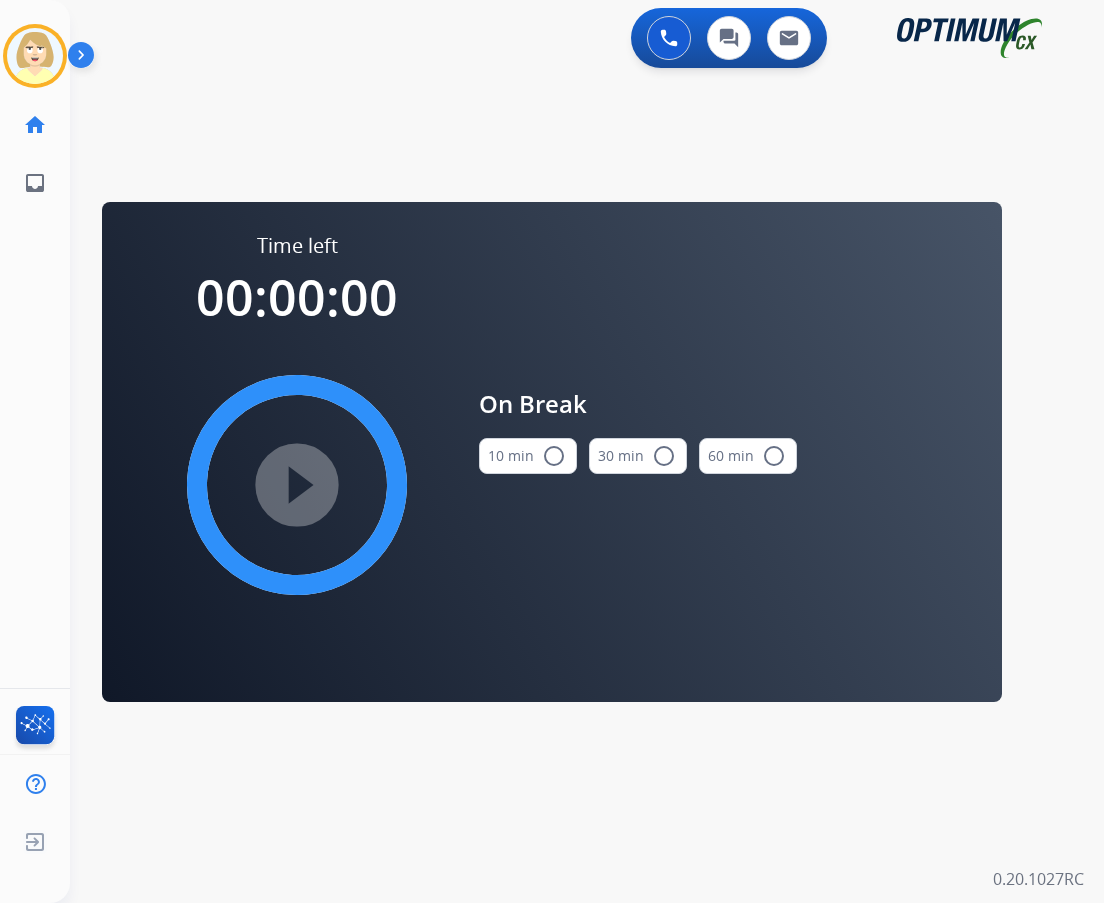drag, startPoint x: 546, startPoint y: 453, endPoint x: 220, endPoint y: 463, distance: 326.15335 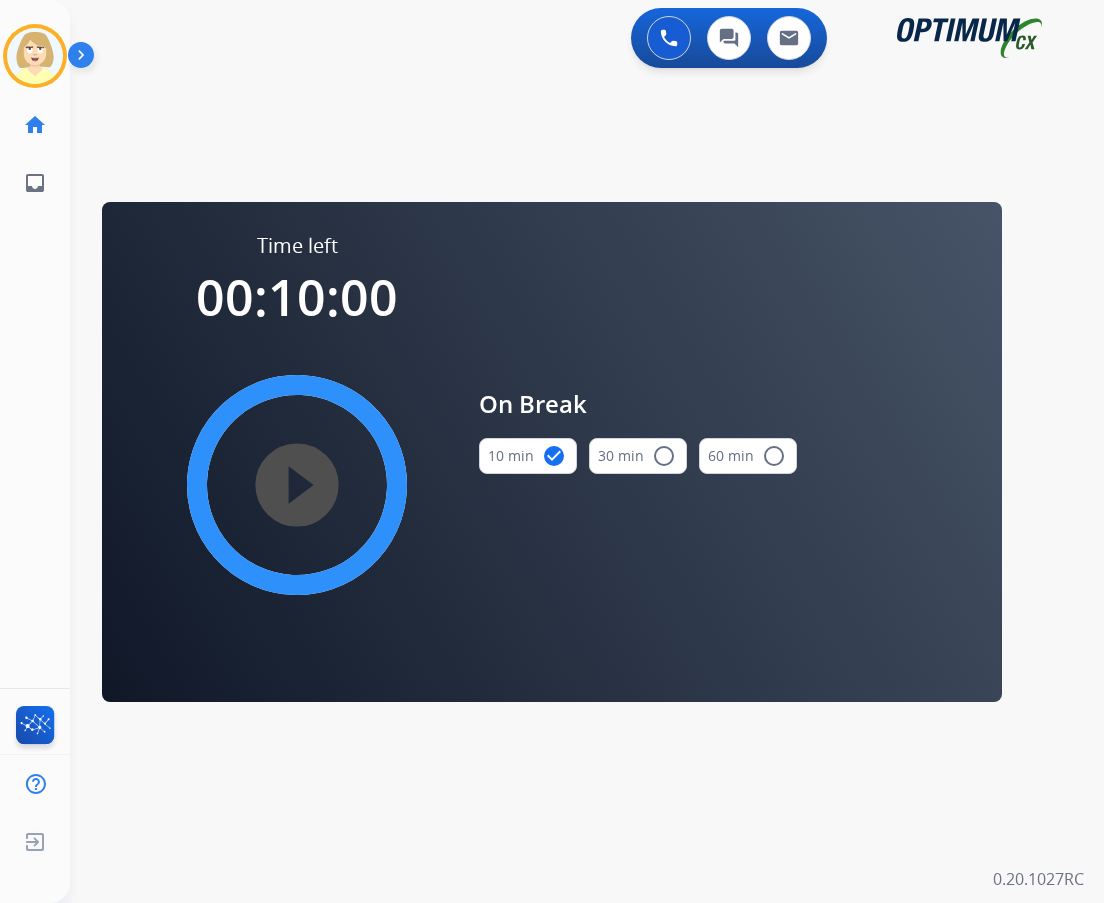 click on "play_circle_filled" at bounding box center [297, 485] 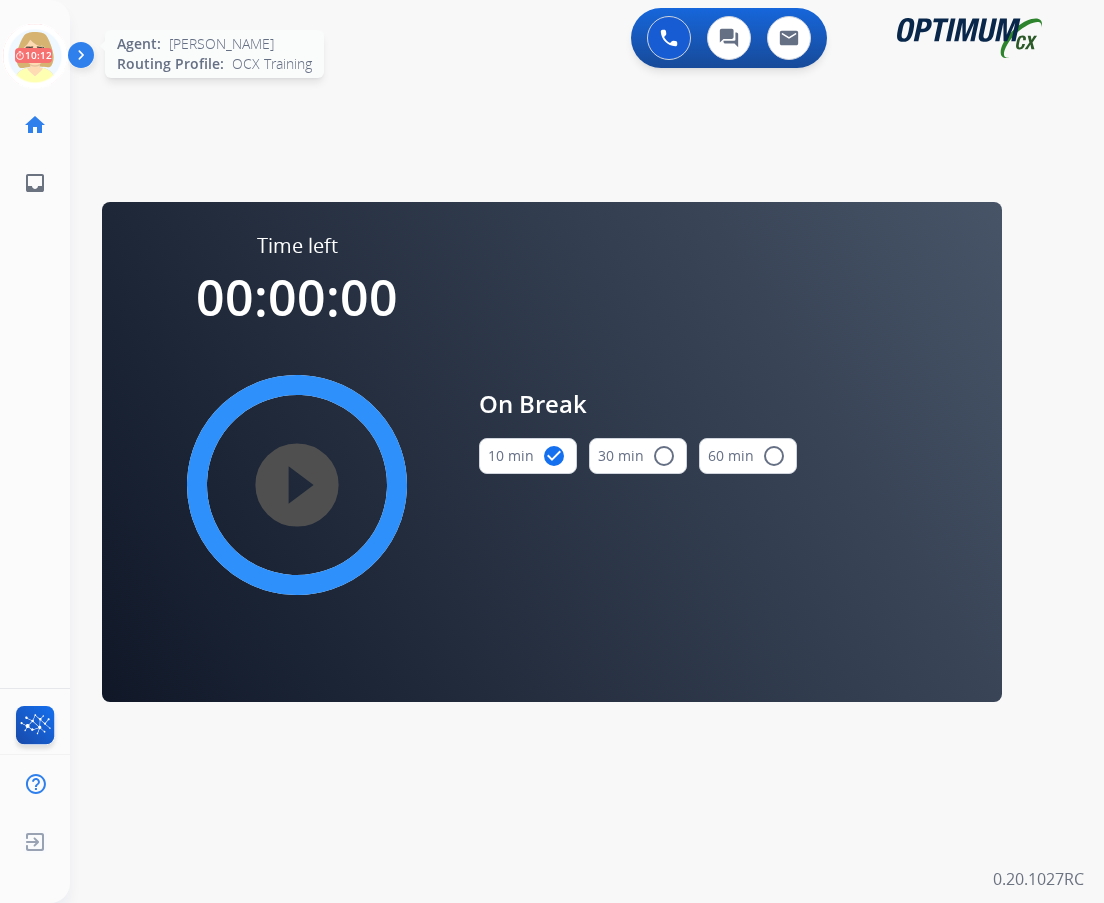 click 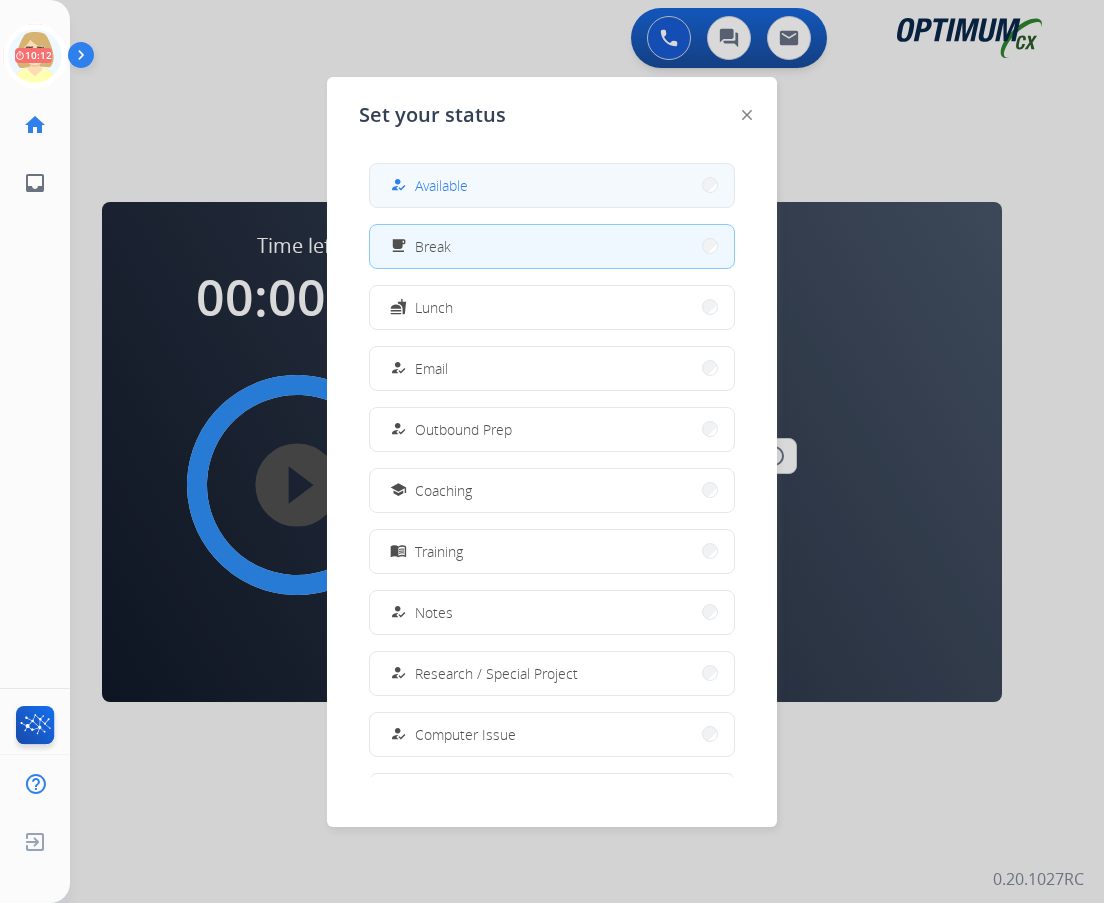 click on "Available" at bounding box center (441, 185) 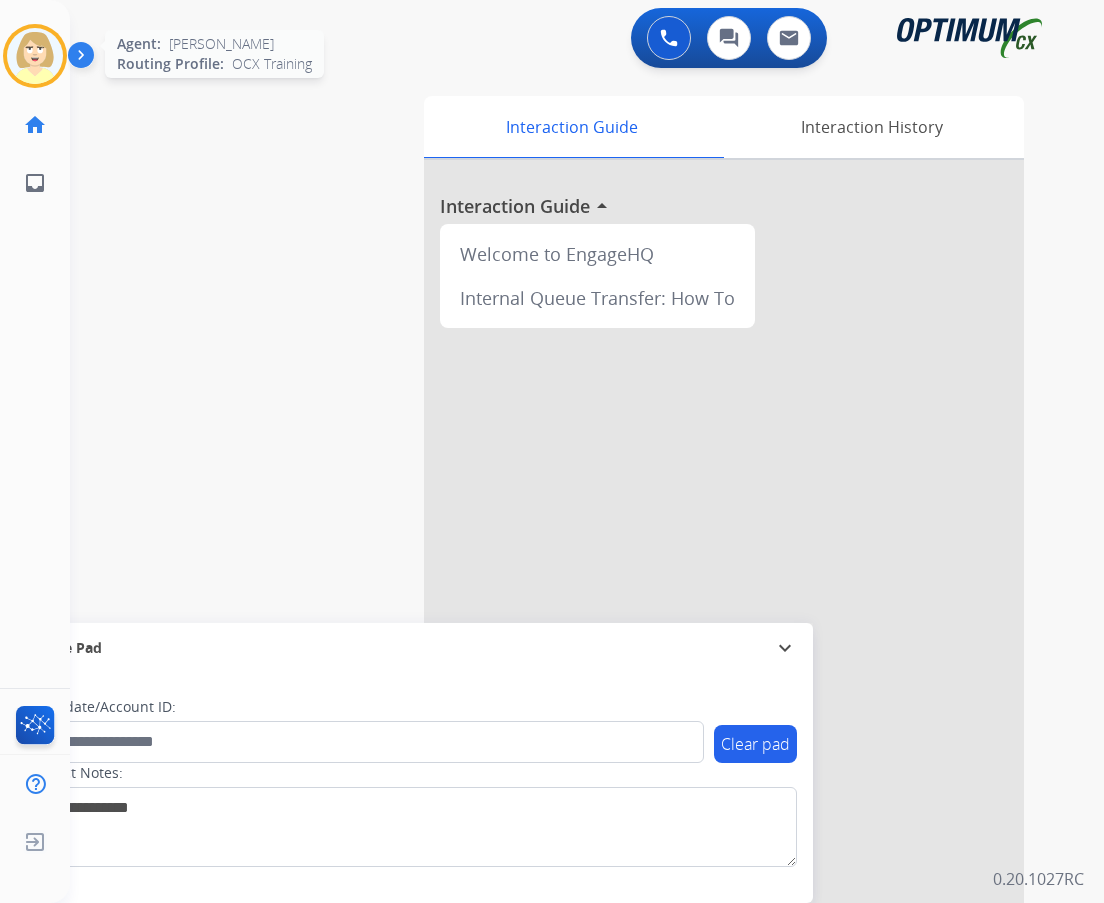 click at bounding box center (35, 56) 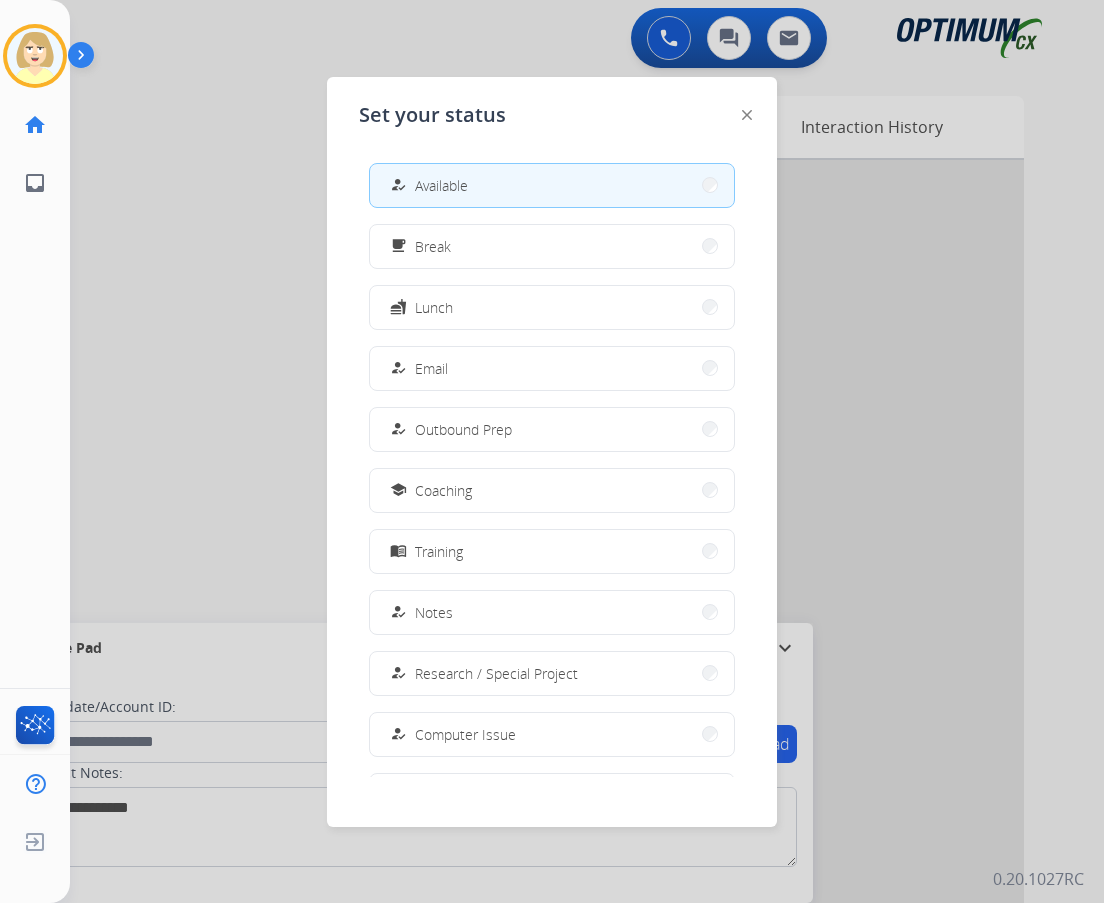 click on "Available" at bounding box center (441, 185) 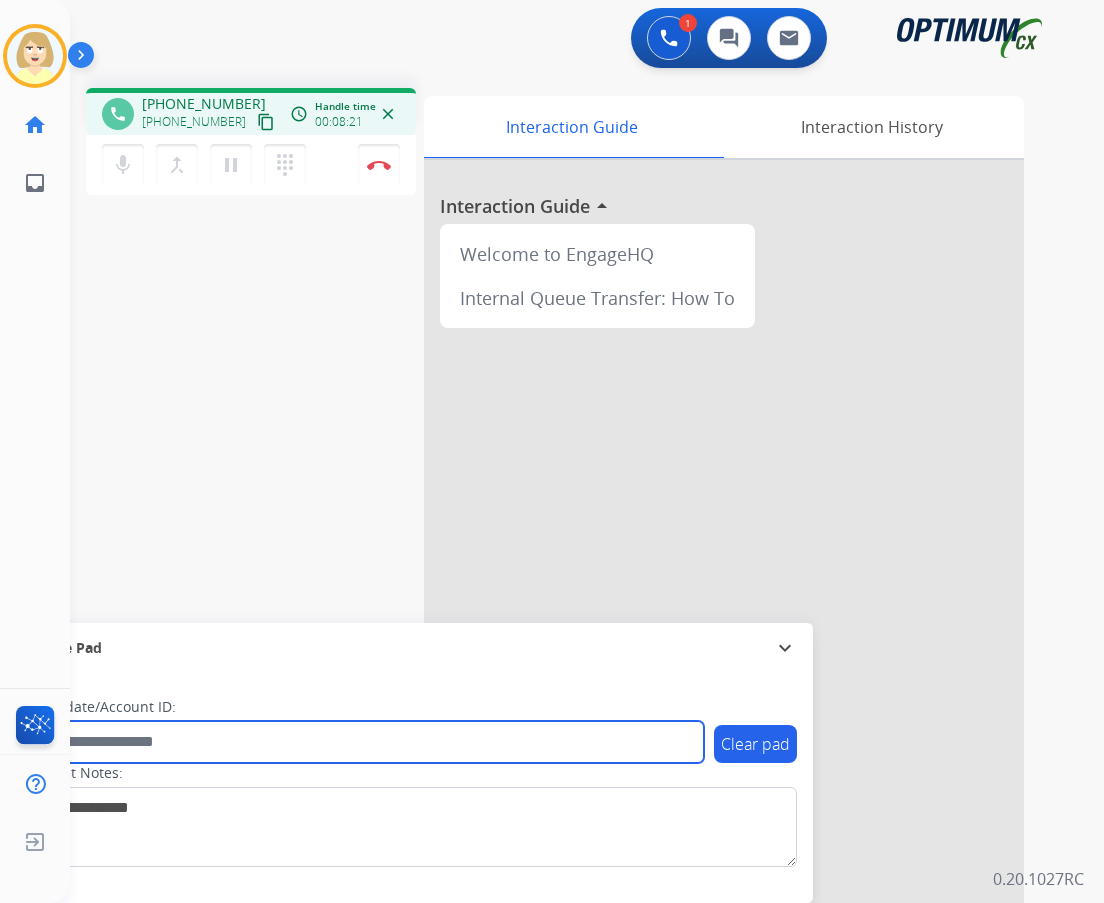 click at bounding box center [365, 742] 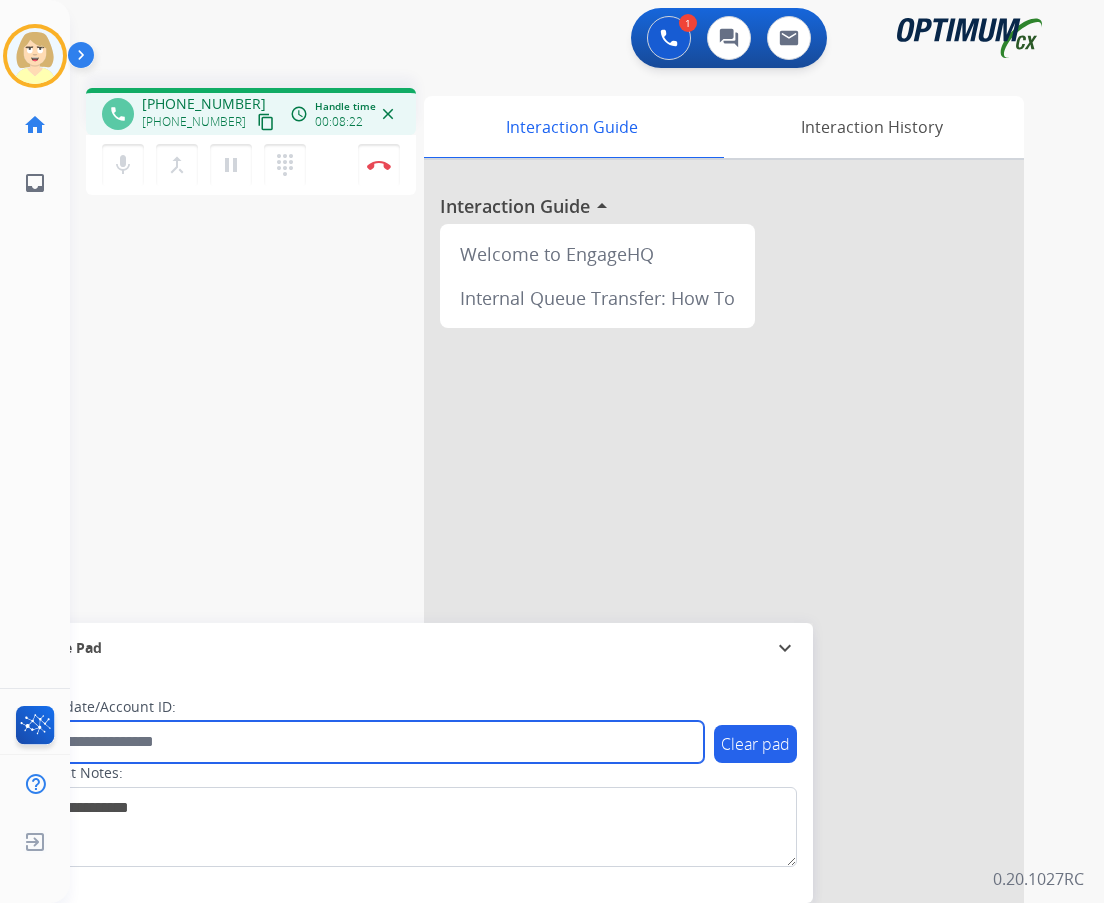 paste on "*******" 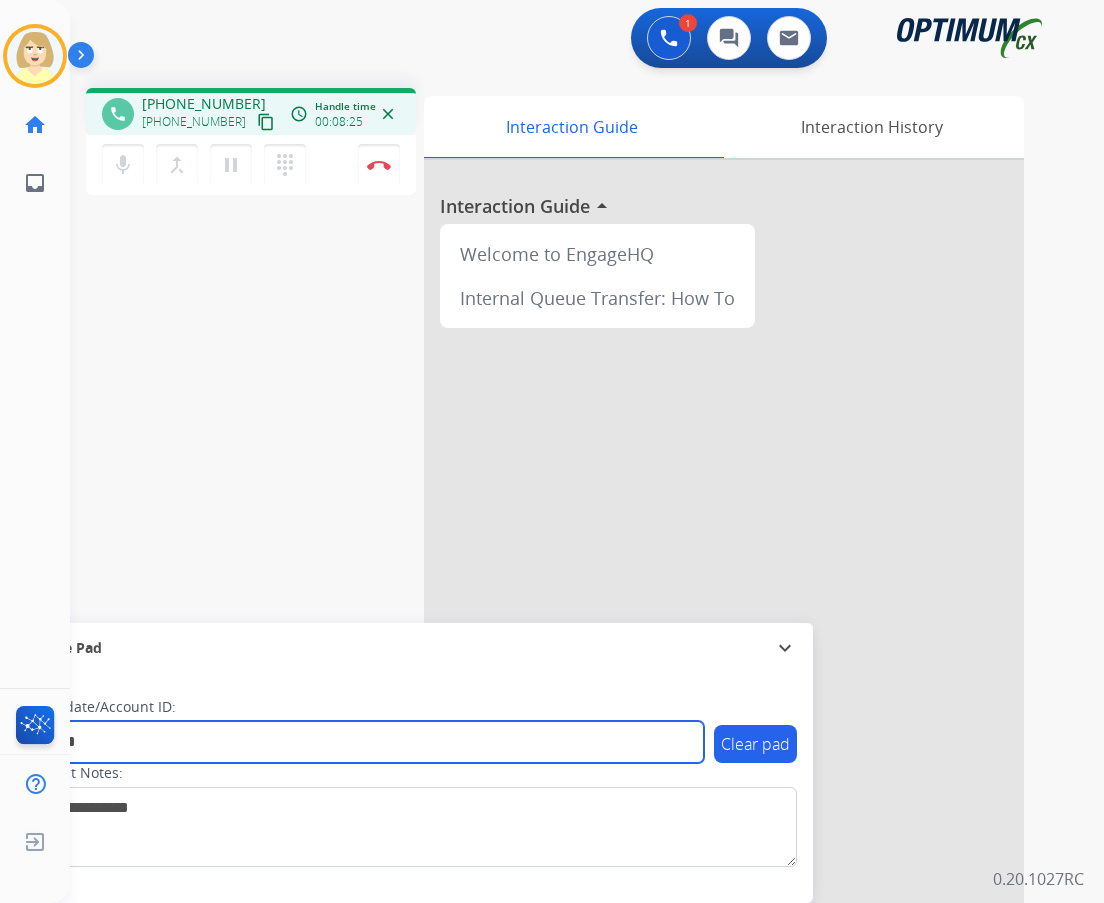type on "*******" 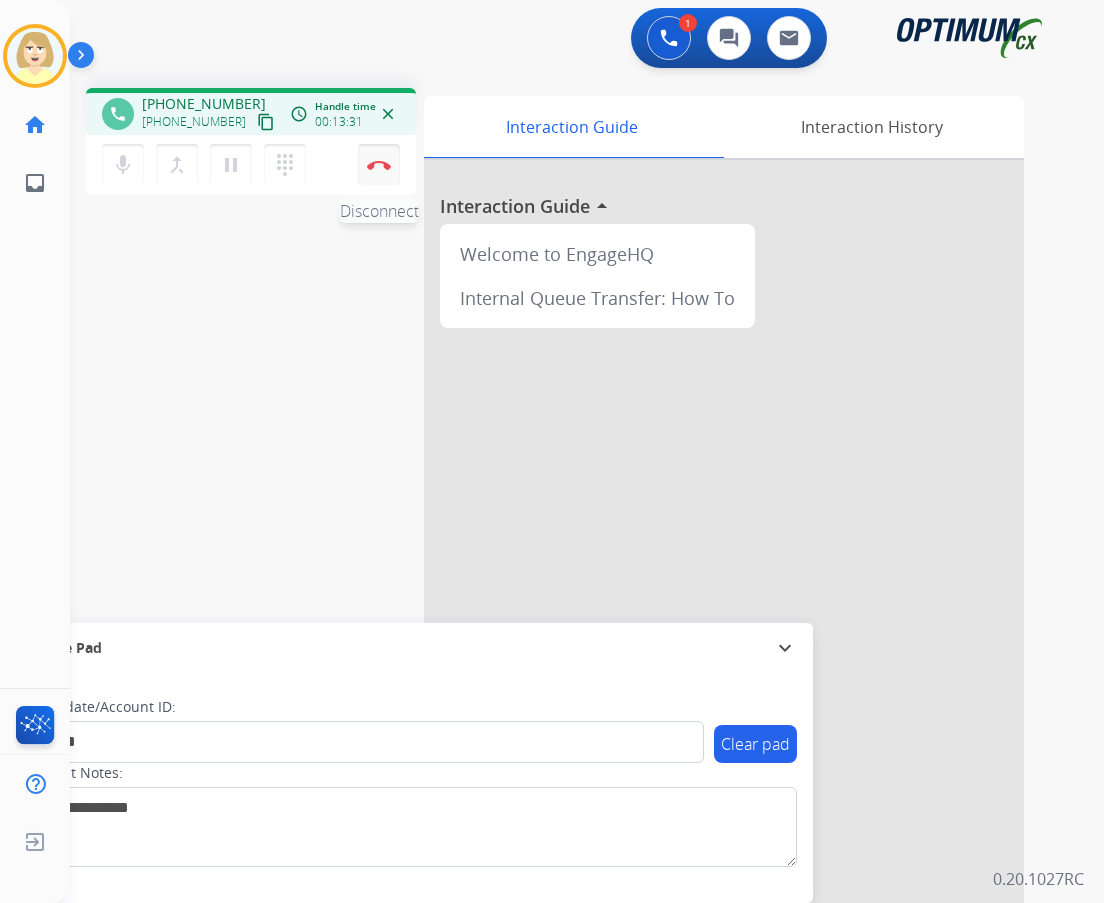 click at bounding box center [379, 165] 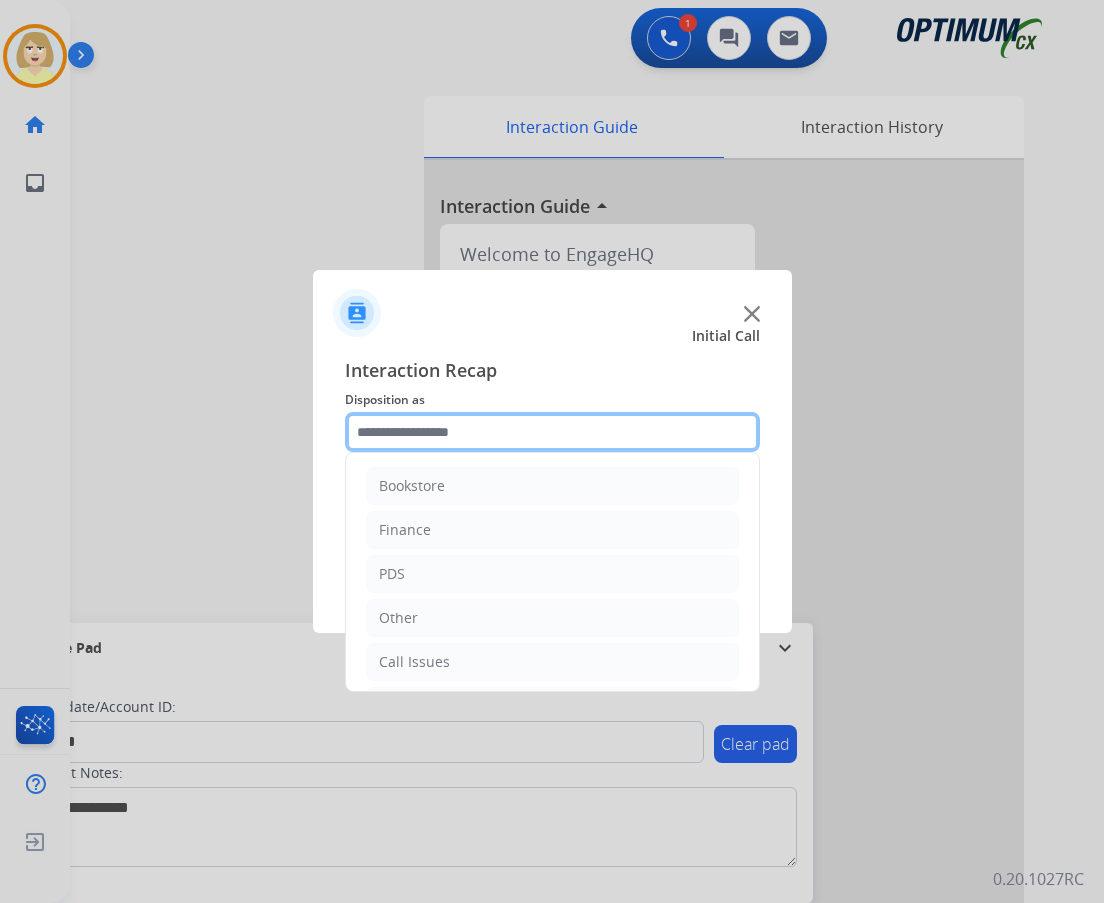 click 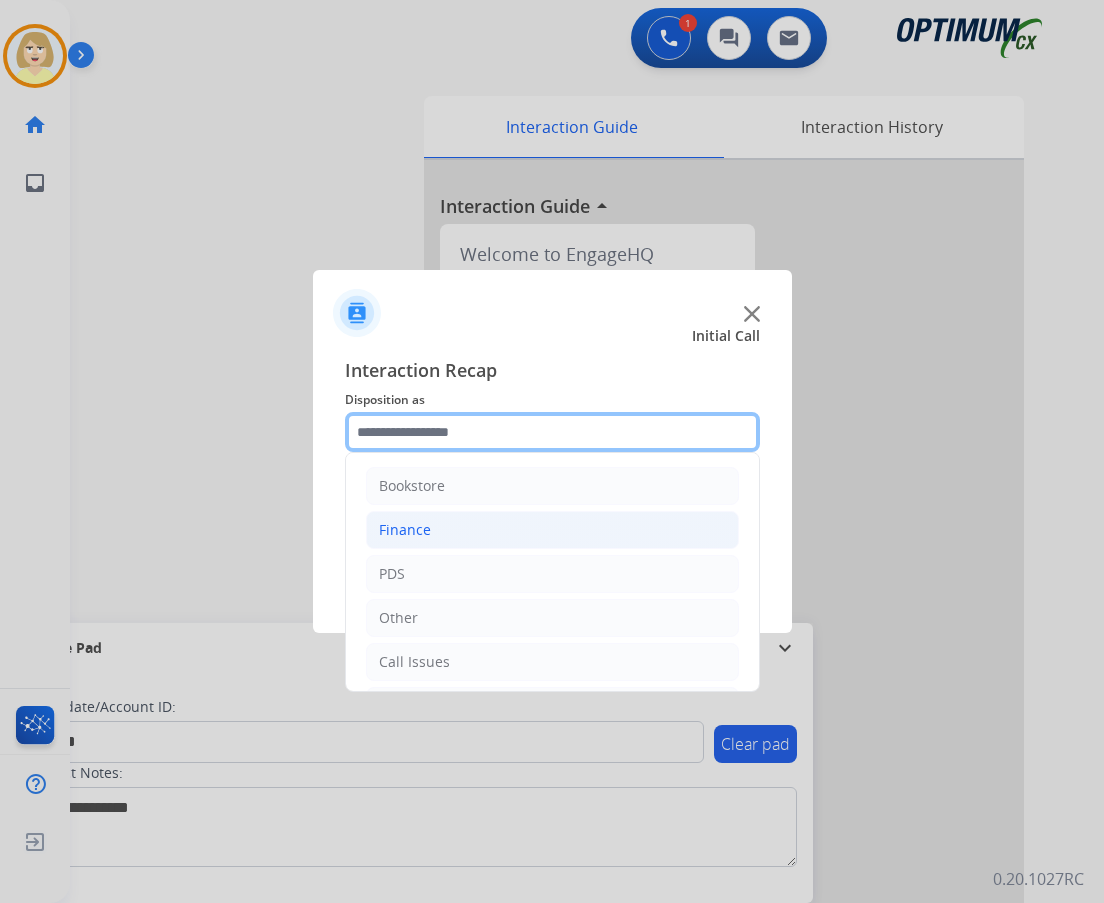 scroll, scrollTop: 136, scrollLeft: 0, axis: vertical 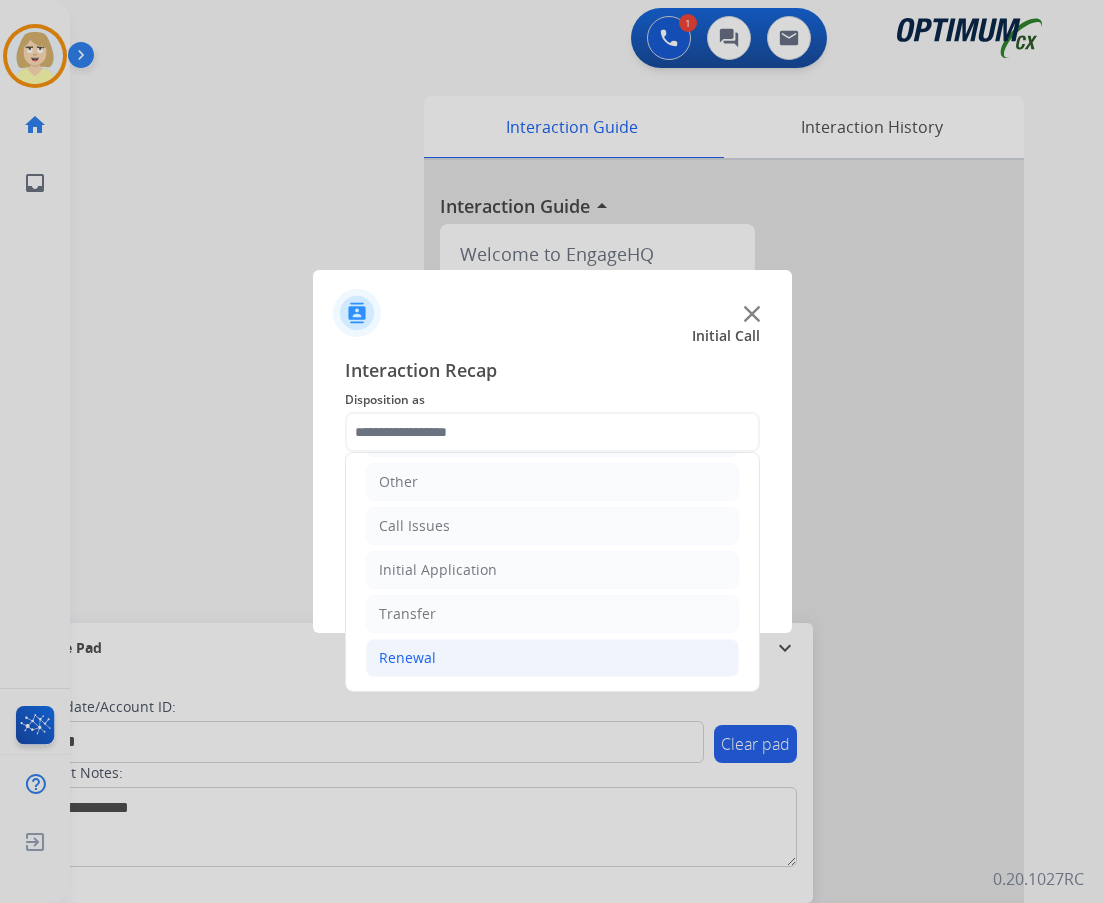click on "Renewal" 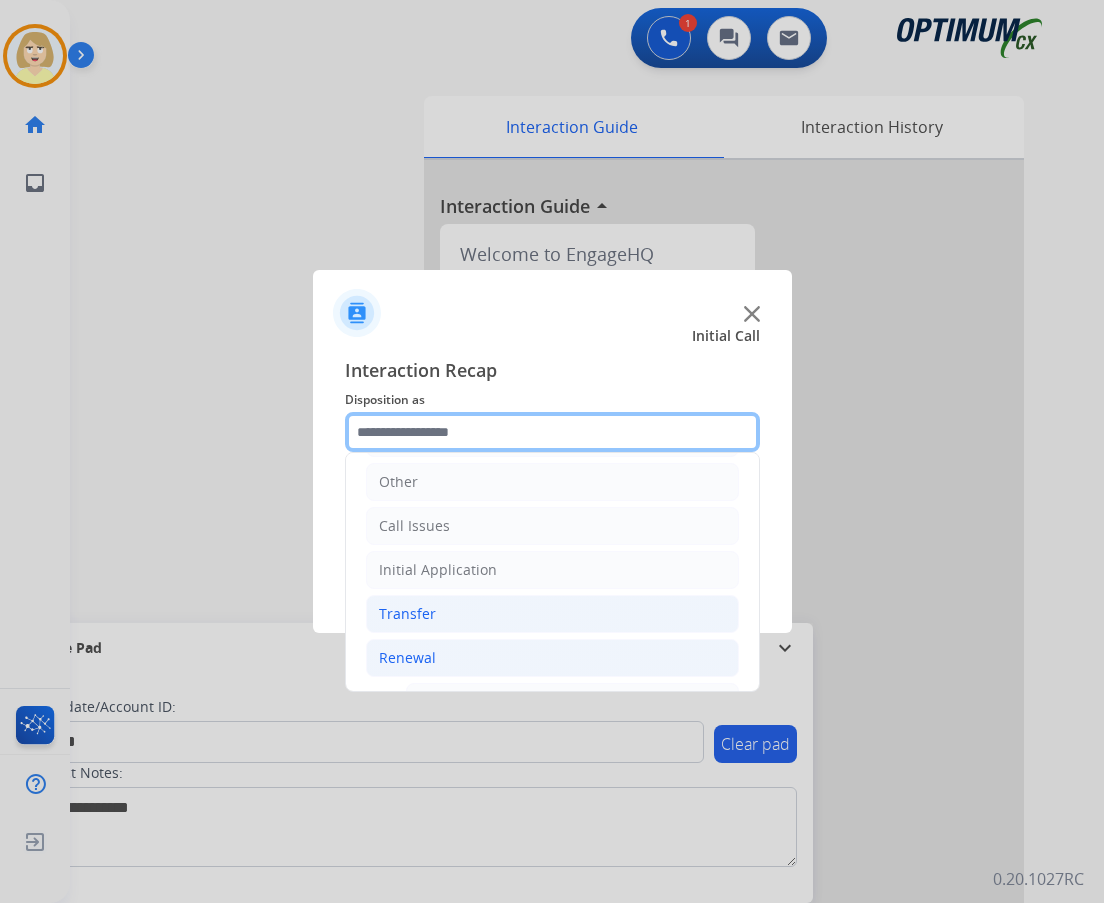 scroll, scrollTop: 436, scrollLeft: 0, axis: vertical 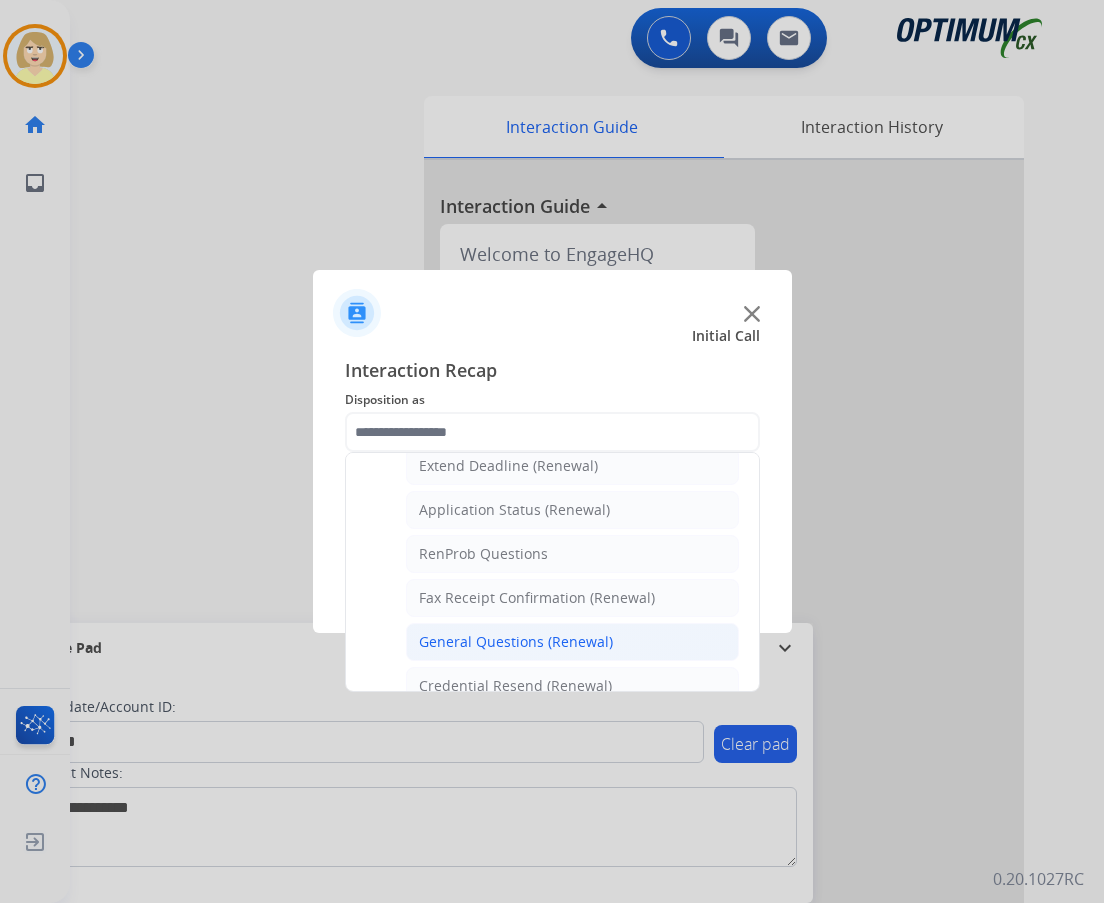 click on "General Questions (Renewal)" 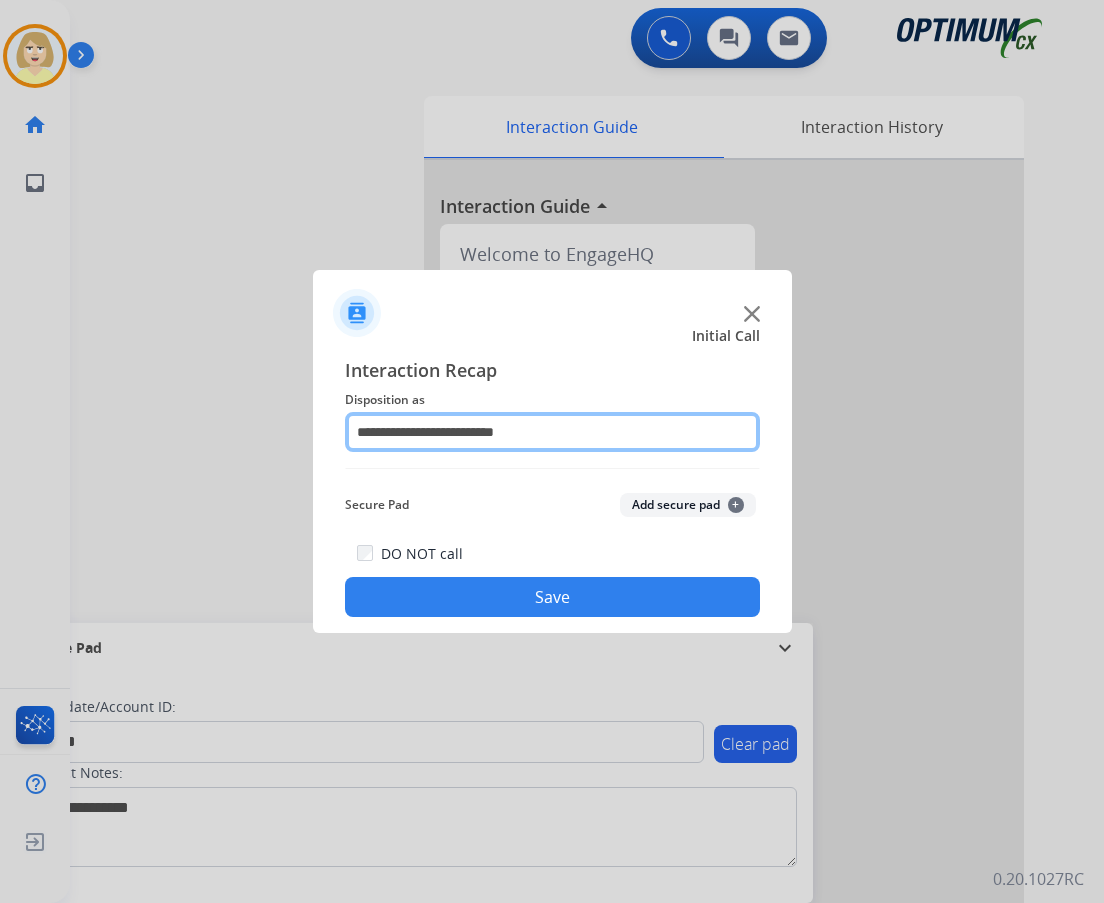 click on "**********" 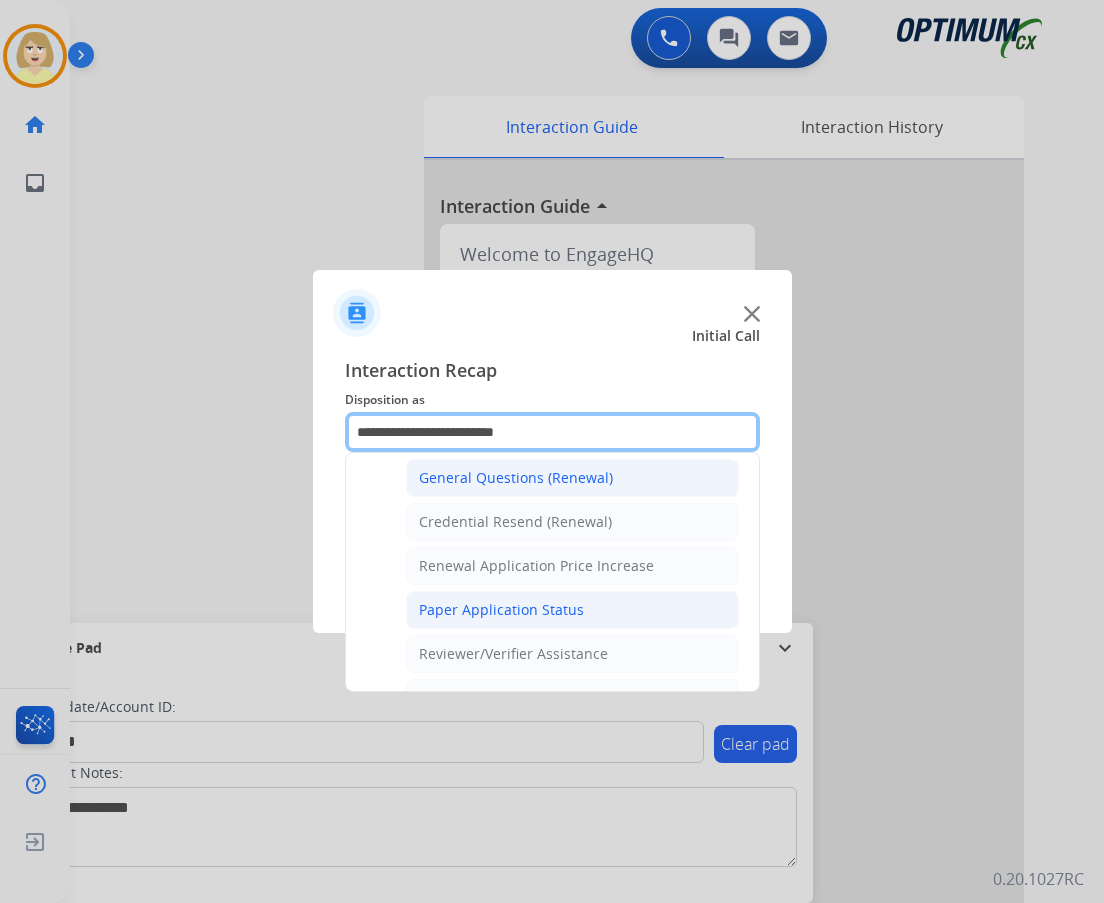 scroll, scrollTop: 700, scrollLeft: 0, axis: vertical 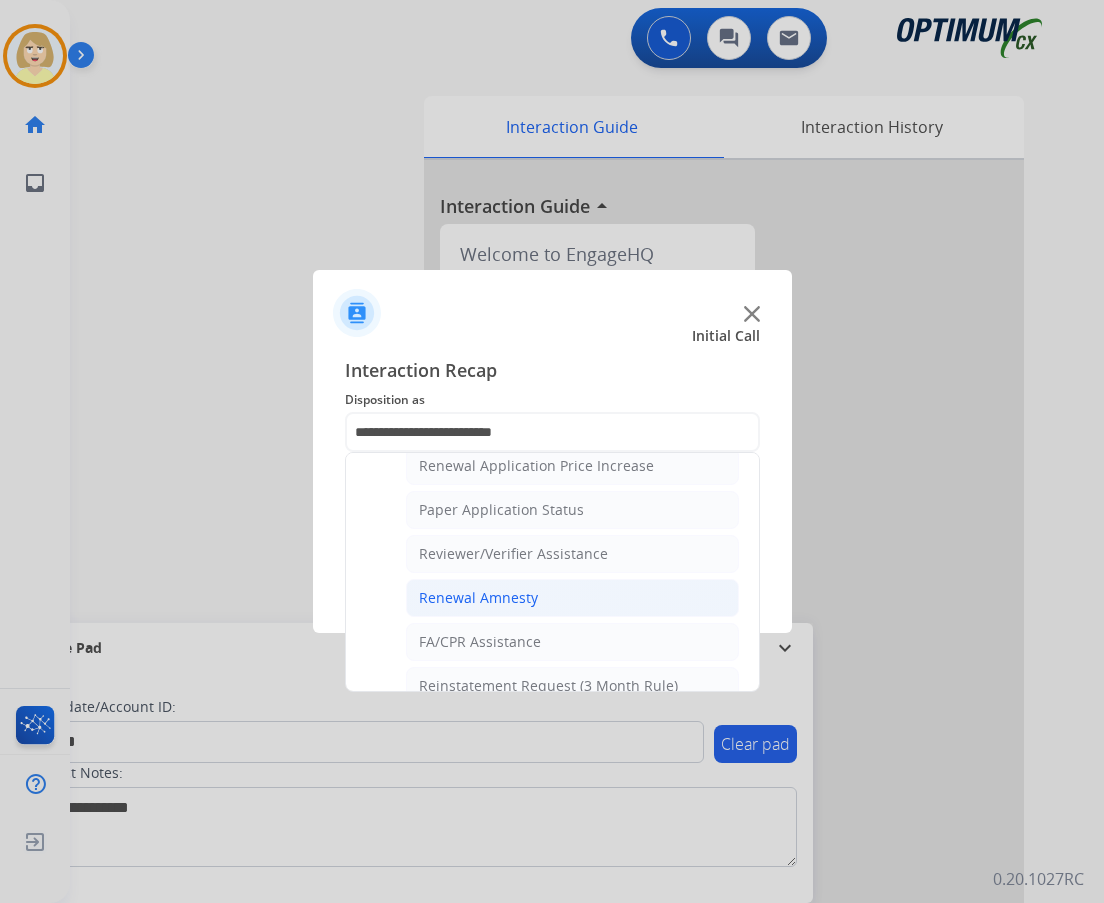 drag, startPoint x: 472, startPoint y: 594, endPoint x: 654, endPoint y: 500, distance: 204.8414 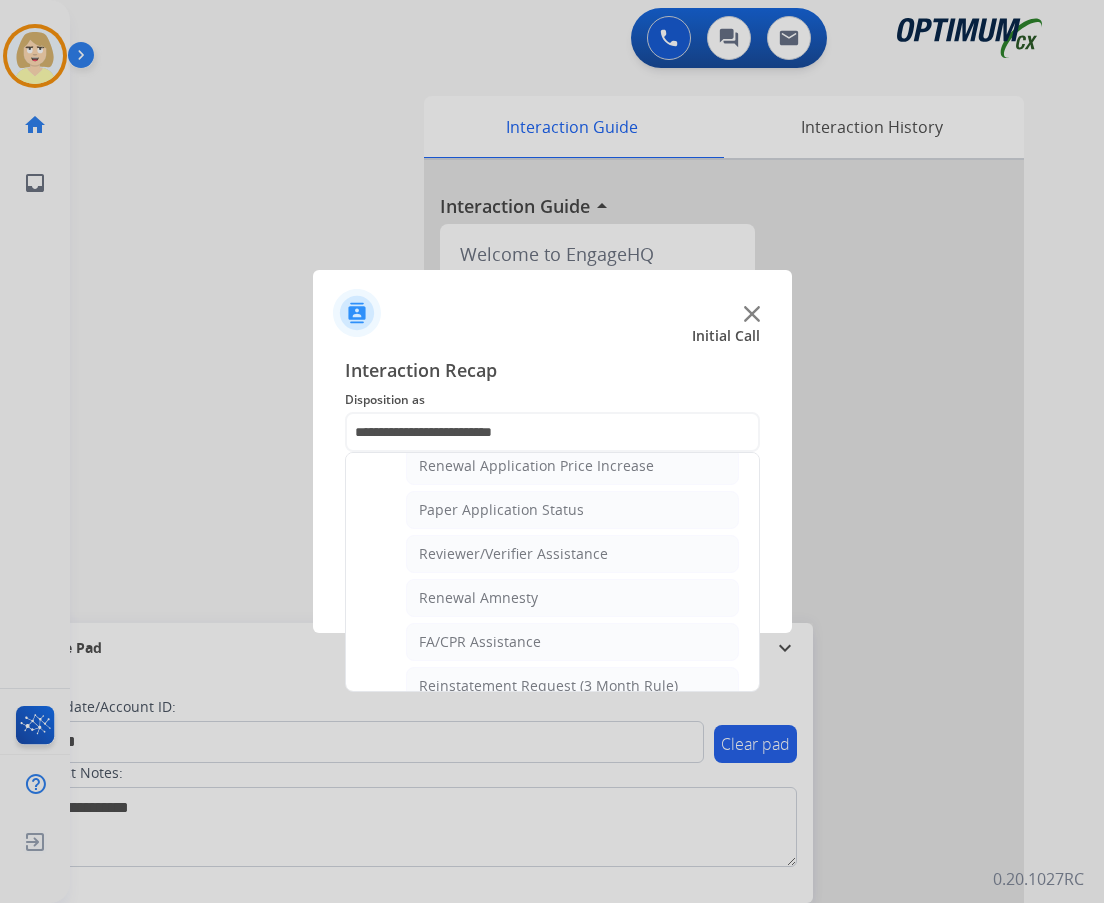 click on "Renewal Amnesty" 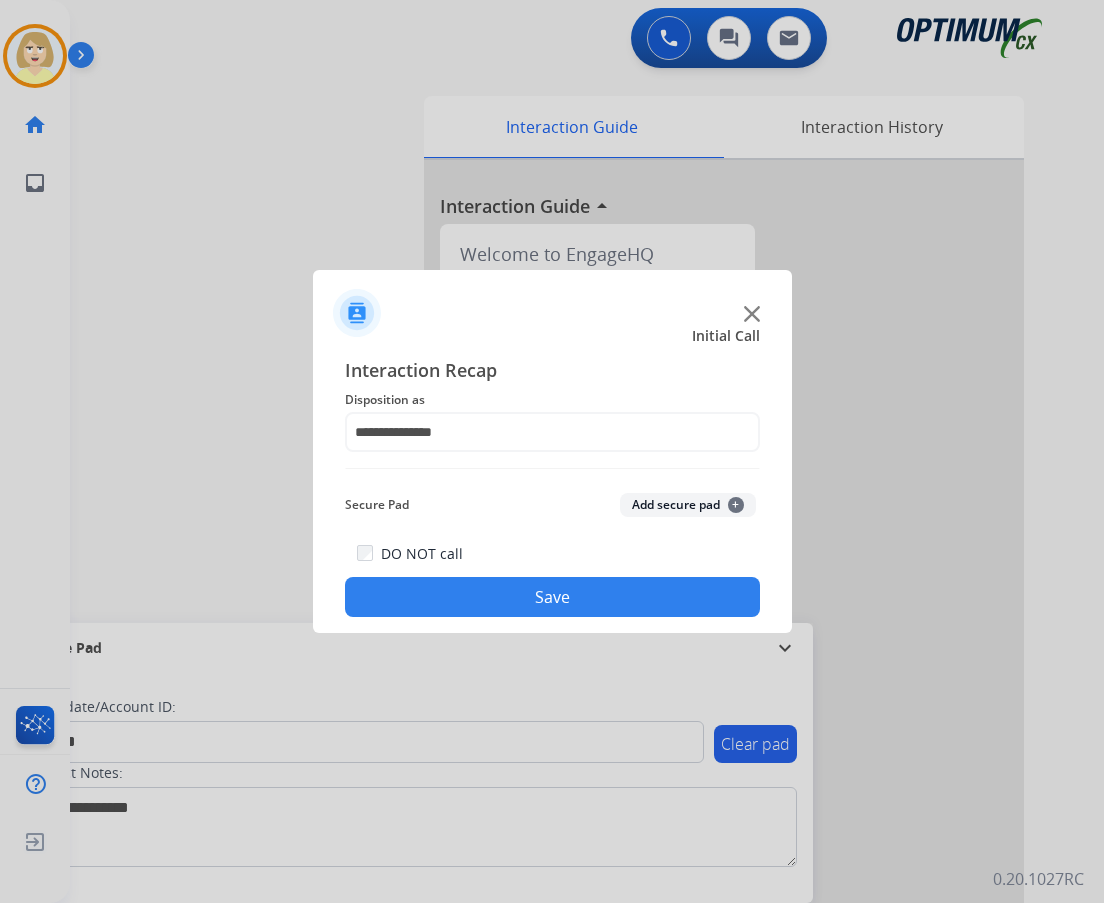 click on "Add secure pad  +" 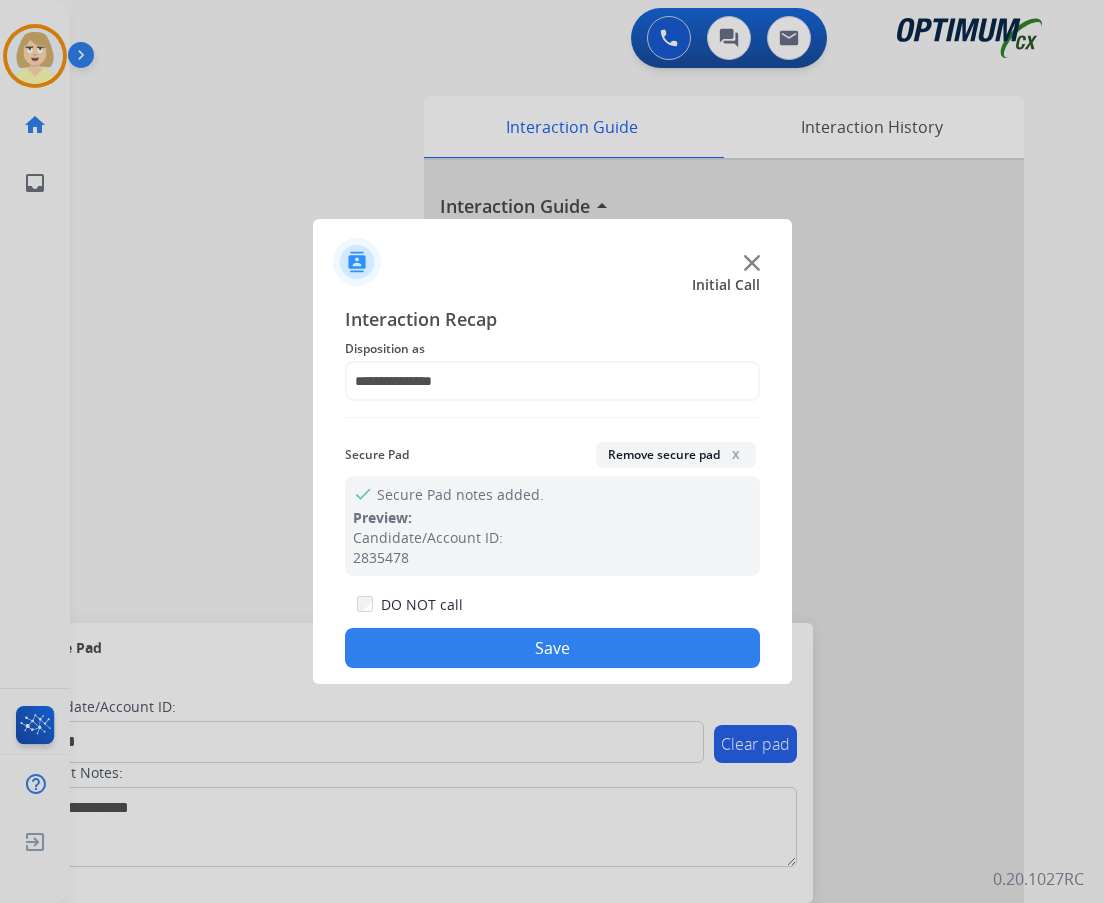 click on "Save" 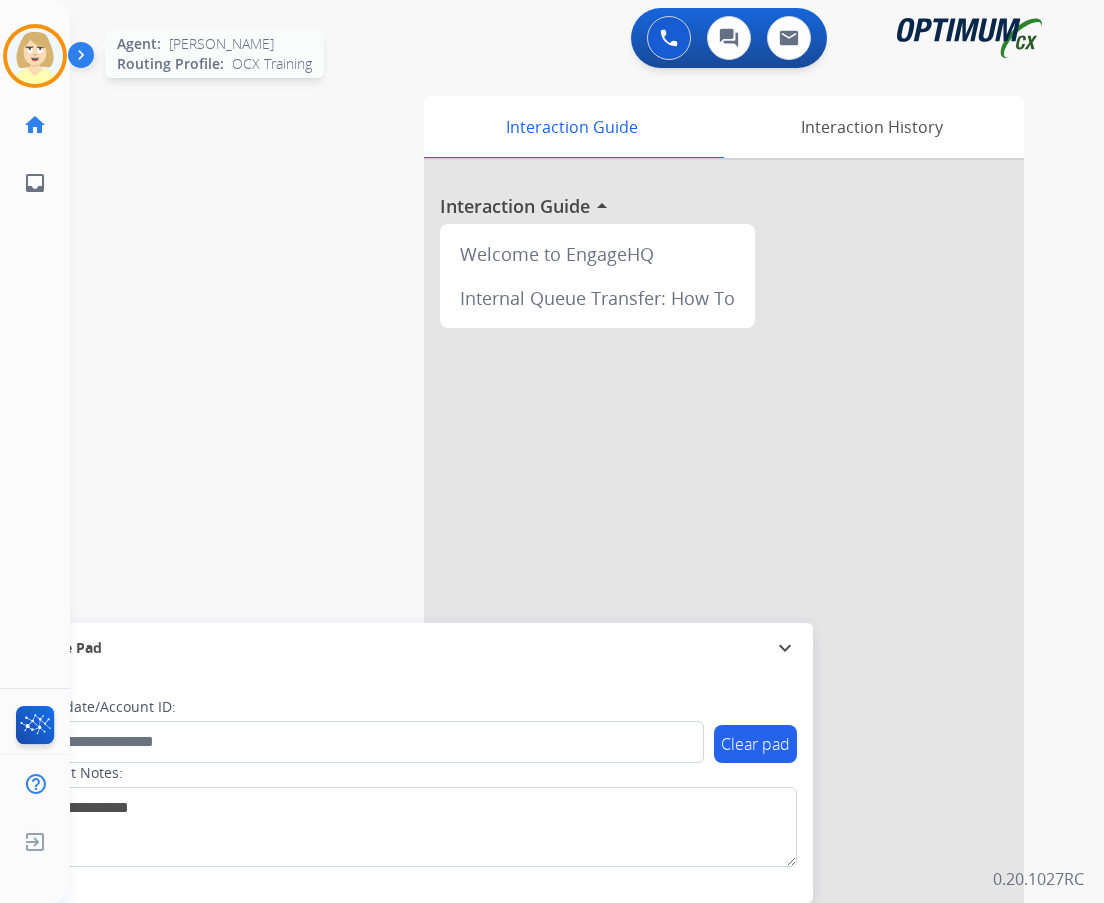 click at bounding box center (35, 56) 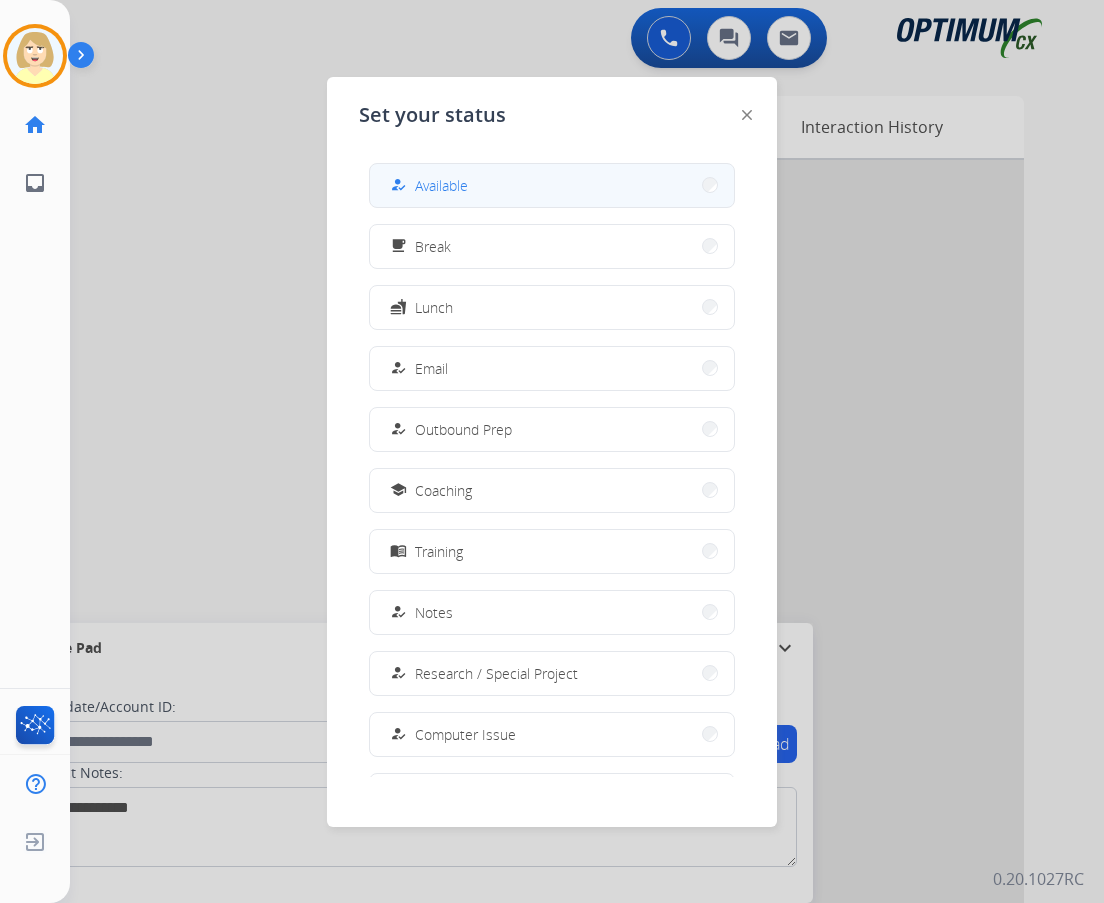 click on "Available" at bounding box center [441, 185] 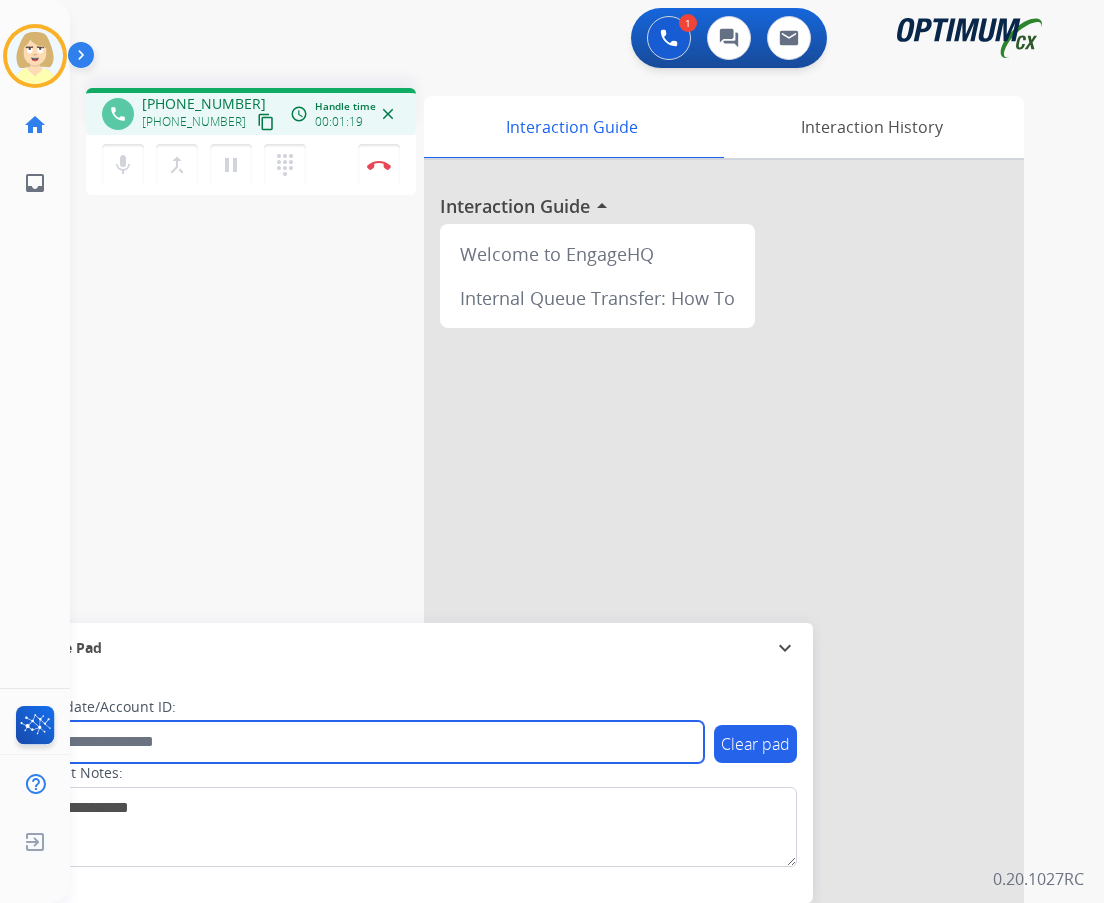 click at bounding box center (365, 742) 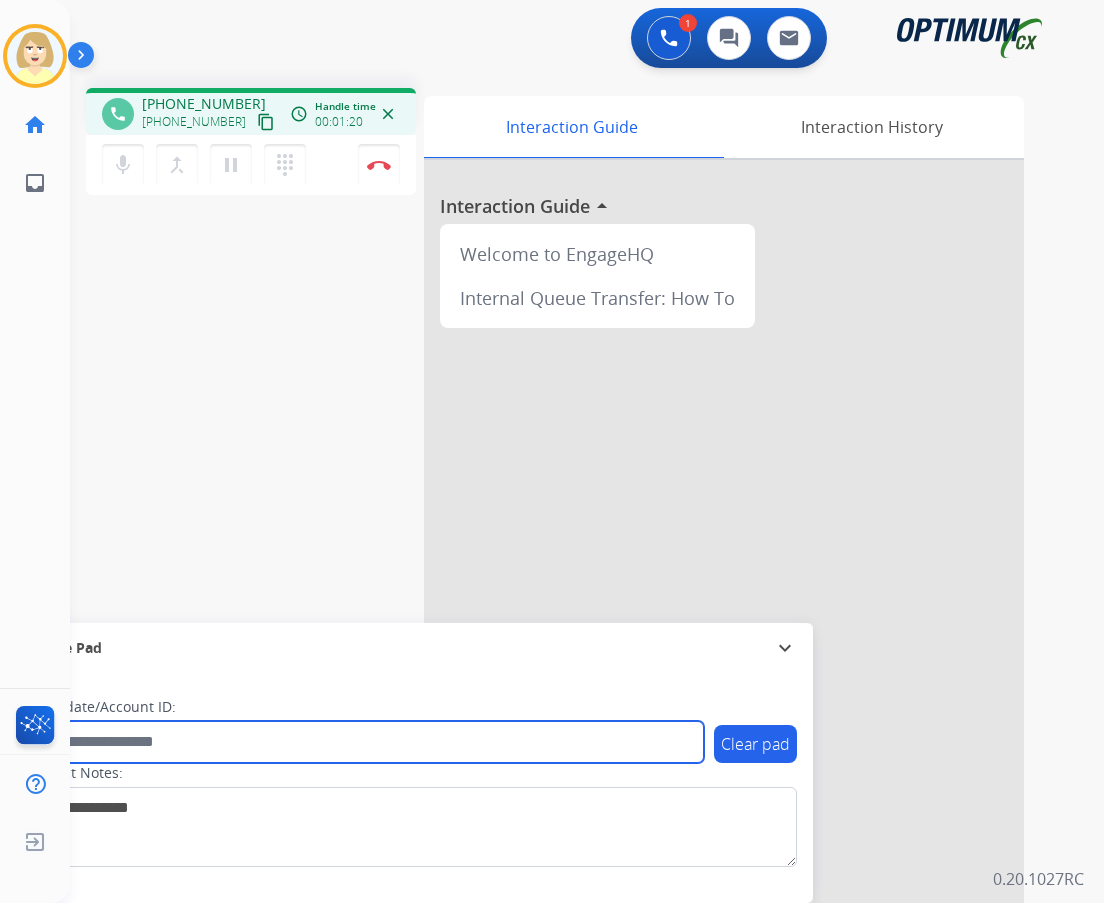 paste on "*******" 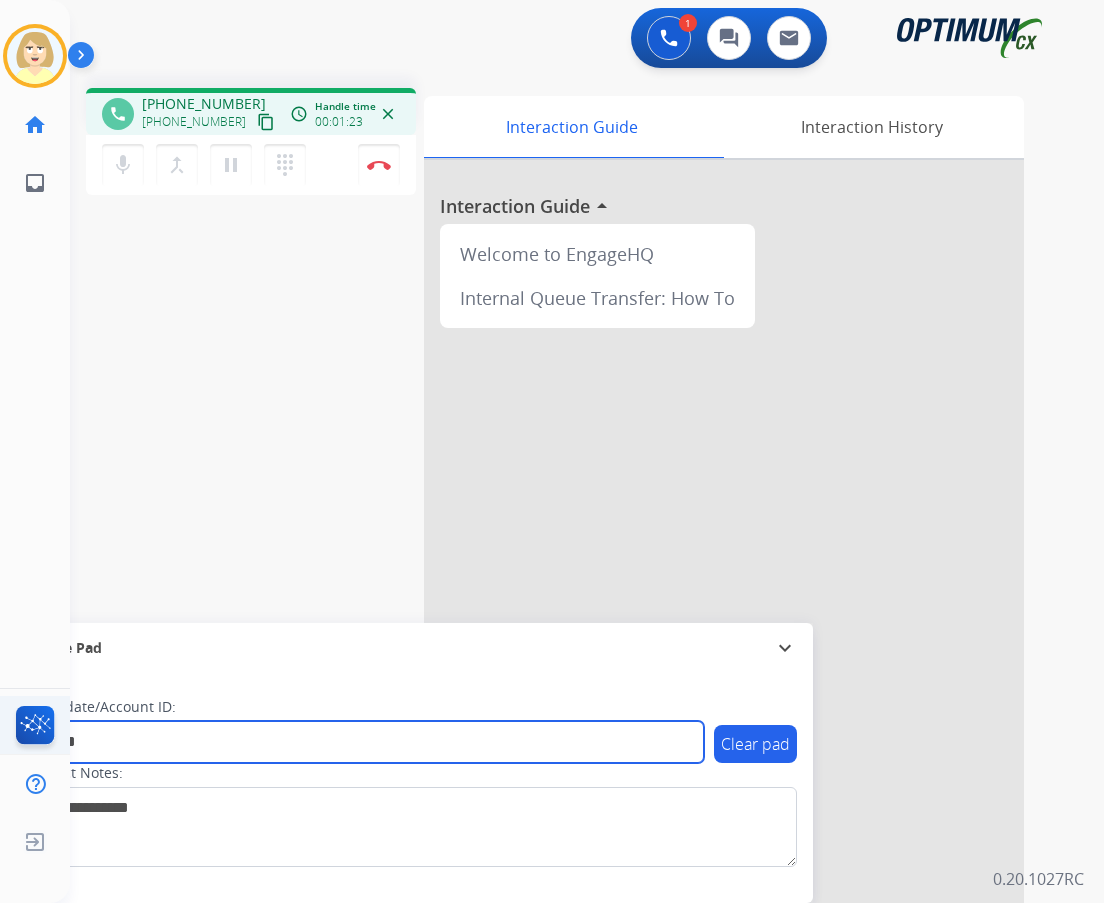 type on "*******" 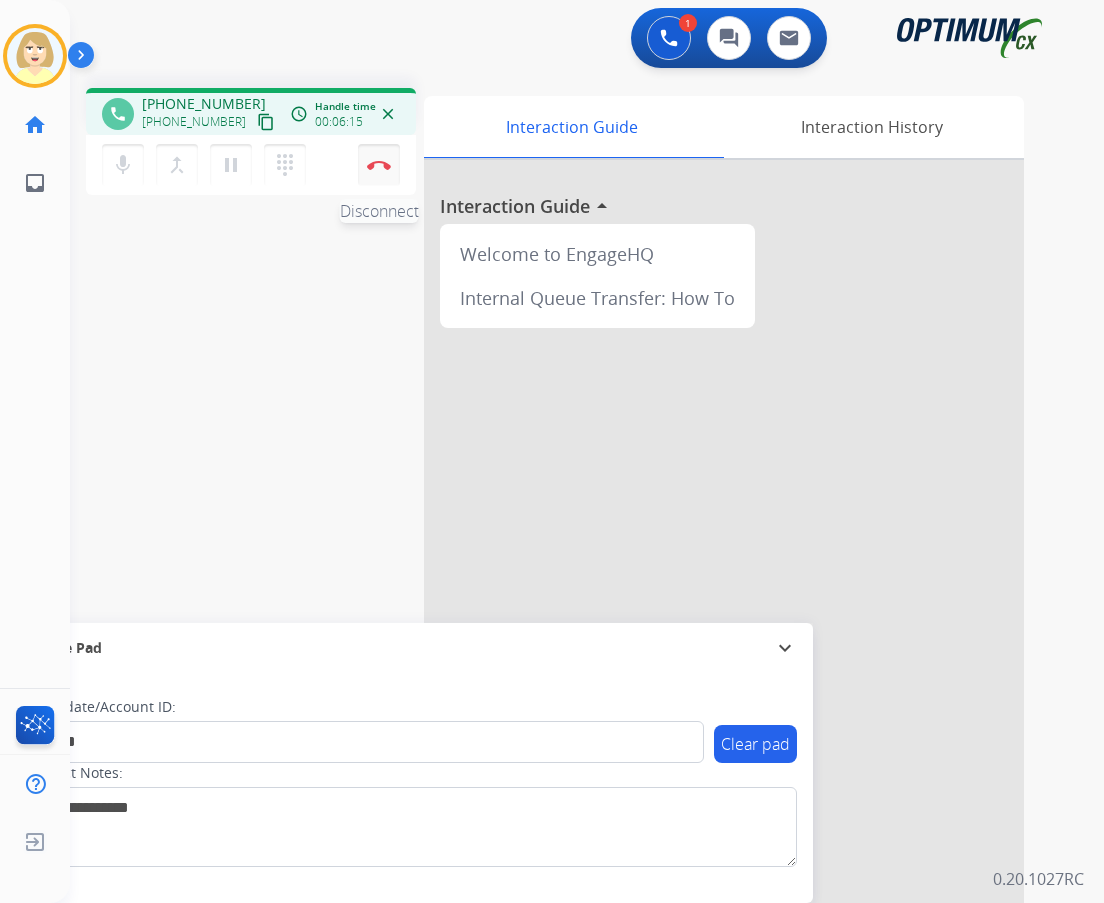 click on "Disconnect" at bounding box center [379, 165] 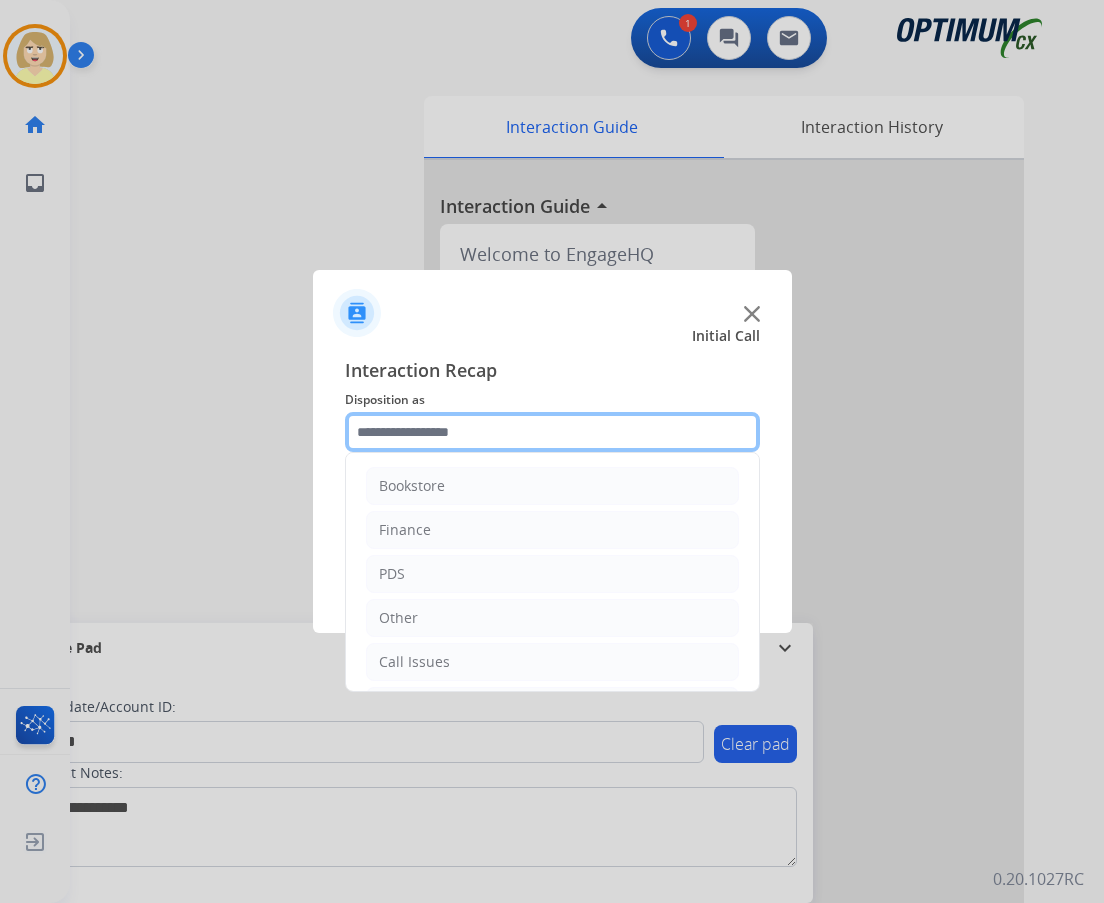 click 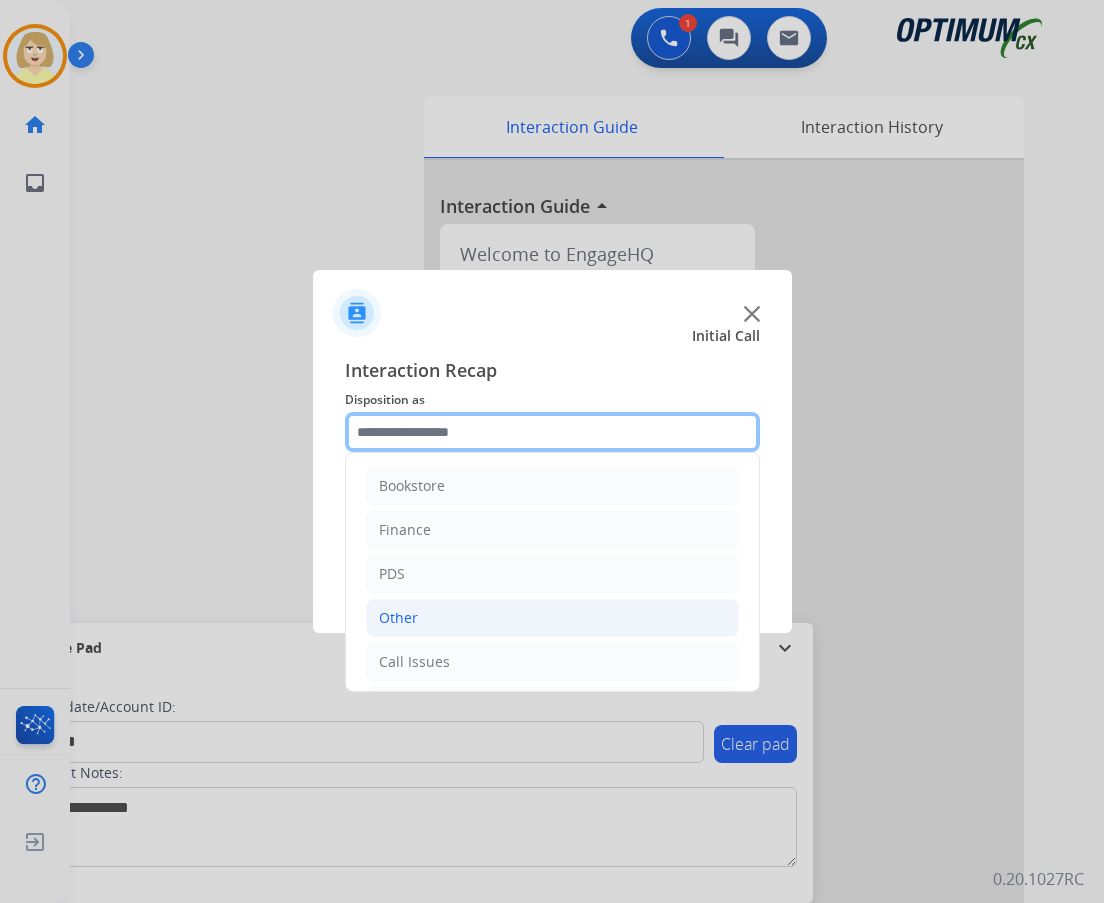 scroll, scrollTop: 136, scrollLeft: 0, axis: vertical 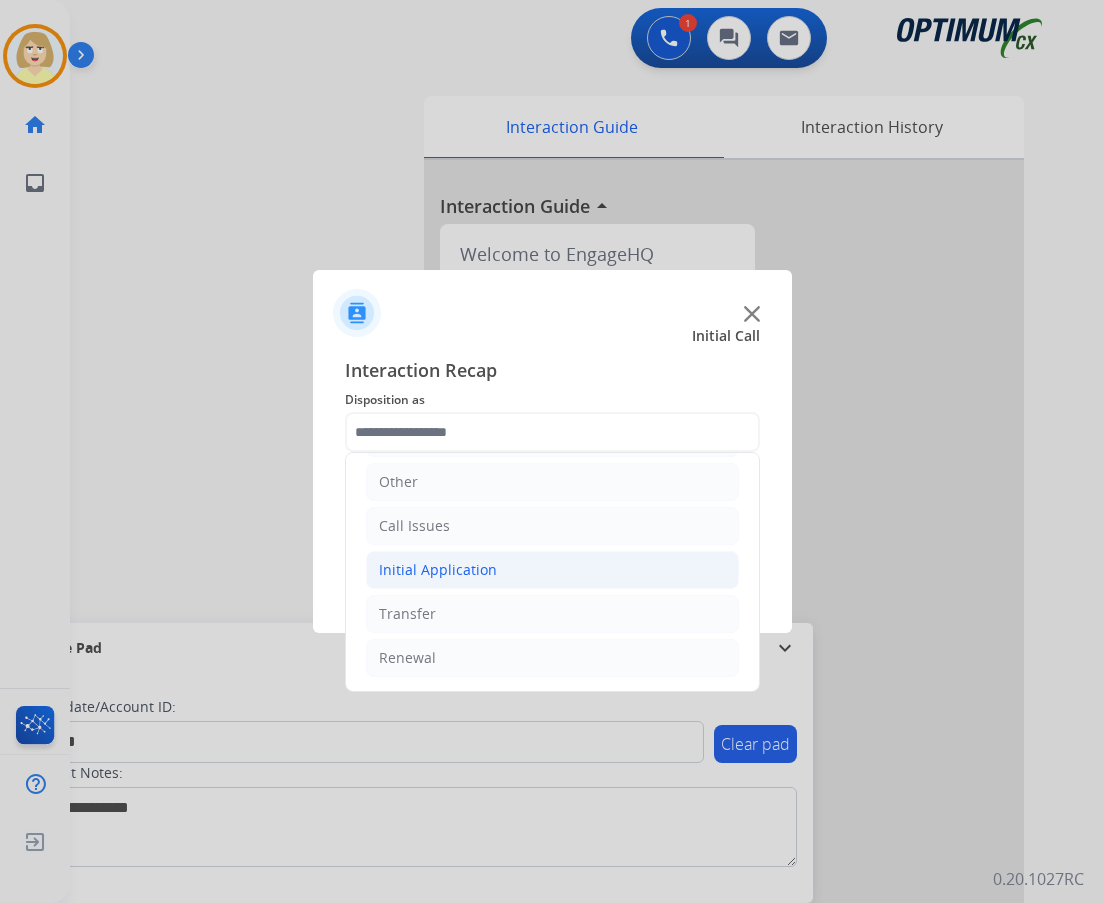 click on "Initial Application" 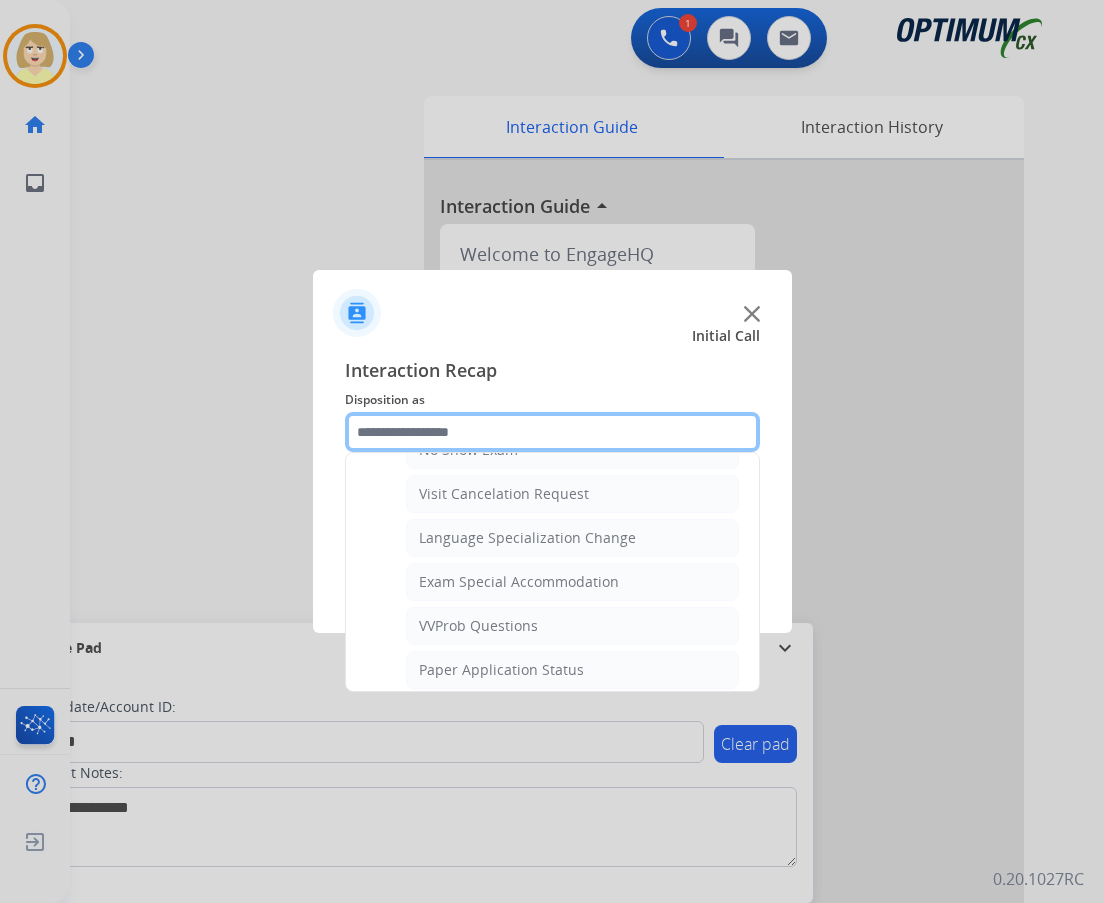 scroll, scrollTop: 1136, scrollLeft: 0, axis: vertical 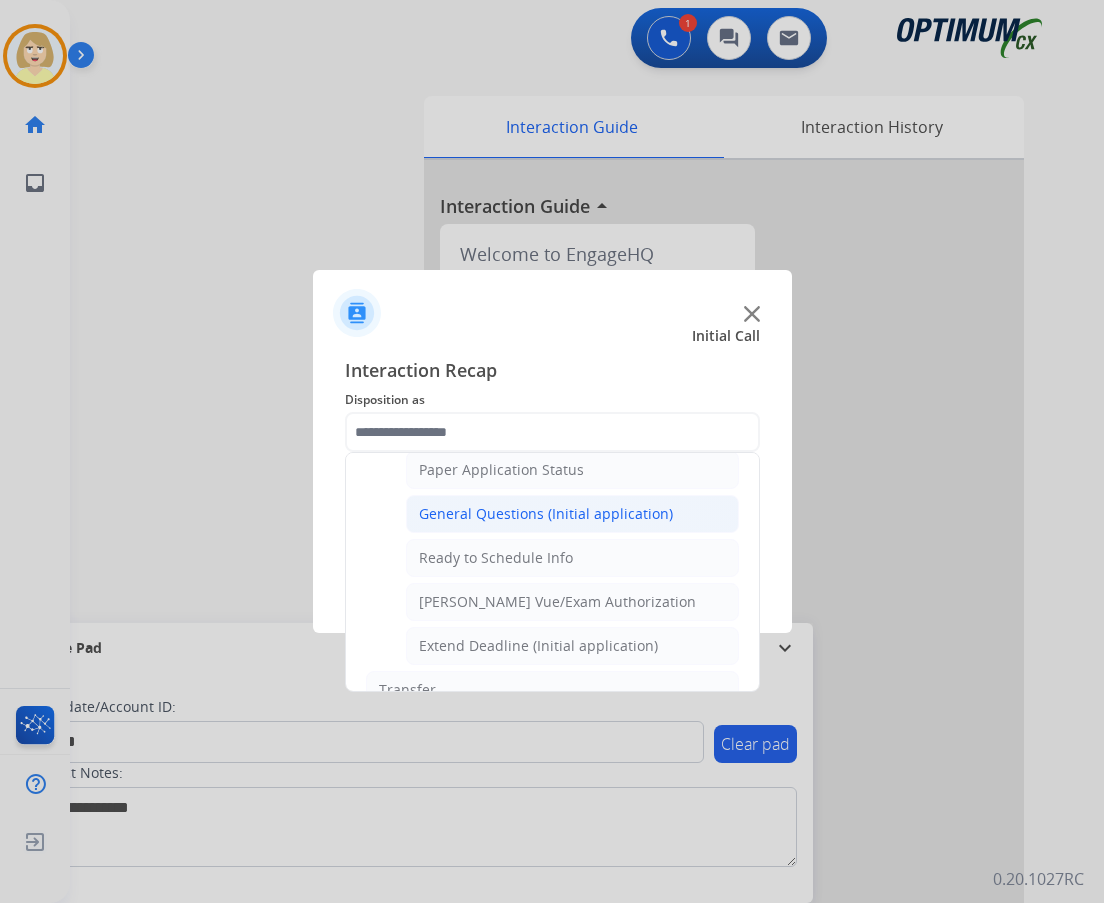click on "General Questions (Initial application)" 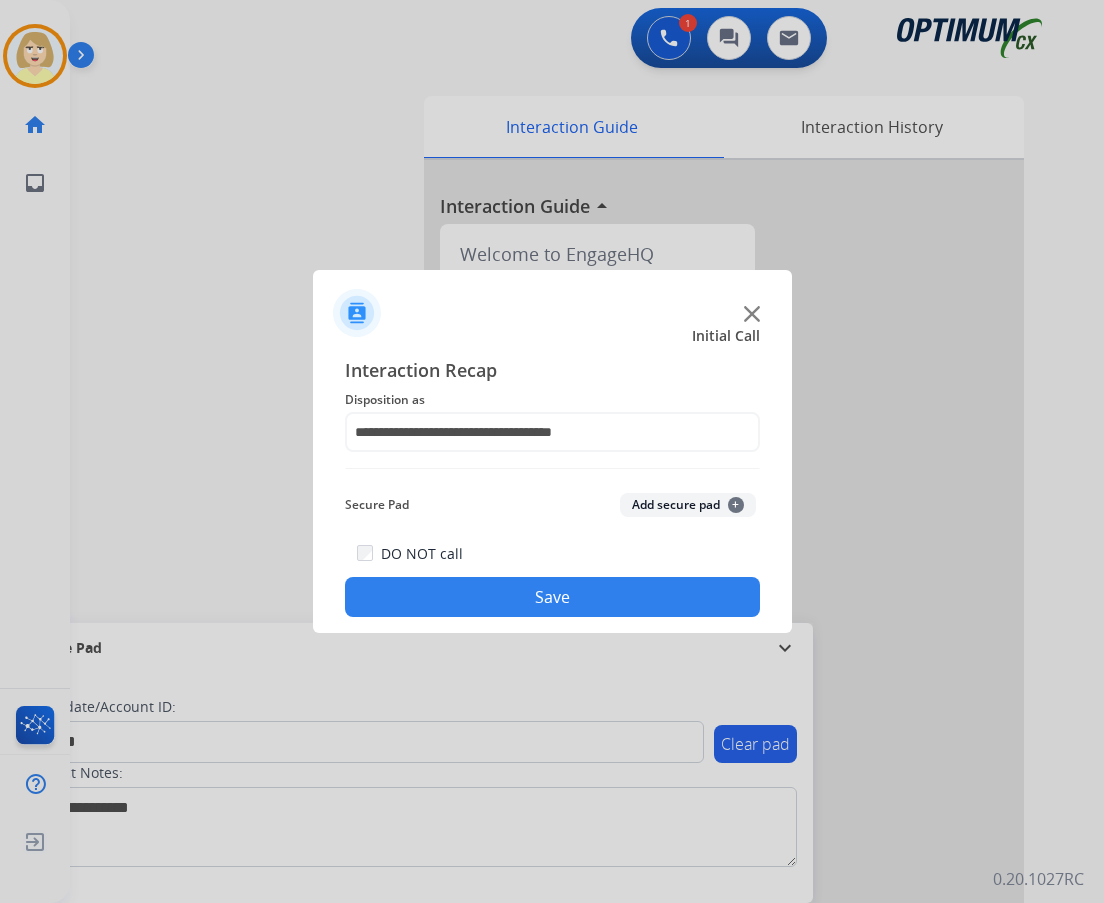 click on "Add secure pad  +" 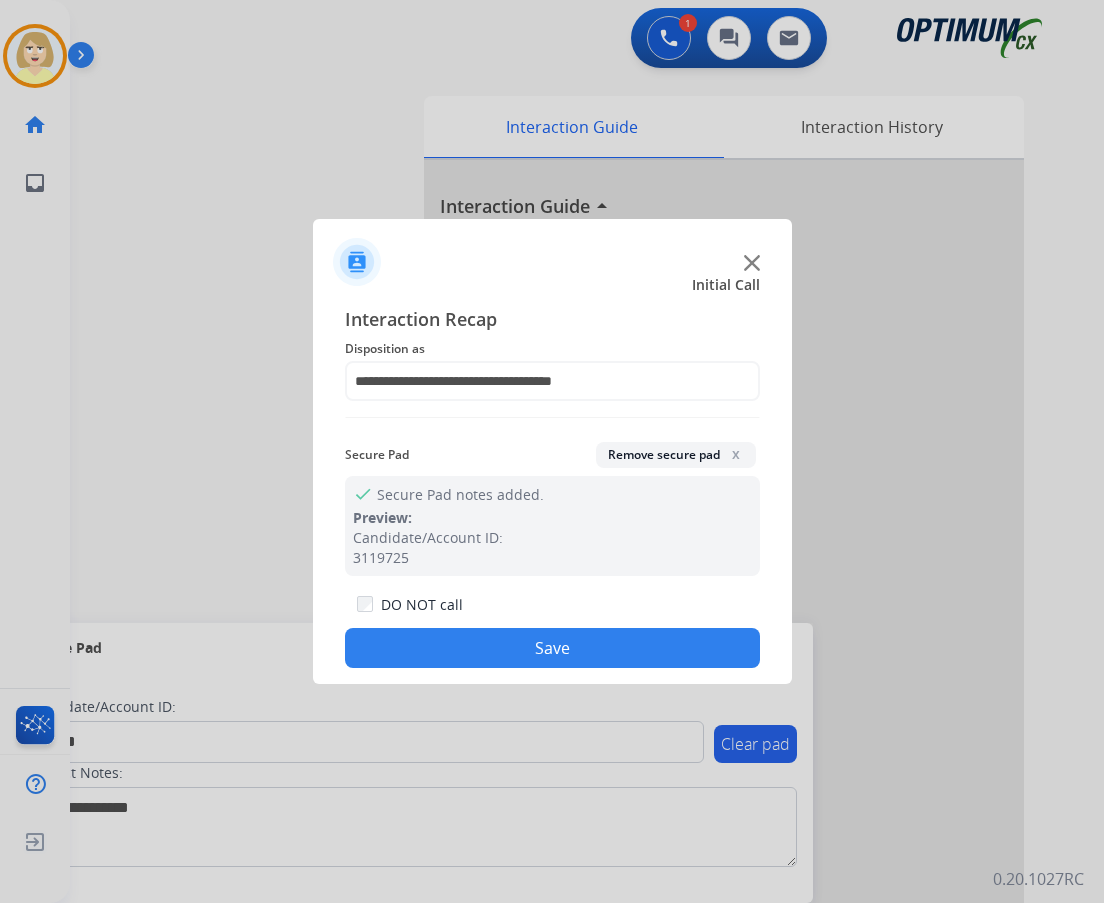 click on "Save" 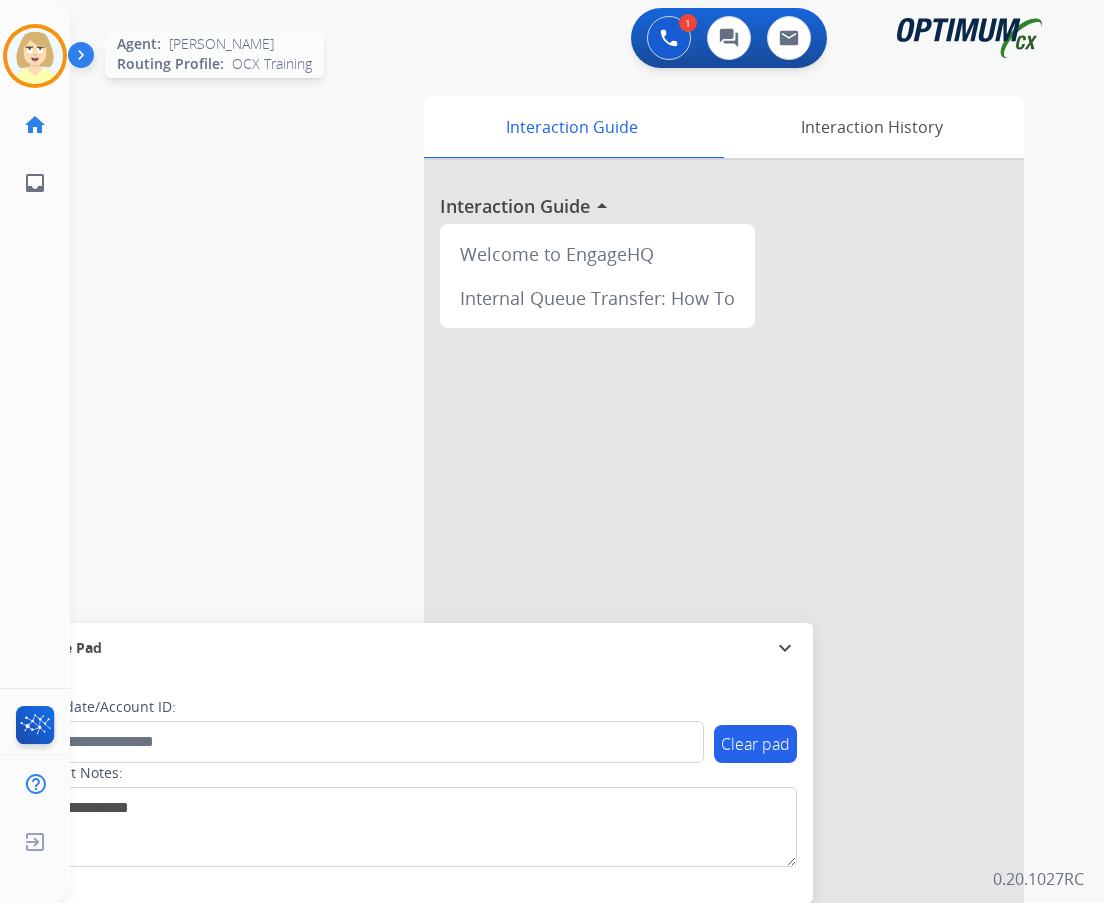 click at bounding box center (35, 56) 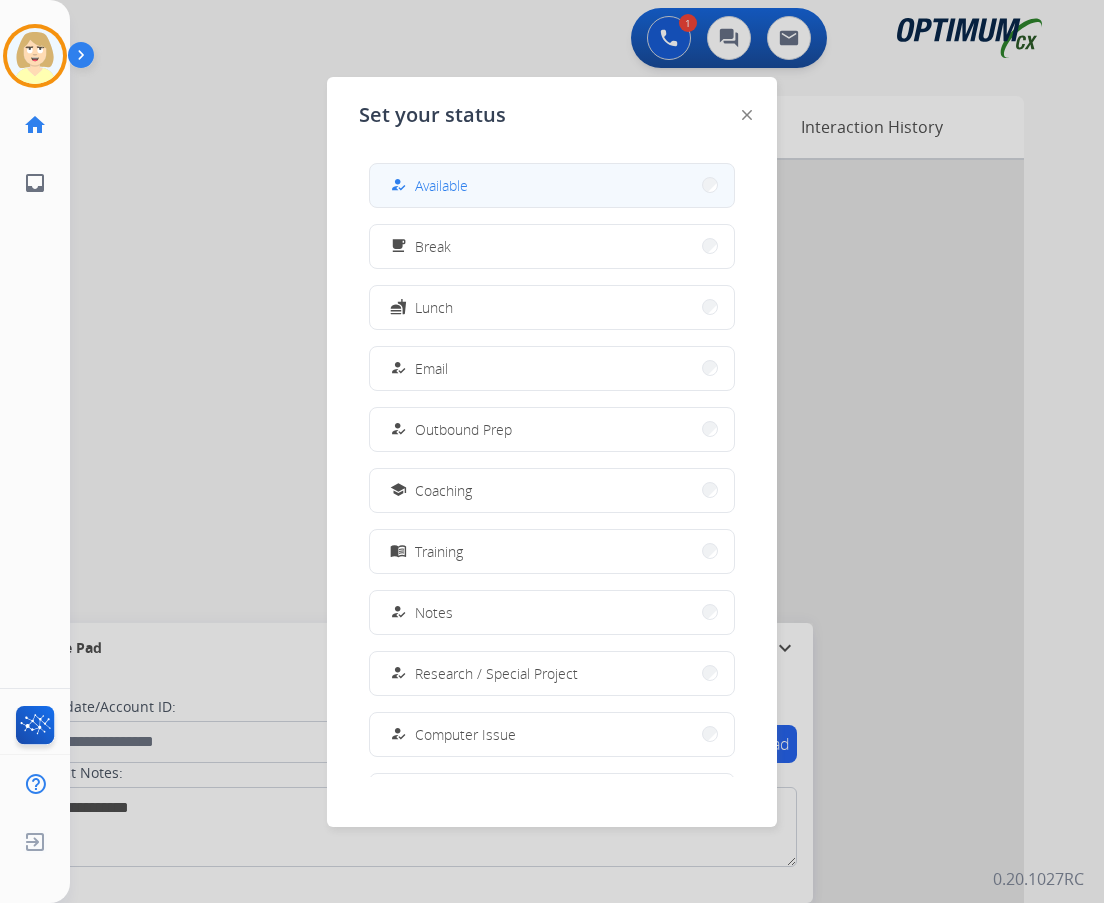 click on "Available" at bounding box center (441, 185) 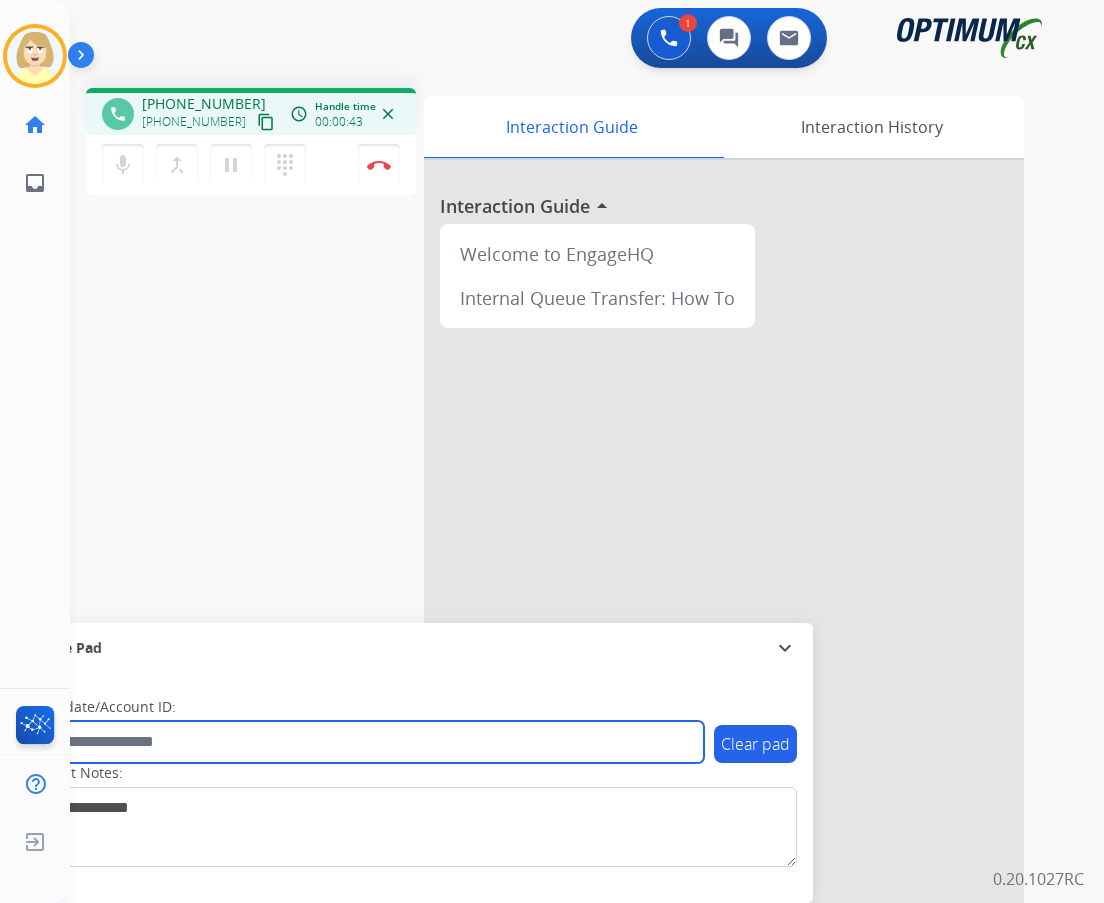 click at bounding box center [365, 742] 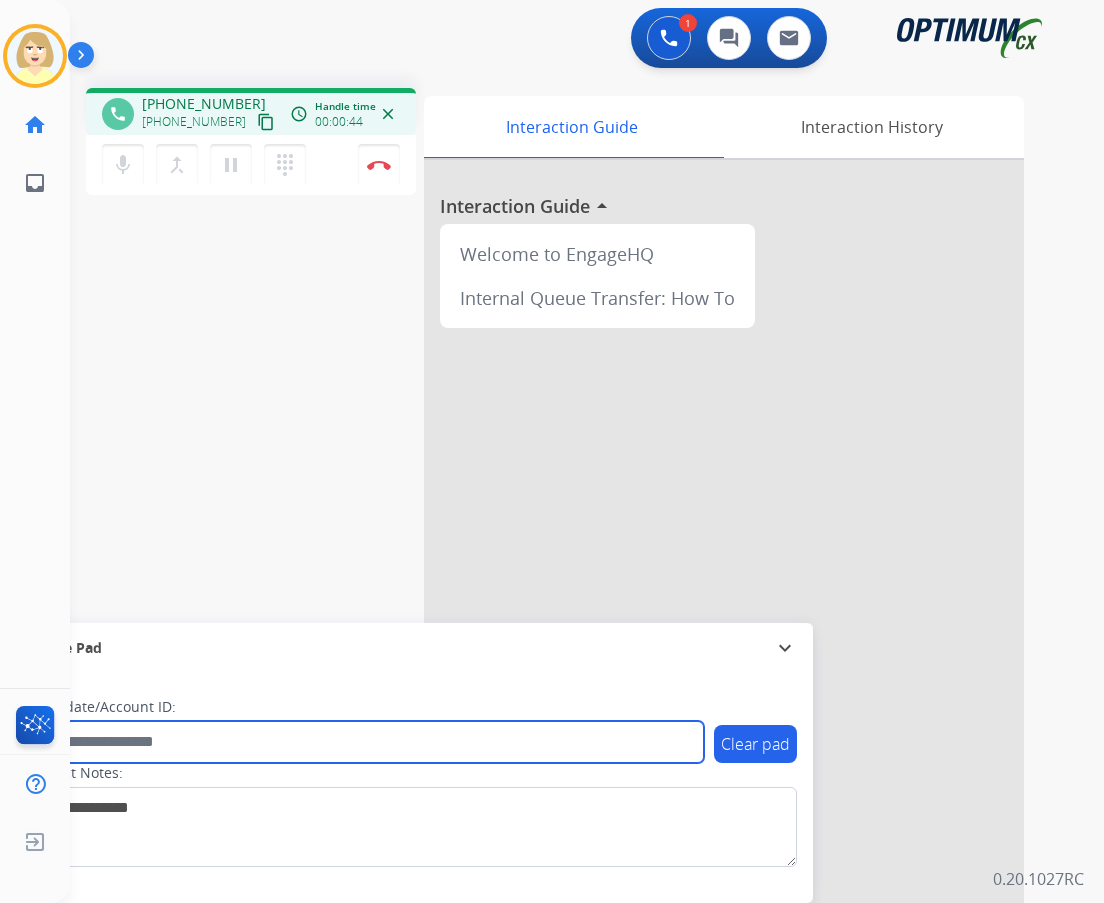 paste on "*******" 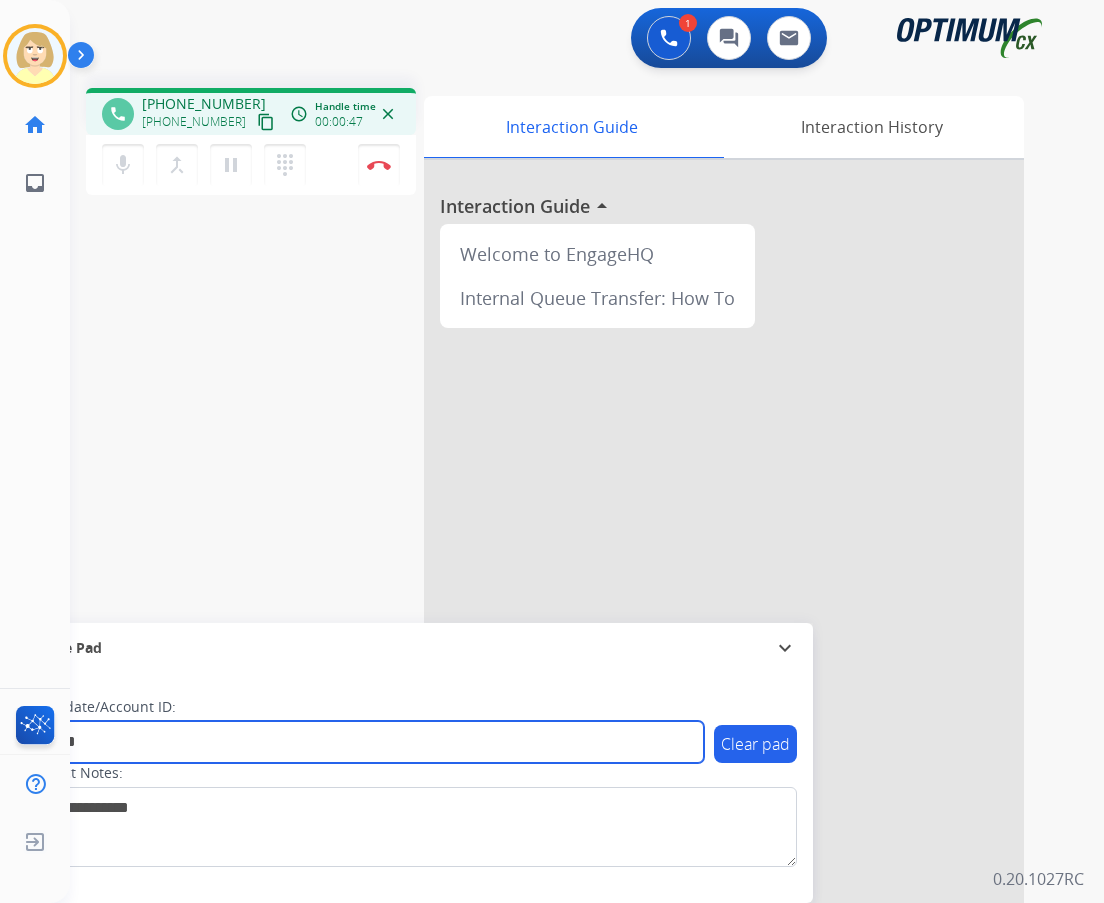 type on "*******" 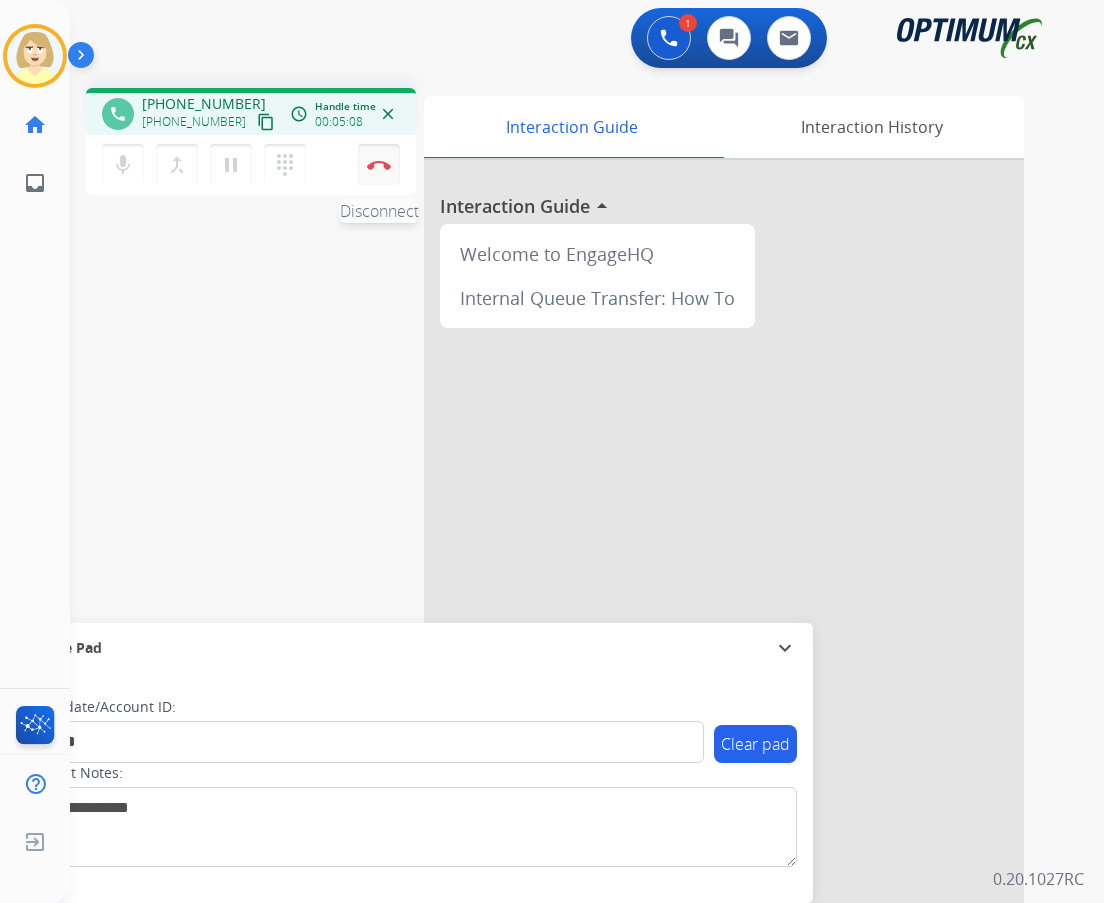 click on "Disconnect" at bounding box center (379, 165) 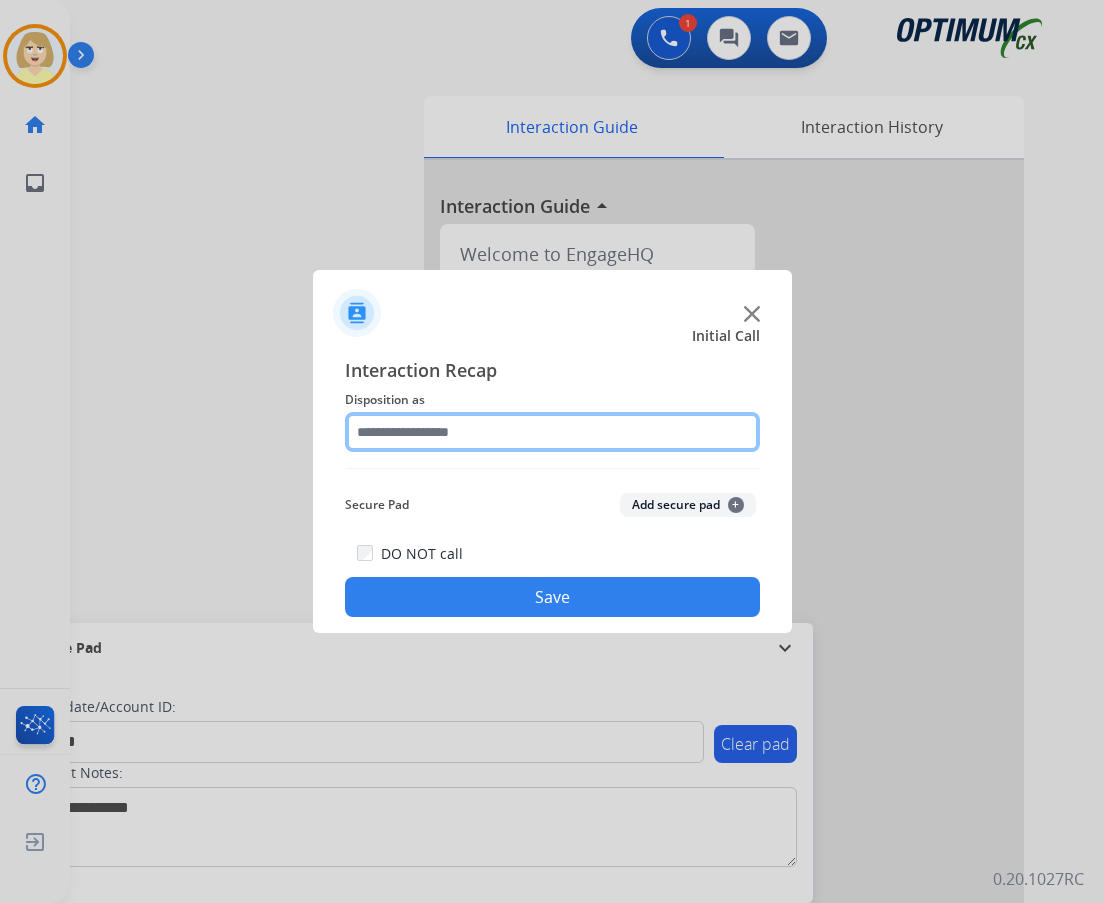 click 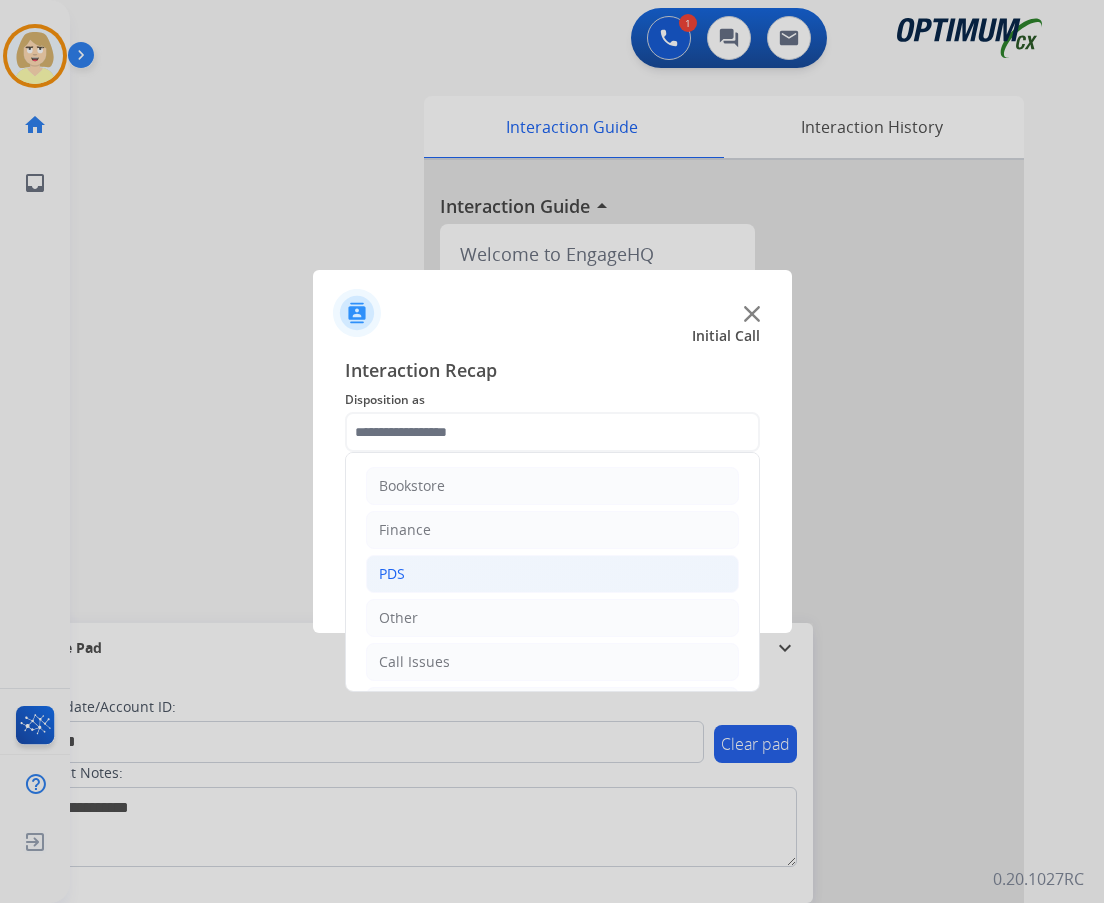 click on "PDS" 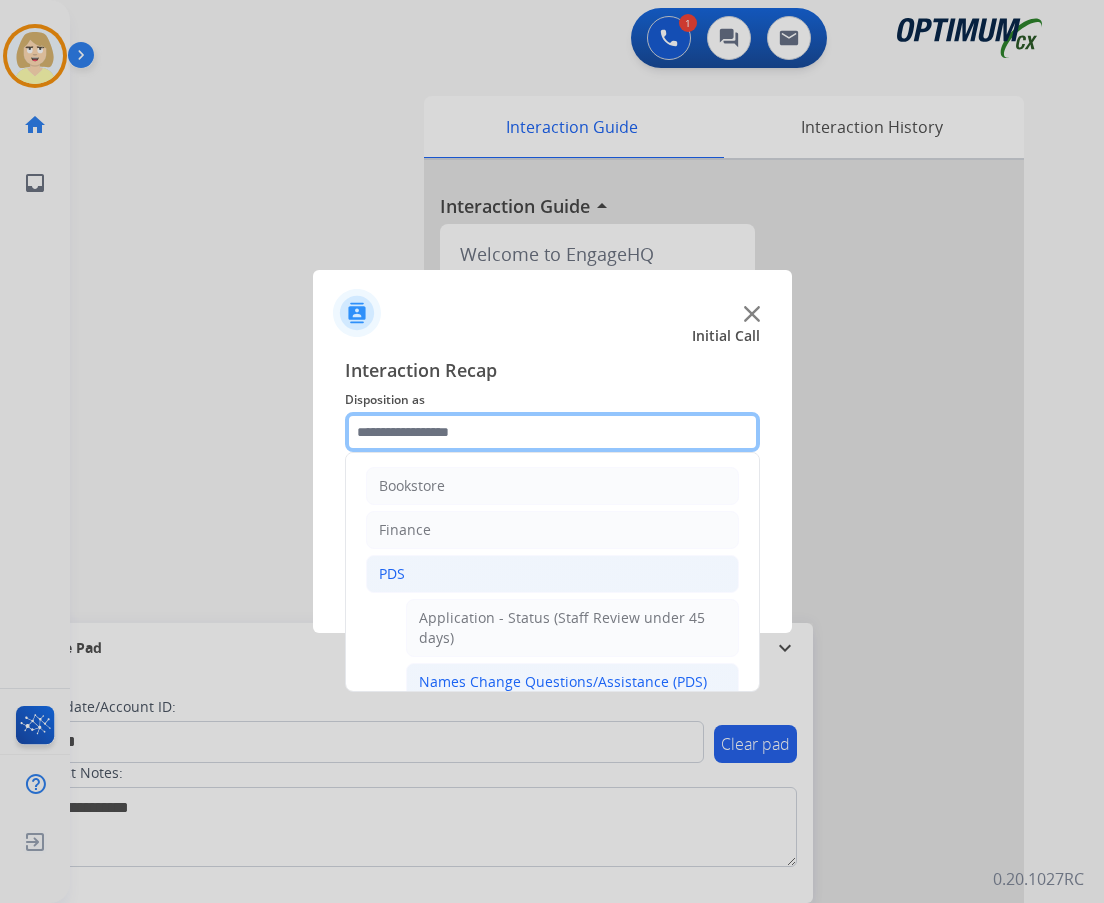scroll, scrollTop: 100, scrollLeft: 0, axis: vertical 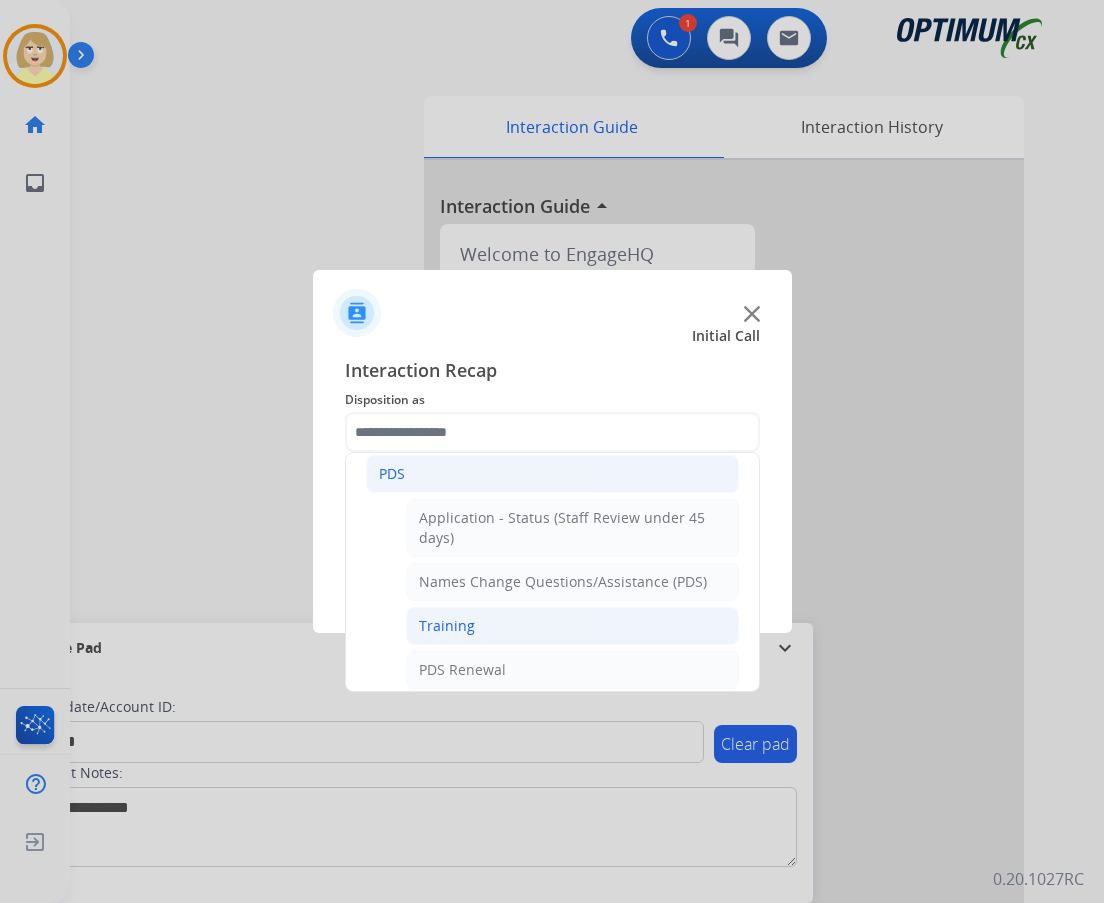 click on "Training" 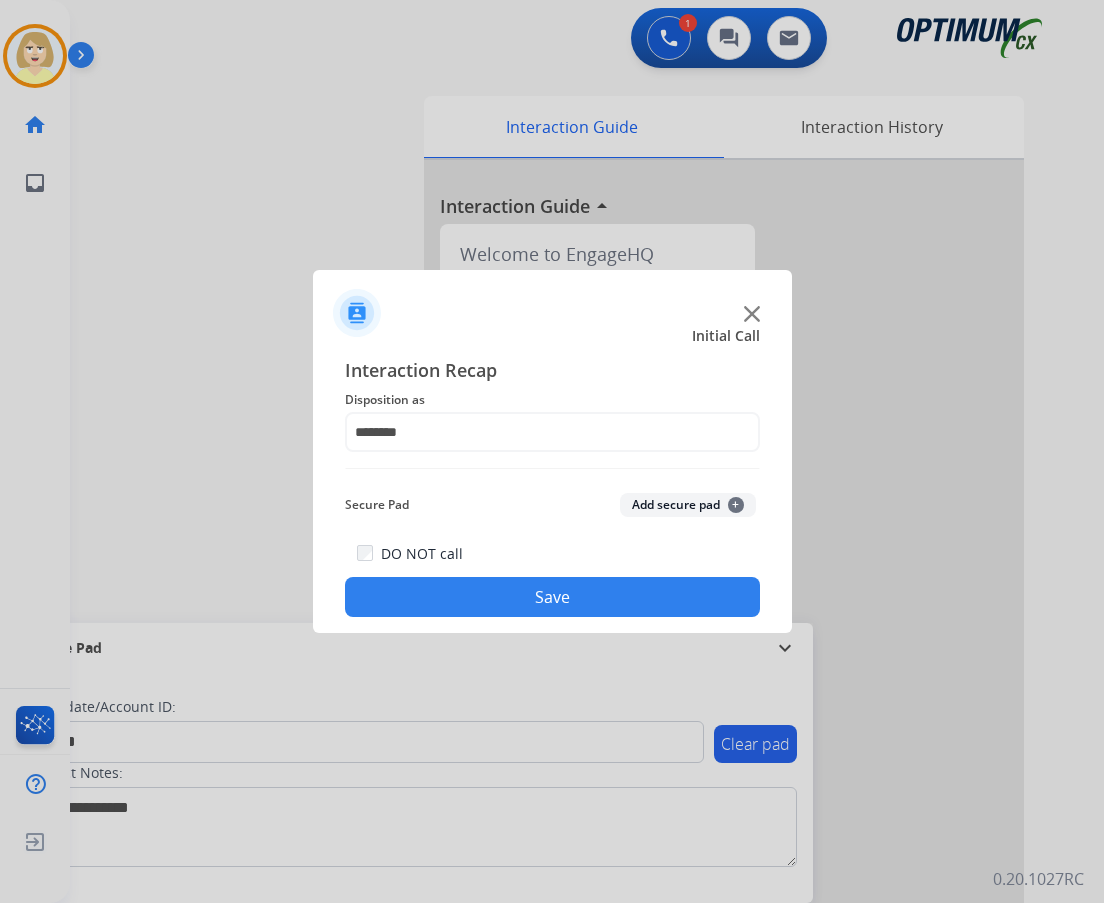 click on "Add secure pad  +" 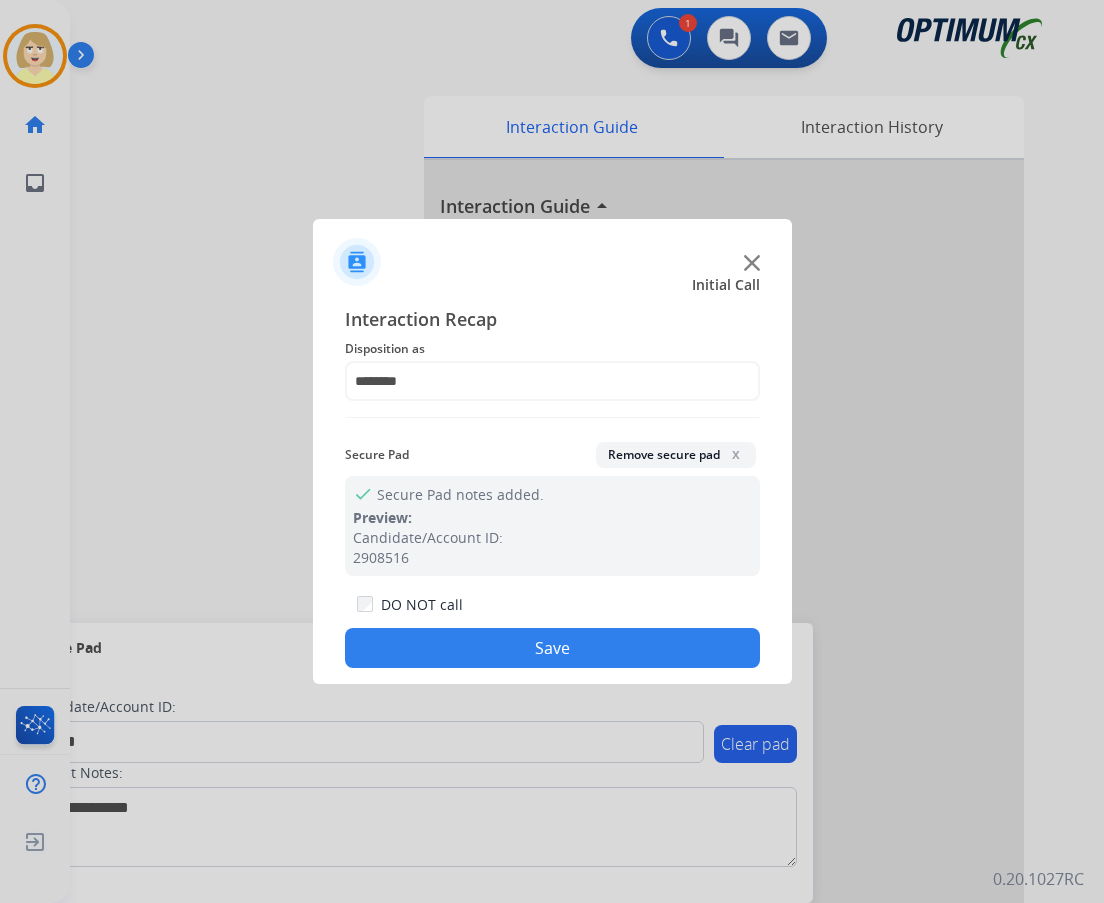 drag, startPoint x: 501, startPoint y: 636, endPoint x: 459, endPoint y: 573, distance: 75.716576 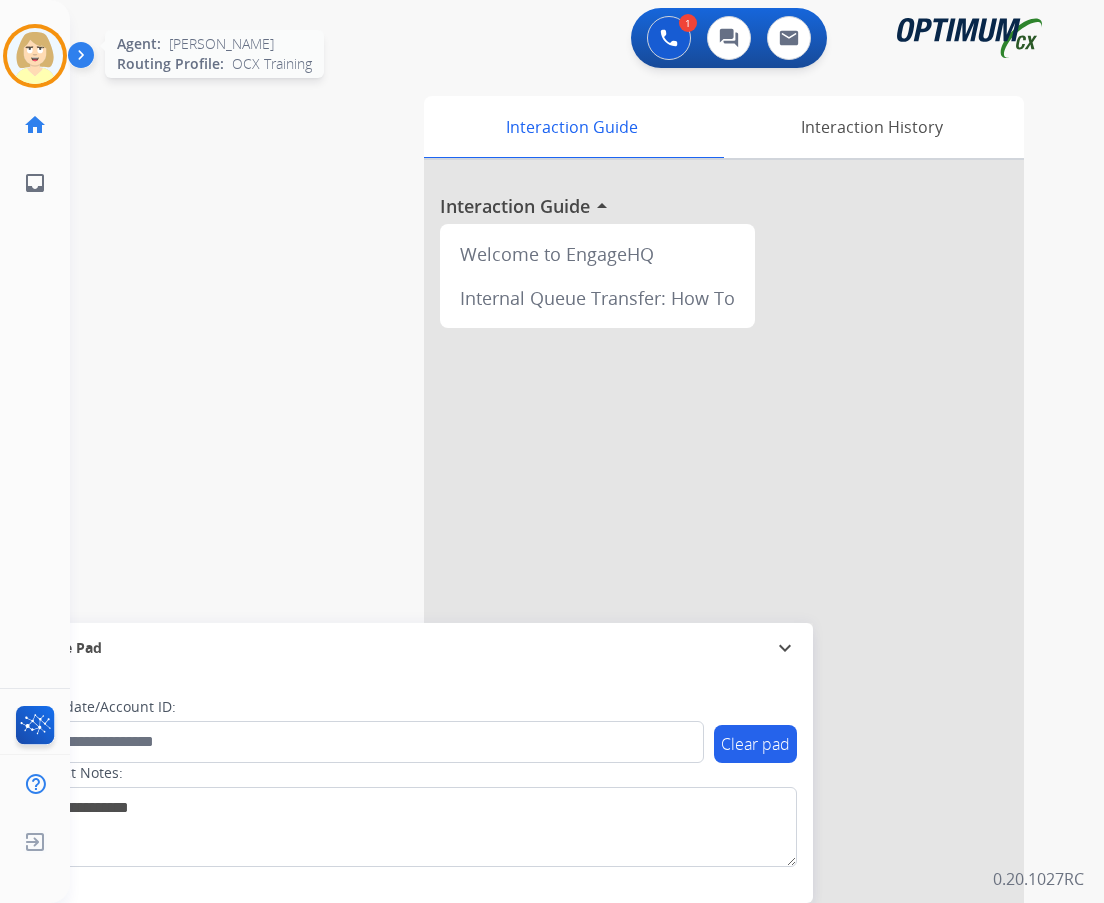 click at bounding box center [35, 56] 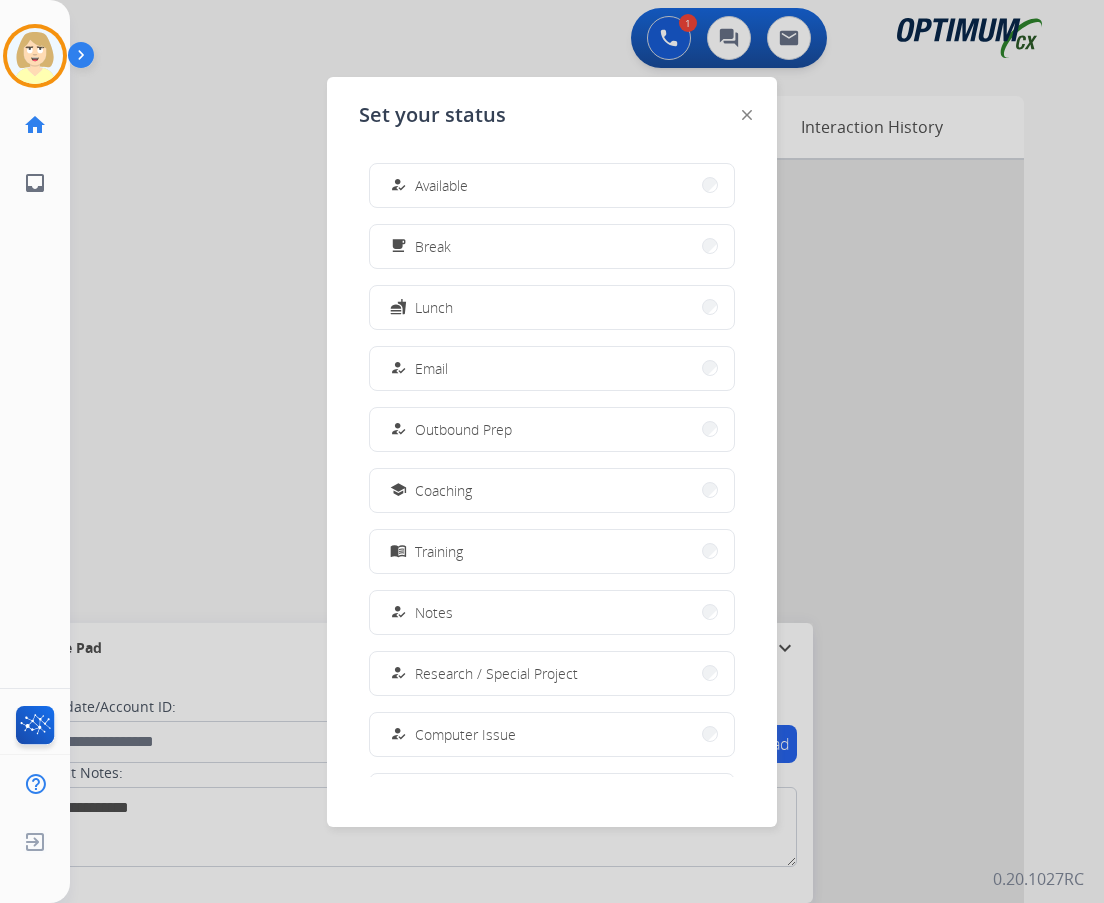drag, startPoint x: 437, startPoint y: 192, endPoint x: 345, endPoint y: 190, distance: 92.021736 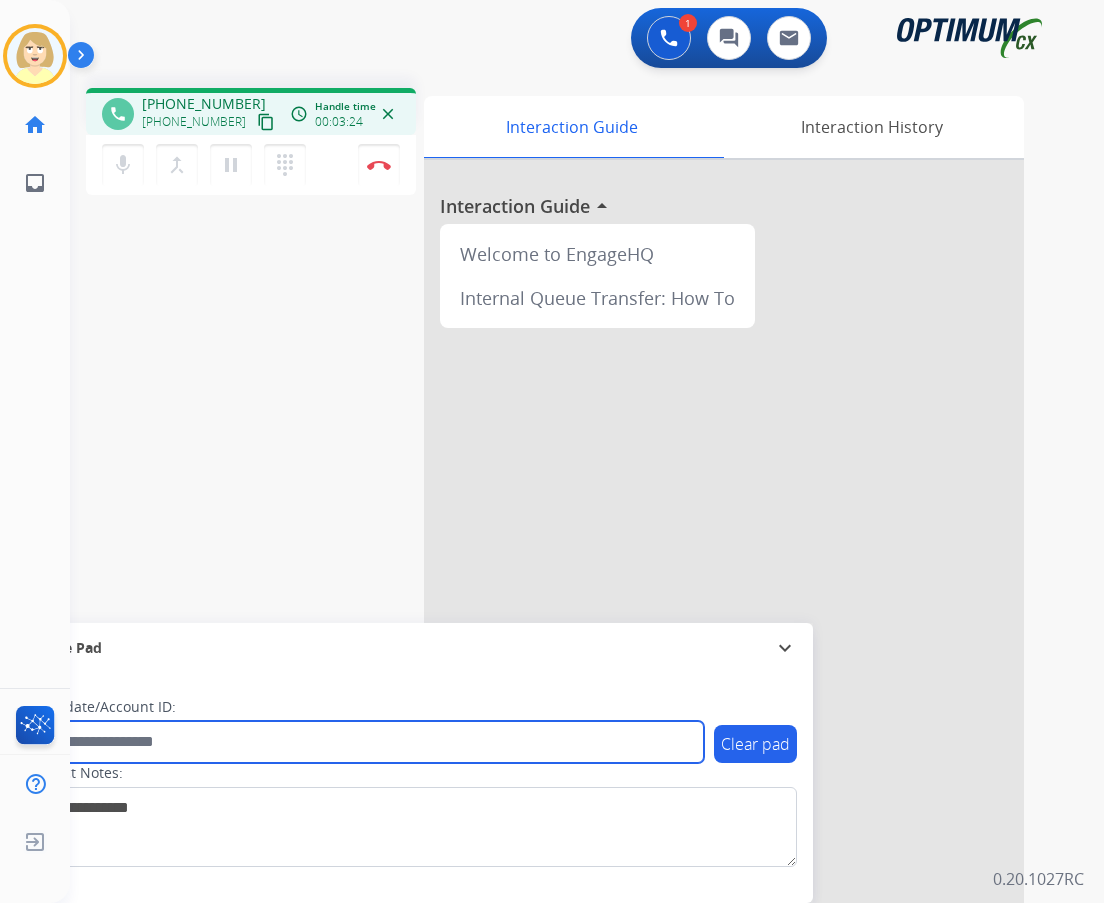 click at bounding box center (365, 742) 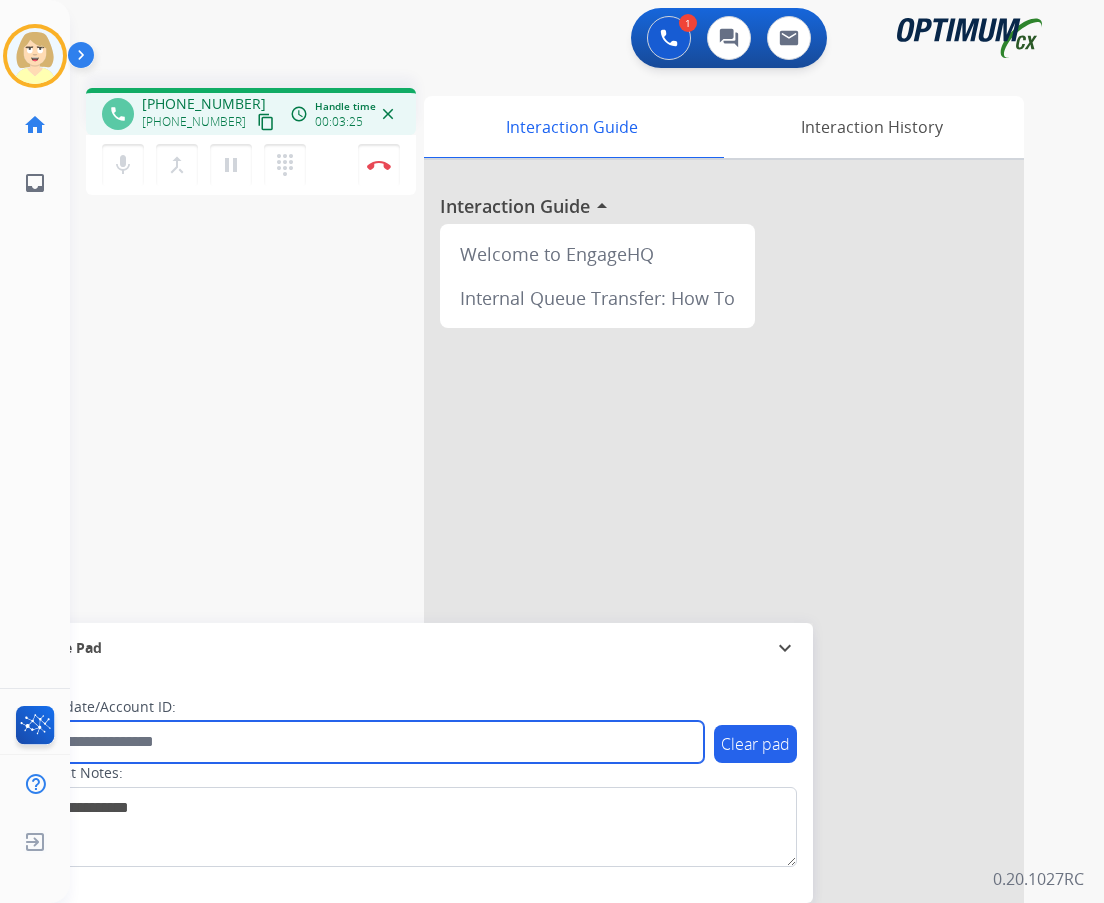 paste on "*******" 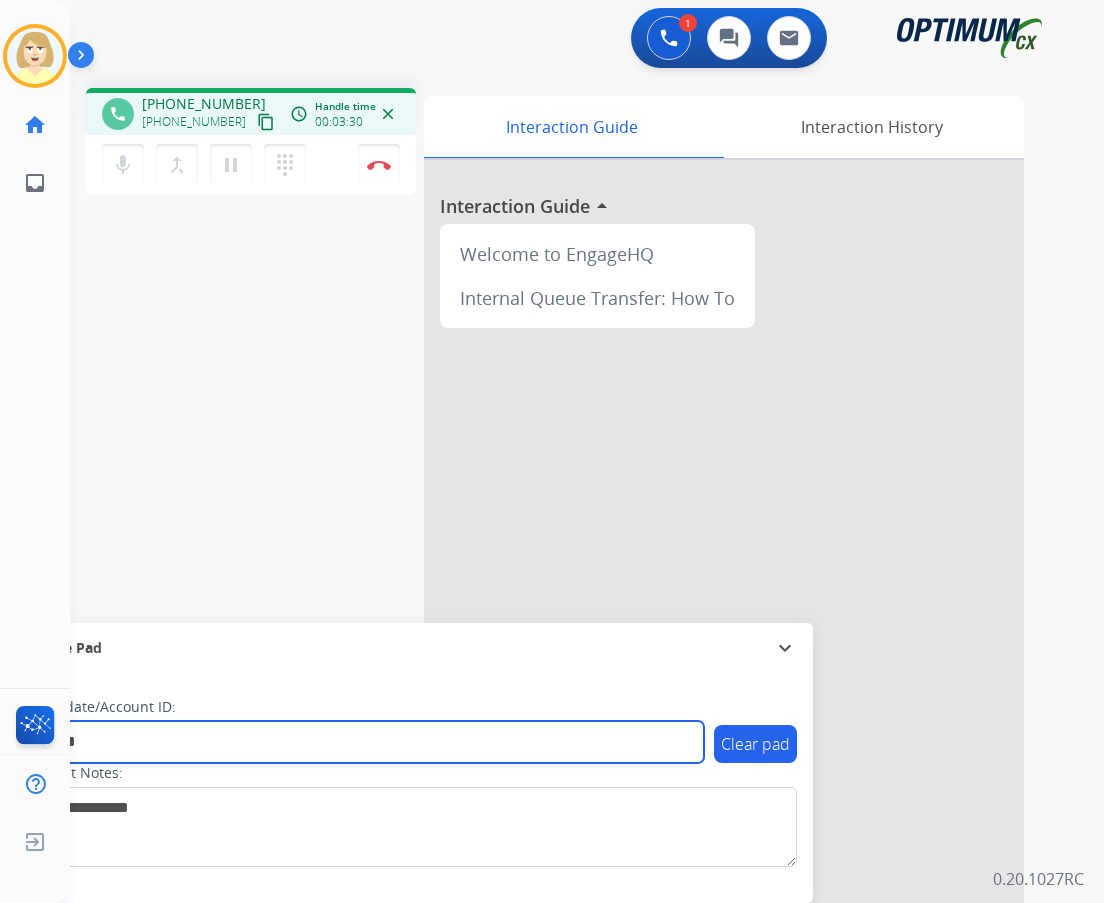 type on "*******" 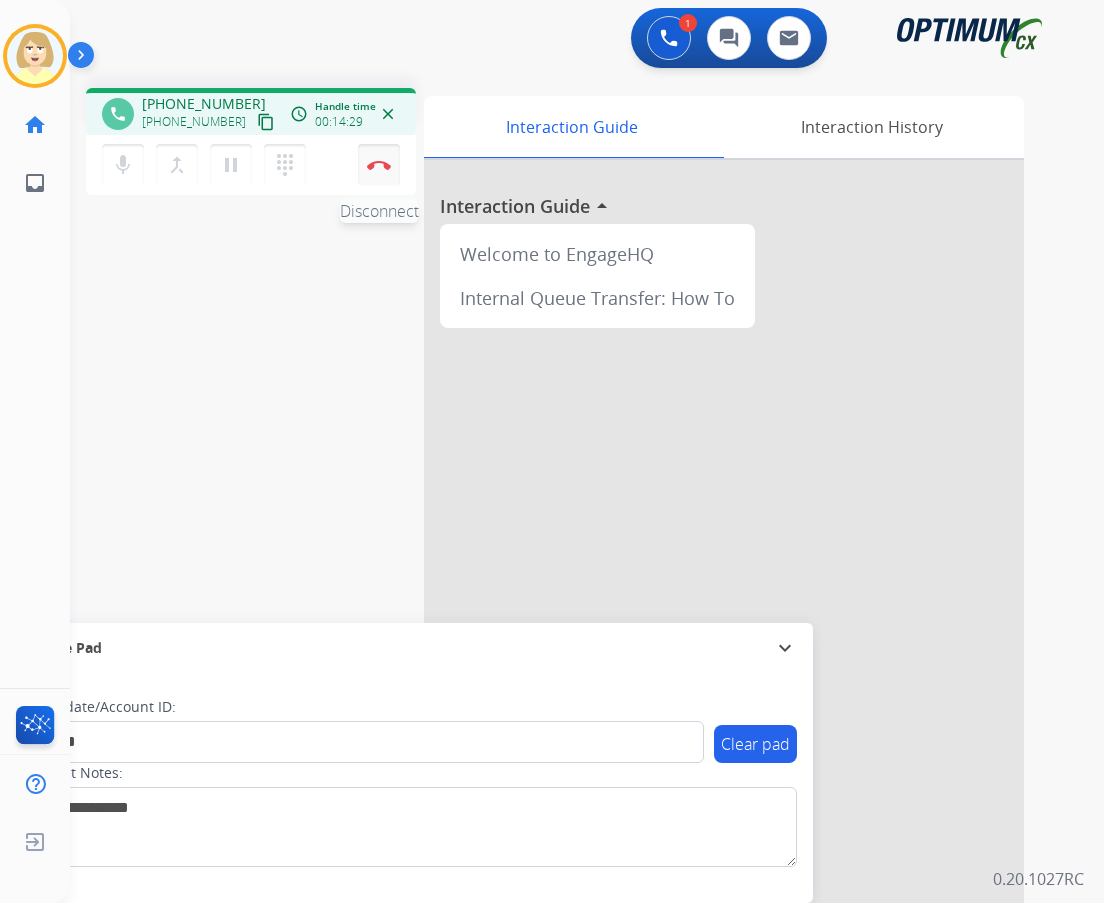 click at bounding box center (379, 165) 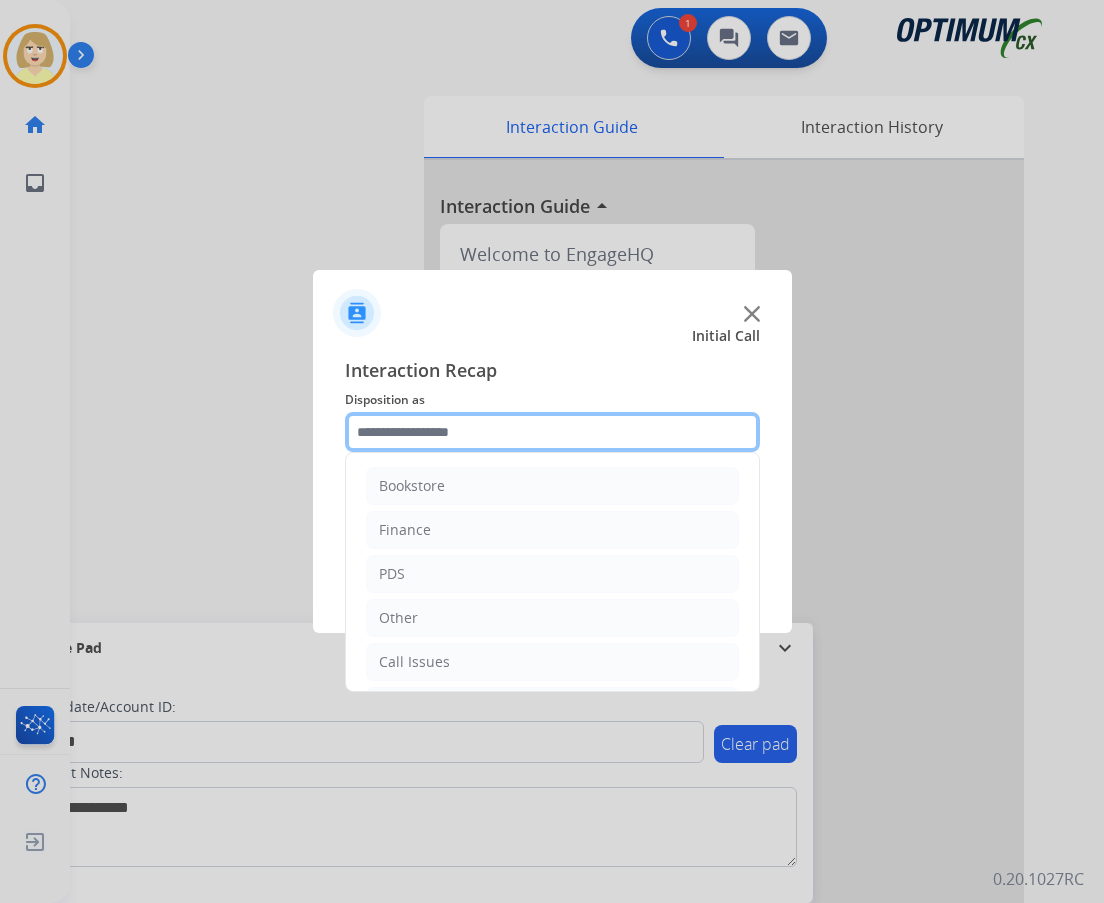 click 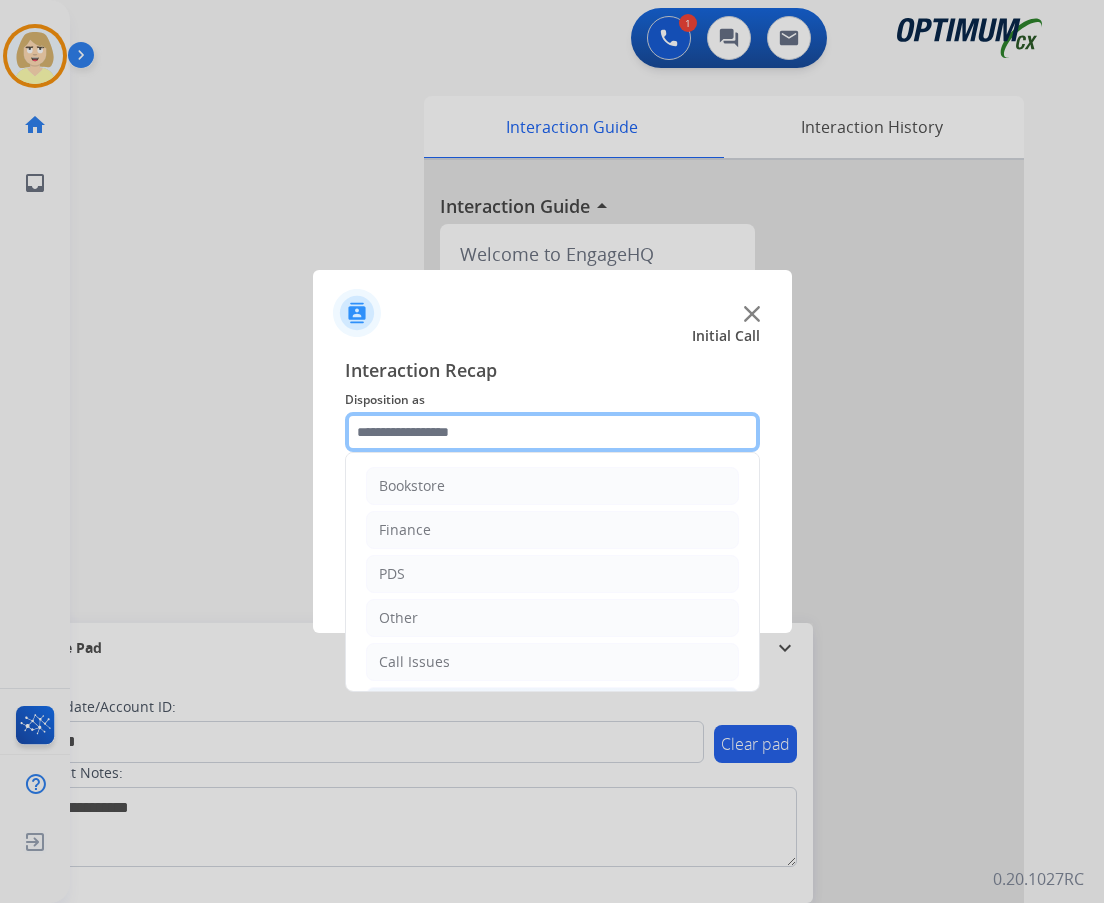 scroll, scrollTop: 136, scrollLeft: 0, axis: vertical 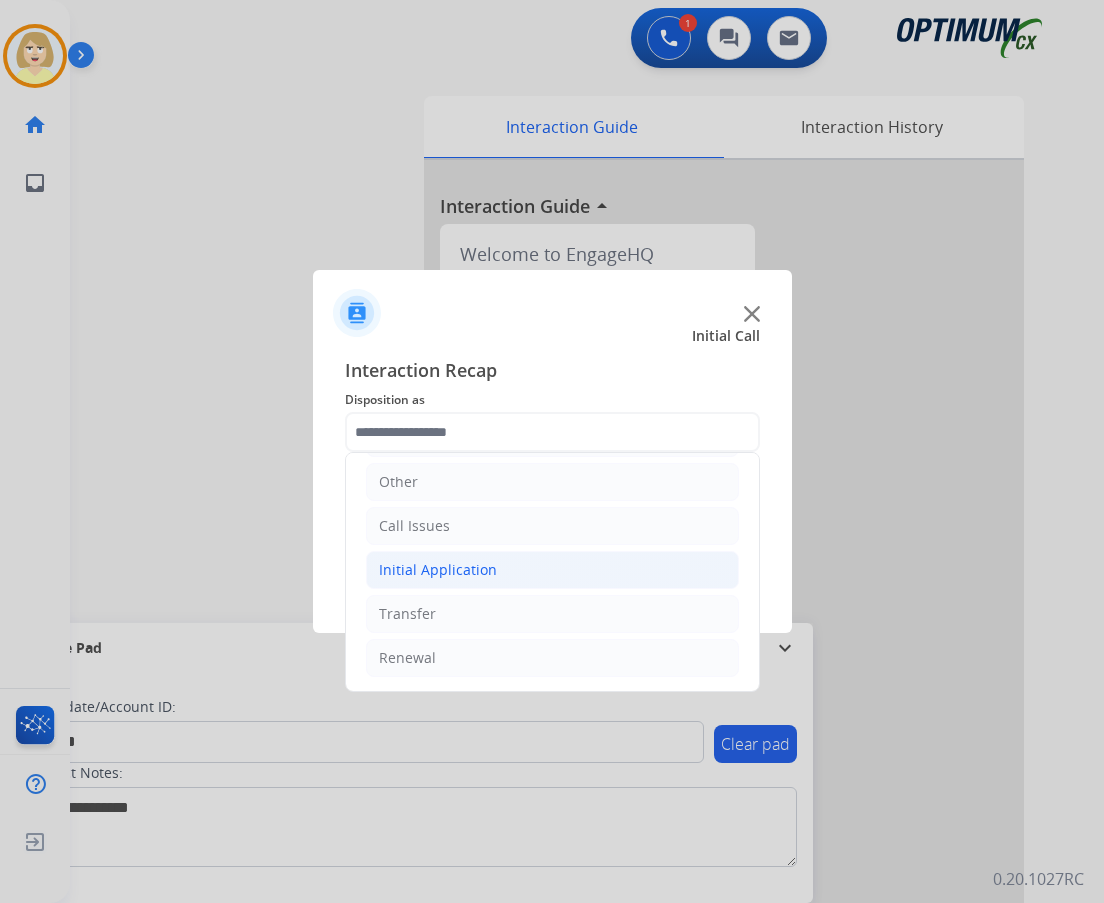 click on "Initial Application" 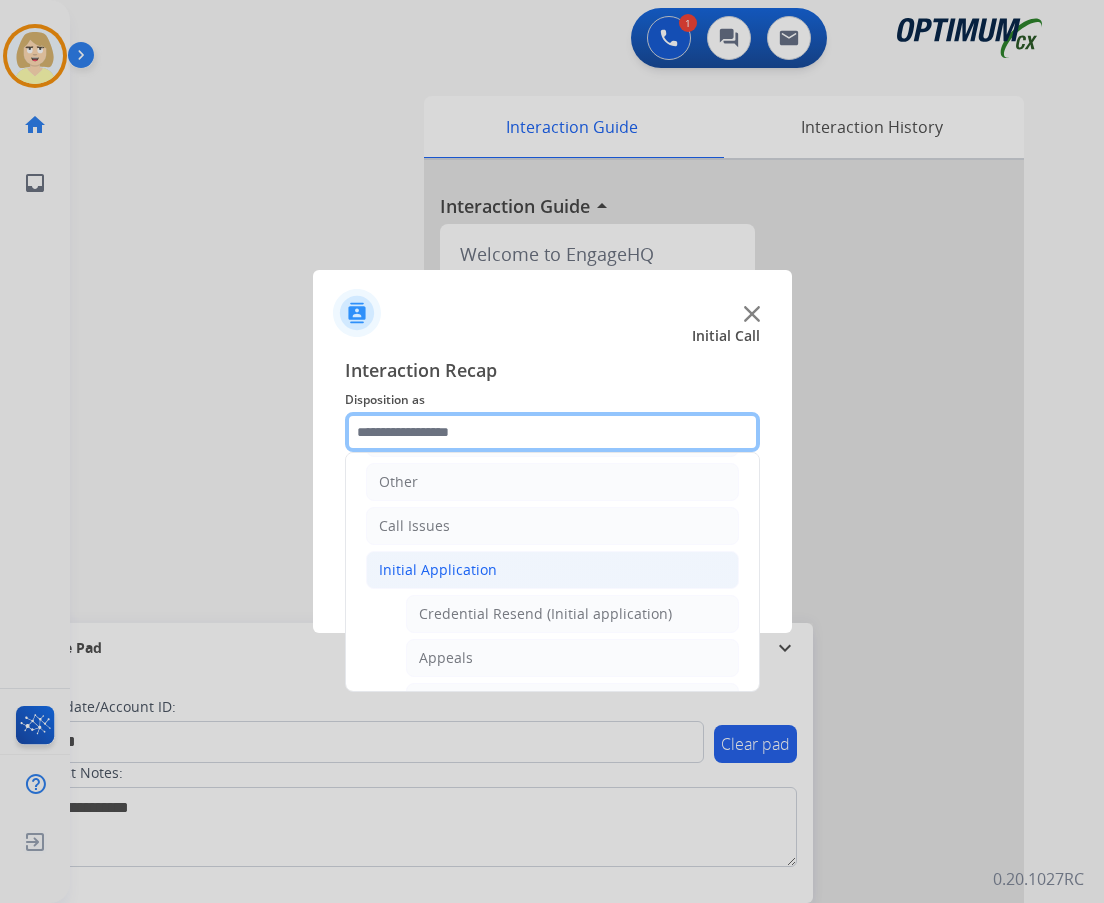 scroll, scrollTop: 336, scrollLeft: 0, axis: vertical 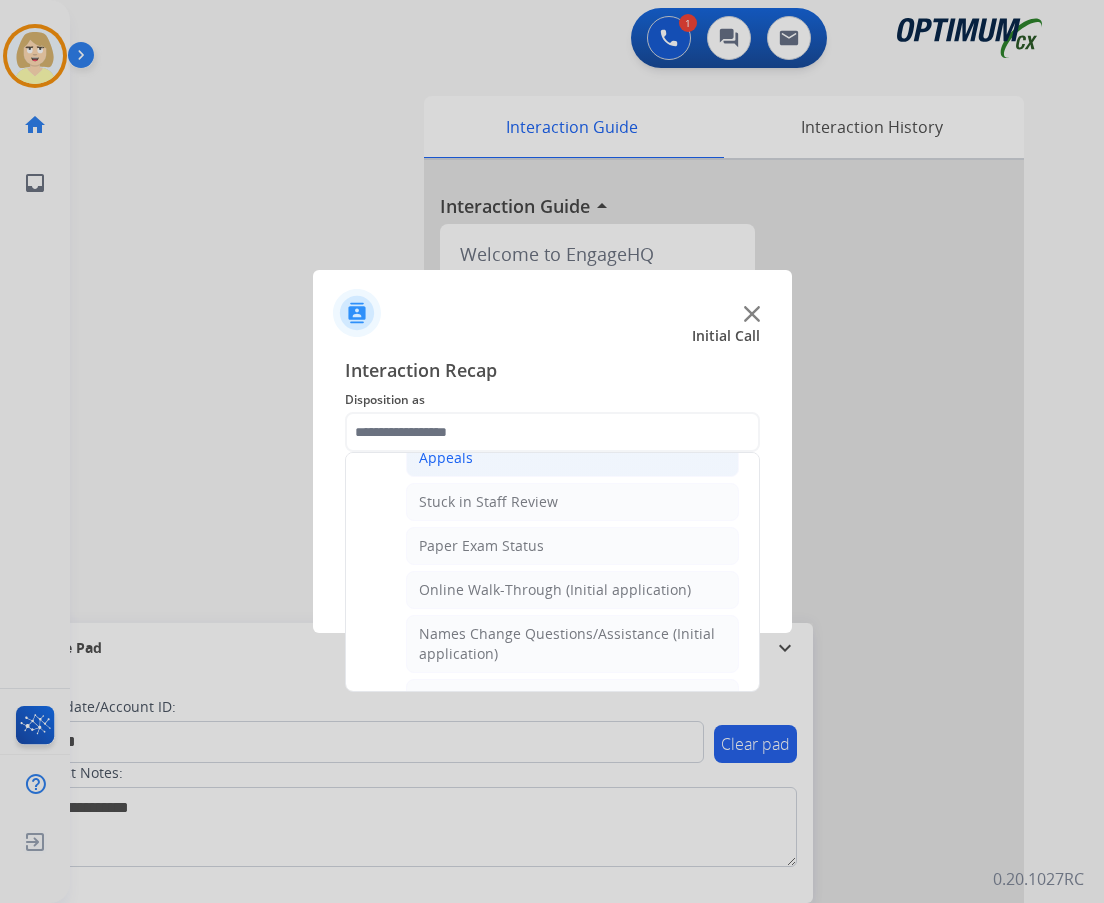 click on "Appeals" 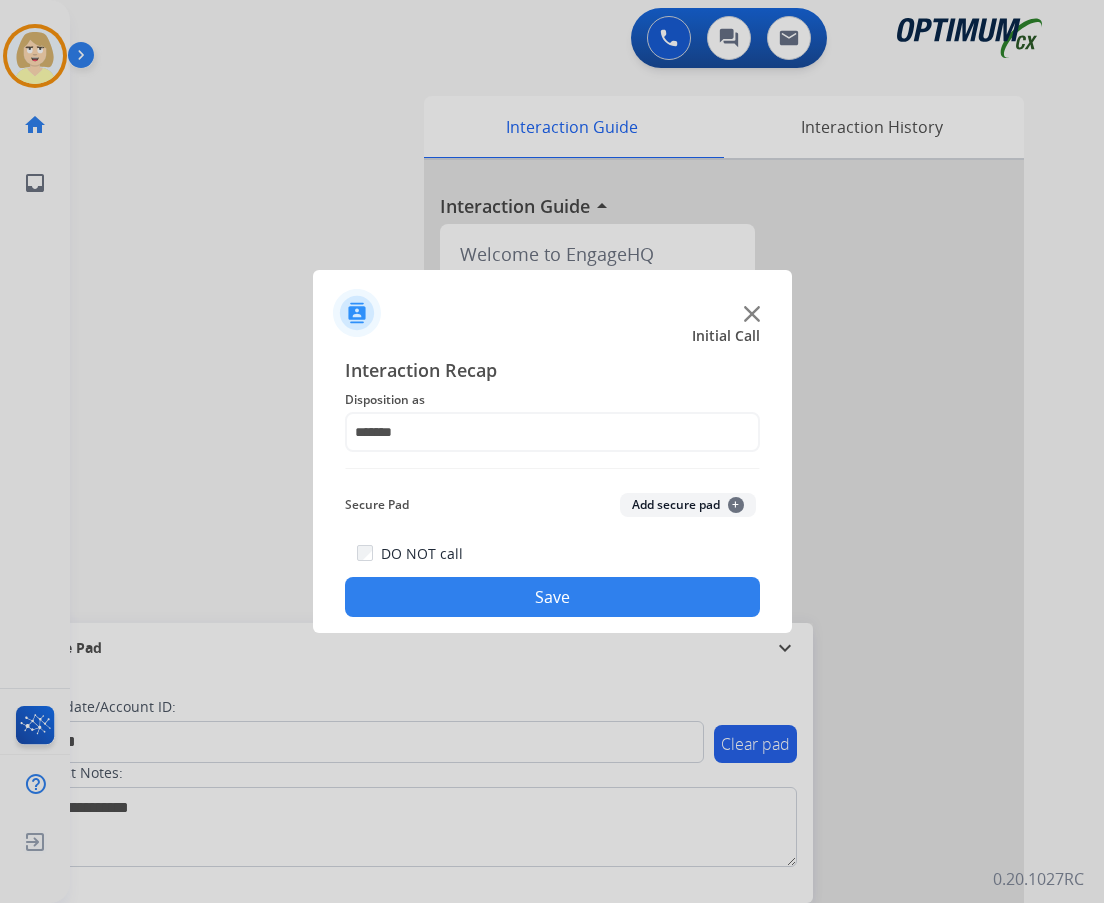 click on "Add secure pad  +" 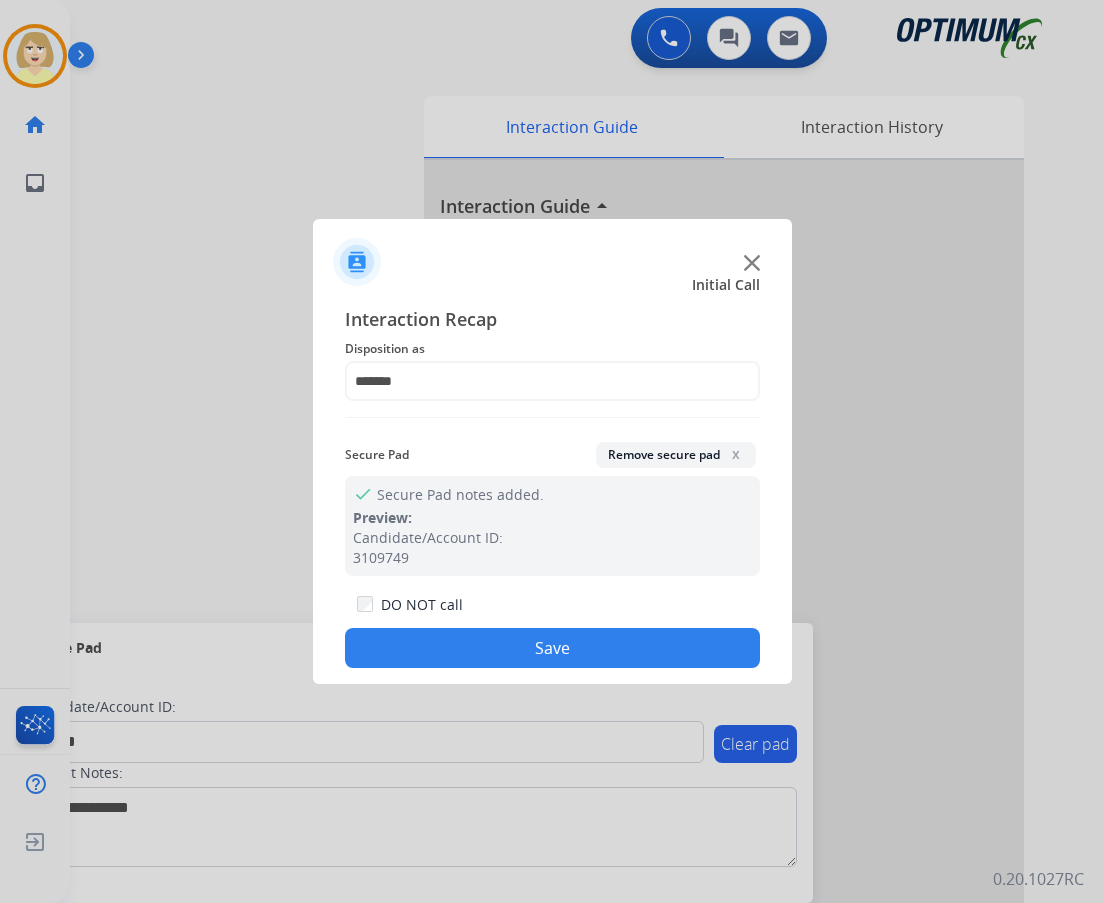 click on "Save" 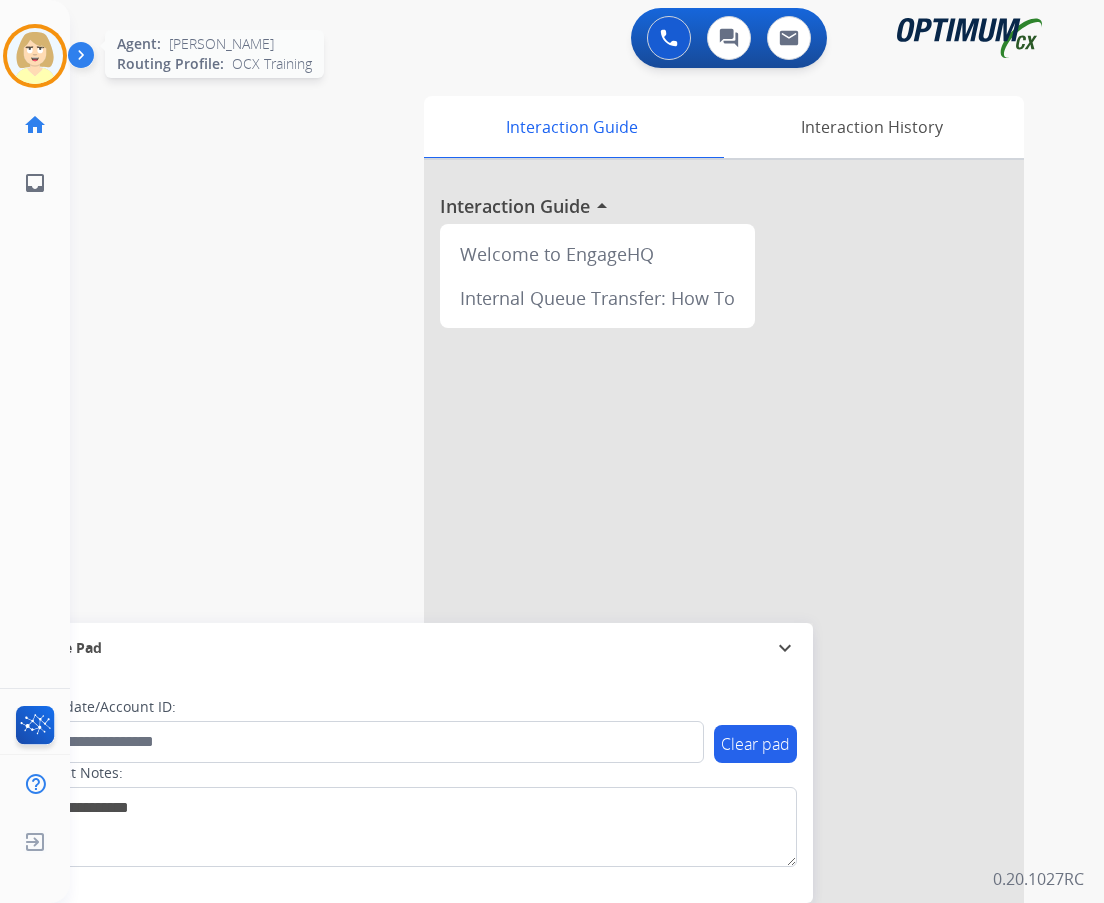 click at bounding box center [35, 56] 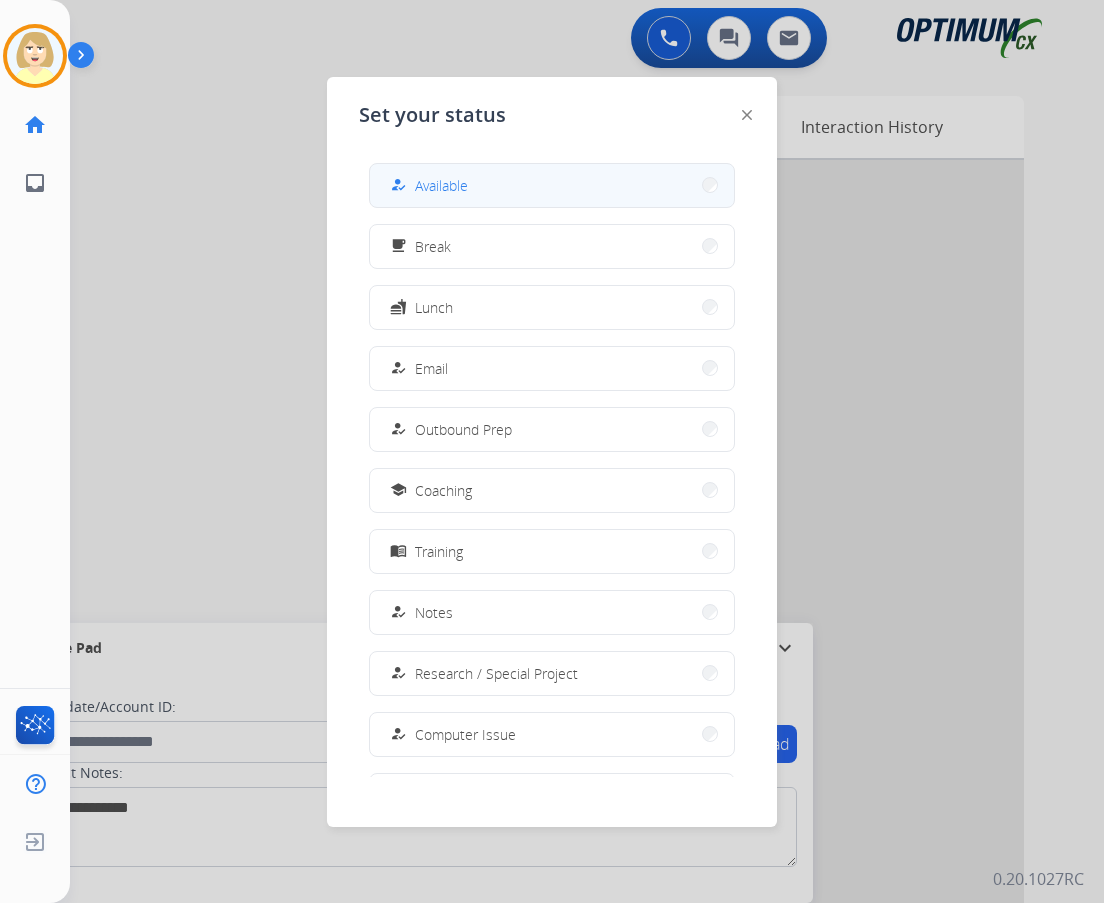 click on "Available" at bounding box center (441, 185) 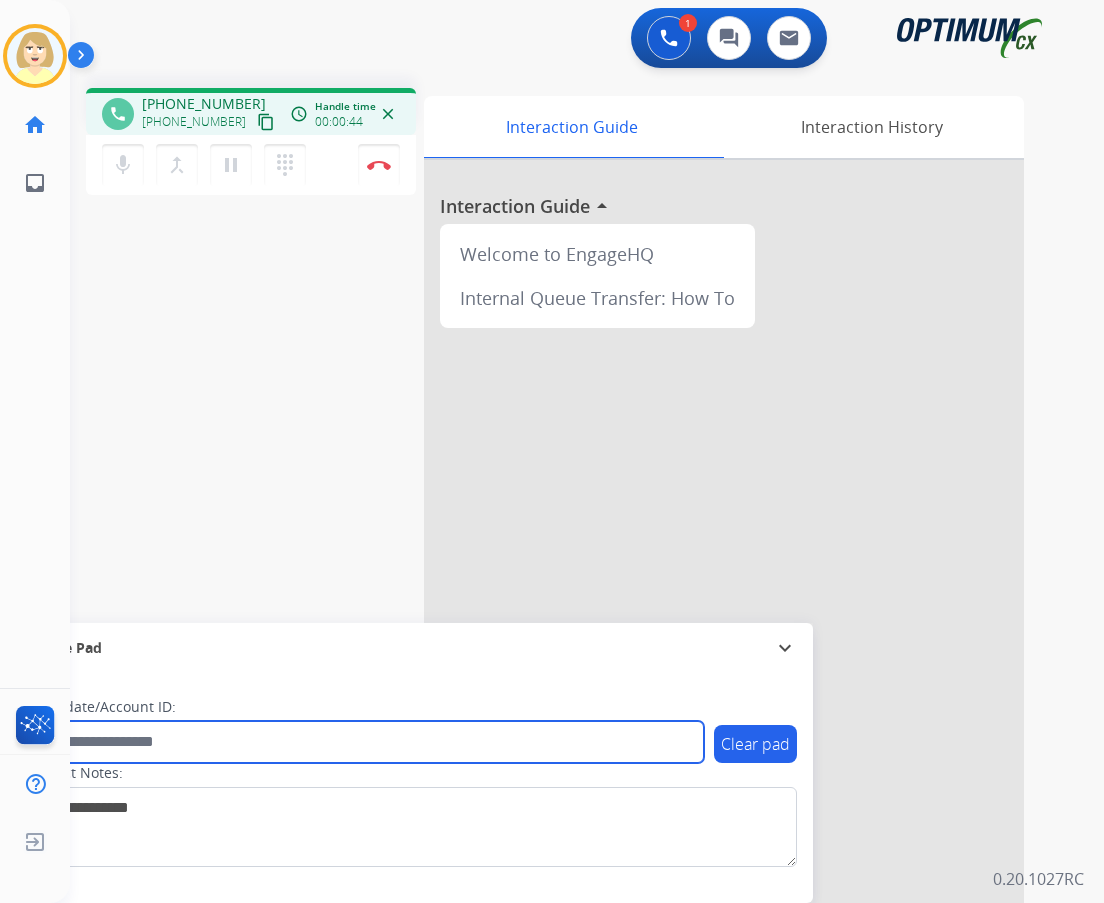 click at bounding box center [365, 742] 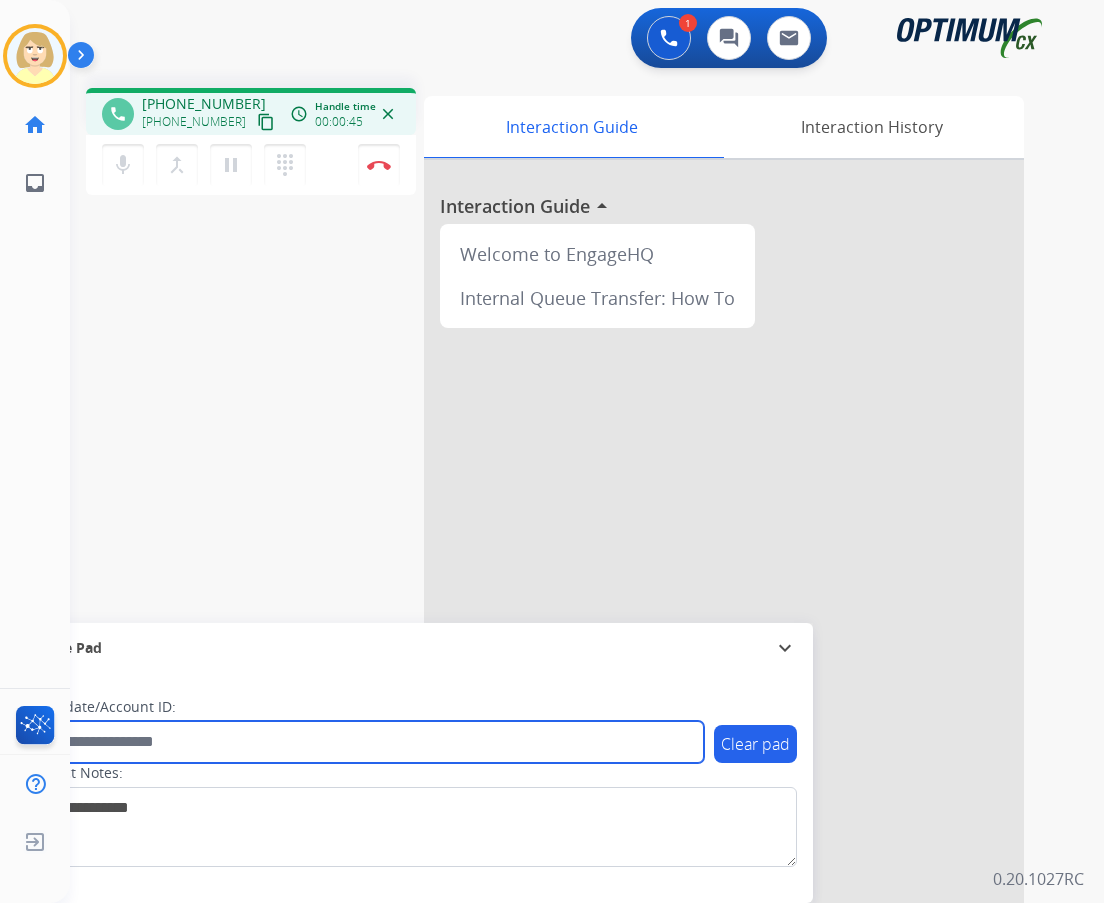paste on "*******" 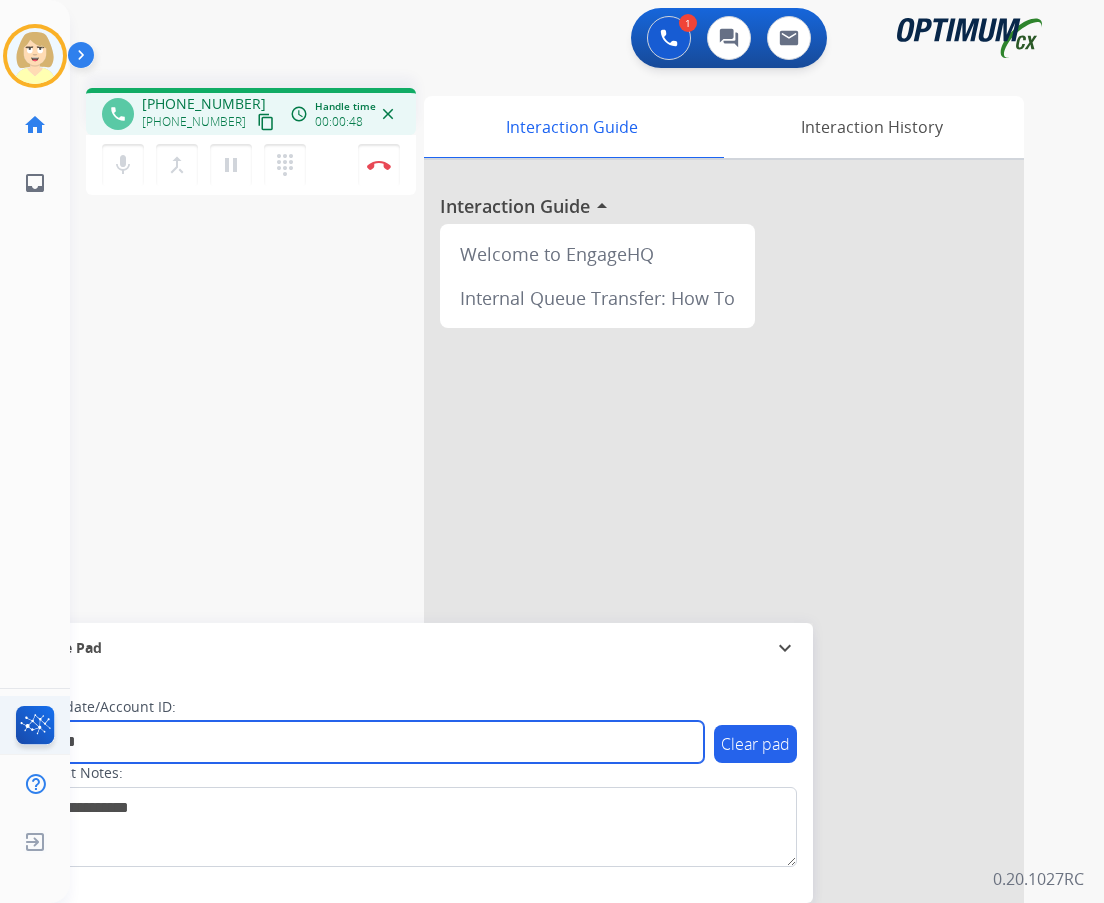 type on "*******" 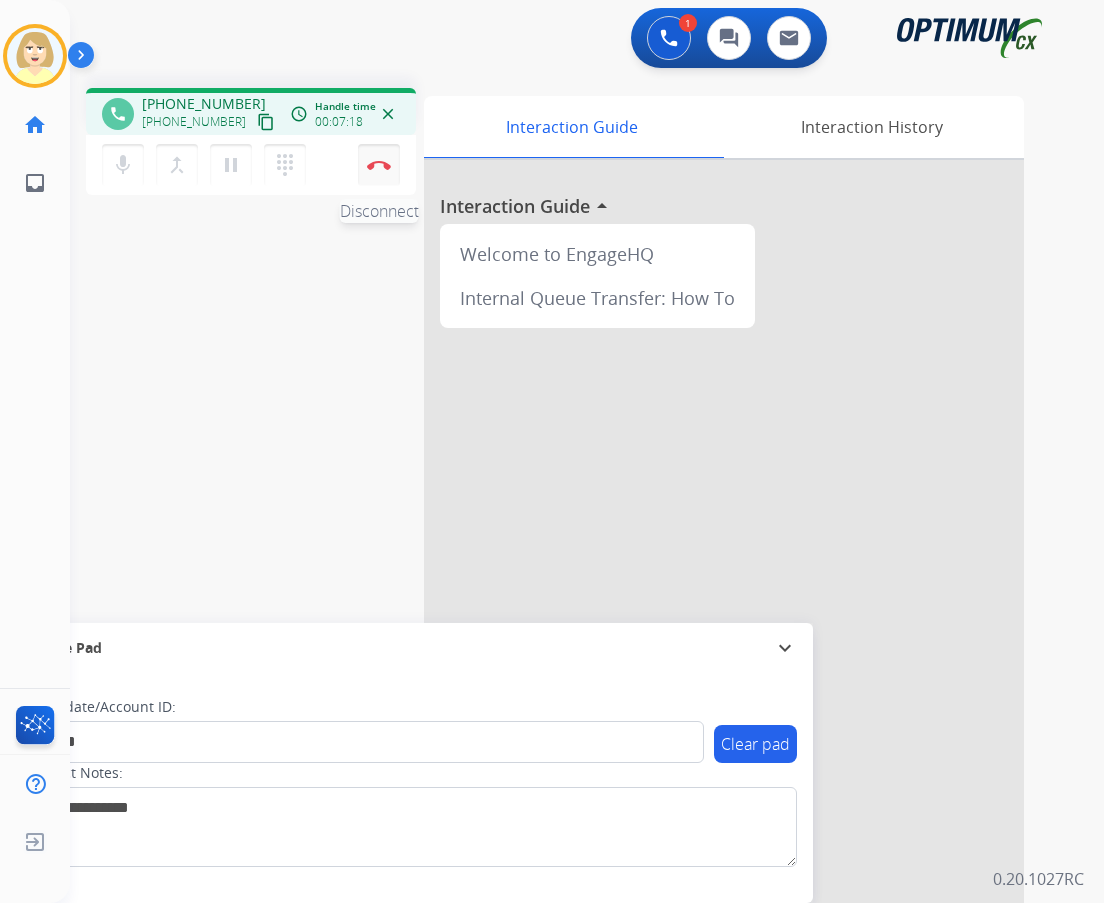 click at bounding box center [379, 165] 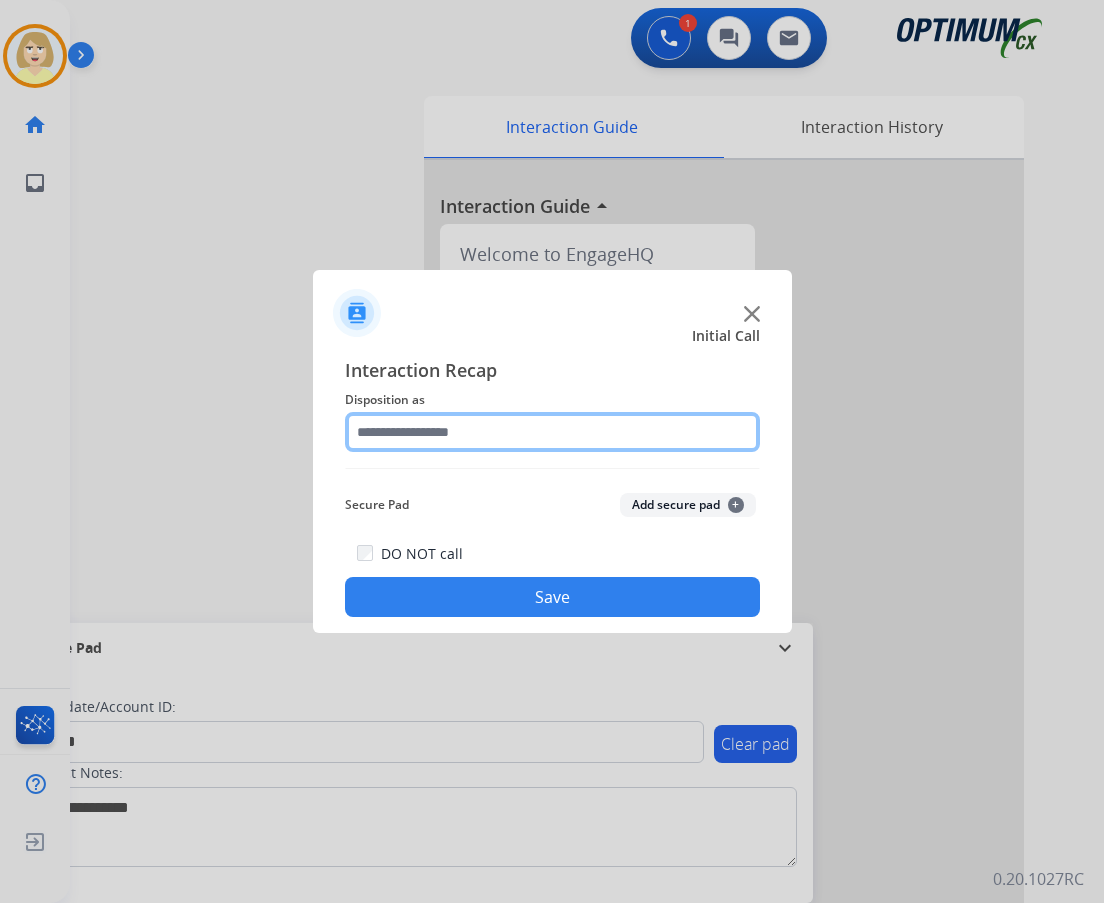 click 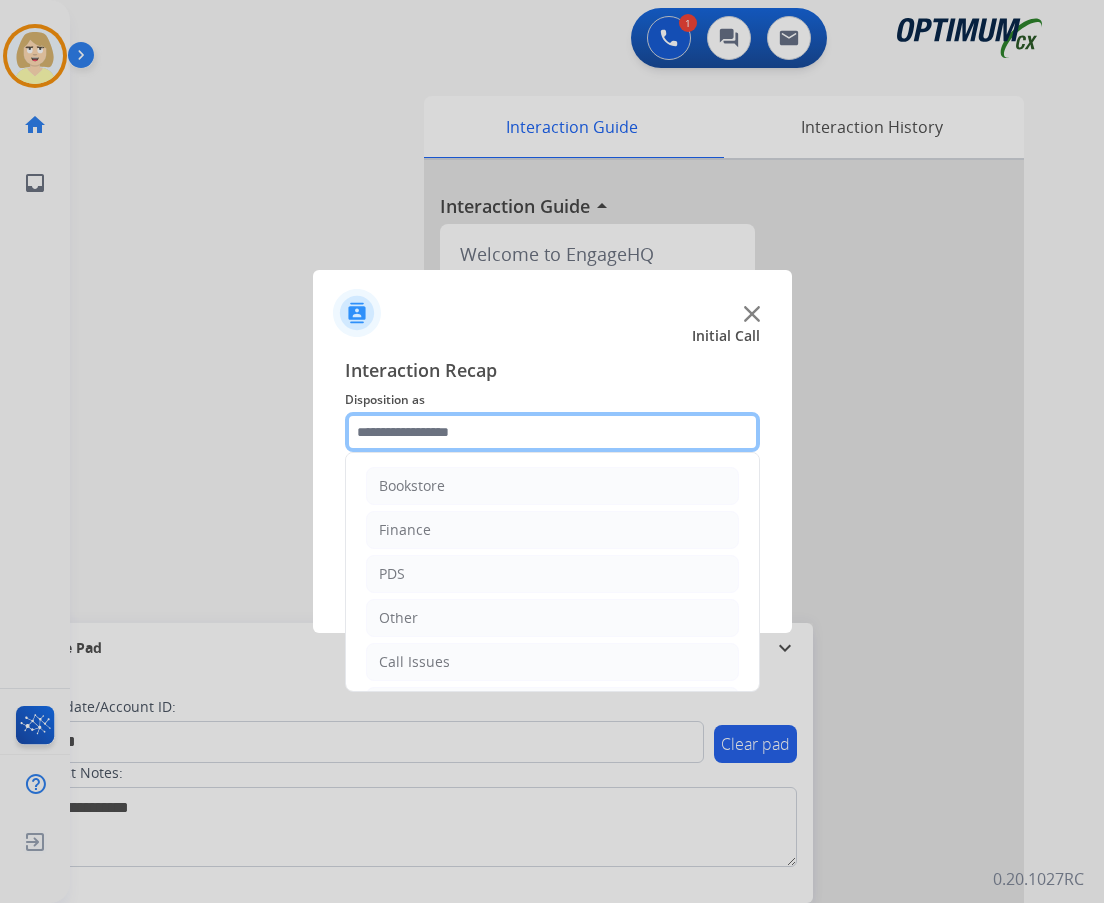 scroll, scrollTop: 136, scrollLeft: 0, axis: vertical 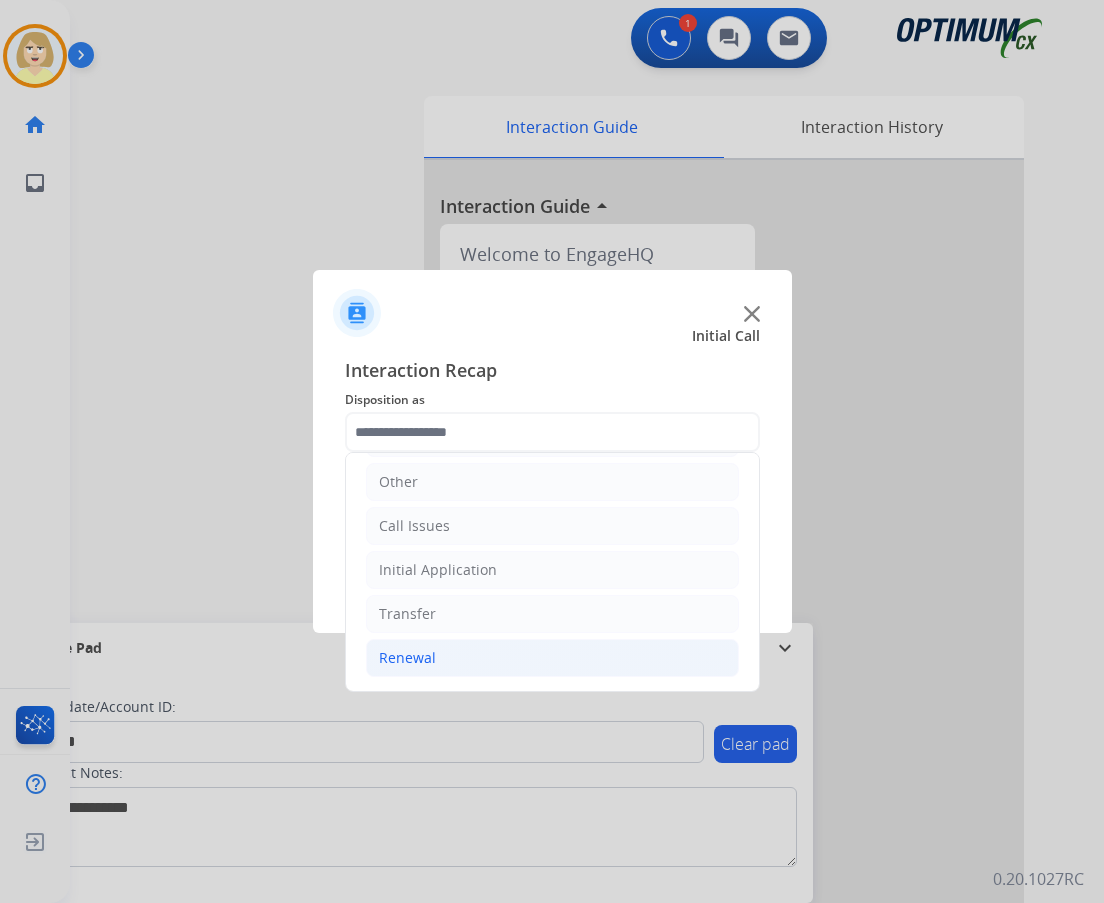 click on "Renewal" 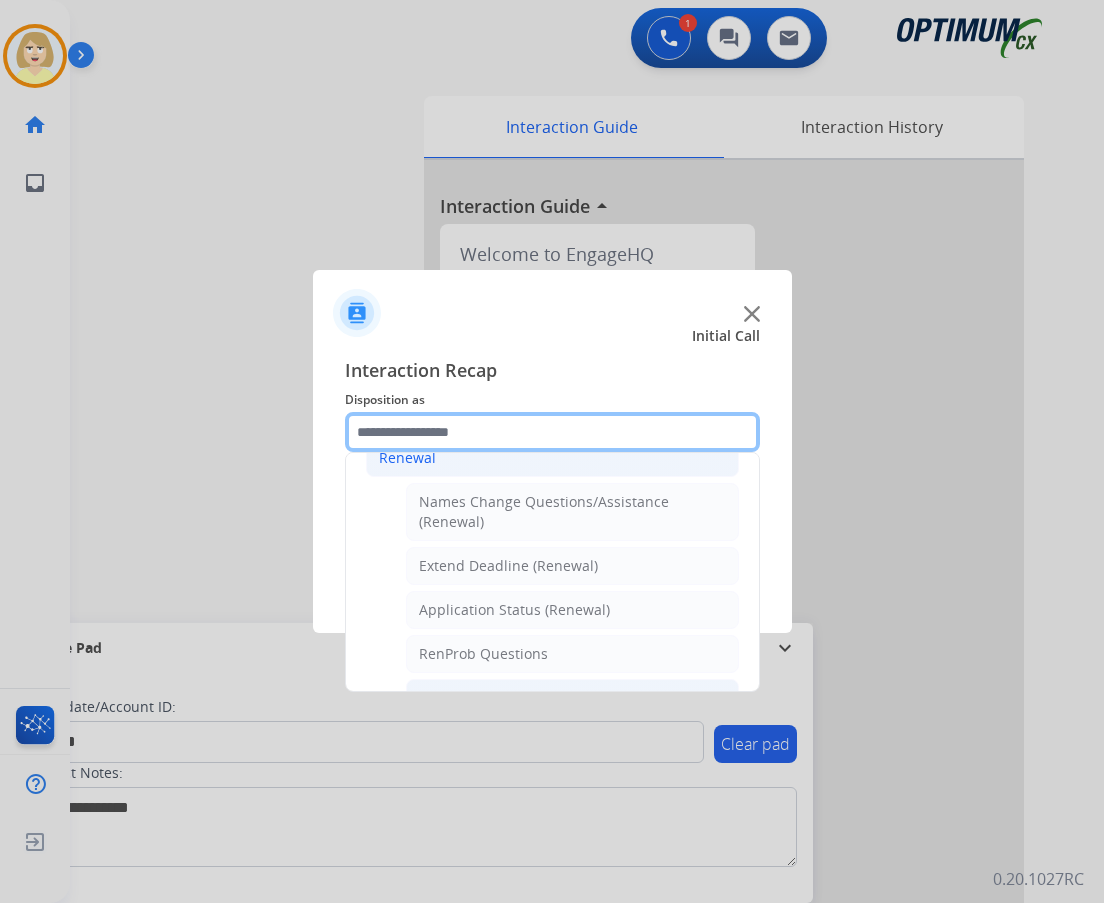 scroll, scrollTop: 436, scrollLeft: 0, axis: vertical 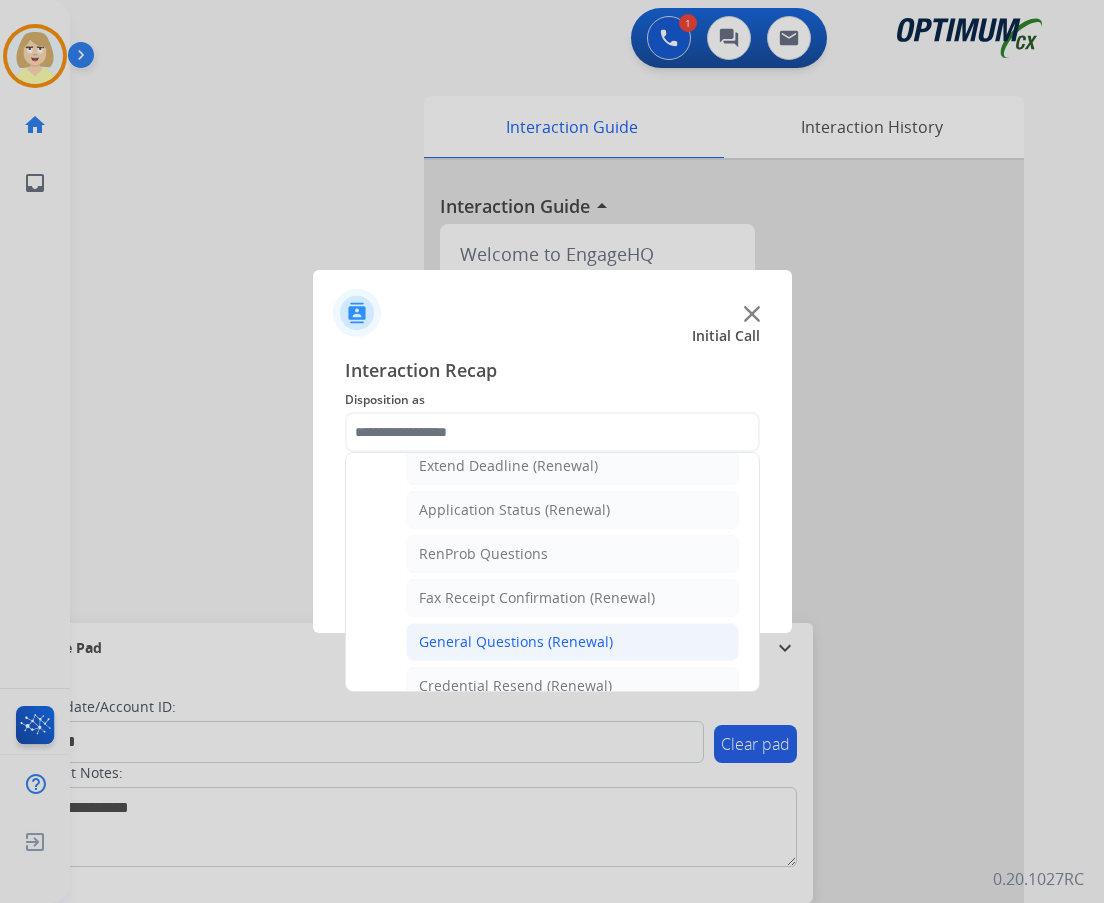 click on "General Questions (Renewal)" 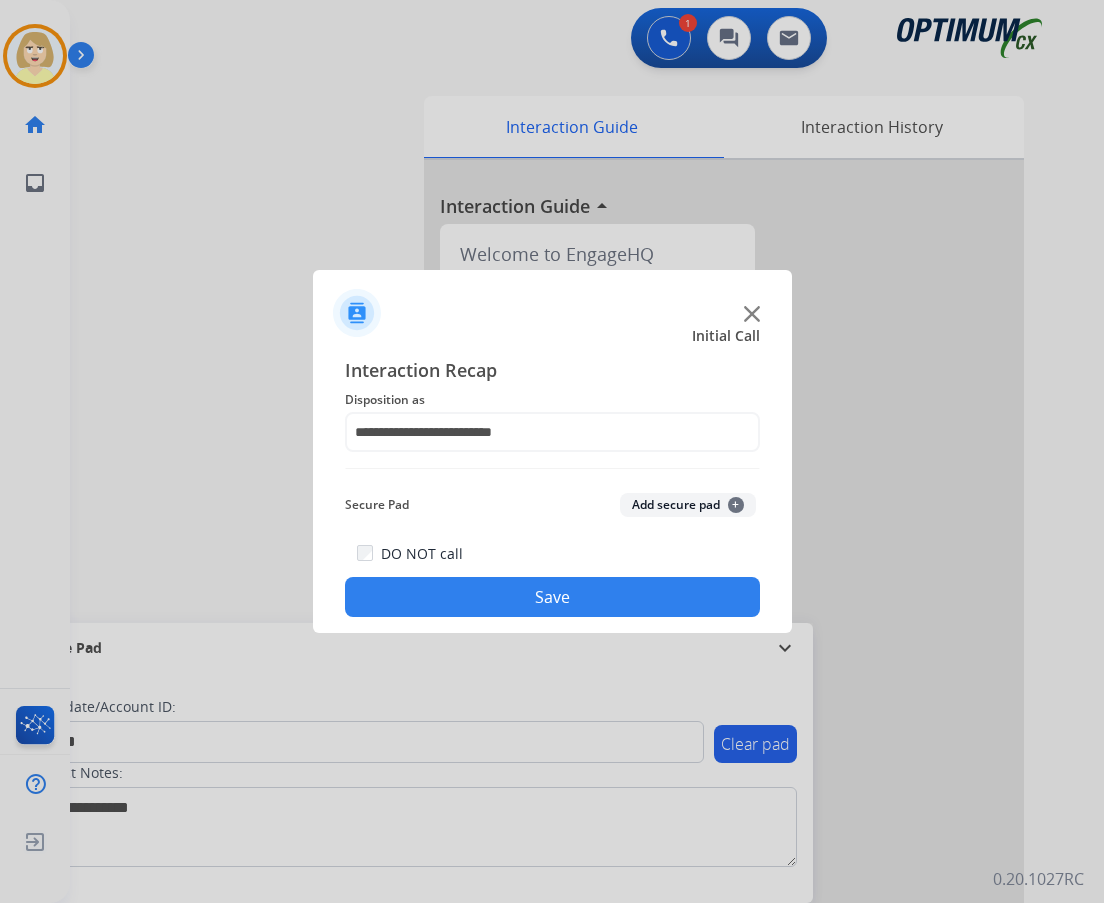 click on "Add secure pad  +" 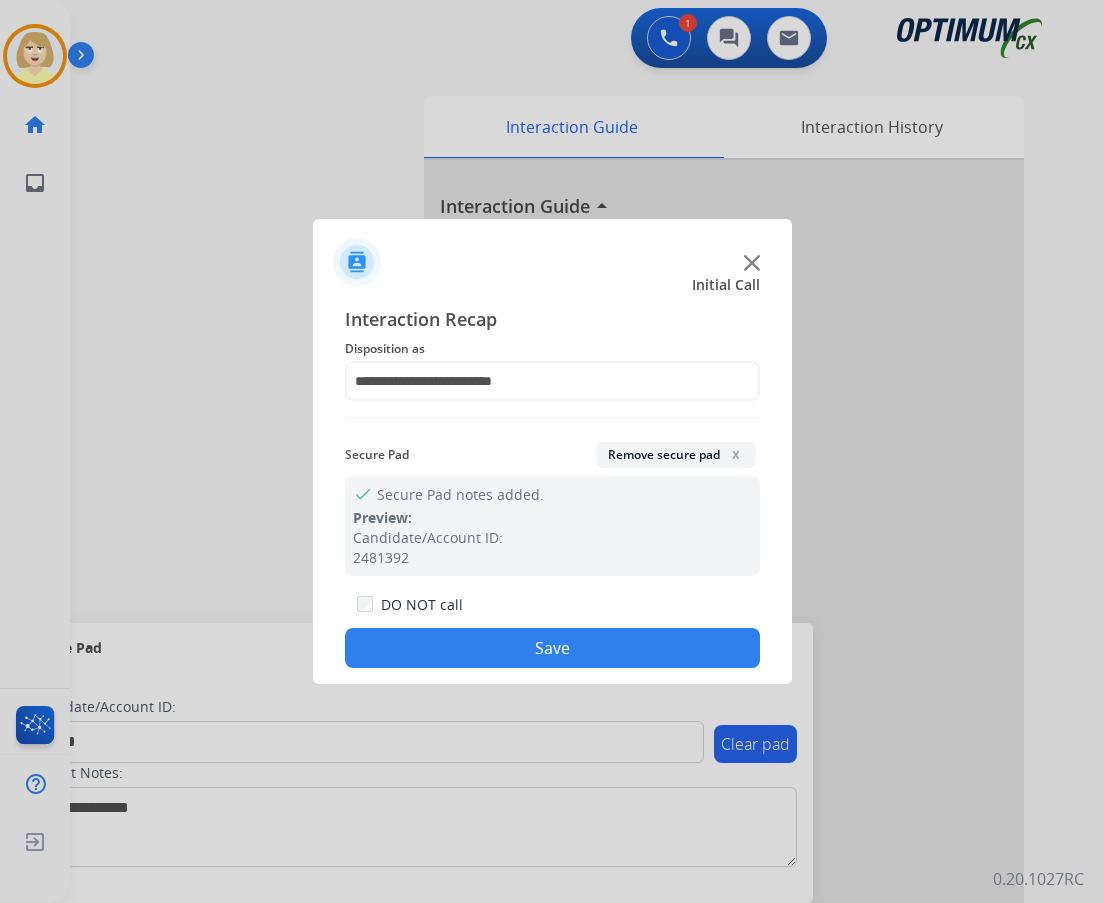 click on "Save" 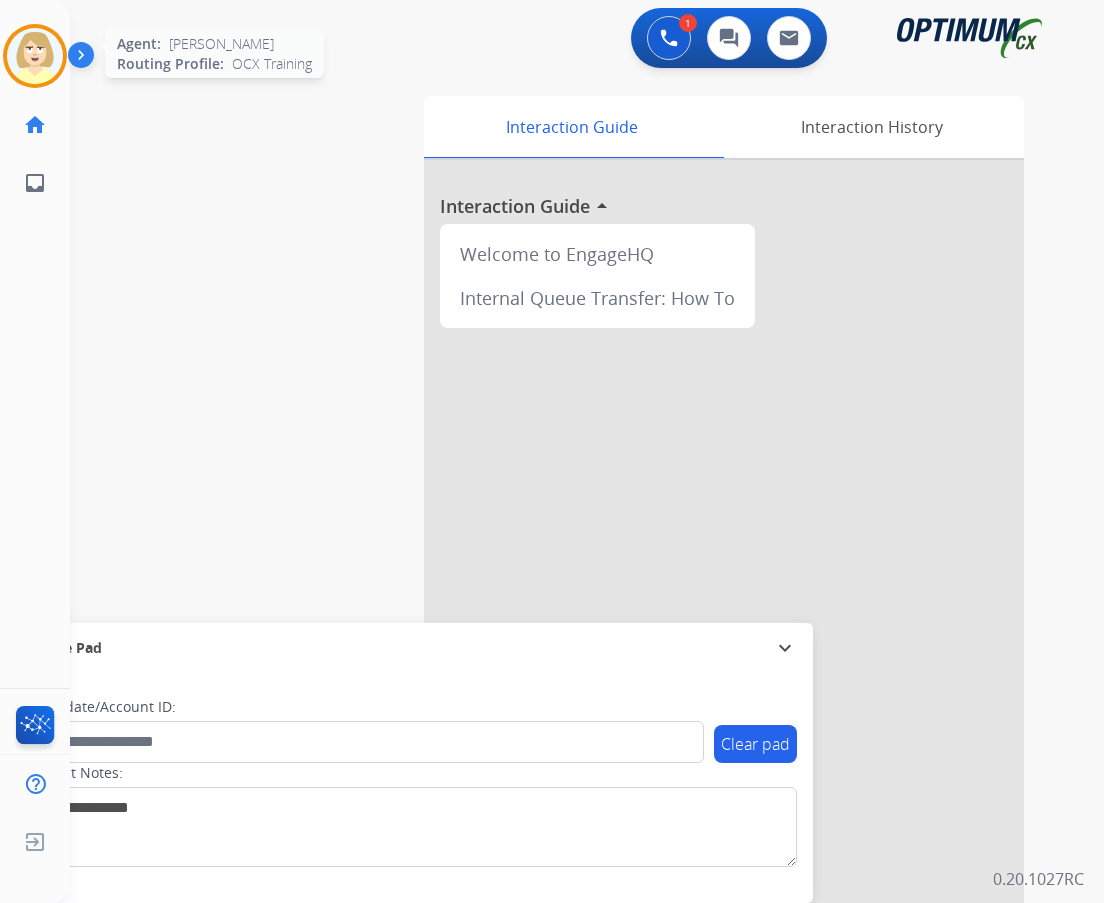 click at bounding box center [35, 56] 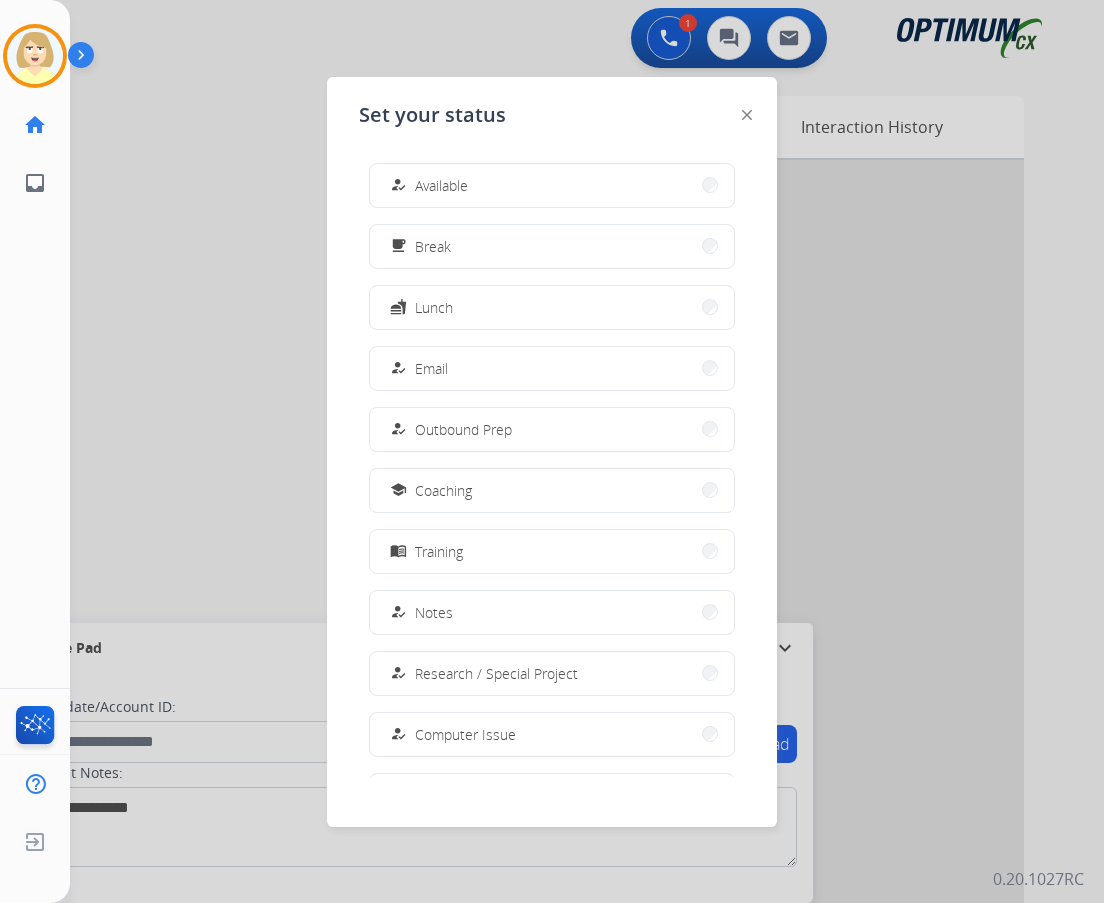 drag, startPoint x: 460, startPoint y: 186, endPoint x: 419, endPoint y: 197, distance: 42.44997 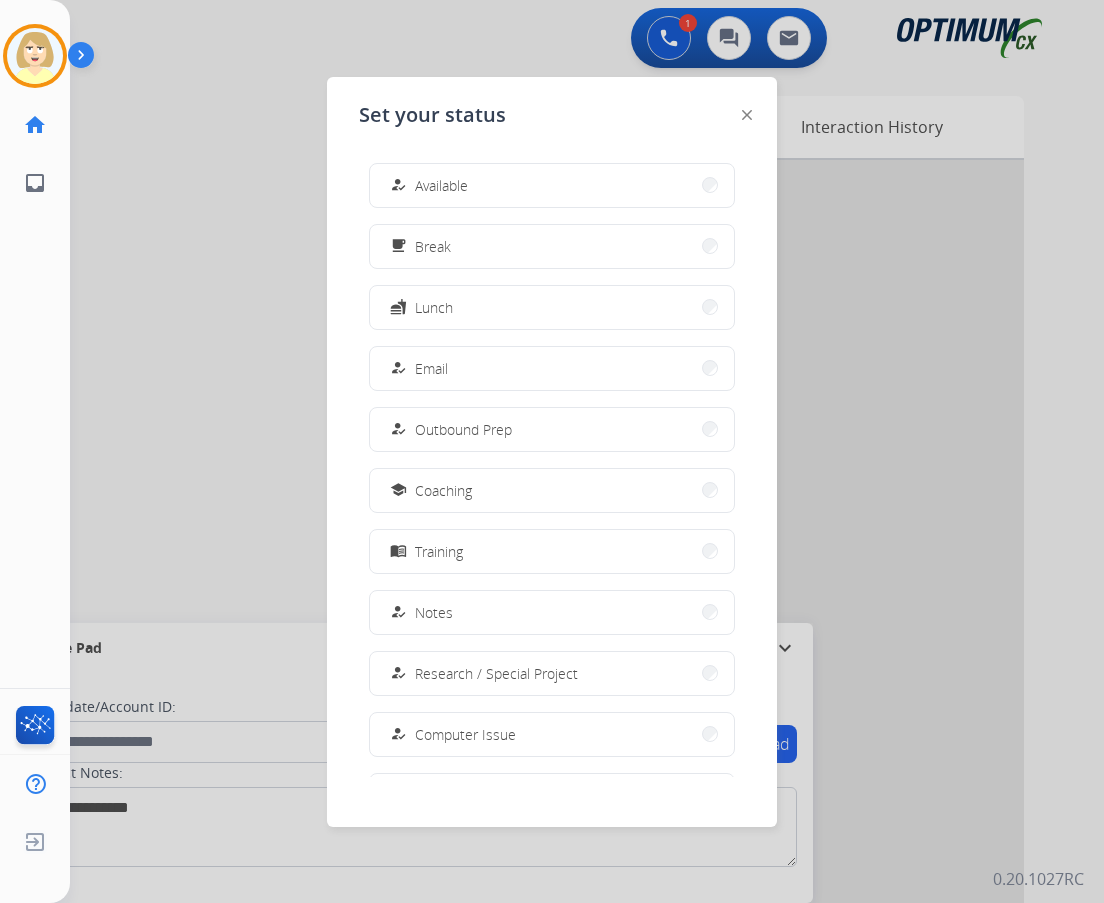 click on "Available" at bounding box center [441, 185] 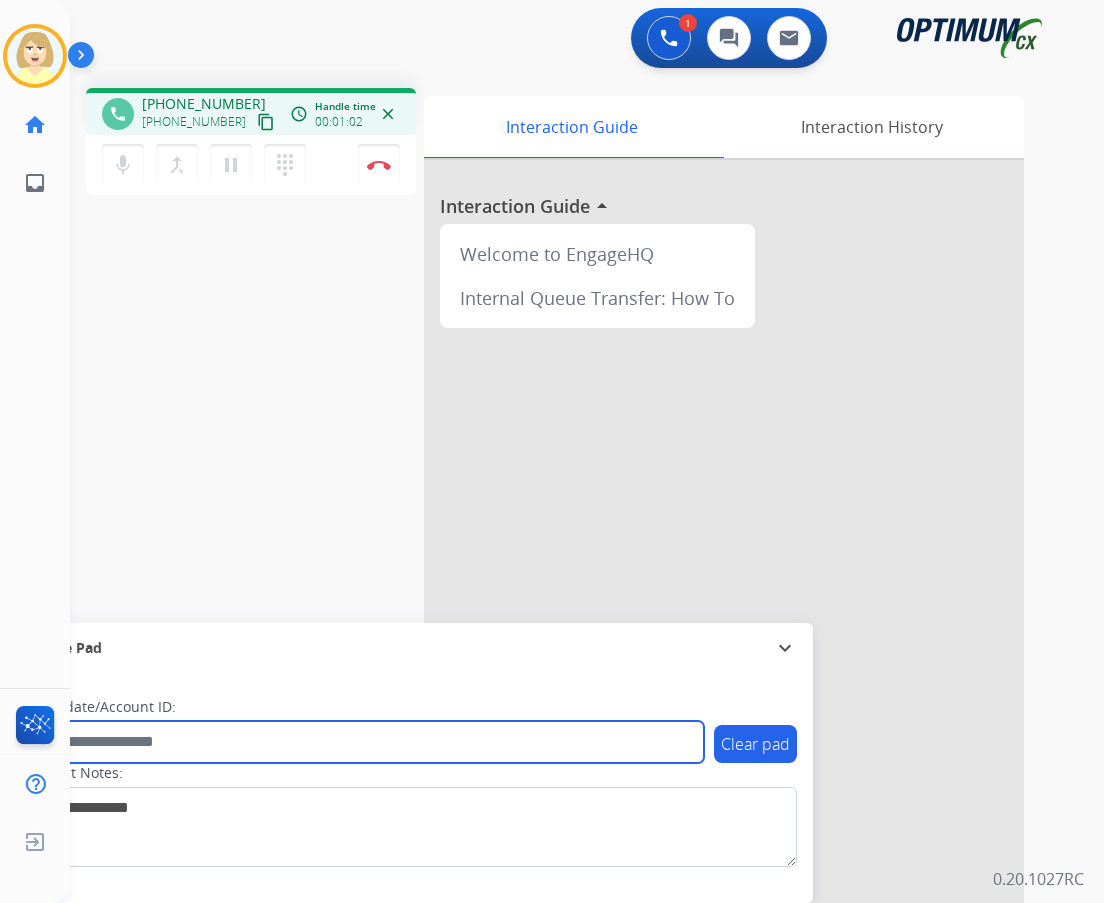 click at bounding box center [365, 742] 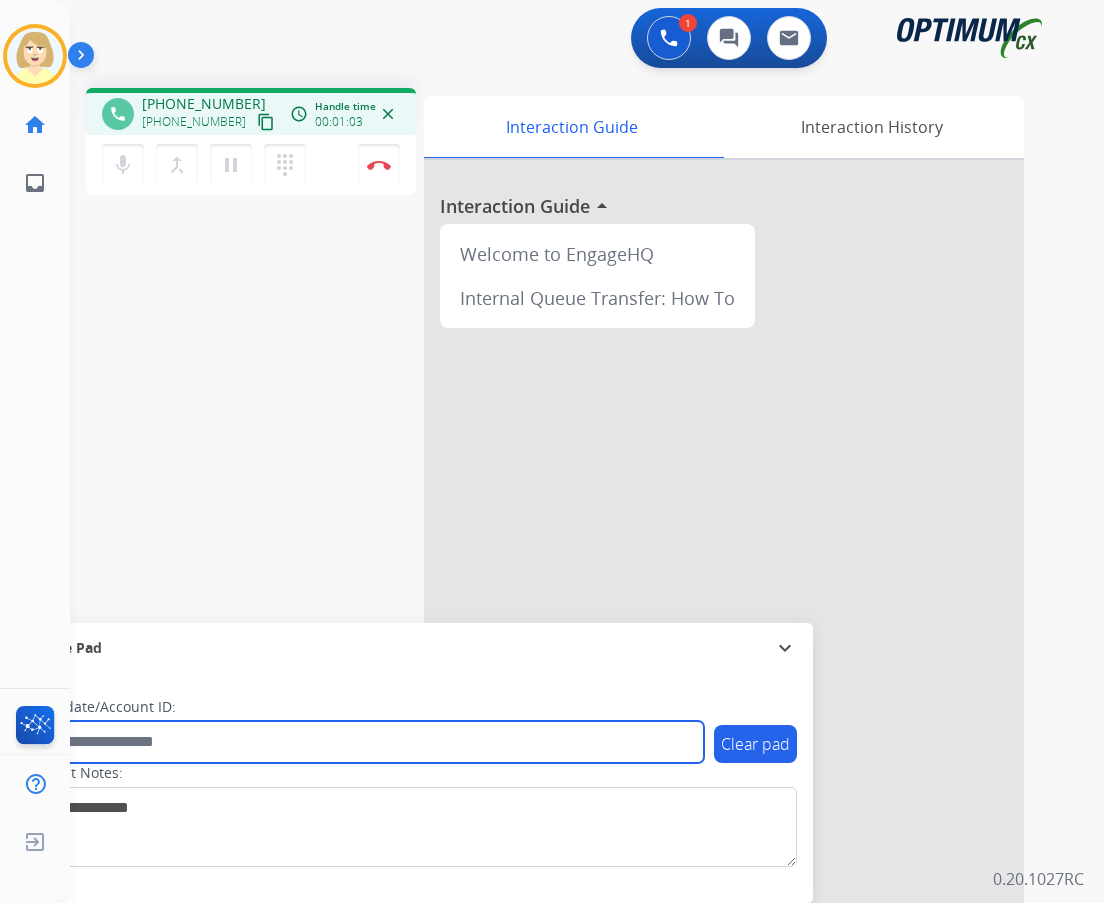 paste on "*******" 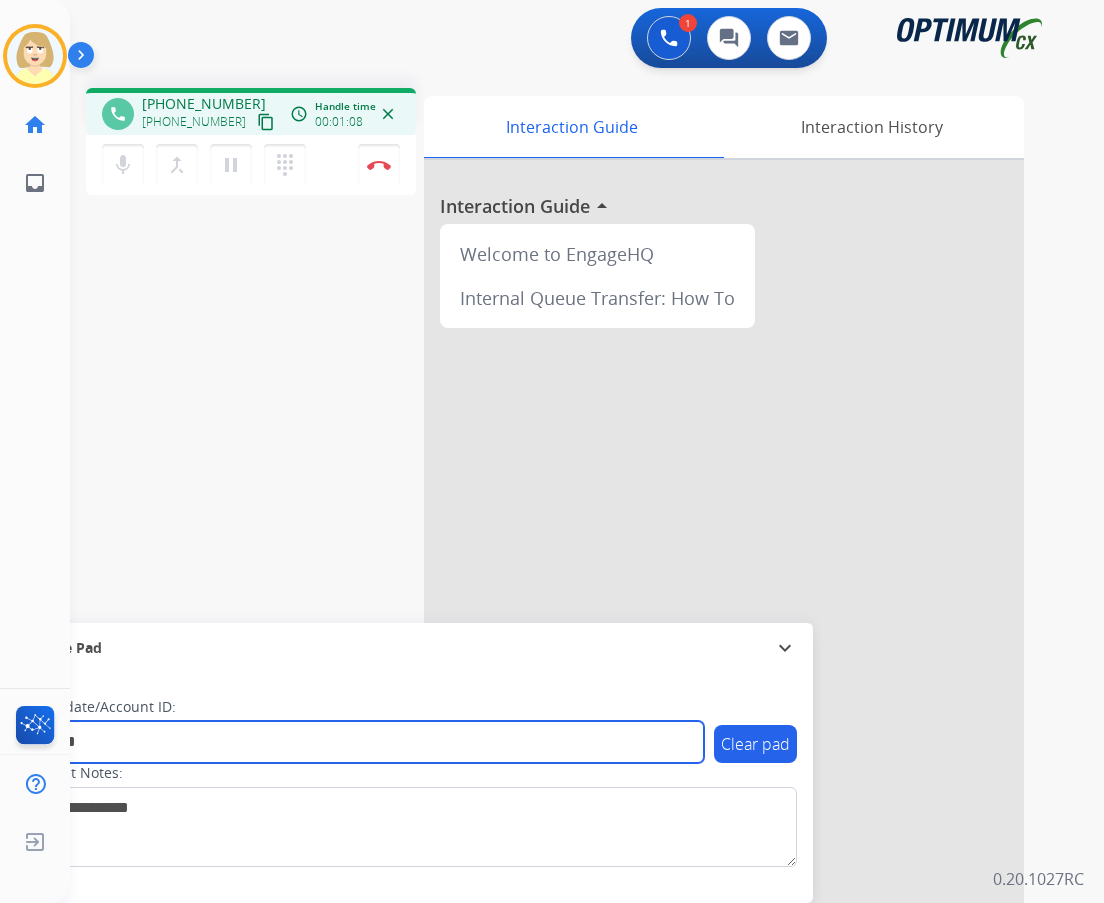 type on "*******" 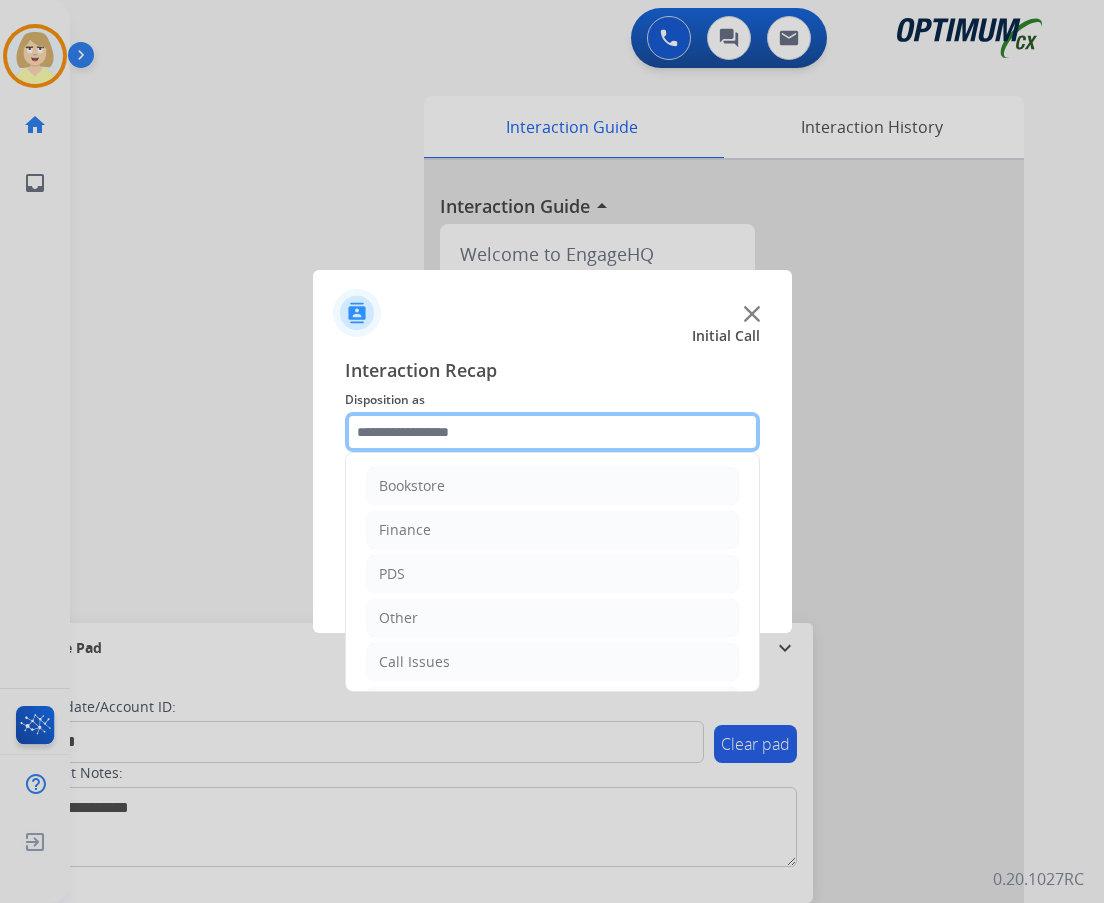click 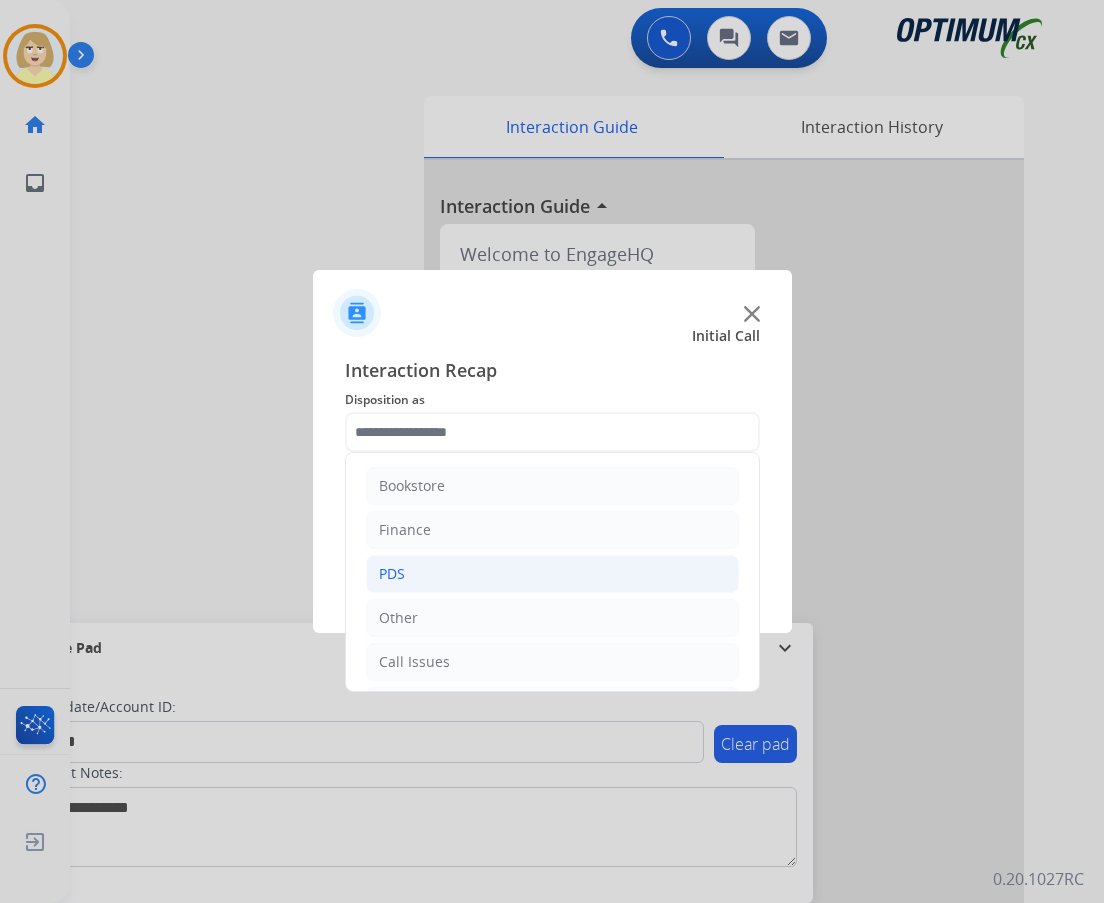 click on "PDS" 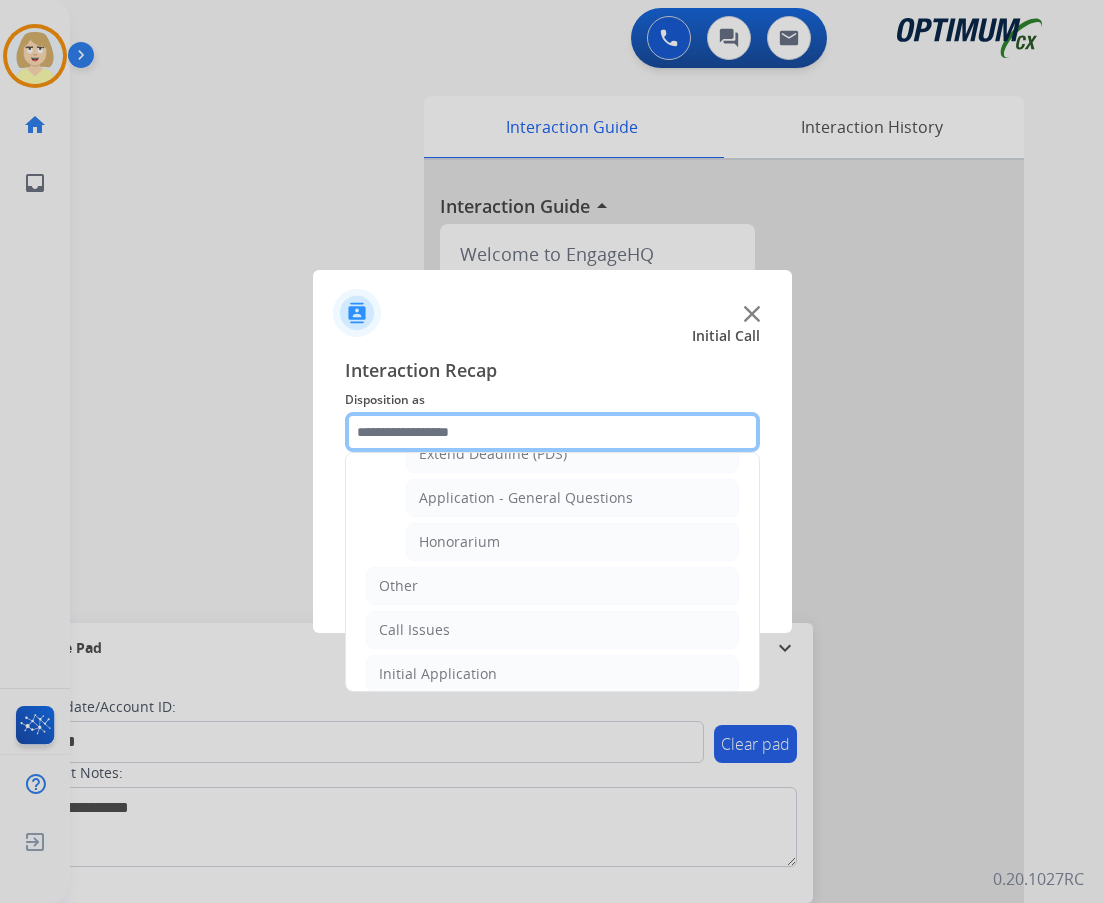 scroll, scrollTop: 500, scrollLeft: 0, axis: vertical 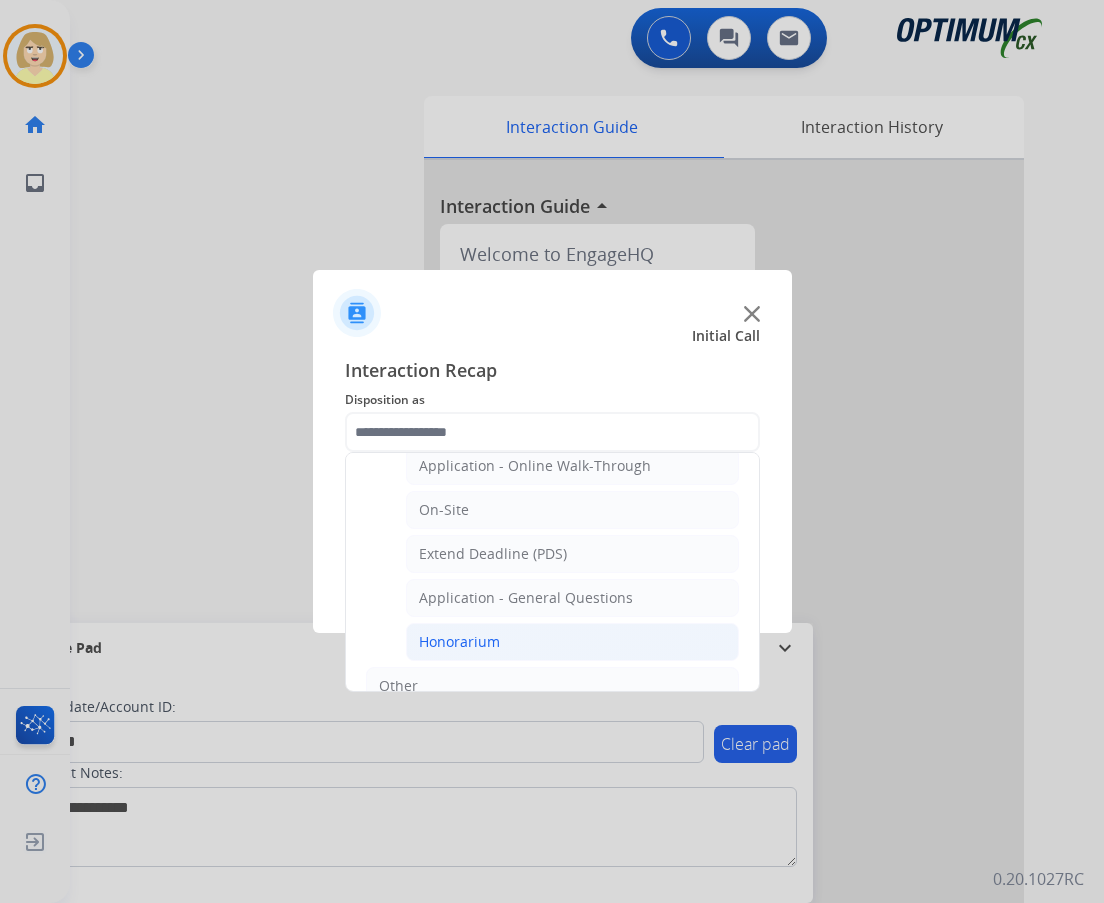 click on "Honorarium" 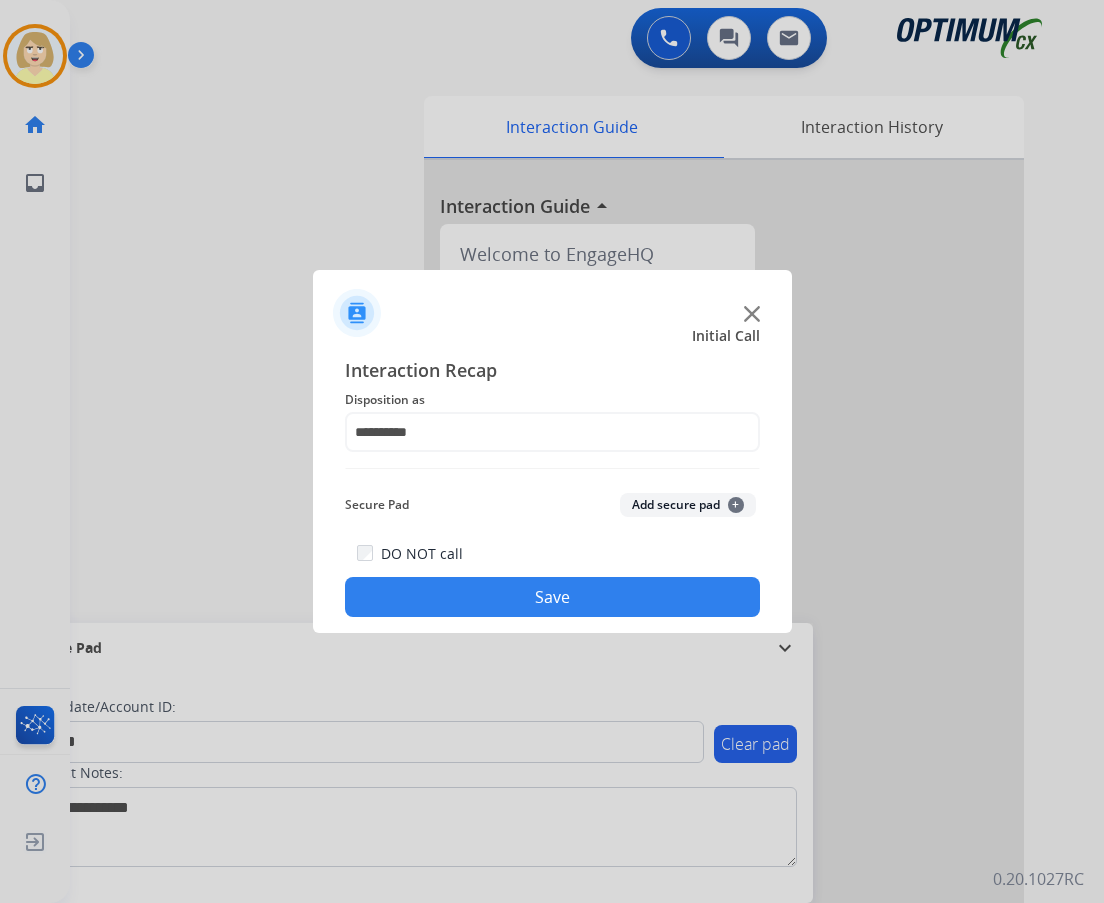 click on "Add secure pad  +" 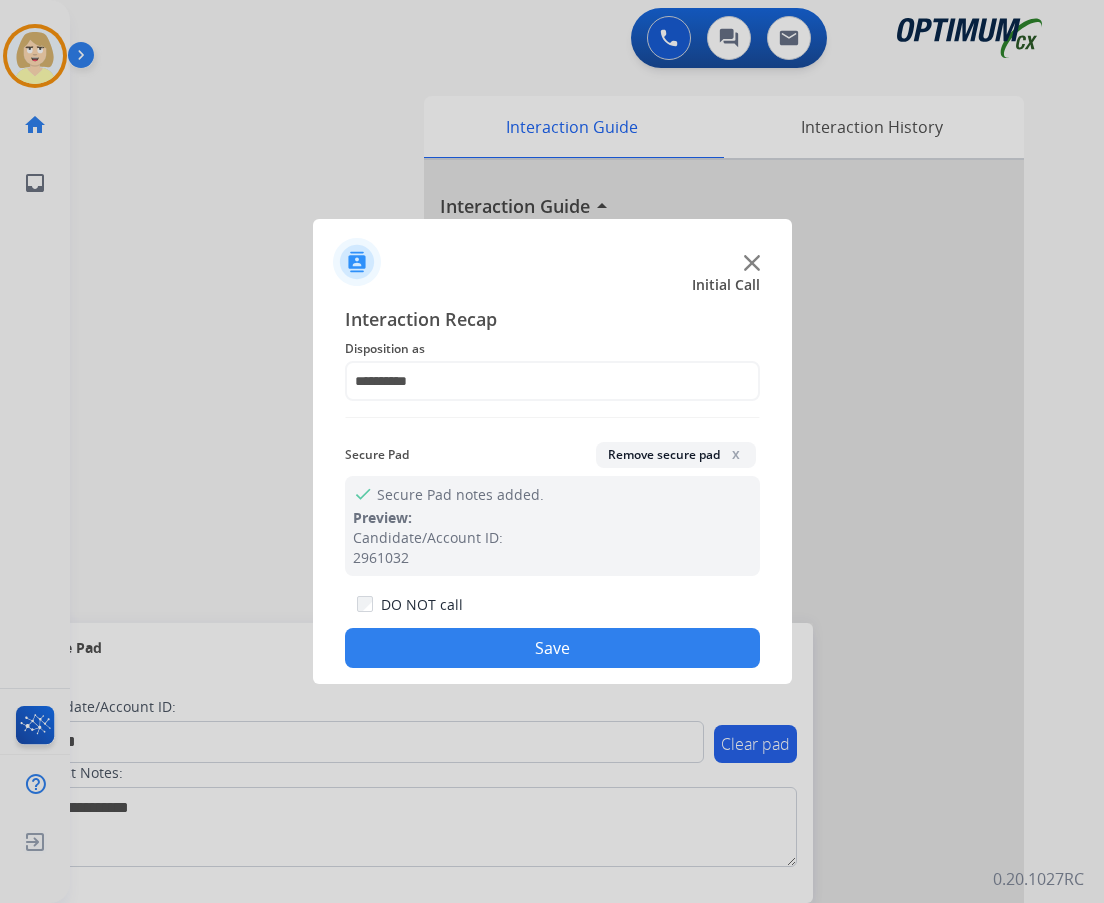 click on "Save" 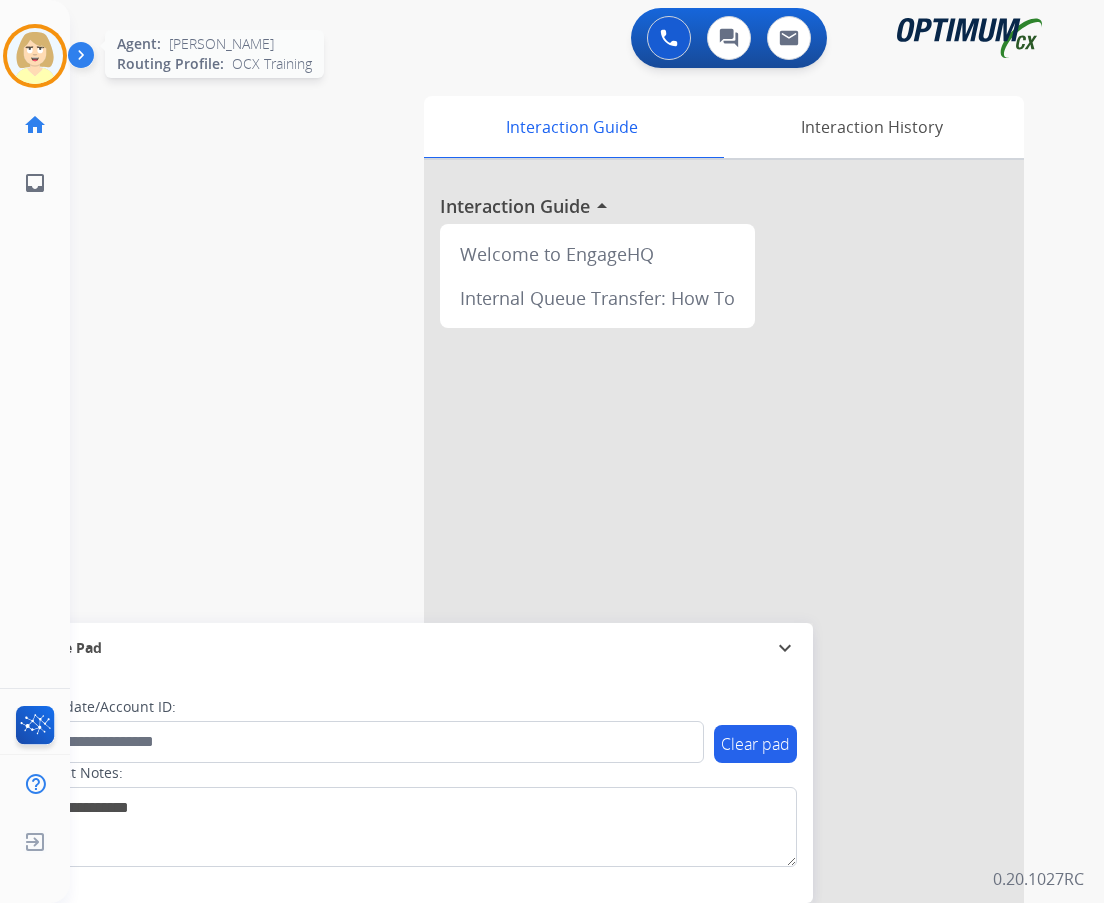 click at bounding box center (35, 56) 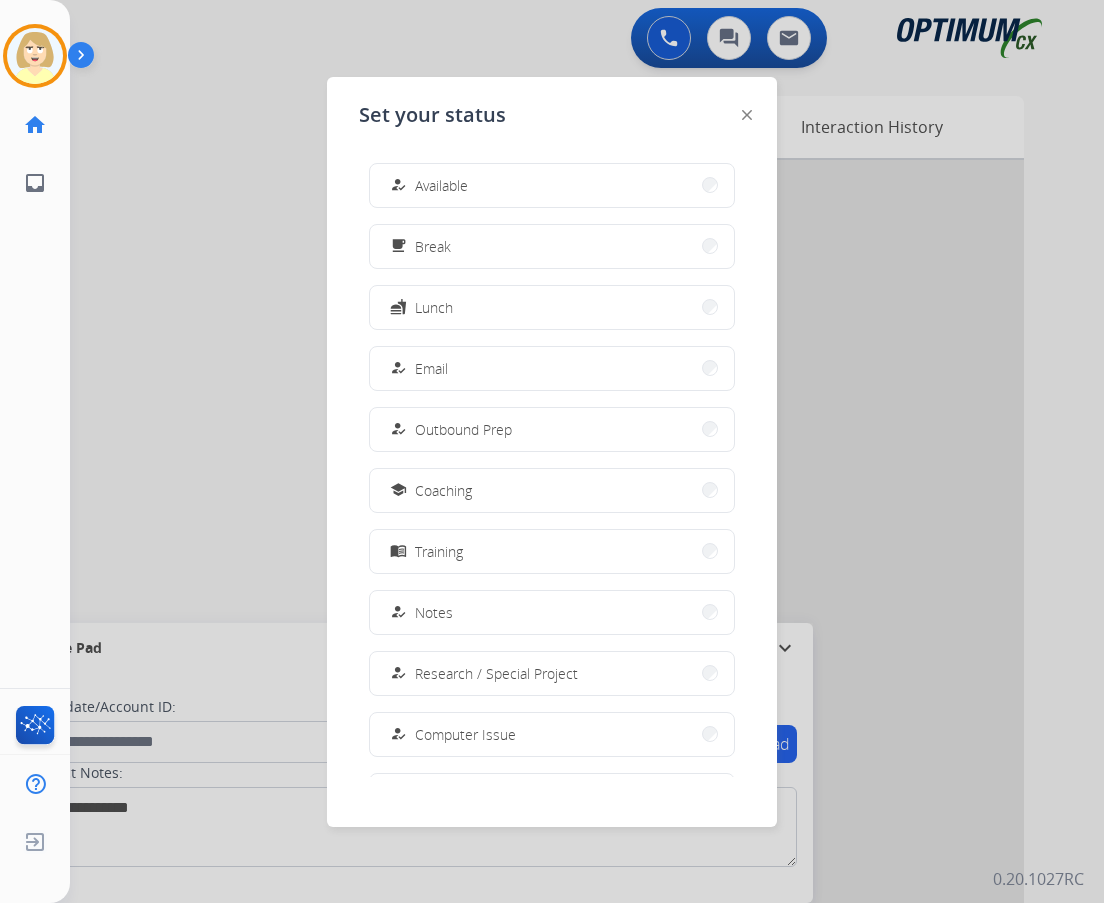 drag, startPoint x: 457, startPoint y: 179, endPoint x: 431, endPoint y: 181, distance: 26.076809 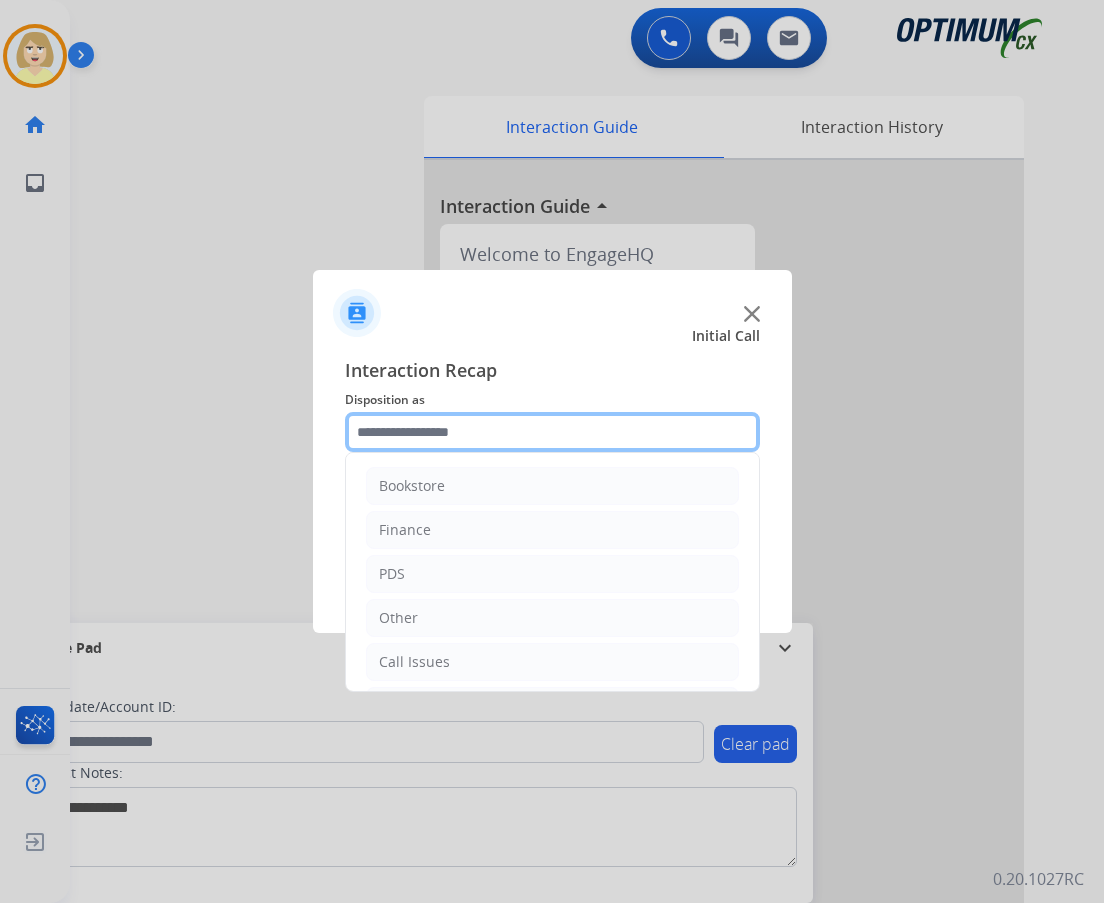 click 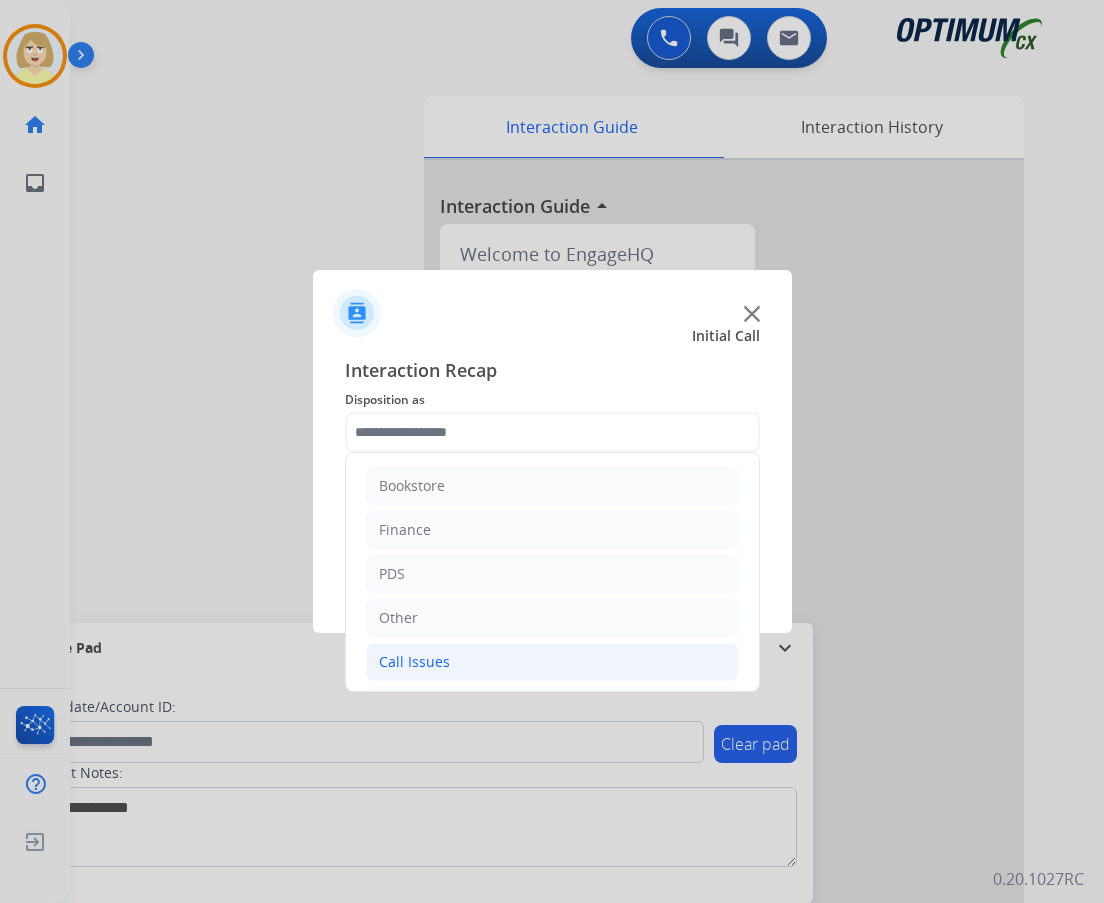click on "Call Issues" 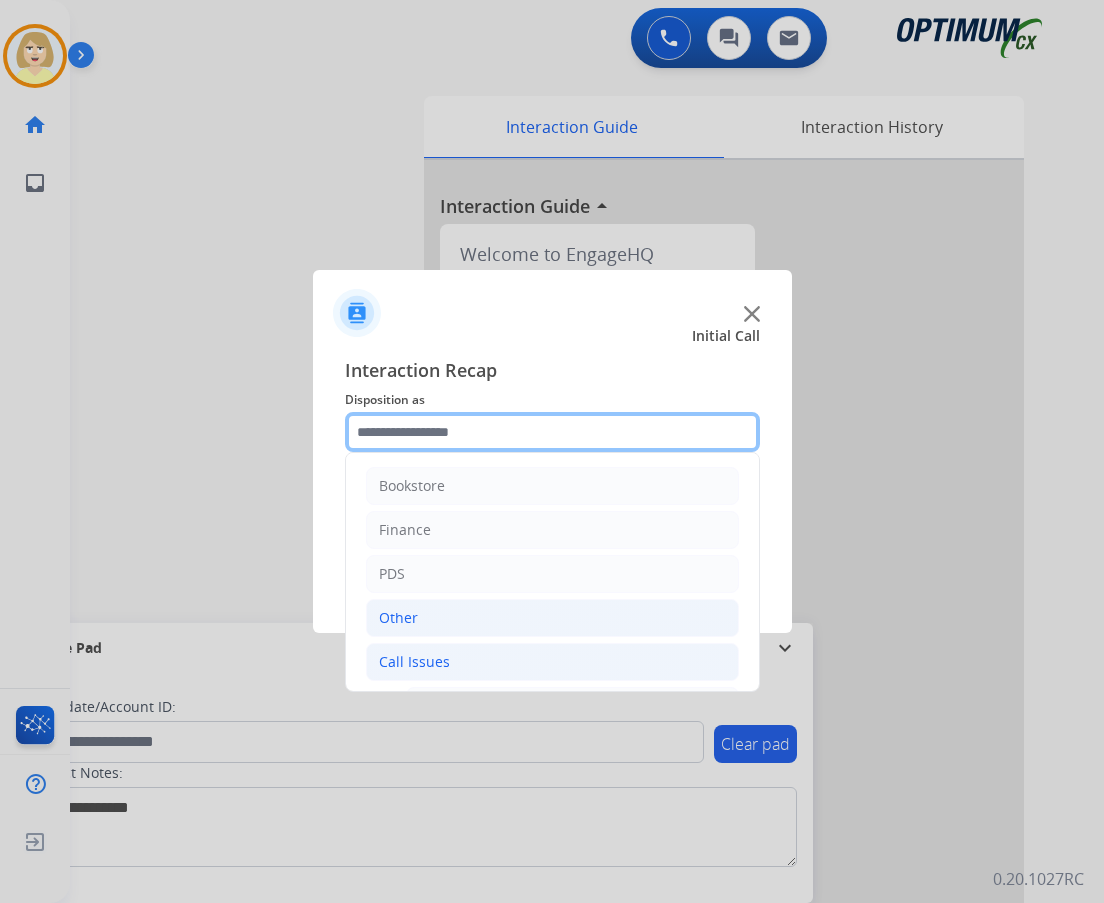 scroll, scrollTop: 300, scrollLeft: 0, axis: vertical 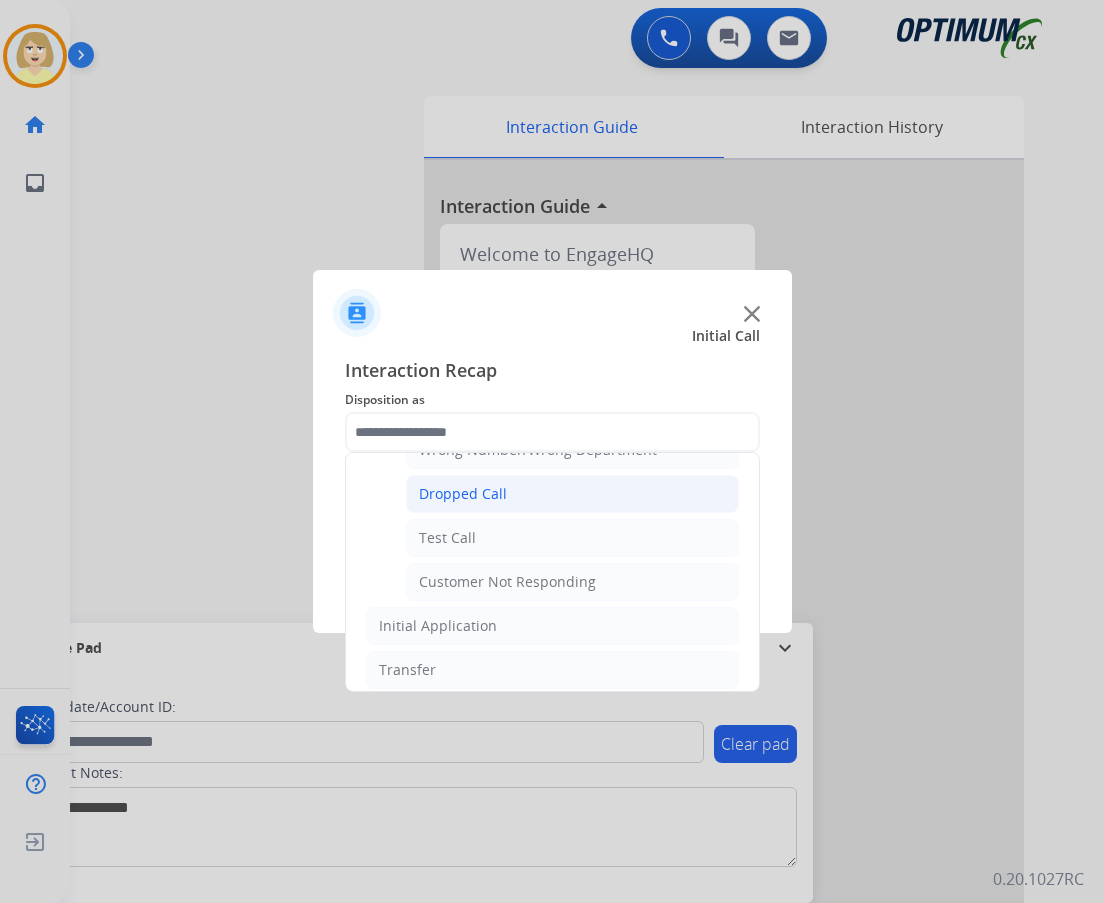 click on "Dropped Call" 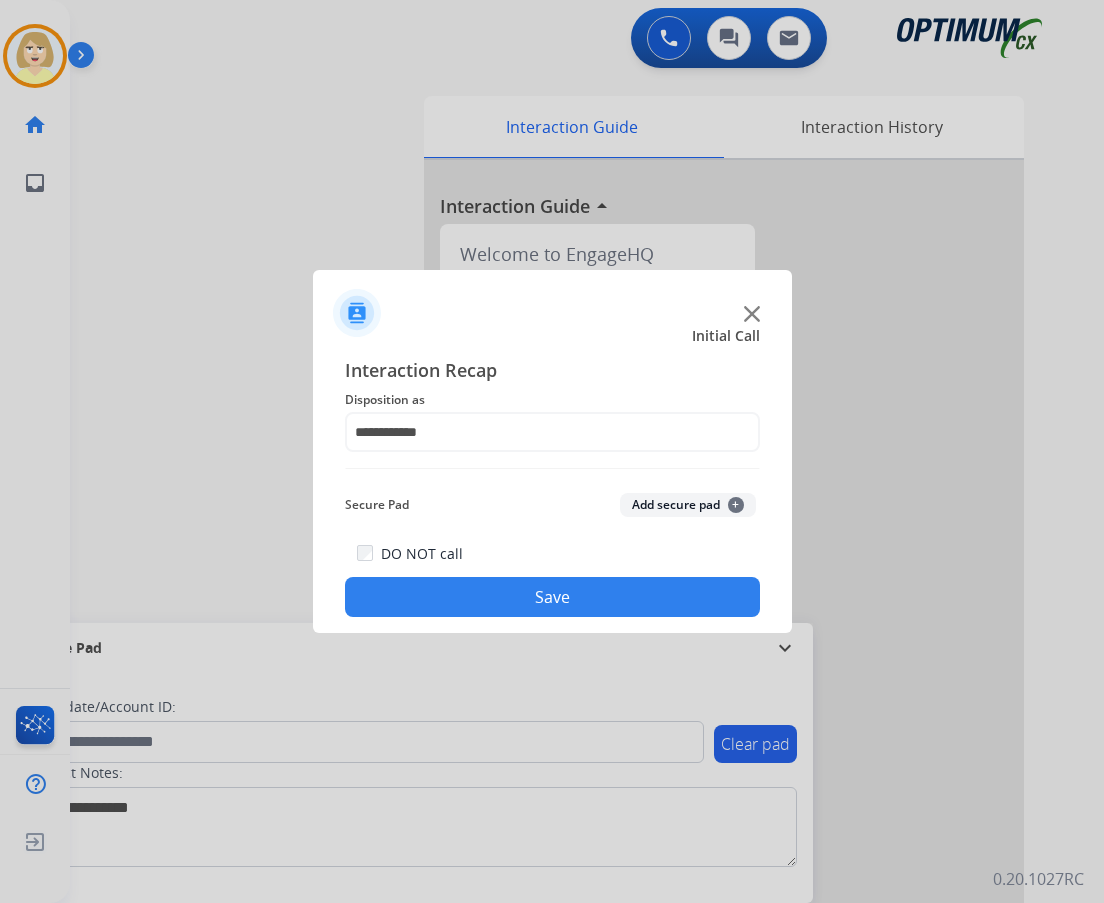 click on "Add secure pad  +" 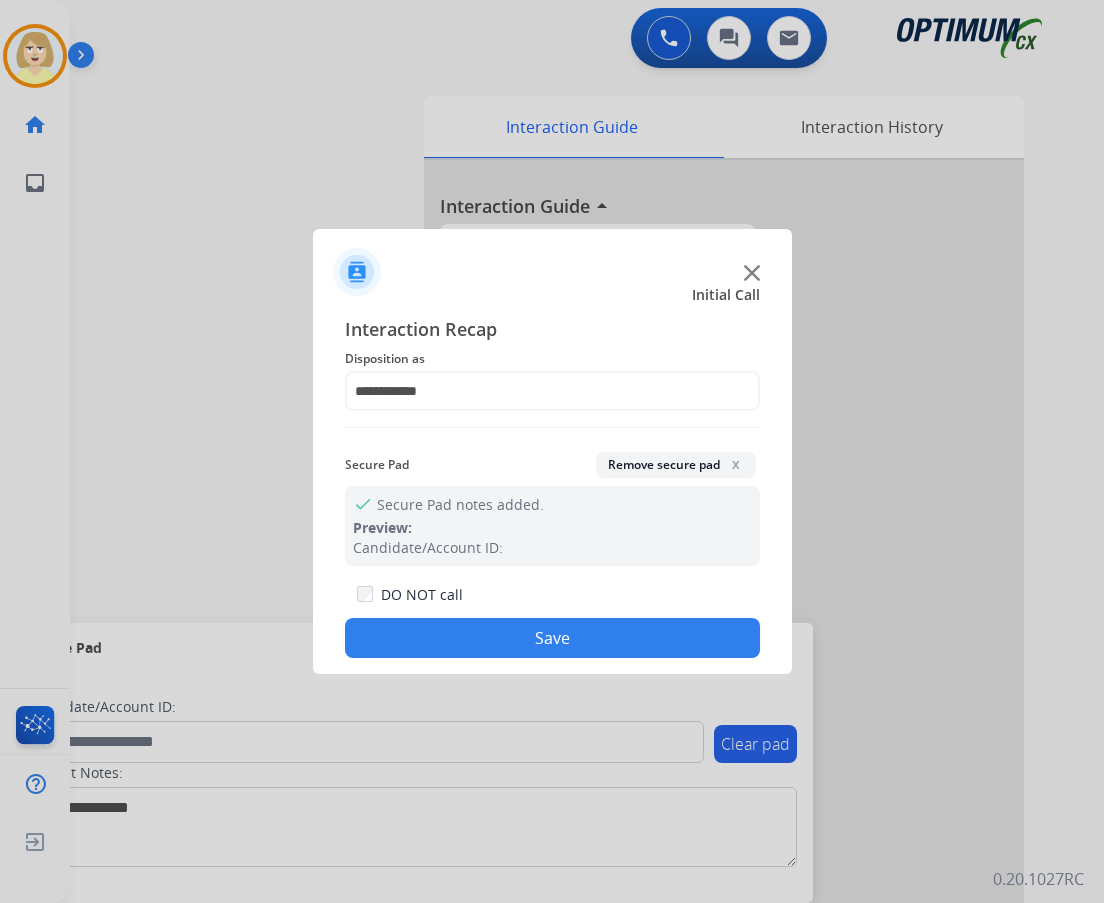 click on "Save" 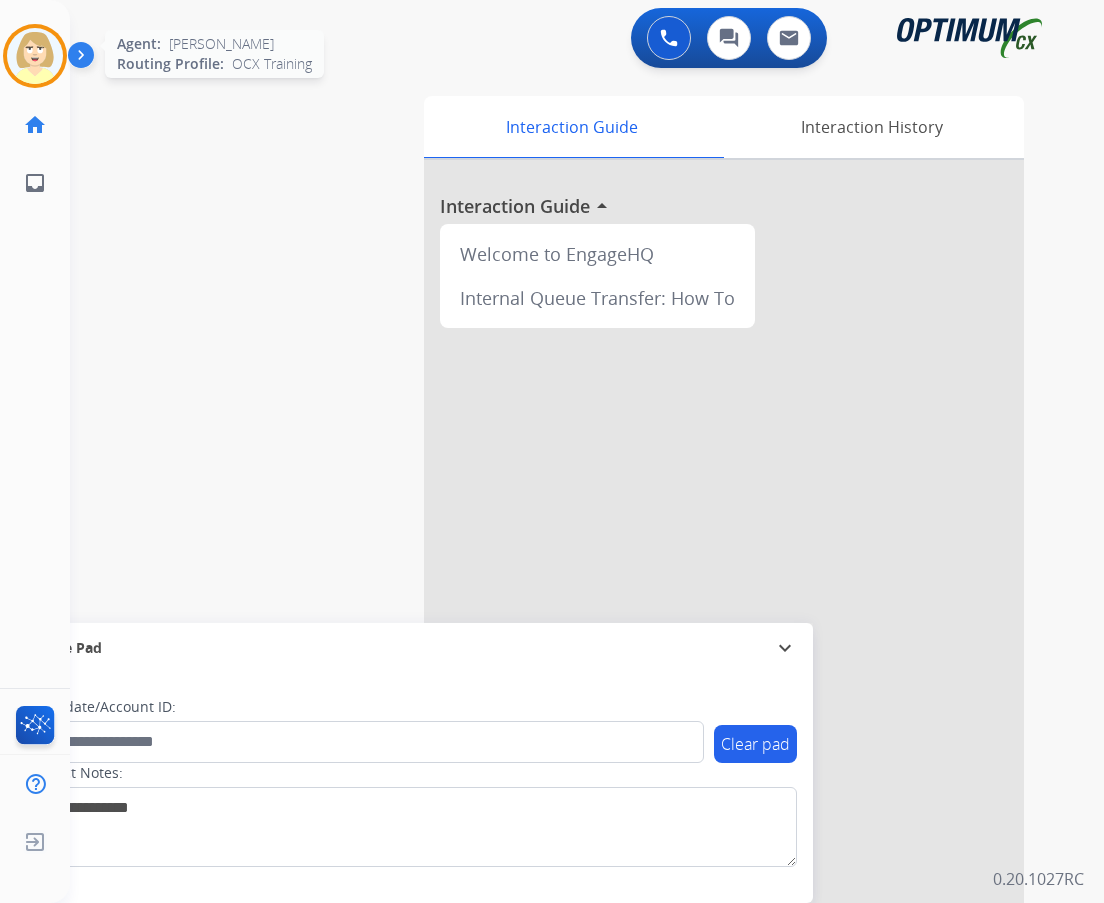 click at bounding box center [35, 56] 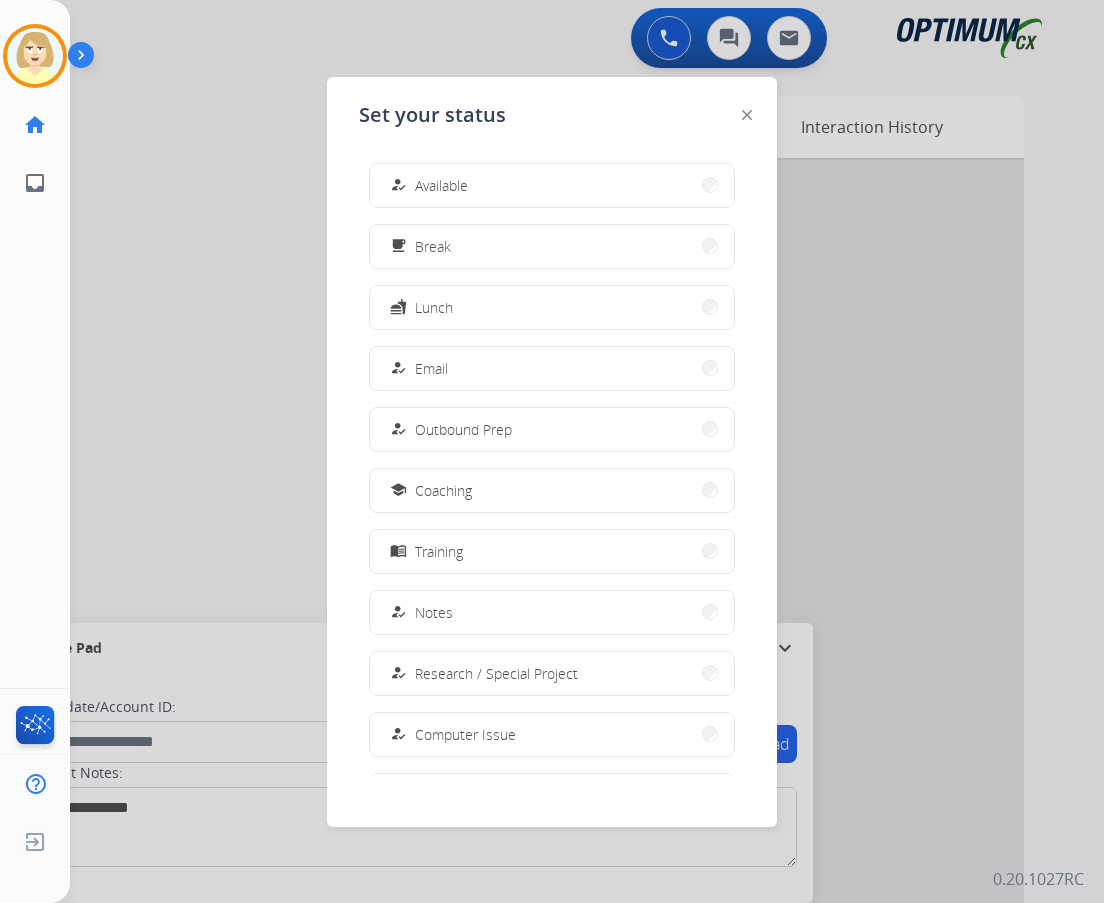 click on "Available" at bounding box center (441, 185) 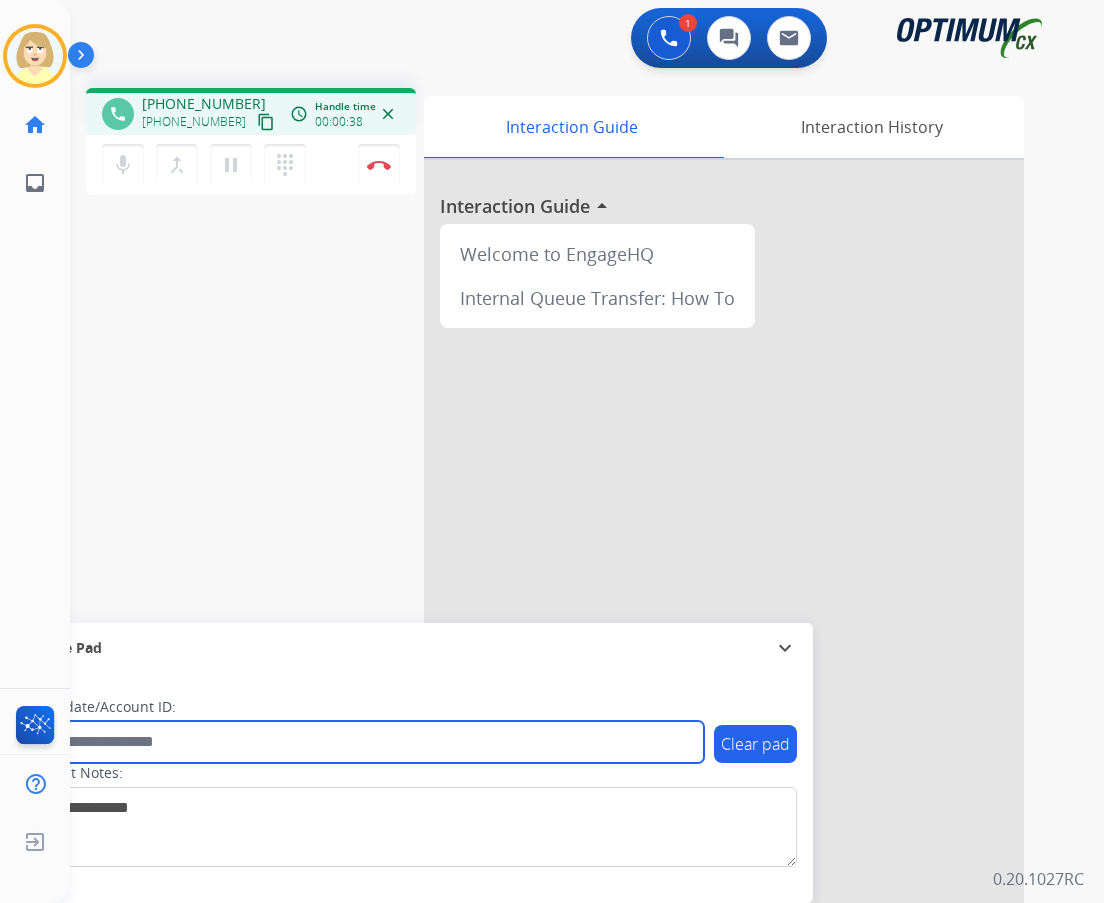 click at bounding box center (365, 742) 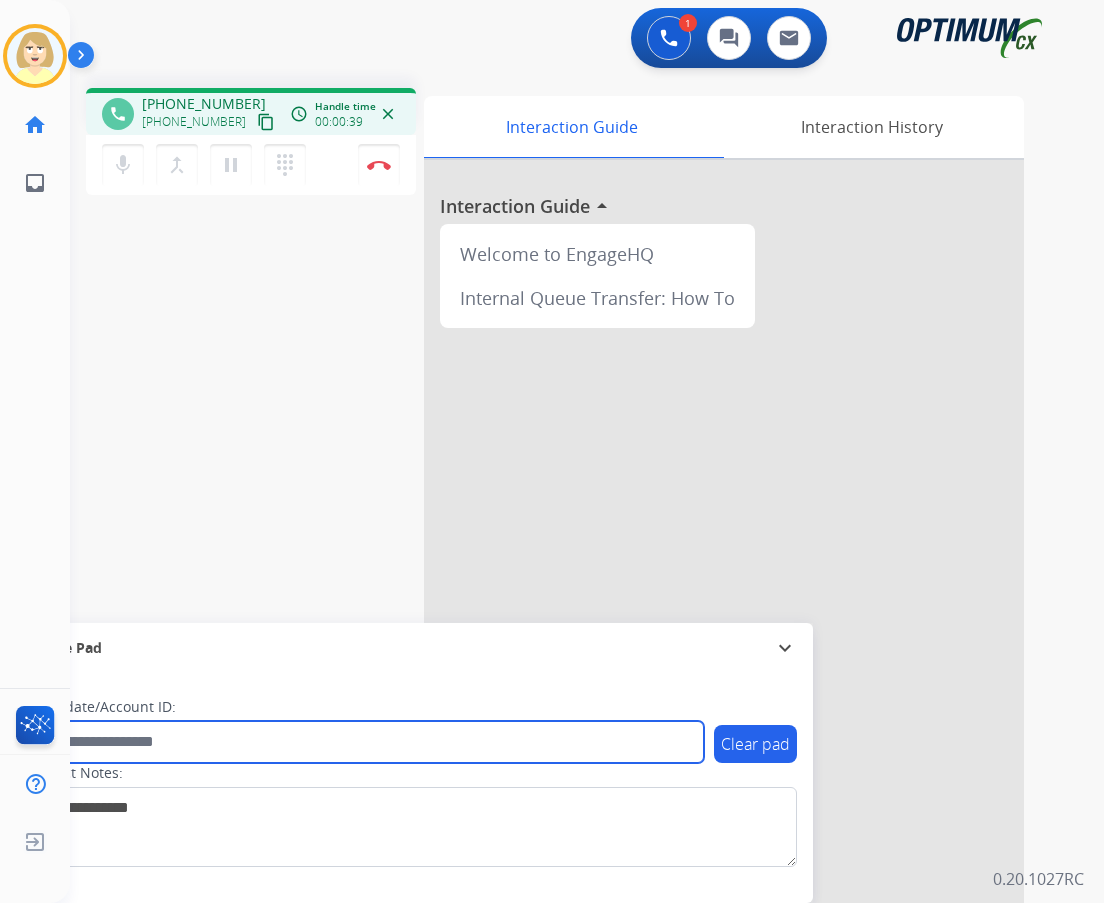 paste on "*******" 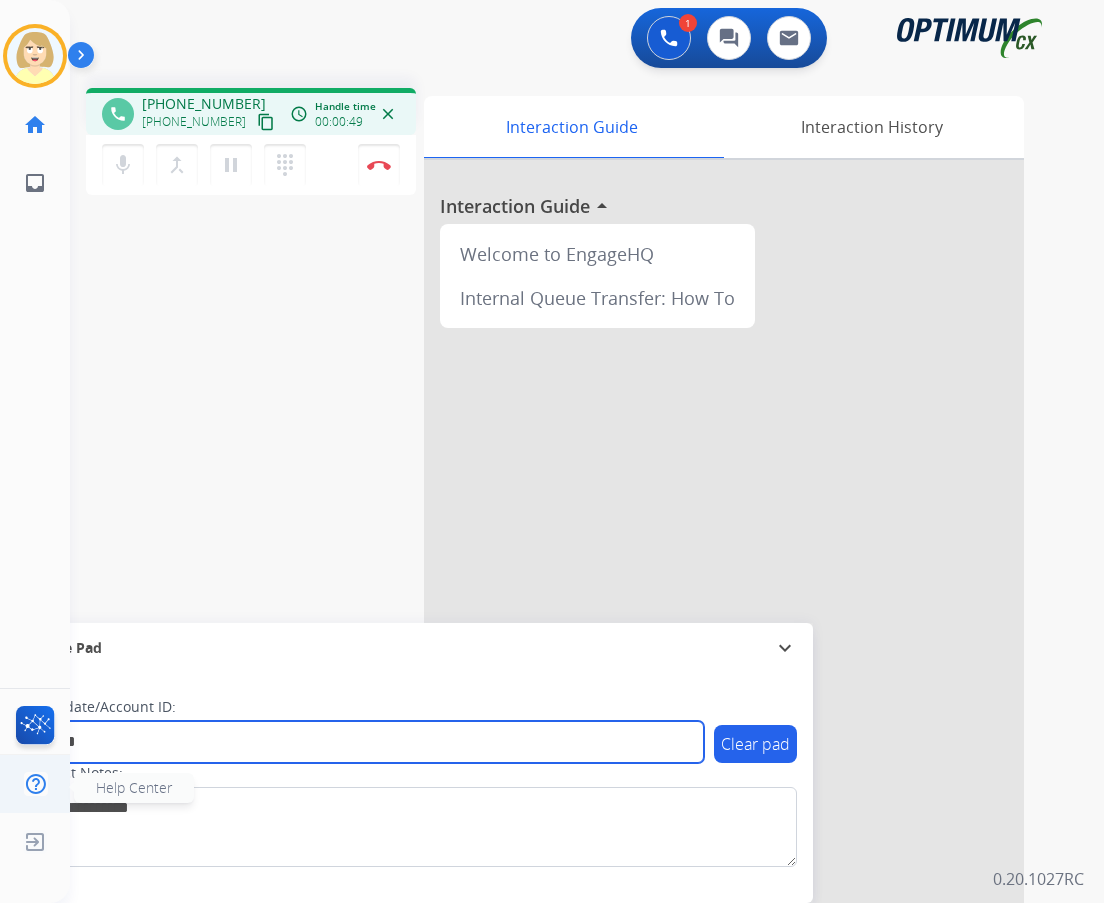 type on "*******" 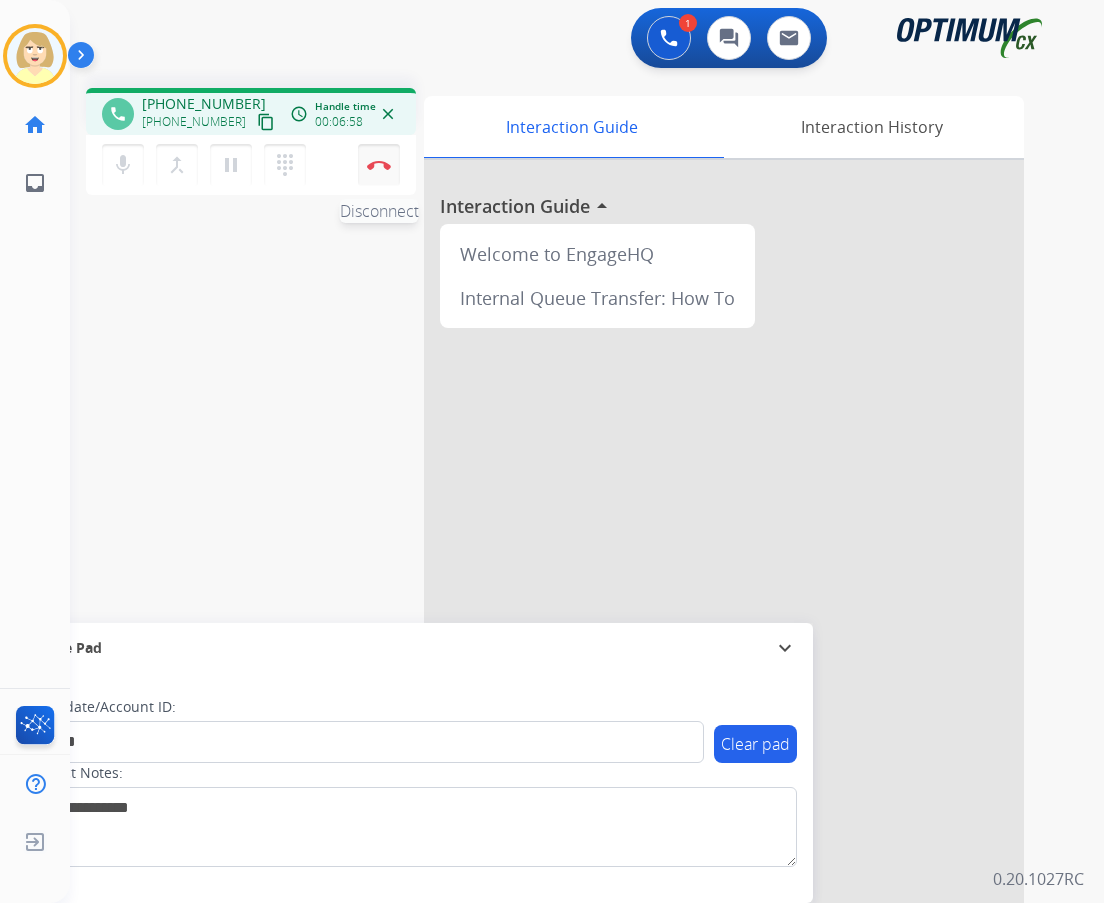 click on "Disconnect" at bounding box center (379, 165) 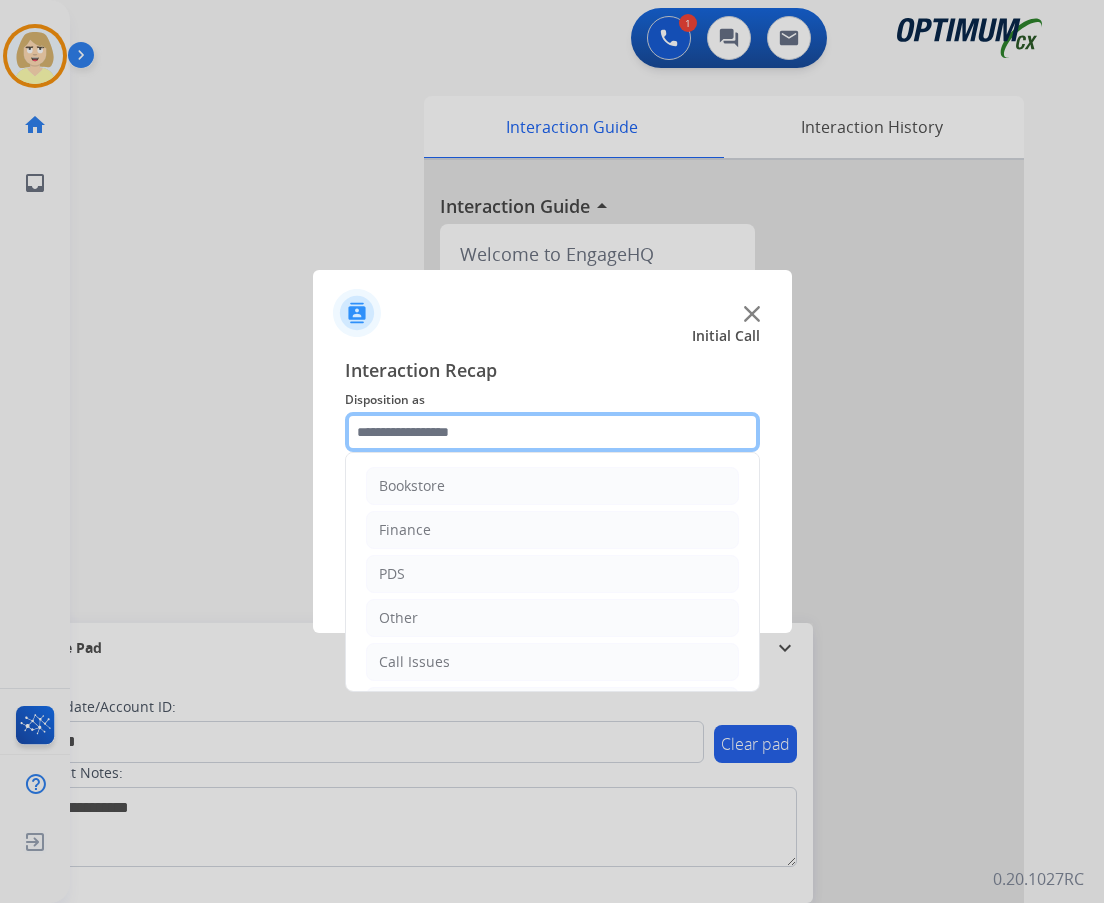 click 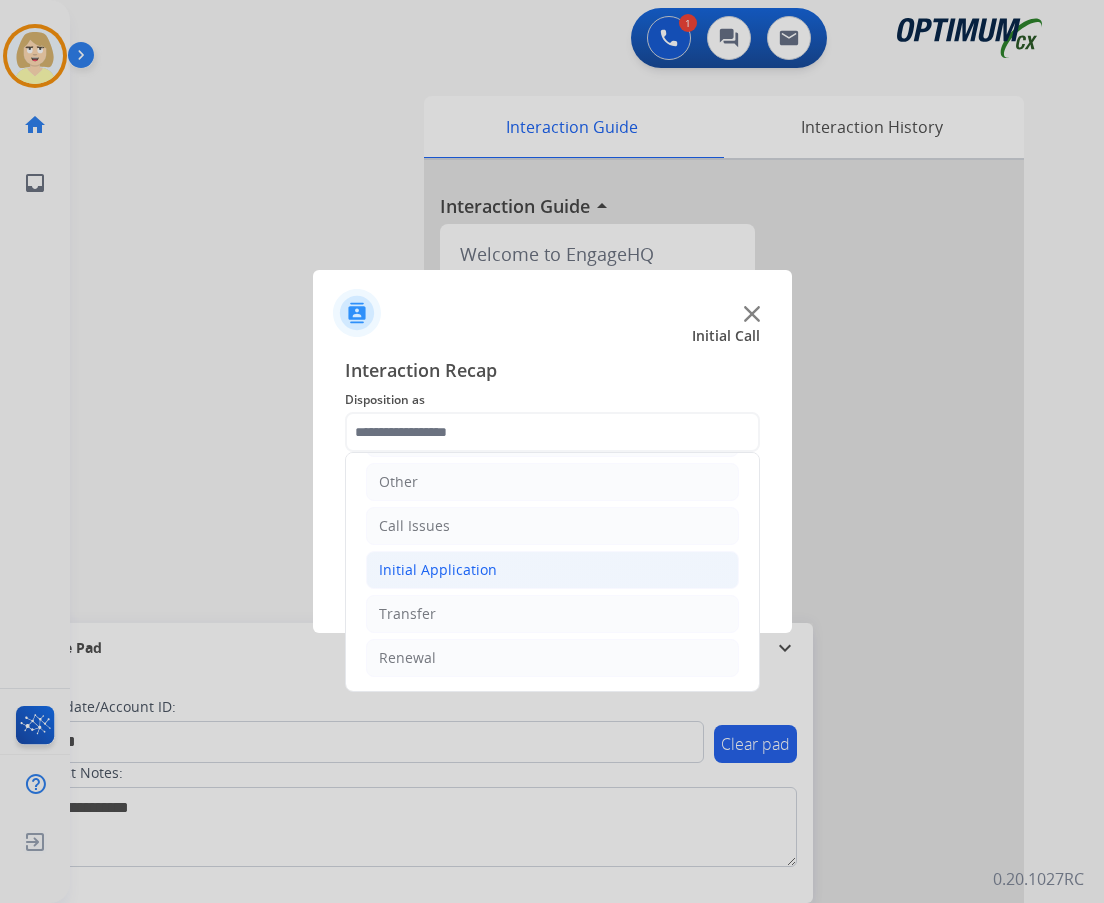 click on "Initial Application" 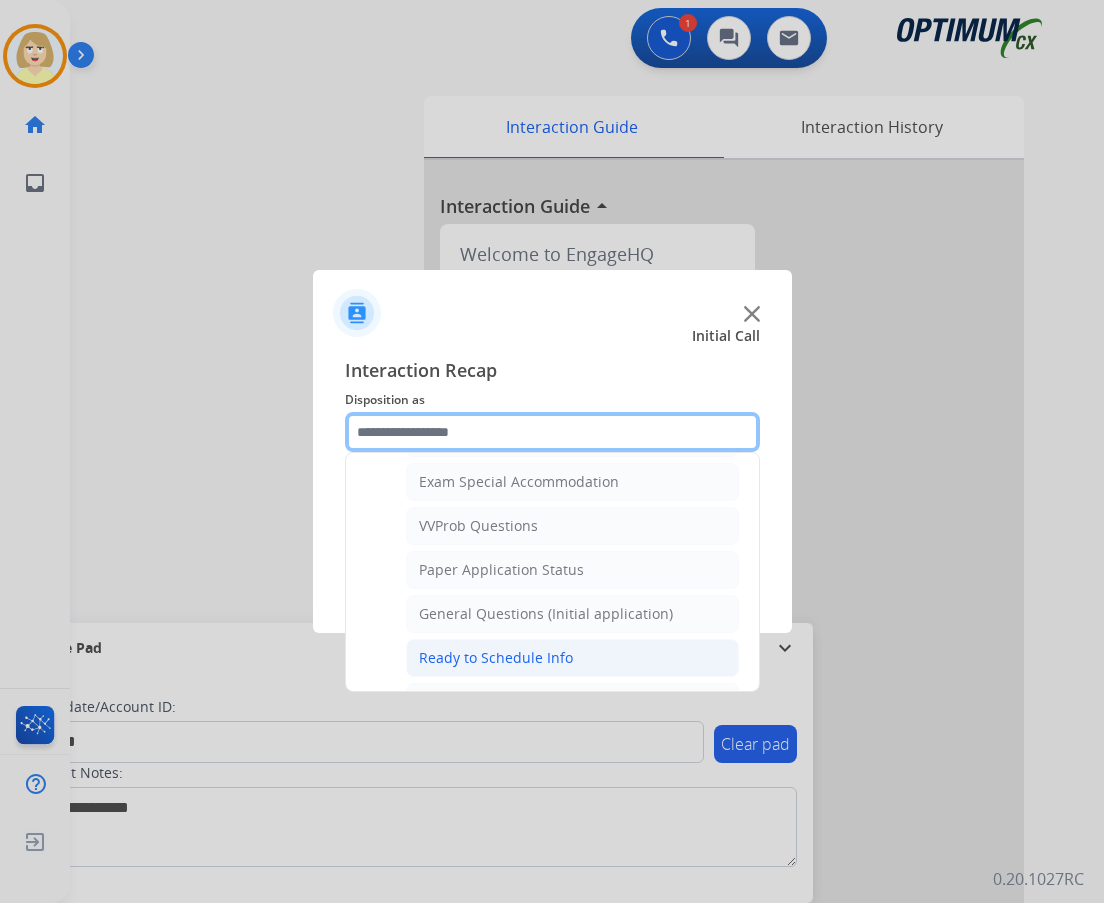 scroll, scrollTop: 1136, scrollLeft: 0, axis: vertical 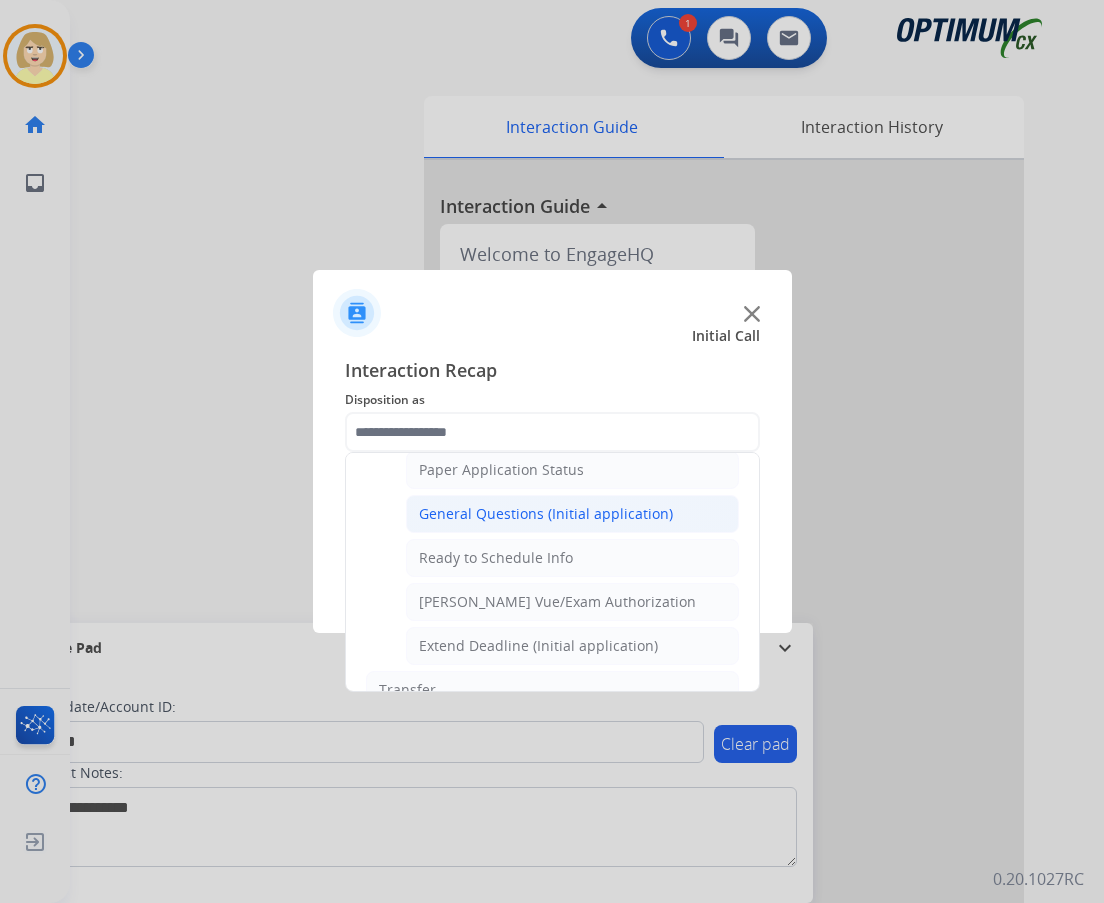 click on "General Questions (Initial application)" 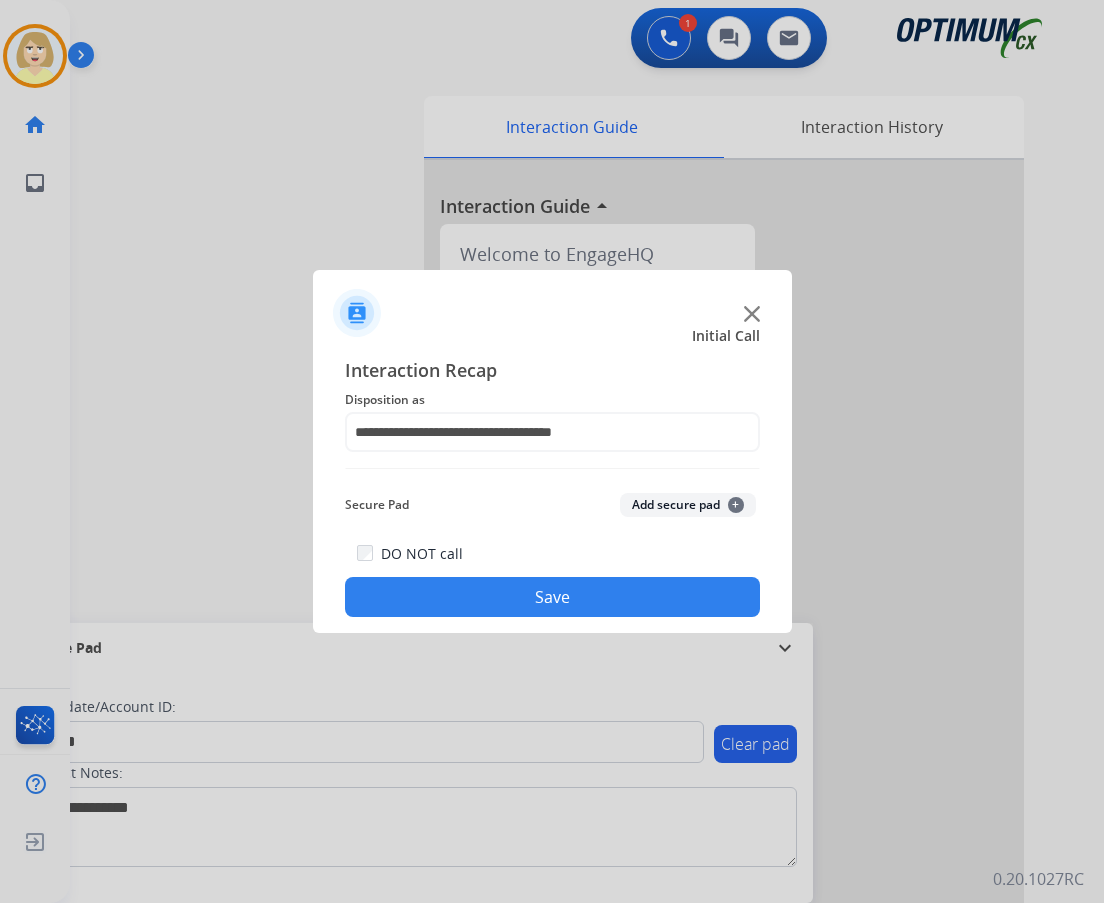 click on "Add secure pad  +" 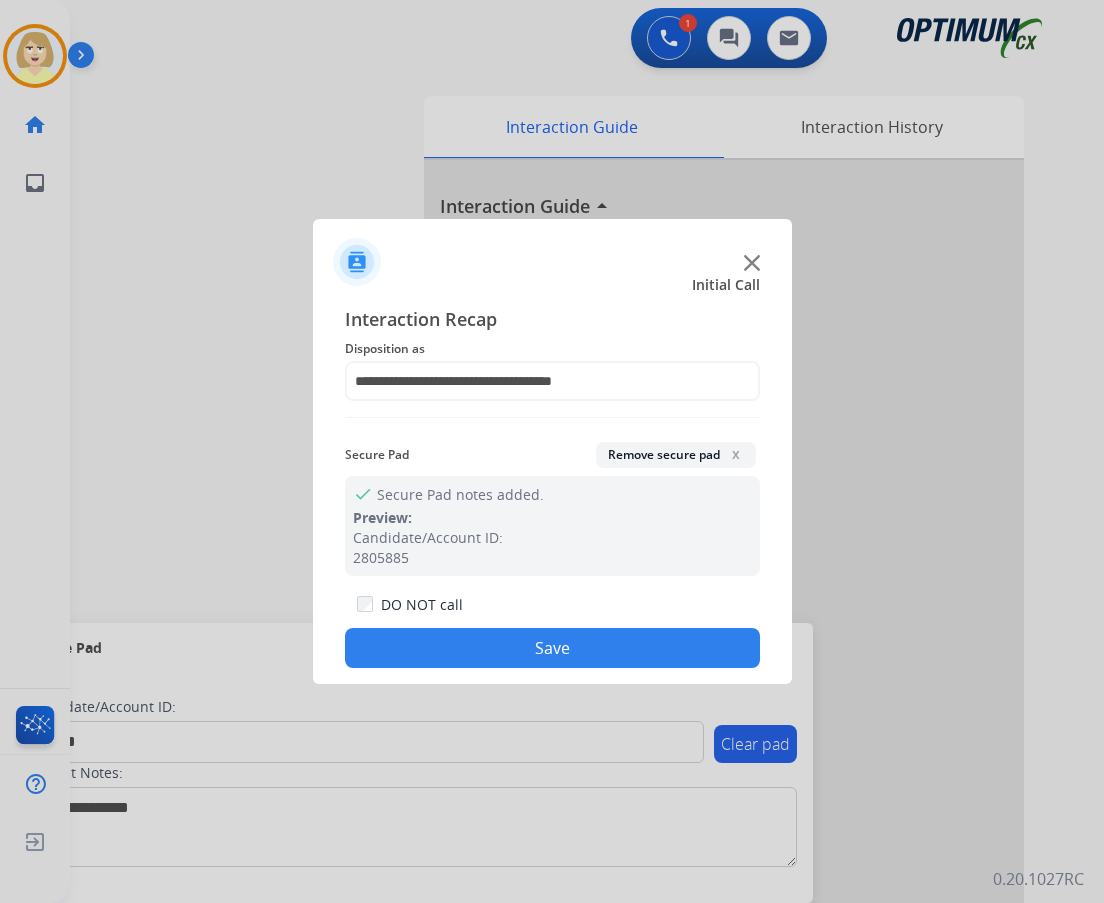 click on "Save" 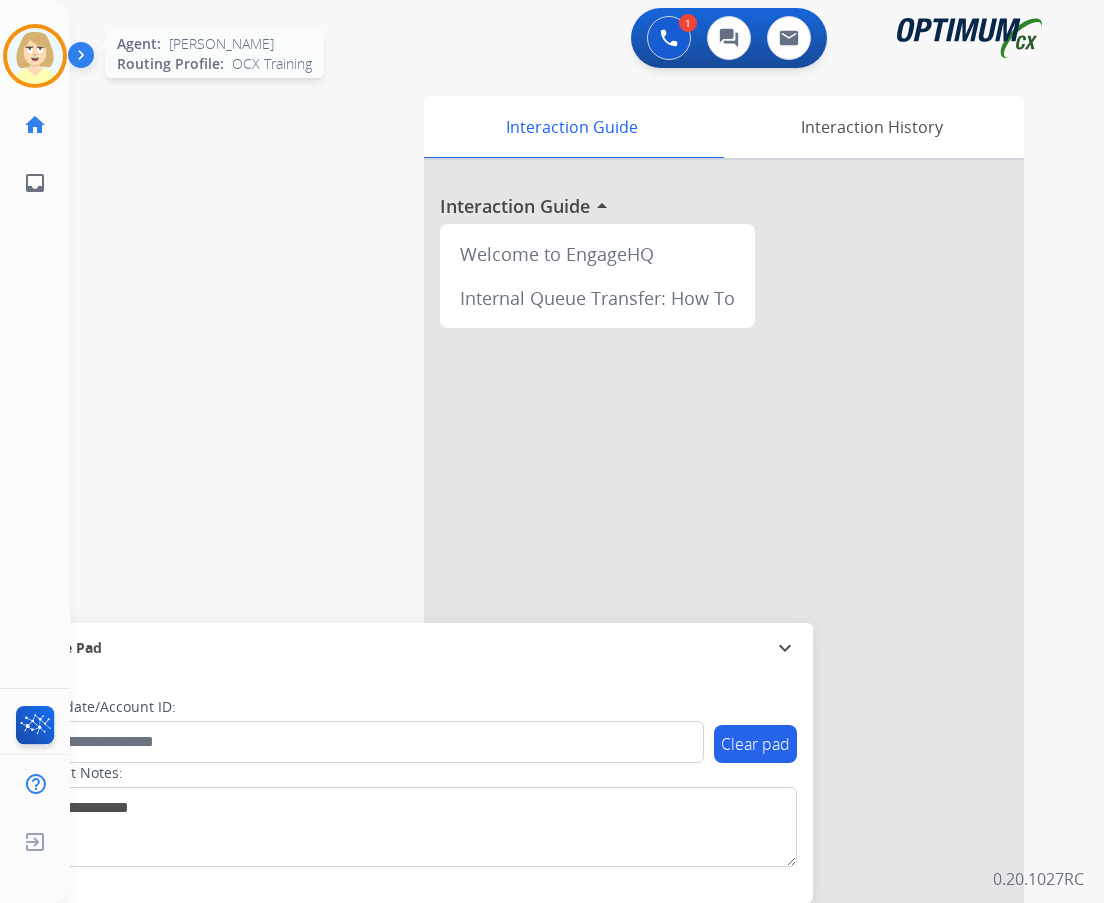 click at bounding box center [35, 56] 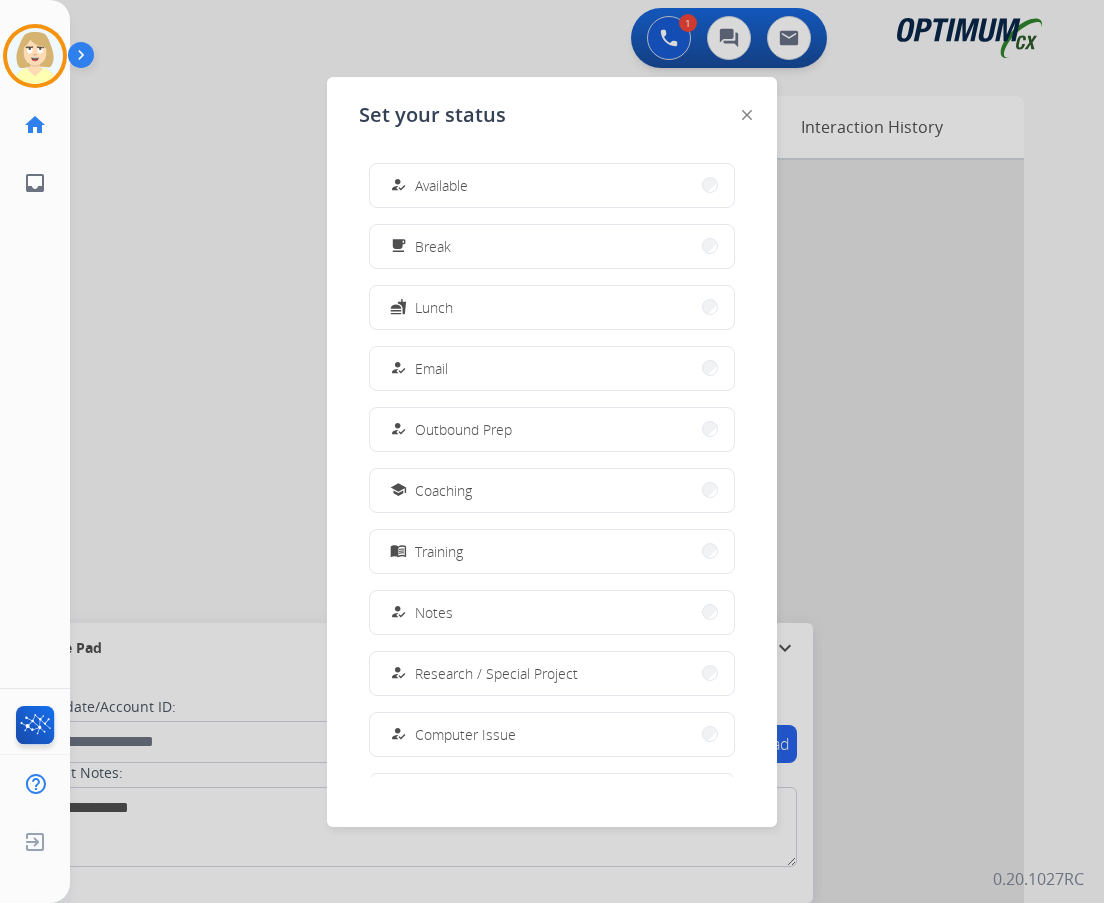 drag, startPoint x: 431, startPoint y: 185, endPoint x: 382, endPoint y: 181, distance: 49.162994 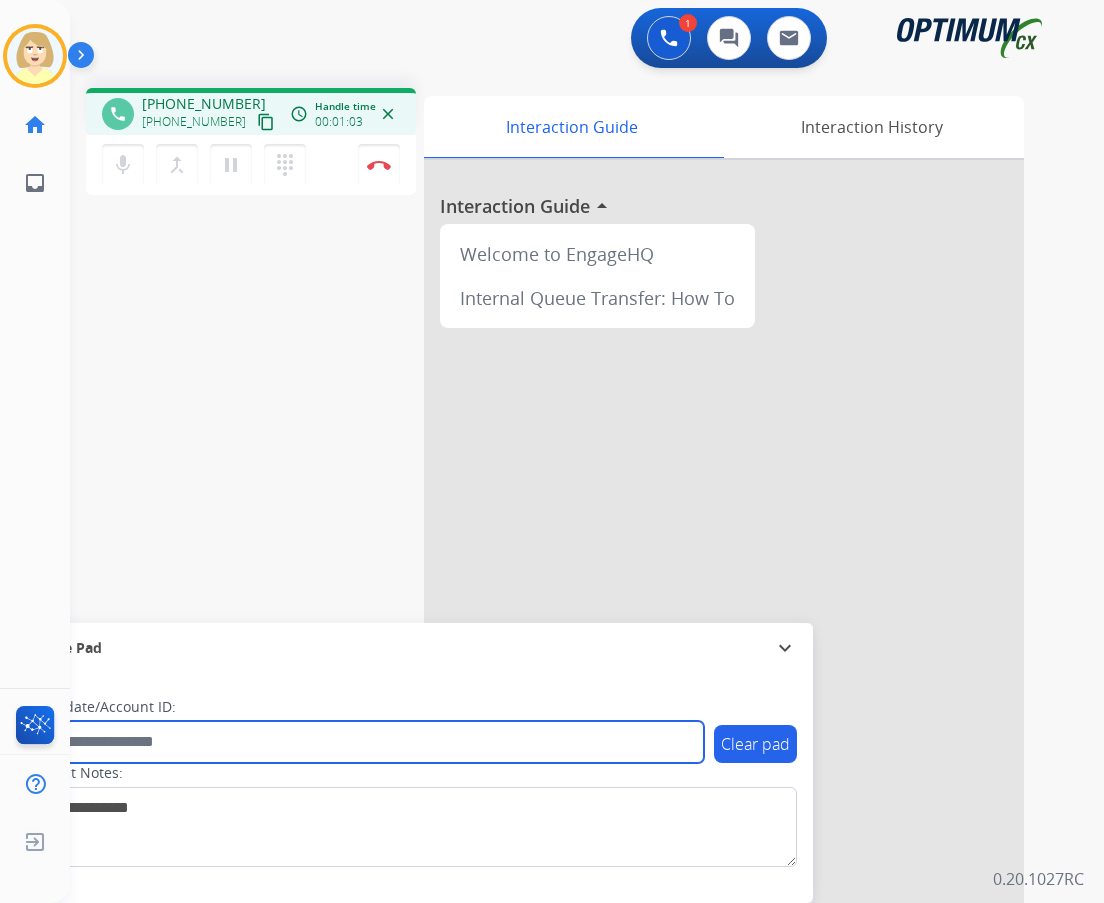 click at bounding box center [365, 742] 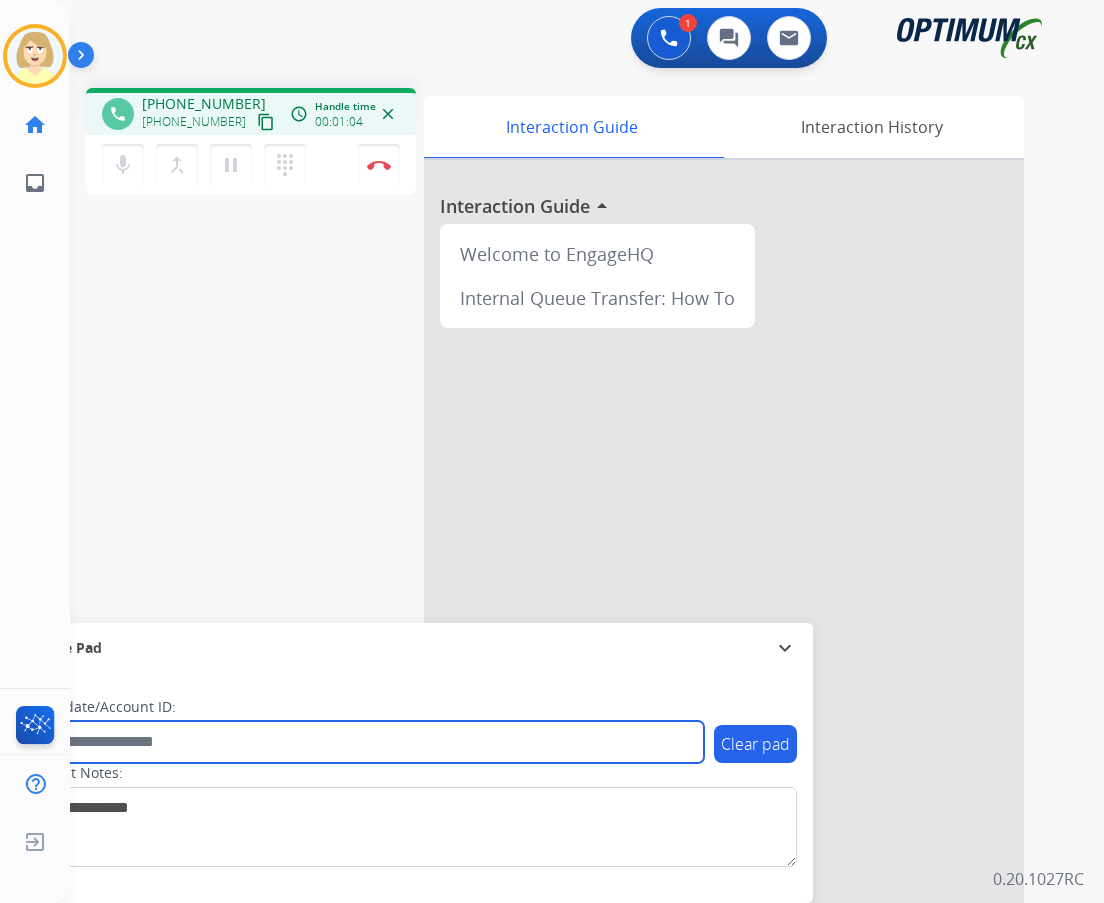 paste on "*******" 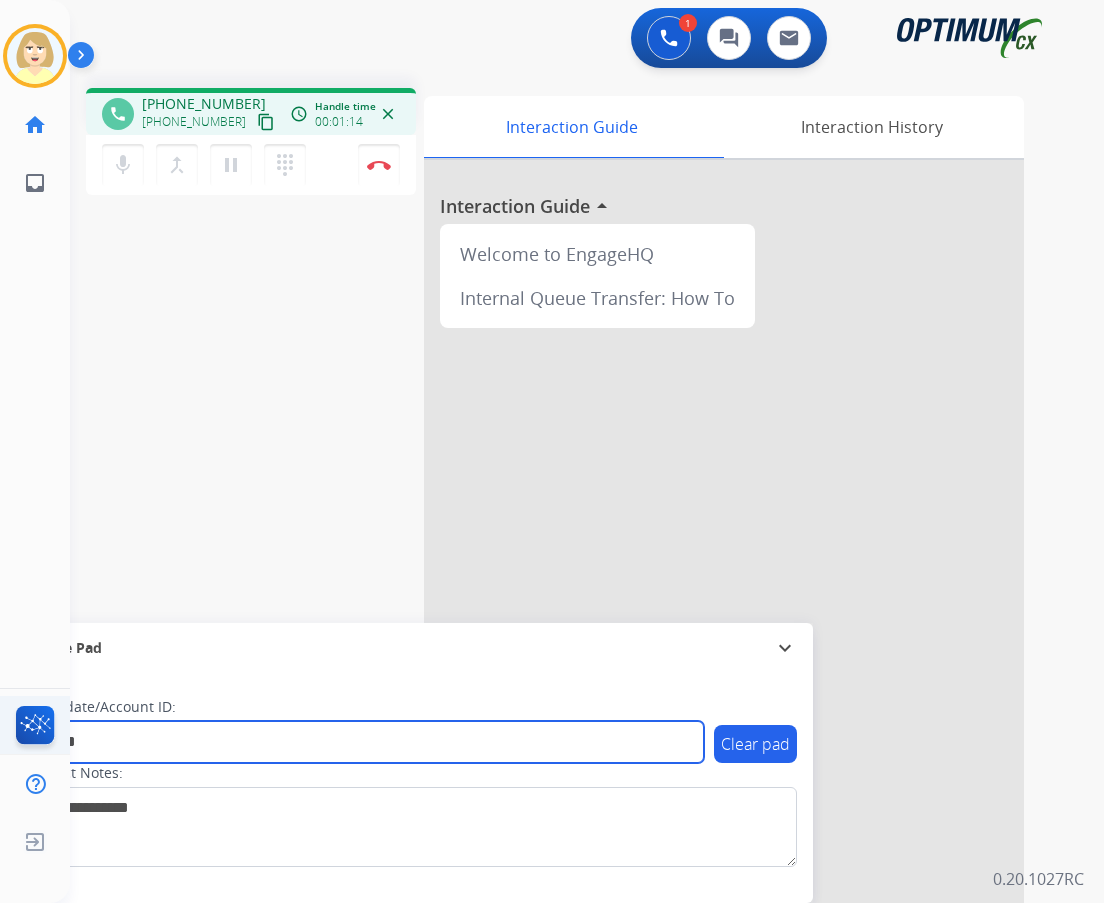 type on "*******" 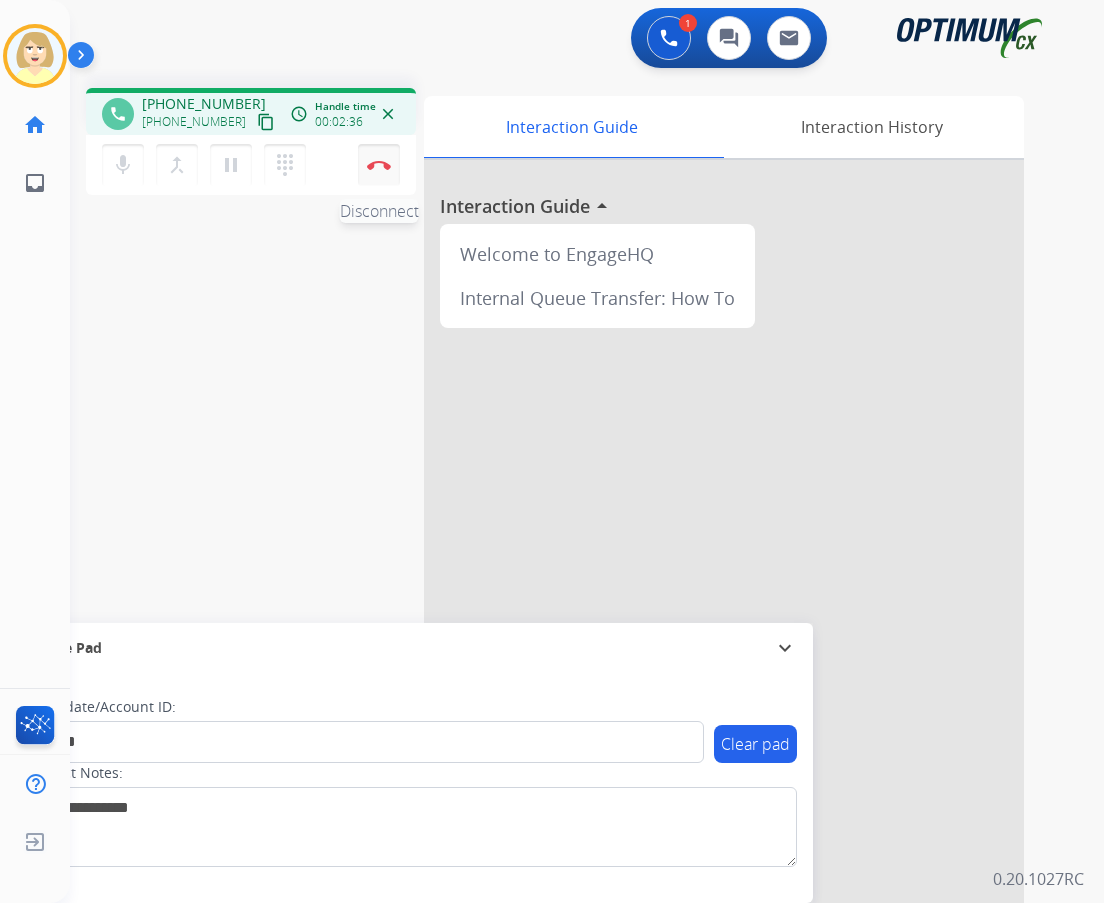 click on "Disconnect" at bounding box center (379, 165) 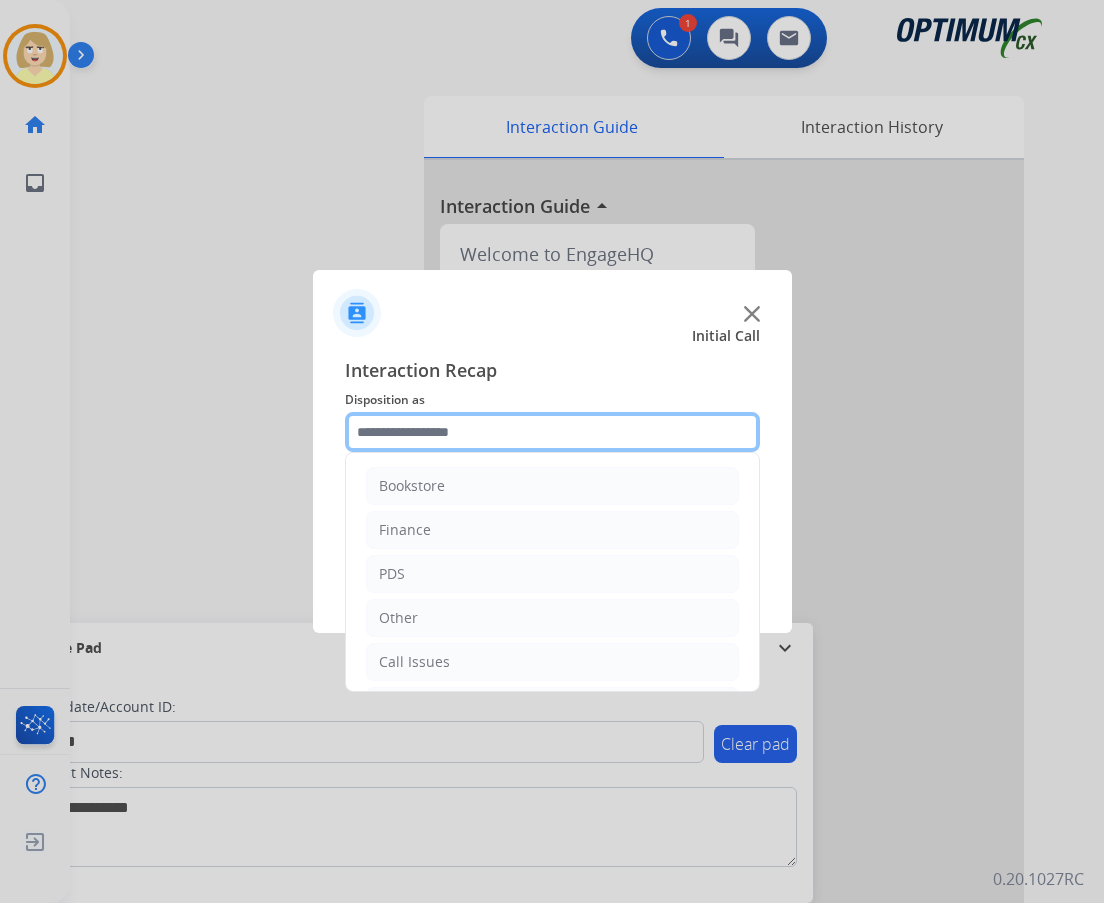 click 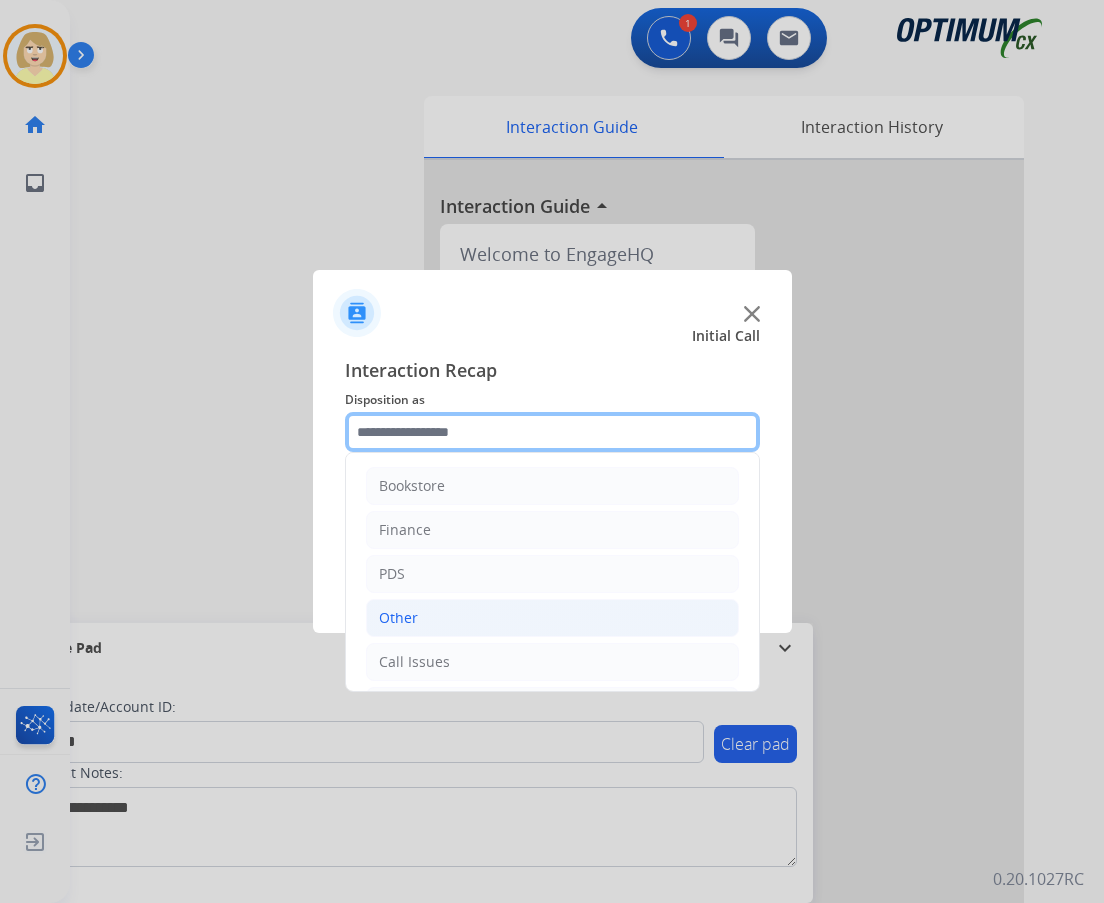scroll, scrollTop: 136, scrollLeft: 0, axis: vertical 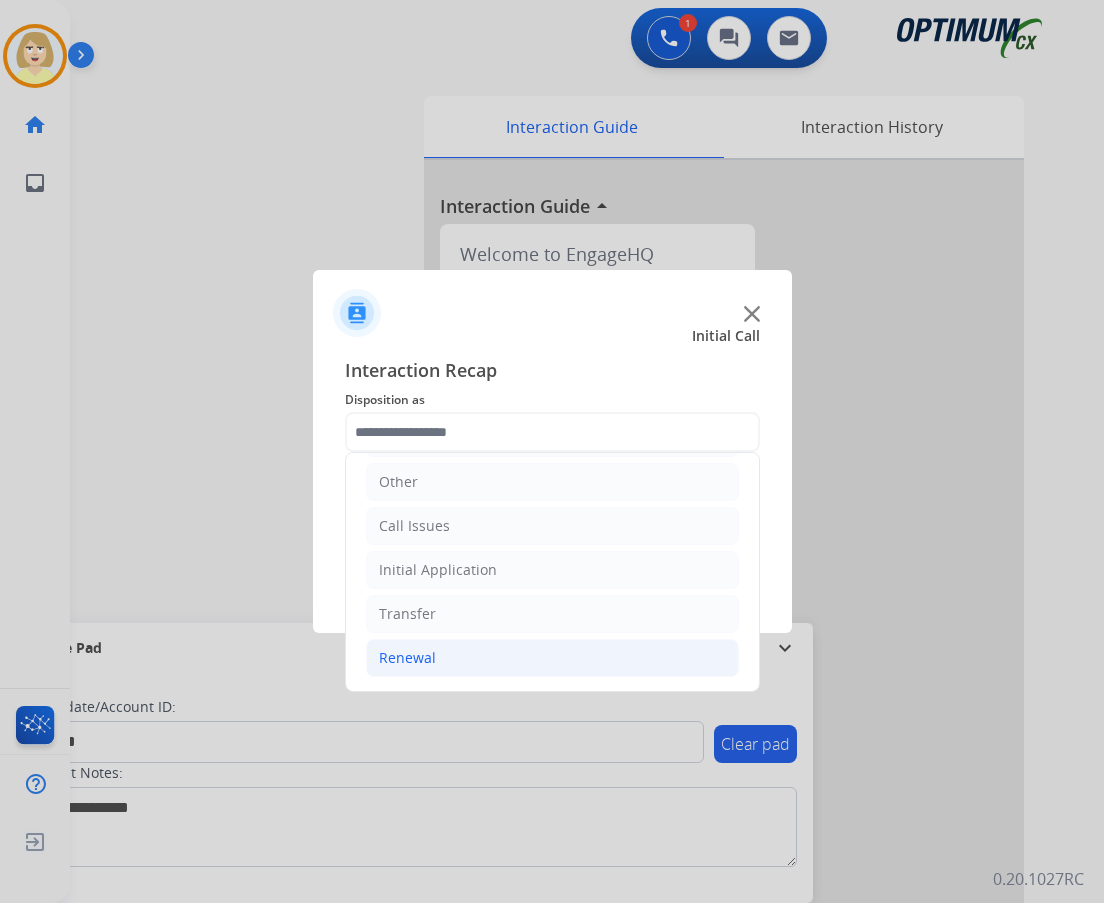 click on "Renewal" 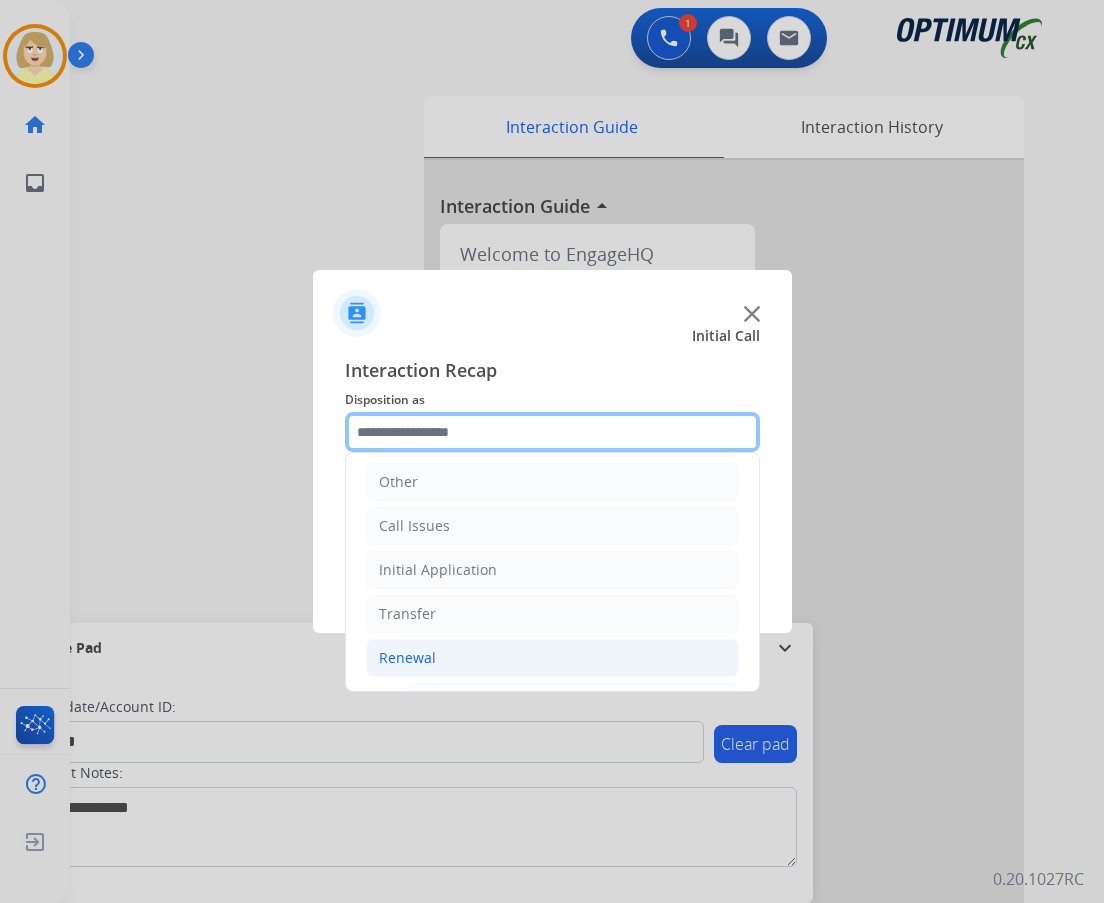 scroll, scrollTop: 536, scrollLeft: 0, axis: vertical 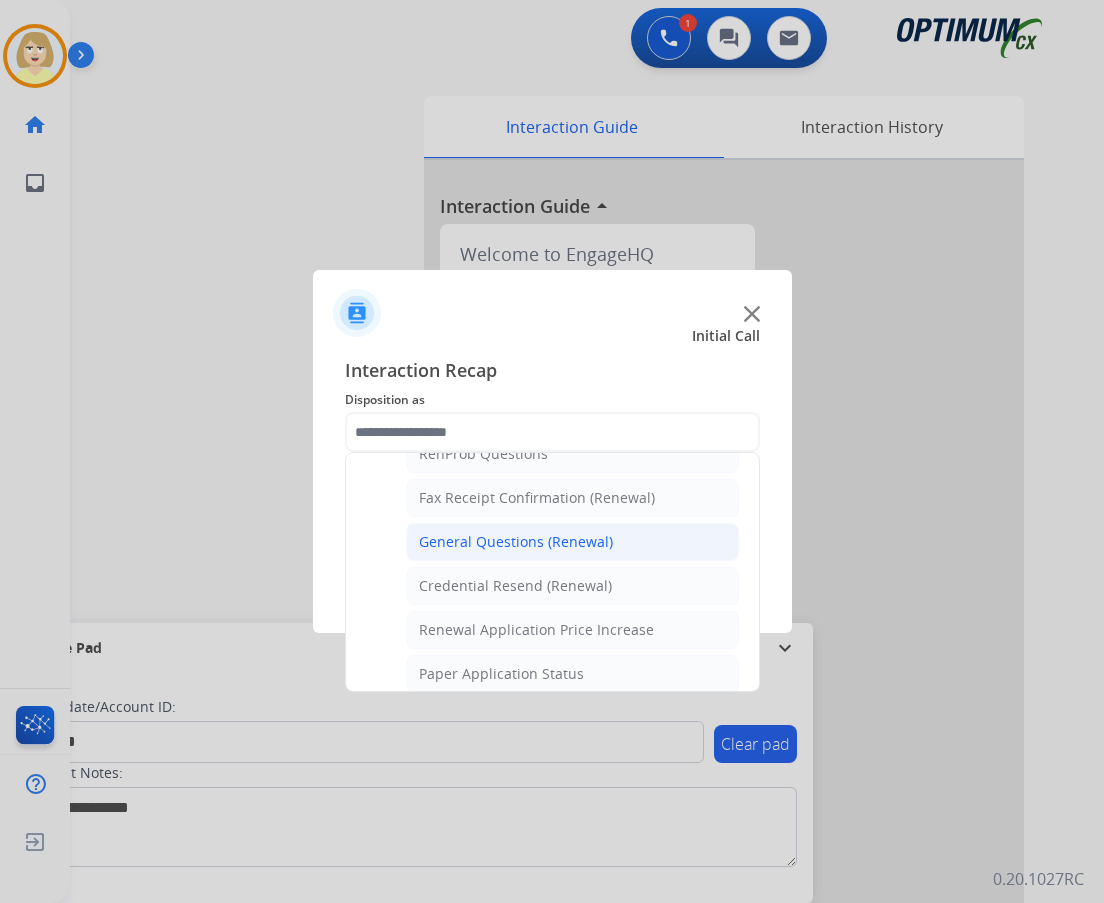 click on "General Questions (Renewal)" 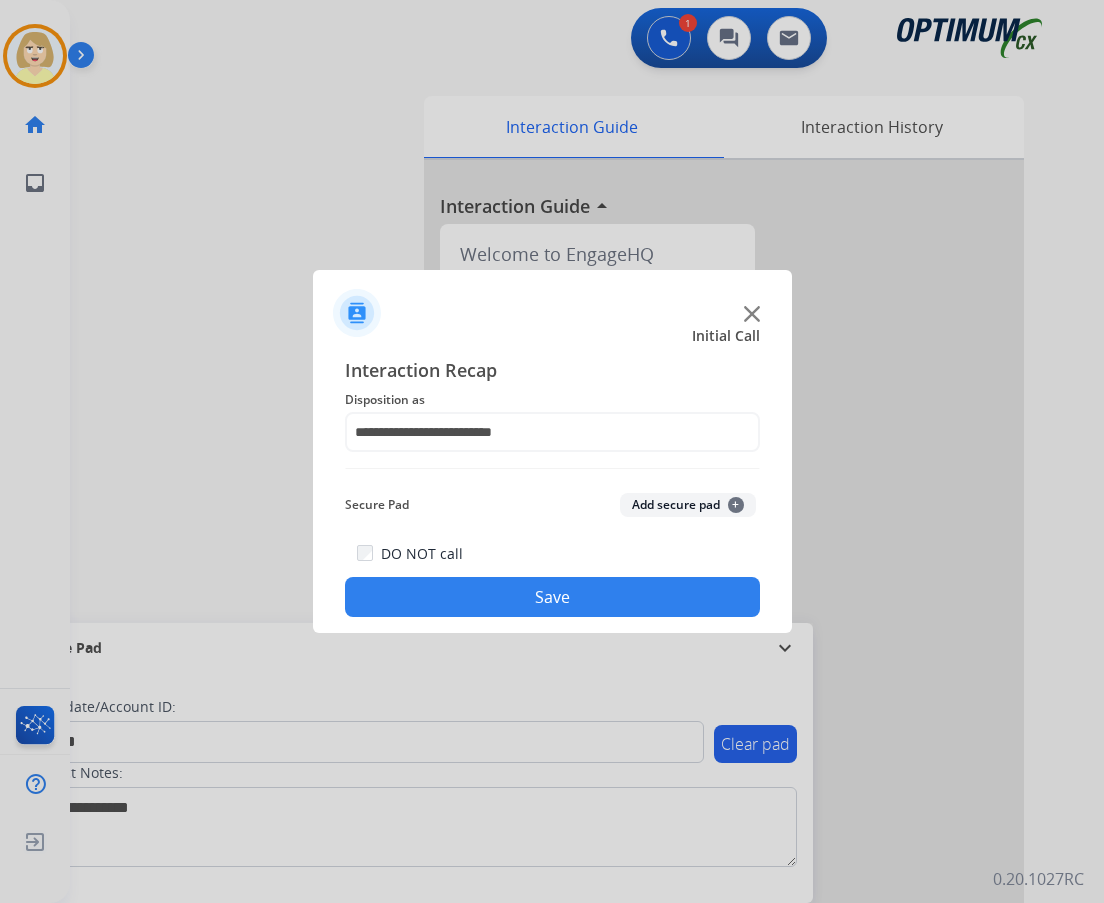 click on "Add secure pad  +" 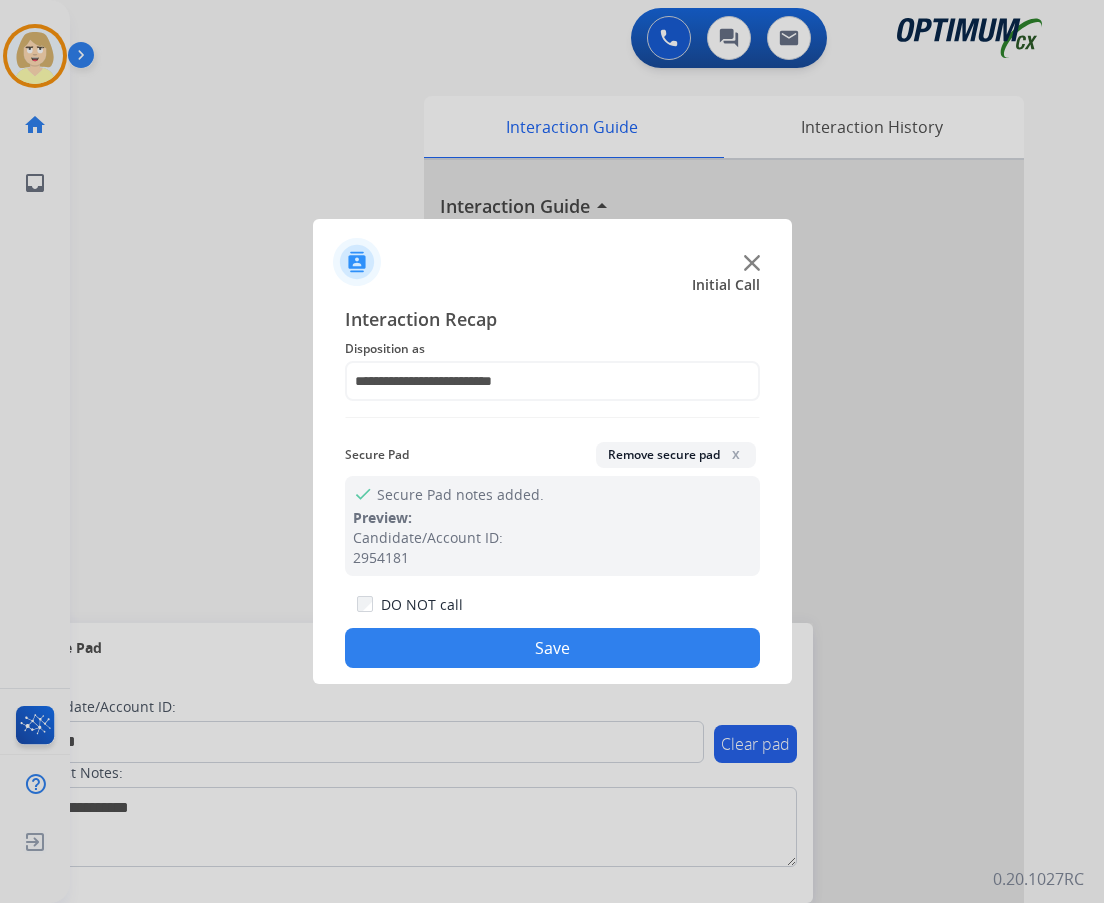 click on "Save" 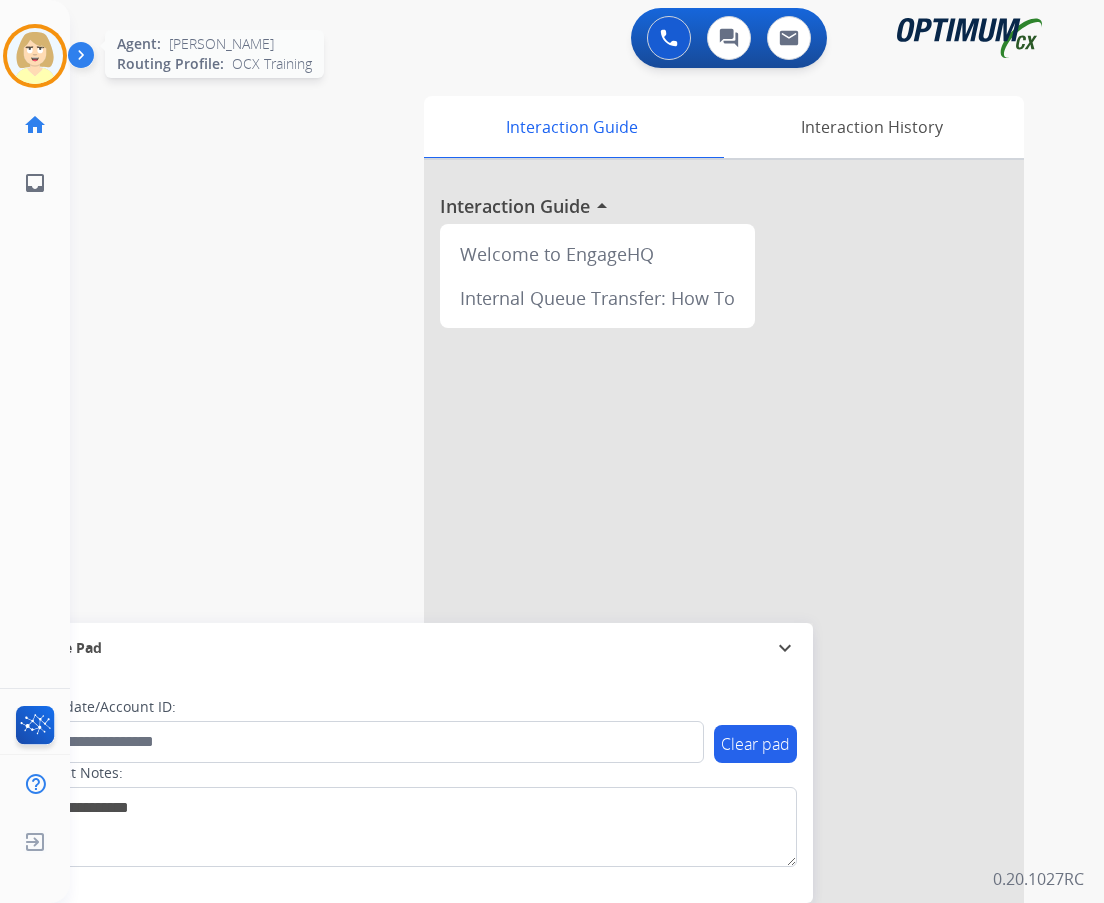 click at bounding box center [35, 56] 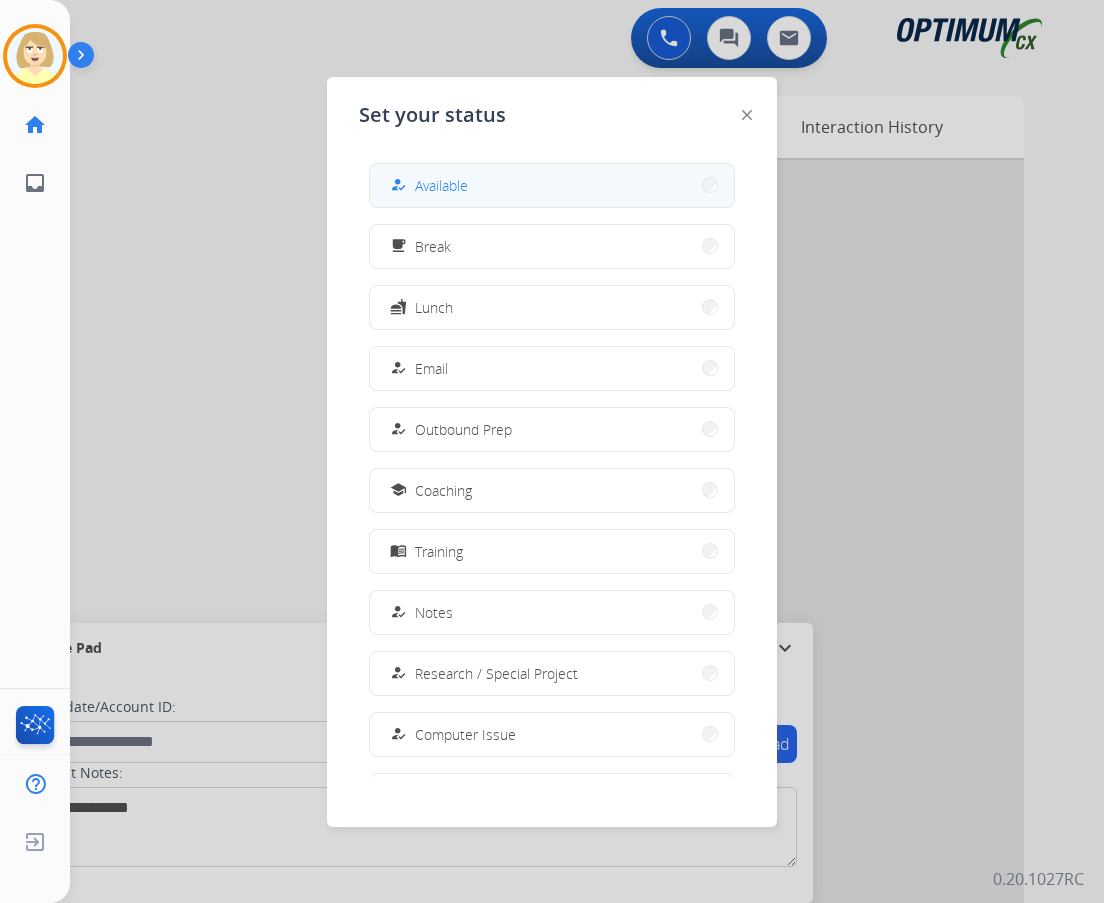 click on "Available" at bounding box center (441, 185) 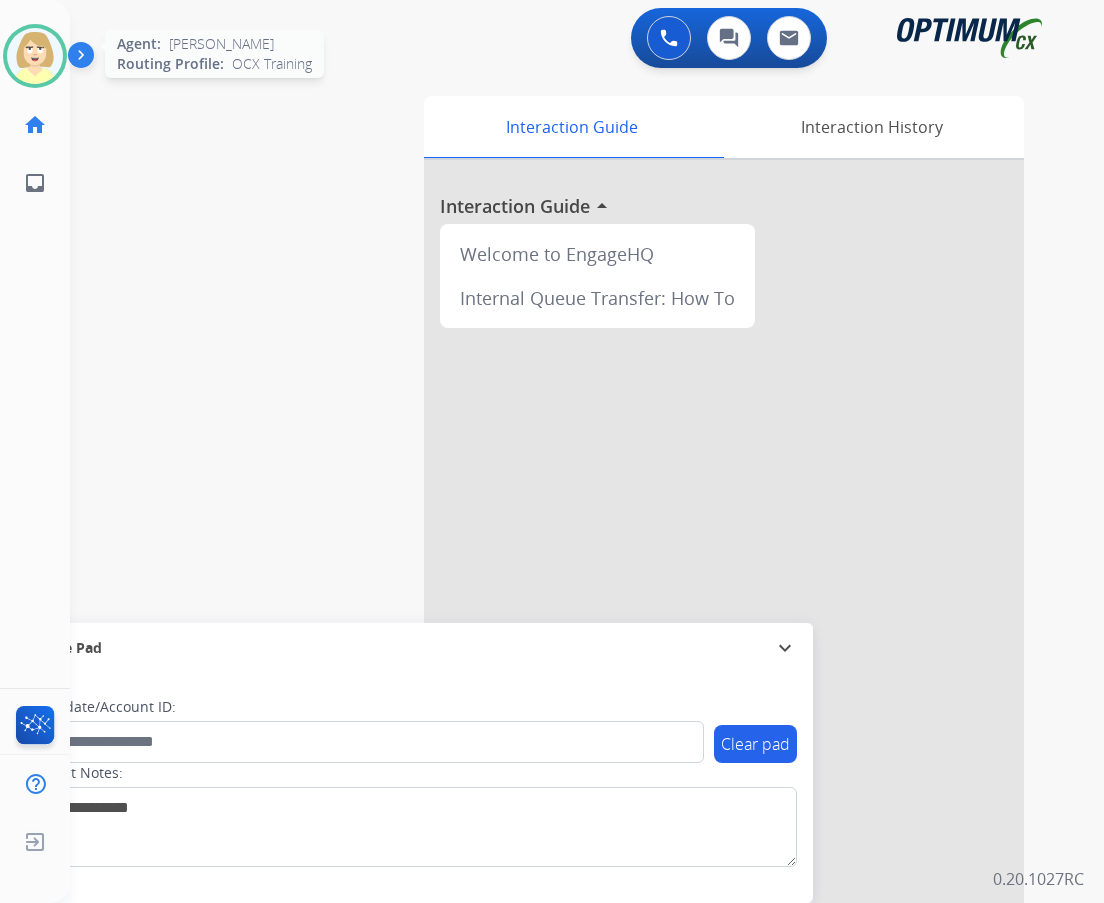 click at bounding box center (35, 56) 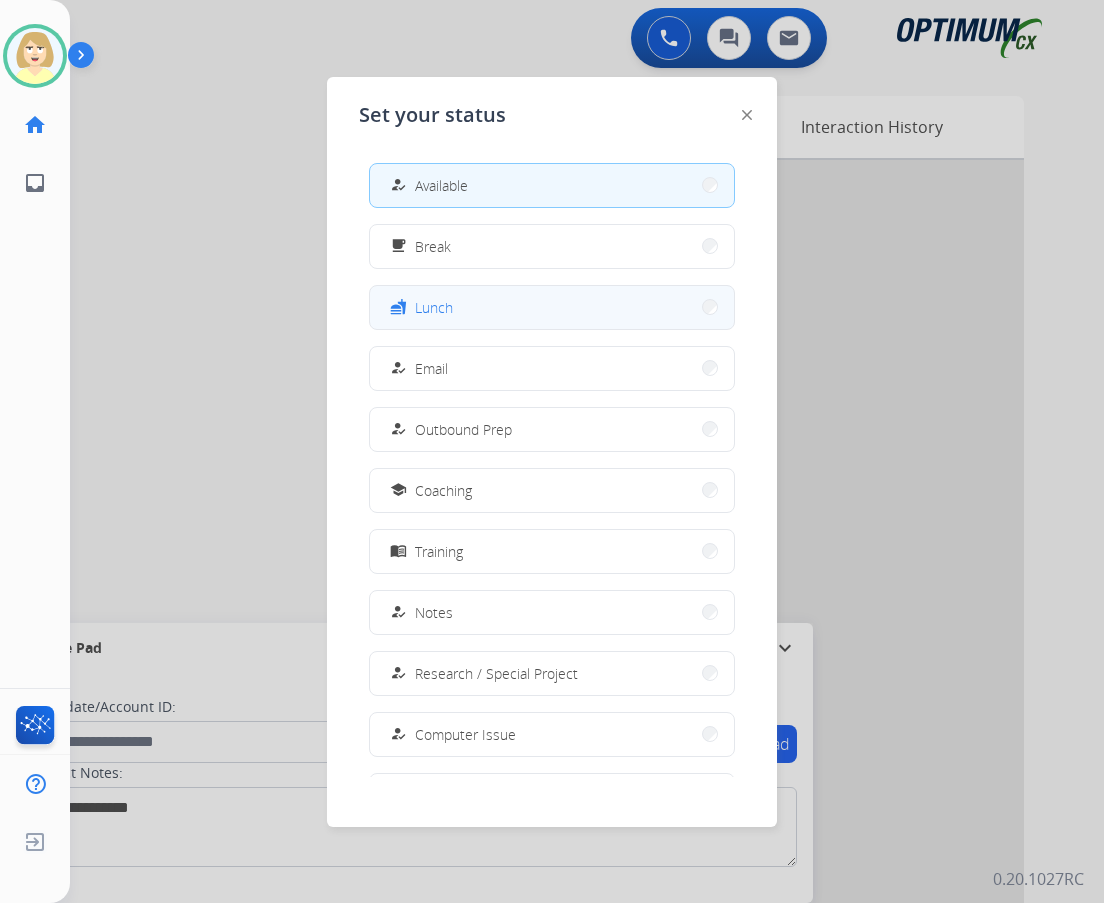 click on "Lunch" at bounding box center (434, 307) 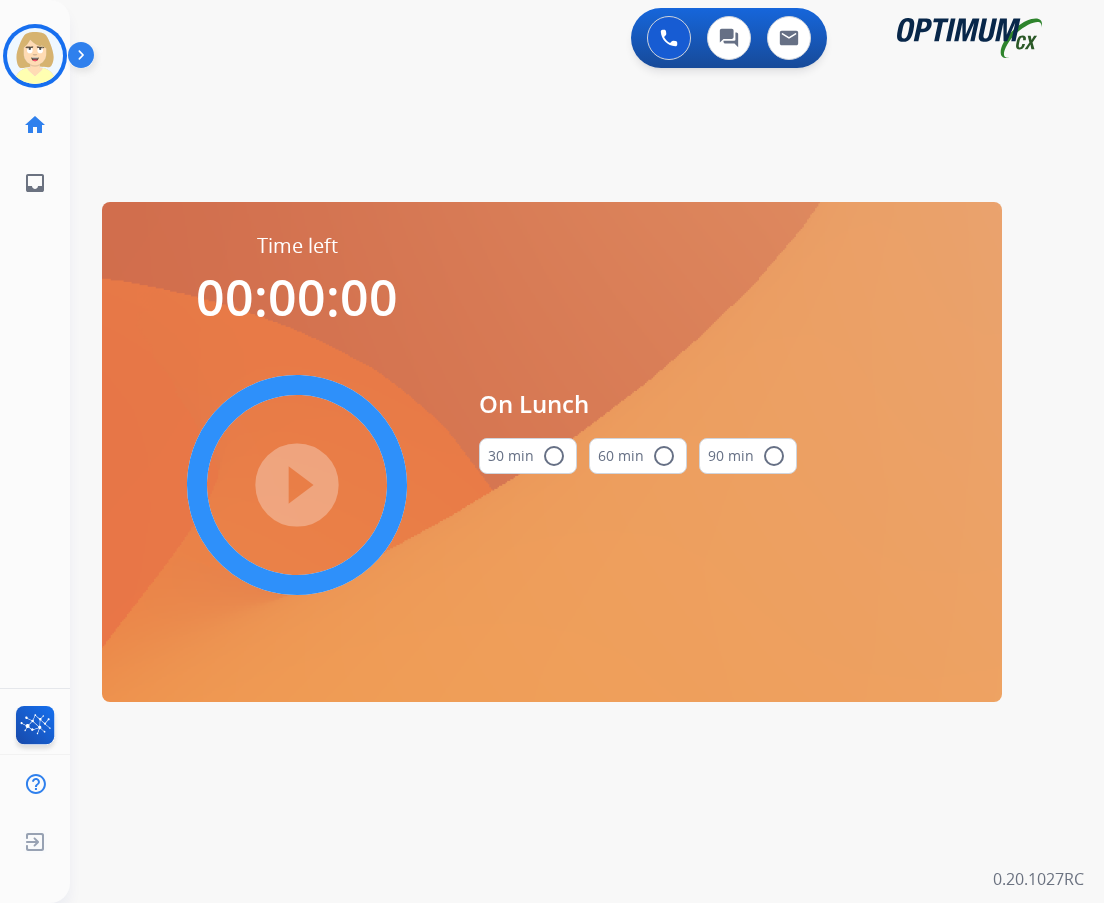 drag, startPoint x: 554, startPoint y: 458, endPoint x: 537, endPoint y: 458, distance: 17 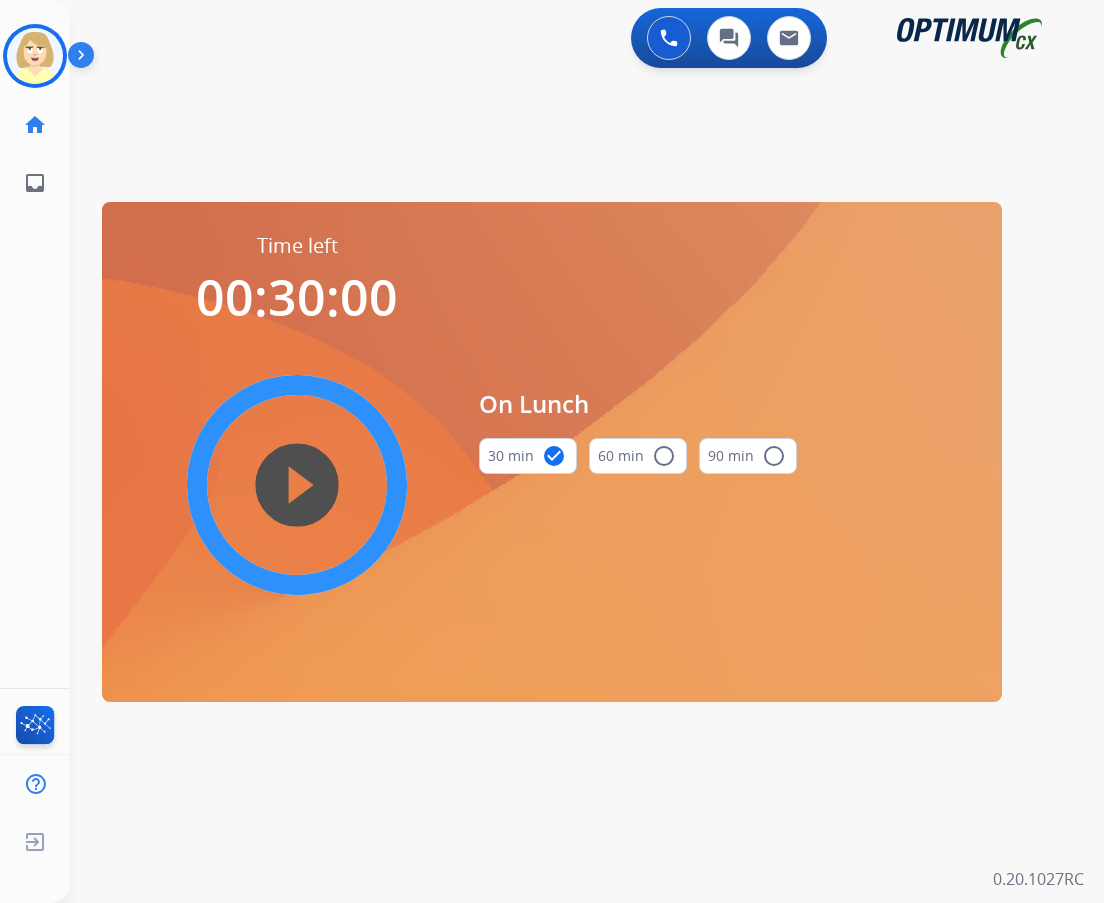 drag, startPoint x: 294, startPoint y: 491, endPoint x: 242, endPoint y: 465, distance: 58.137768 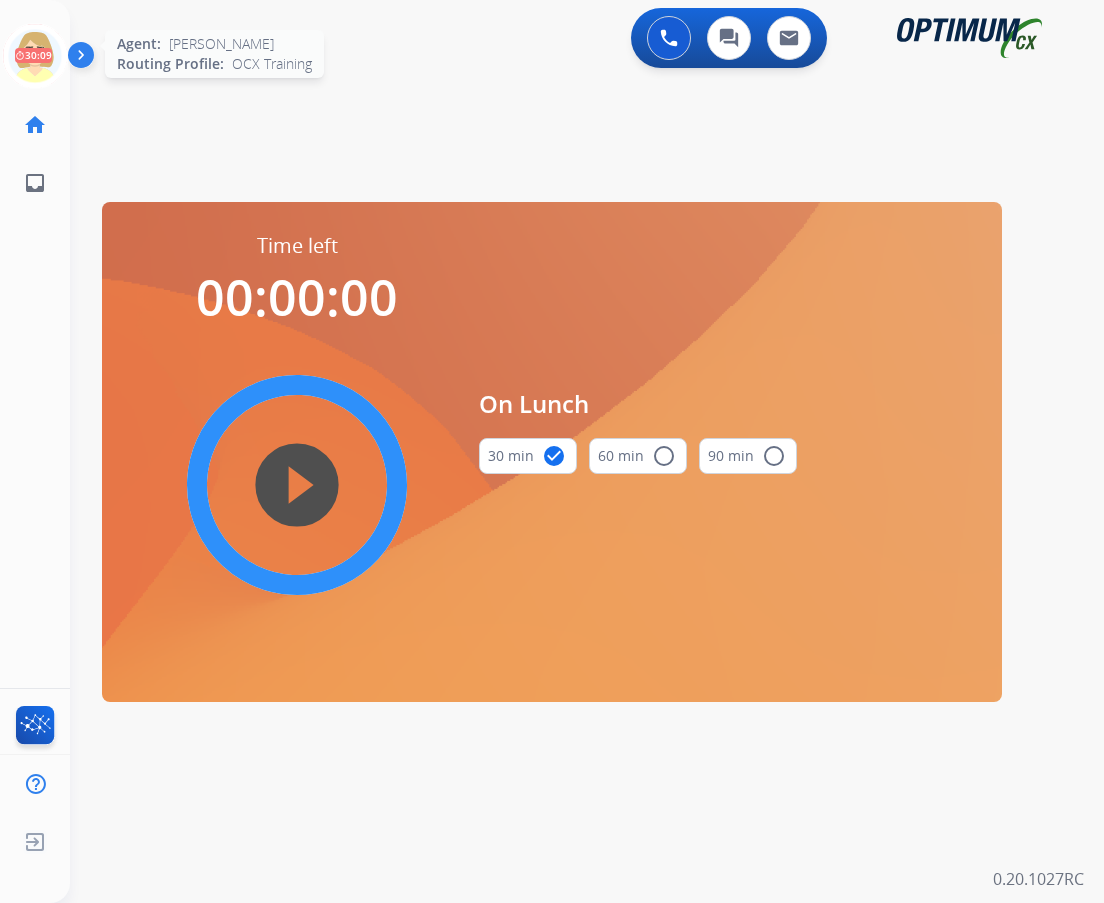 click 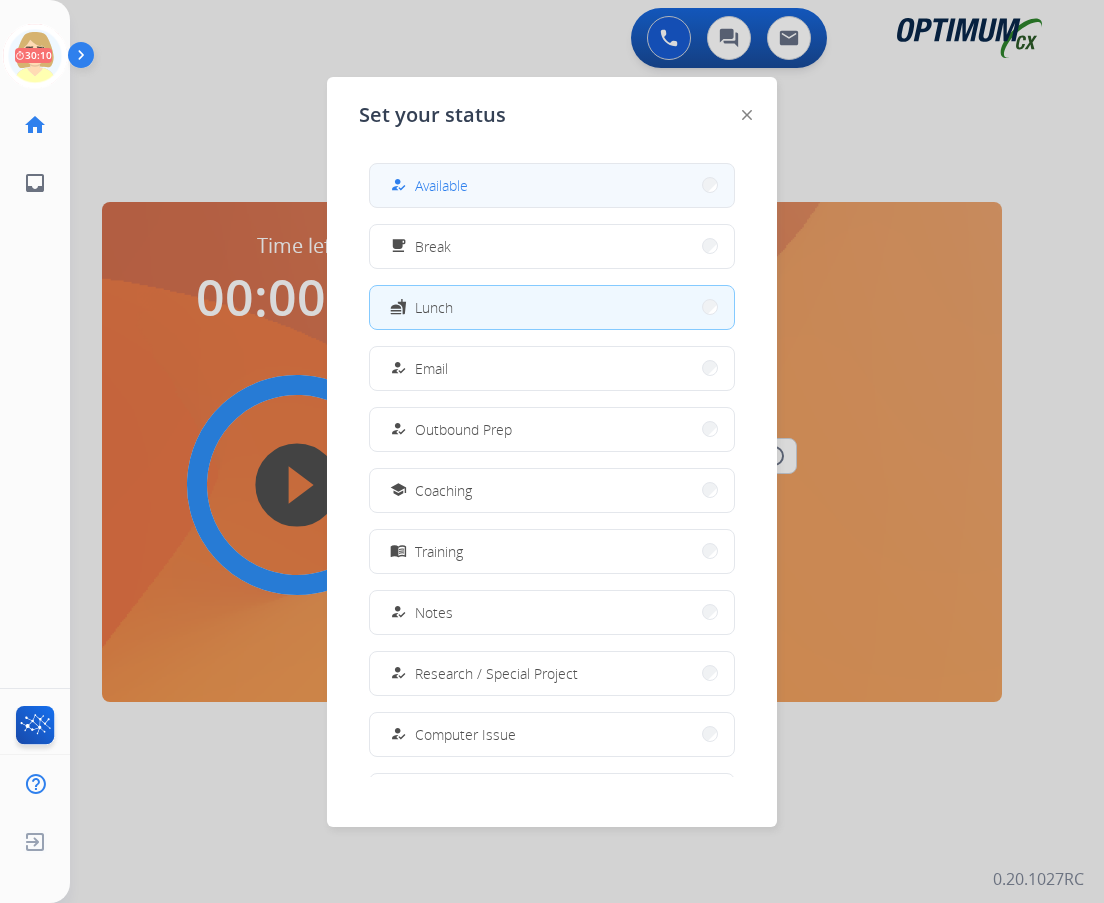 click on "Available" at bounding box center [441, 185] 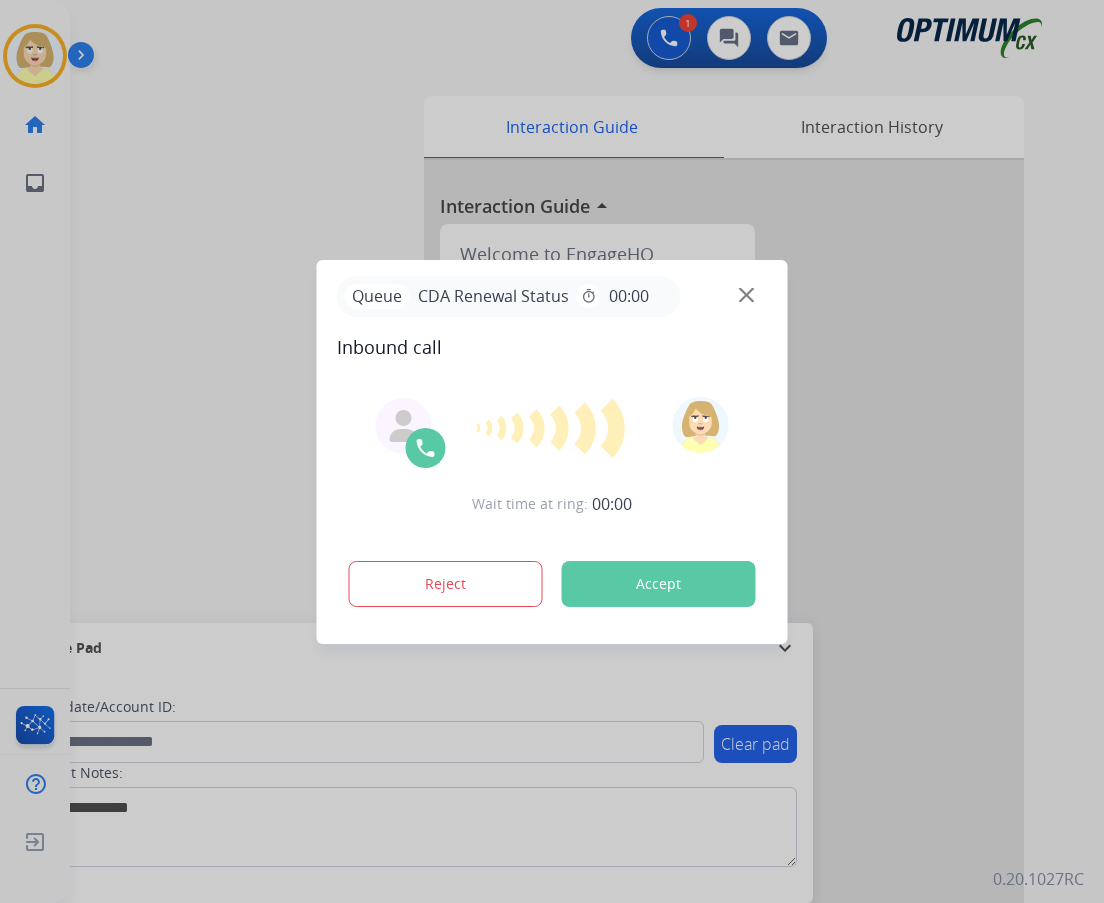 click on "Accept" at bounding box center (659, 584) 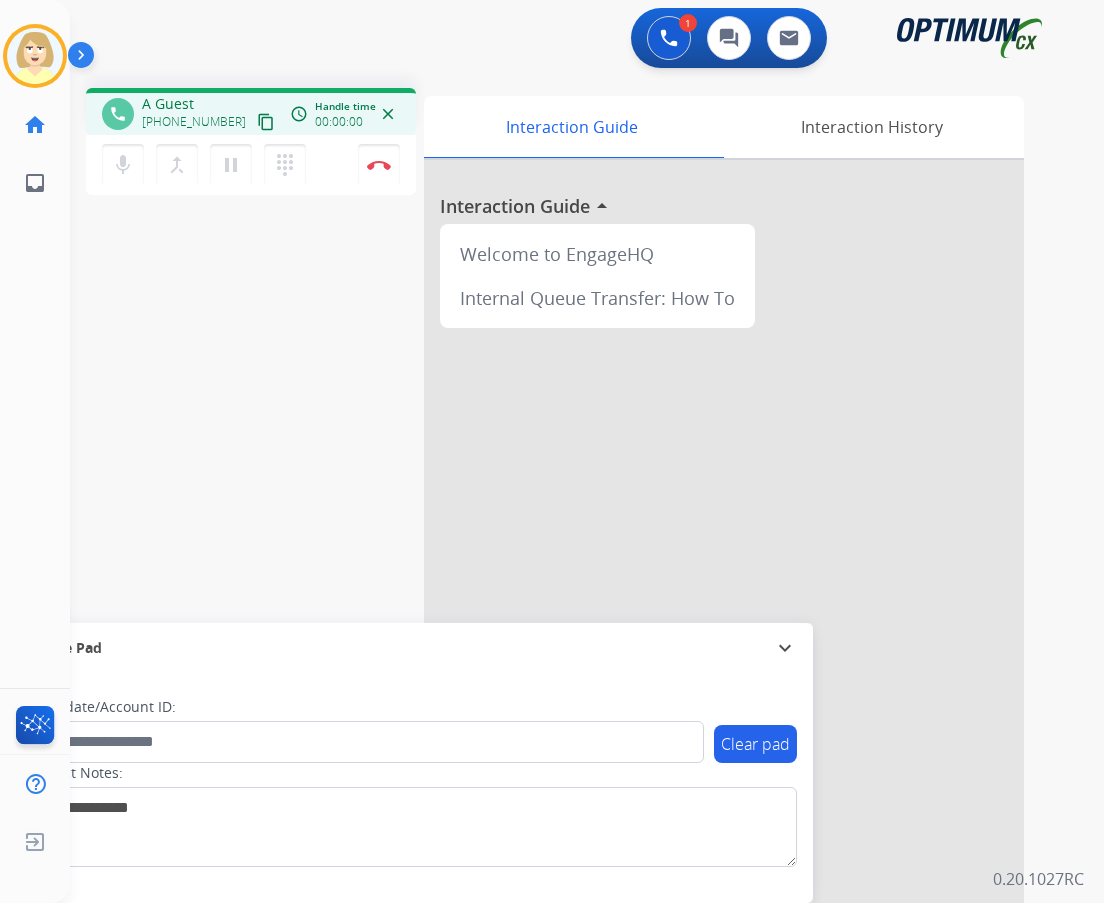 click on "phone A Guest [PHONE_NUMBER] content_copy access_time Call metrics Queue   00:16 Hold   00:00 Talk   00:00:00 Total   00:00:00 Handle time 00:00:00 close mic Mute merge_type Bridge pause Hold dialpad Dialpad Disconnect swap_horiz Break voice bridge close_fullscreen Connect 3-Way Call merge_type Separate 3-Way Call  Interaction Guide   Interaction History  Interaction Guide arrow_drop_up  Welcome to EngageHQ   Internal Queue Transfer: How To  Secure Pad expand_more Clear pad Candidate/Account ID: Contact Notes:" at bounding box center [563, 489] 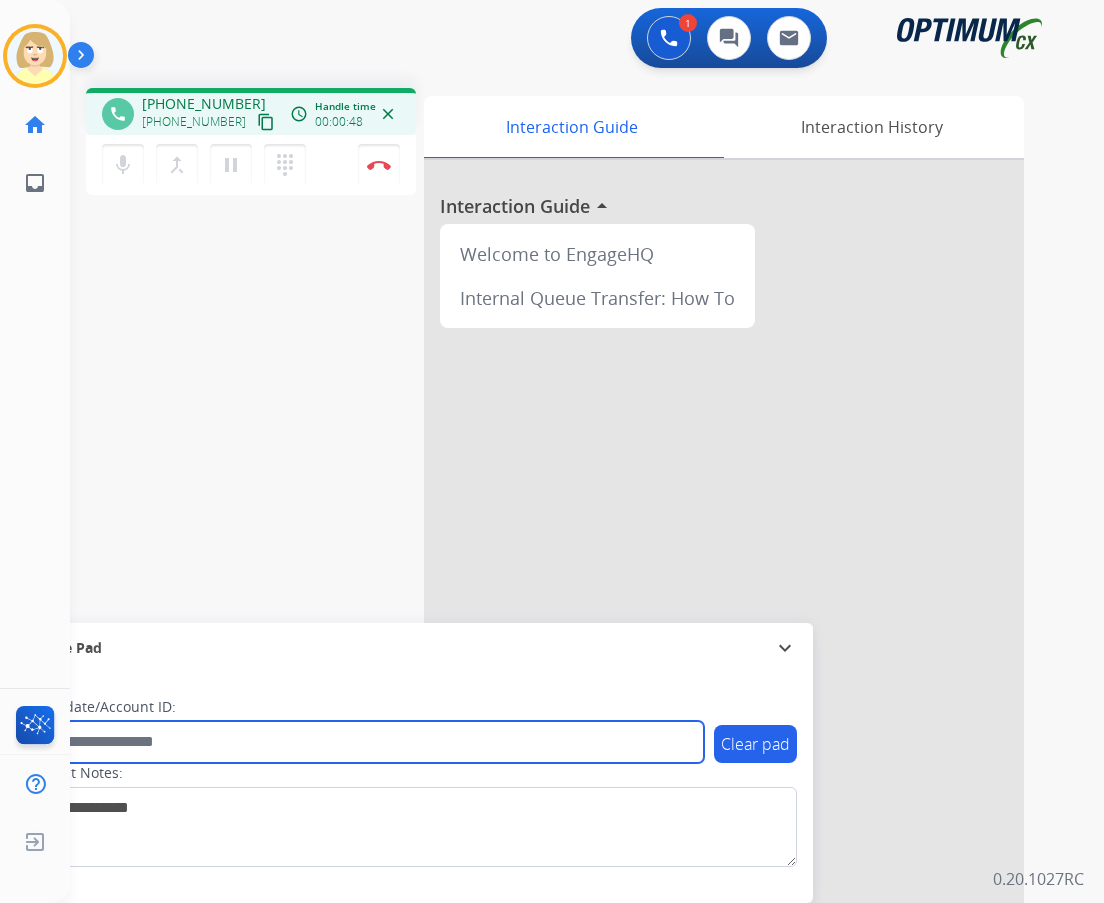 click at bounding box center [365, 742] 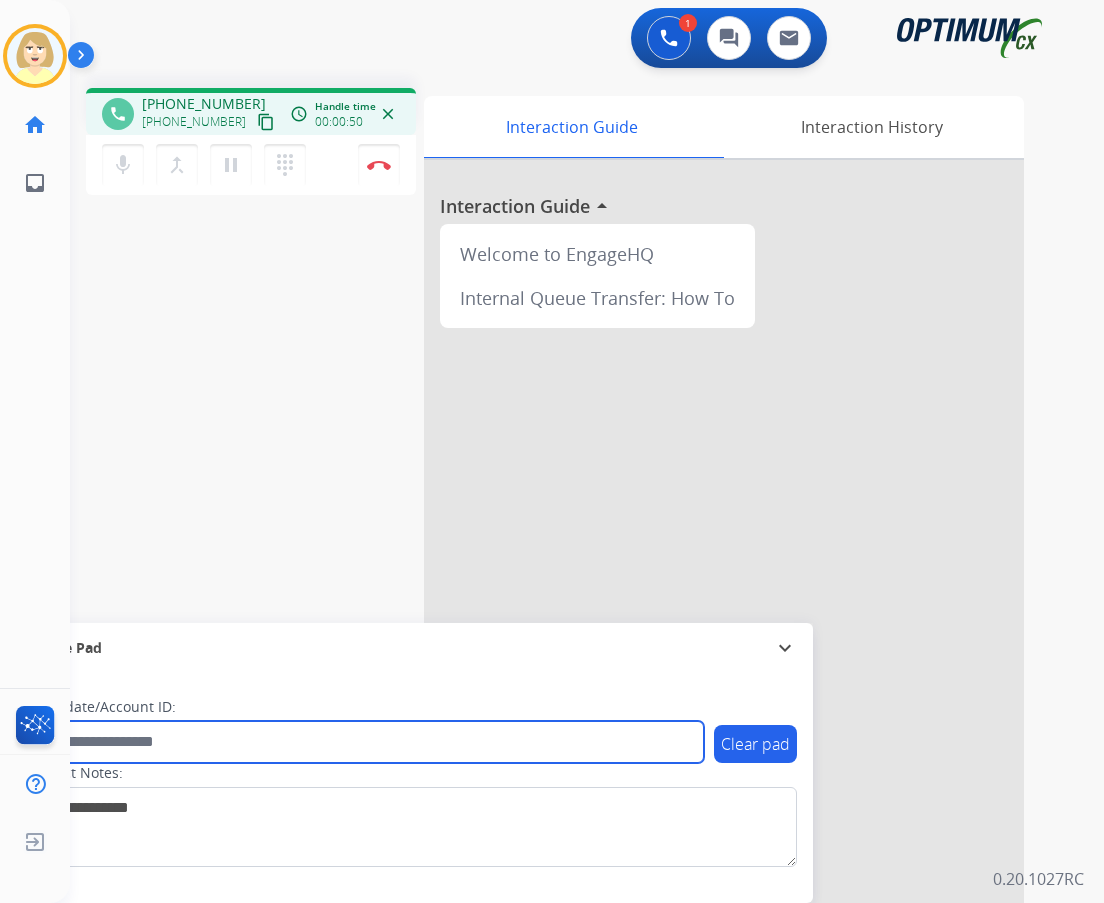 paste on "*******" 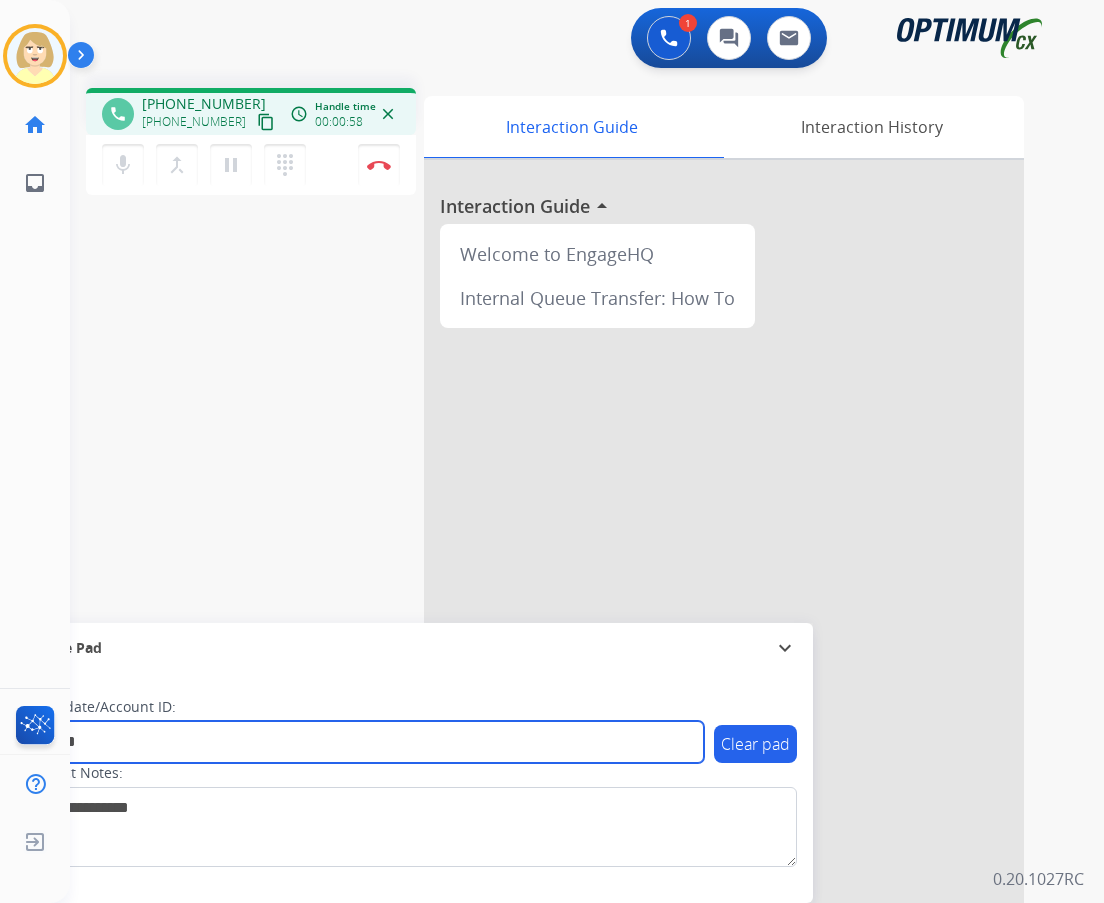 type on "*******" 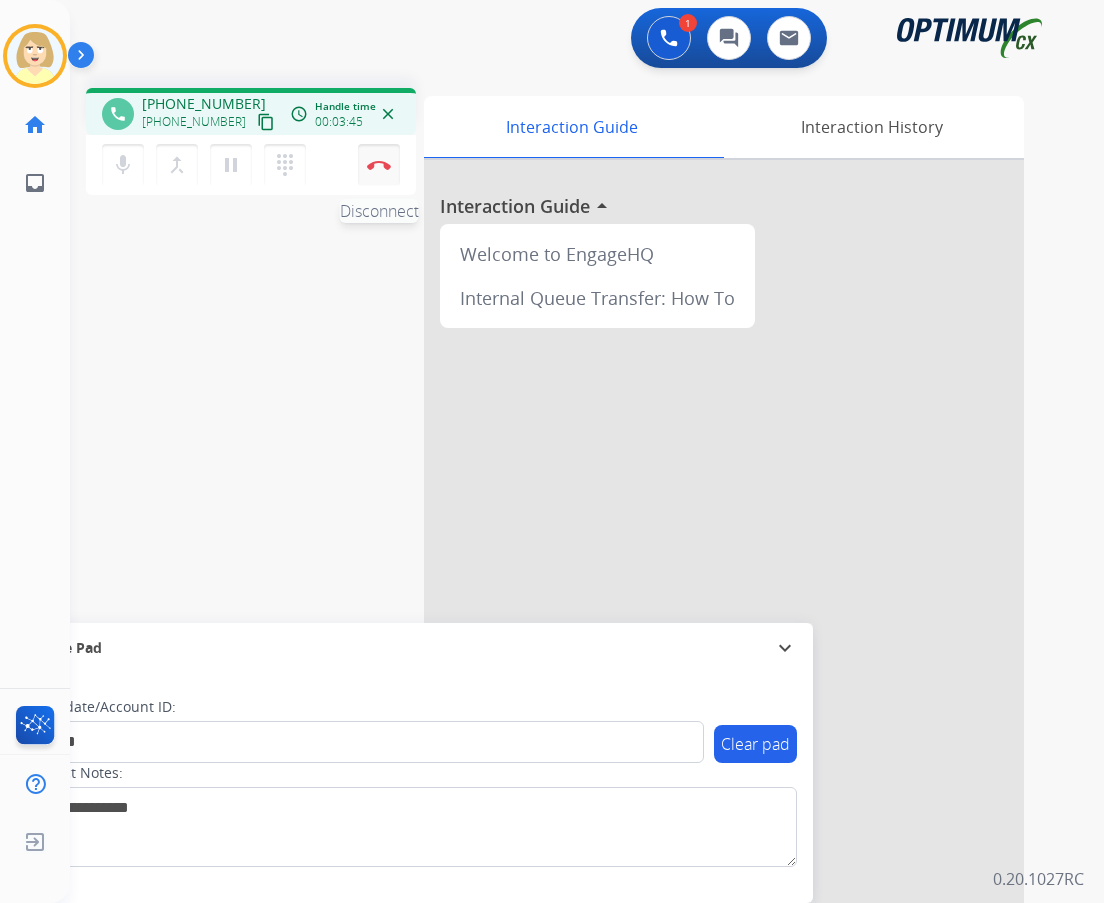 click at bounding box center (379, 165) 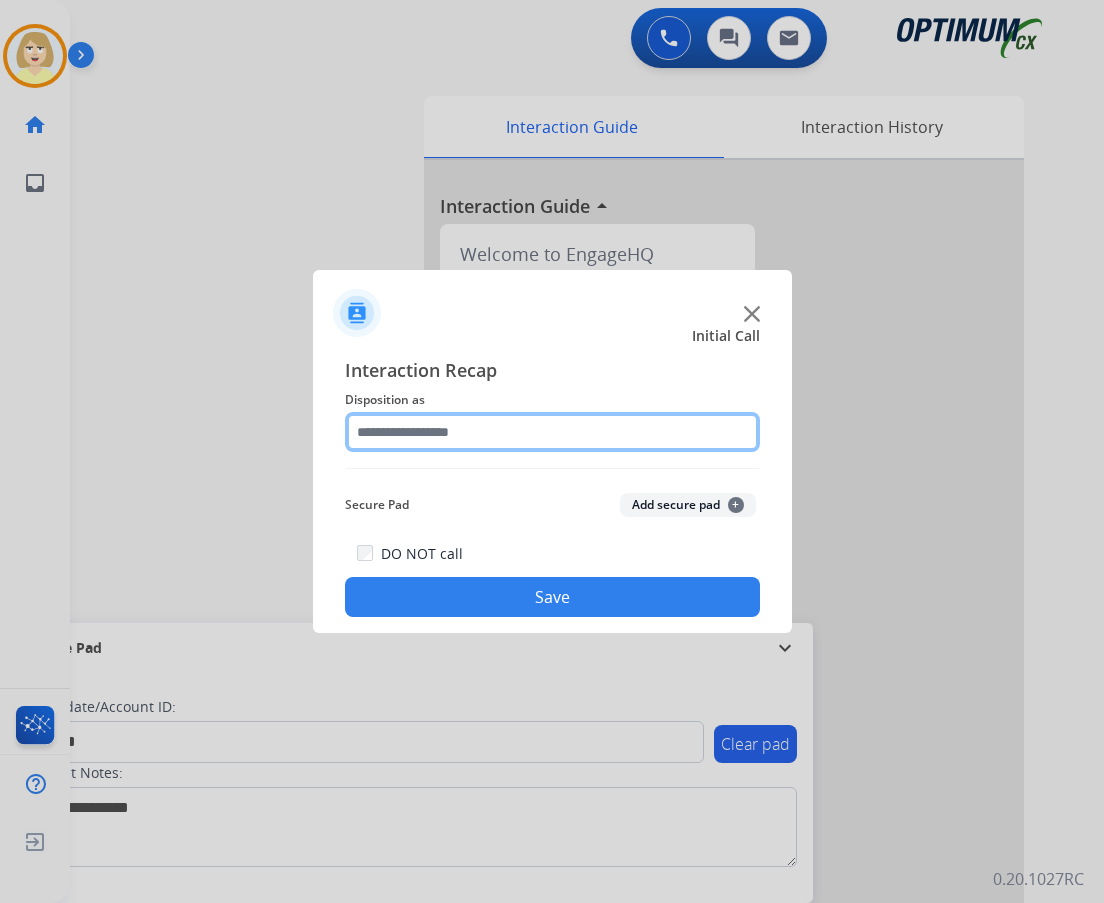 click 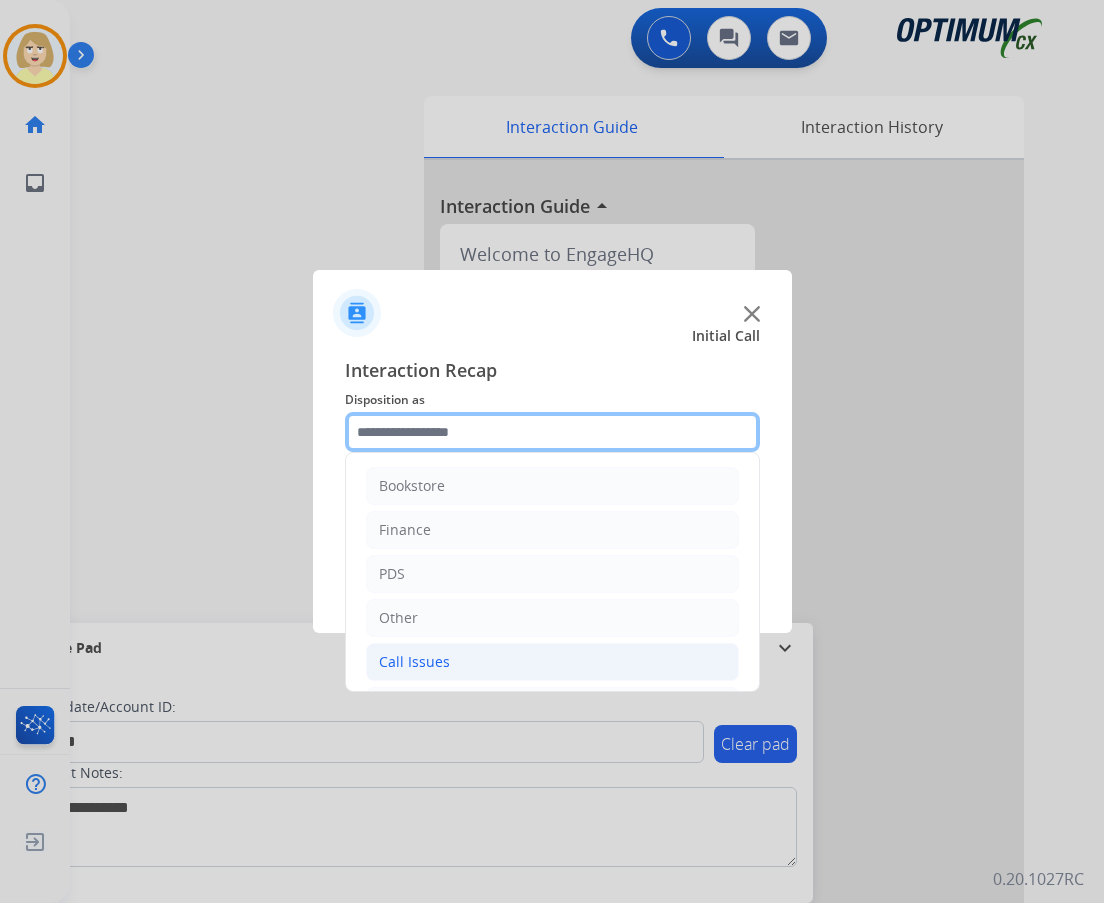 scroll, scrollTop: 136, scrollLeft: 0, axis: vertical 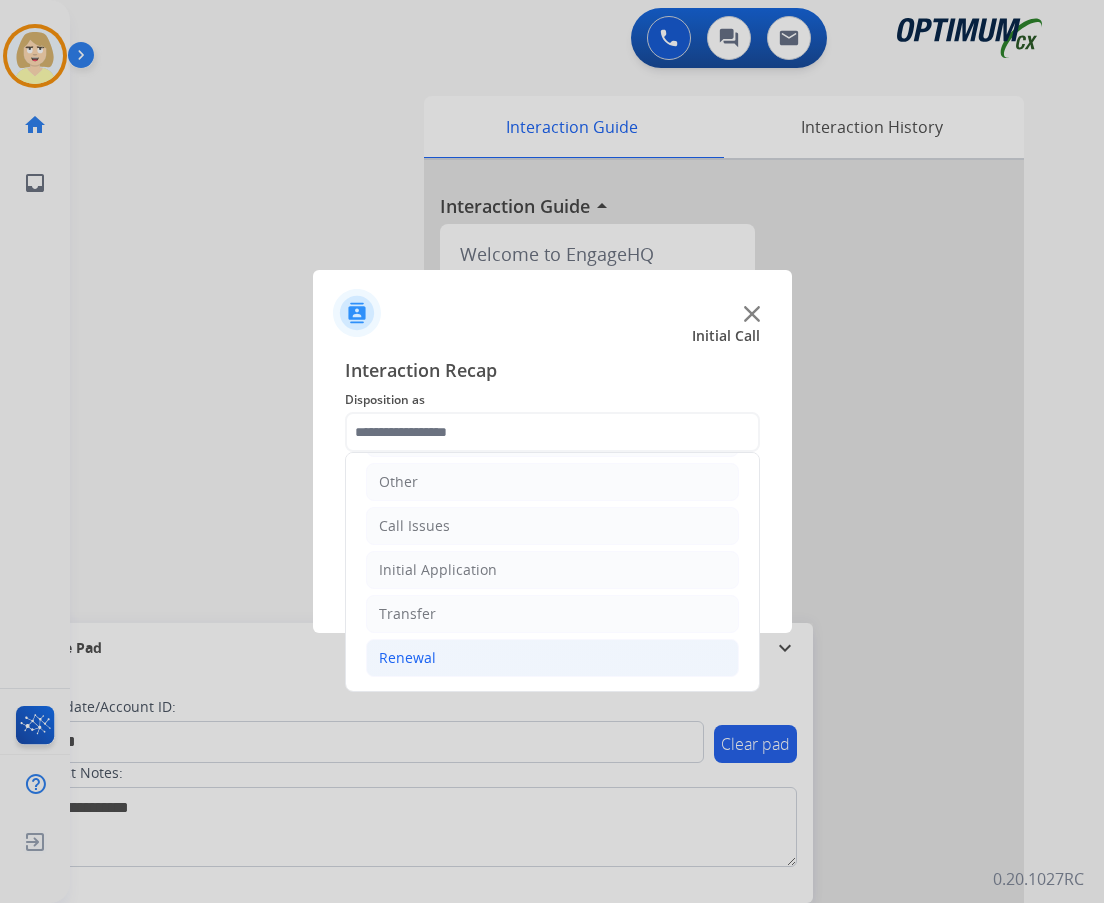 click on "Renewal" 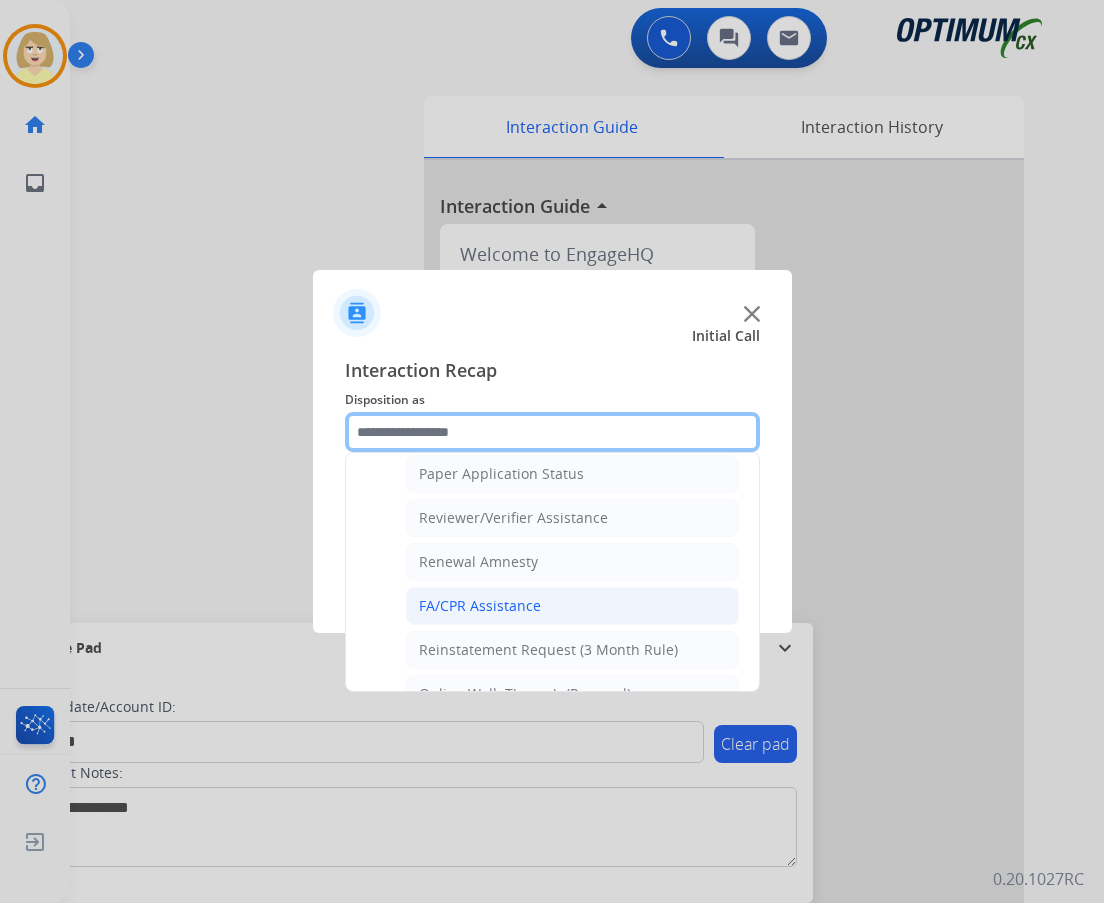 scroll, scrollTop: 772, scrollLeft: 0, axis: vertical 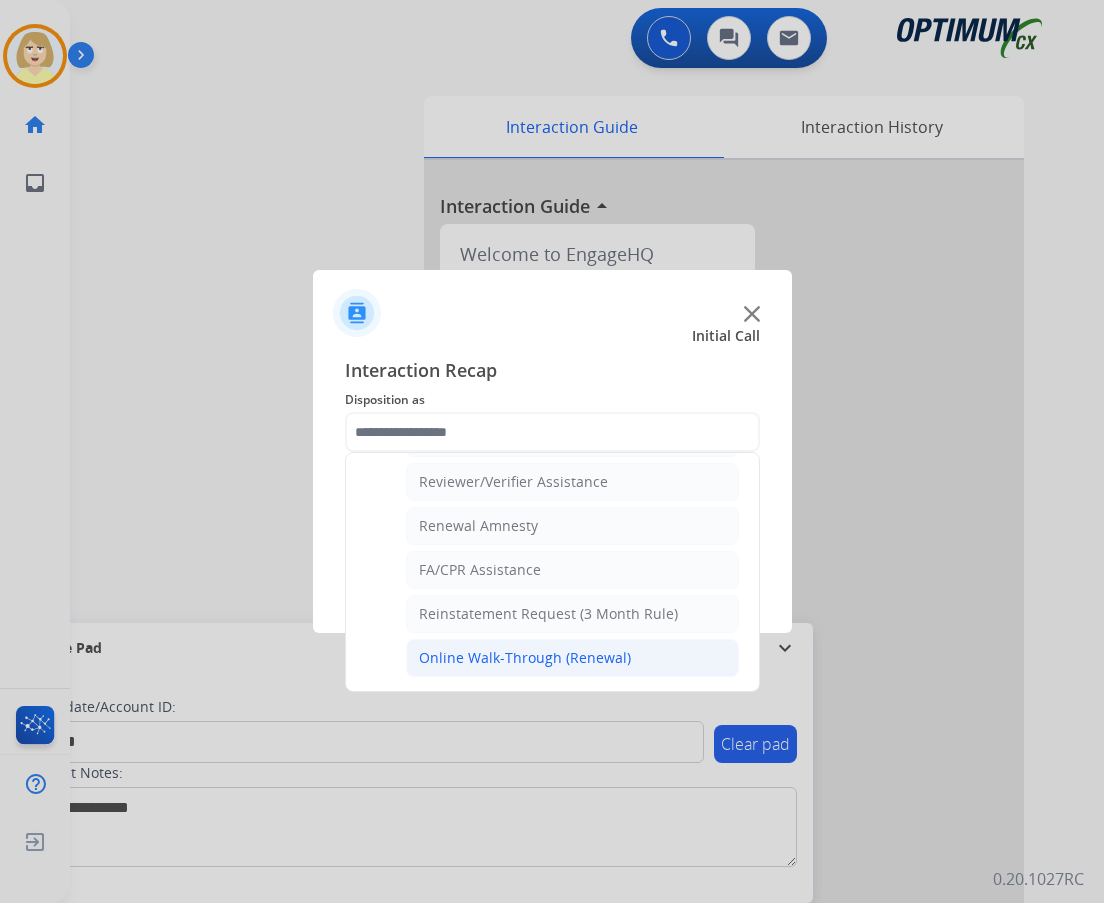 click on "Online Walk-Through (Renewal)" 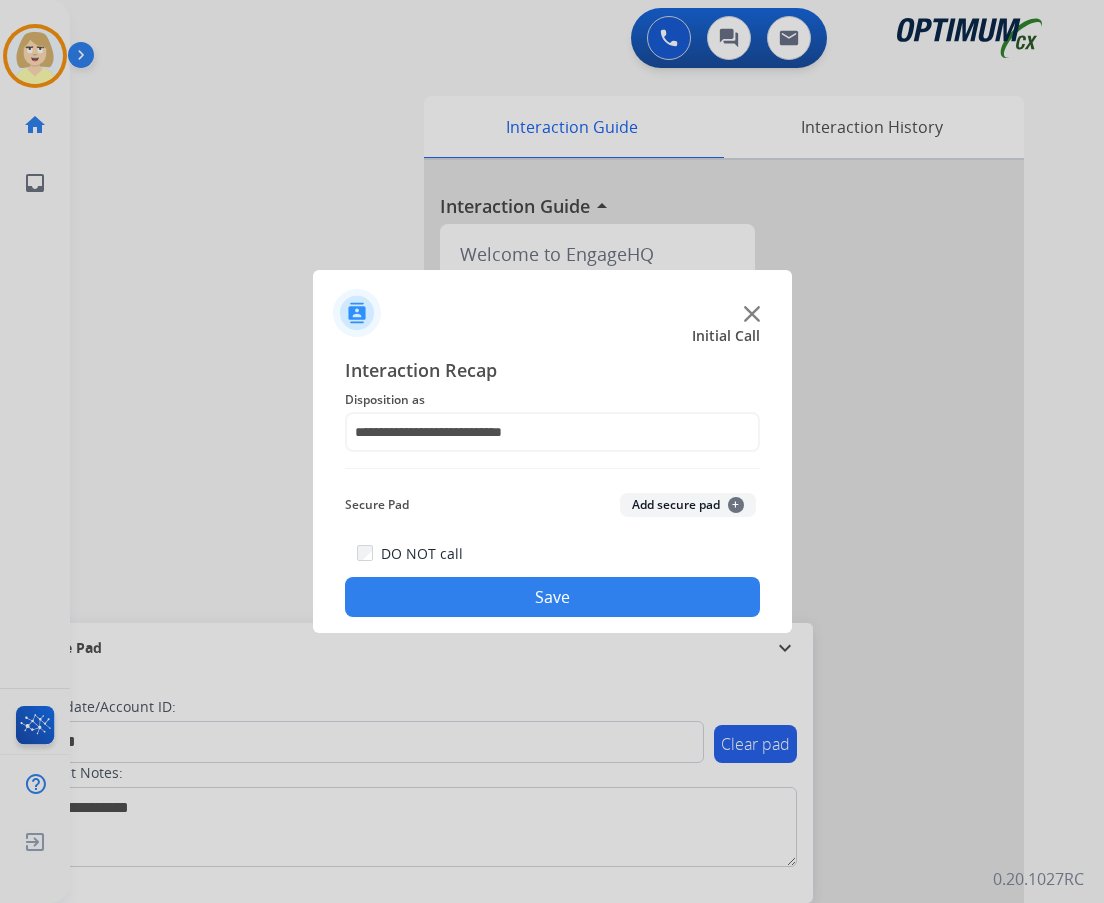 click on "Add secure pad  +" 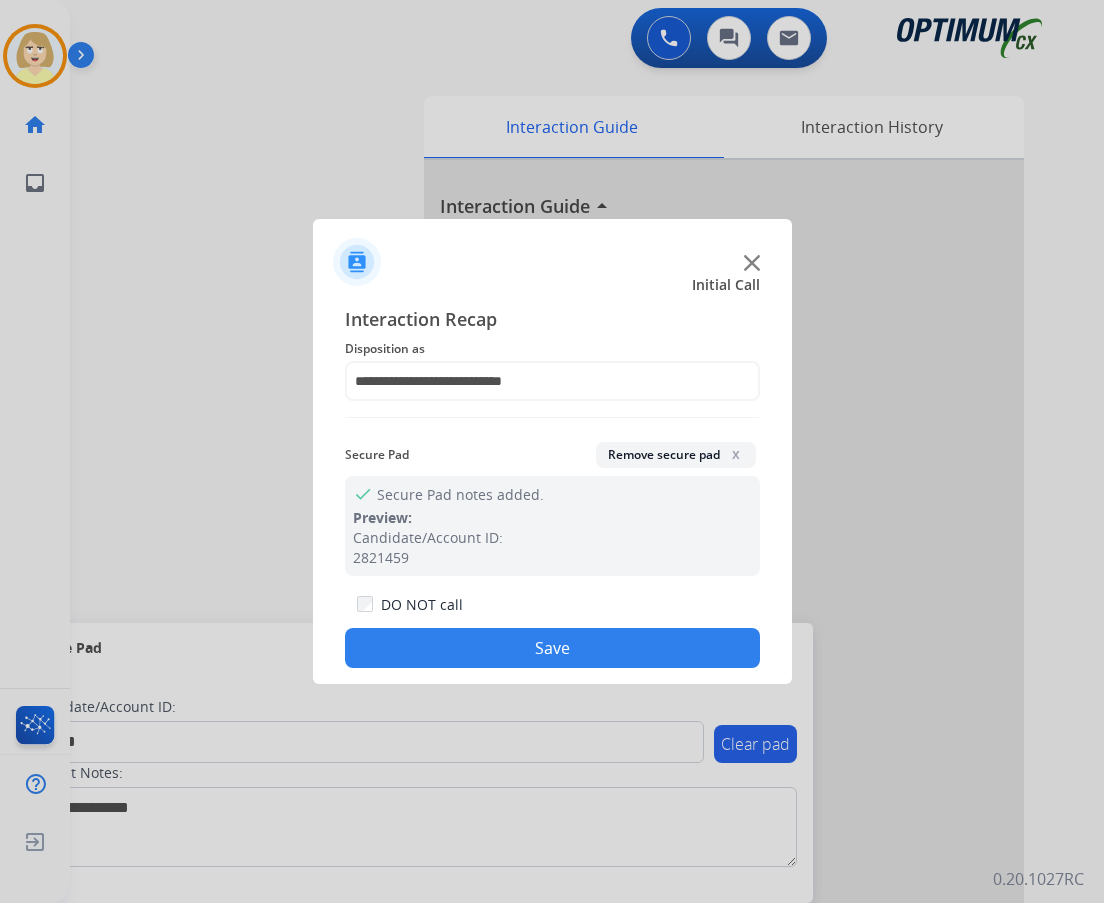 drag, startPoint x: 425, startPoint y: 648, endPoint x: 398, endPoint y: 652, distance: 27.294687 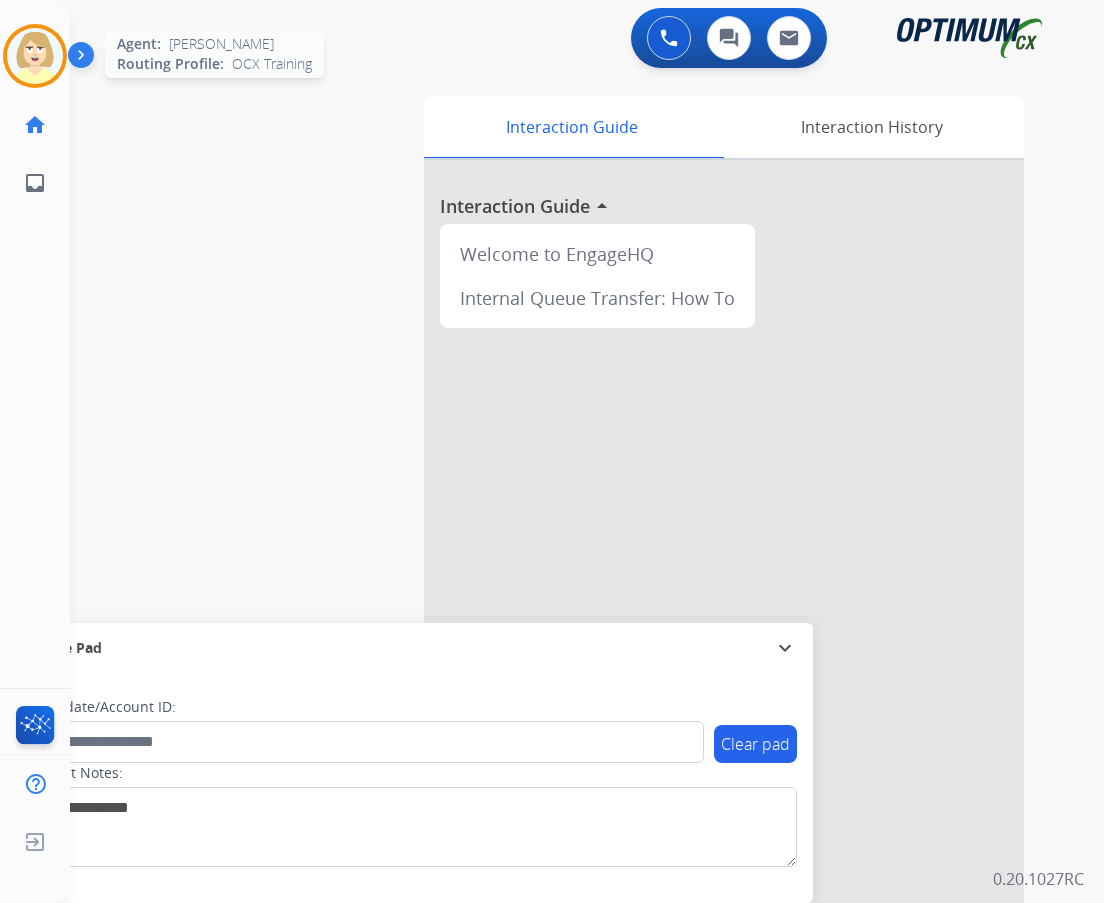click at bounding box center [35, 56] 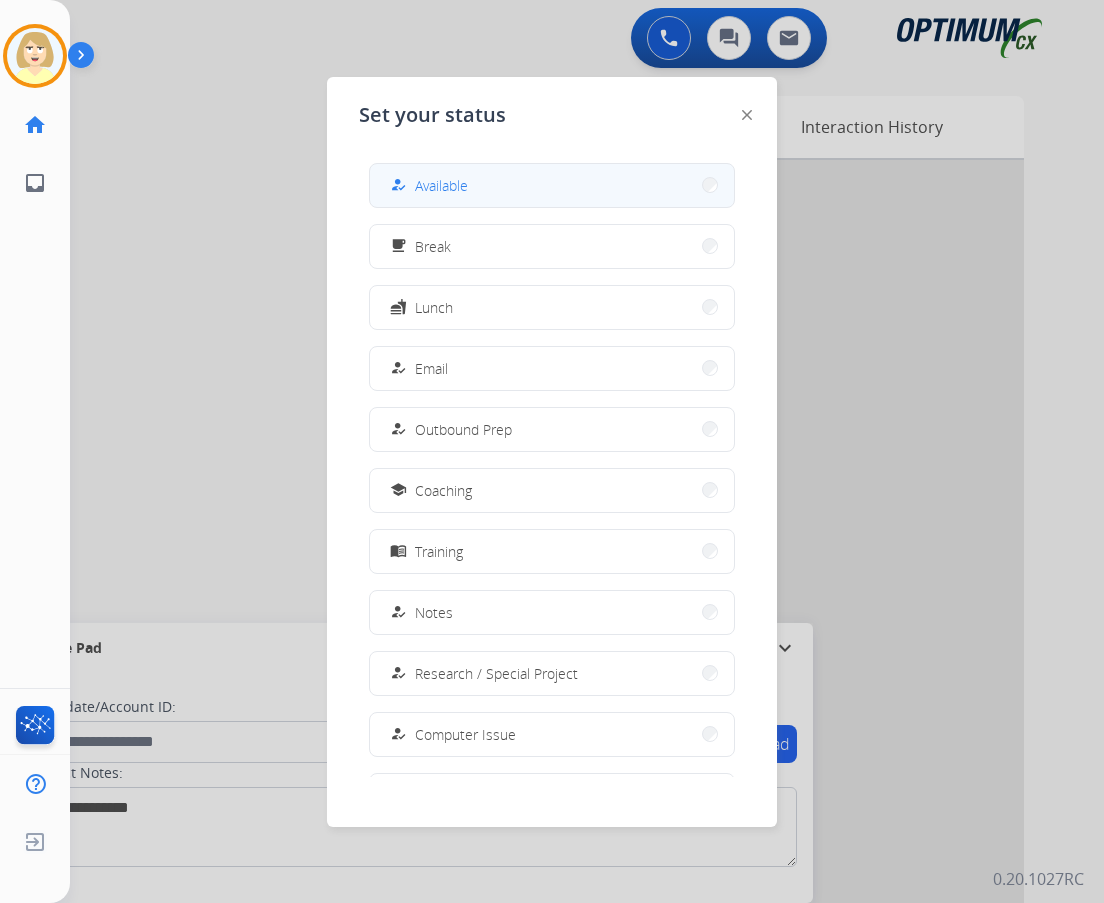 click on "Available" at bounding box center (441, 185) 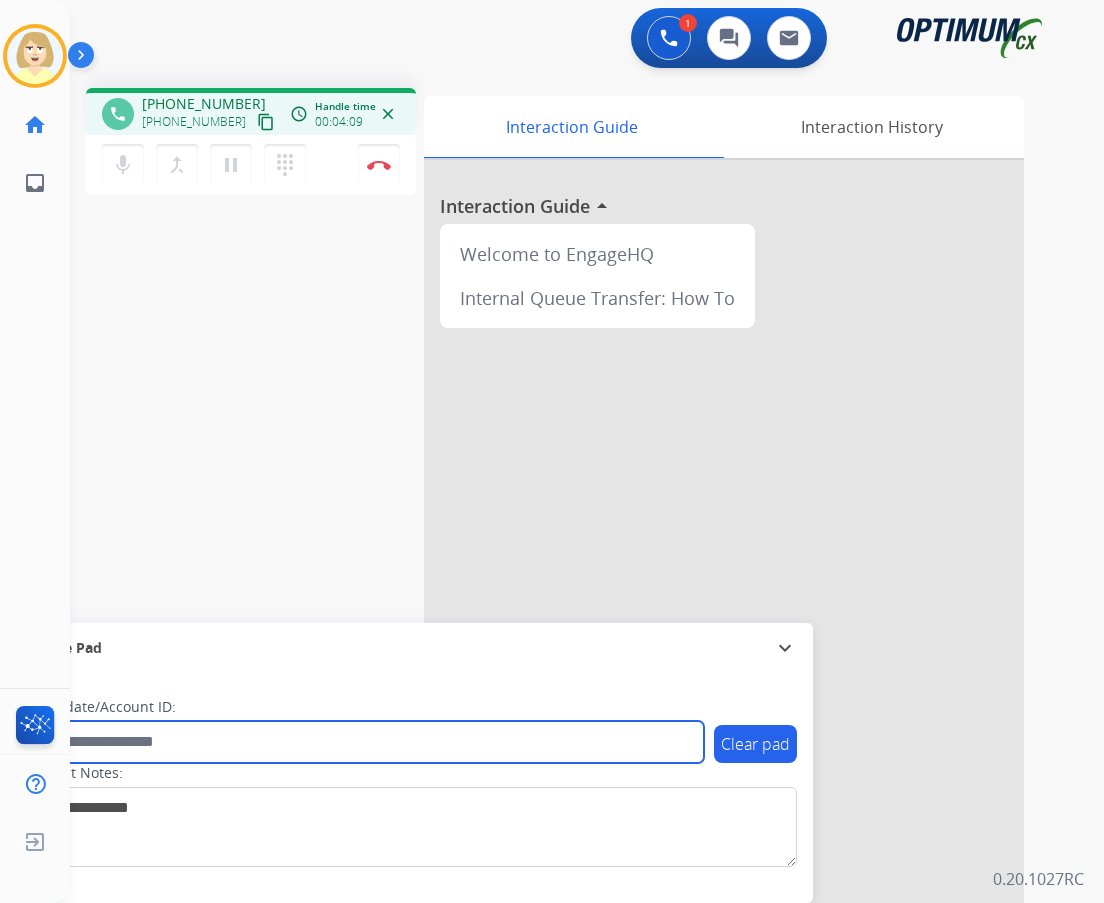 click at bounding box center [365, 742] 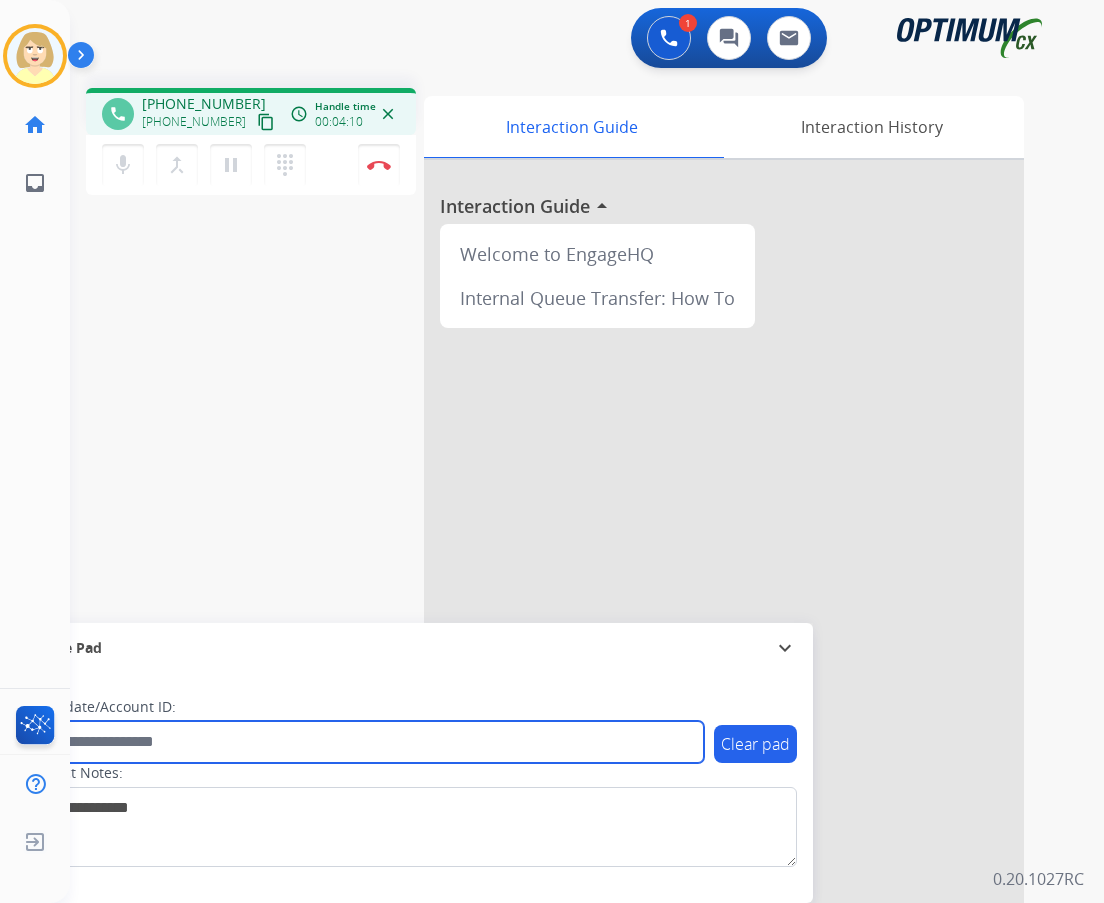 paste on "*******" 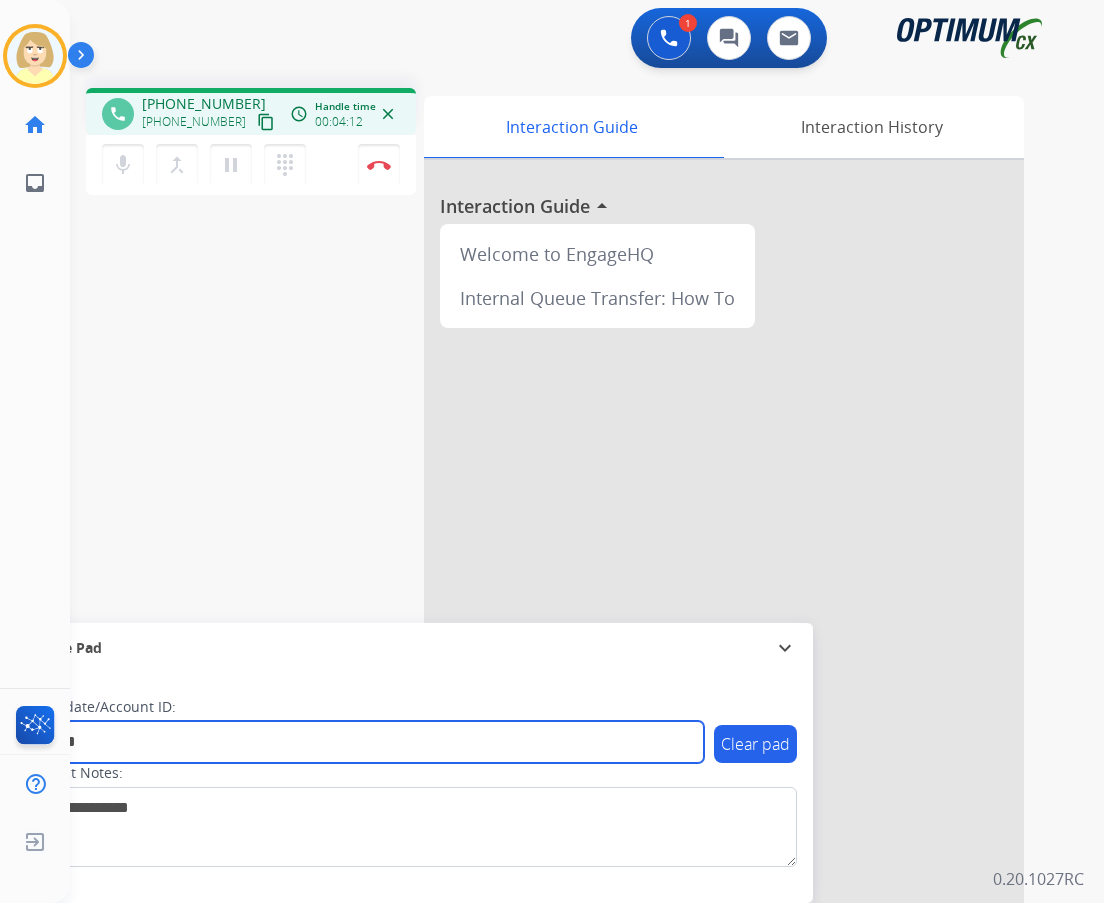 type on "*******" 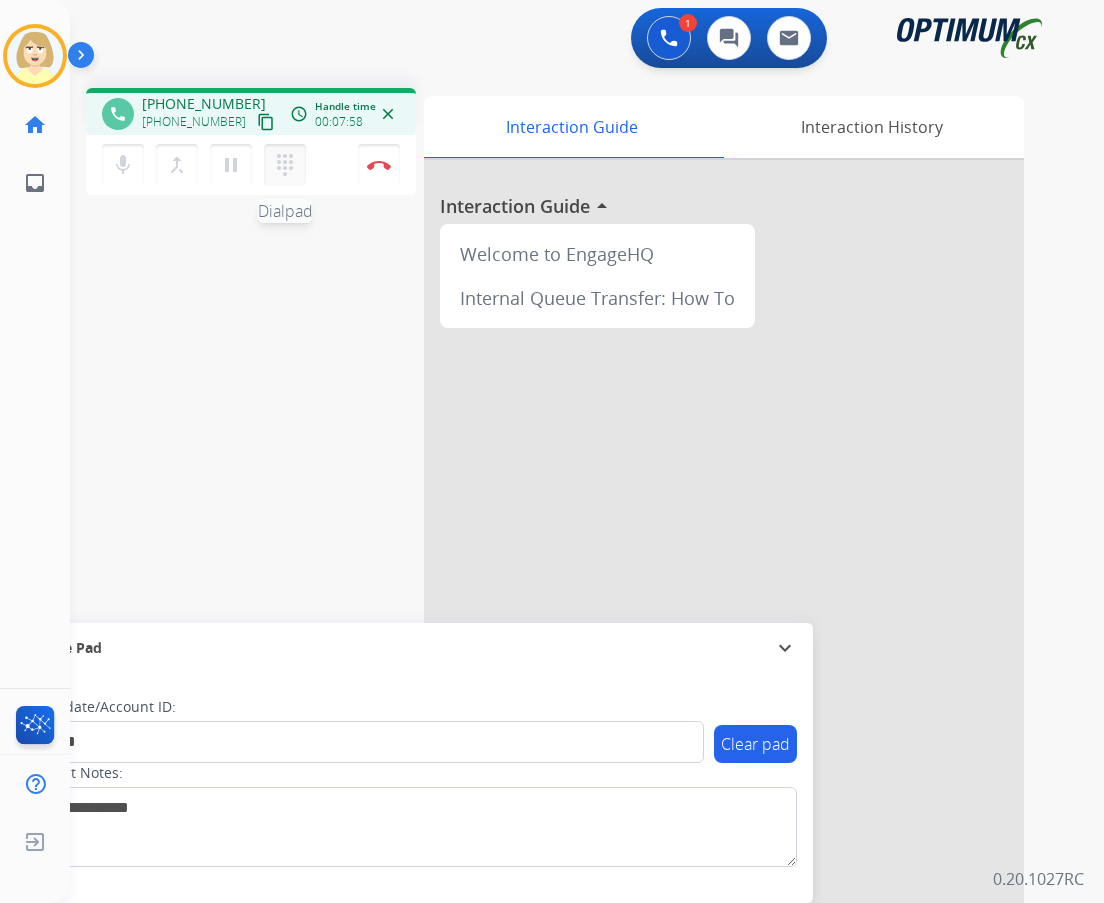 click on "dialpad" at bounding box center [285, 165] 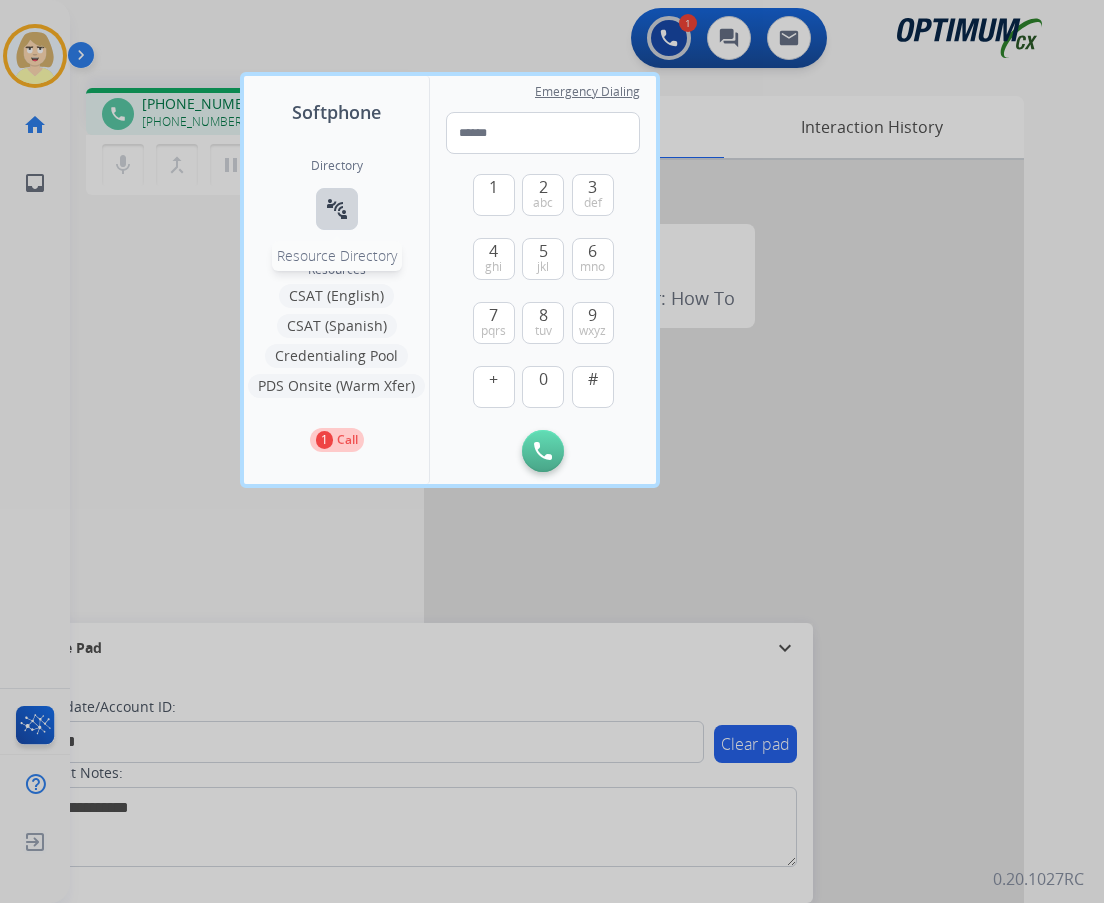 click on "connect_without_contact" at bounding box center (337, 209) 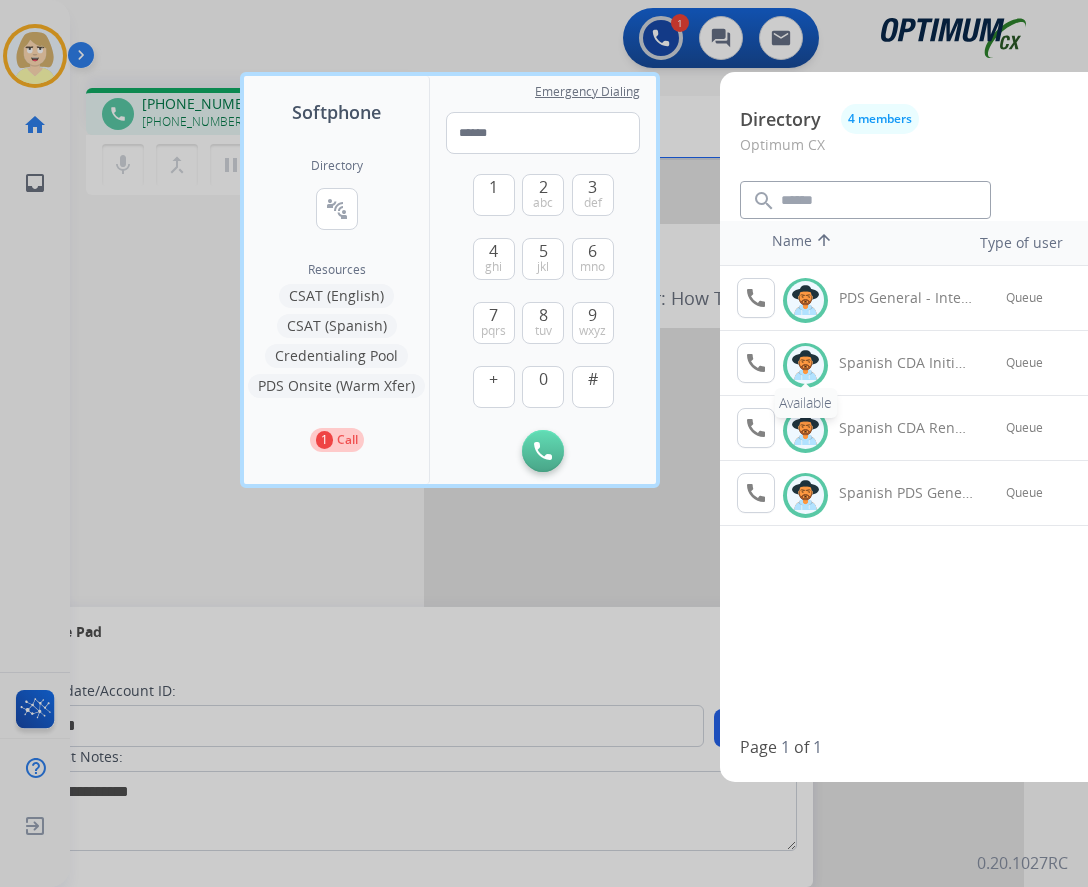 click at bounding box center (805, 365) 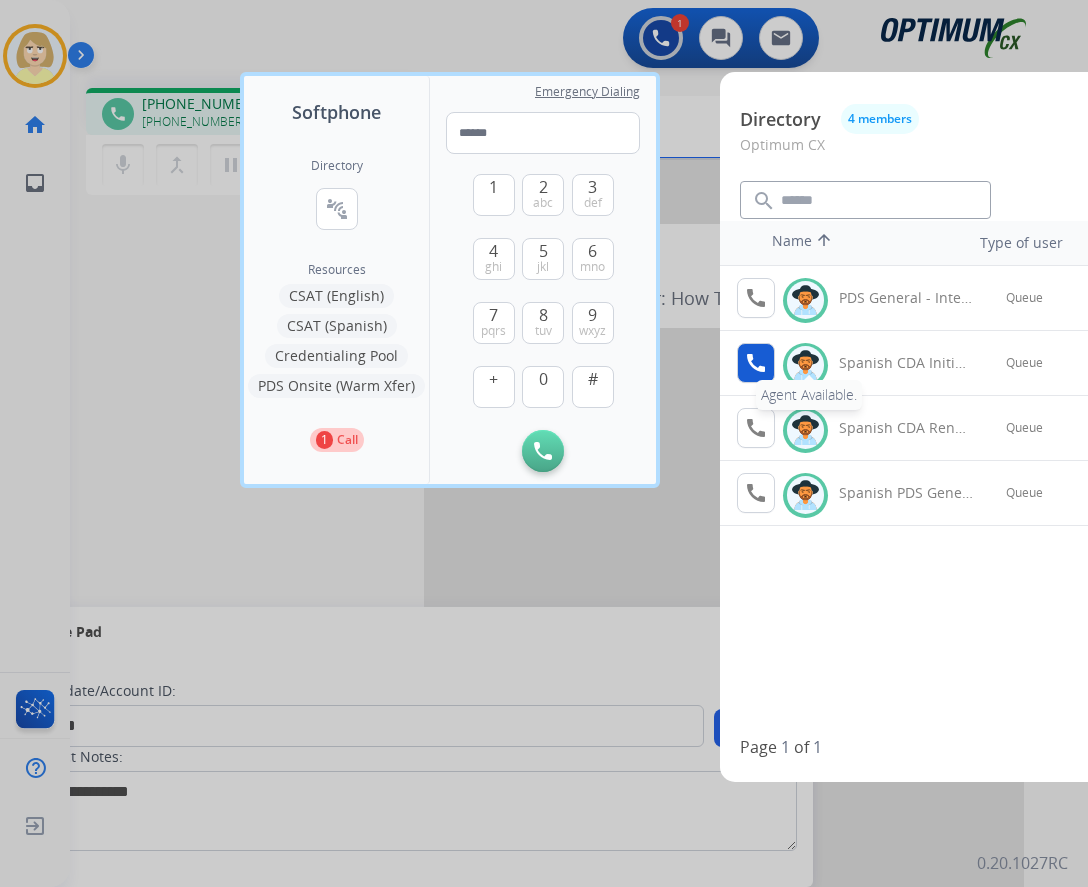 click on "call" at bounding box center [756, 363] 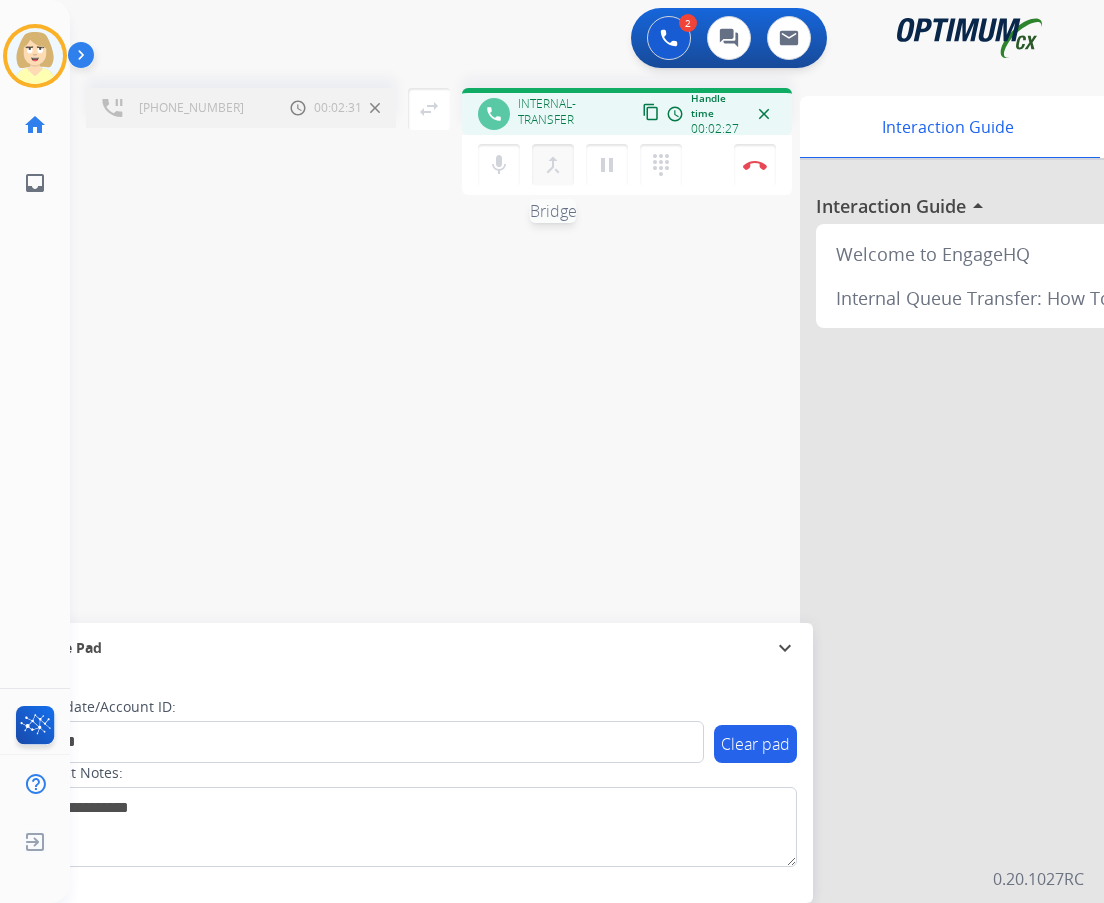 click on "merge_type" at bounding box center [553, 165] 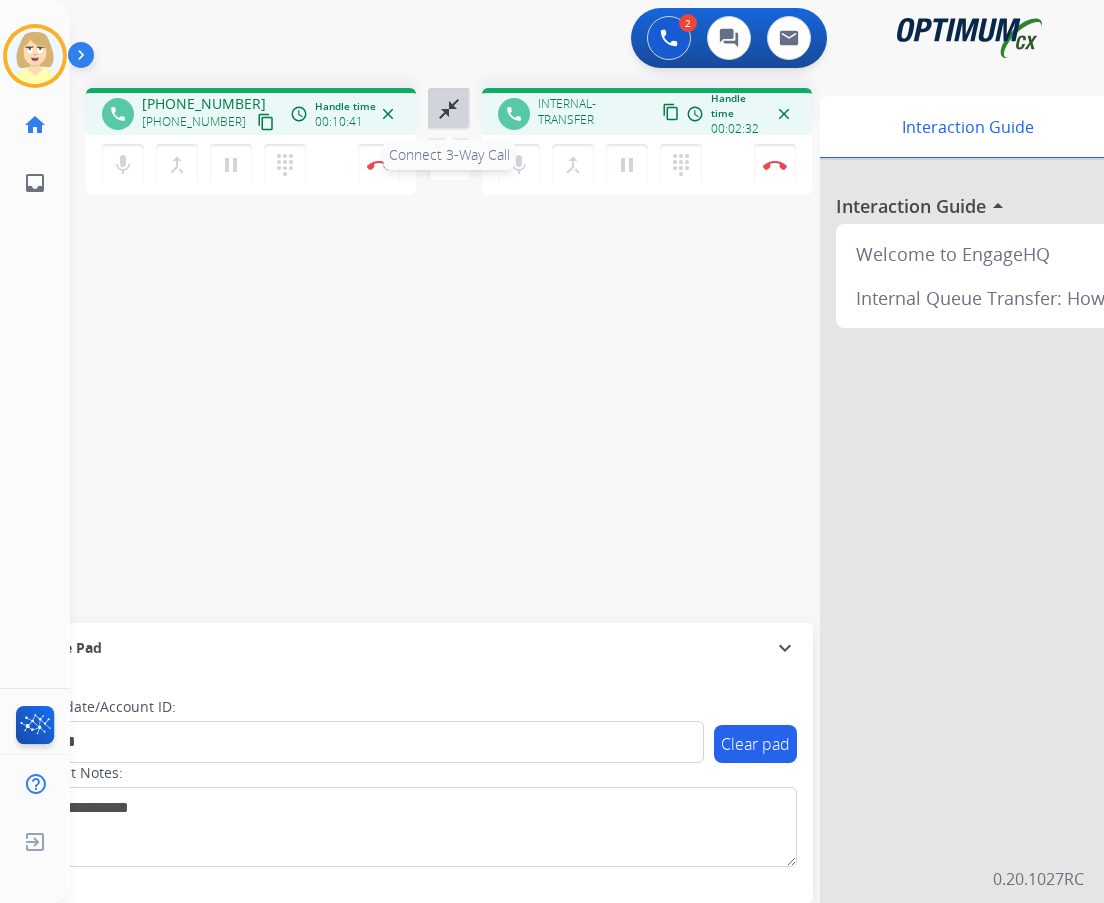 click on "close_fullscreen" at bounding box center [449, 109] 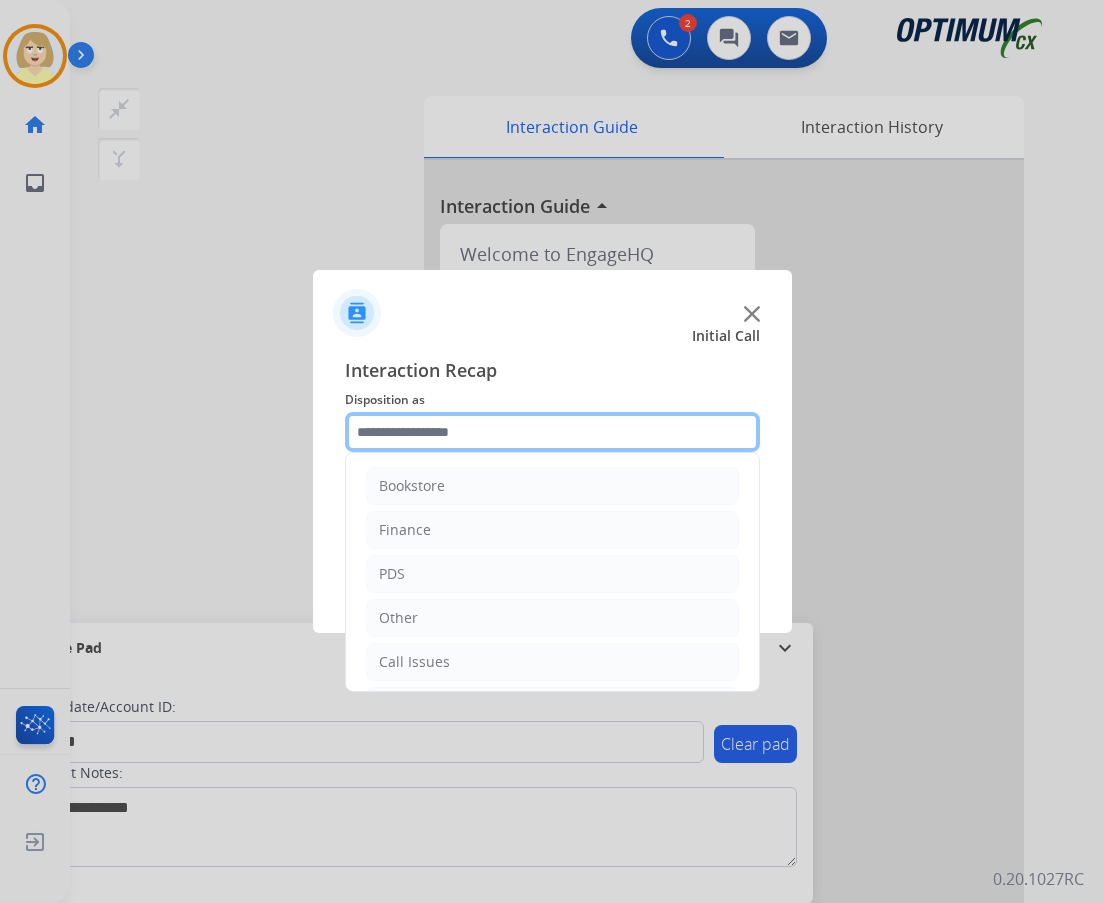 click 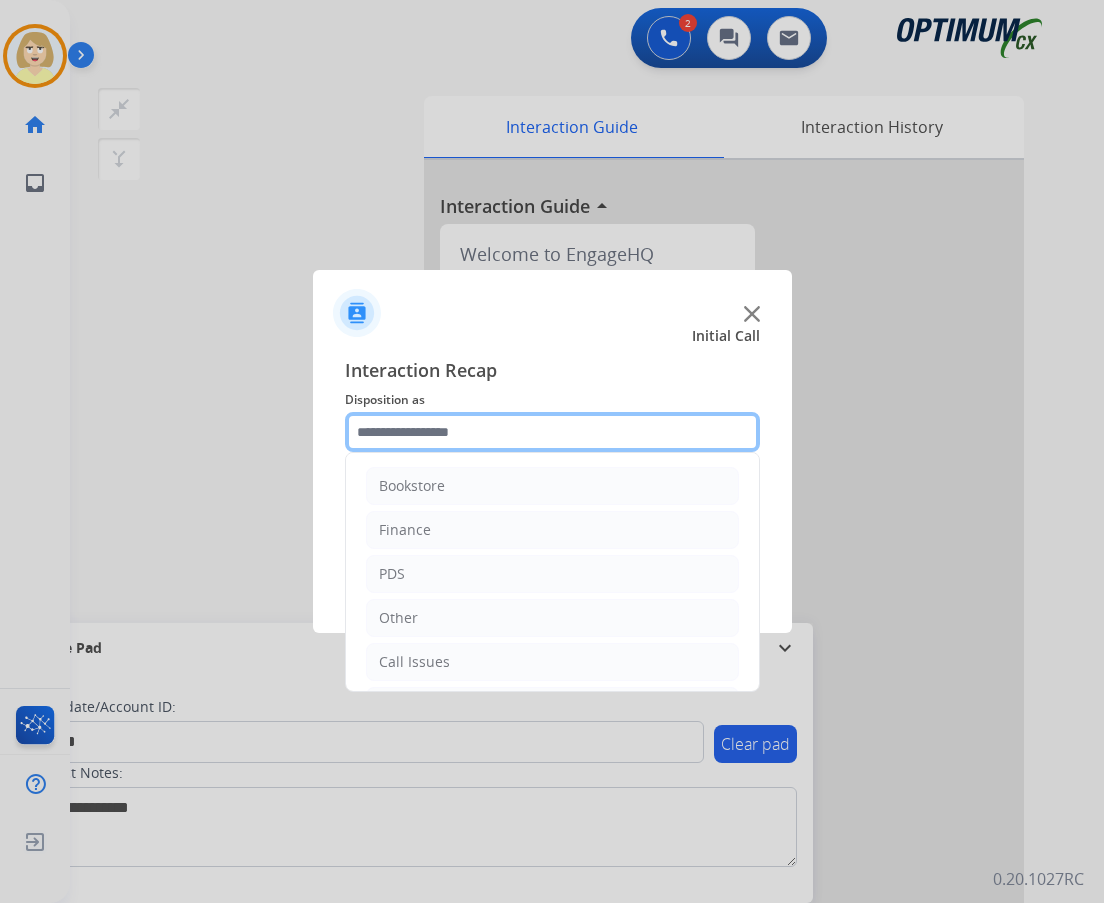 scroll, scrollTop: 100, scrollLeft: 0, axis: vertical 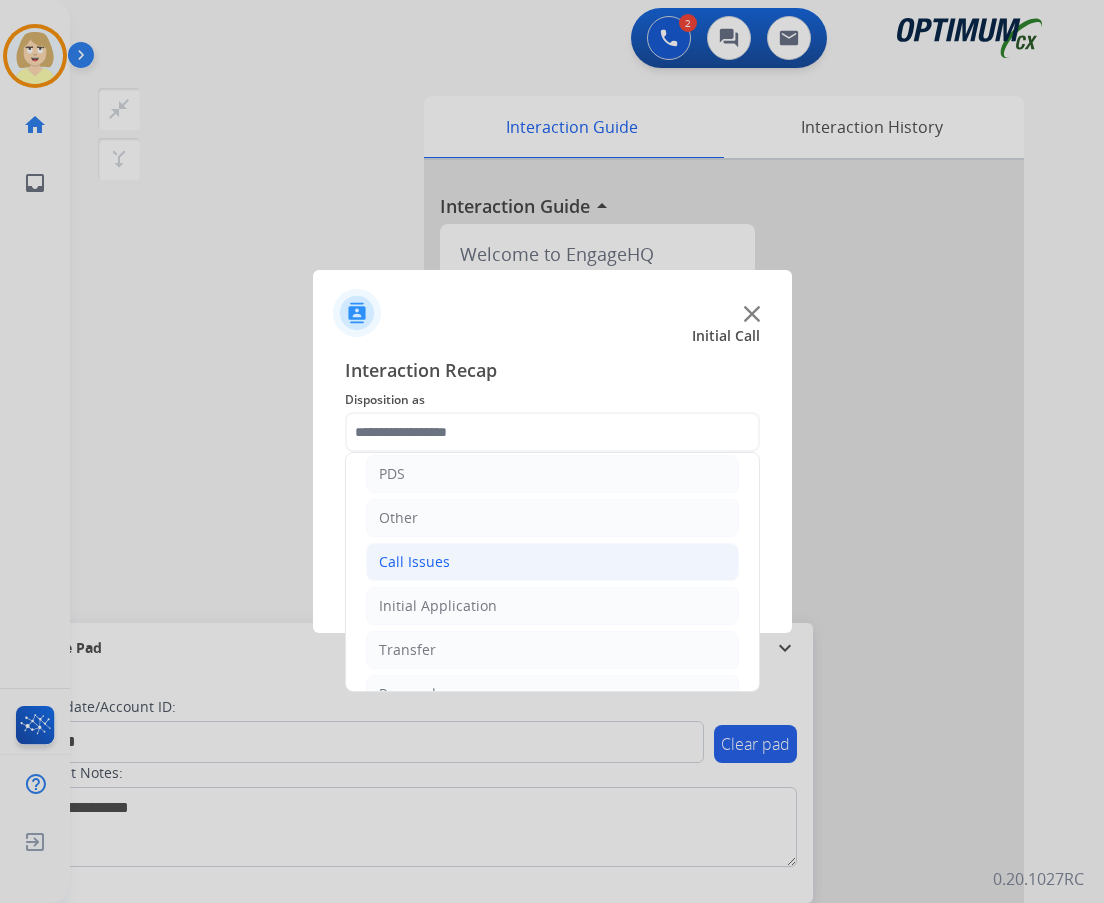 click on "Call Issues" 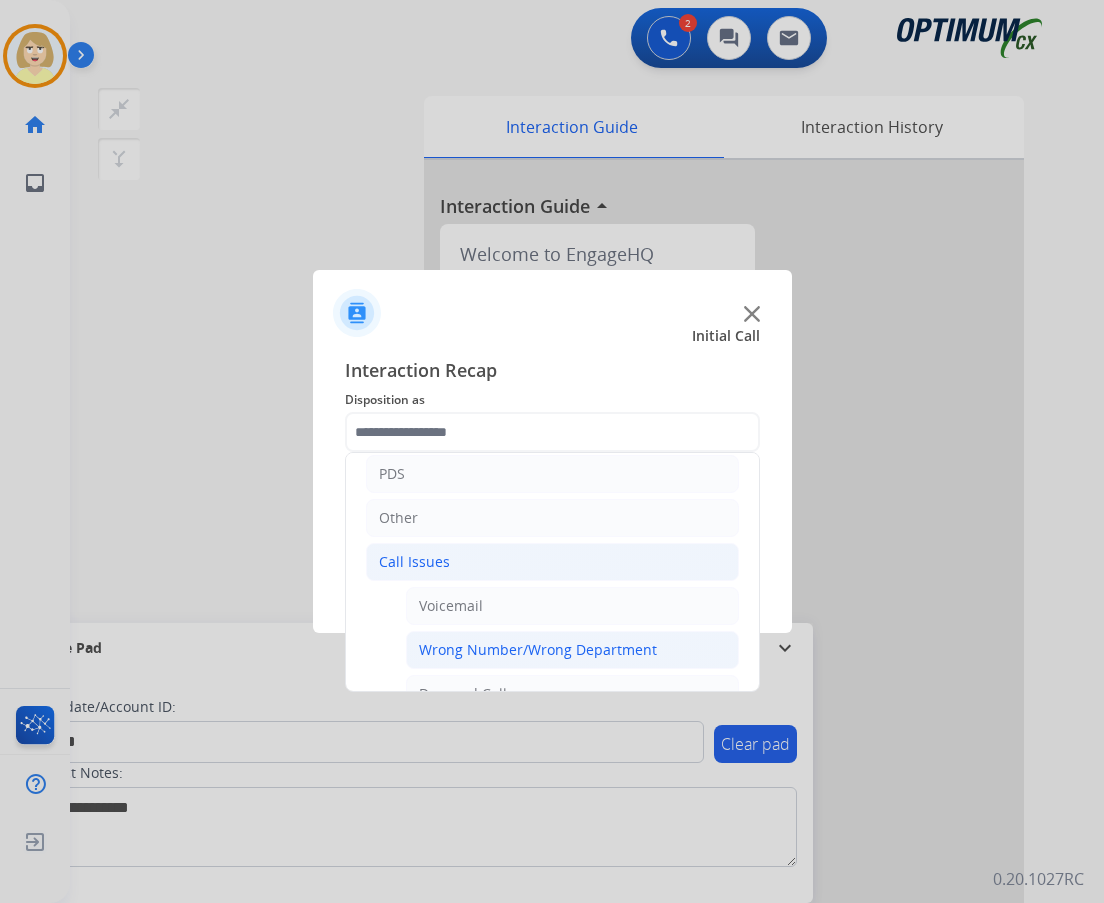 click on "Wrong Number/Wrong Department" 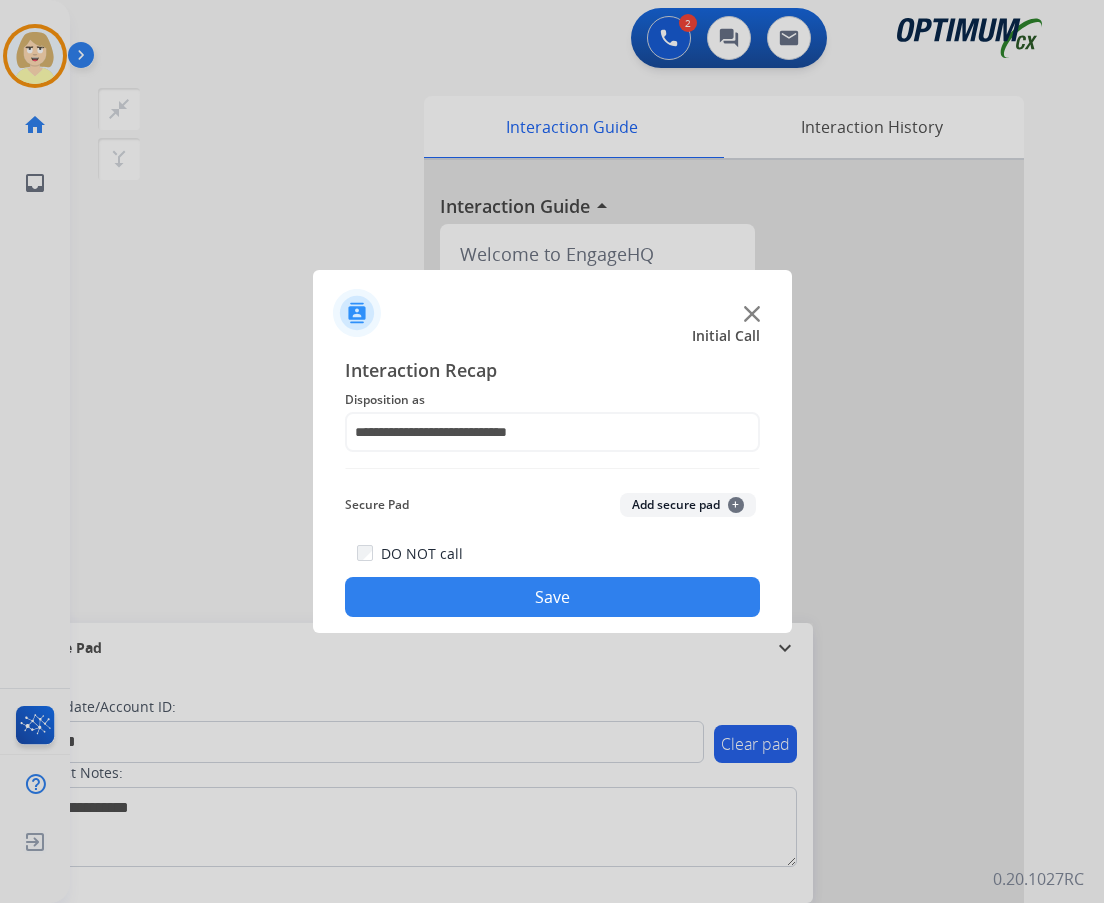 click on "Add secure pad  +" 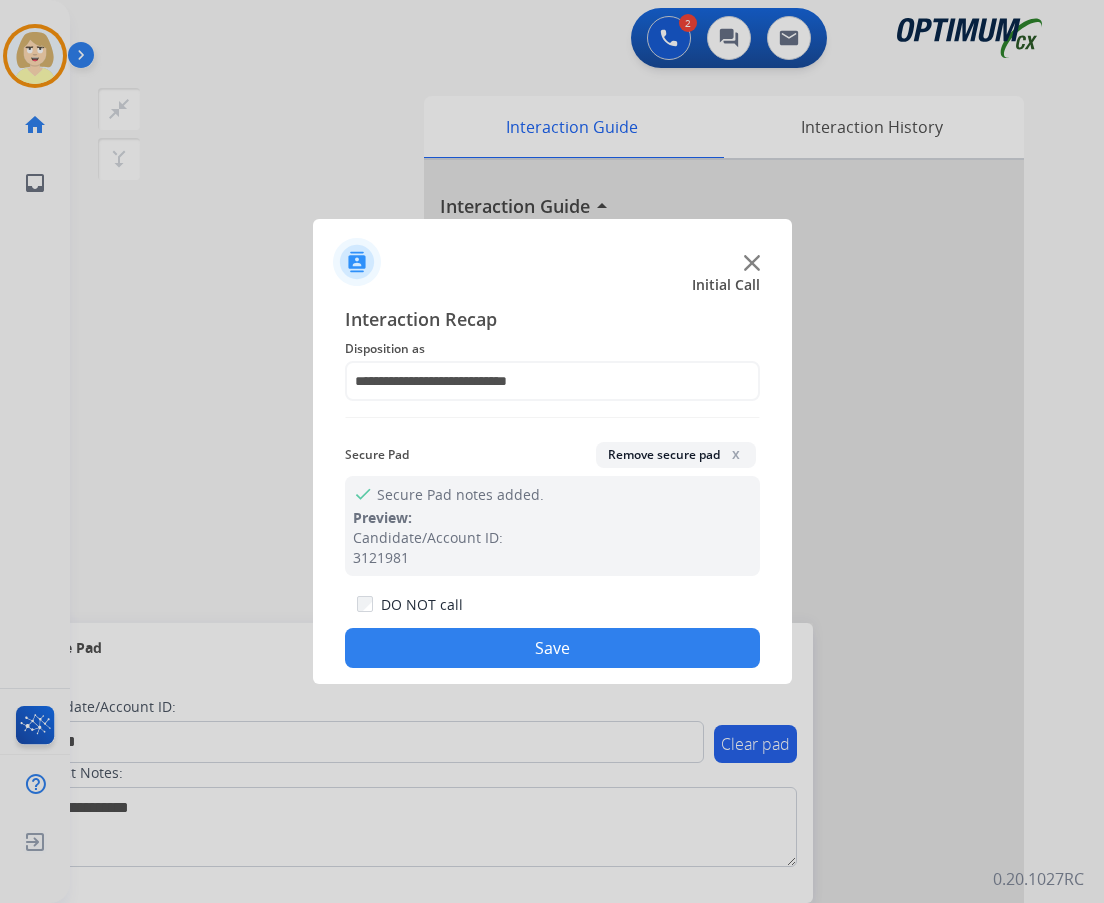 drag, startPoint x: 546, startPoint y: 646, endPoint x: 514, endPoint y: 631, distance: 35.341194 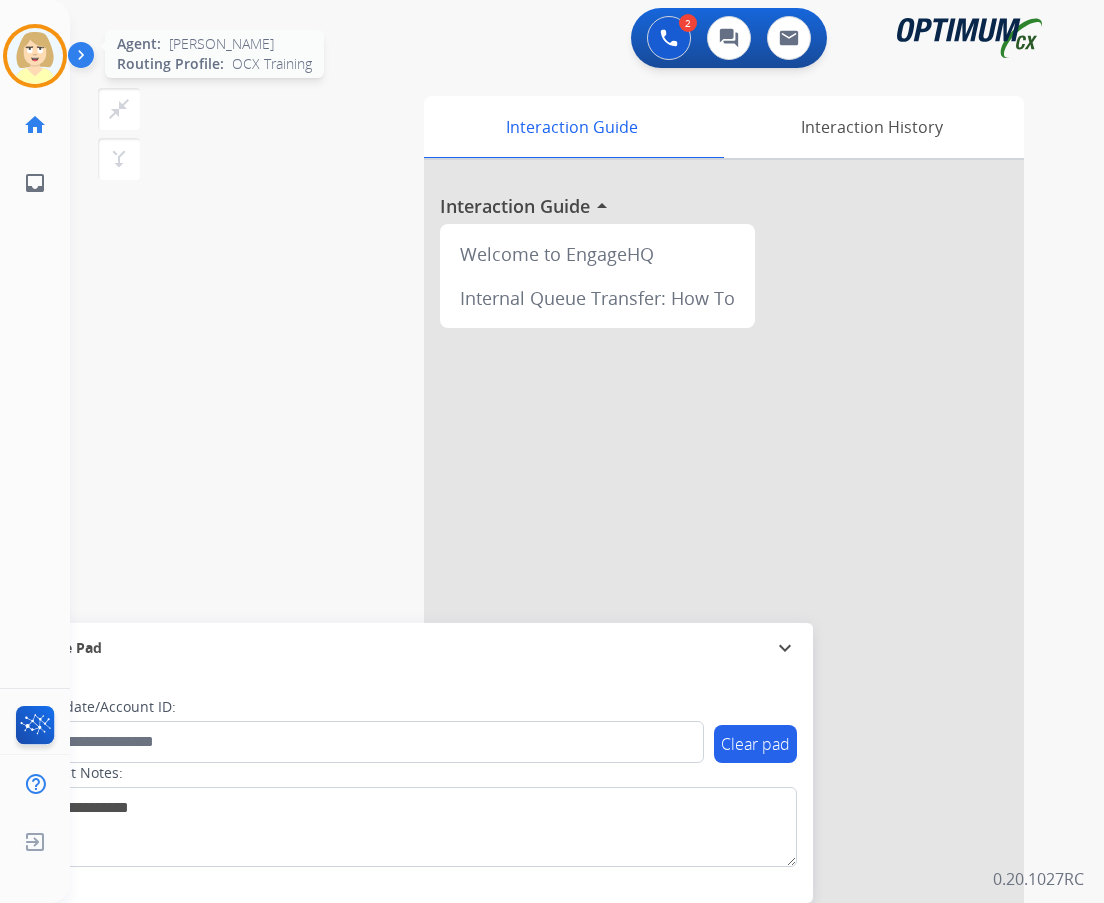 click at bounding box center [35, 56] 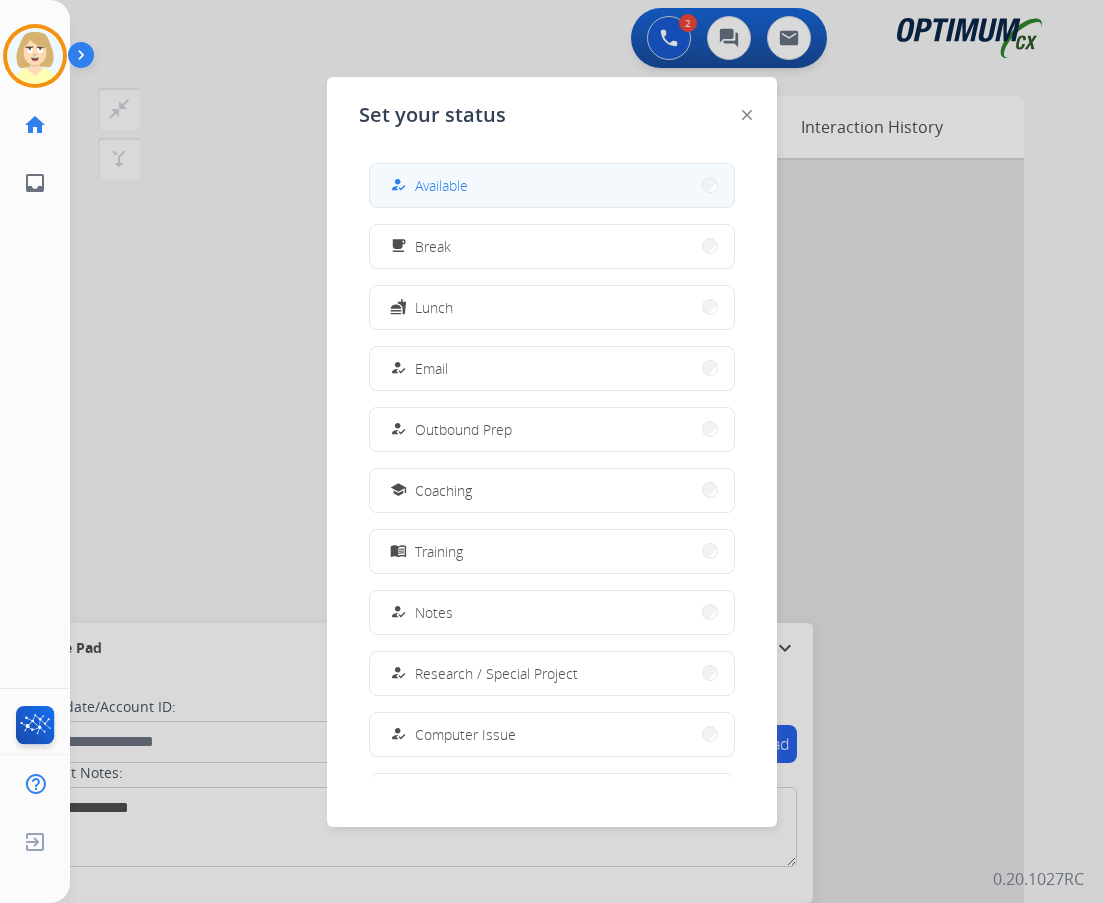 click on "how_to_reg Available" at bounding box center (427, 185) 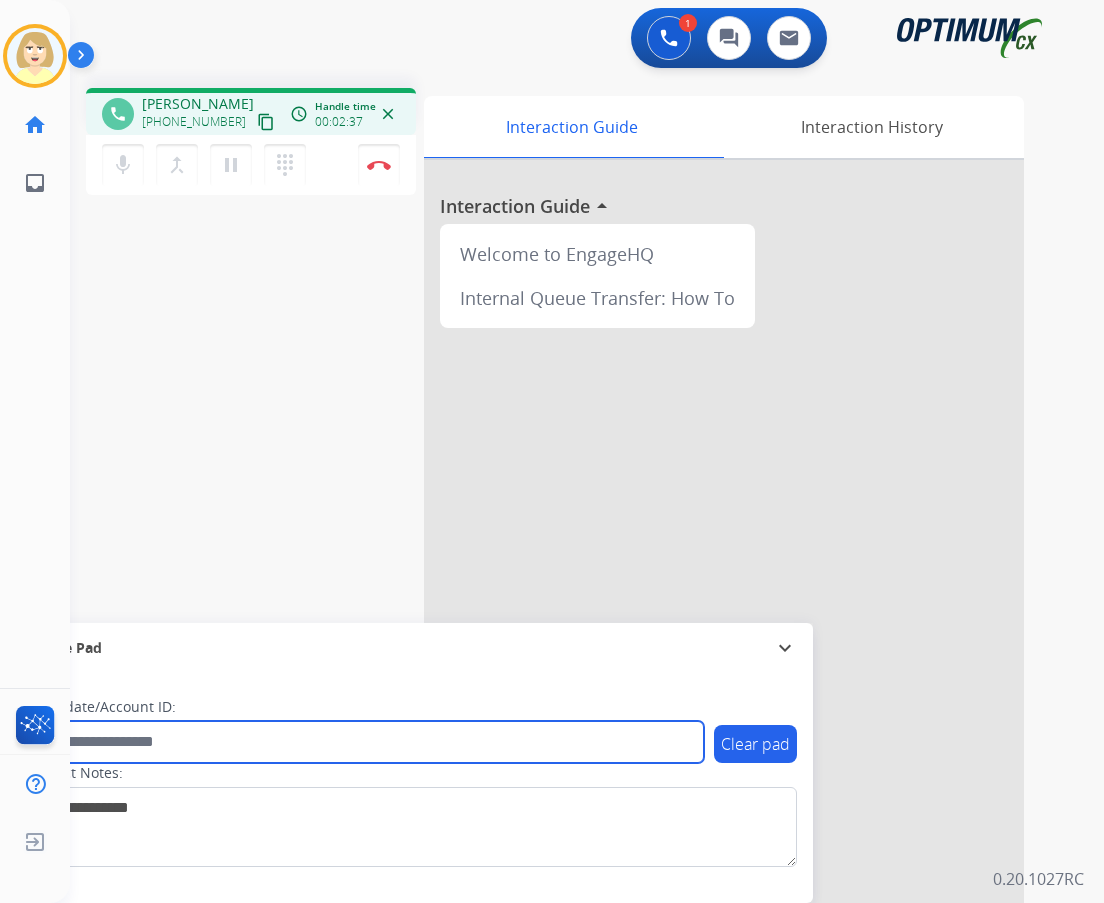 click at bounding box center [365, 742] 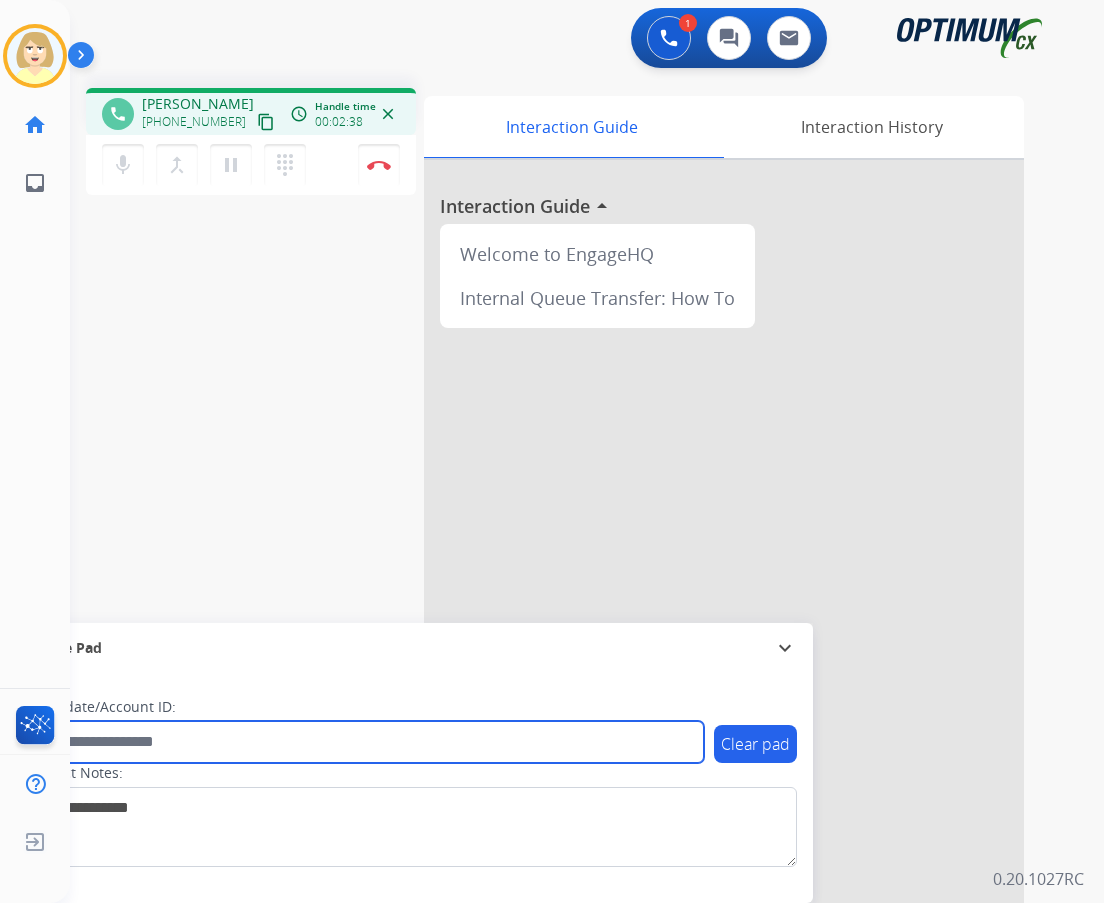 paste on "*******" 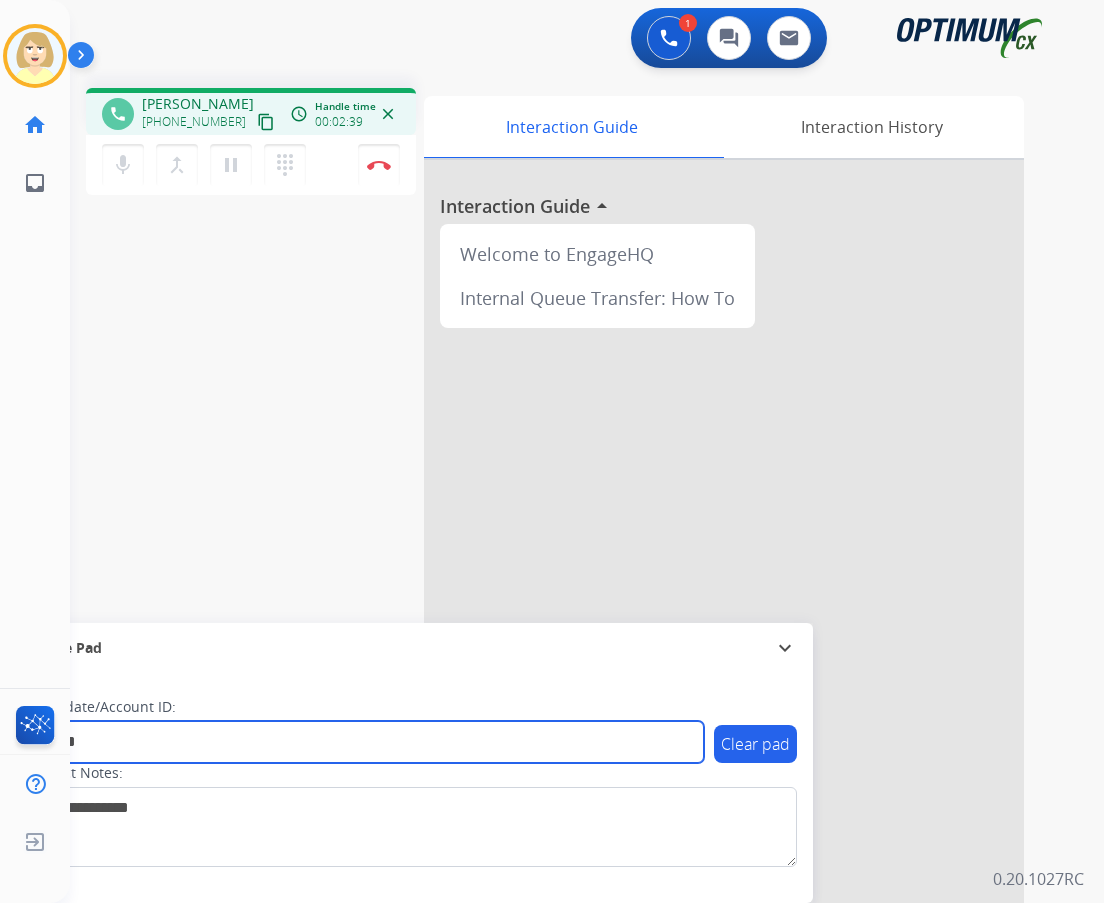 type on "*******" 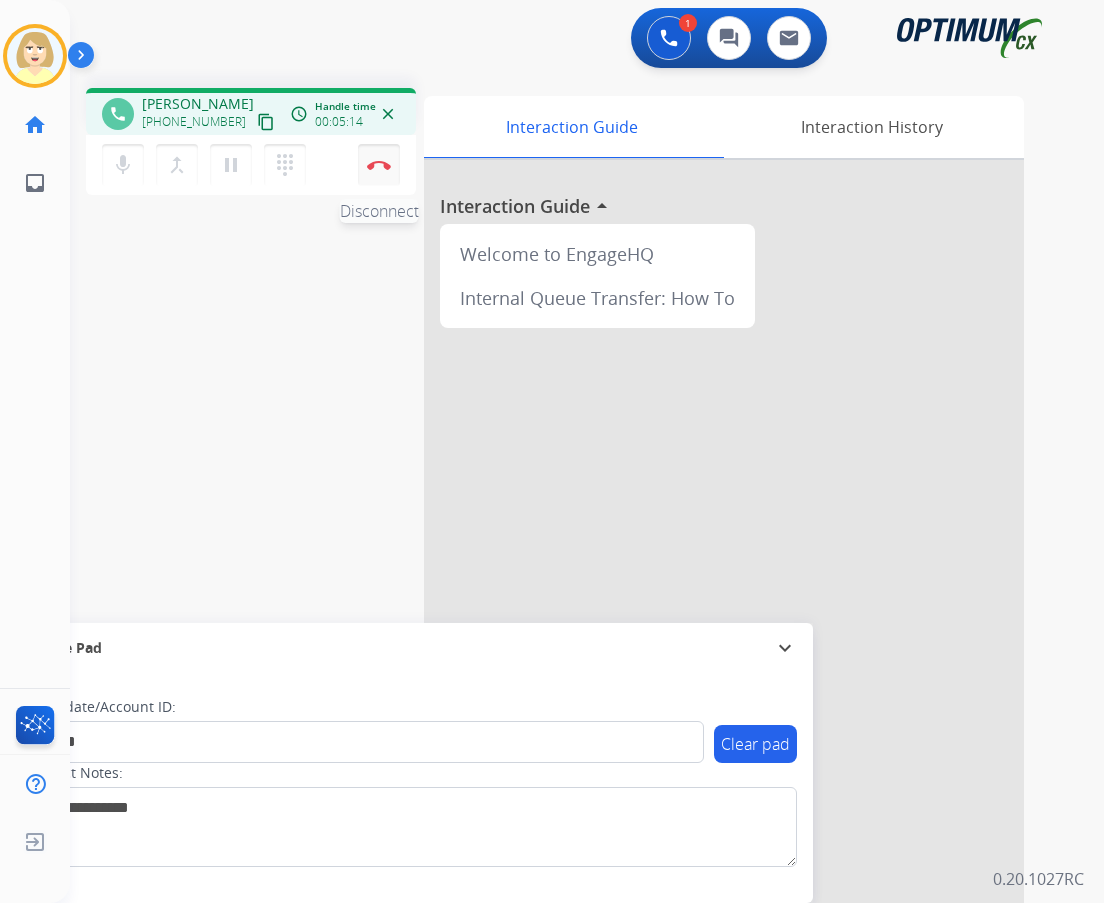 click on "Disconnect" at bounding box center (379, 165) 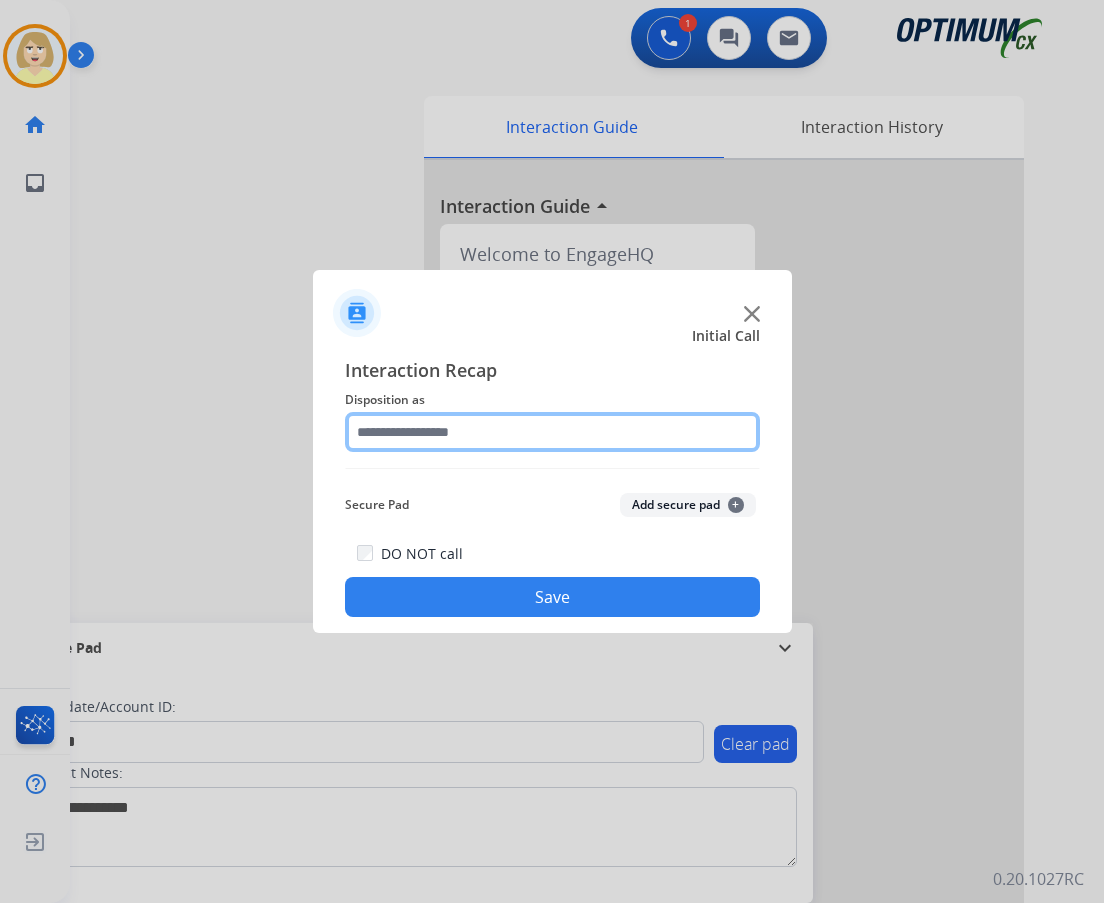 click 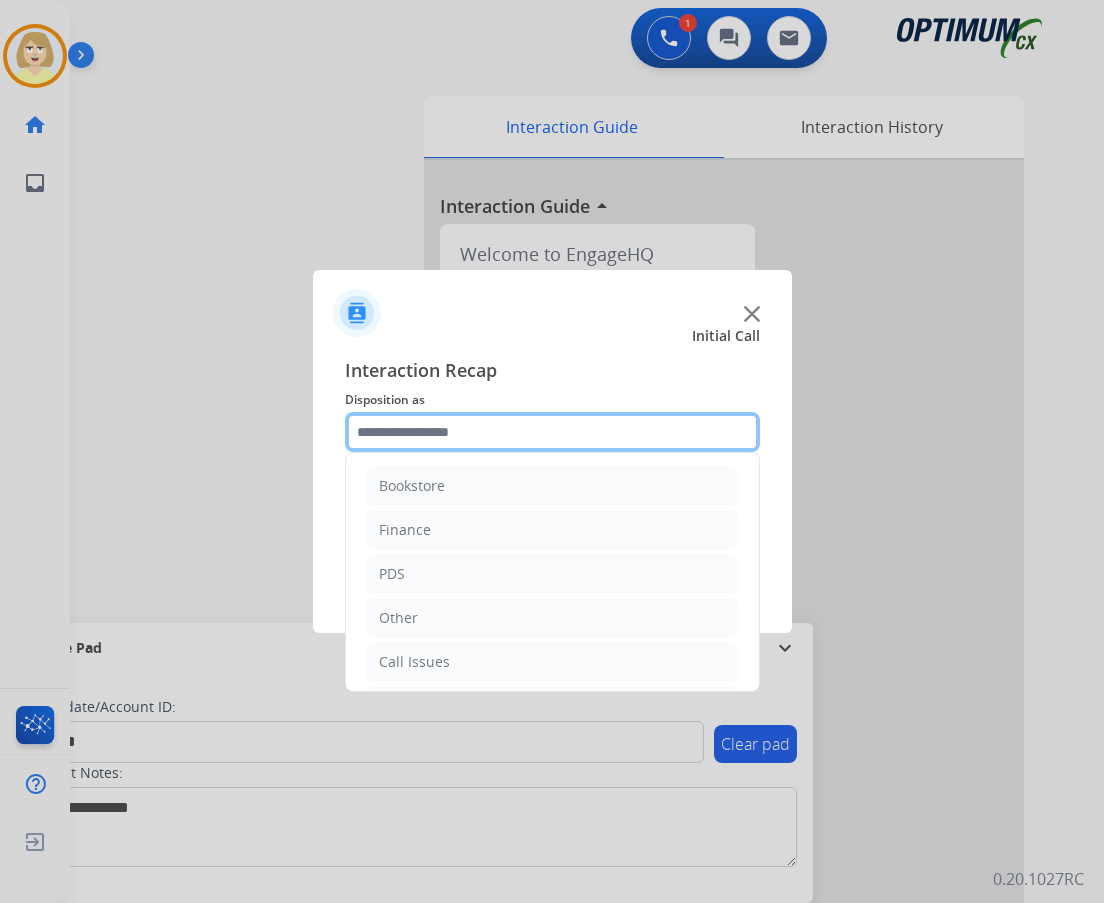 scroll, scrollTop: 136, scrollLeft: 0, axis: vertical 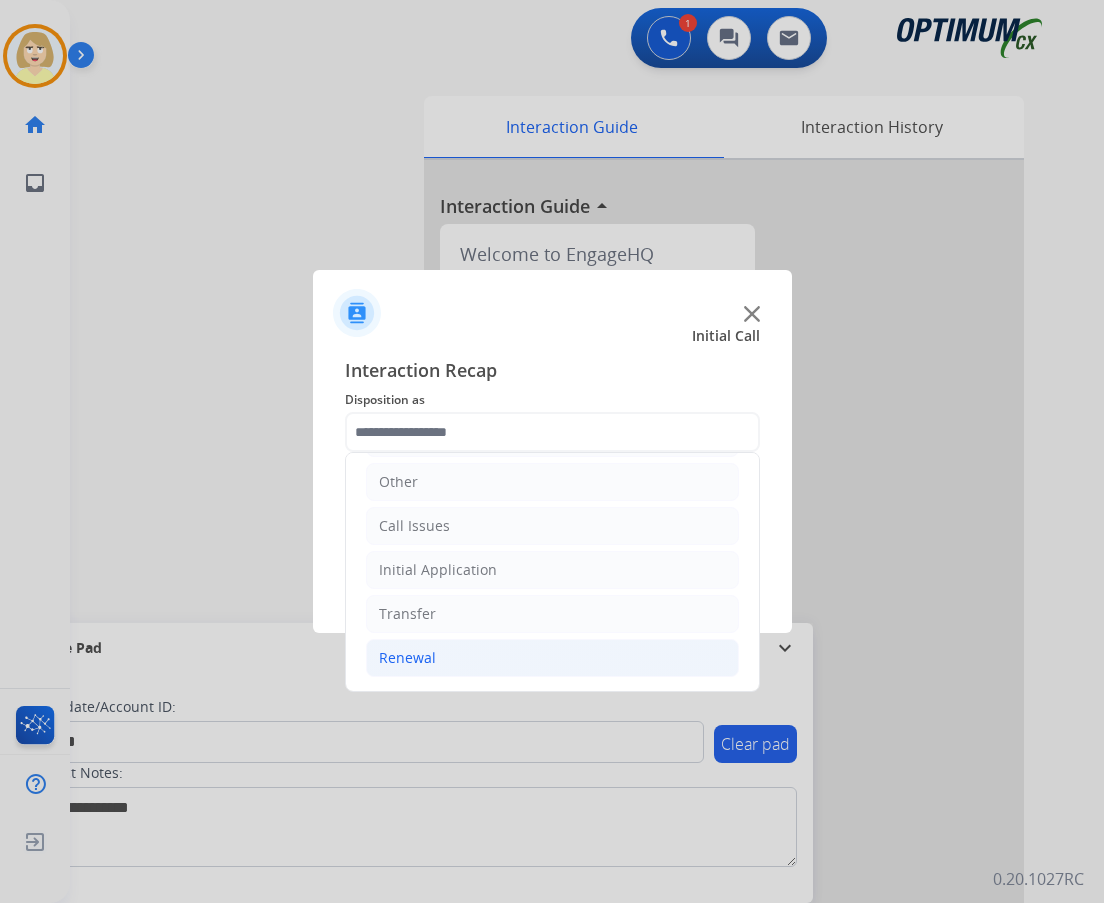 click on "Renewal" 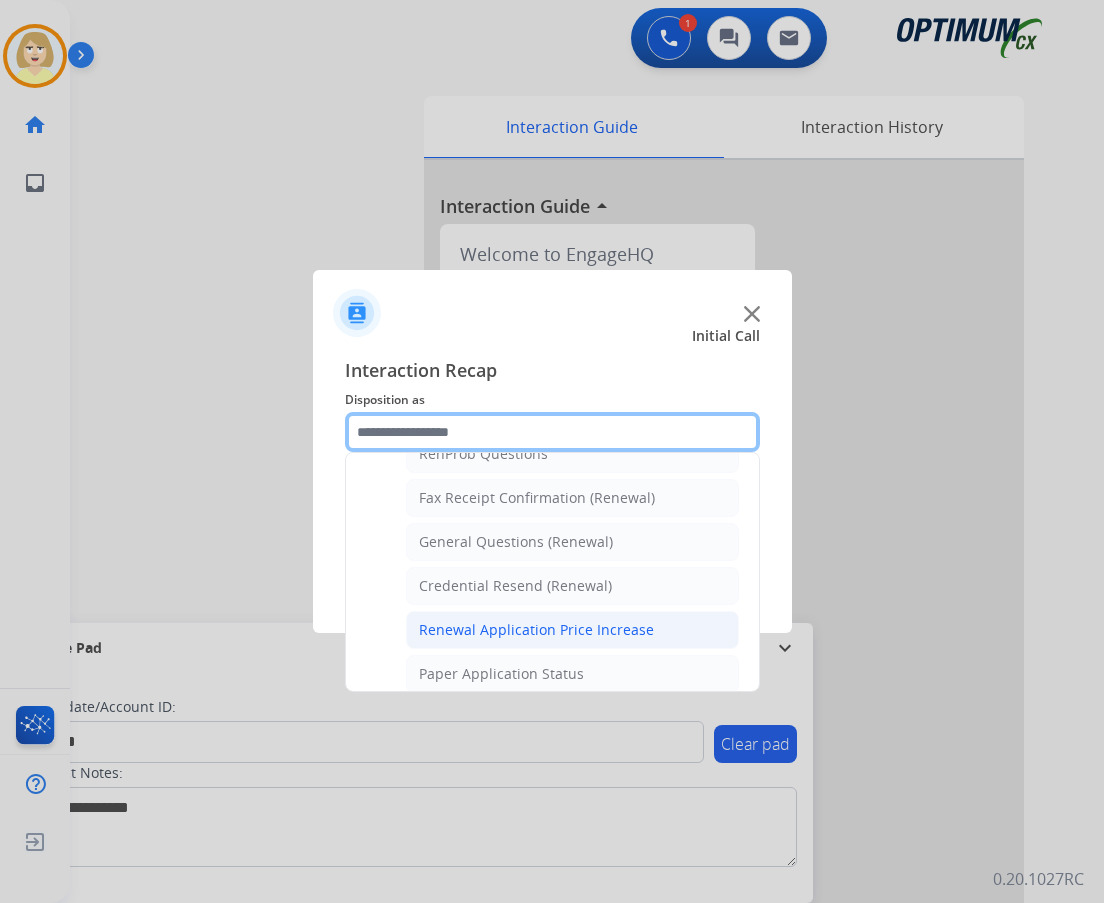 scroll, scrollTop: 636, scrollLeft: 0, axis: vertical 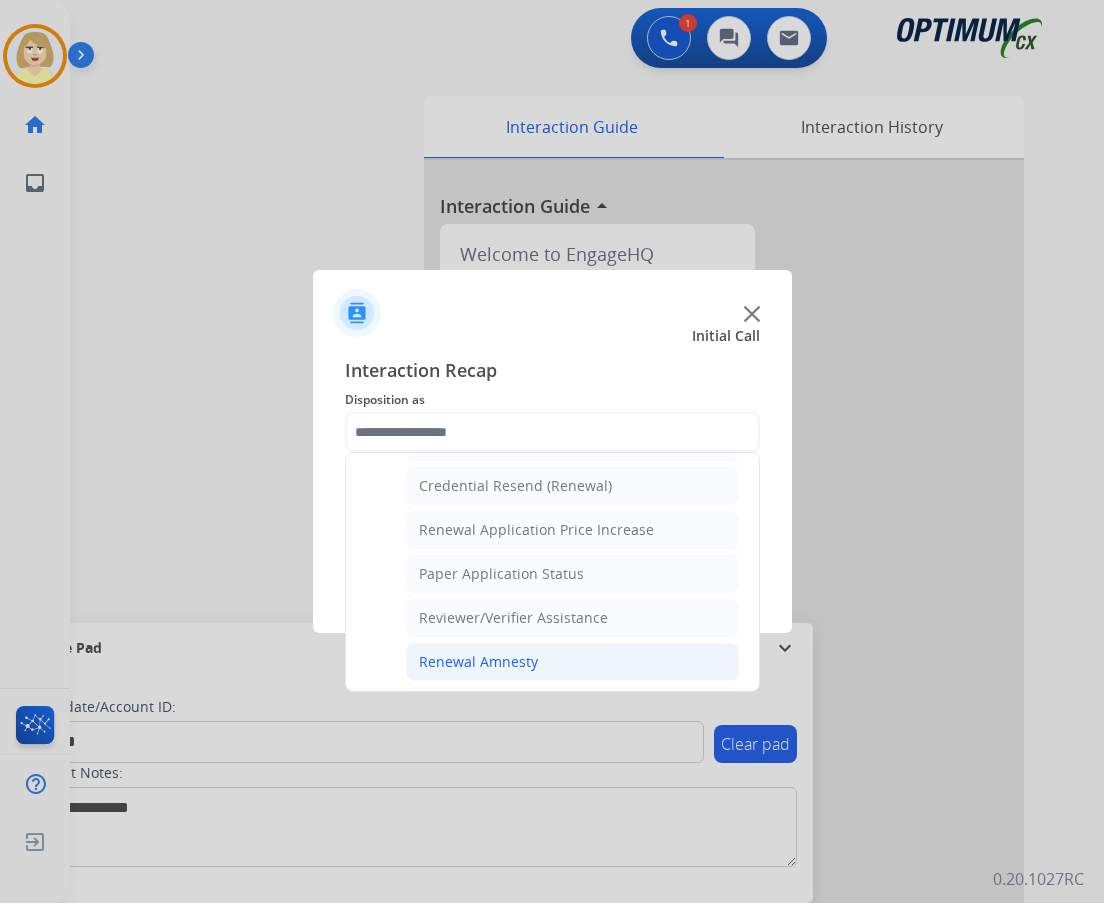 click on "Renewal Amnesty" 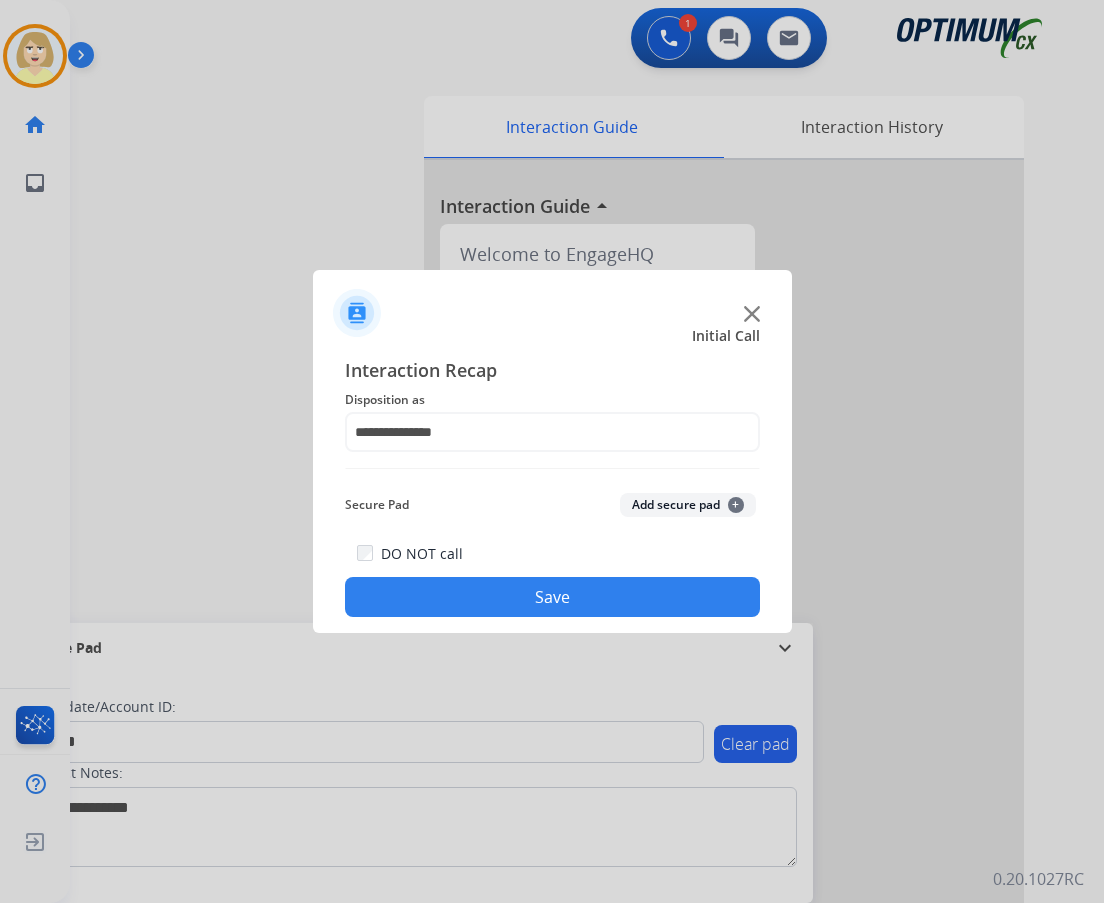 click on "Add secure pad  +" 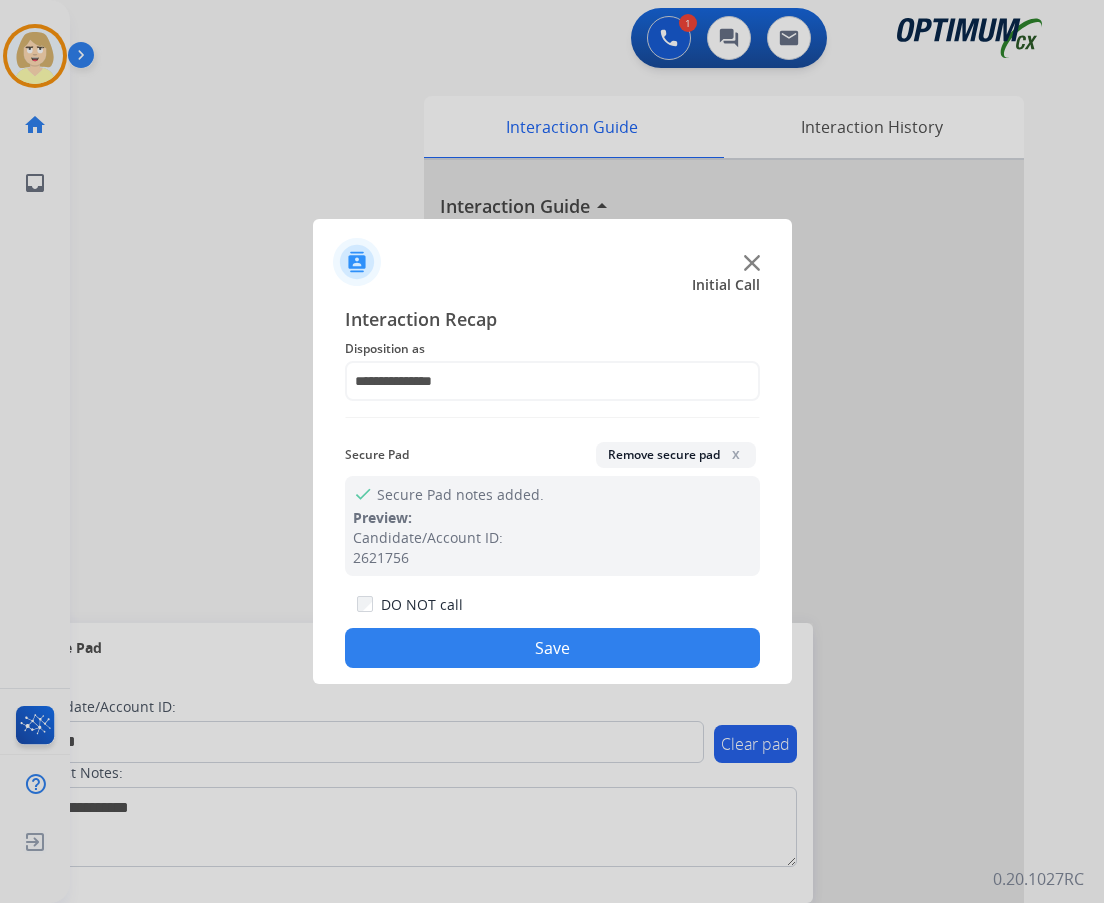 click on "Save" 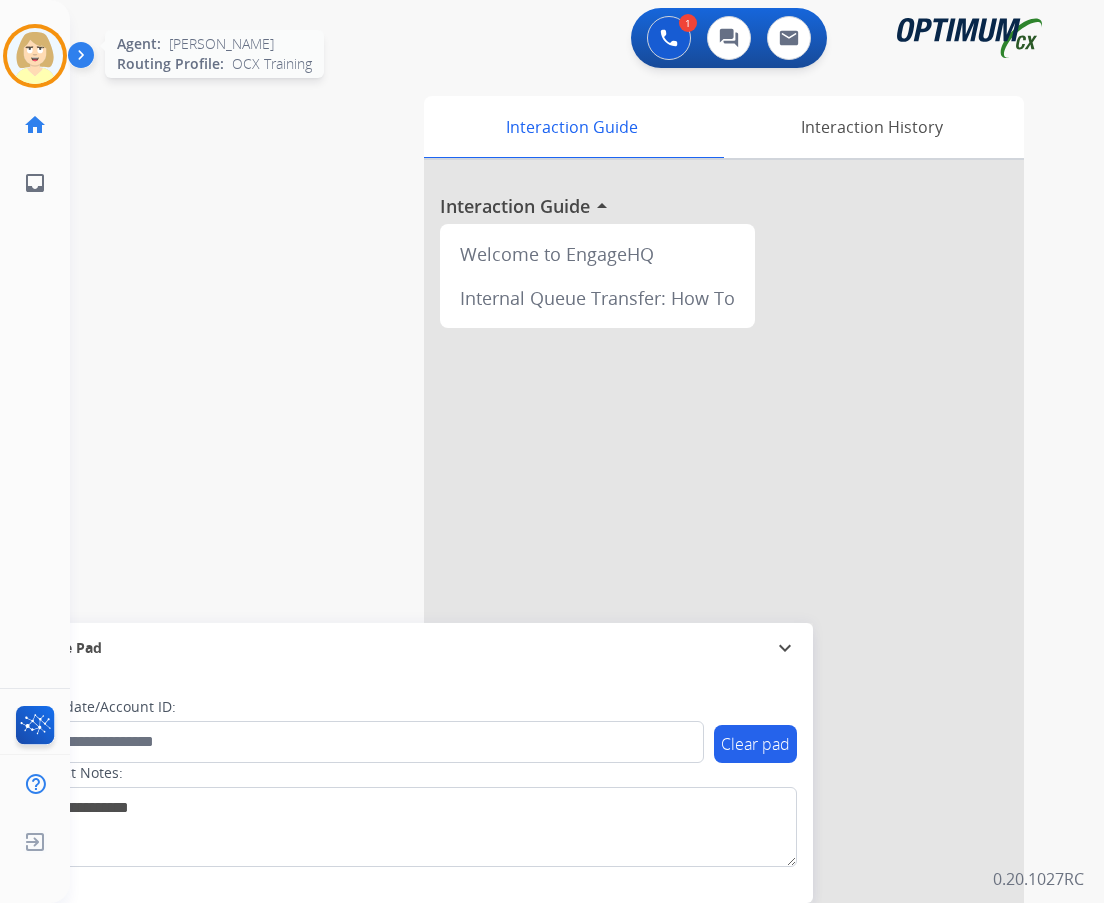click at bounding box center [35, 56] 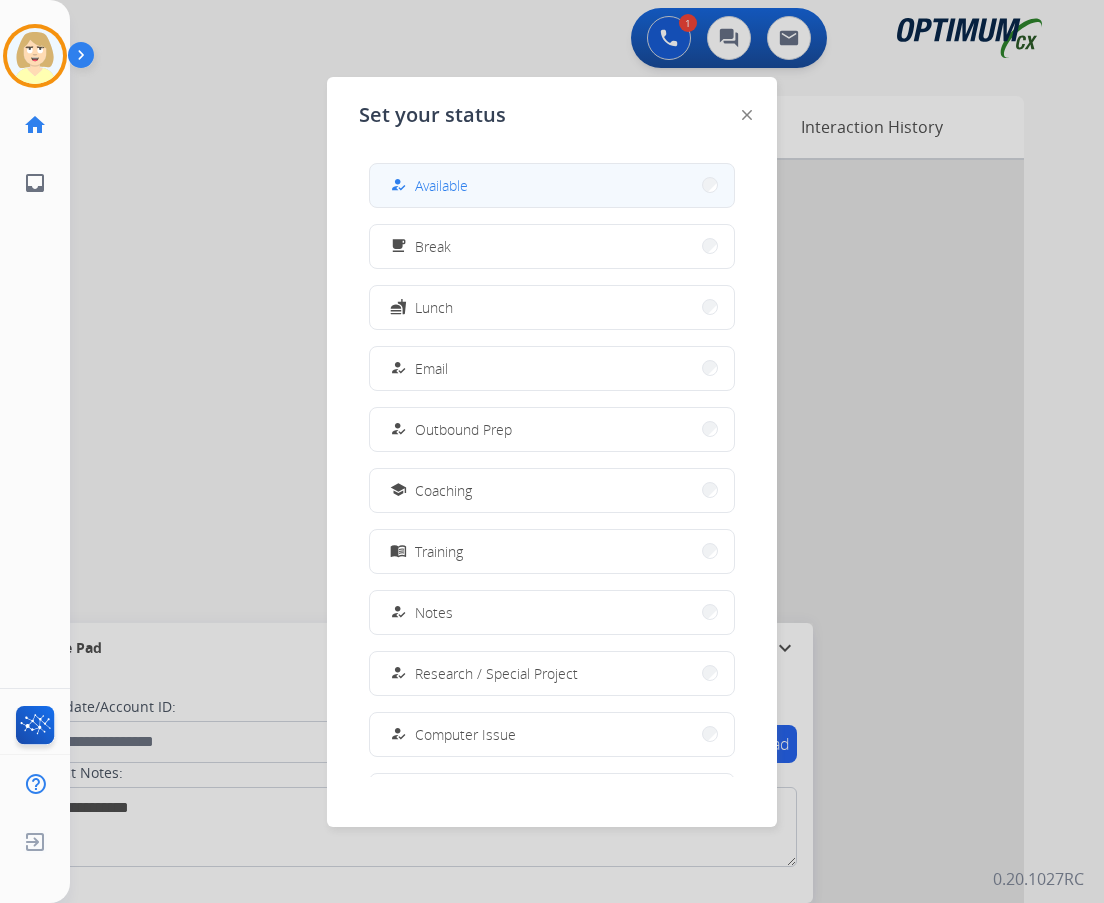 click on "Available" at bounding box center (441, 185) 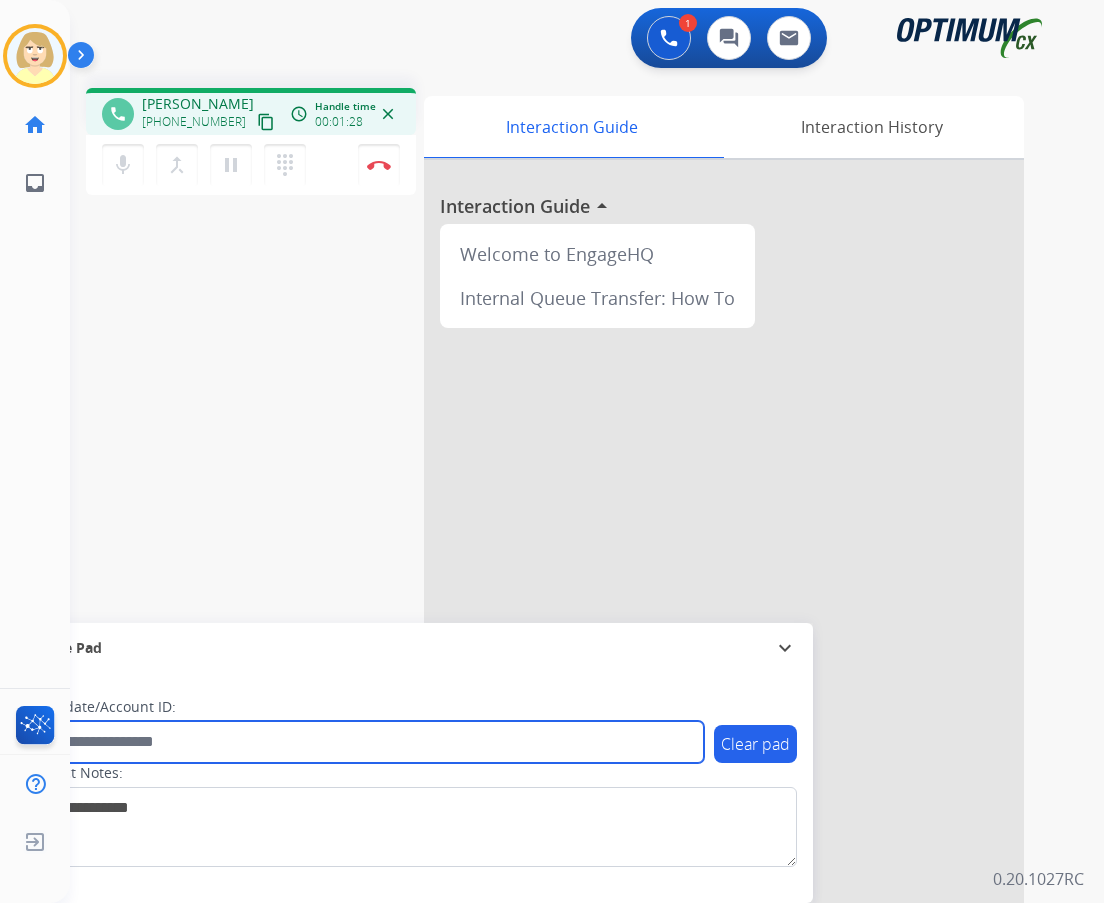click at bounding box center (365, 742) 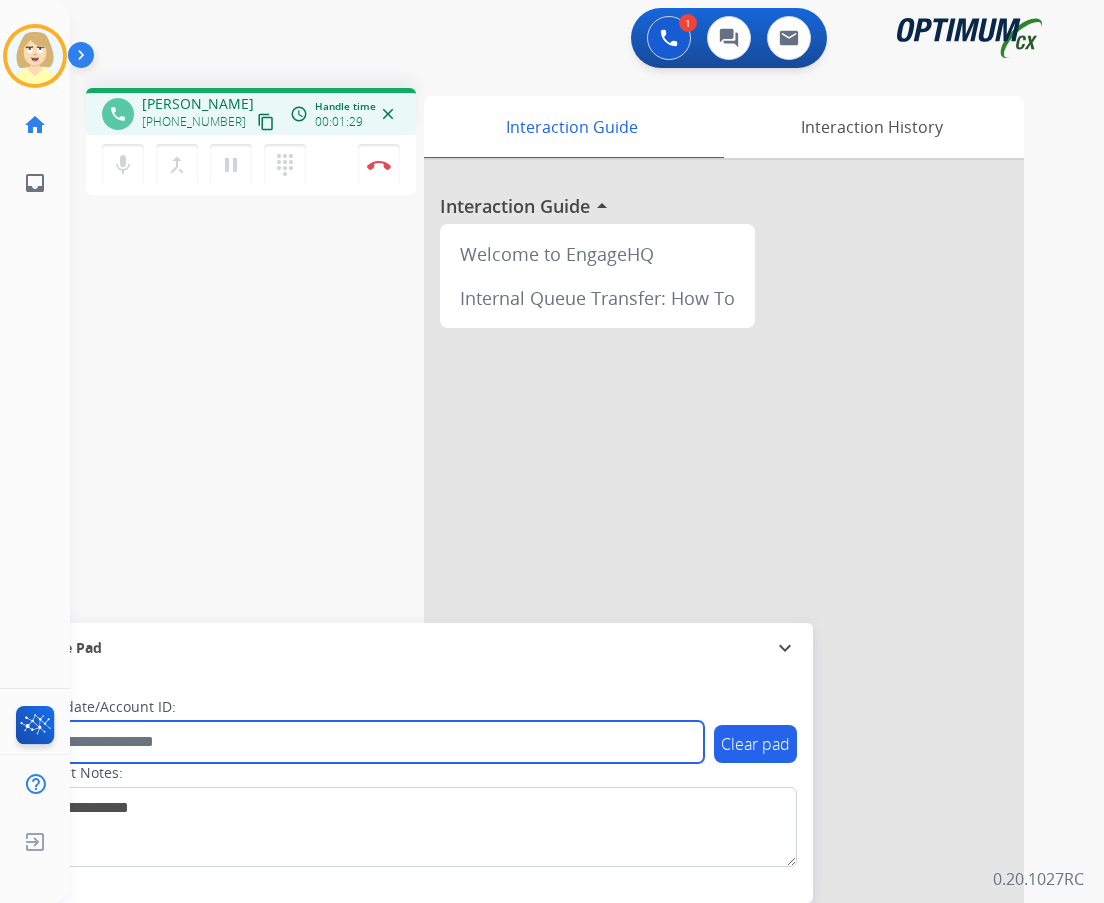 paste on "*******" 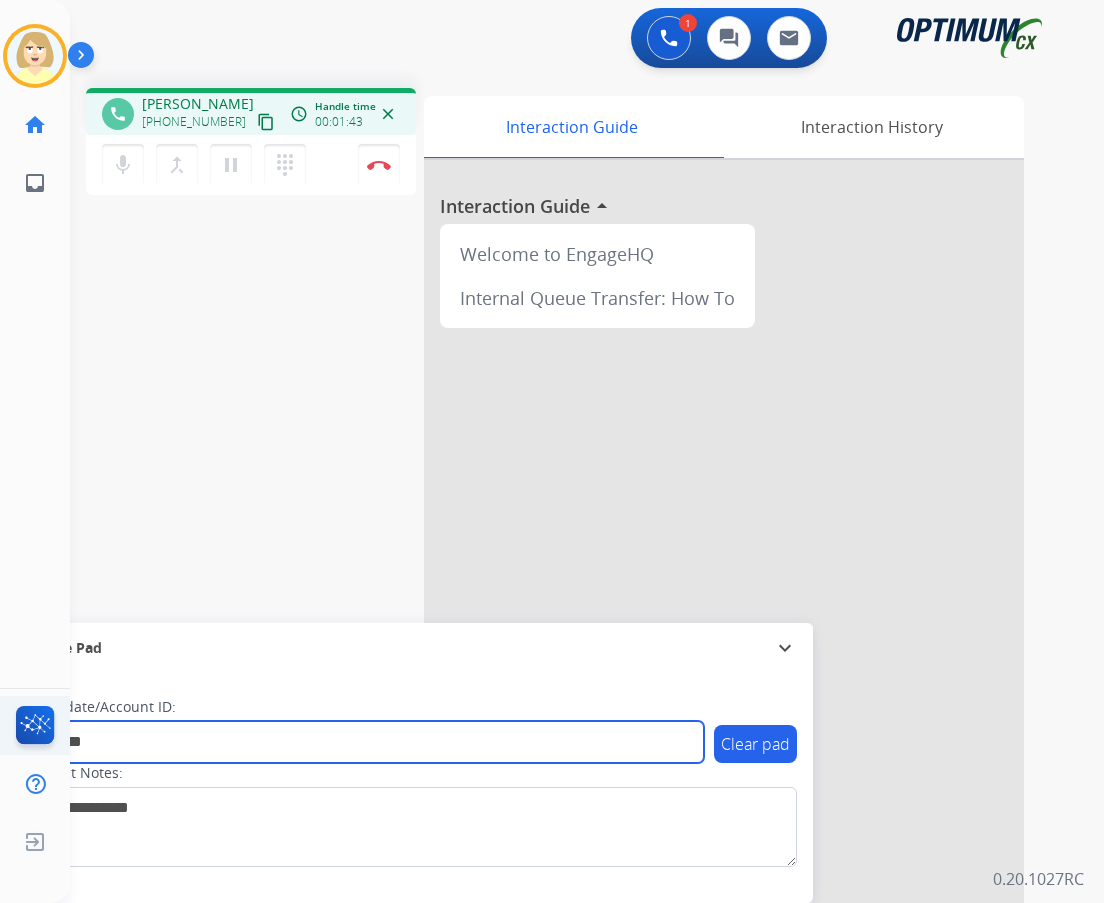 type on "*******" 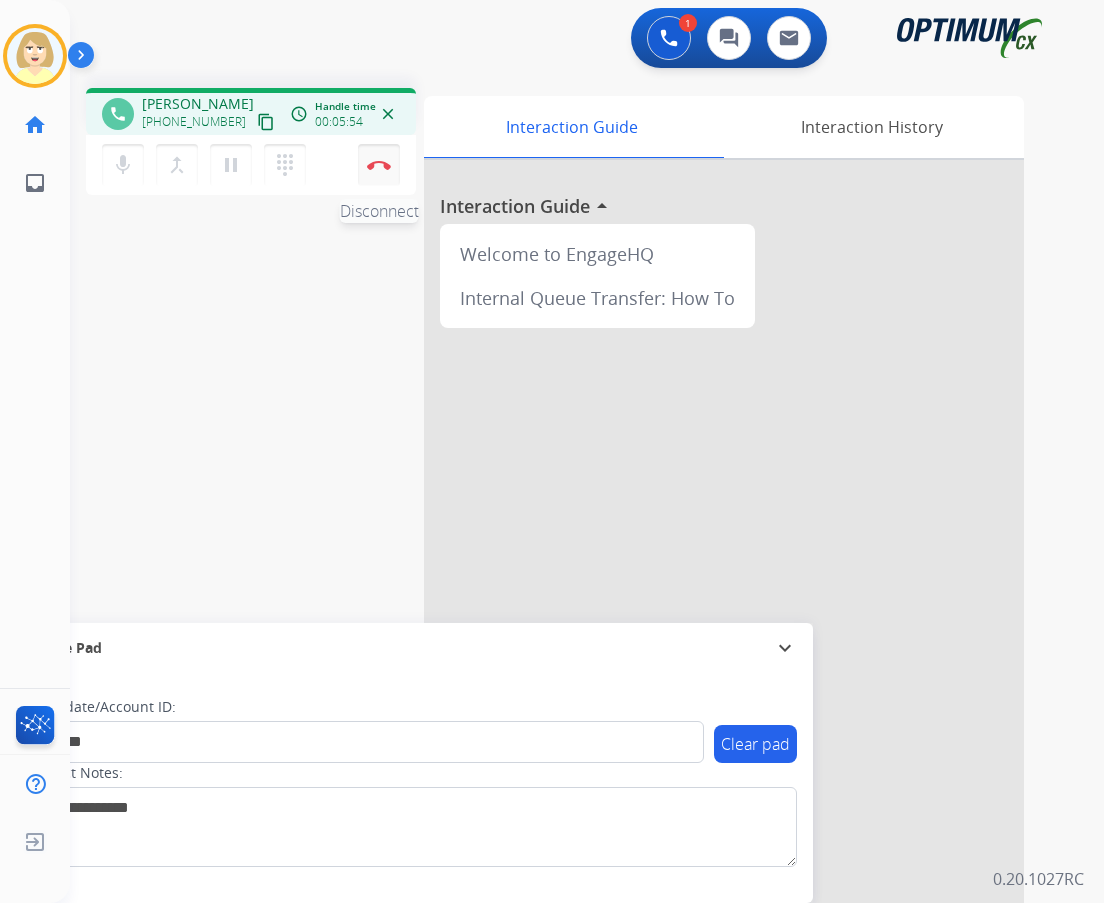 click on "Disconnect" at bounding box center (379, 165) 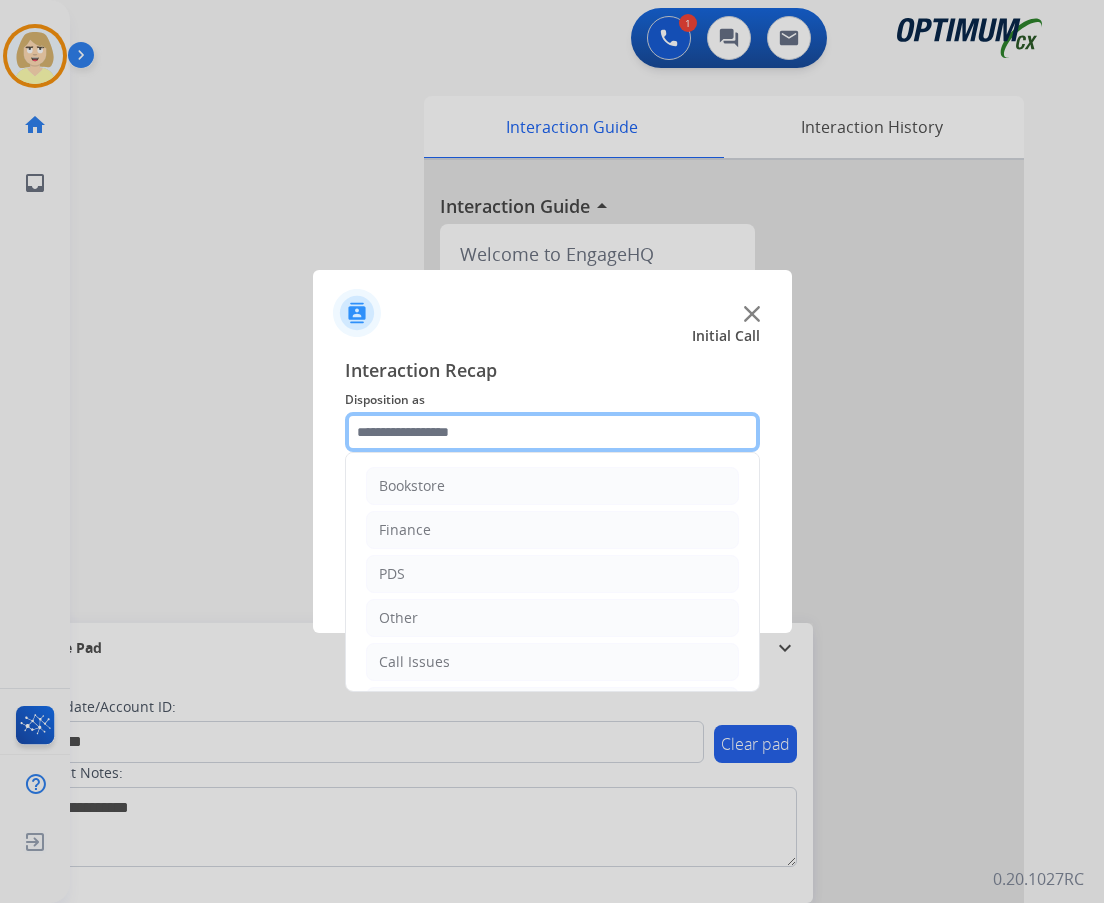 click 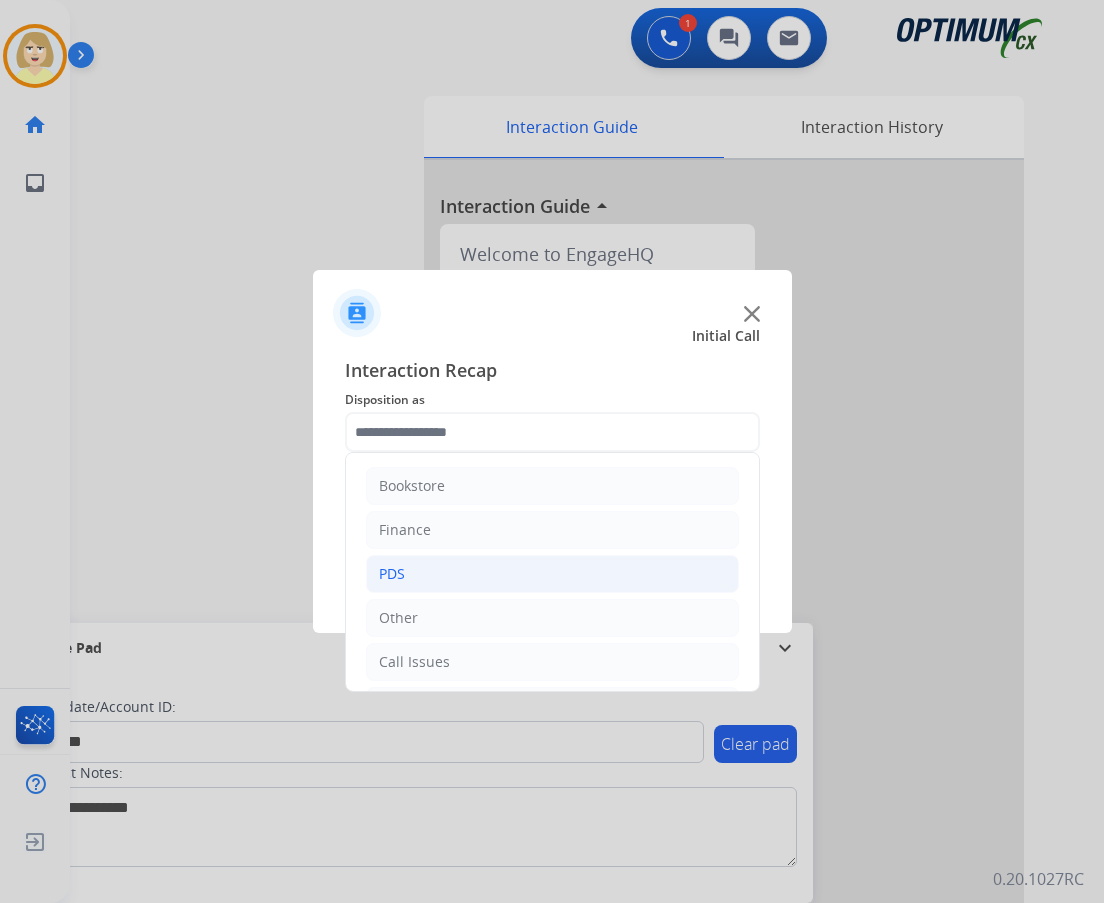click on "PDS" 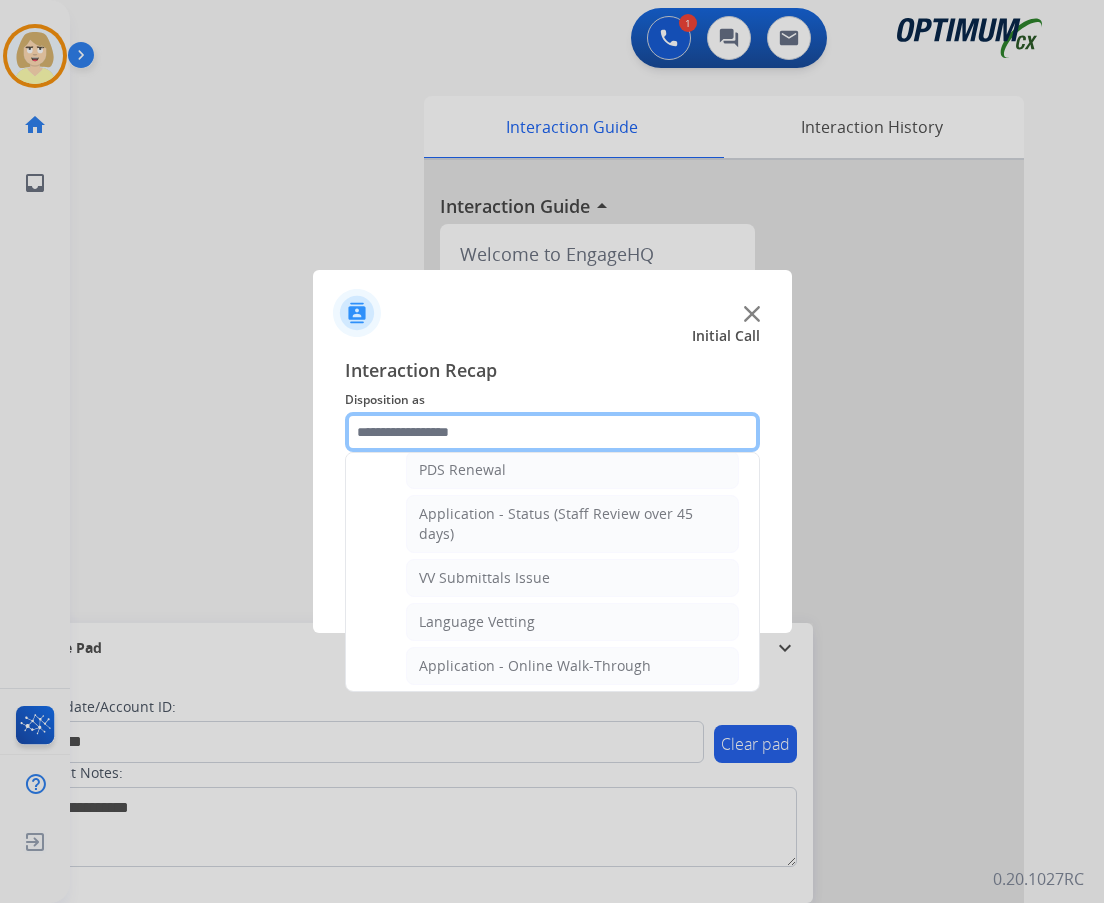 scroll, scrollTop: 600, scrollLeft: 0, axis: vertical 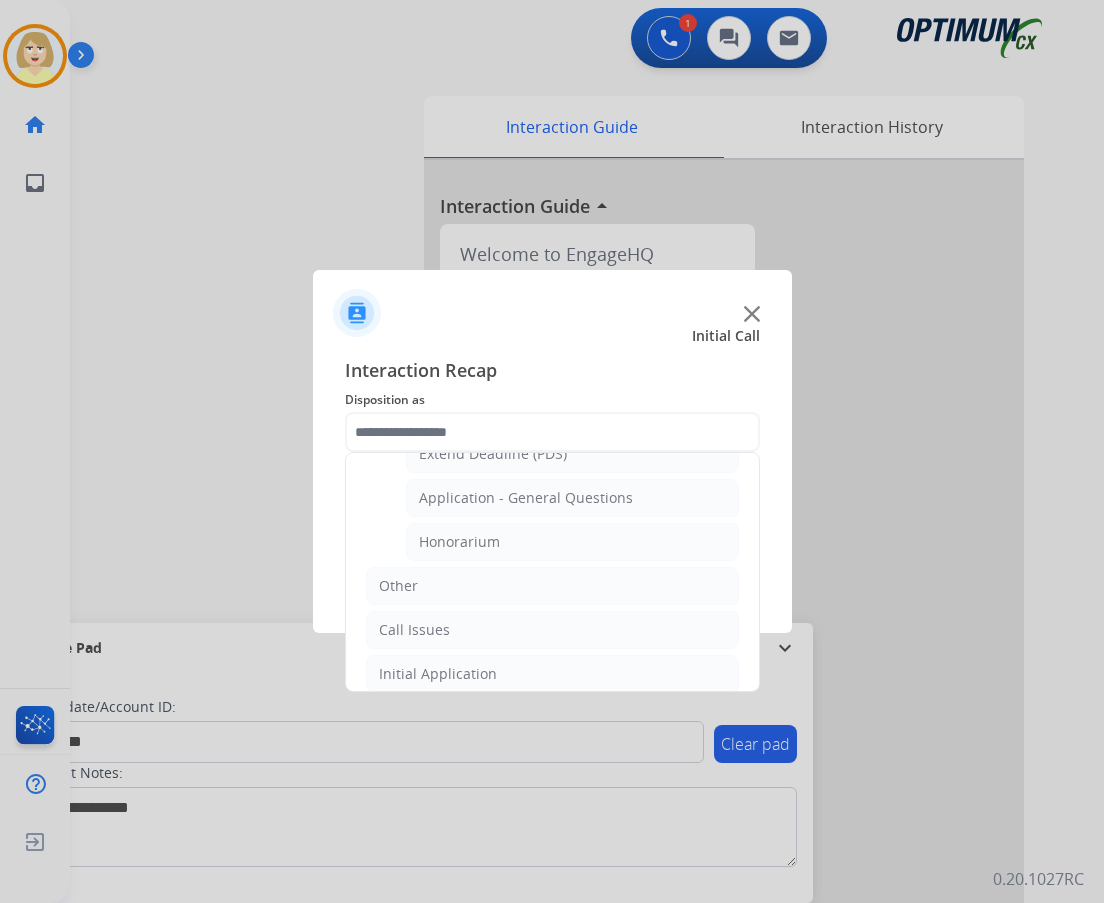 click on "Honorarium" 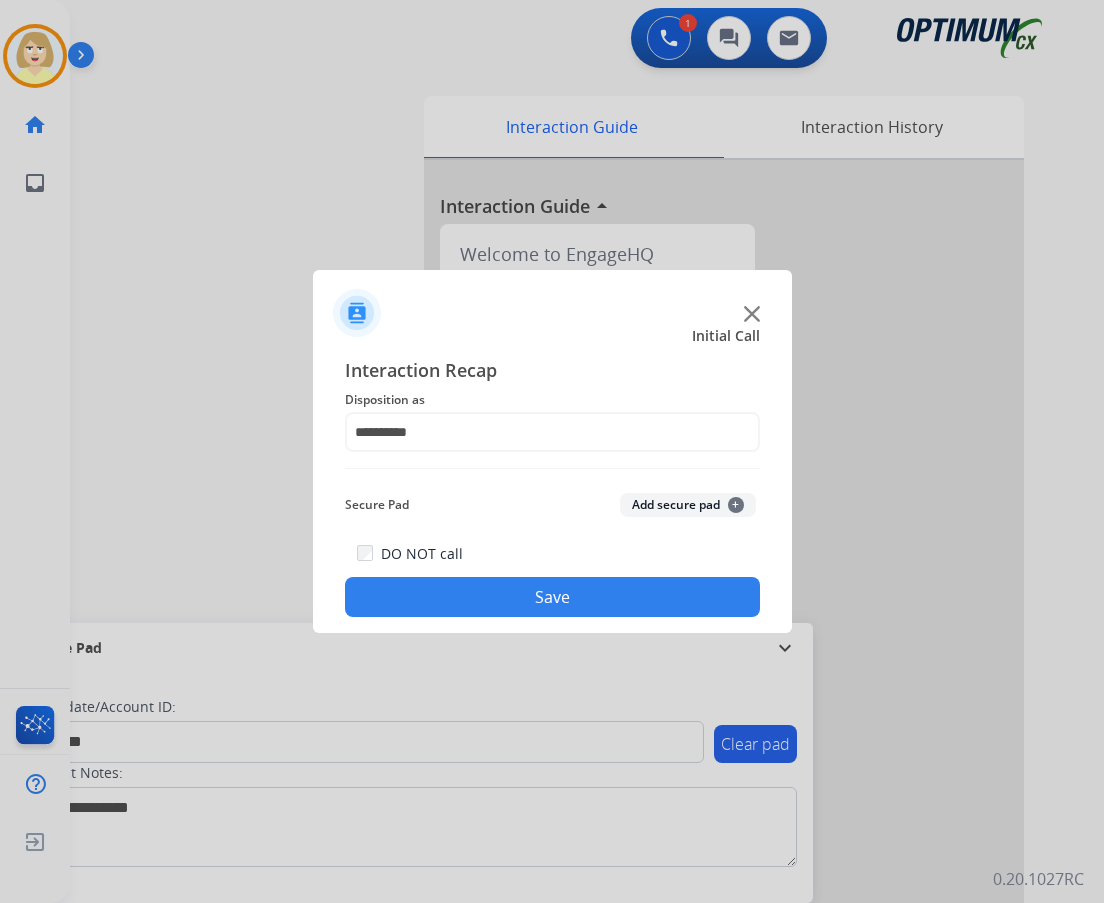 click on "Add secure pad  +" 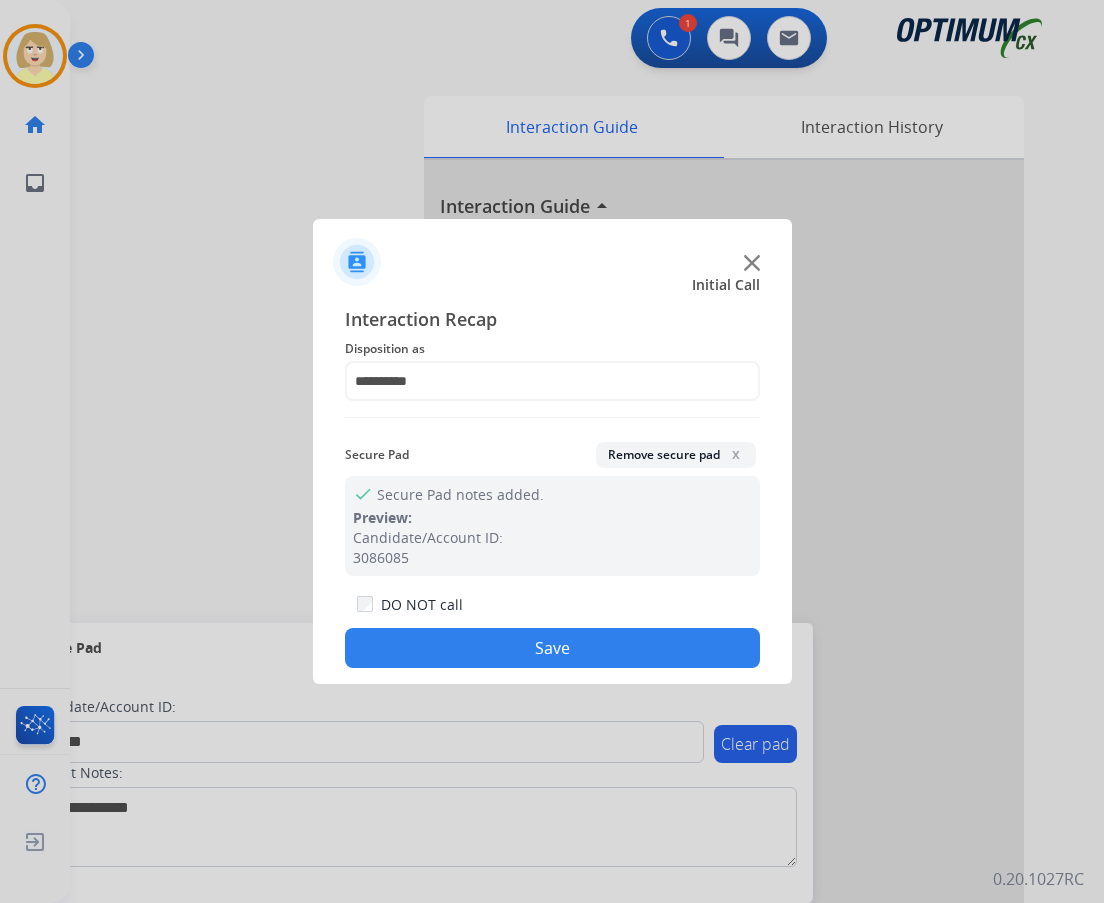drag, startPoint x: 485, startPoint y: 653, endPoint x: 423, endPoint y: 660, distance: 62.39391 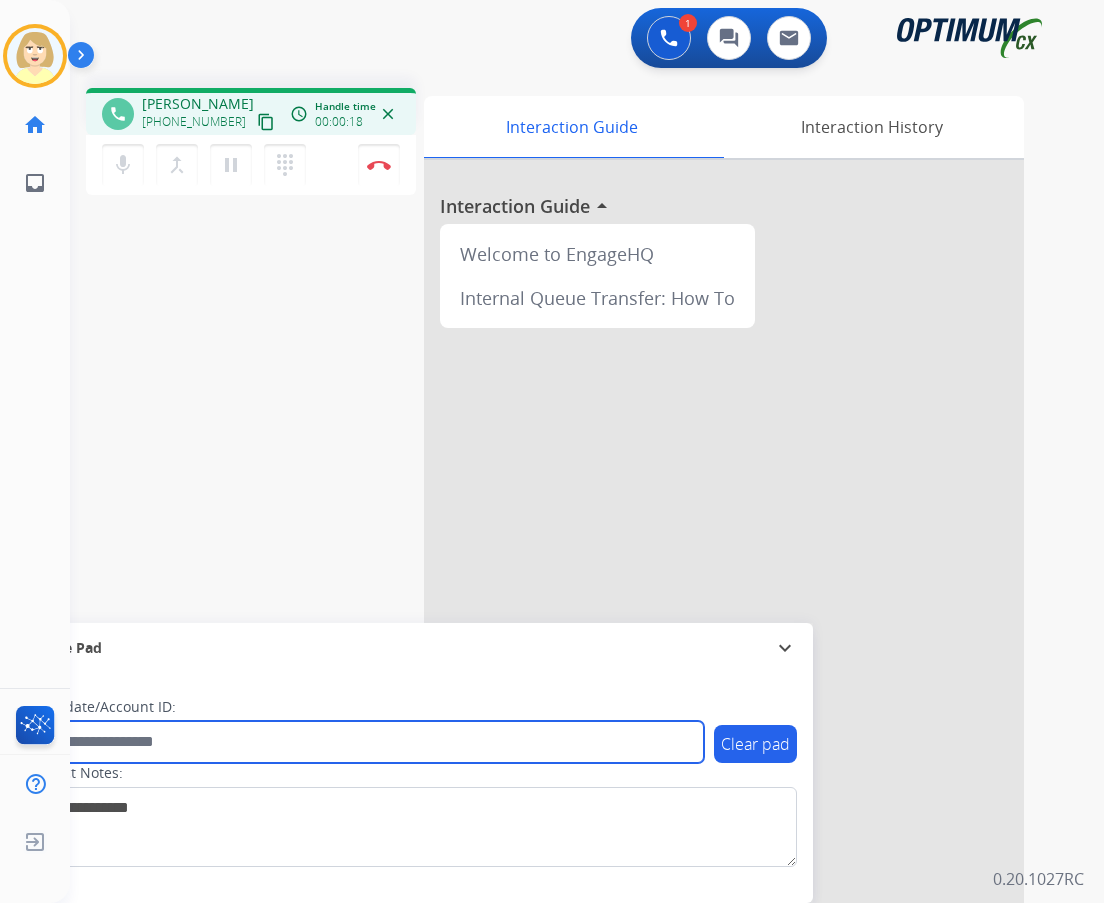 click at bounding box center [365, 742] 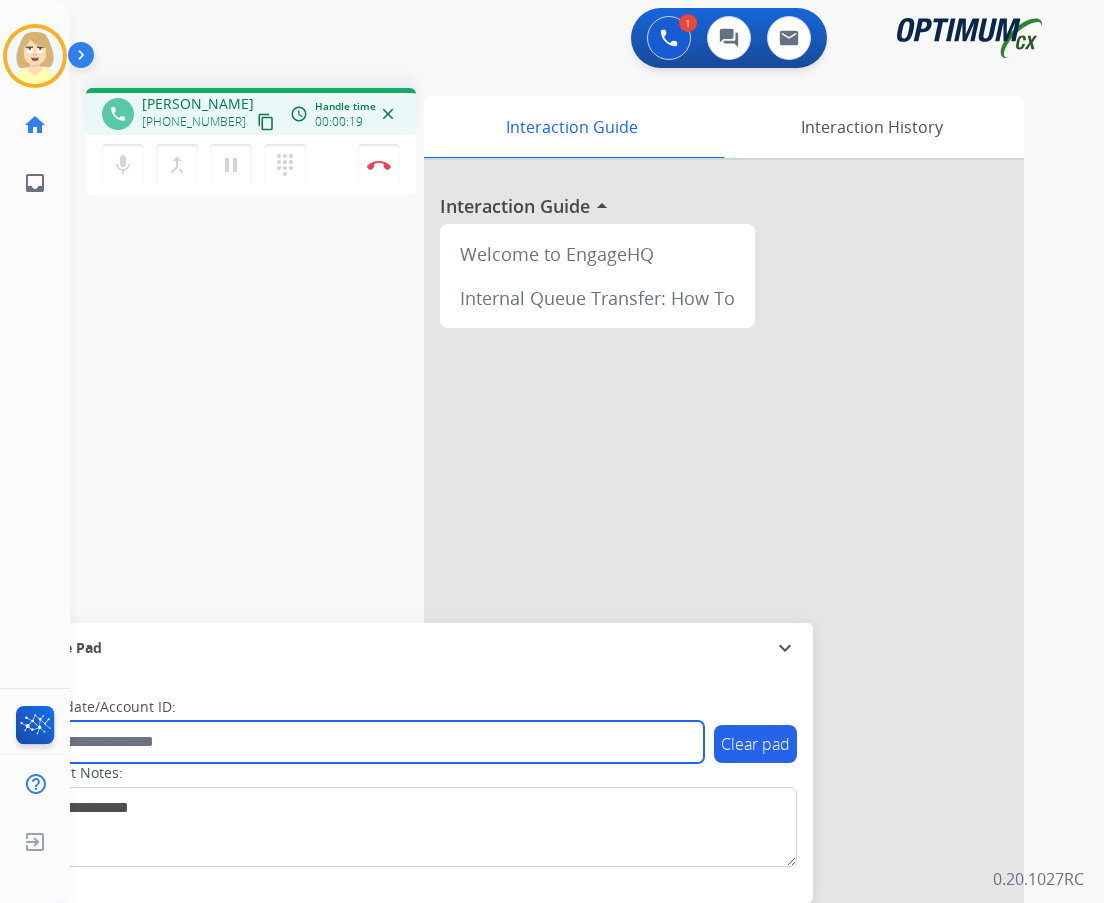 paste on "*********" 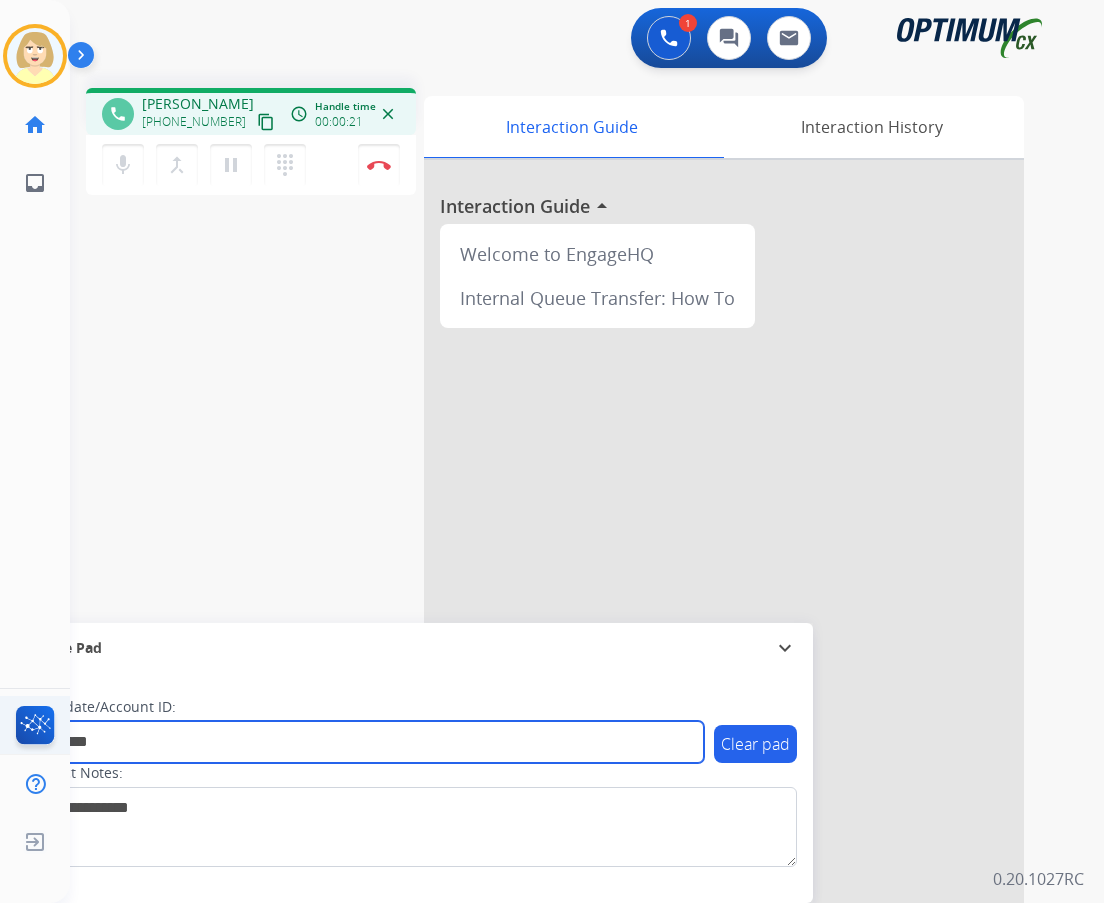 type on "*********" 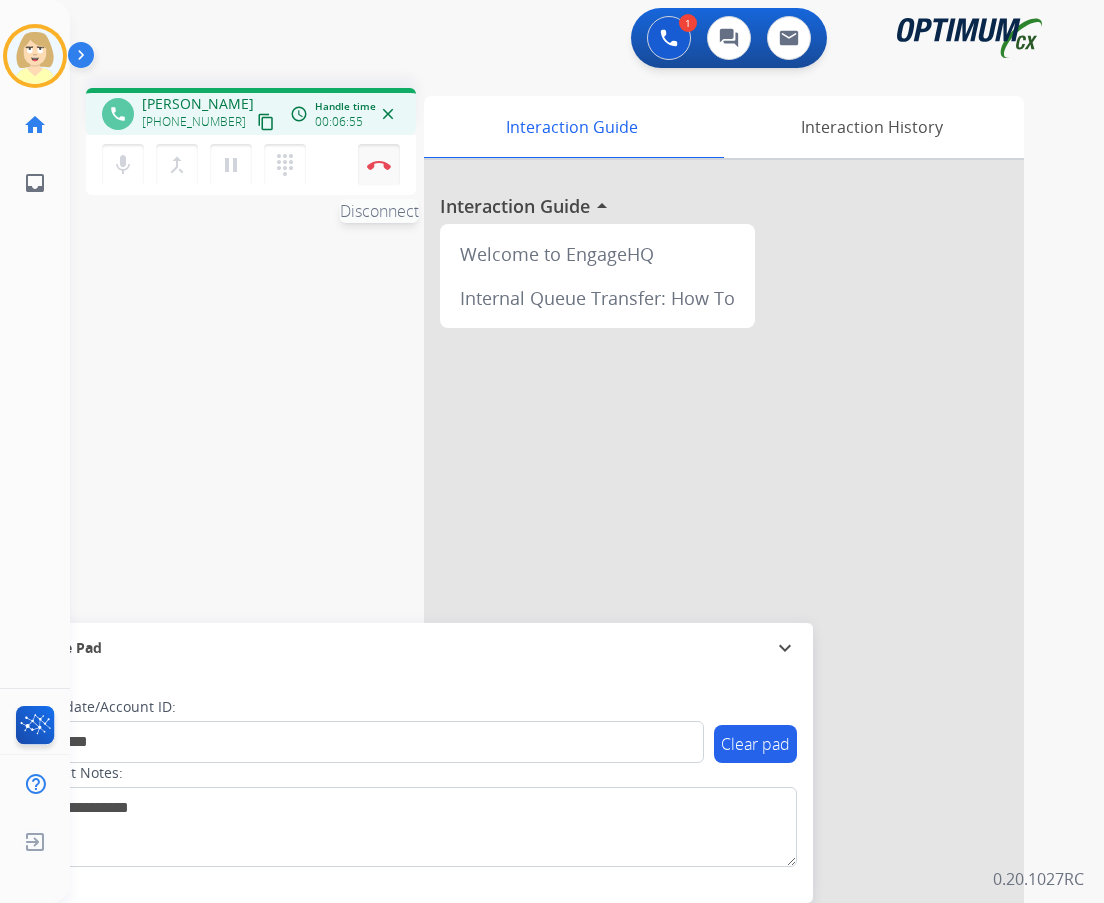 click at bounding box center (379, 165) 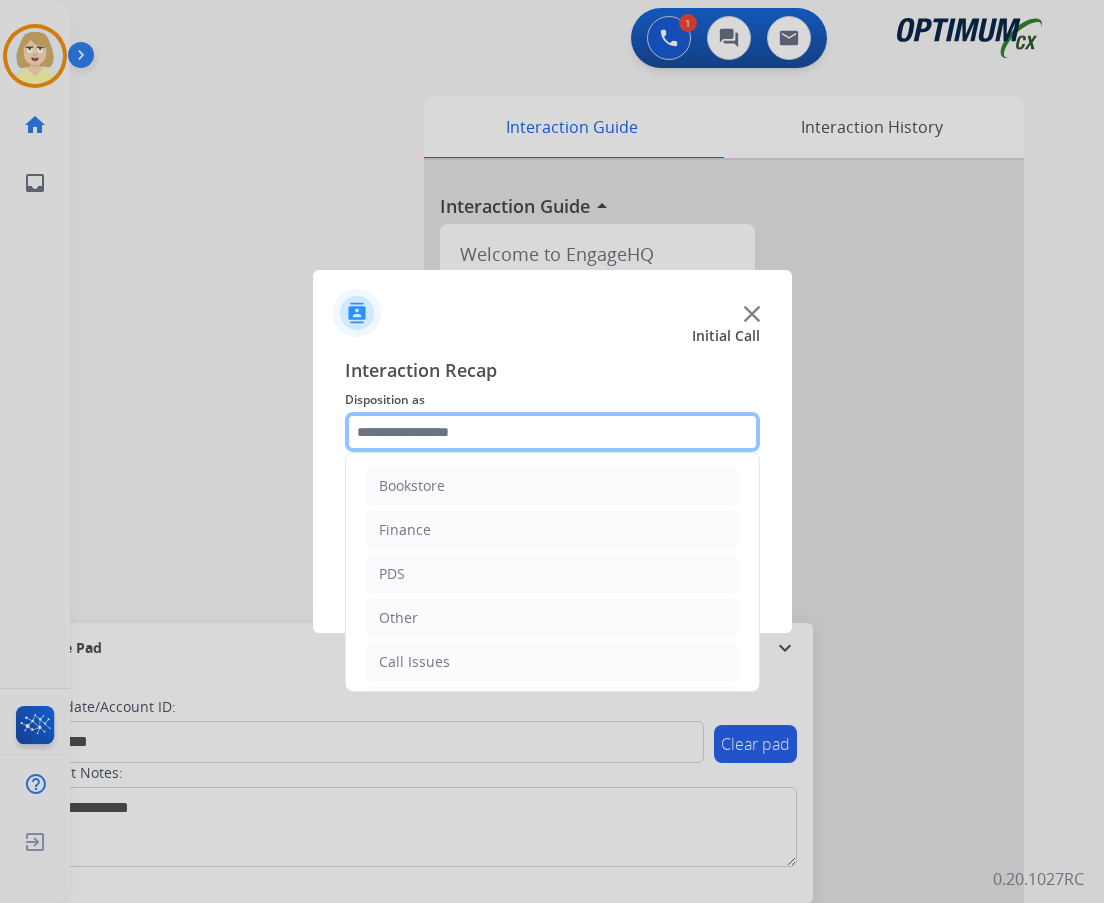 click 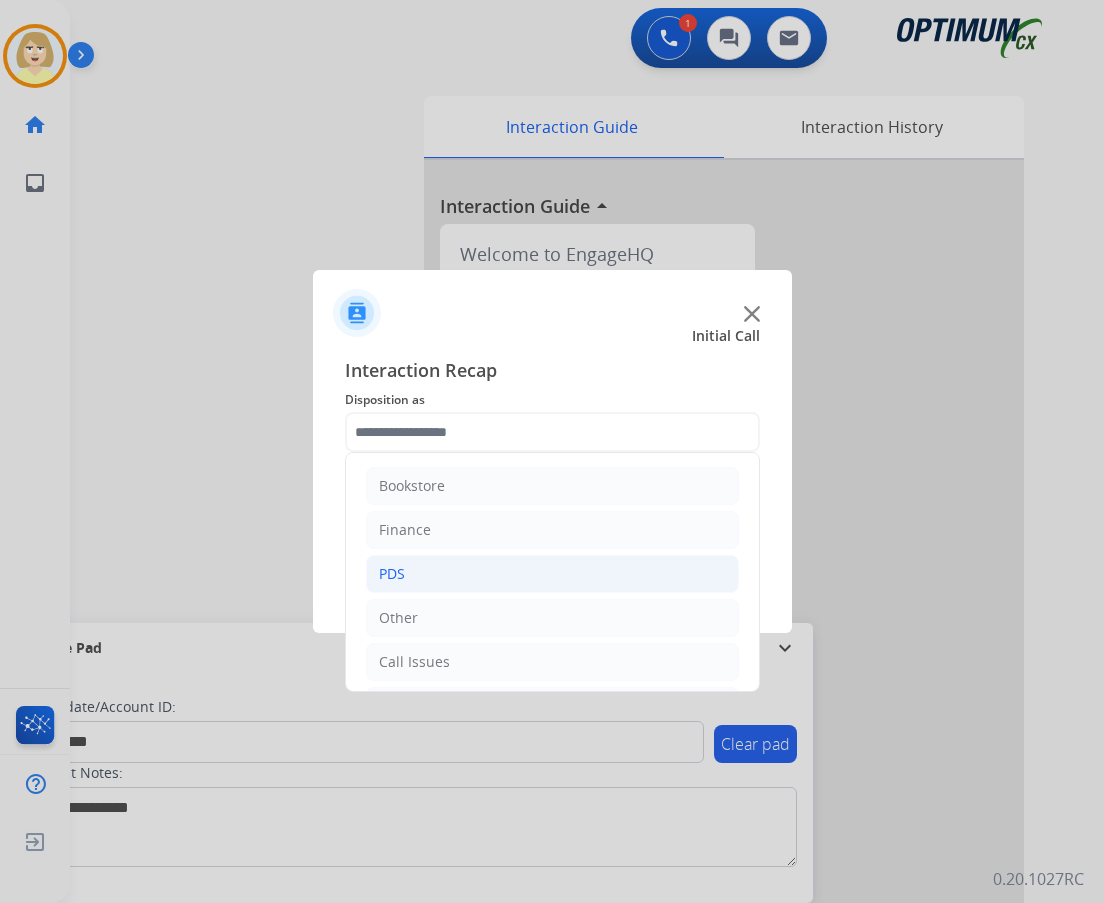 click on "PDS" 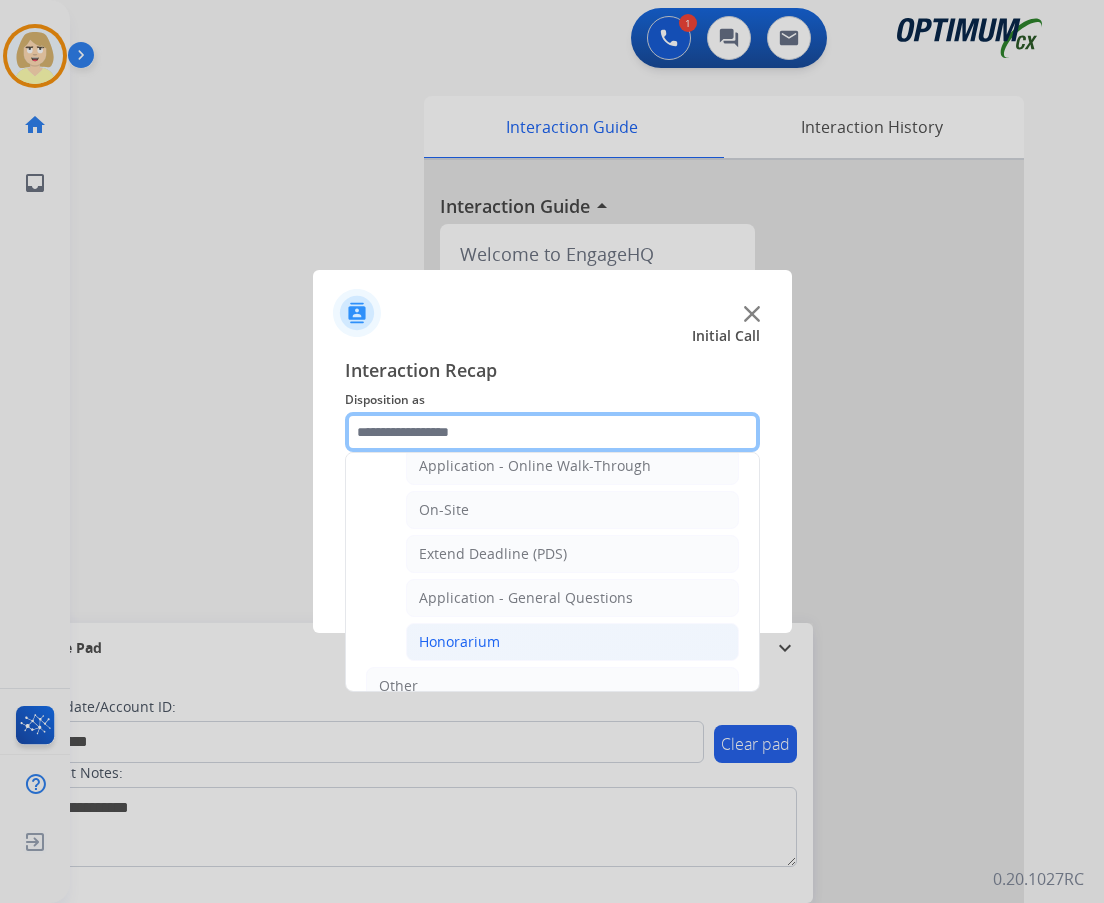 scroll, scrollTop: 600, scrollLeft: 0, axis: vertical 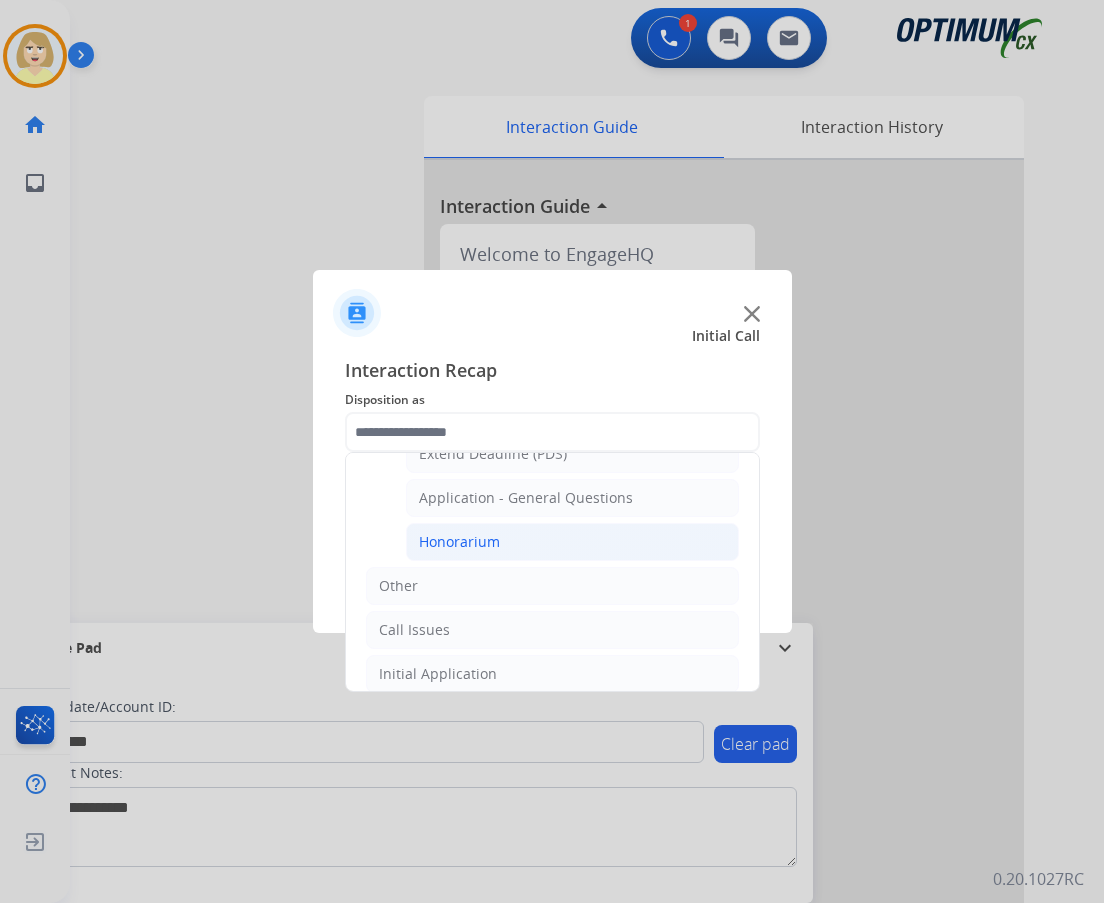 click on "Honorarium" 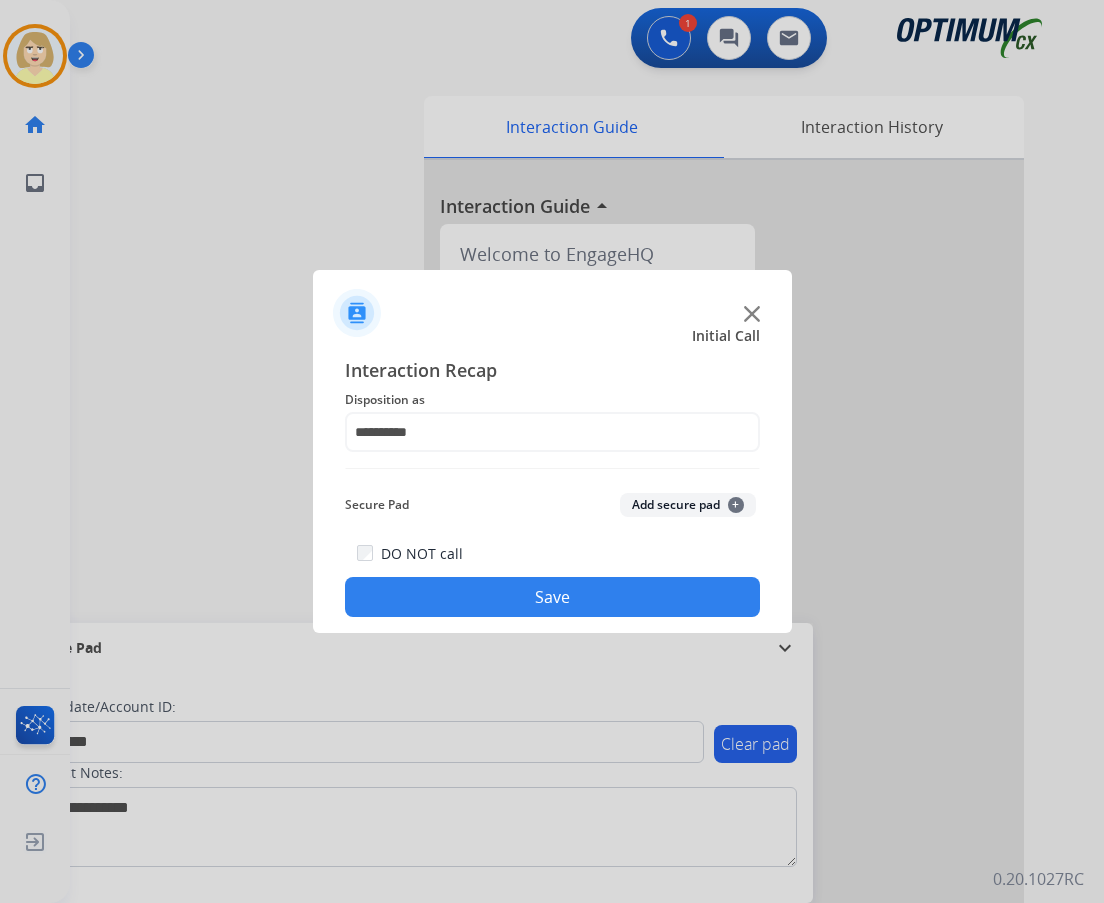 drag, startPoint x: 655, startPoint y: 503, endPoint x: 645, endPoint y: 509, distance: 11.661903 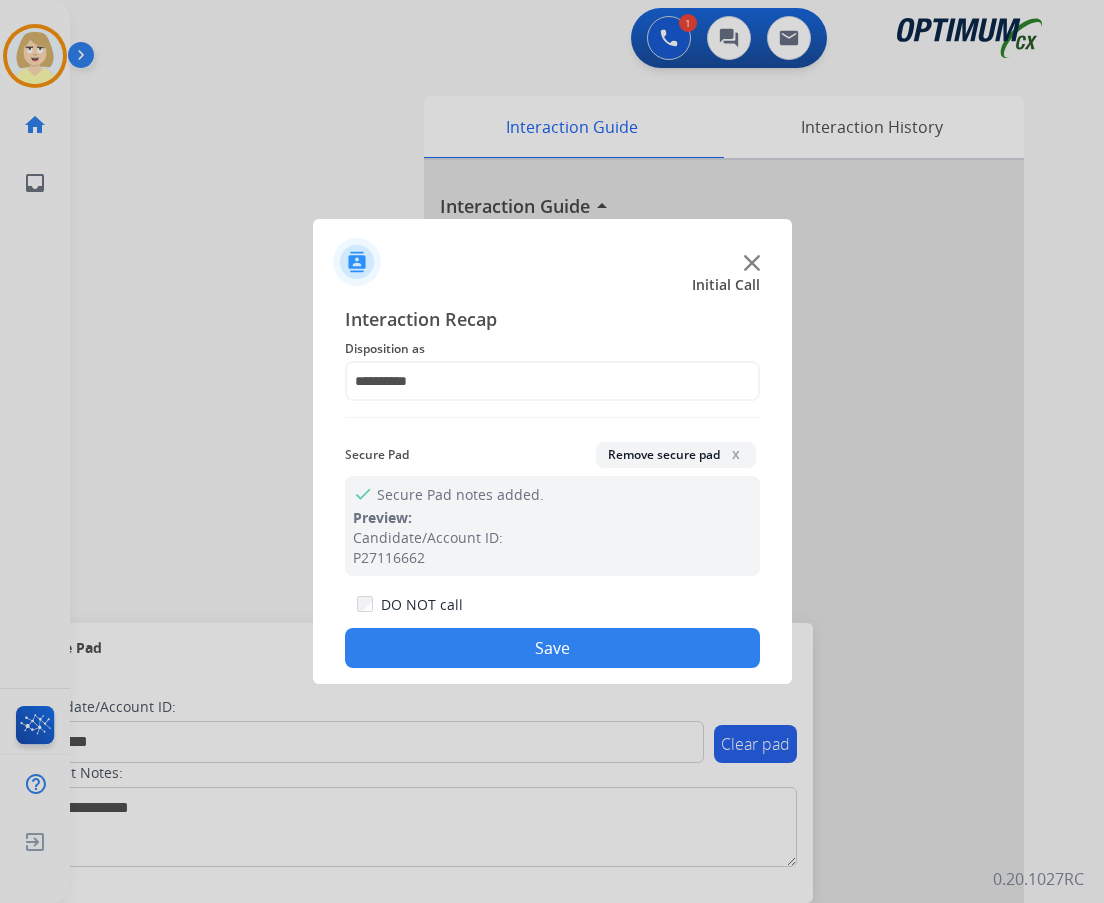 click on "Save" 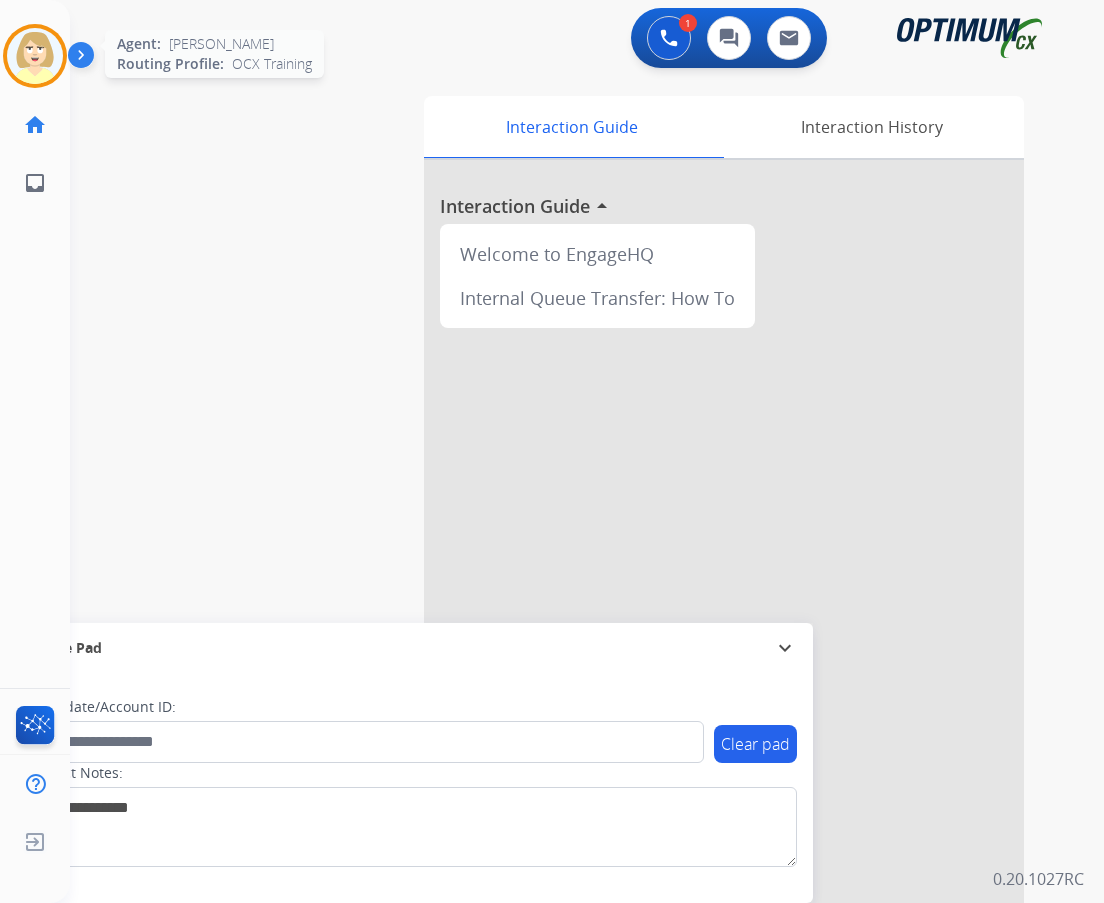 click at bounding box center (35, 56) 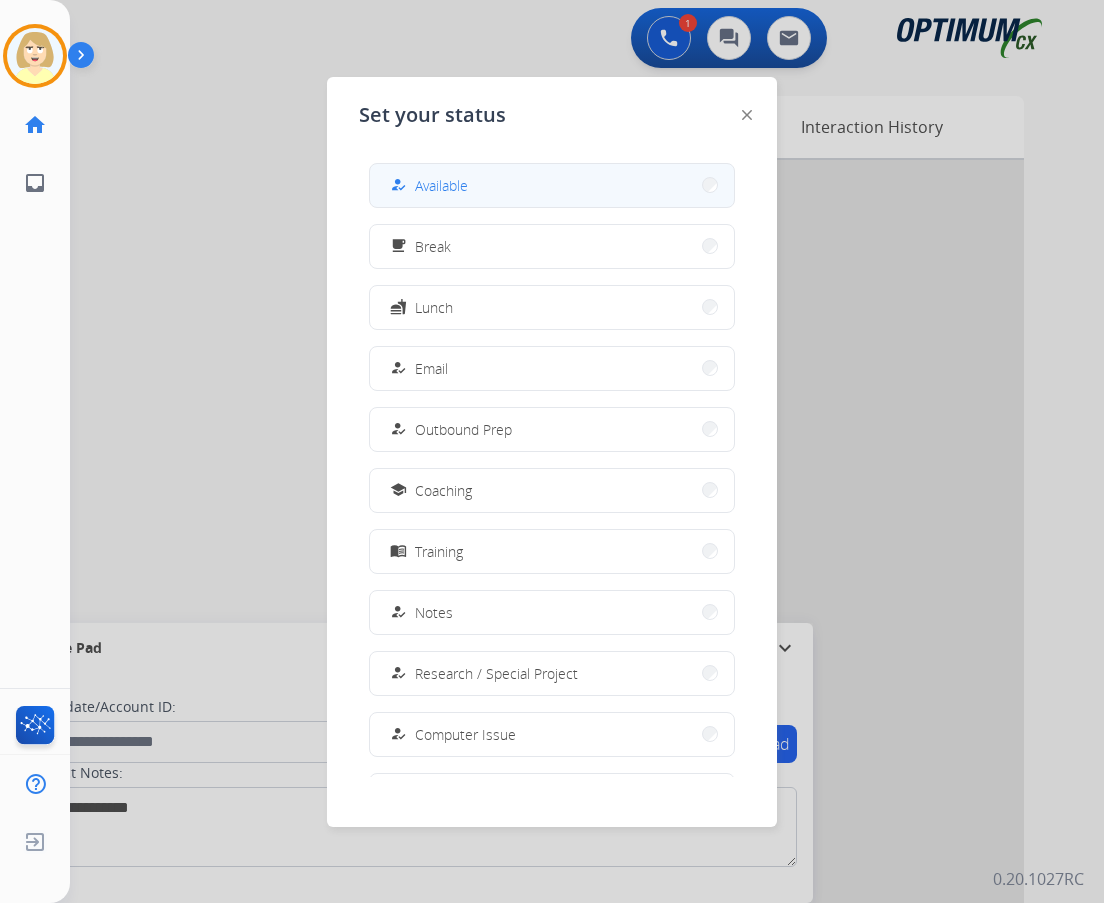 click on "Available" at bounding box center (441, 185) 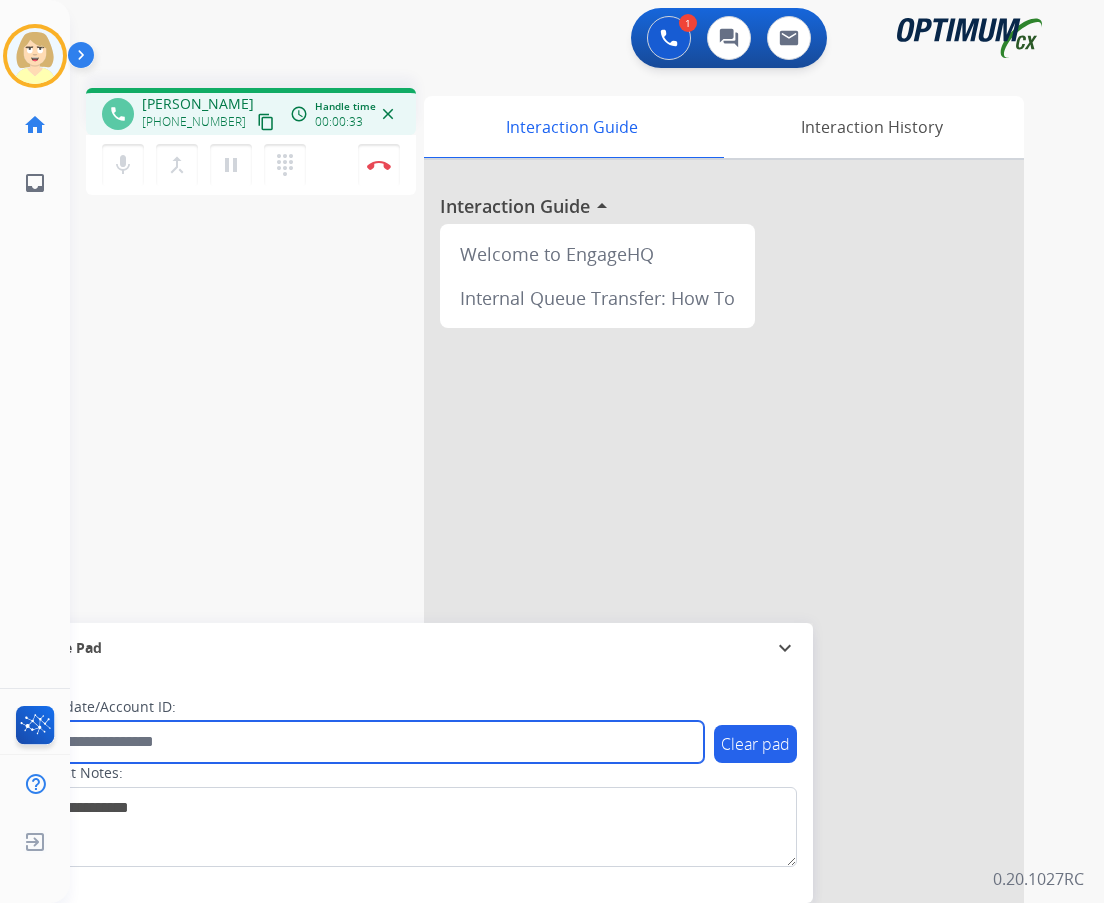 click at bounding box center (365, 742) 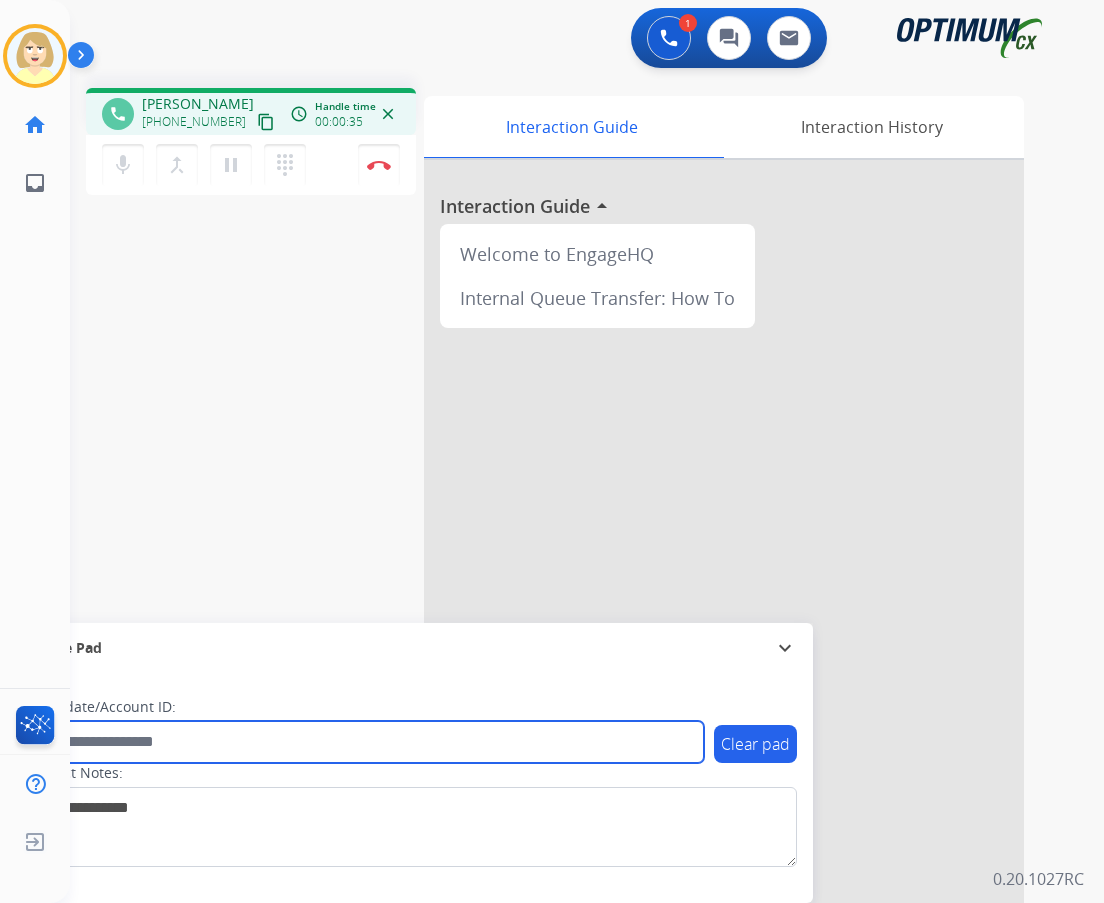 paste on "*******" 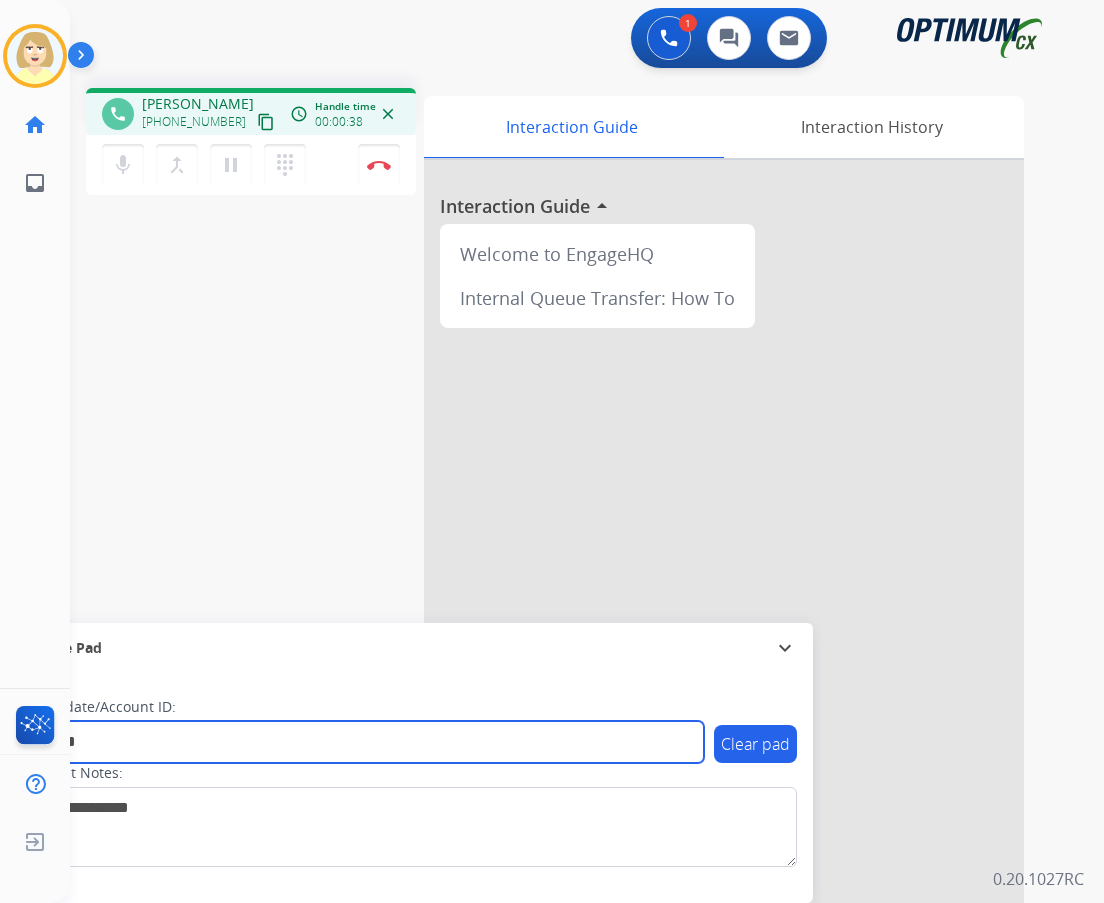 type on "*******" 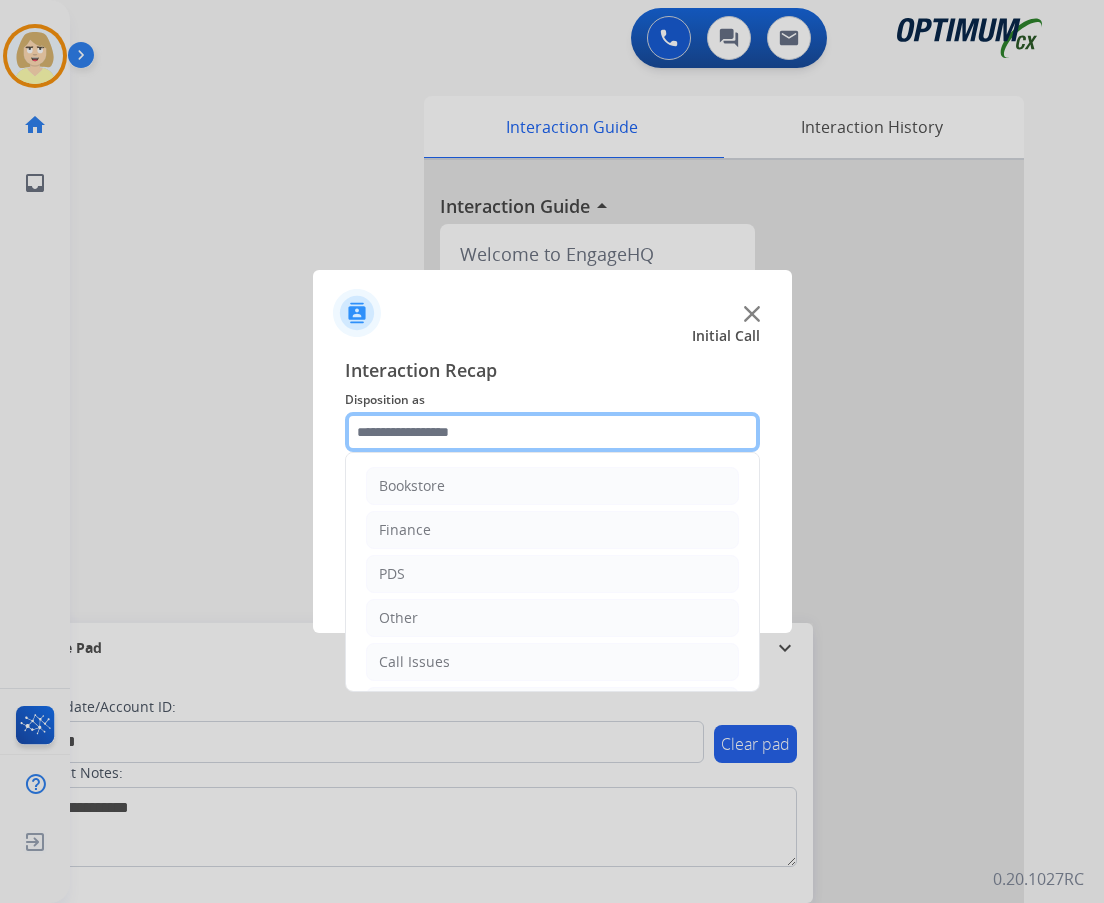 click 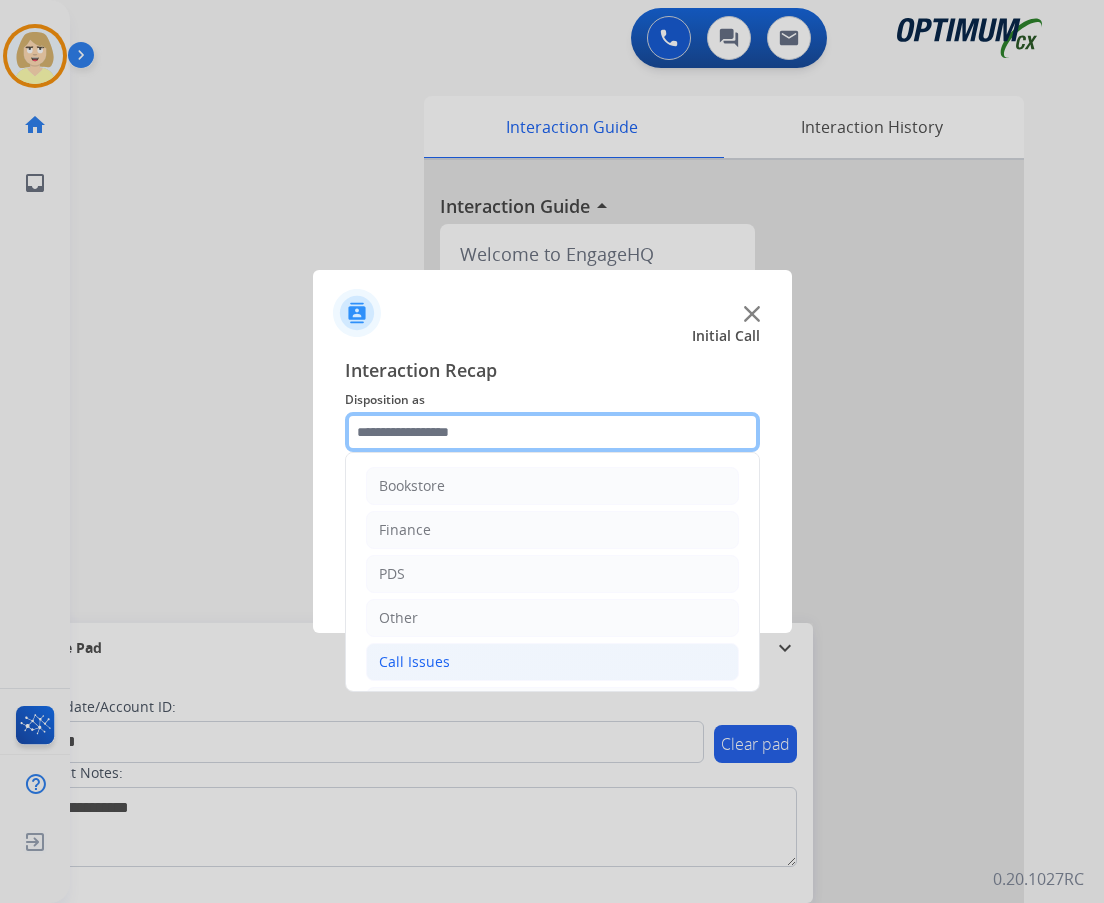 scroll, scrollTop: 100, scrollLeft: 0, axis: vertical 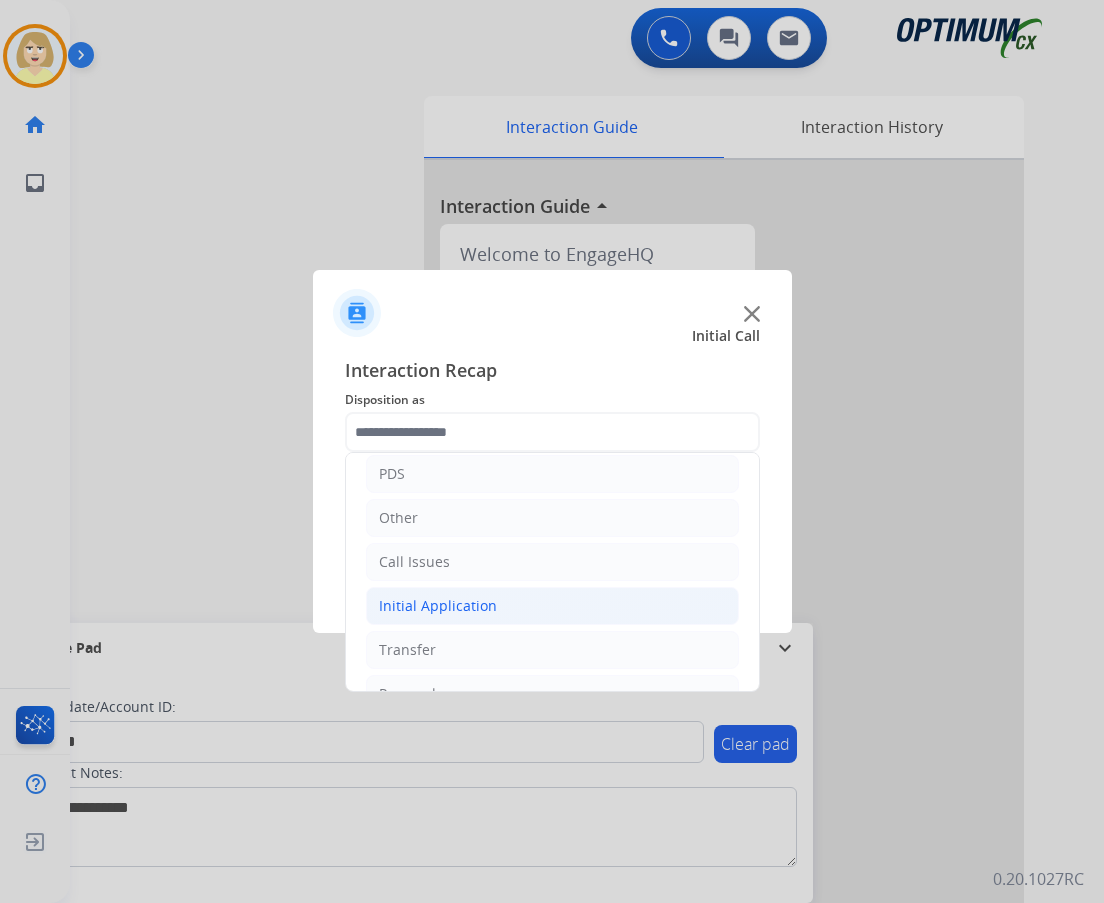 click on "Initial Application" 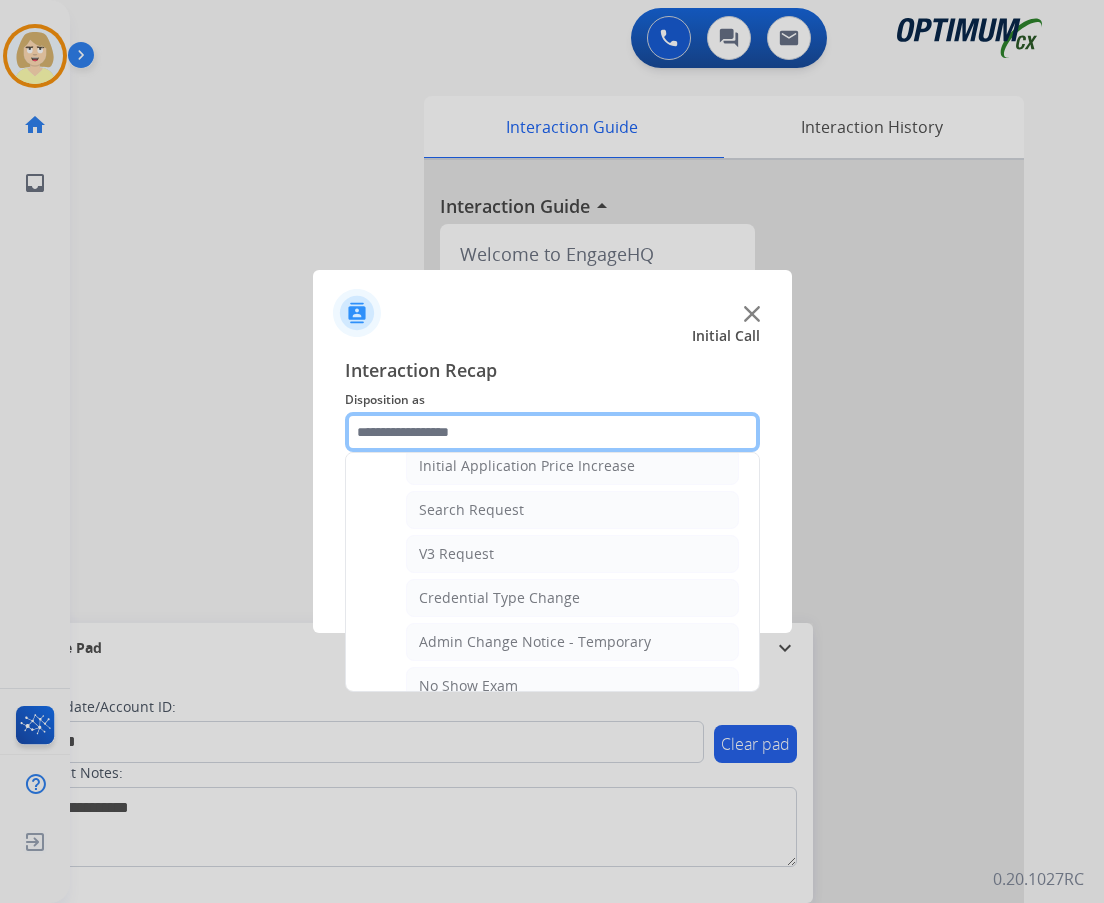 scroll, scrollTop: 1000, scrollLeft: 0, axis: vertical 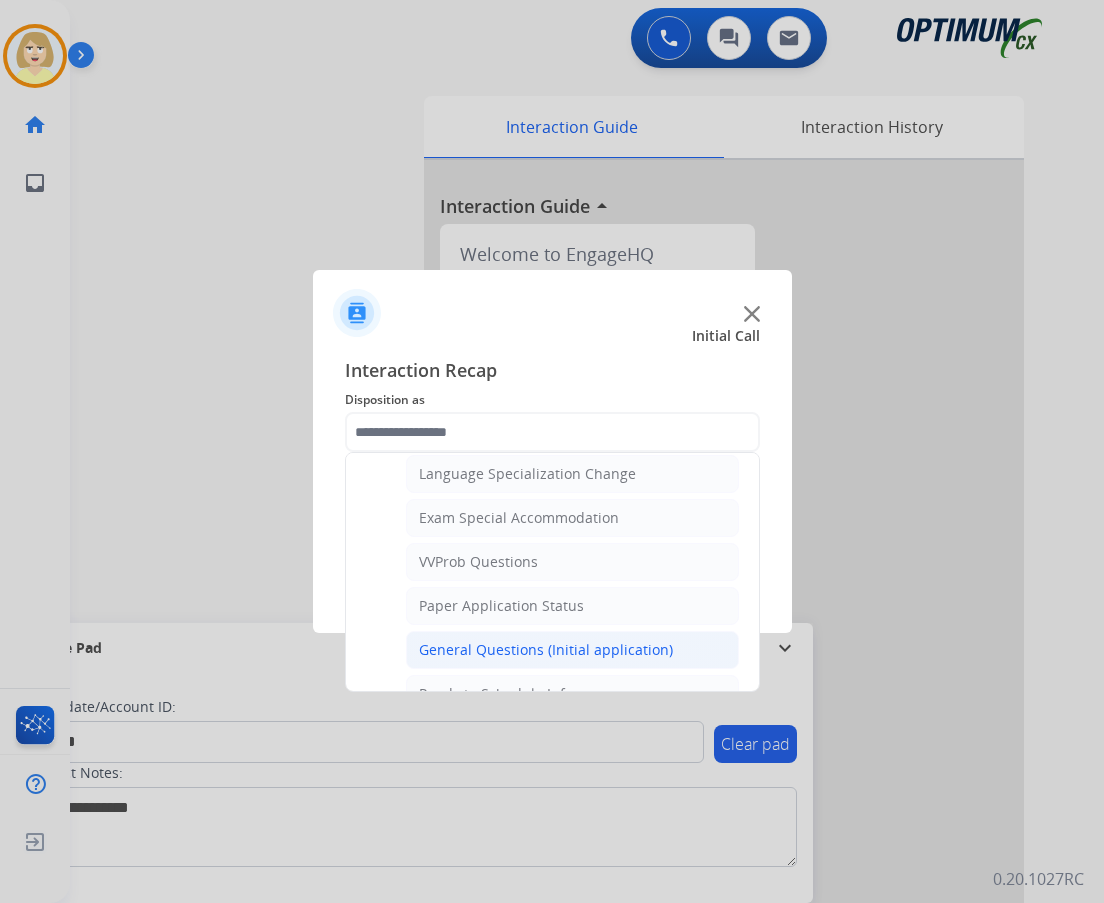 click on "General Questions (Initial application)" 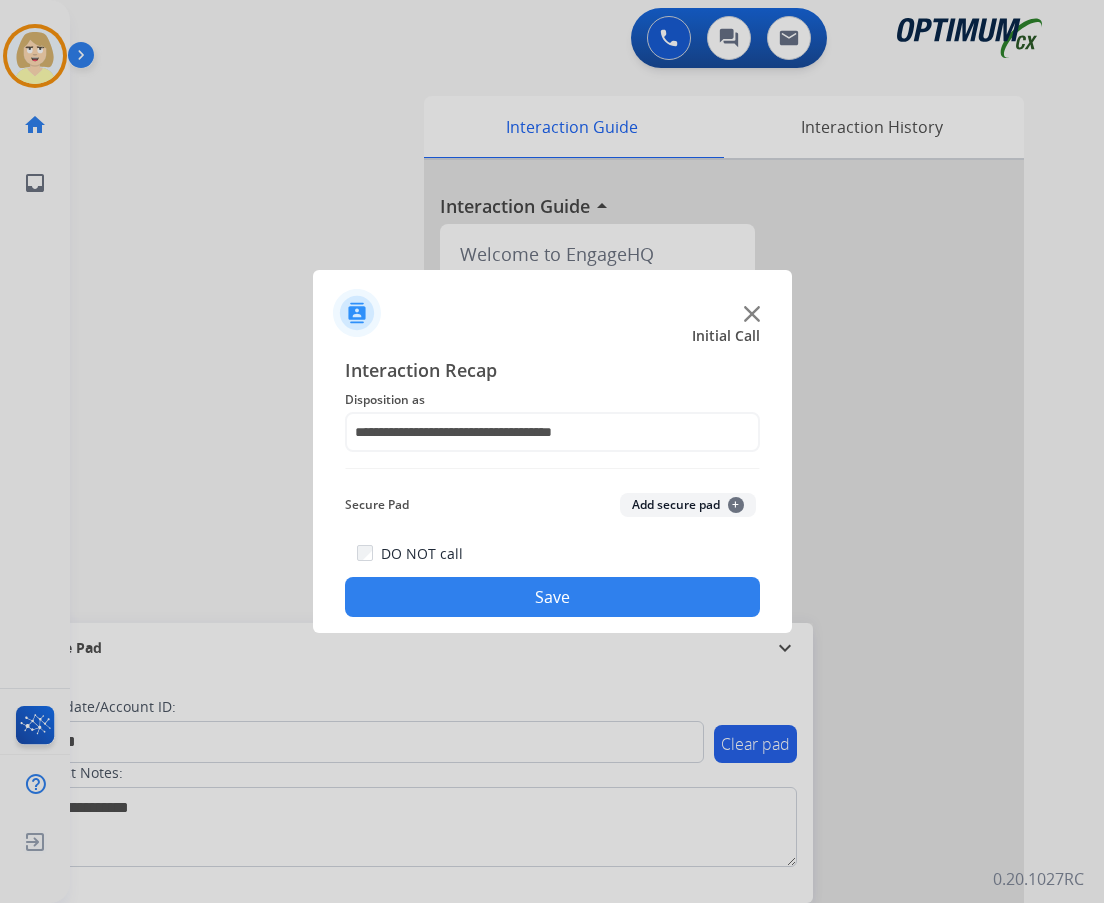 click on "Add secure pad  +" 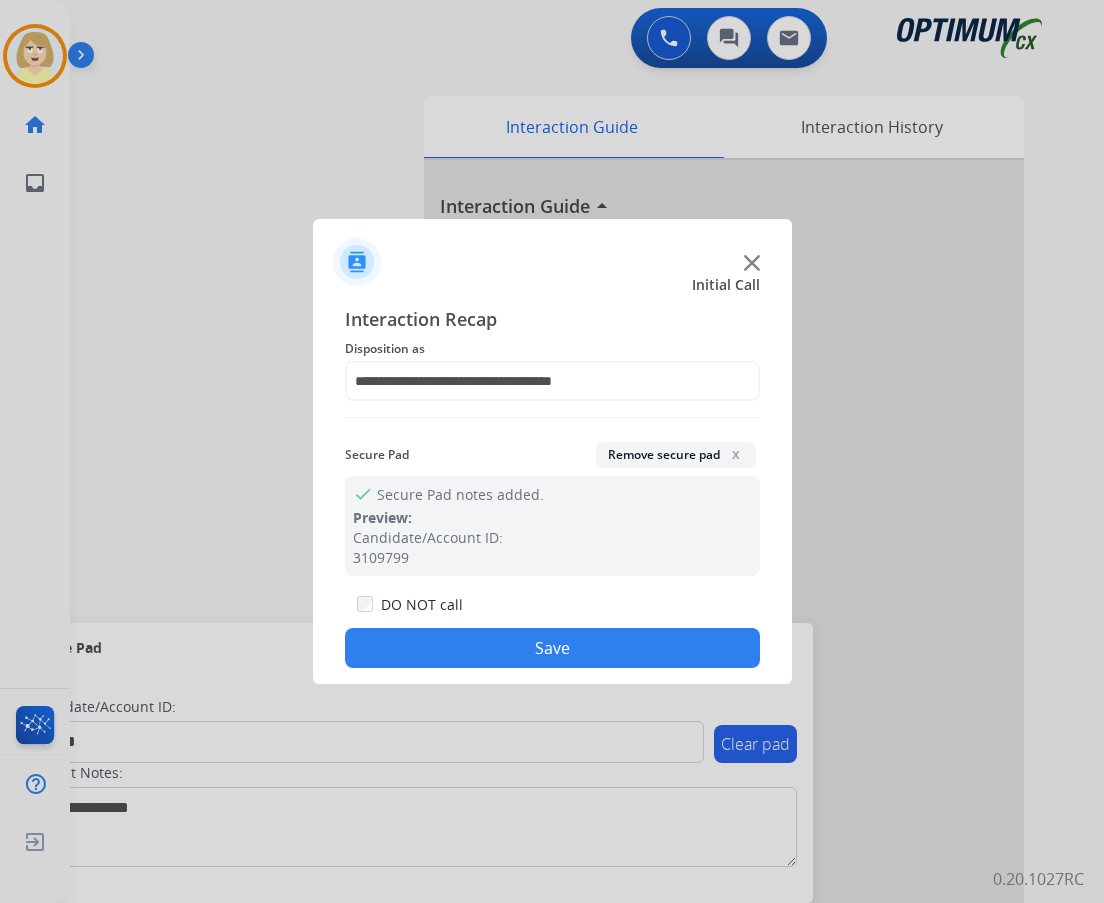 click on "Save" 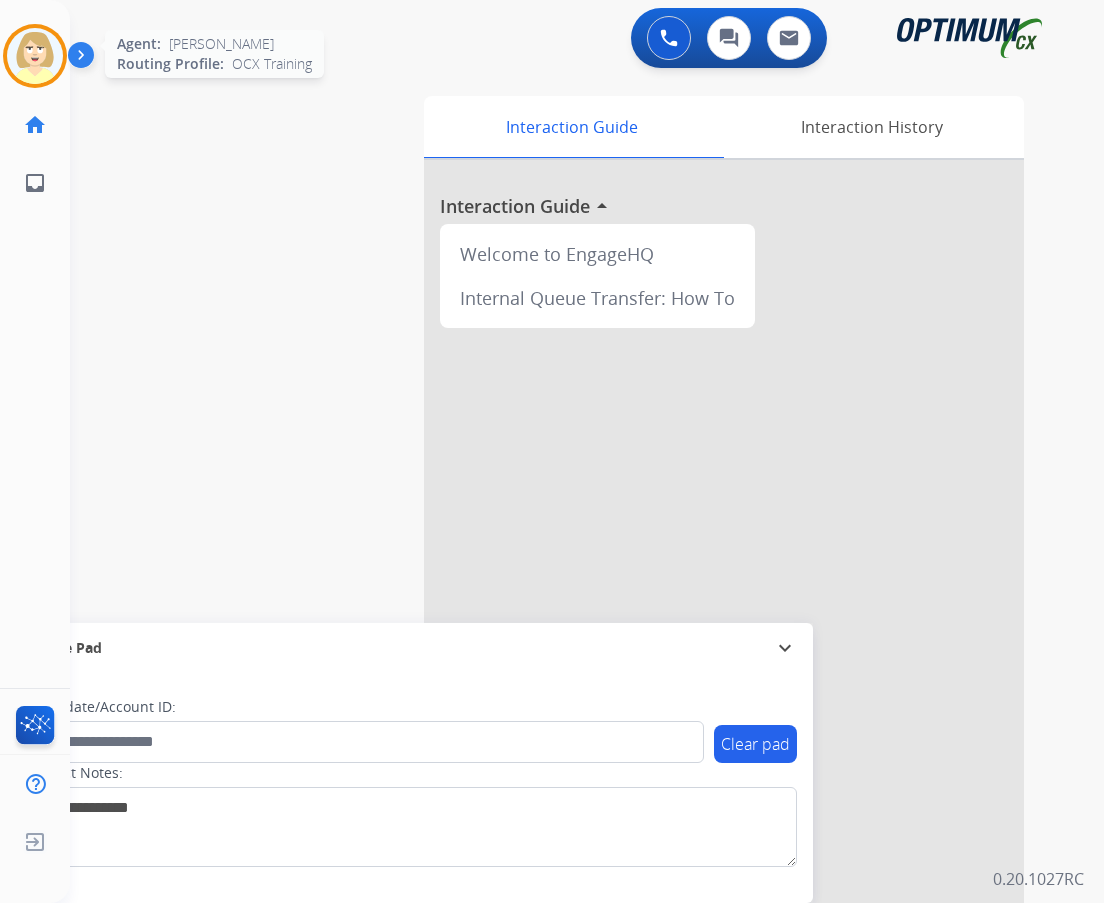 click at bounding box center [35, 56] 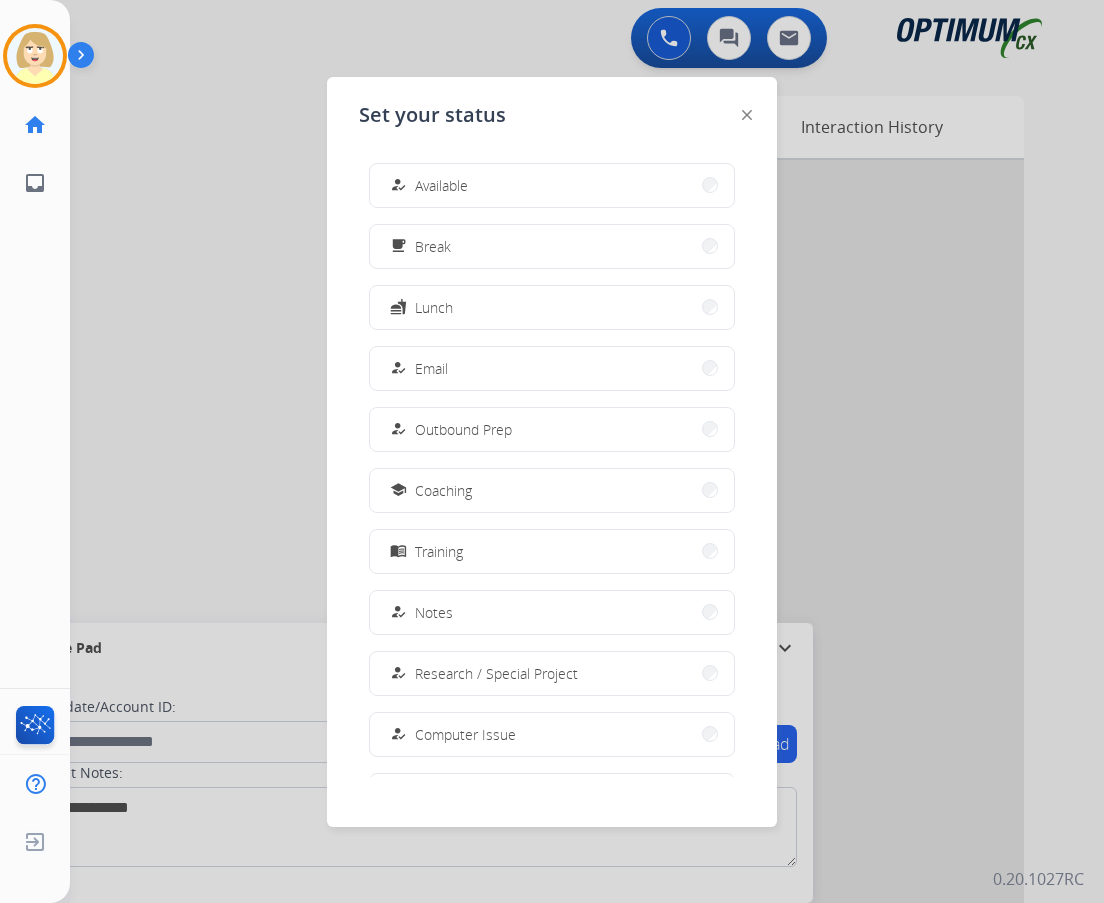 click on "Available" at bounding box center [441, 185] 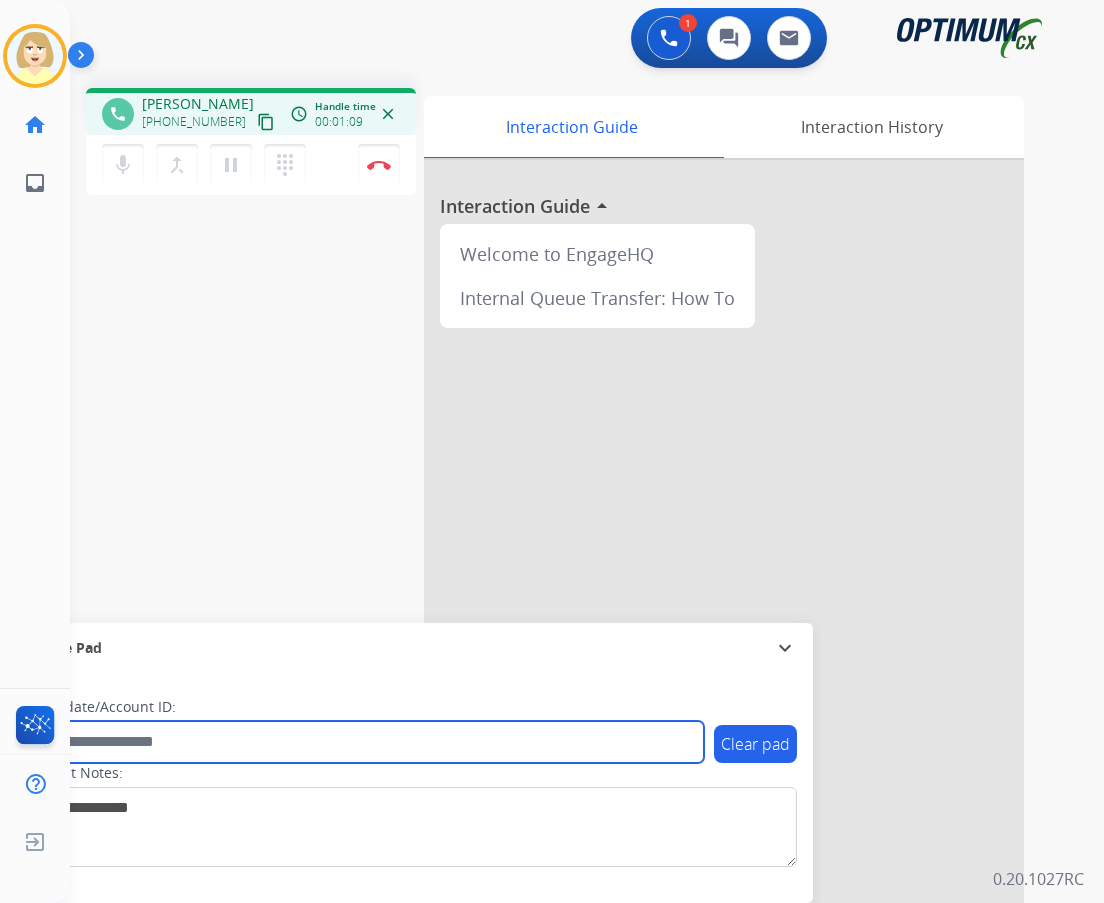 click at bounding box center [365, 742] 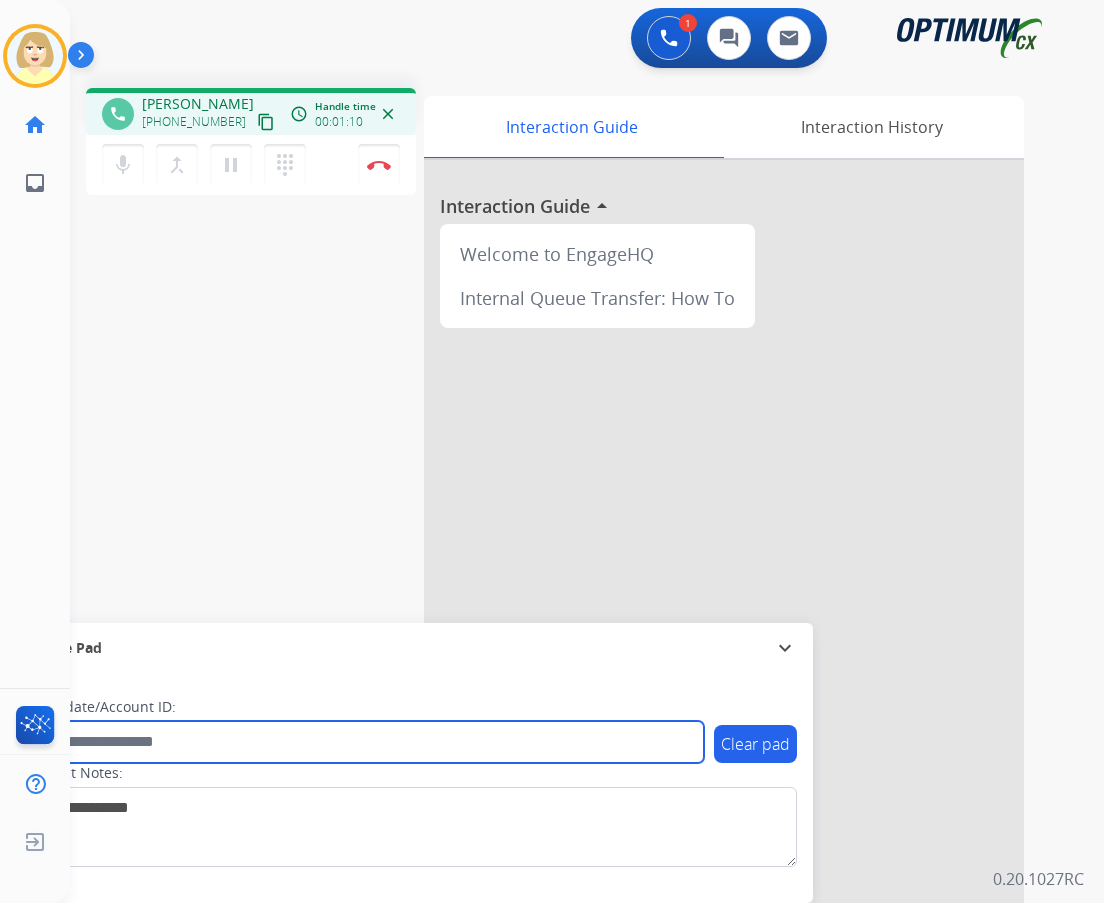 paste on "*******" 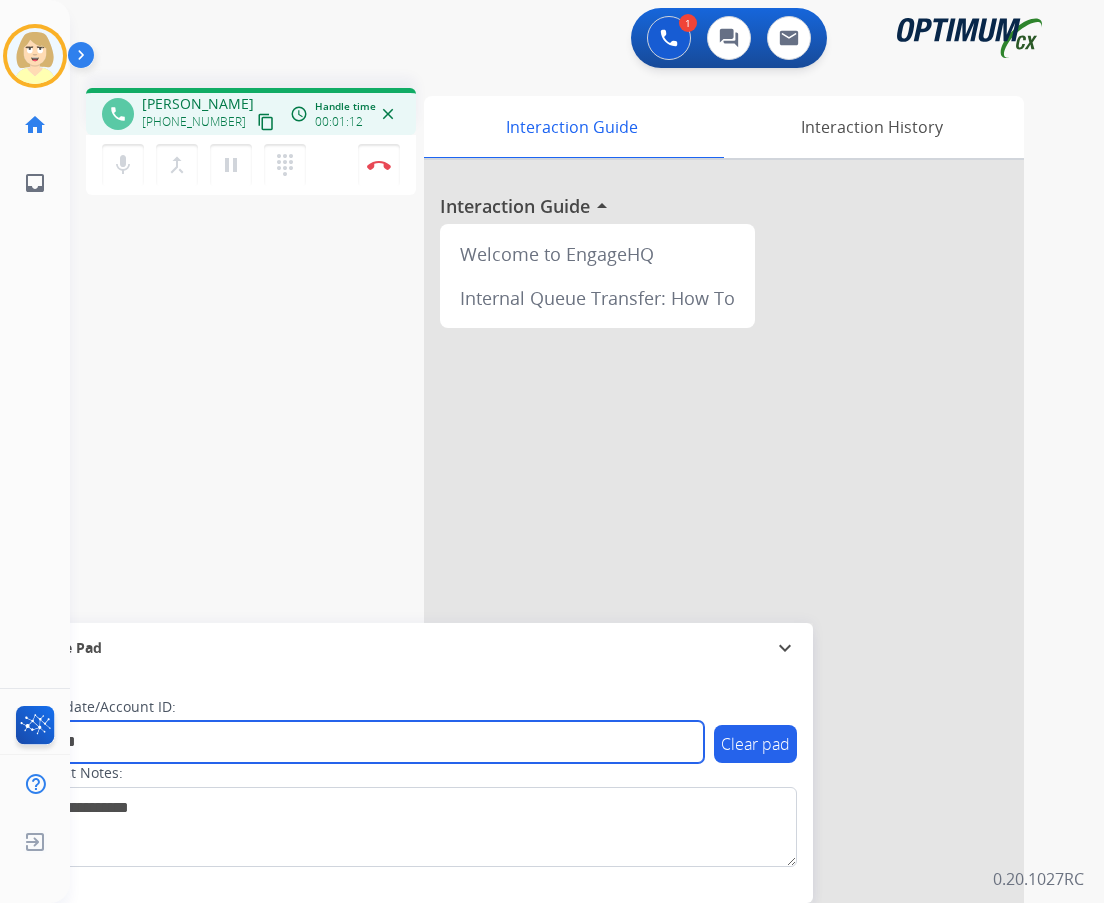 type on "*******" 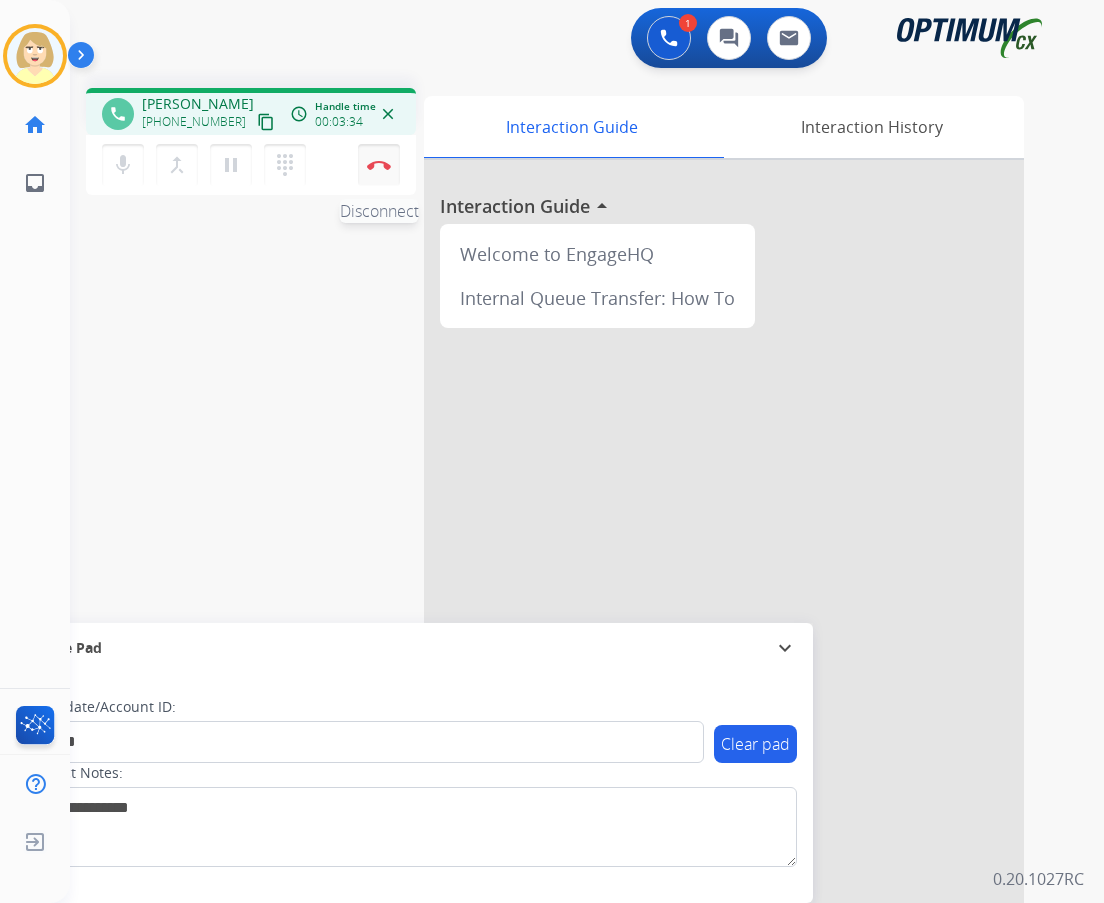 click on "Disconnect" at bounding box center [379, 165] 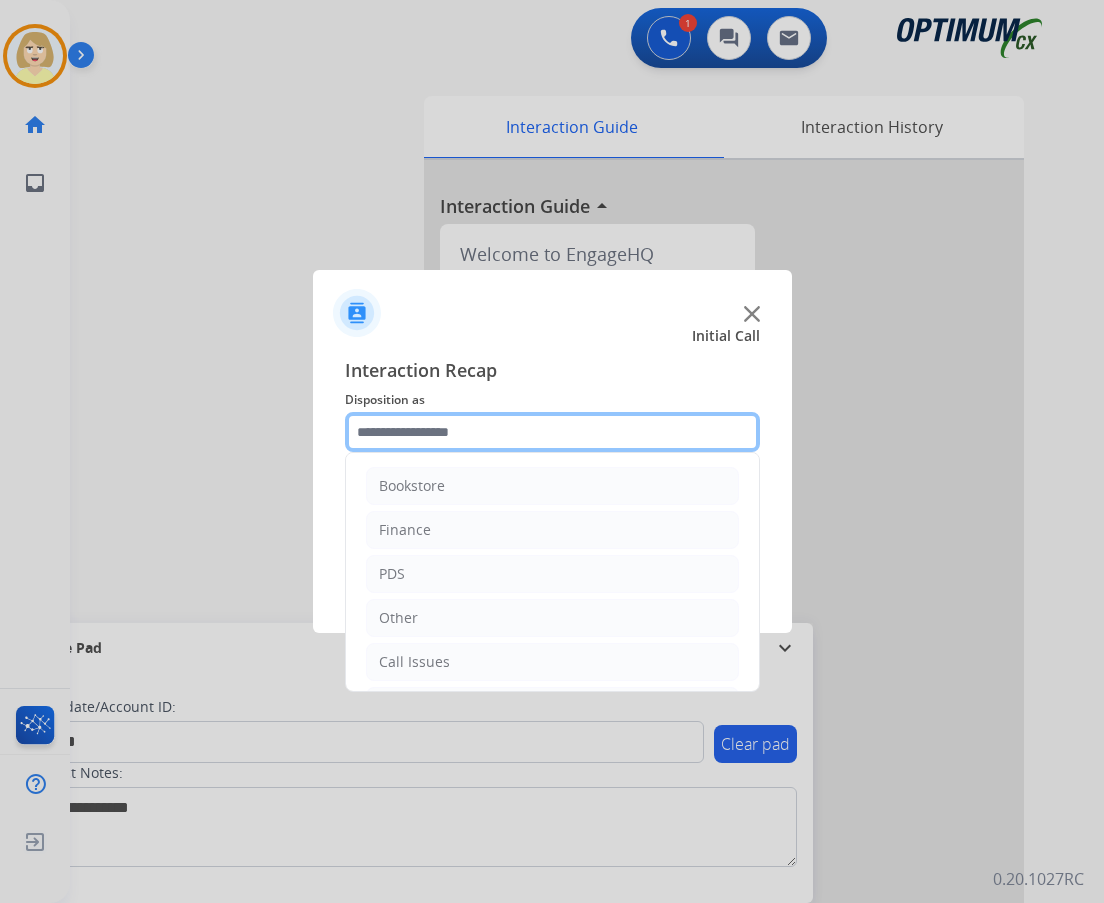 click 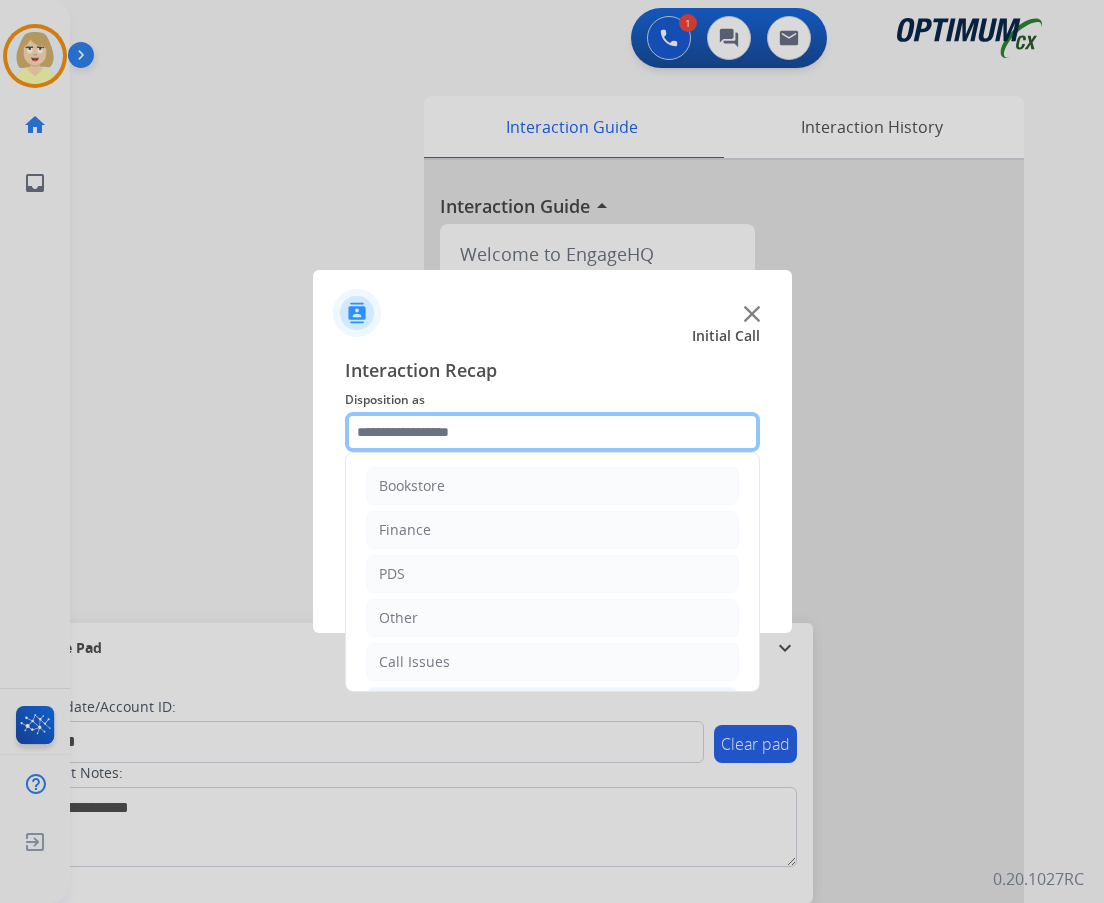 scroll, scrollTop: 136, scrollLeft: 0, axis: vertical 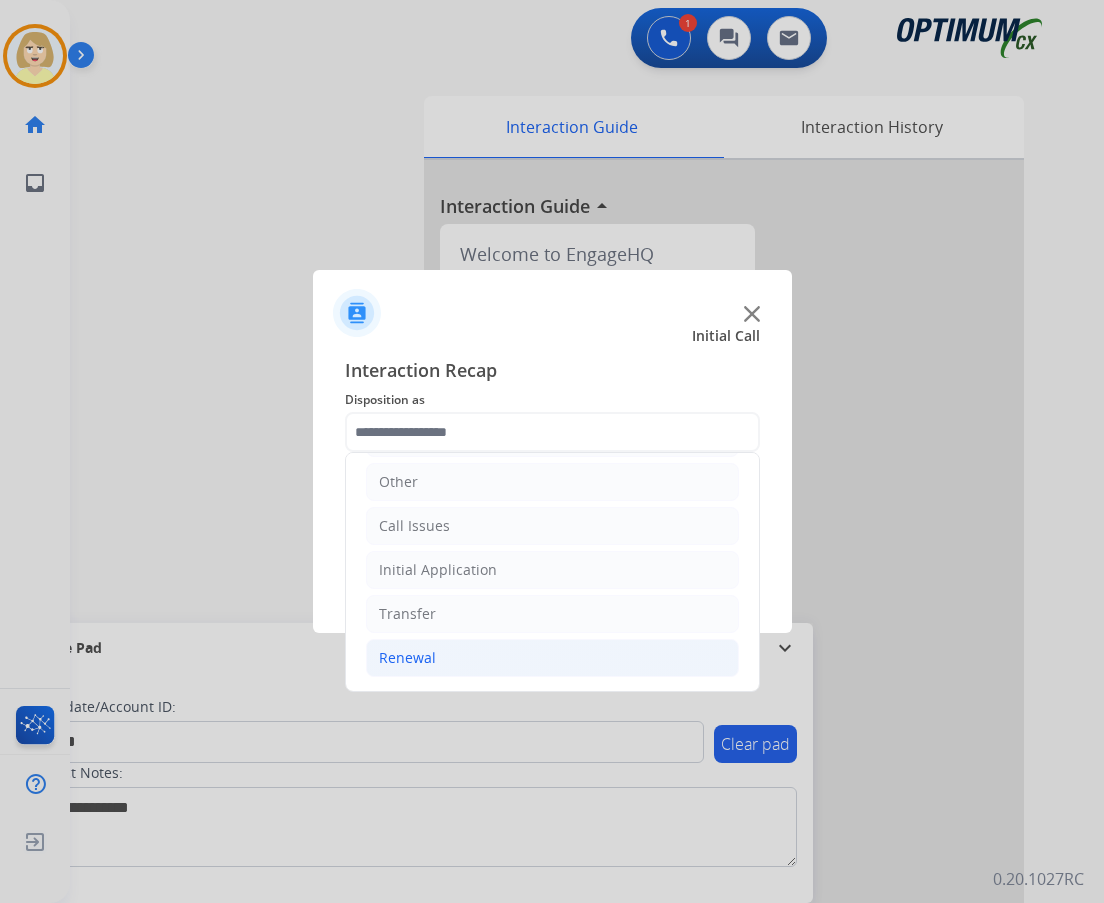 click on "Renewal" 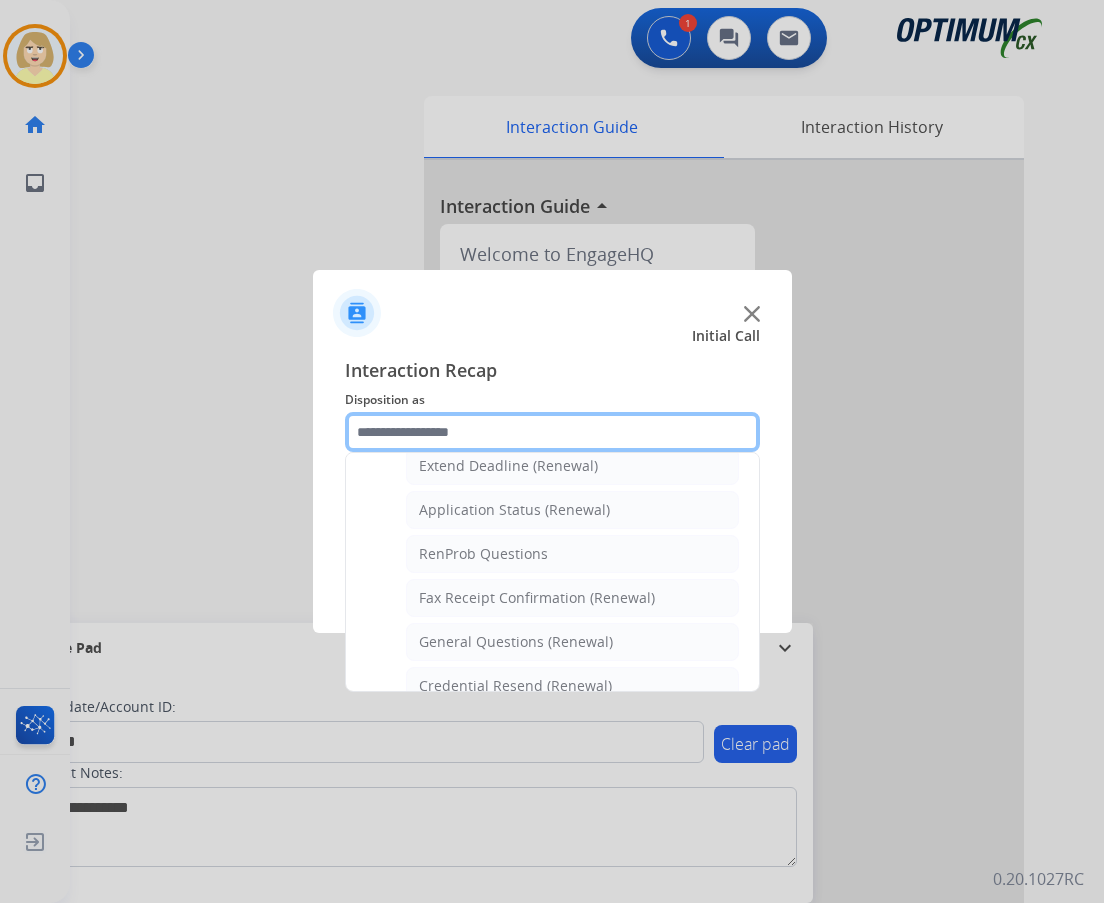 scroll, scrollTop: 772, scrollLeft: 0, axis: vertical 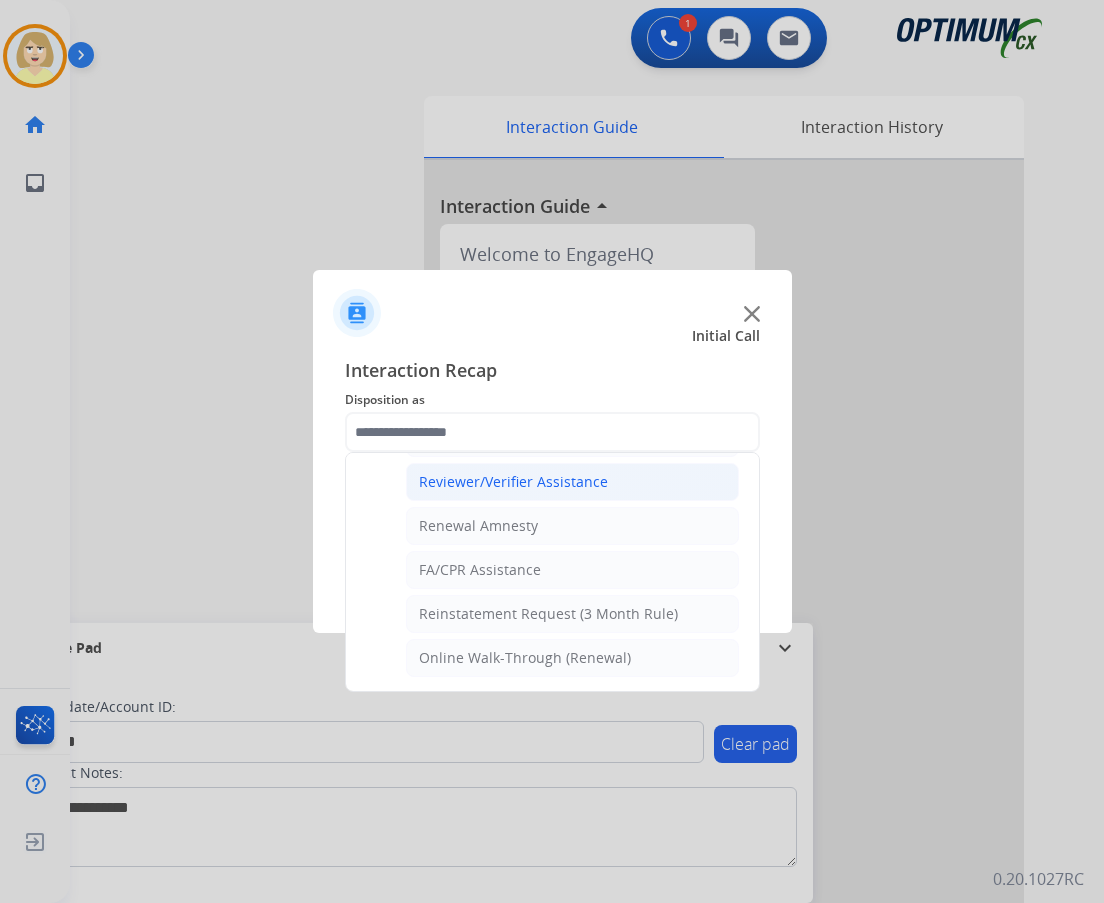 click on "Reviewer/Verifier Assistance" 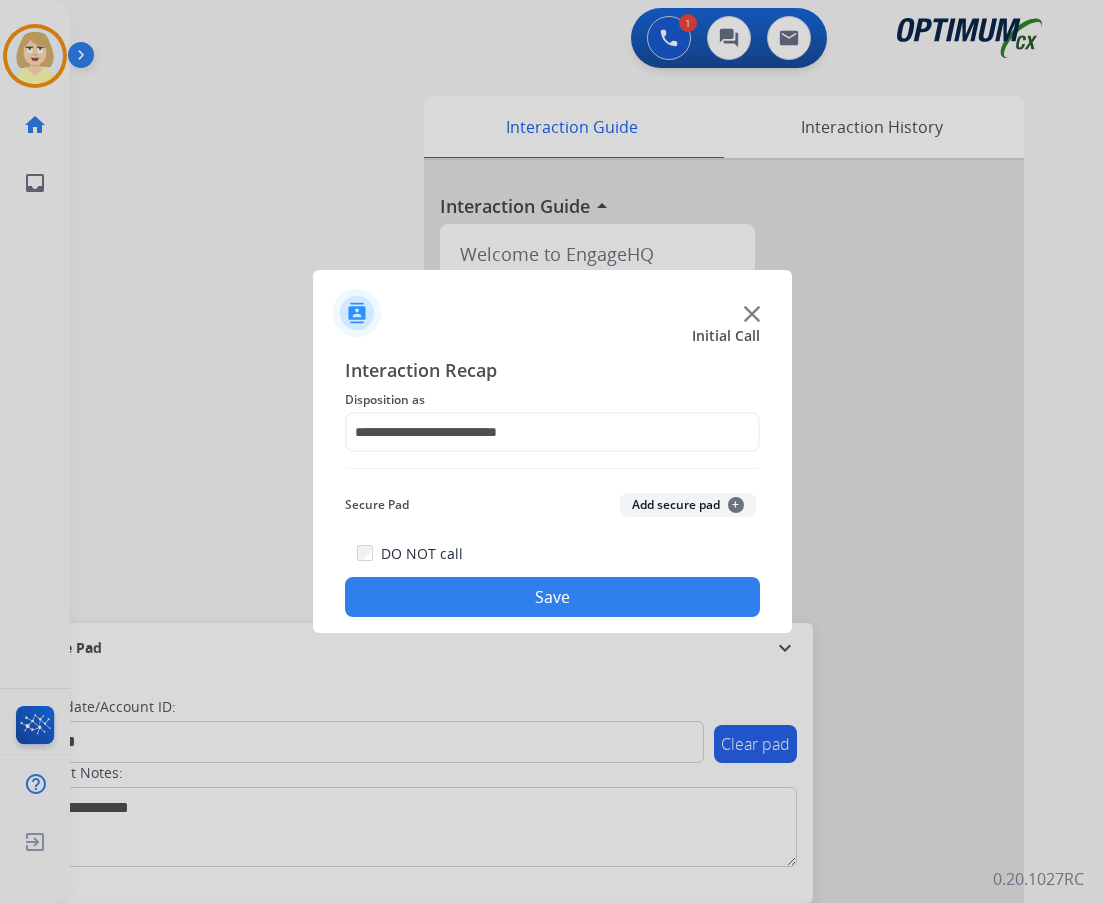 click on "Add secure pad  +" 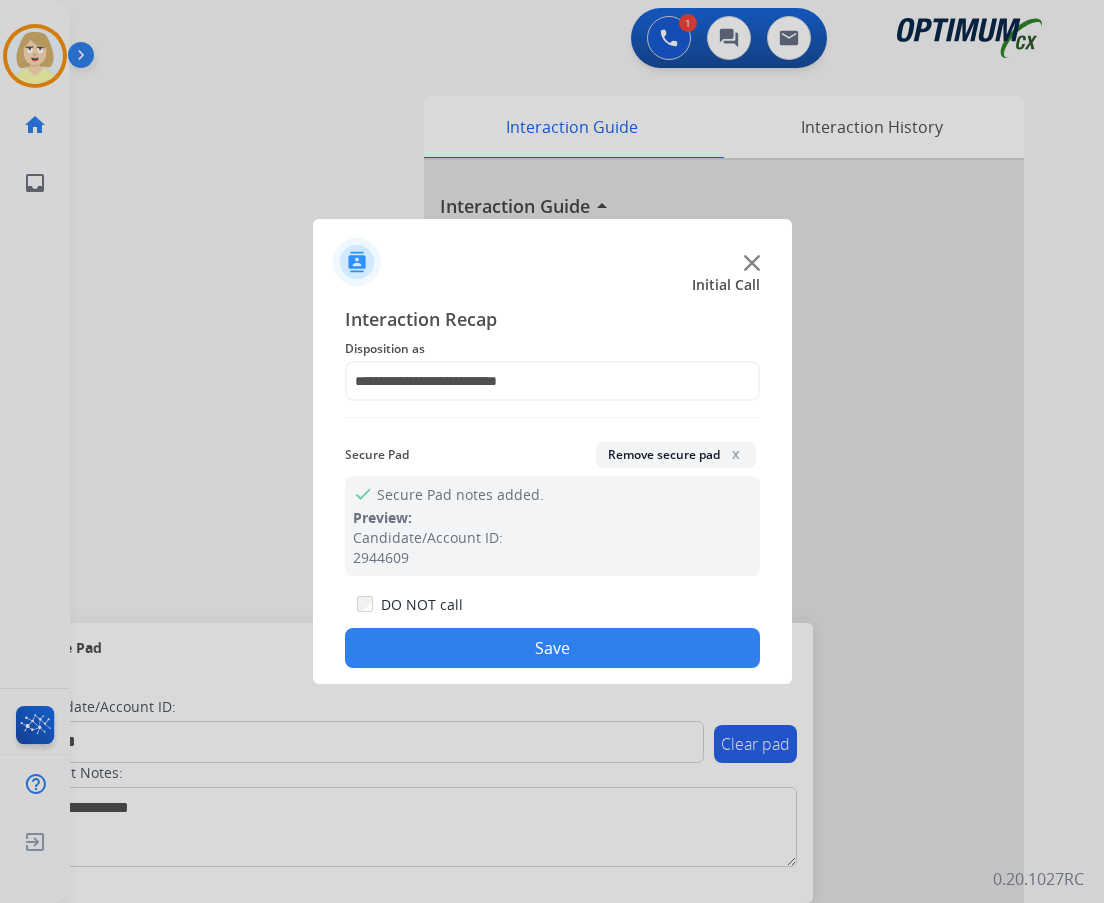 click on "Save" 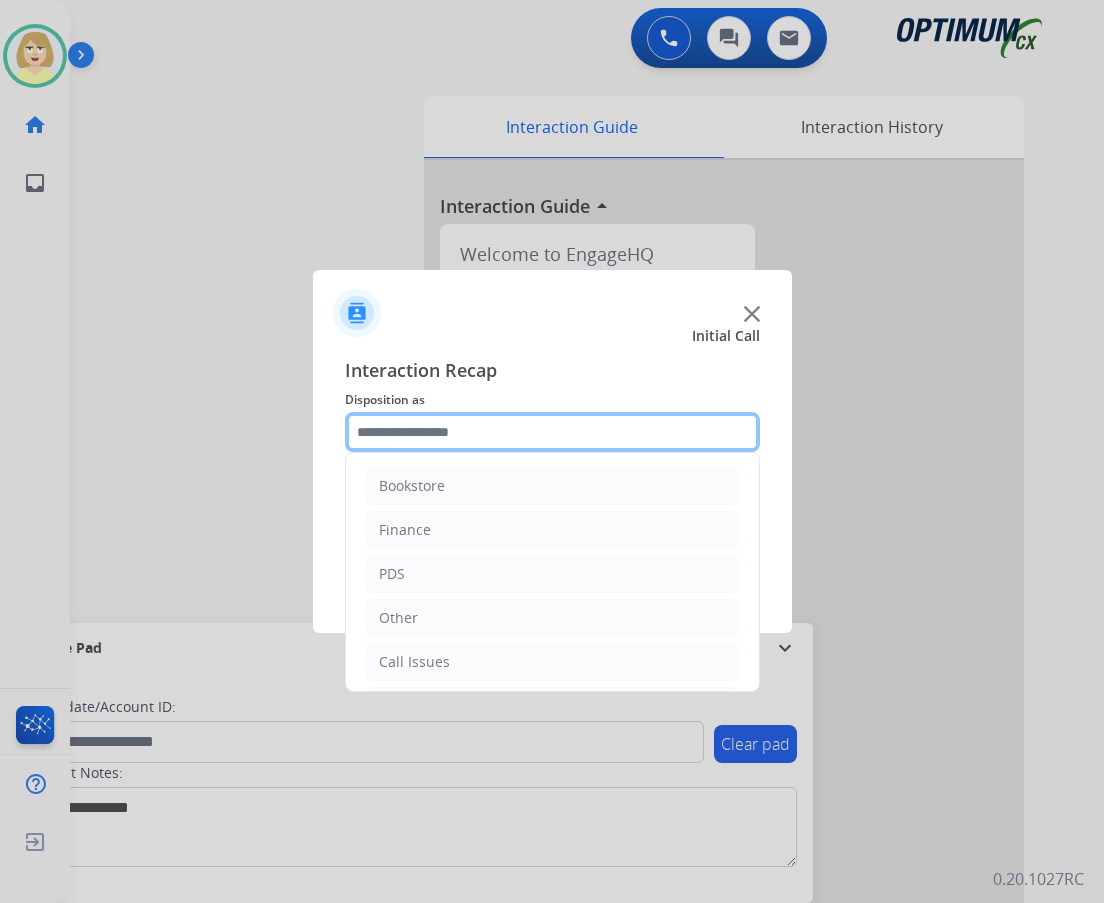 click 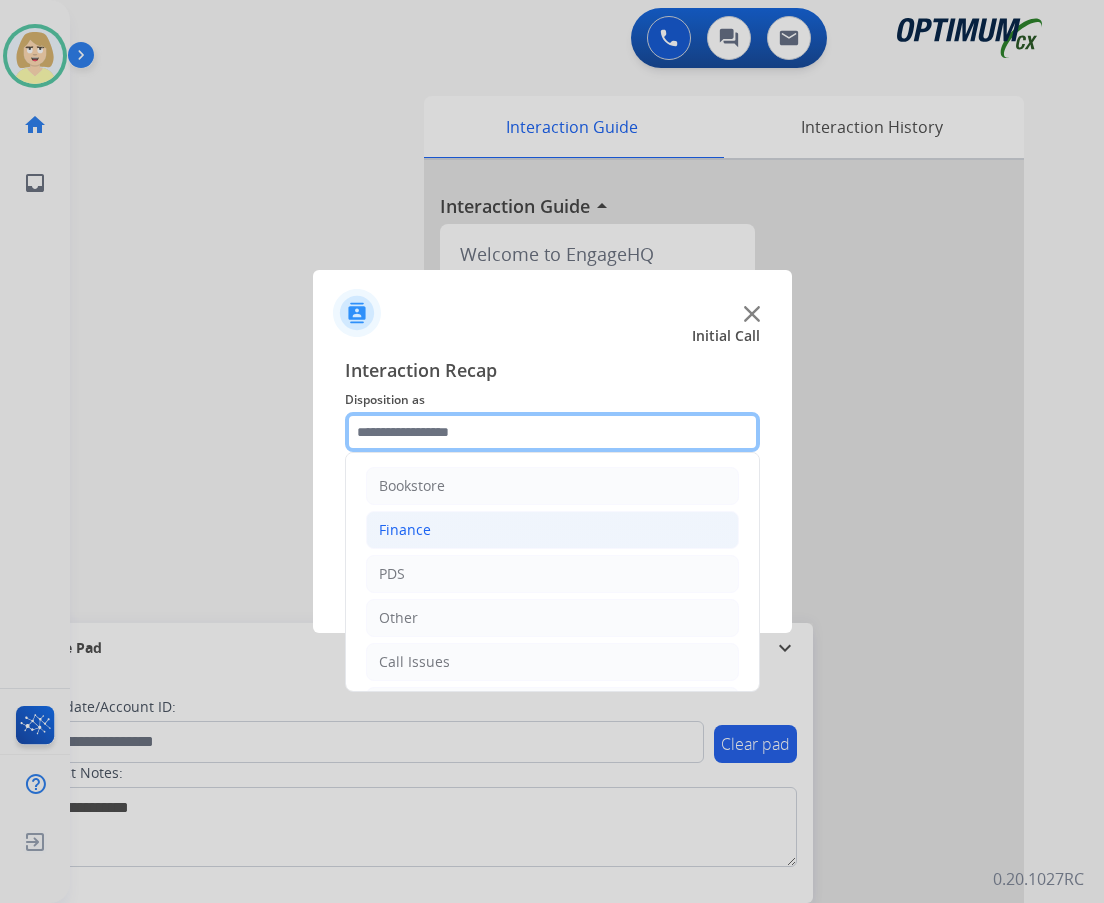 scroll, scrollTop: 136, scrollLeft: 0, axis: vertical 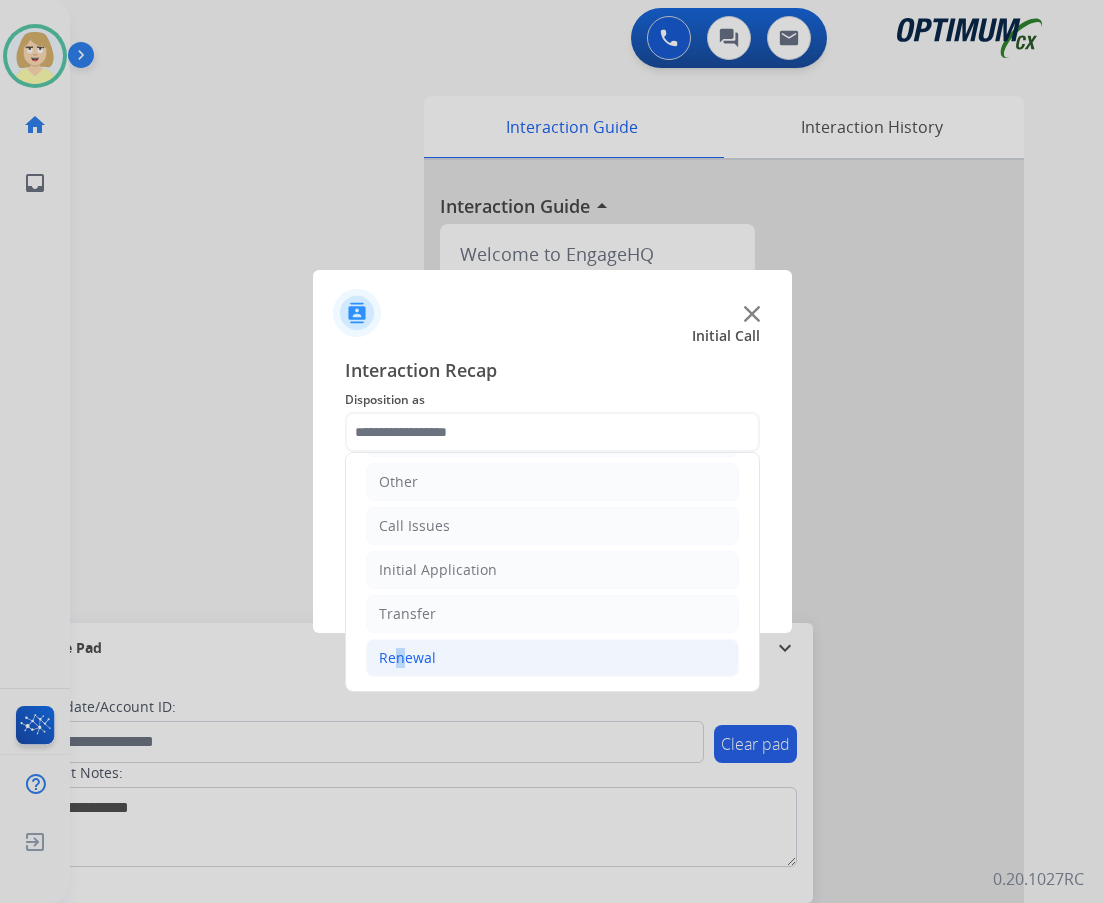 click on "Renewal" 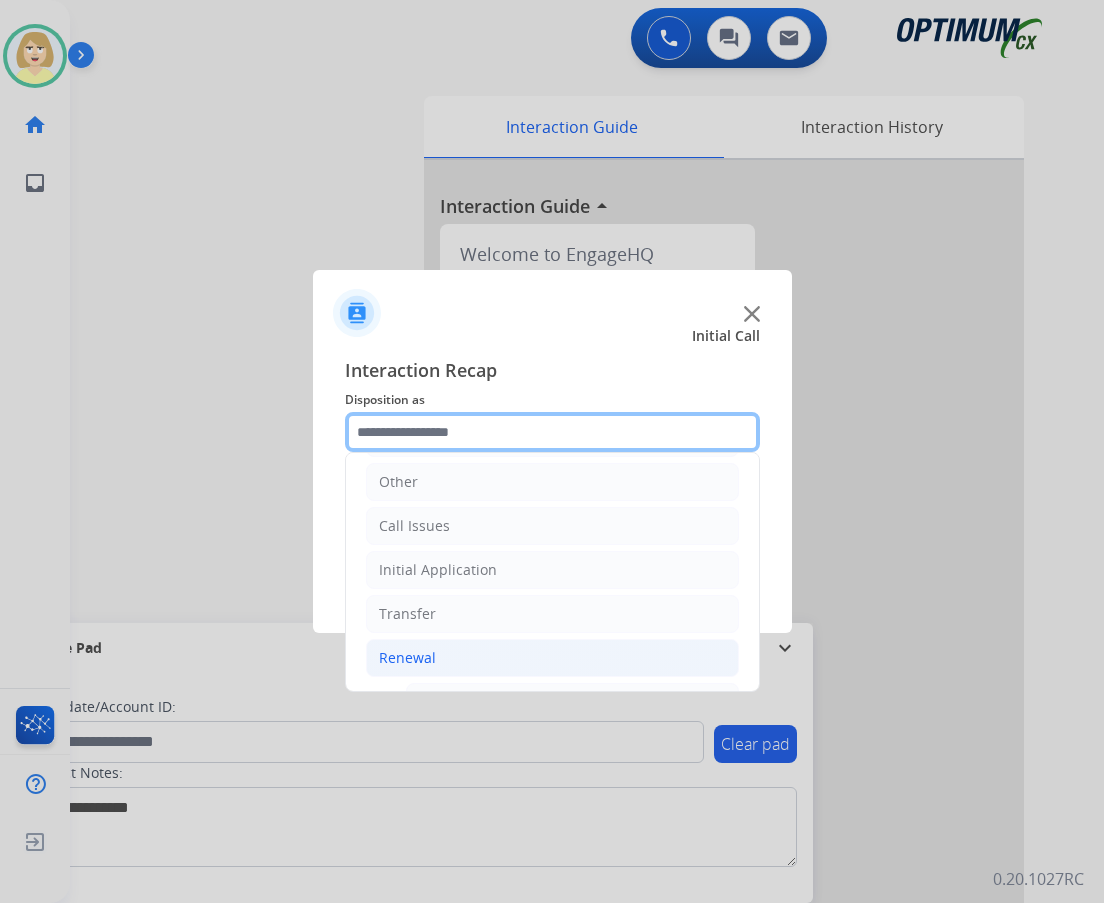 scroll, scrollTop: 436, scrollLeft: 0, axis: vertical 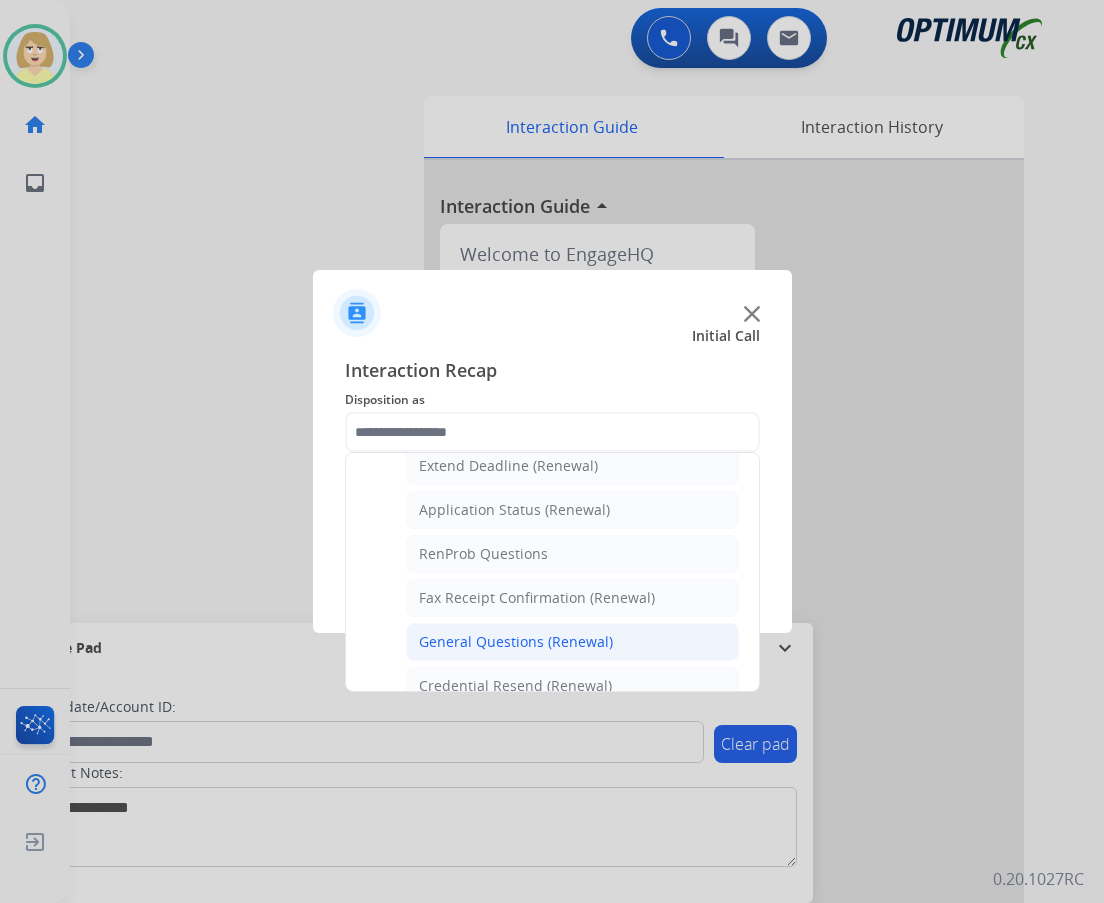 click on "General Questions (Renewal)" 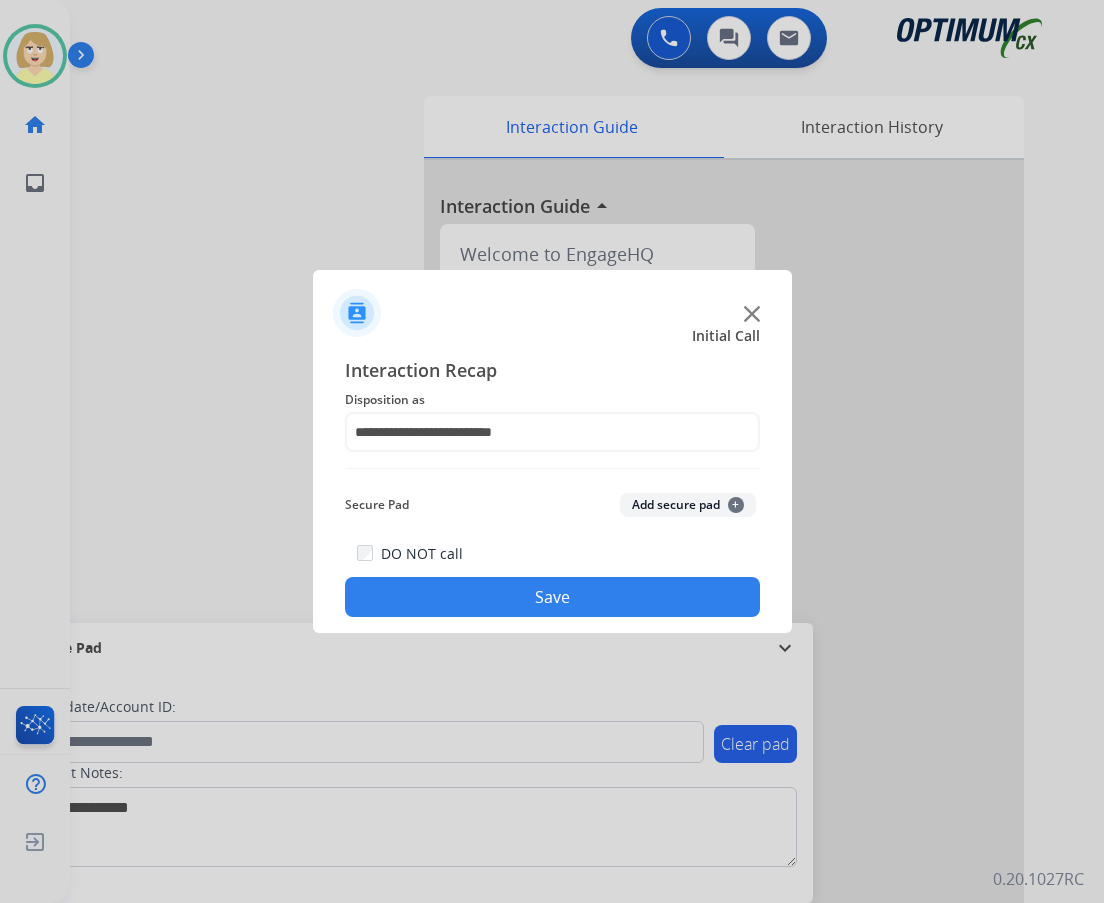 click on "Secure Pad  Add secure pad  +" 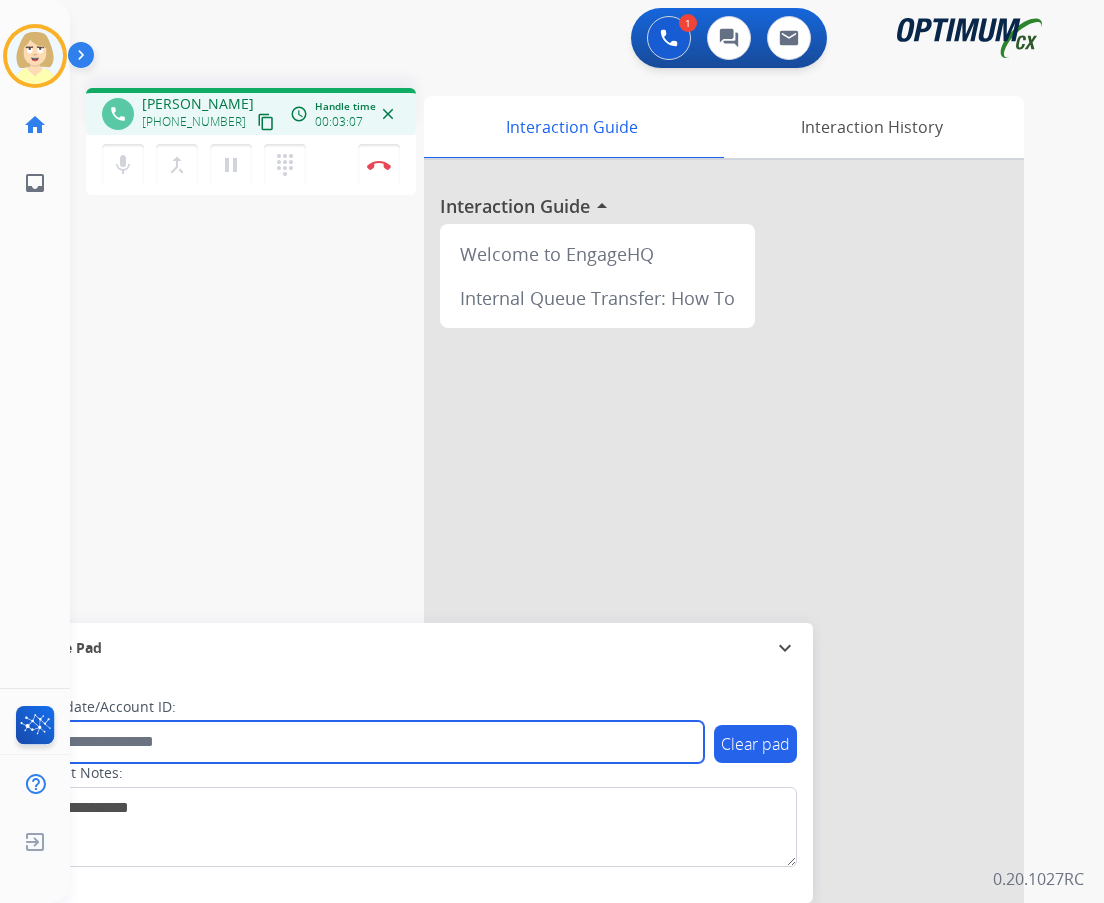 click at bounding box center (365, 742) 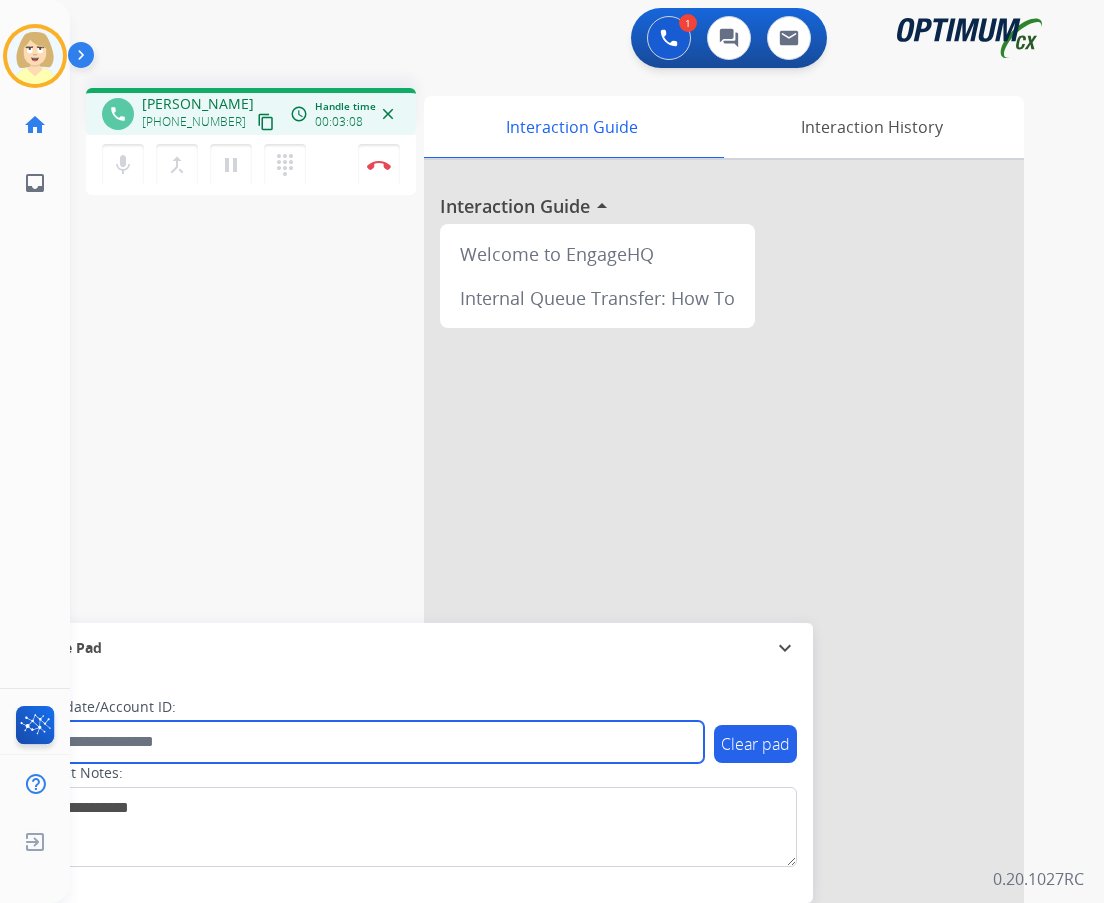 paste on "*******" 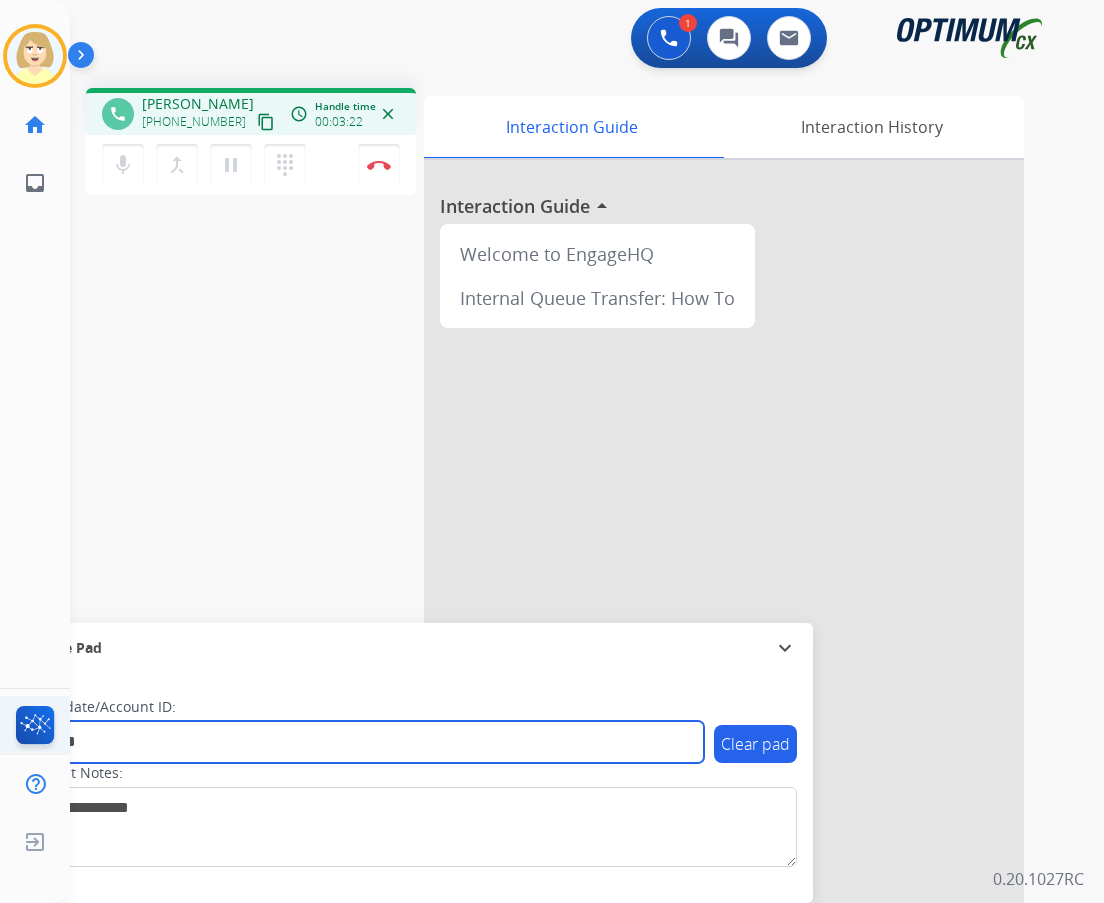 type on "*******" 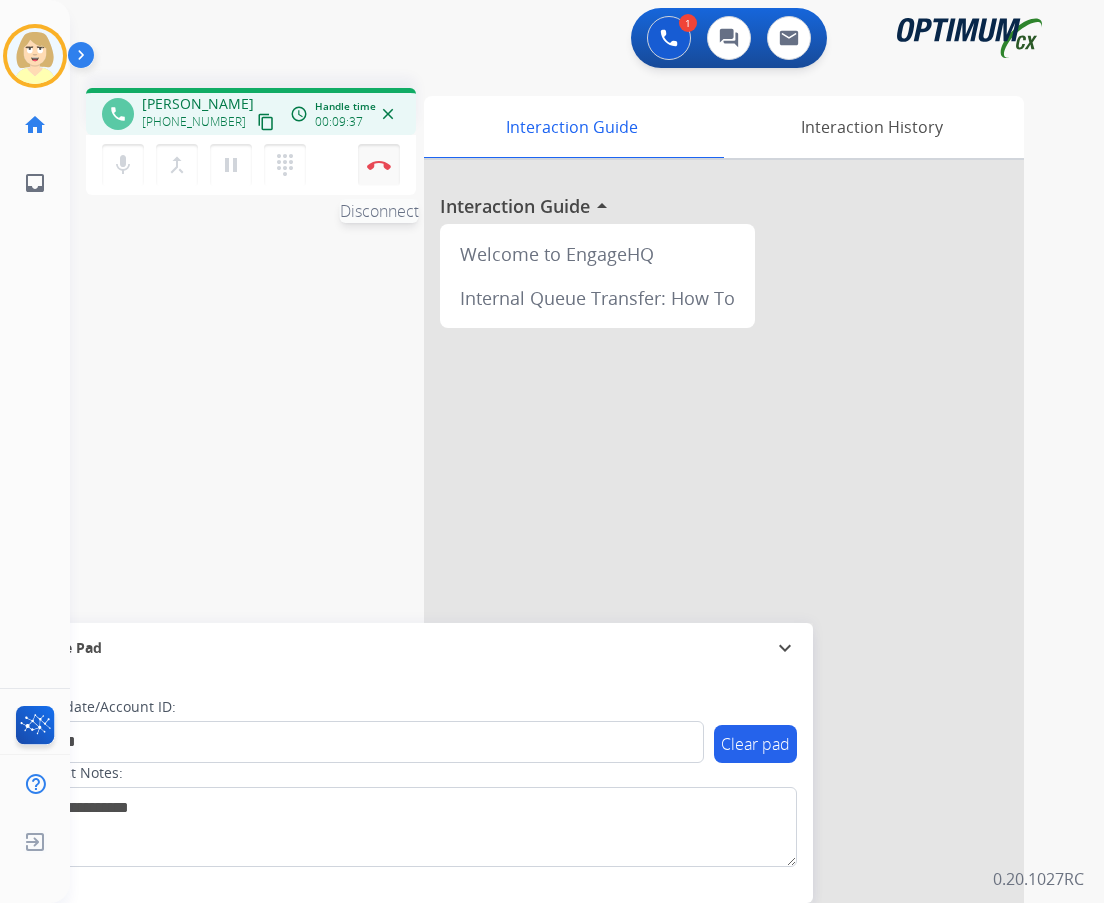 click on "Disconnect" at bounding box center [379, 165] 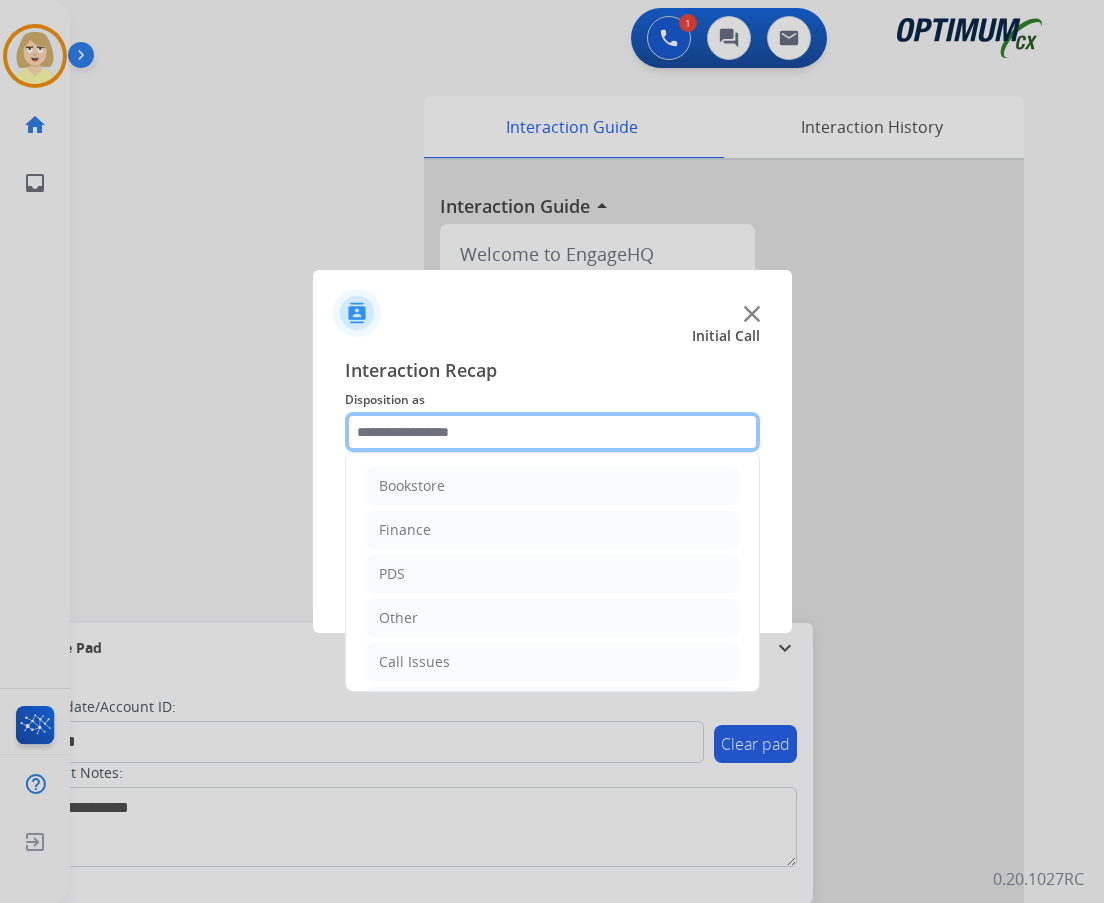 click 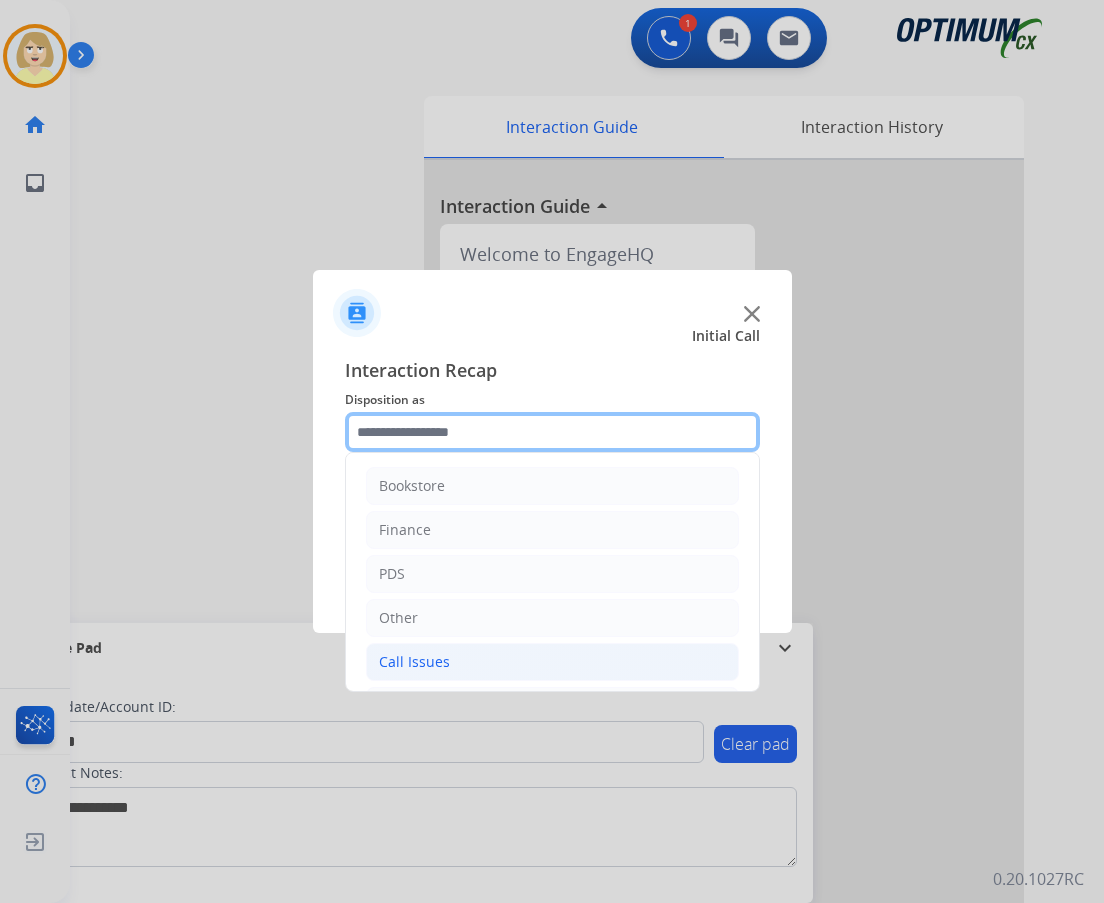 scroll, scrollTop: 136, scrollLeft: 0, axis: vertical 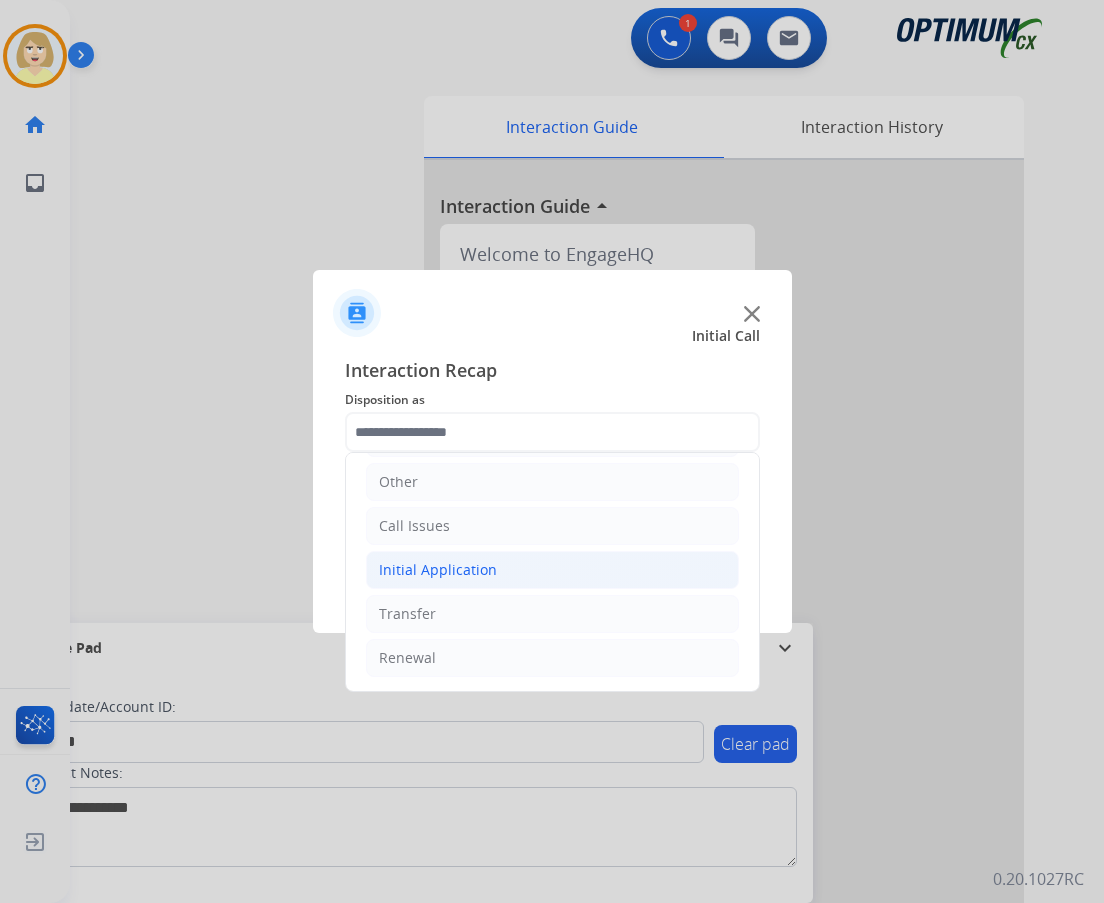 click on "Initial Application" 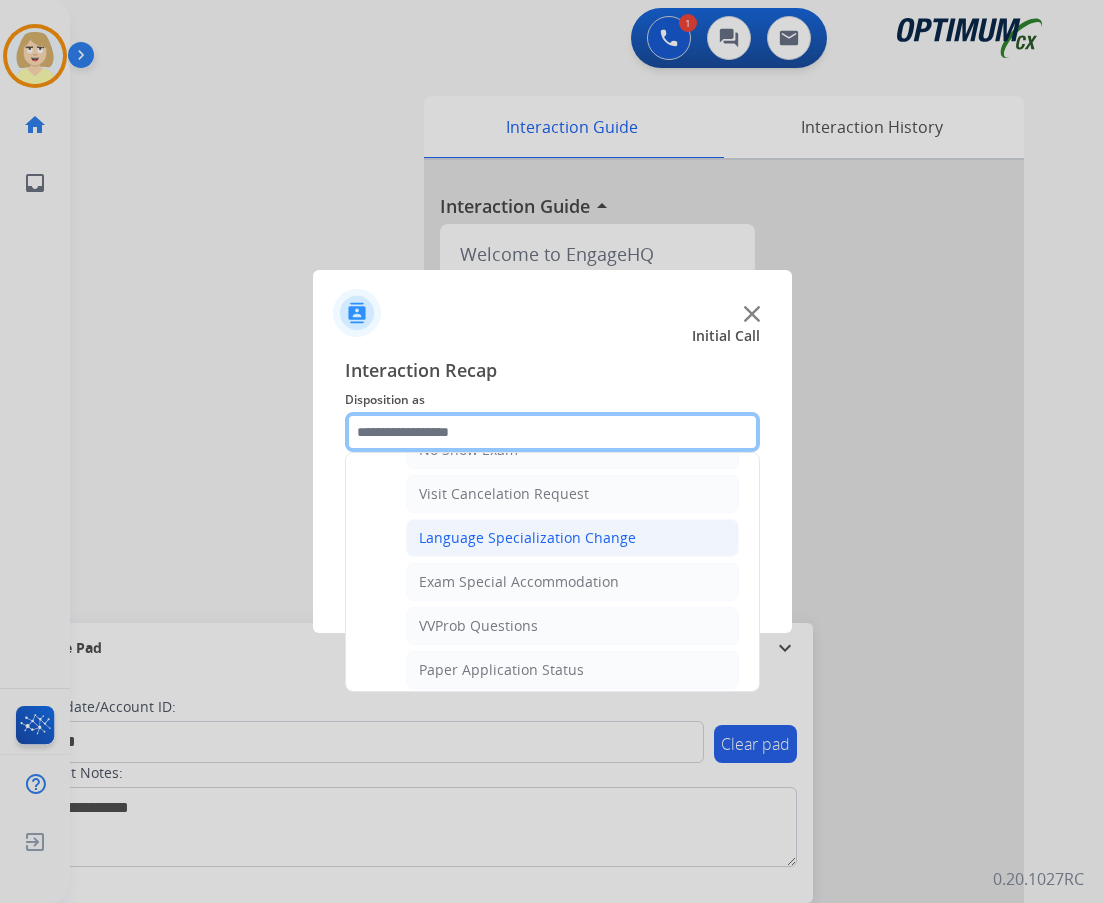 scroll, scrollTop: 1212, scrollLeft: 0, axis: vertical 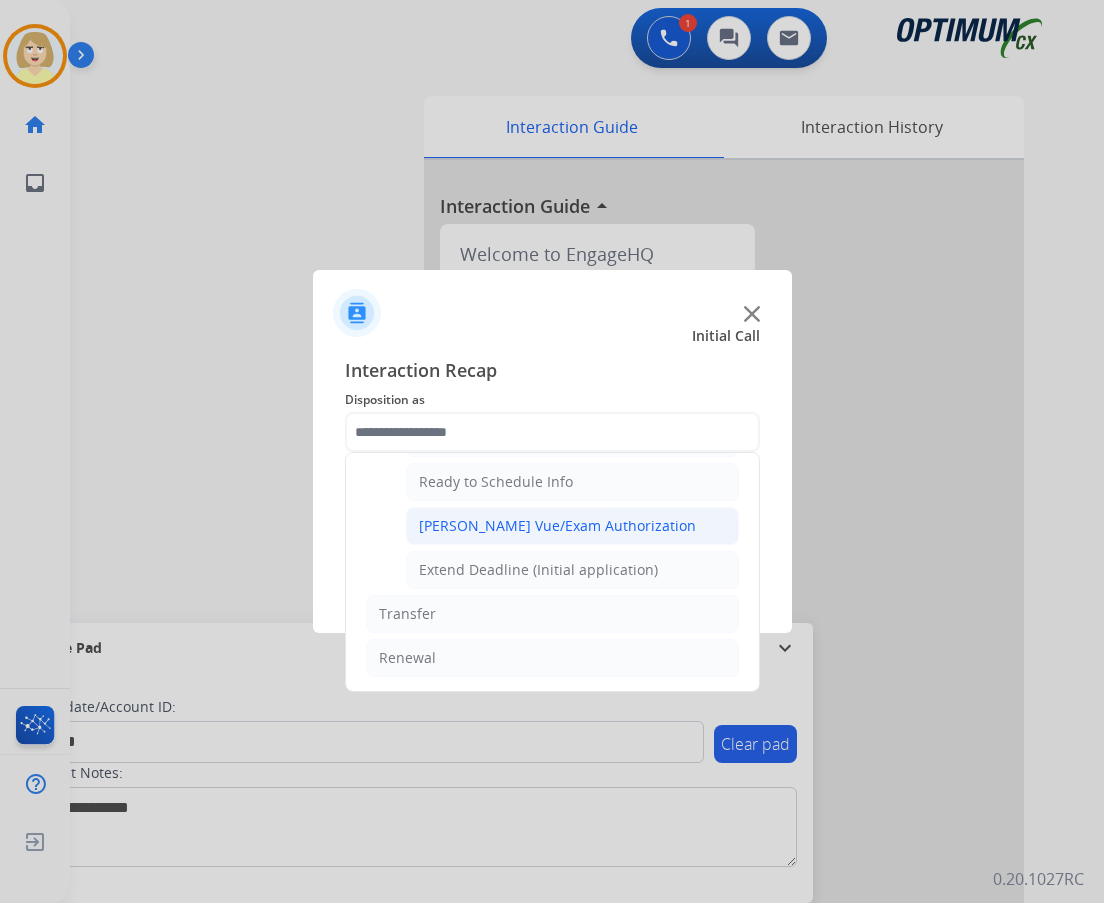 click on "[PERSON_NAME] Vue/Exam Authorization" 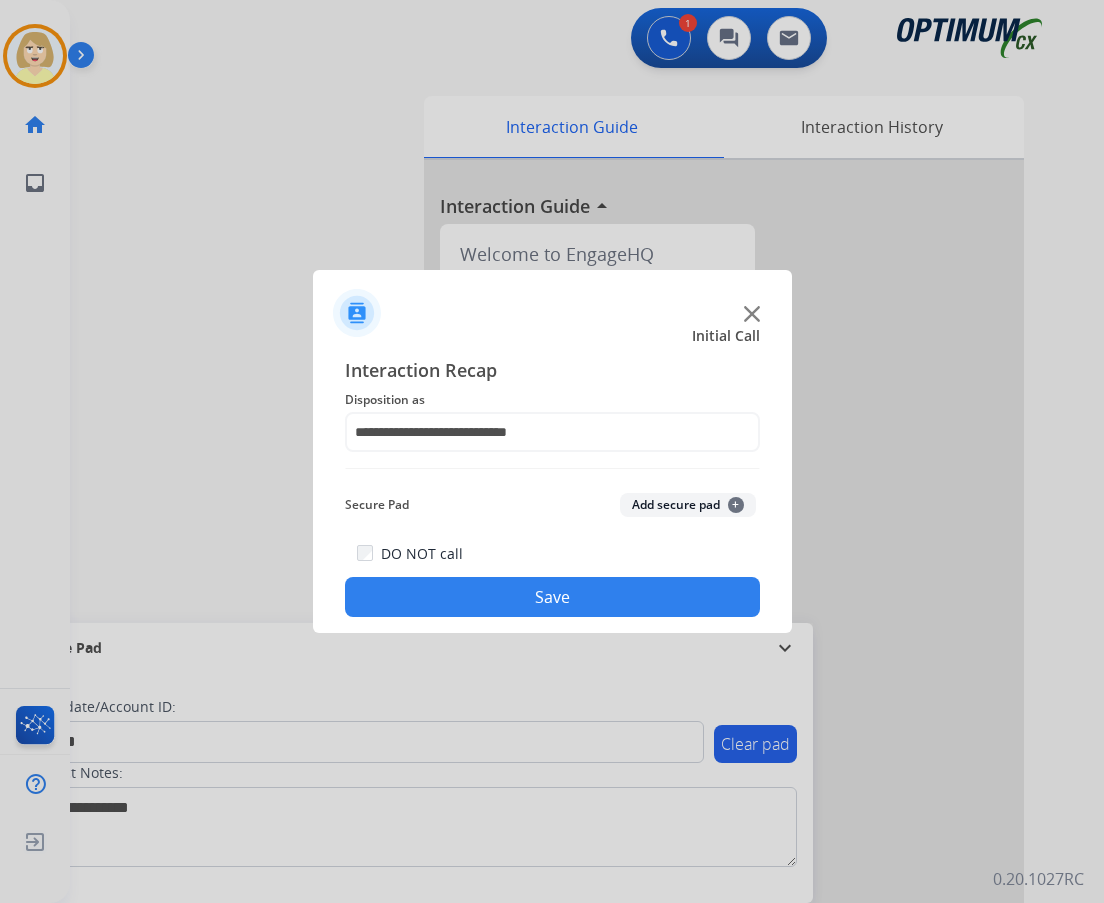 click on "Add secure pad  +" 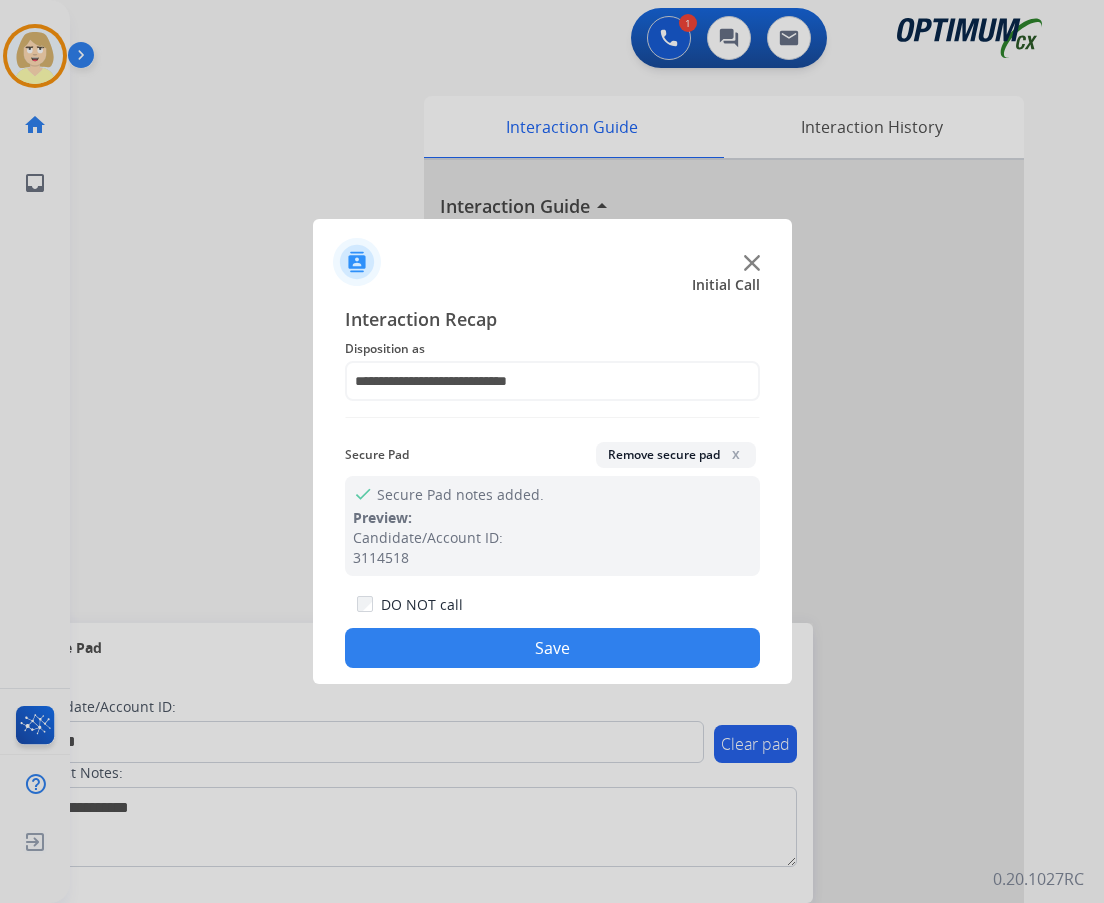 click on "Save" 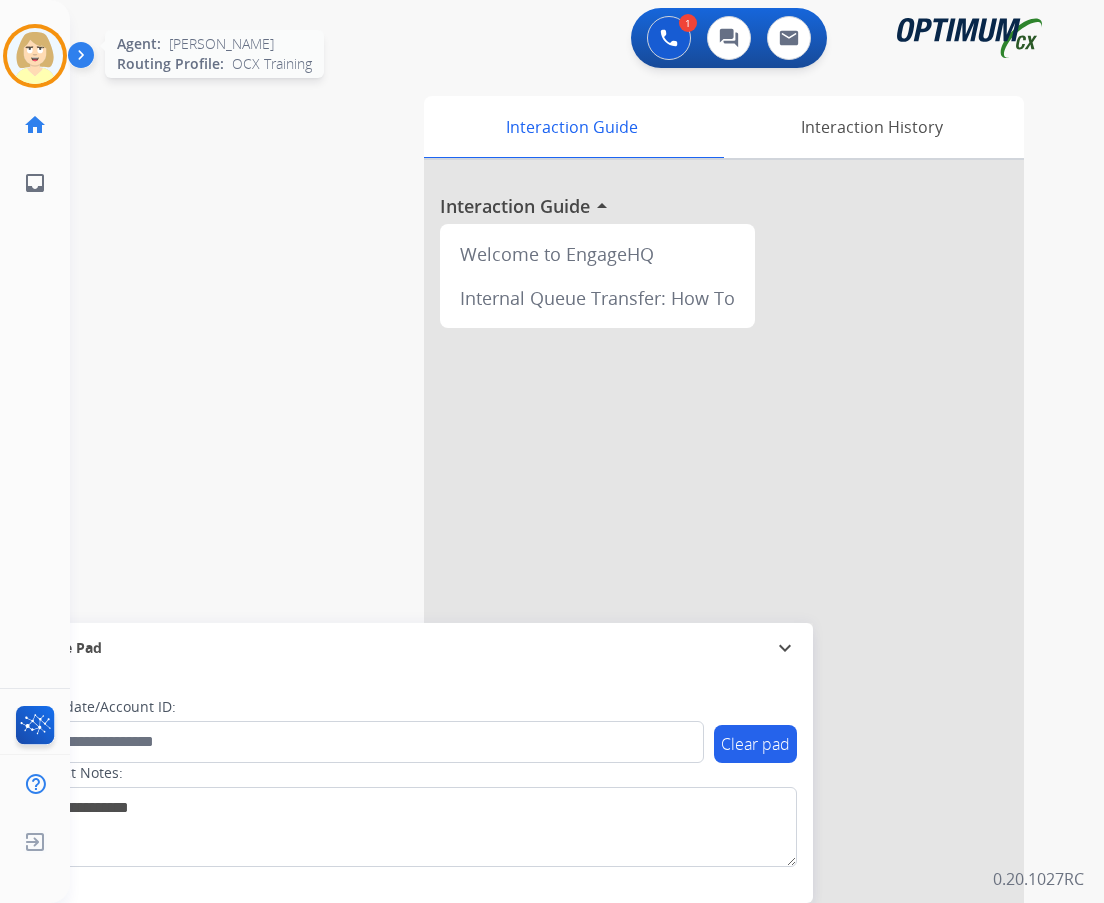 click at bounding box center [35, 56] 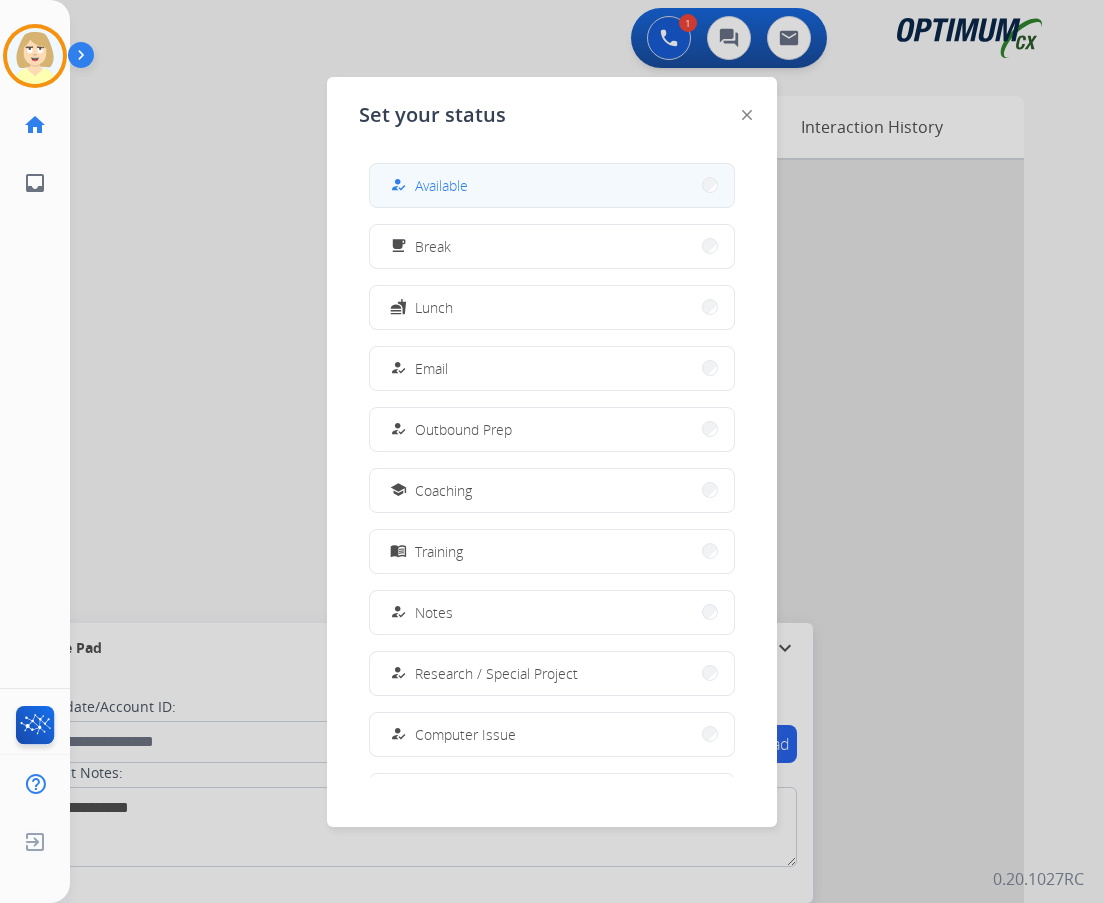click on "Available" at bounding box center [441, 185] 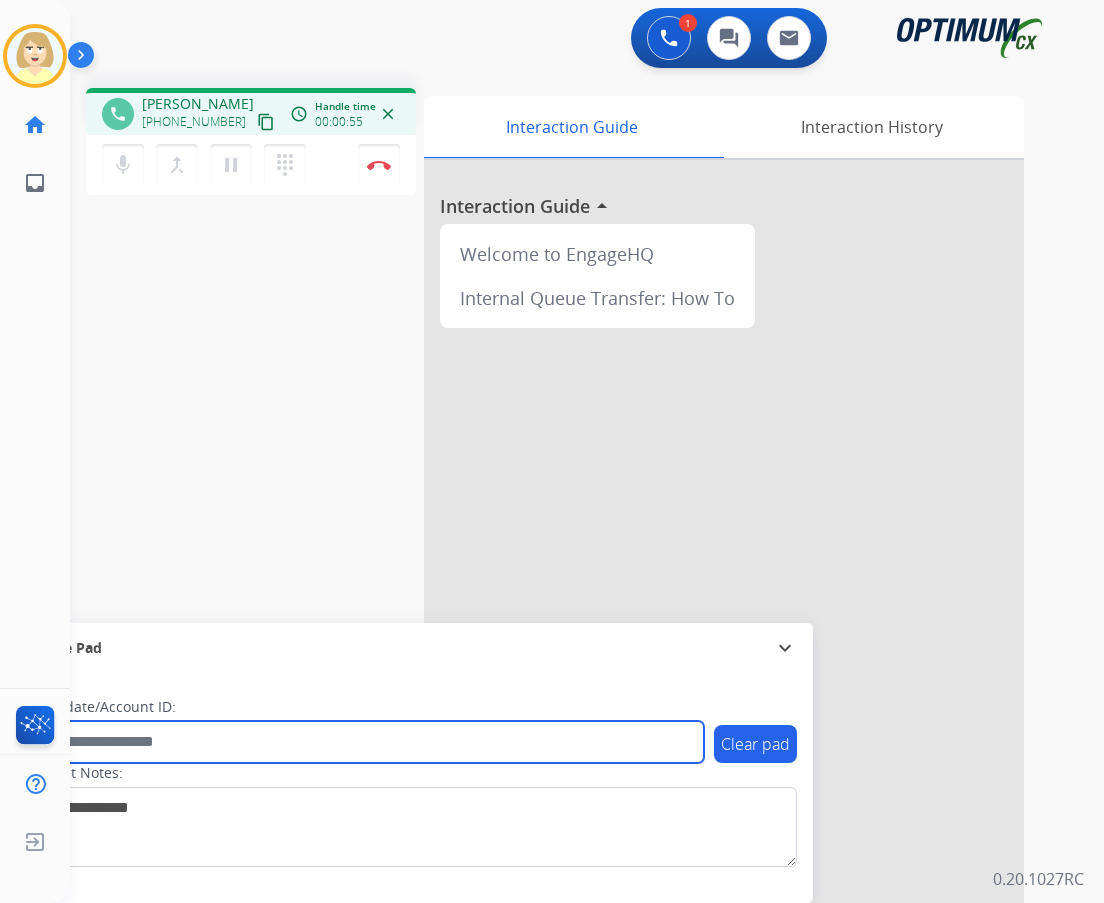 click at bounding box center (365, 742) 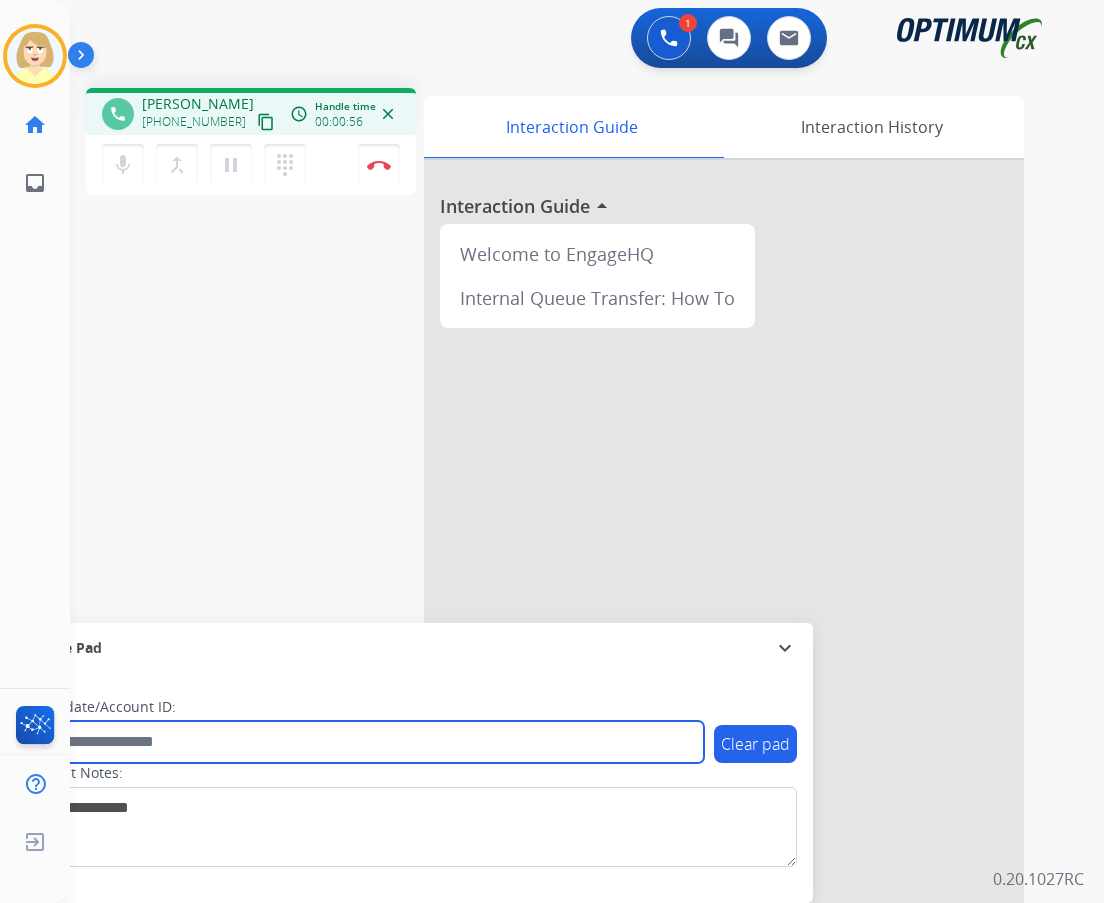 paste on "*******" 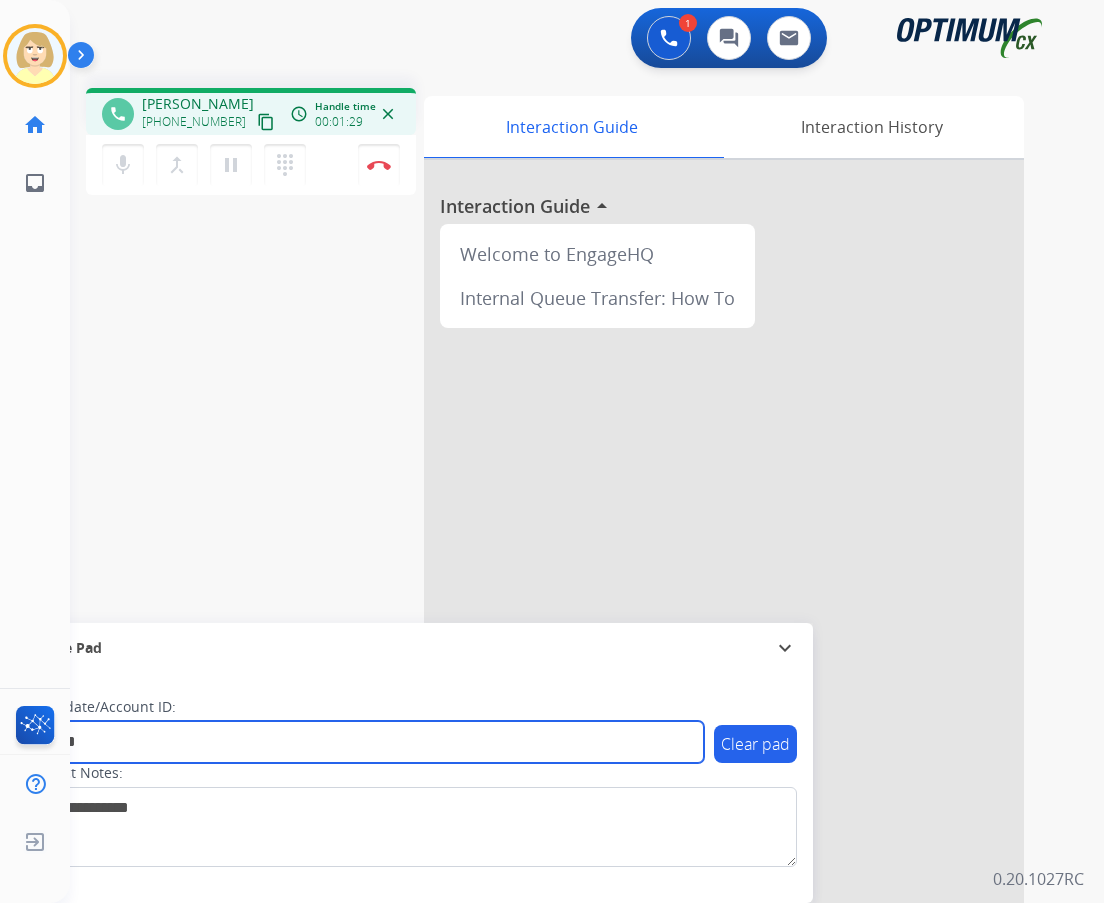 type on "*******" 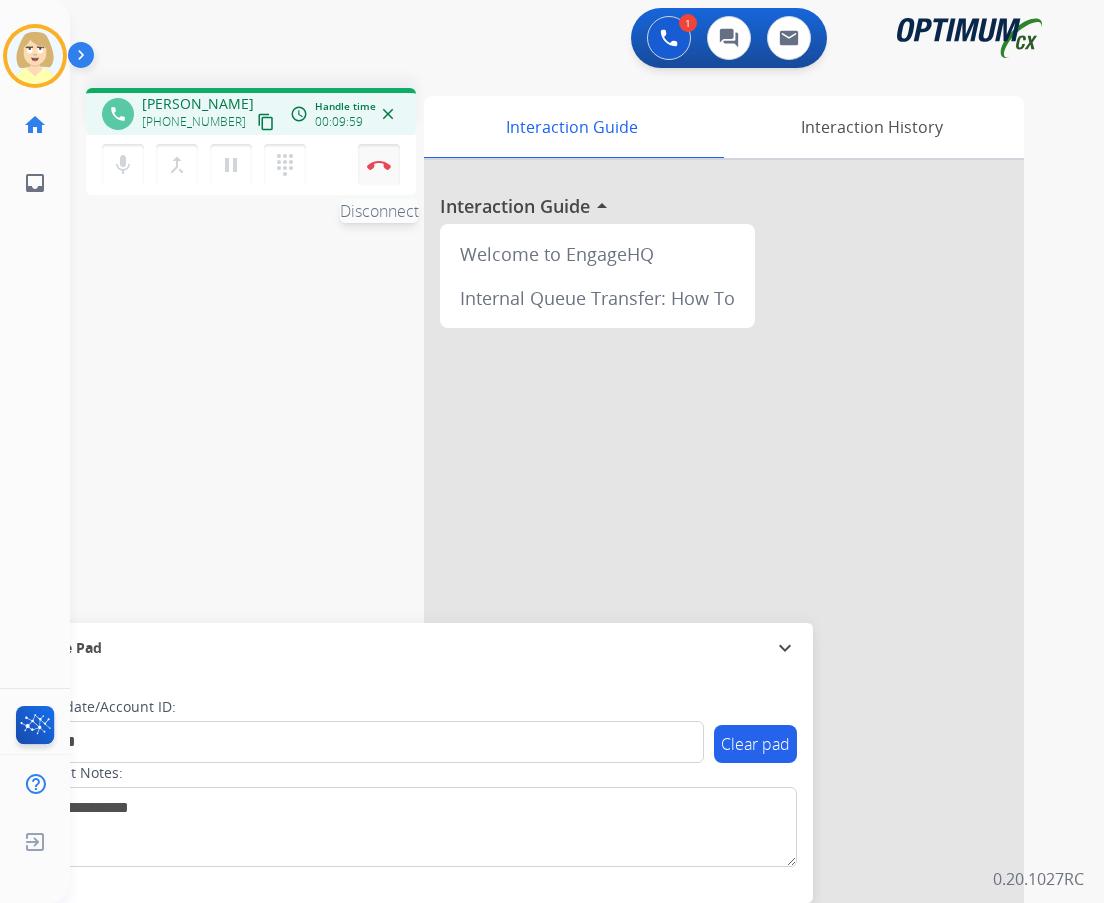 click at bounding box center (379, 165) 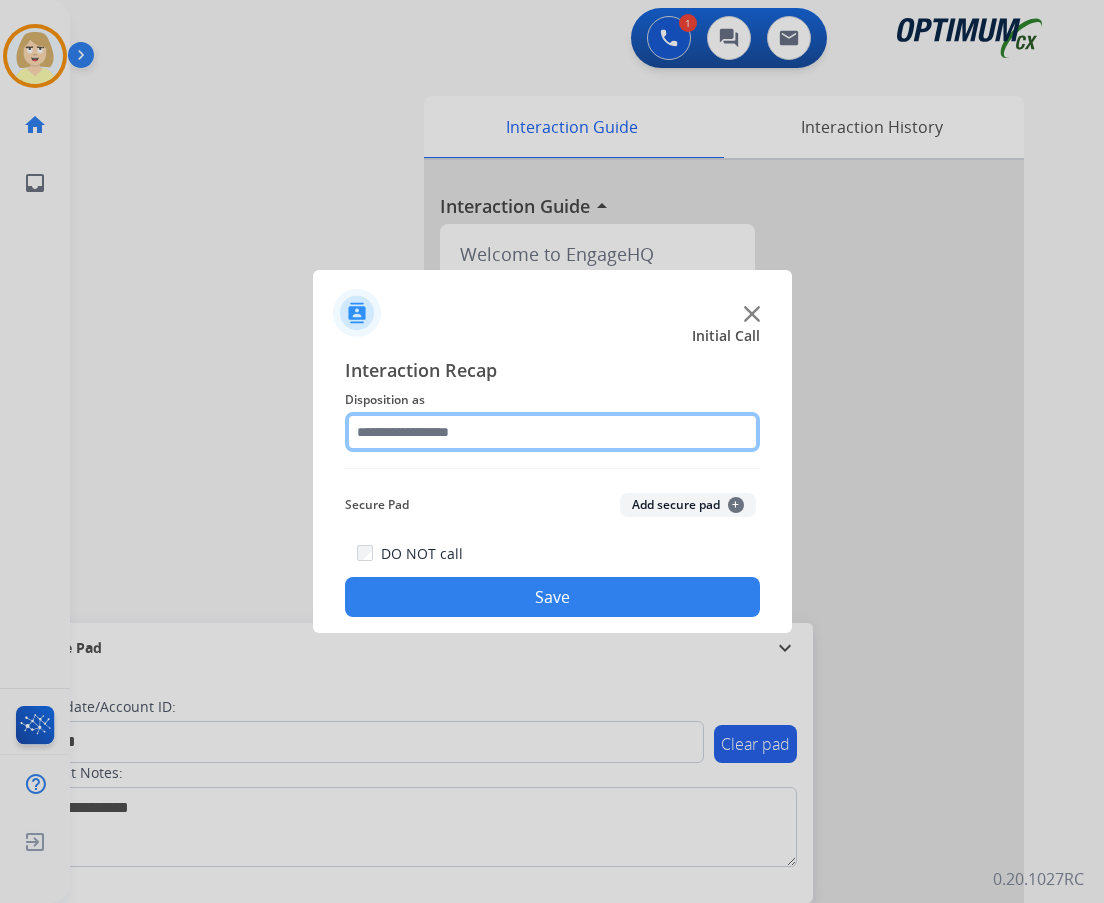 click 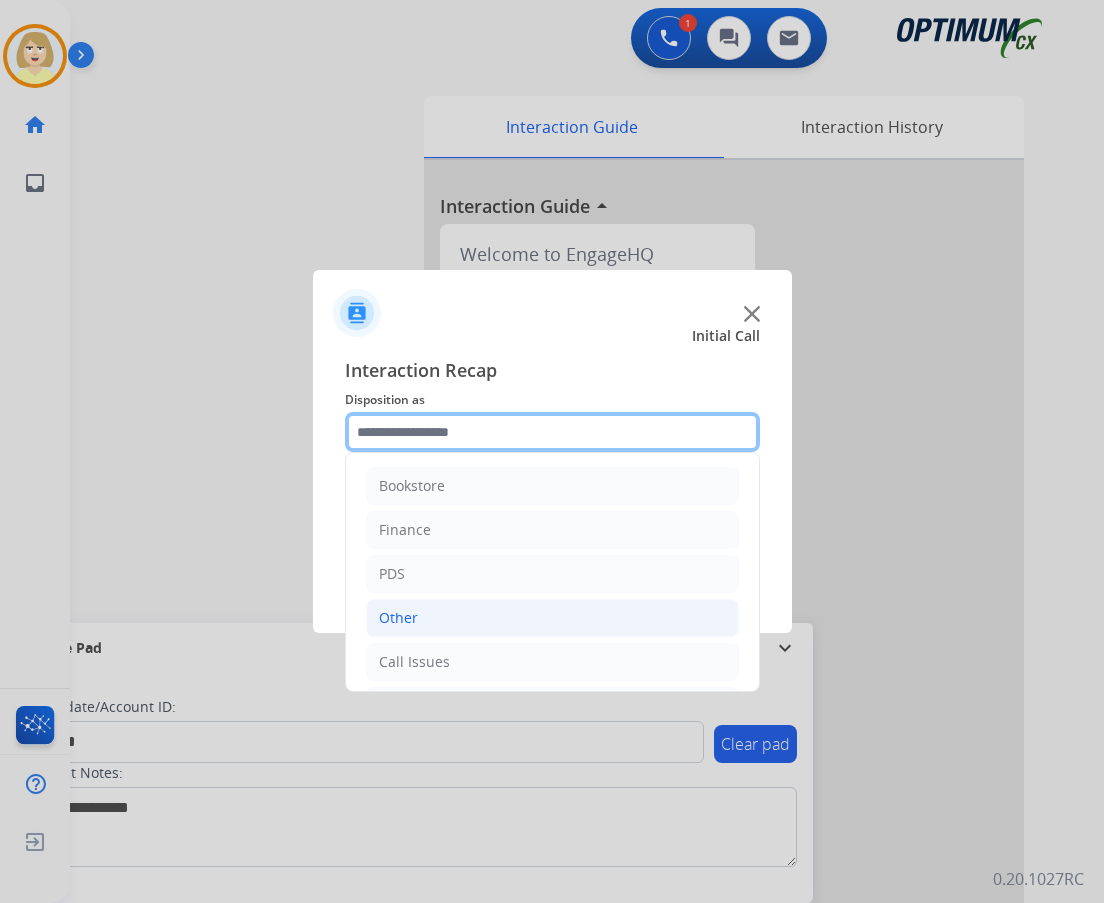 scroll, scrollTop: 136, scrollLeft: 0, axis: vertical 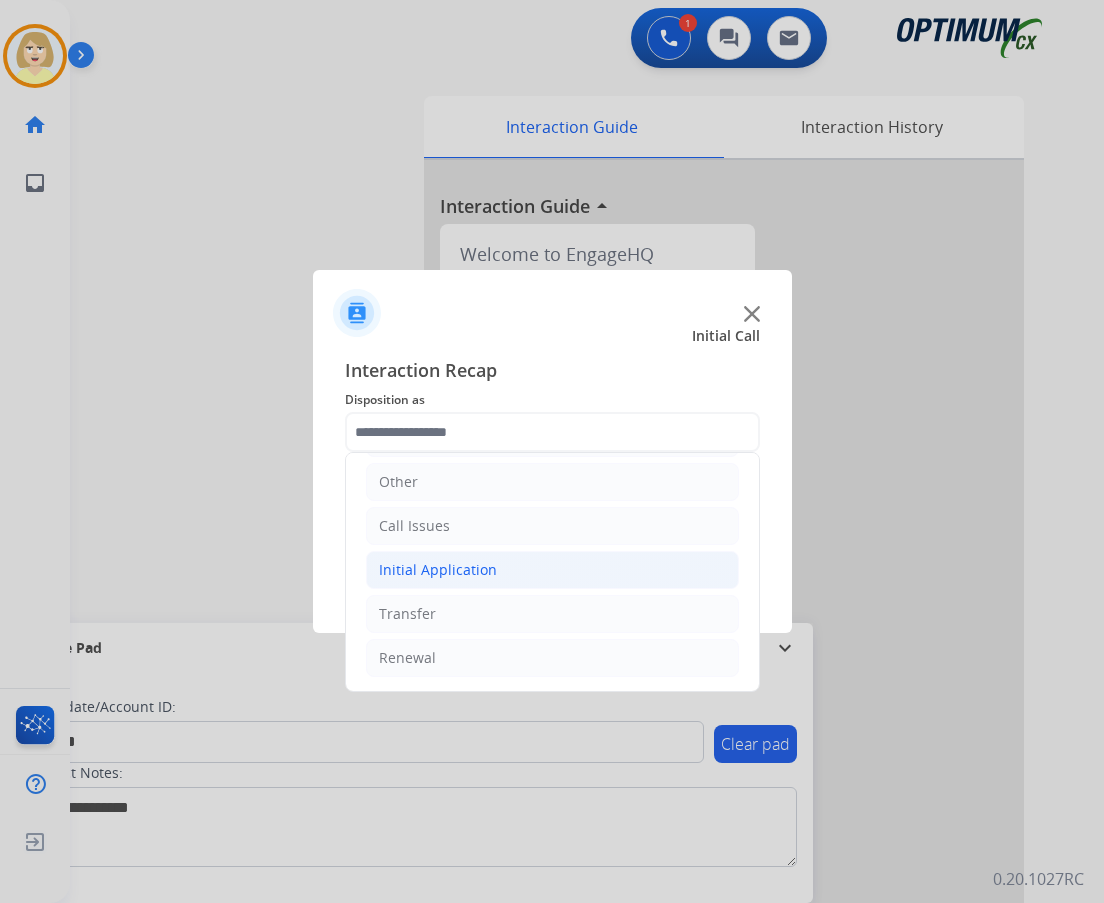 click on "Initial Application" 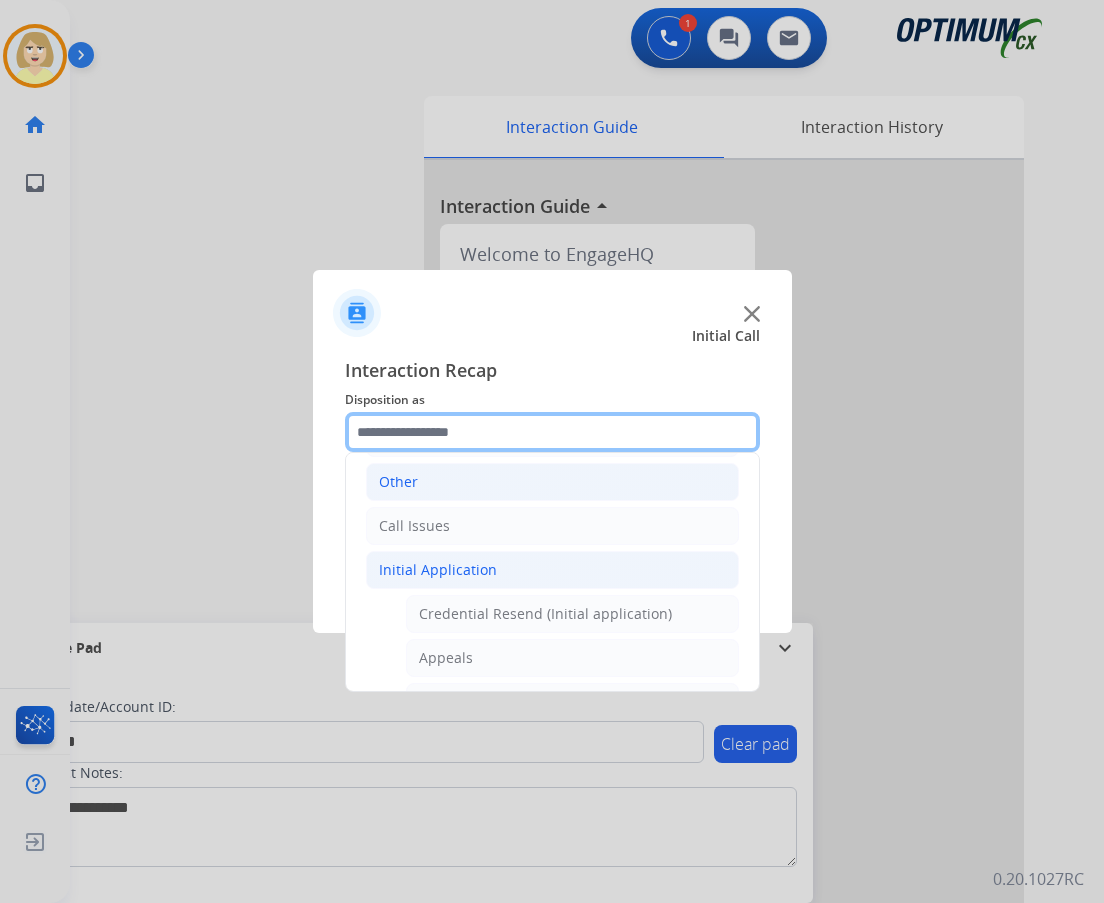 scroll, scrollTop: 436, scrollLeft: 0, axis: vertical 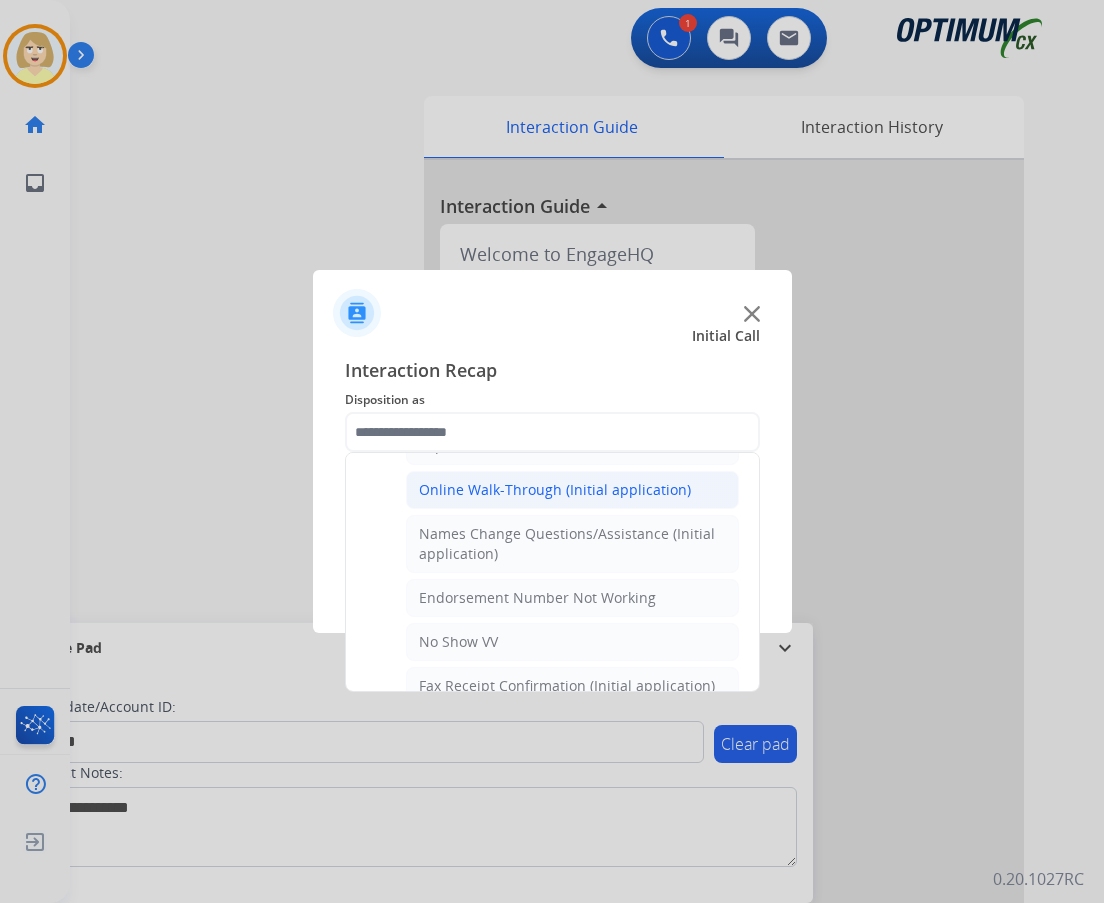 click on "Online Walk-Through (Initial application)" 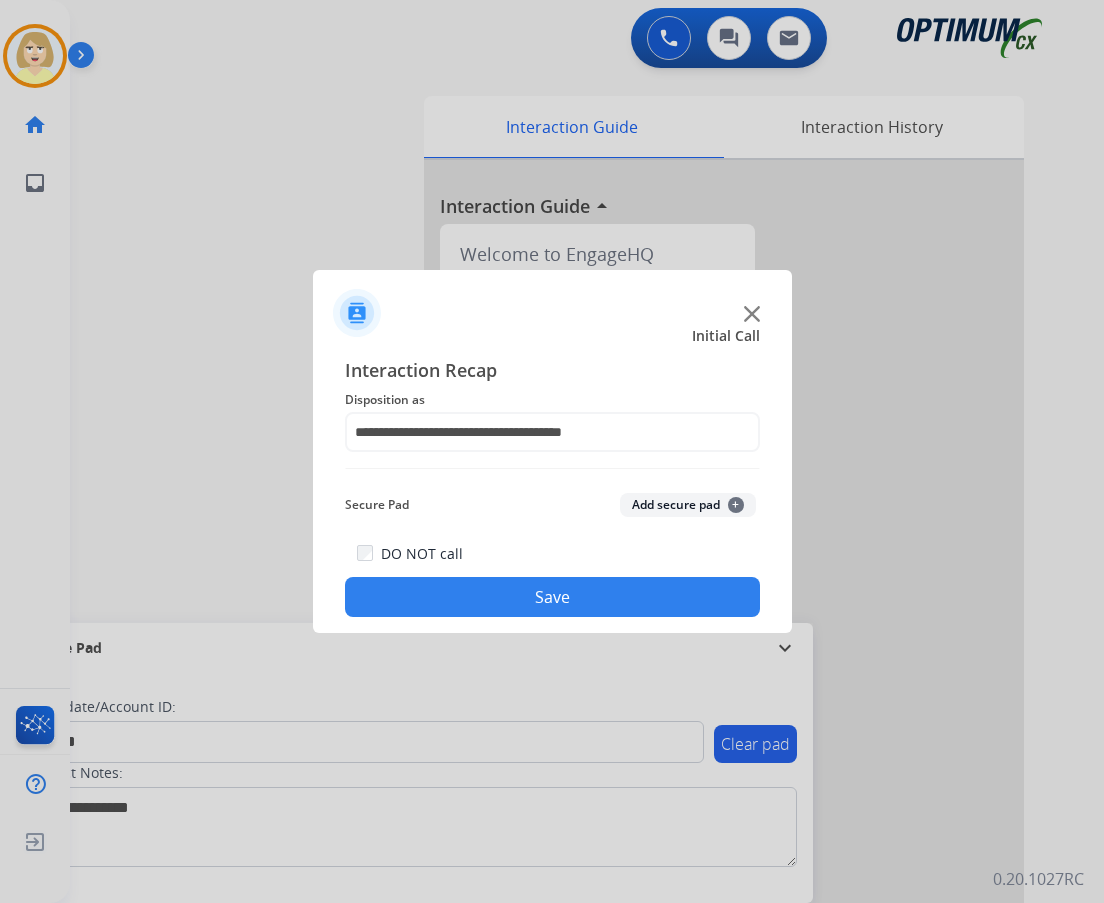 drag, startPoint x: 686, startPoint y: 507, endPoint x: 673, endPoint y: 511, distance: 13.601471 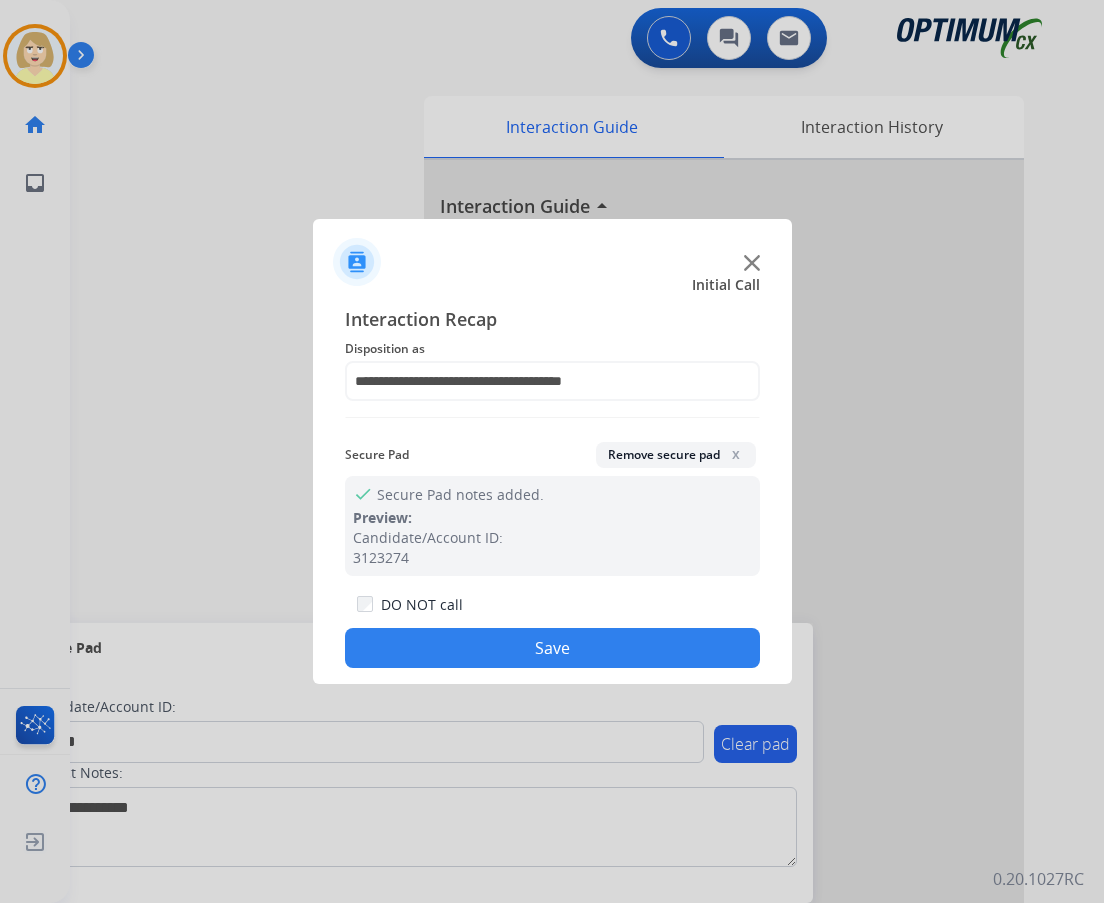 click on "Save" 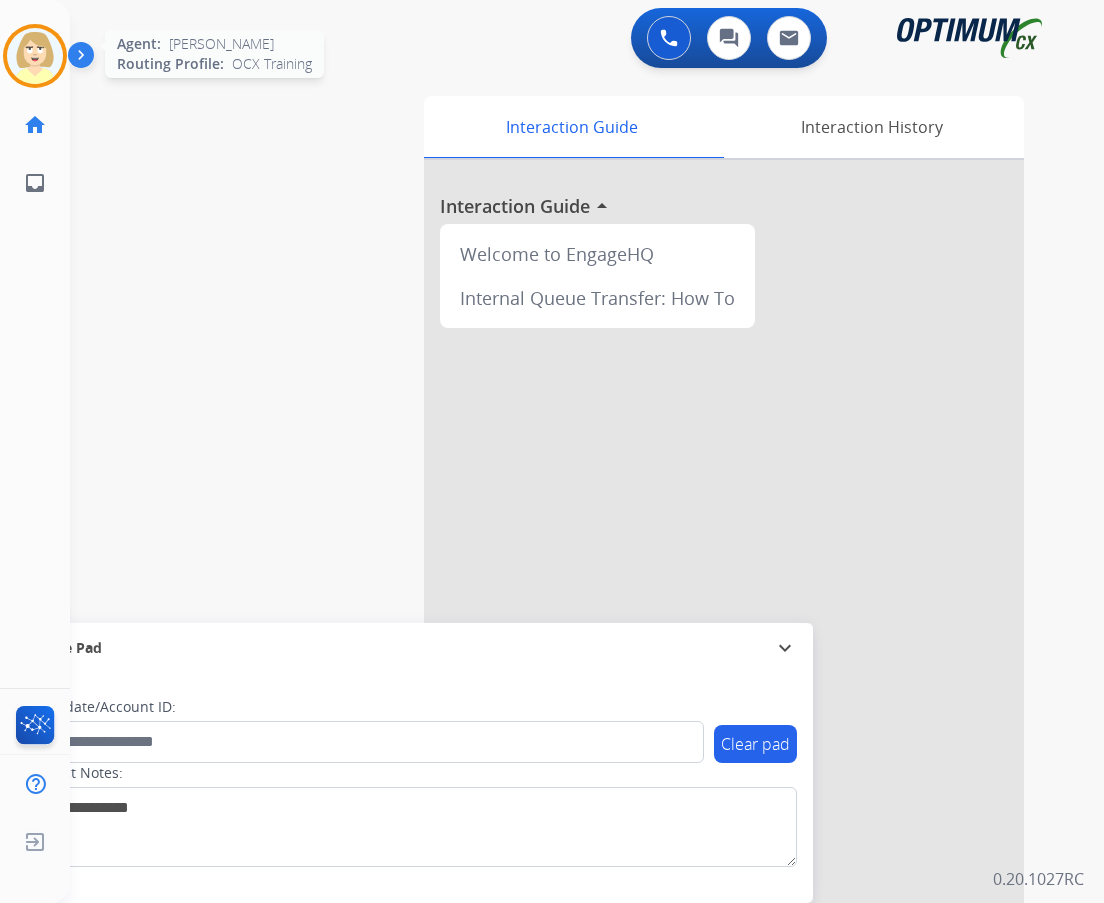 click at bounding box center [35, 56] 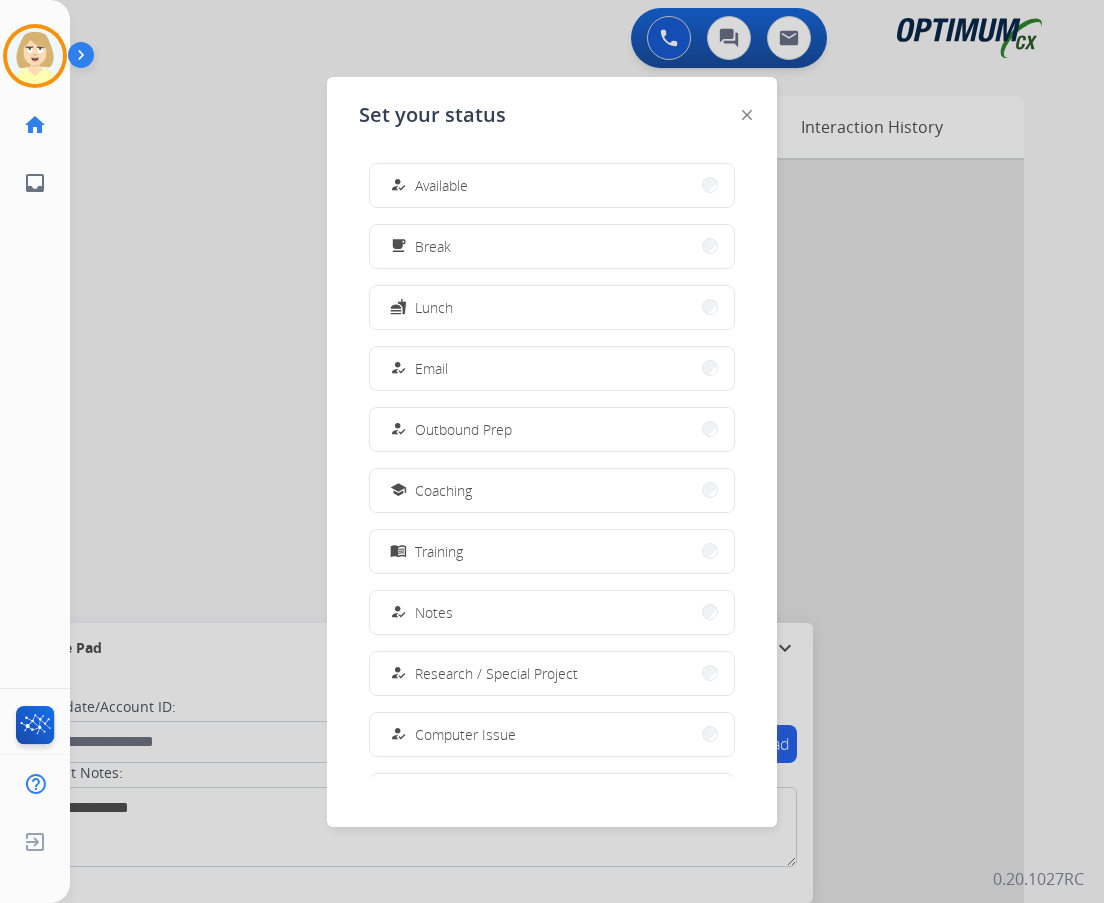 click on "Available" at bounding box center (441, 185) 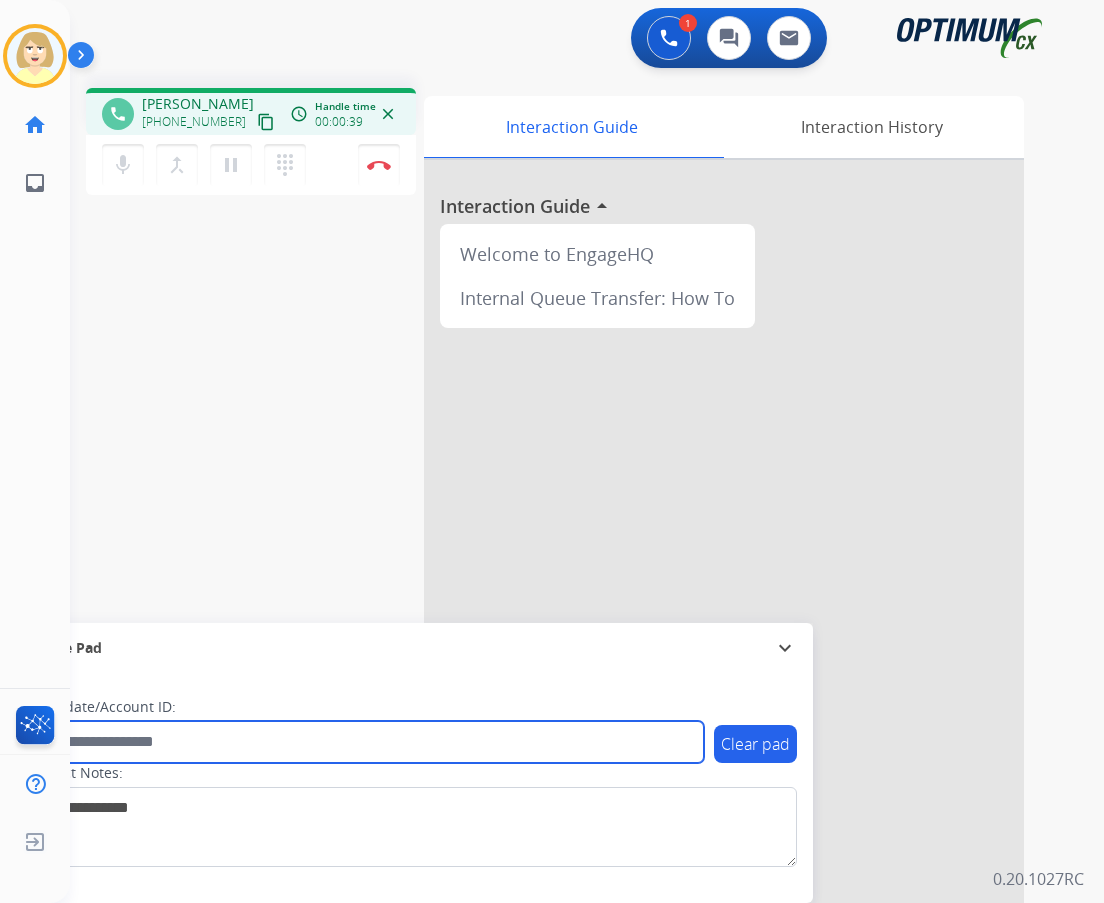 click at bounding box center (365, 742) 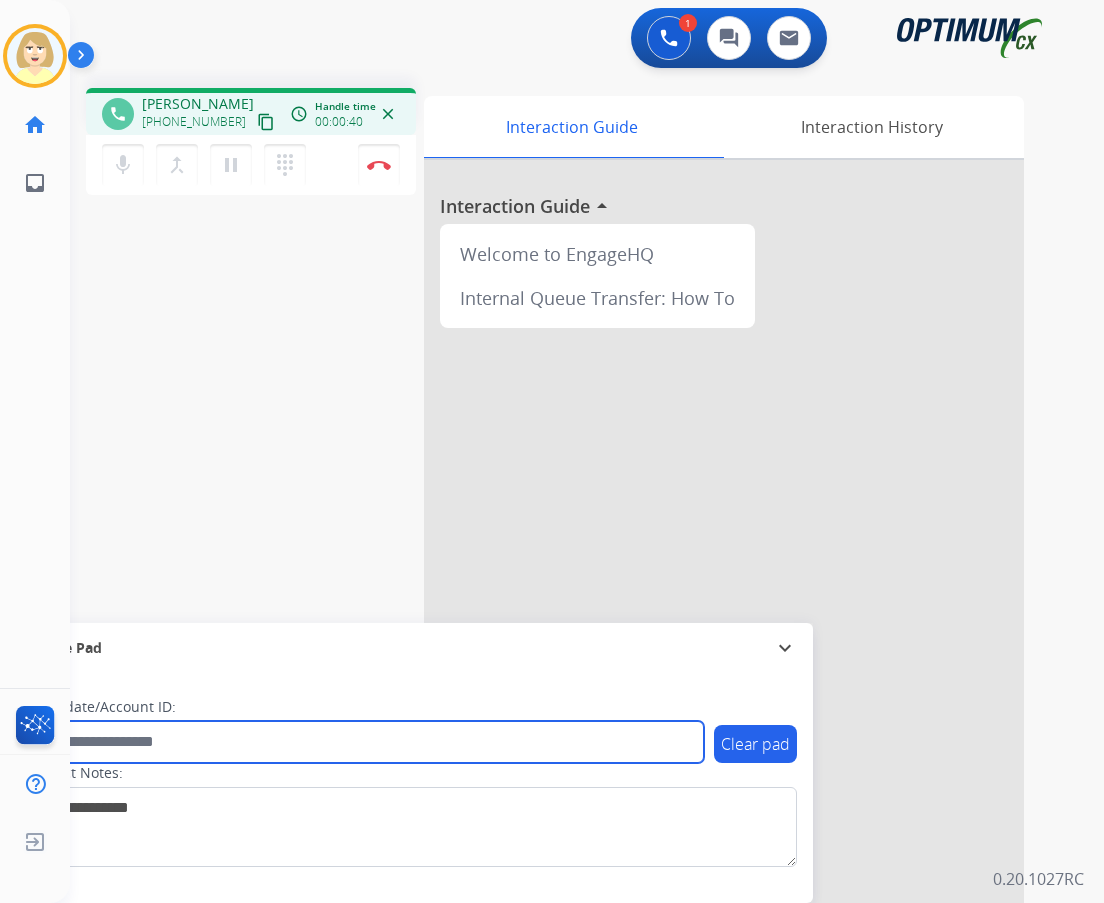 paste on "*******" 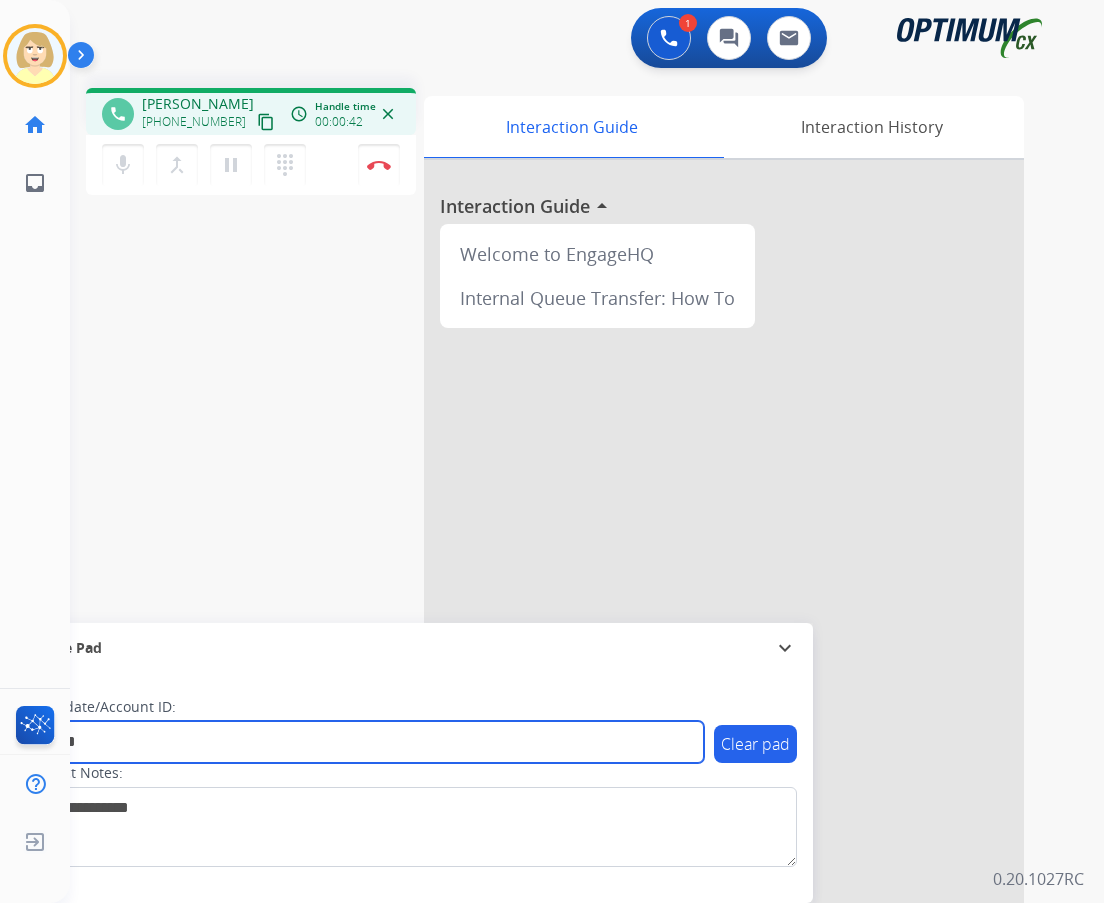 type on "*******" 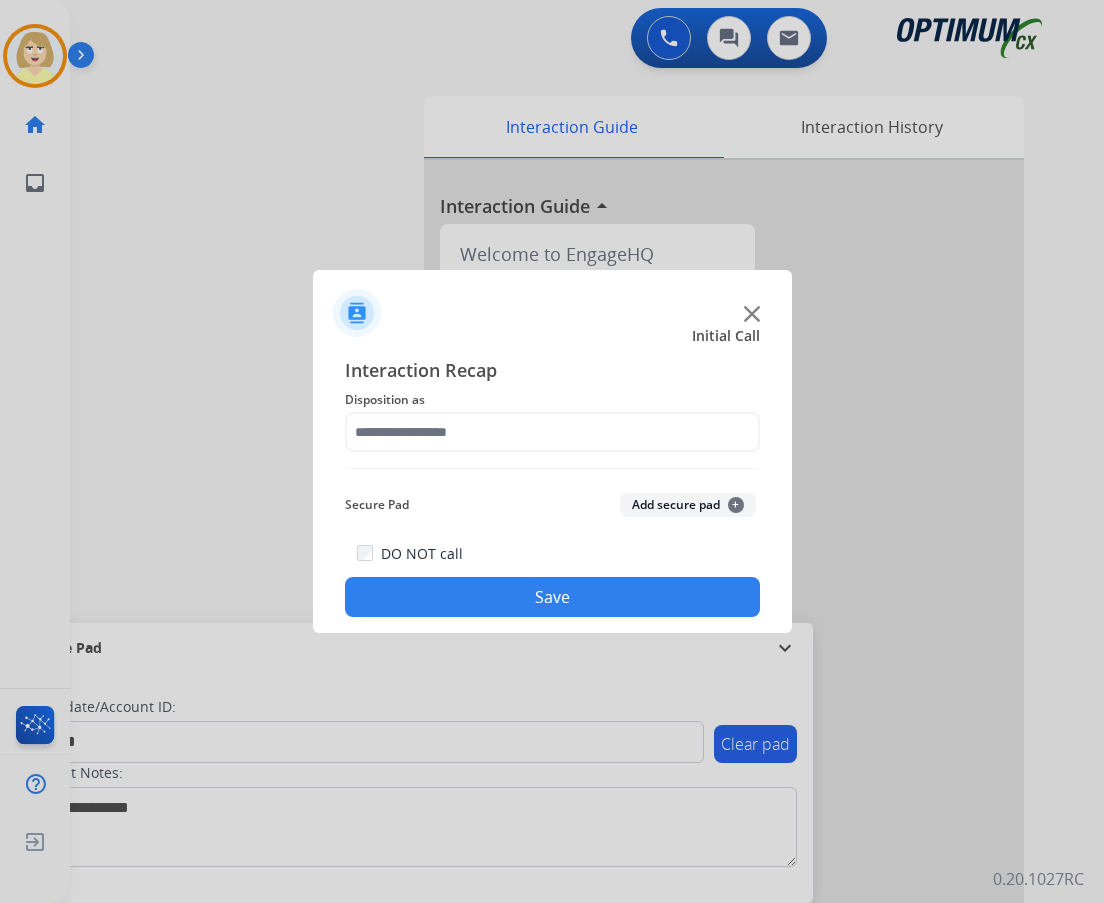 click on "Secure Pad  Add secure pad  +" 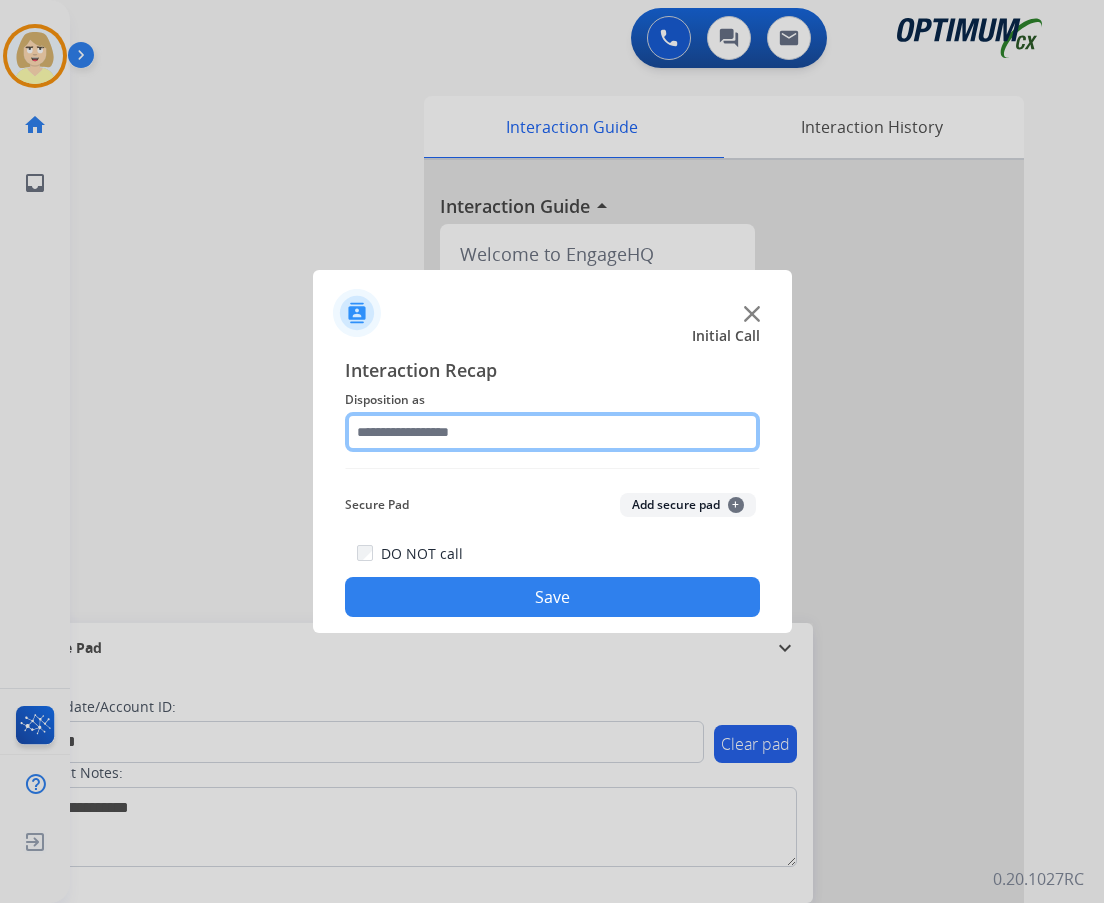 click 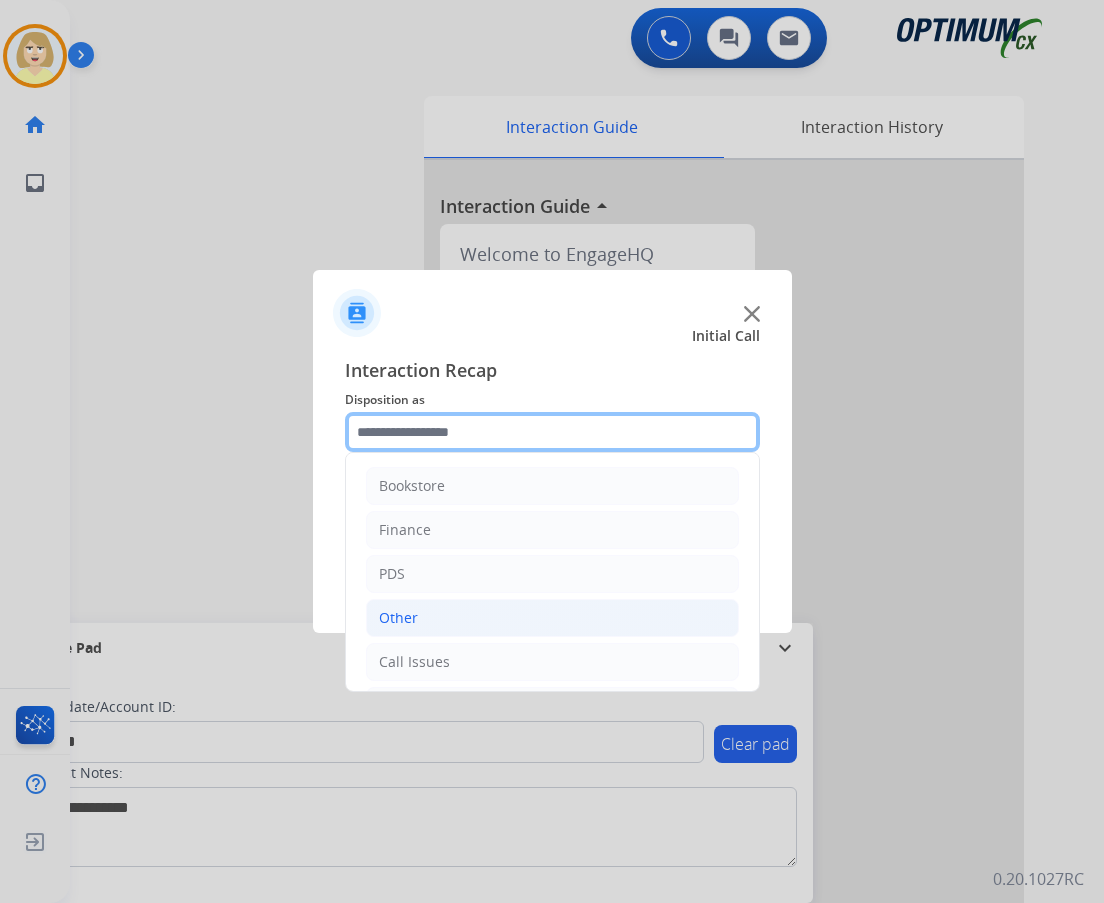 scroll, scrollTop: 136, scrollLeft: 0, axis: vertical 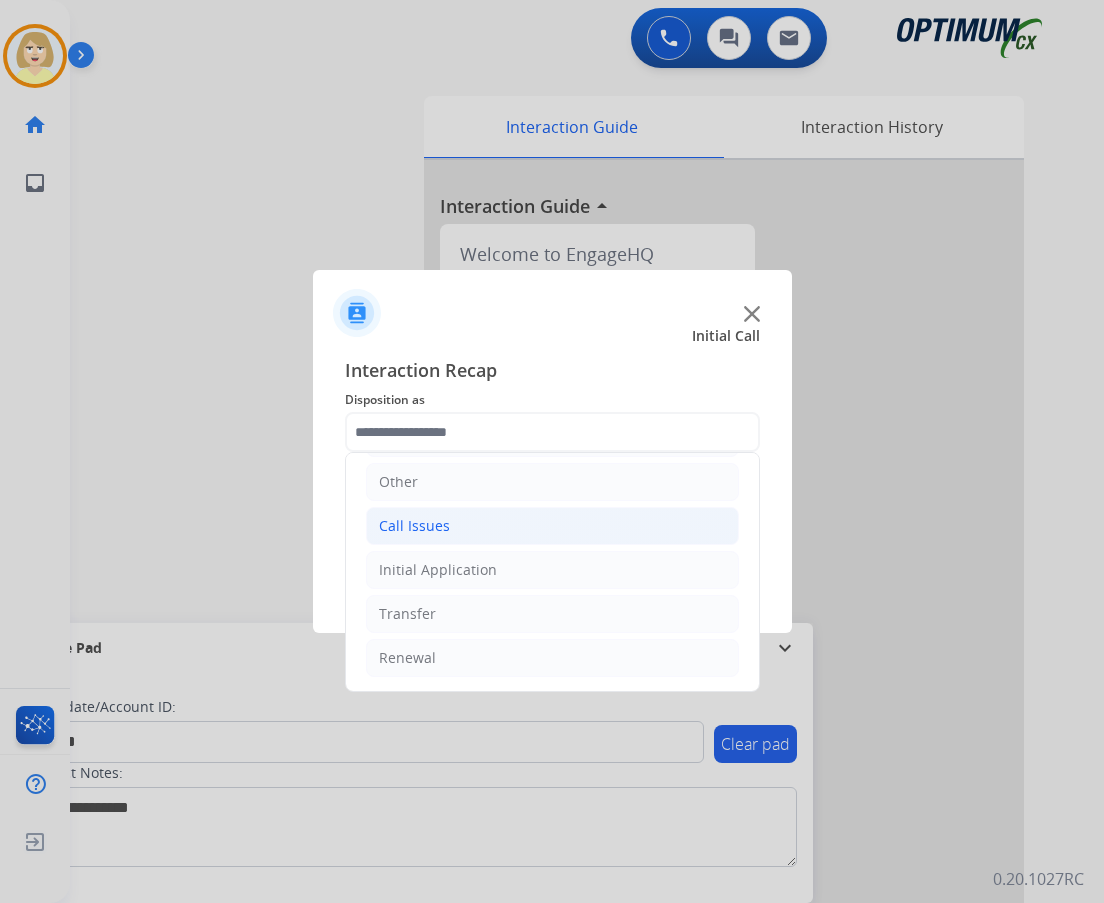 click on "Call Issues" 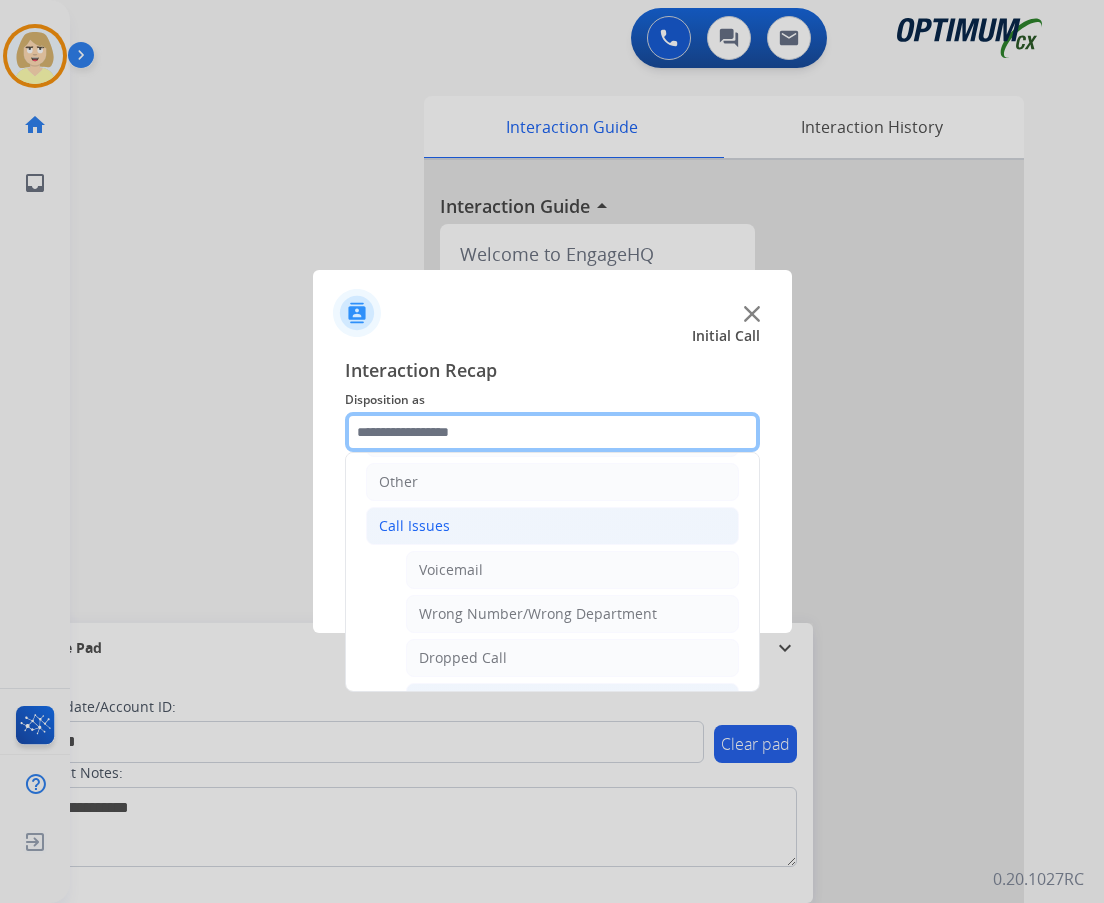 scroll, scrollTop: 336, scrollLeft: 0, axis: vertical 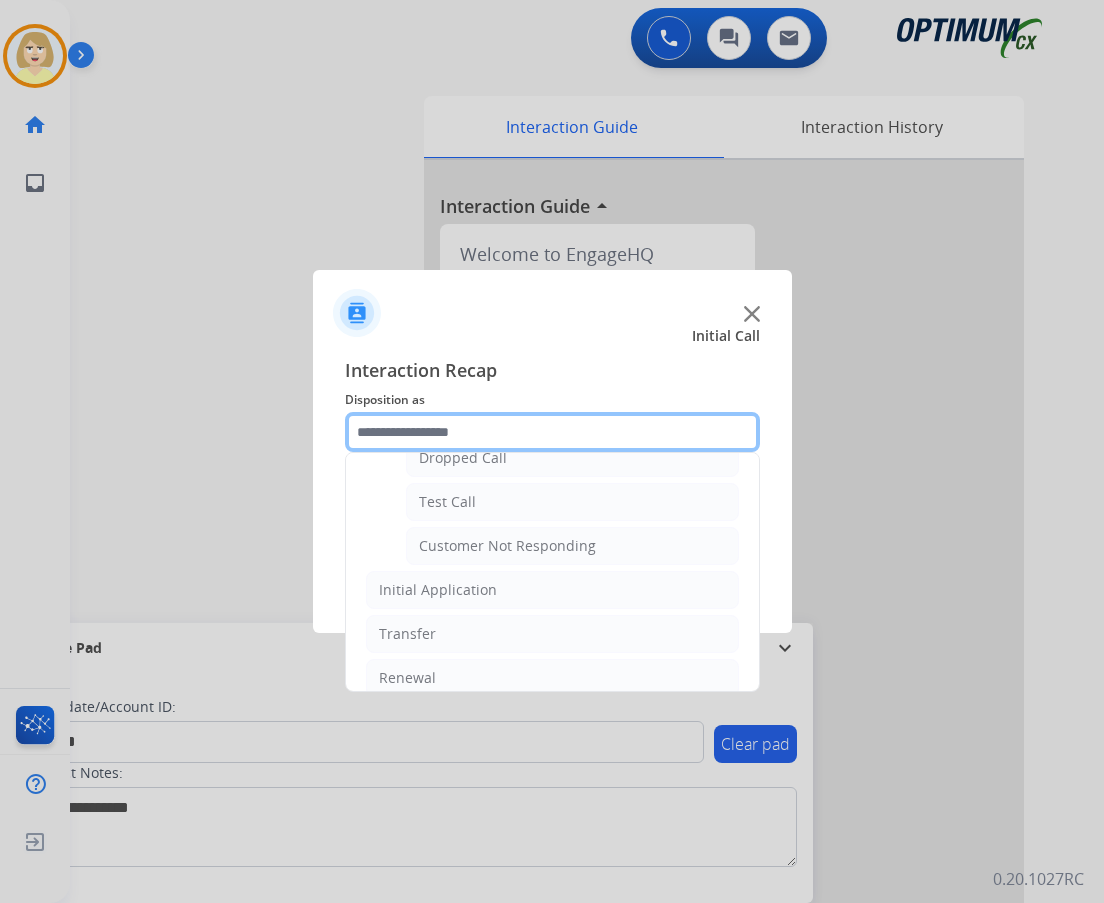 click 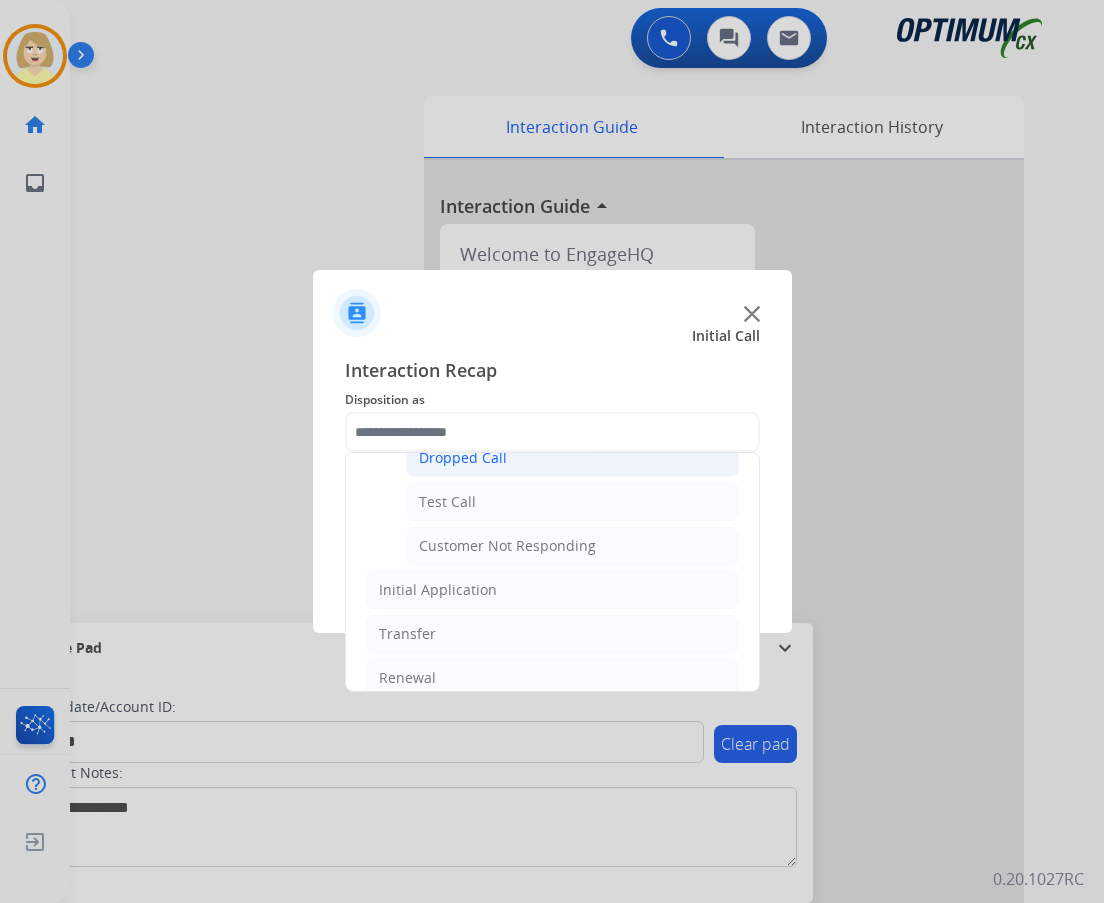click on "Dropped Call" 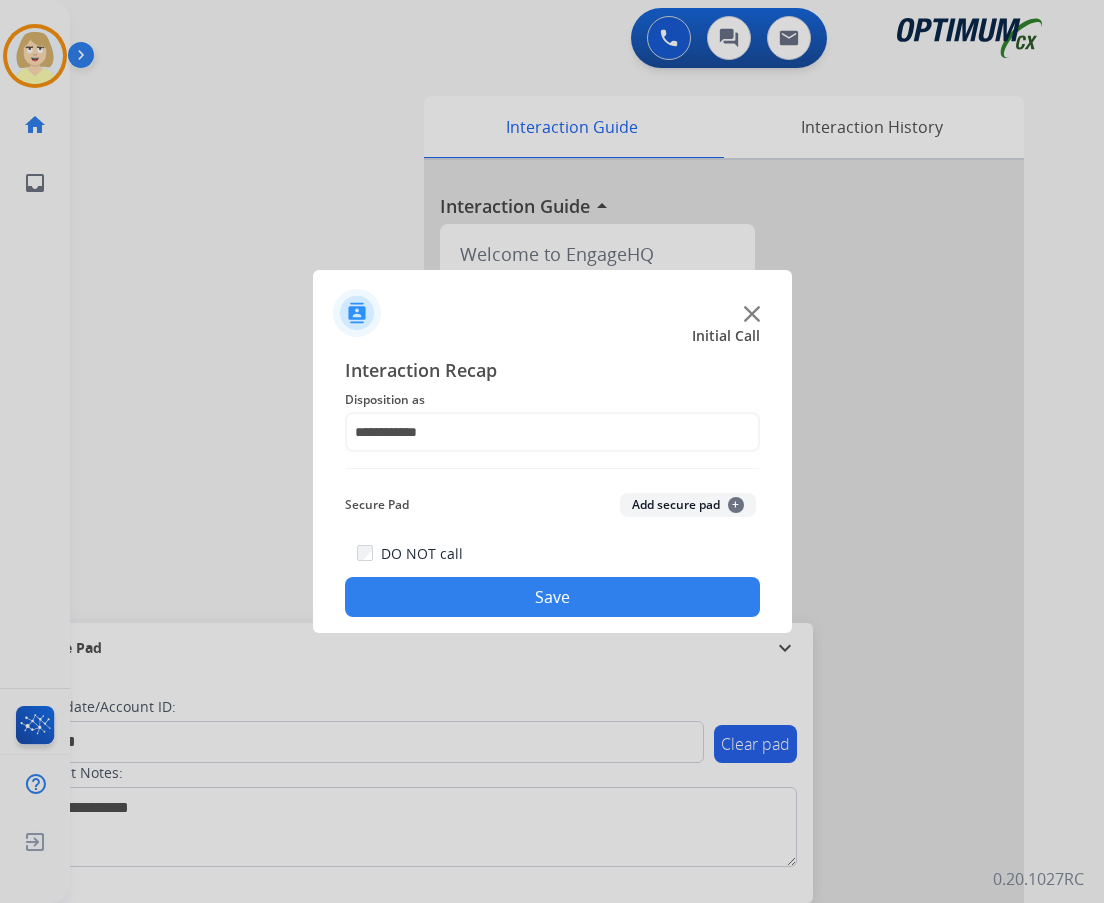 drag, startPoint x: 670, startPoint y: 495, endPoint x: 546, endPoint y: 602, distance: 163.78339 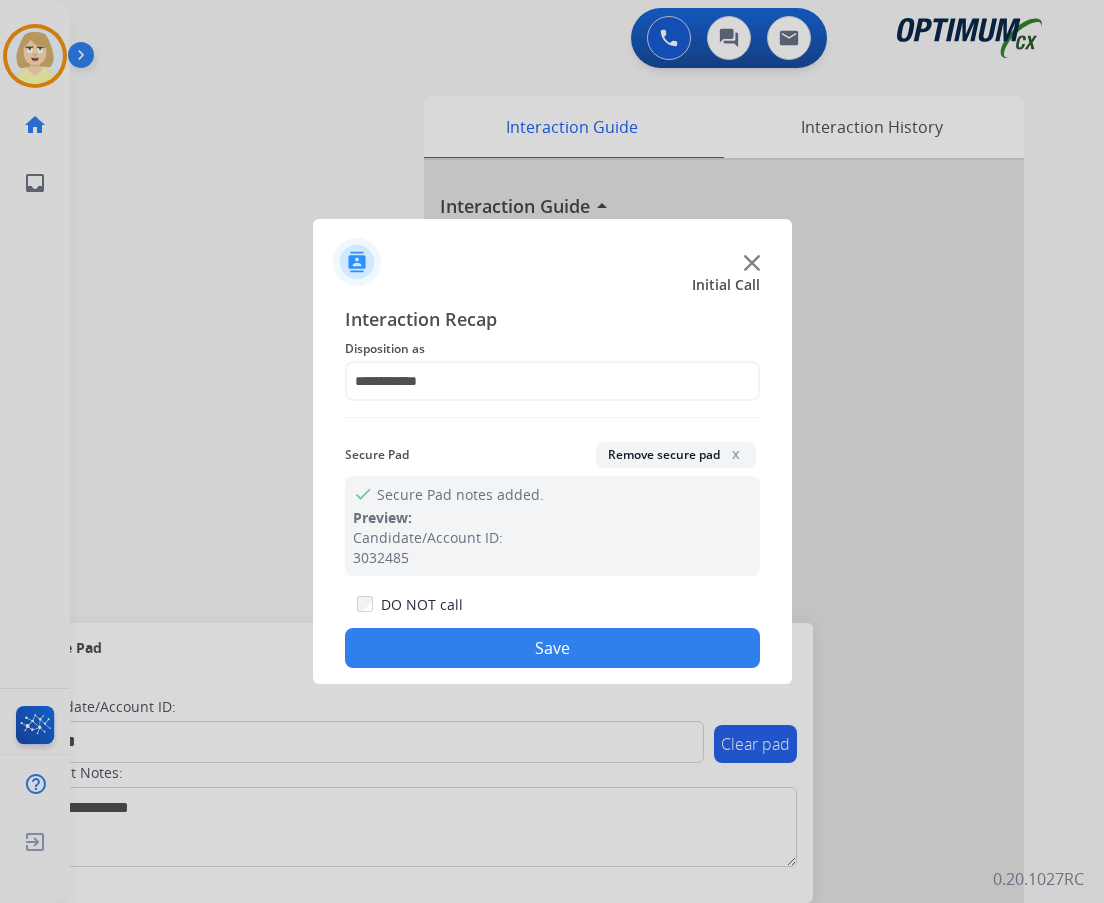 click on "Save" 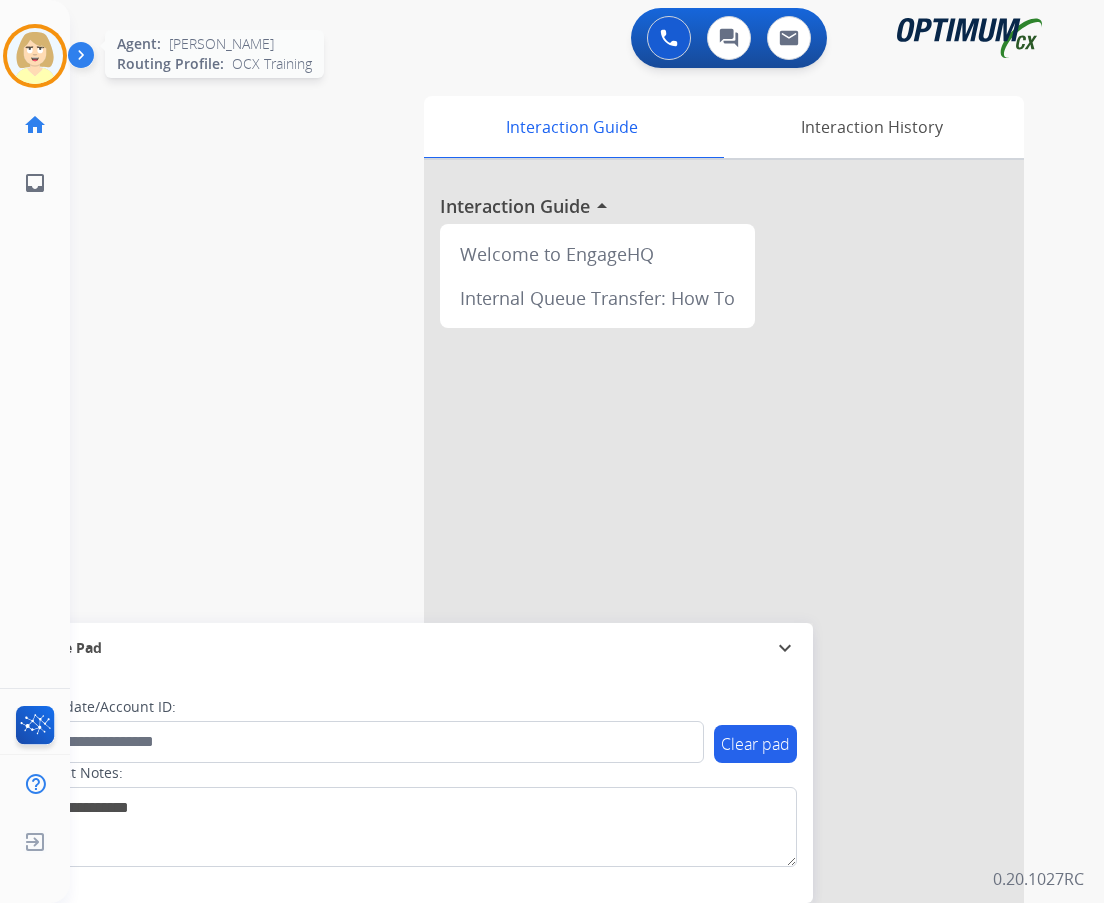 click at bounding box center (35, 56) 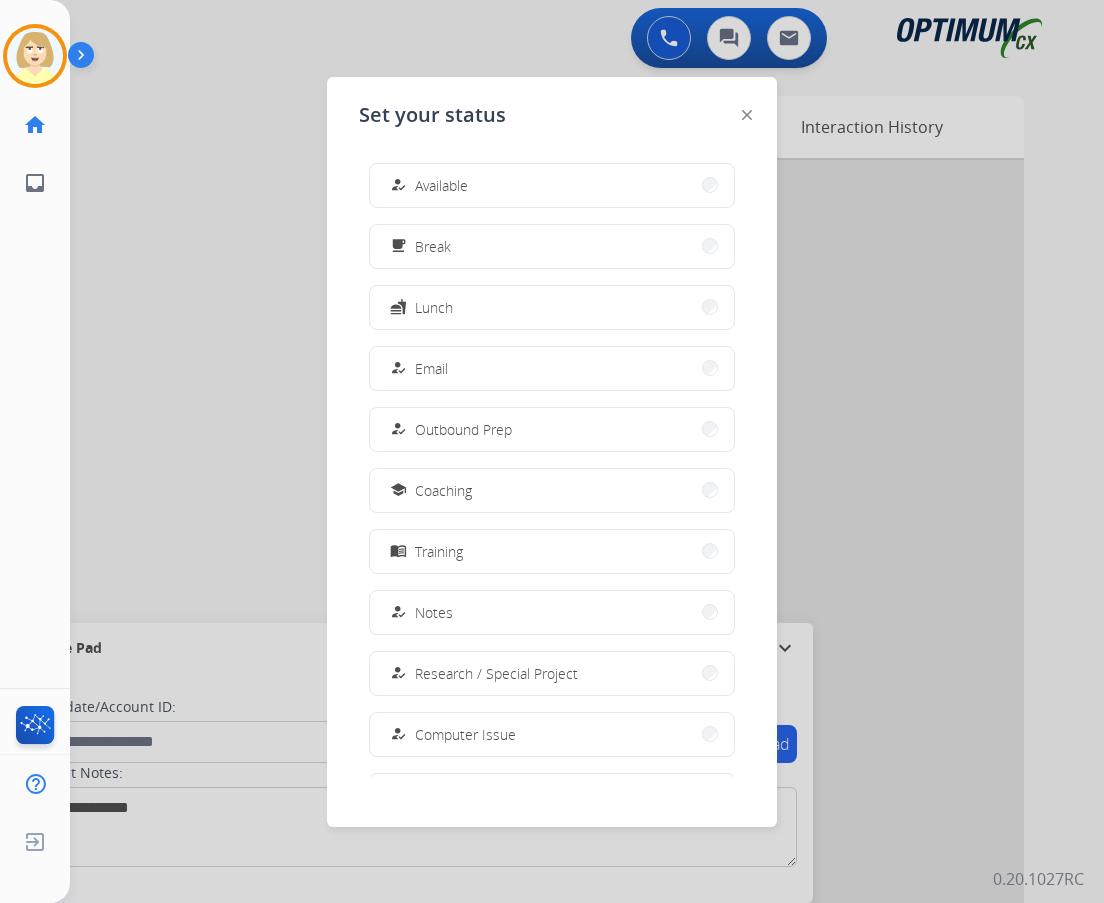 drag, startPoint x: 448, startPoint y: 192, endPoint x: 900, endPoint y: 73, distance: 467.4024 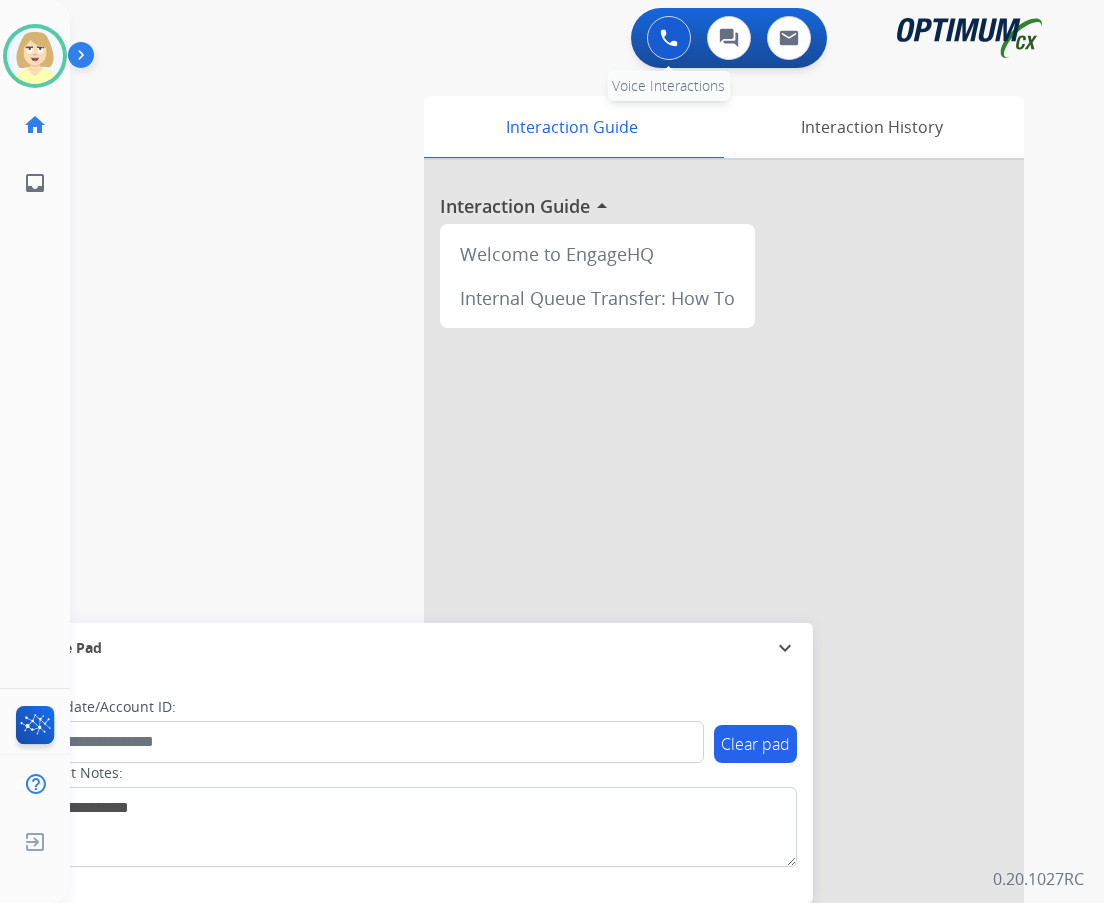 click at bounding box center (669, 38) 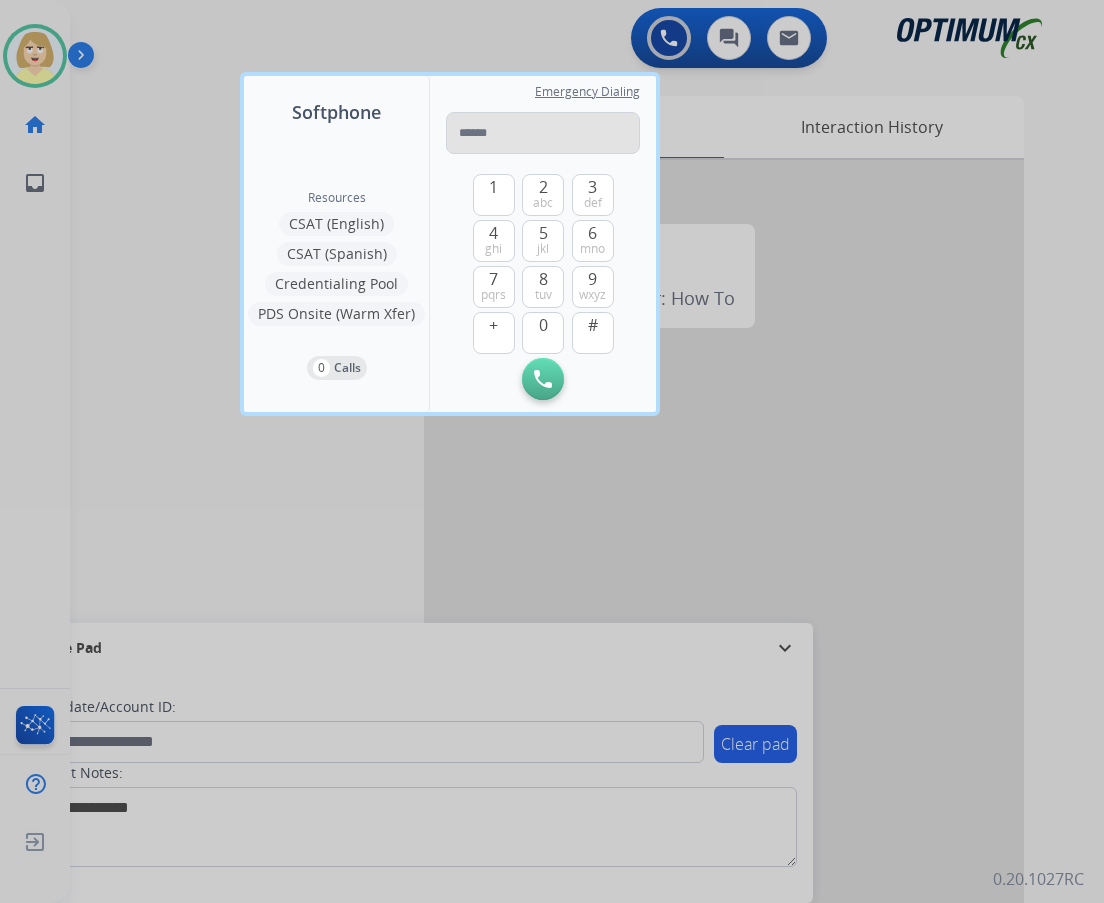 click at bounding box center (543, 133) 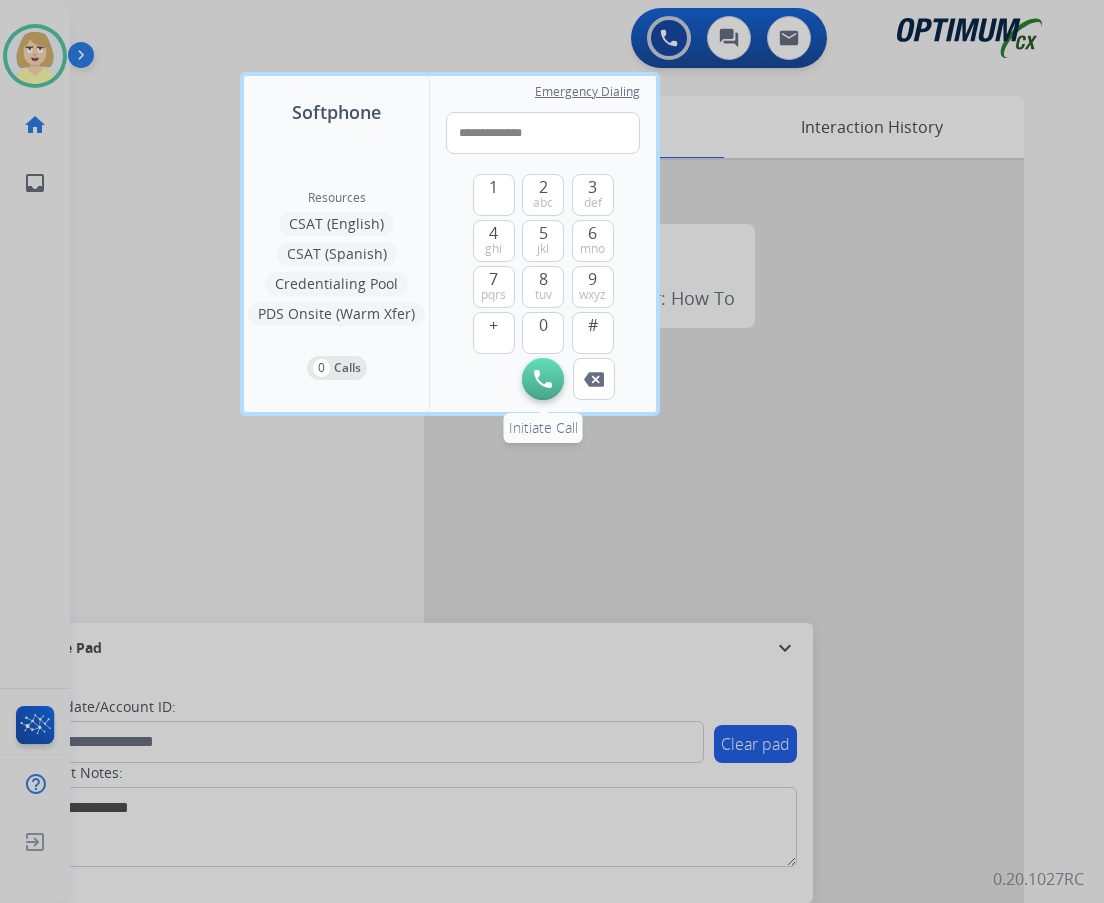 type on "**********" 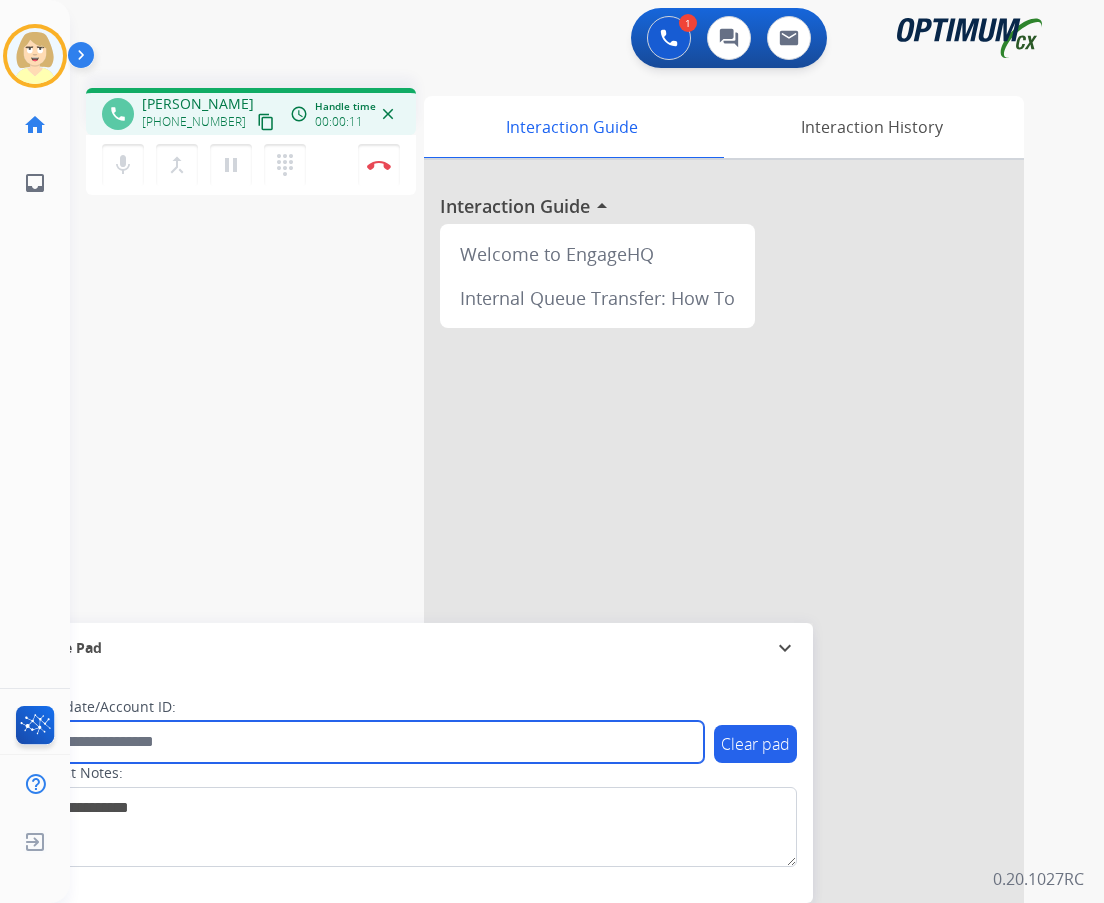 click at bounding box center [365, 742] 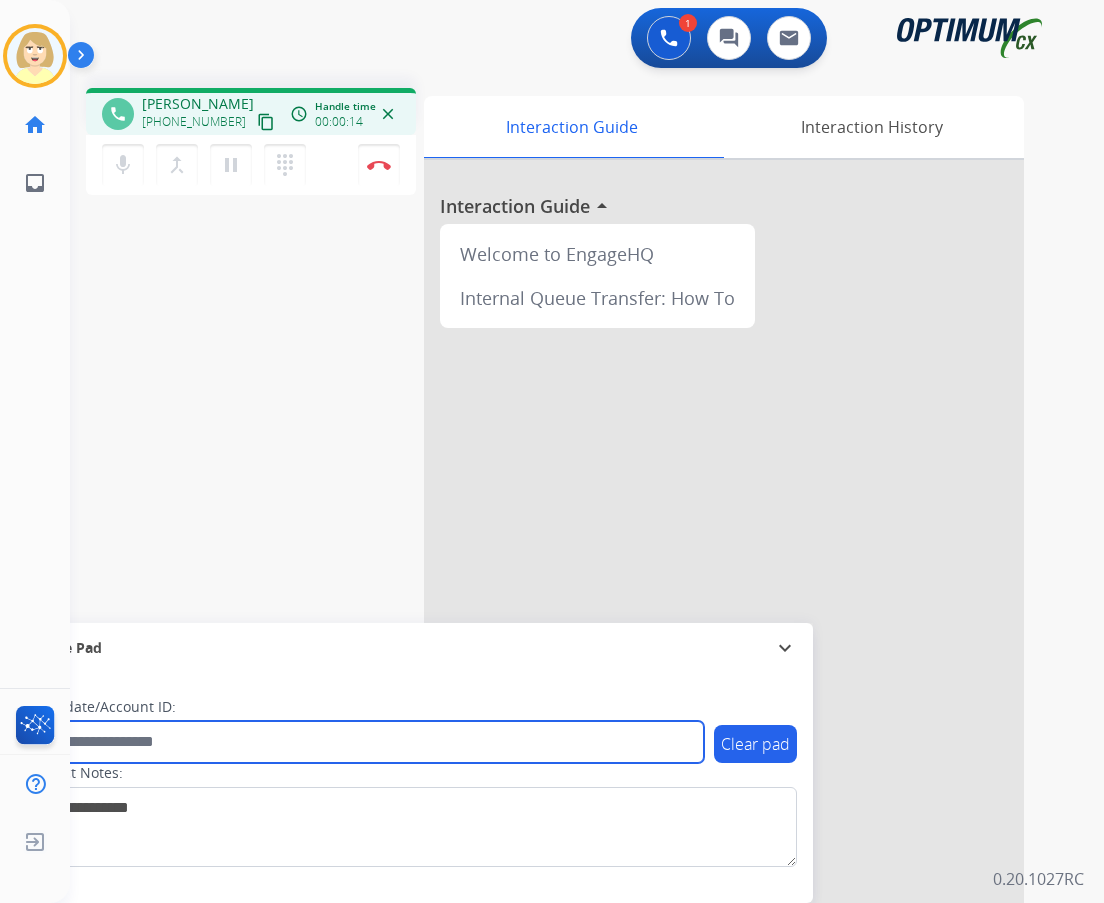 paste on "*******" 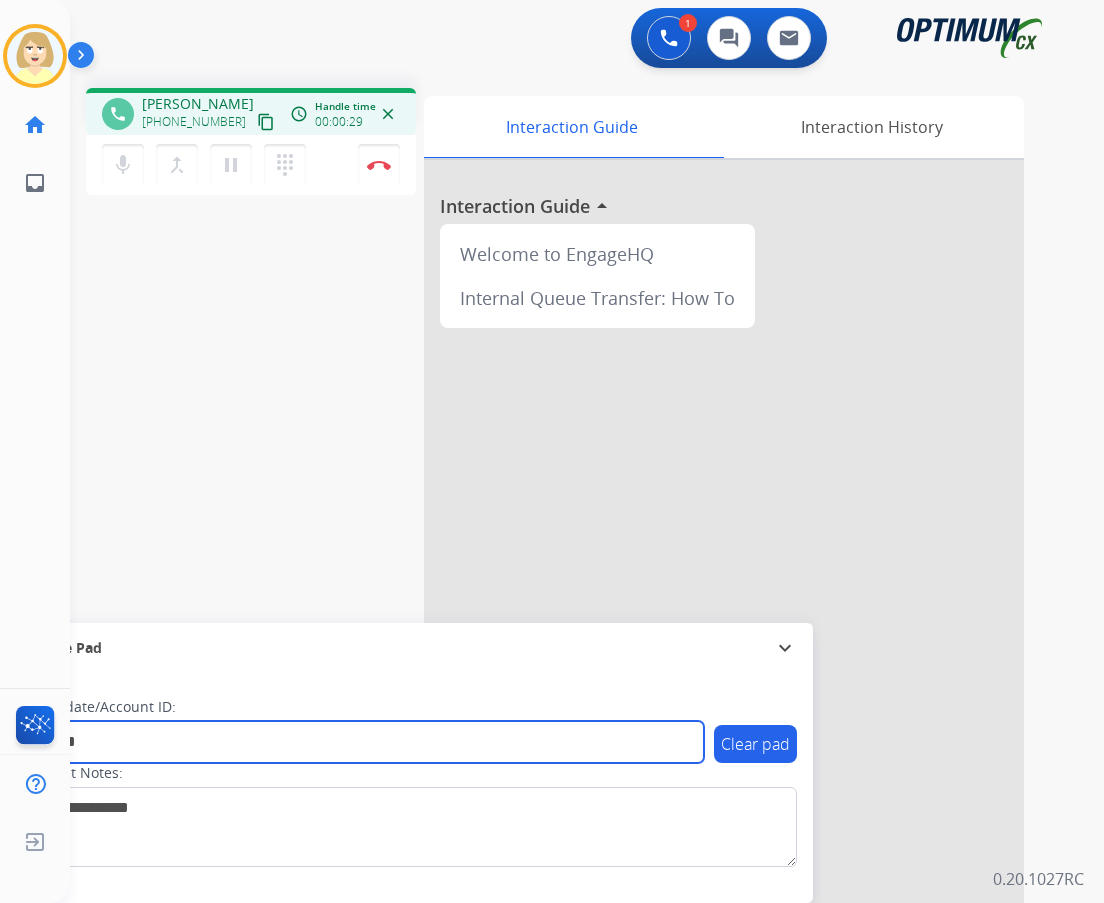 type on "*******" 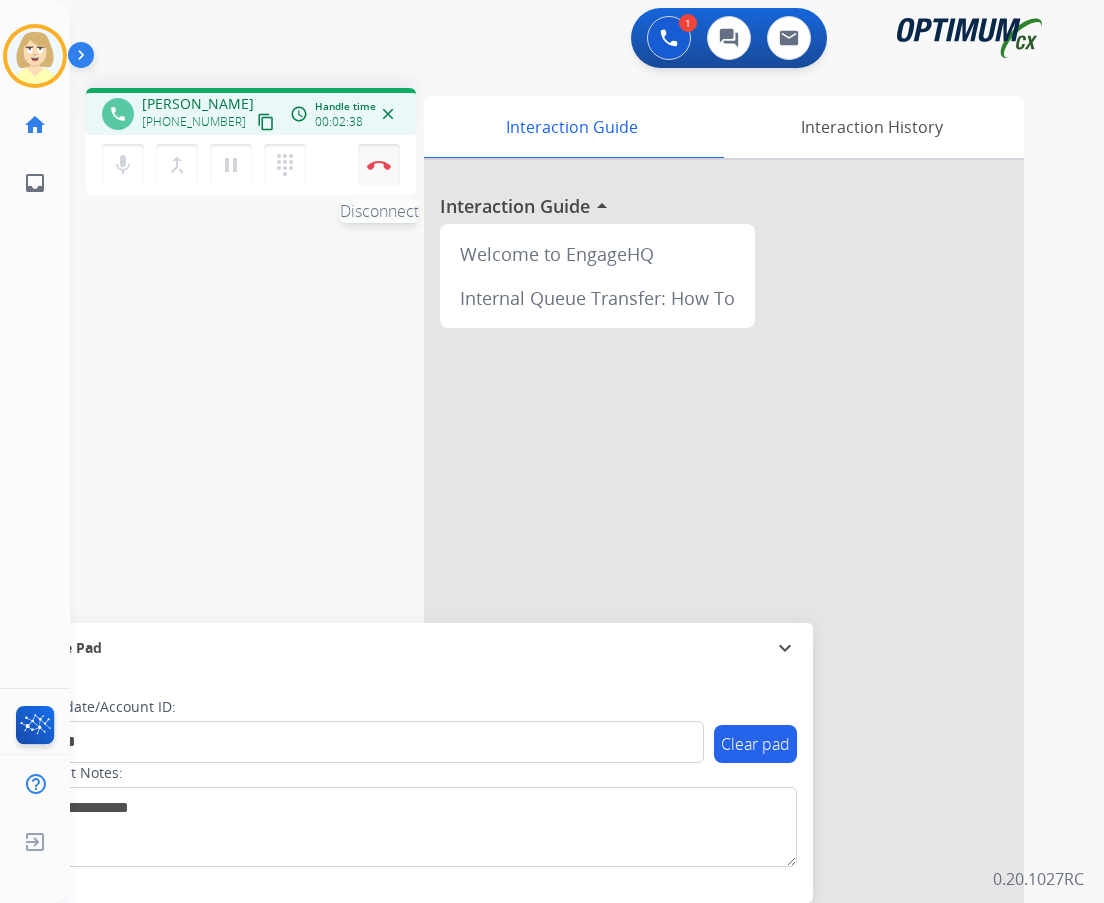 click on "Disconnect" at bounding box center [379, 165] 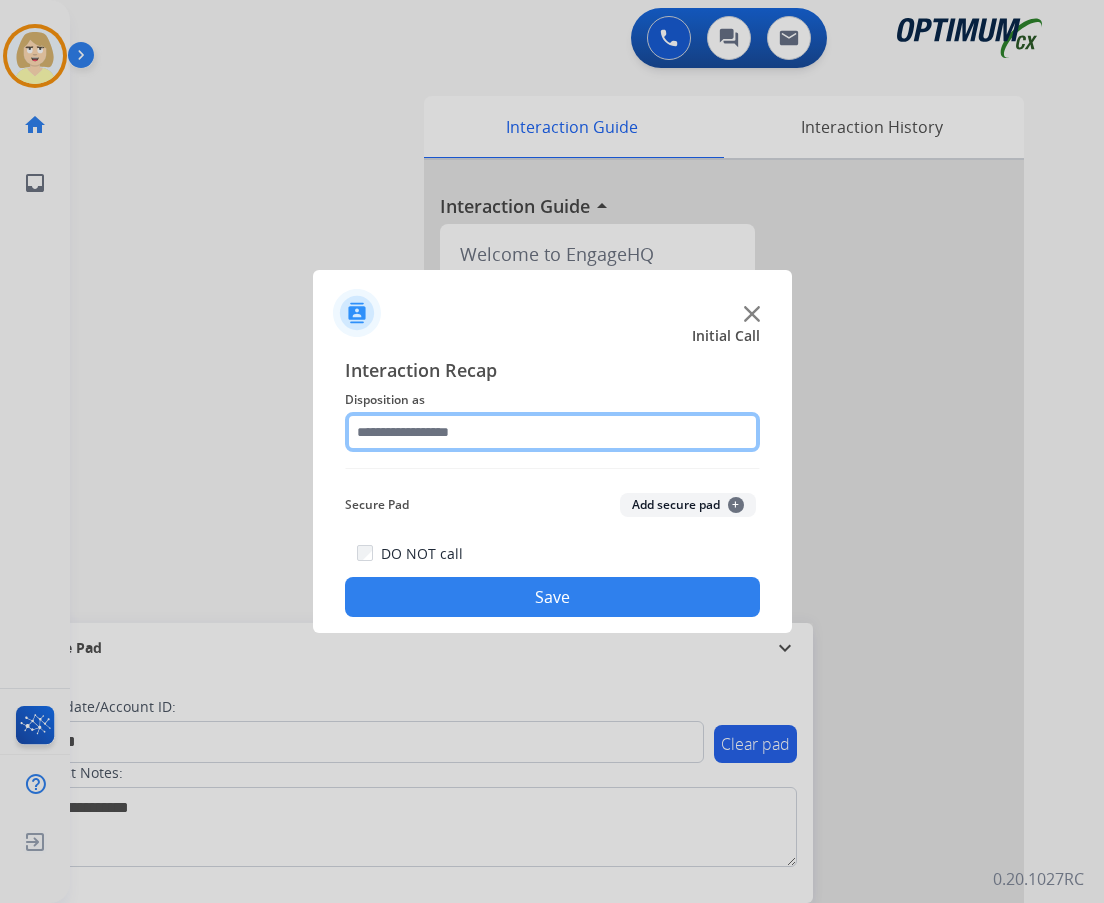 click 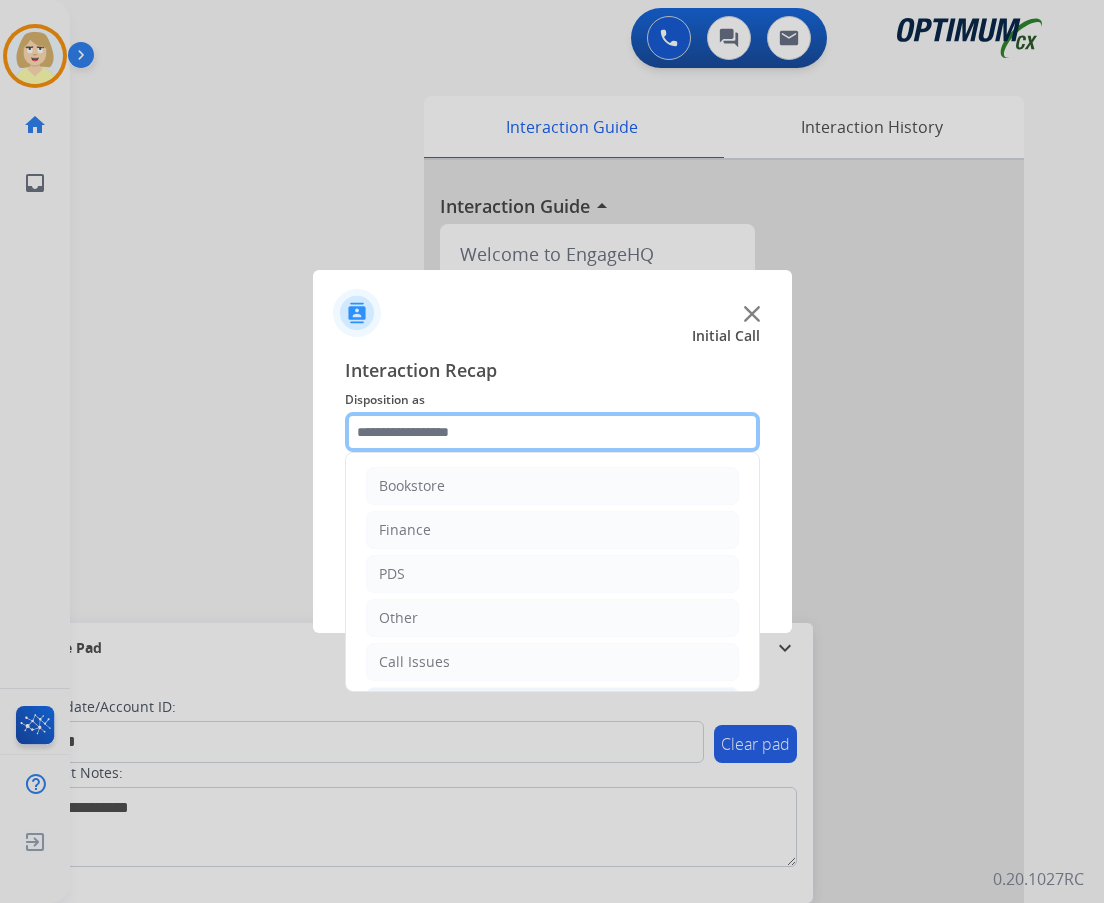 scroll, scrollTop: 136, scrollLeft: 0, axis: vertical 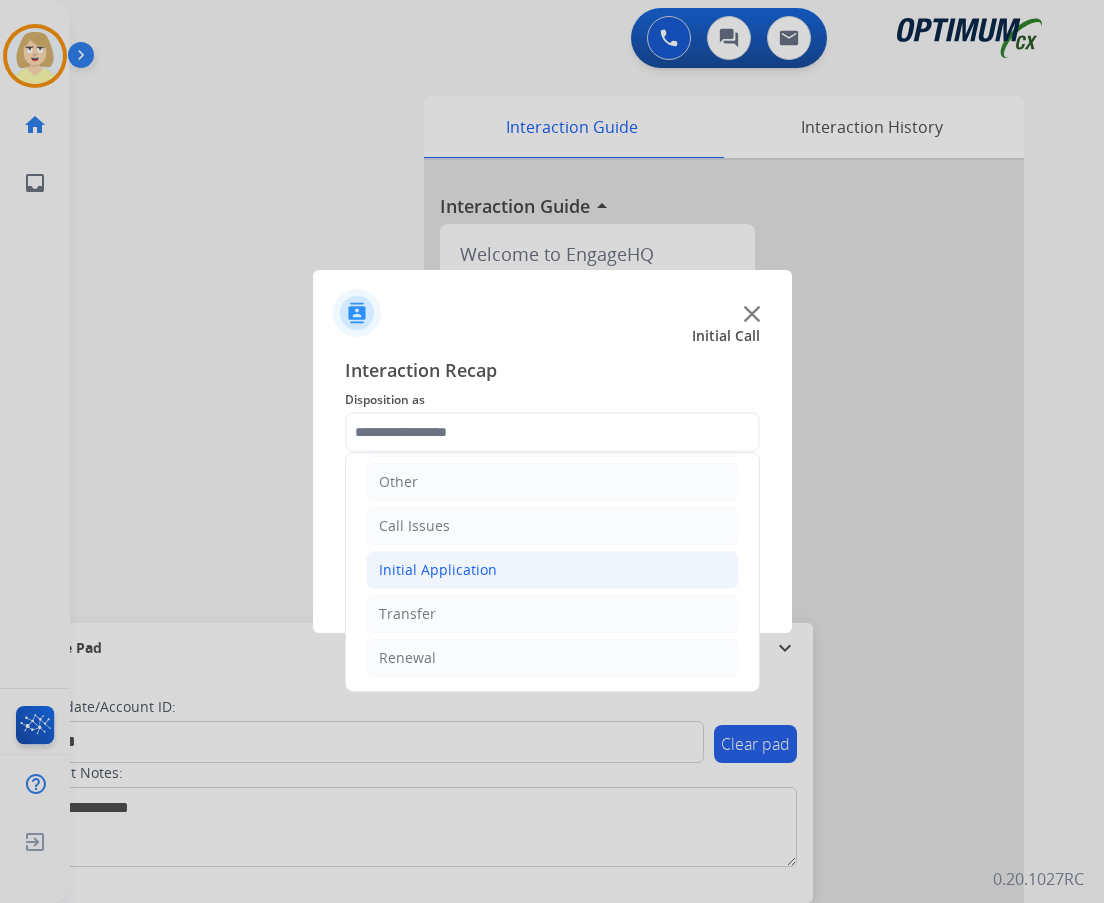click on "Initial Application" 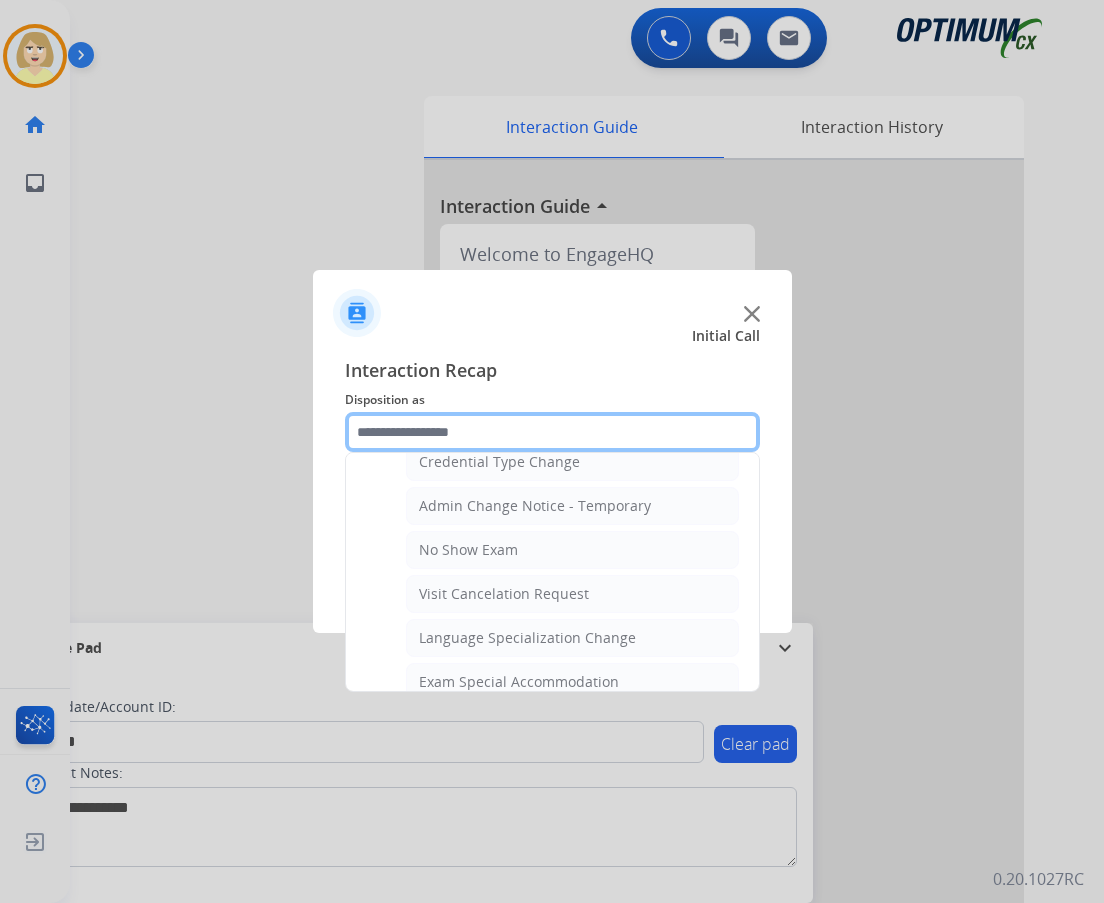 scroll, scrollTop: 1036, scrollLeft: 0, axis: vertical 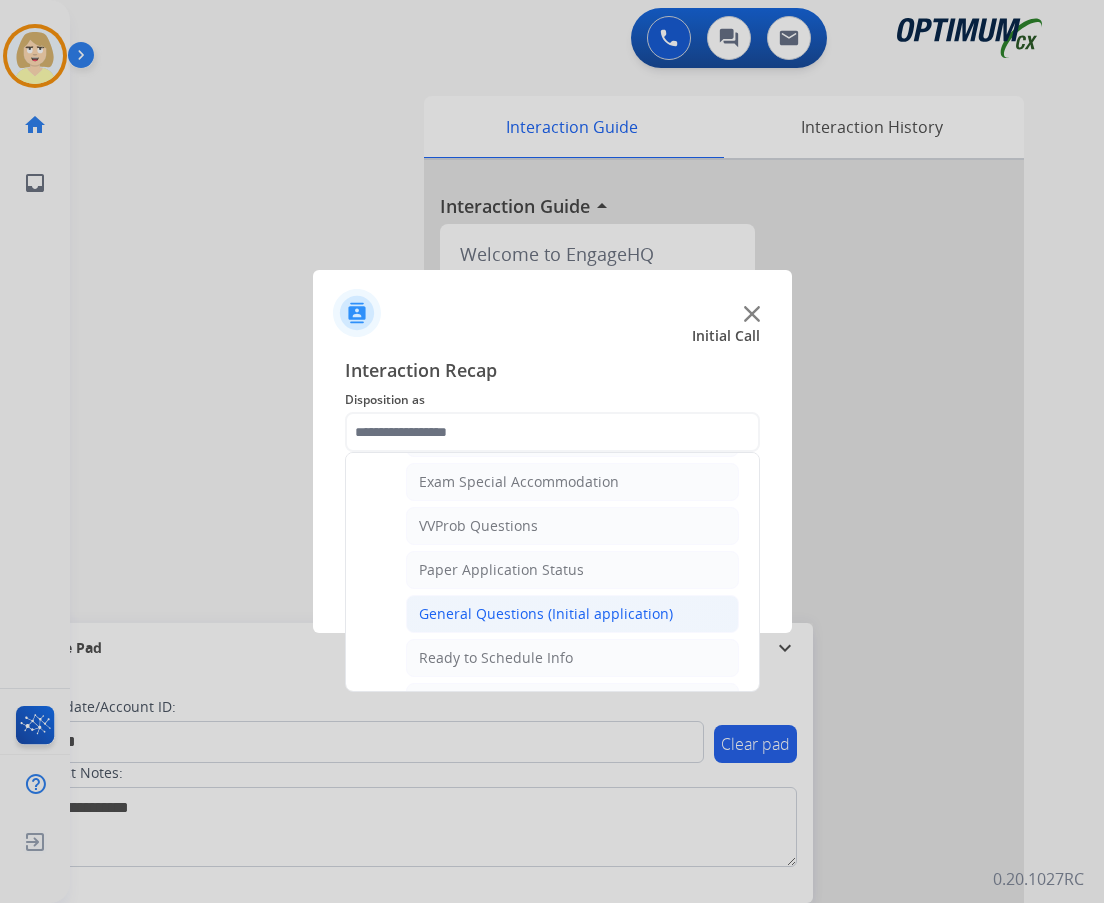 click on "General Questions (Initial application)" 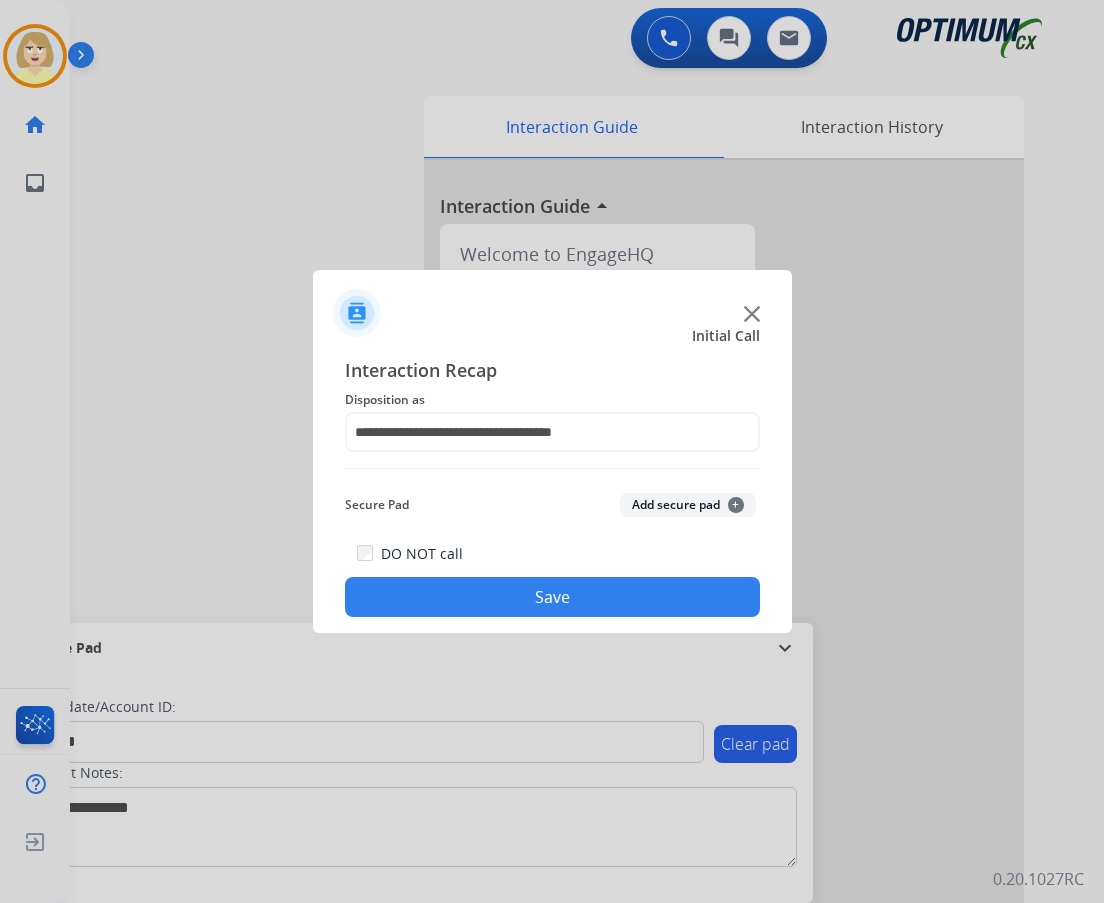 click on "Add secure pad  +" 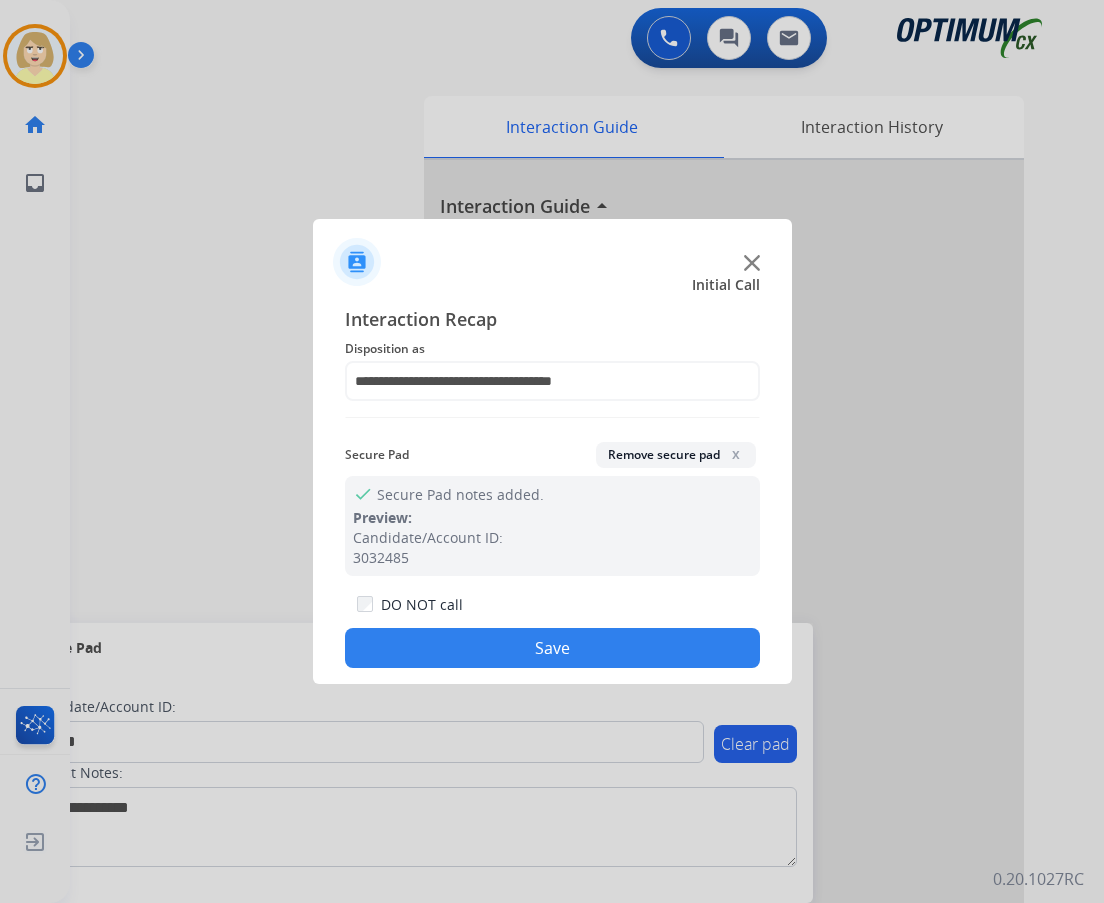 click on "Save" 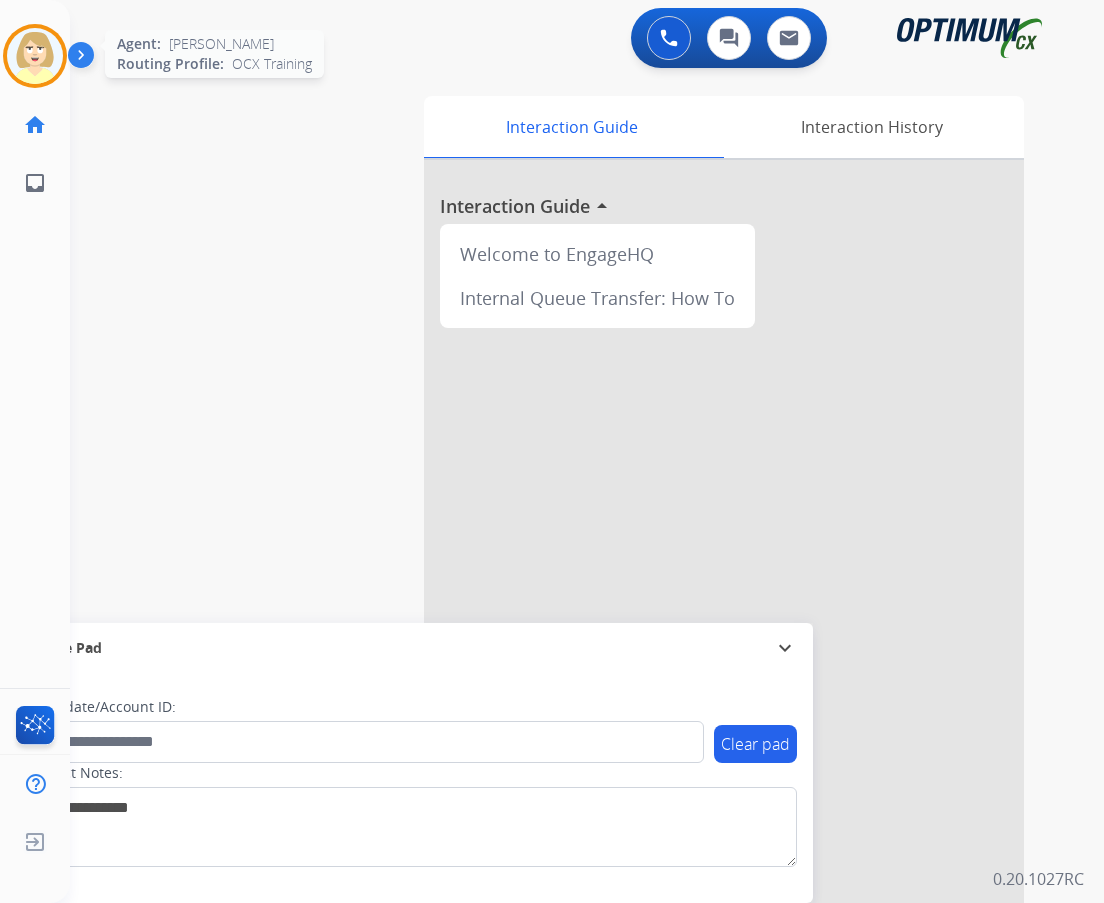 click at bounding box center (35, 56) 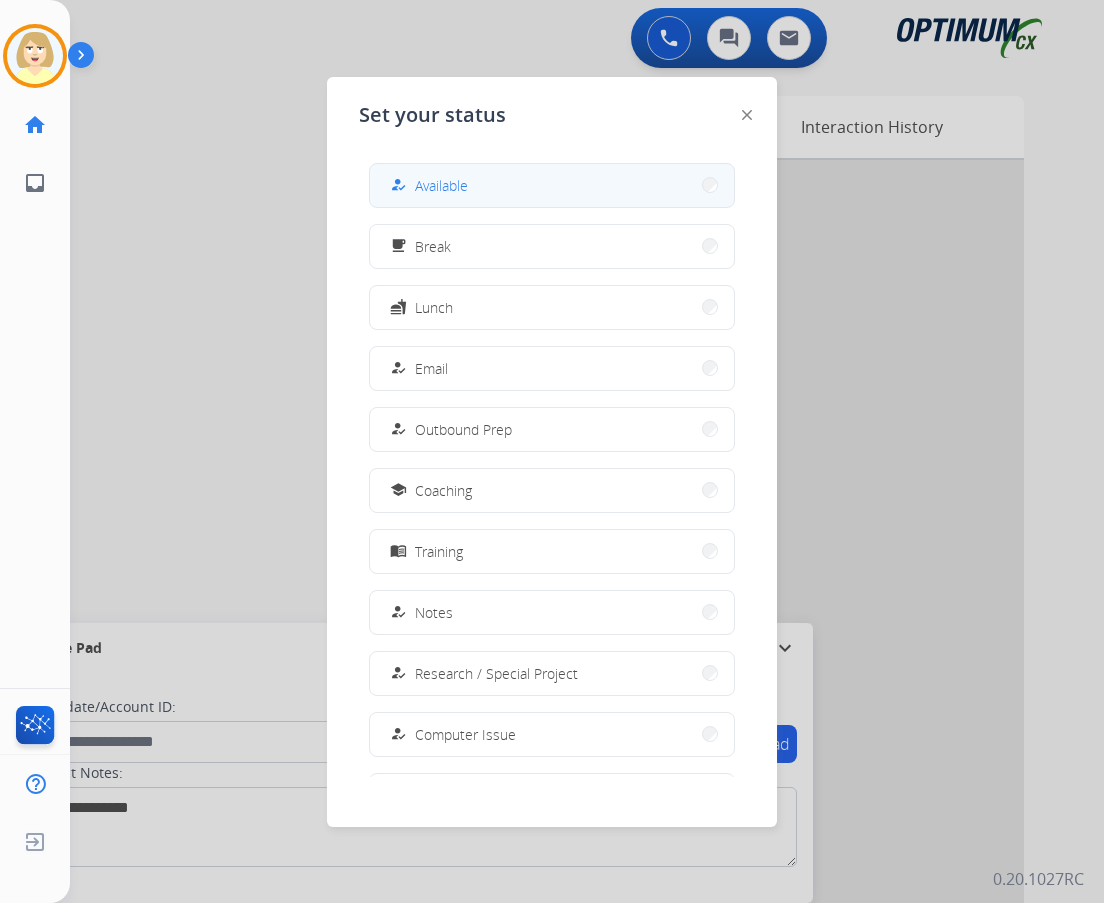 click on "how_to_reg Available" at bounding box center (552, 185) 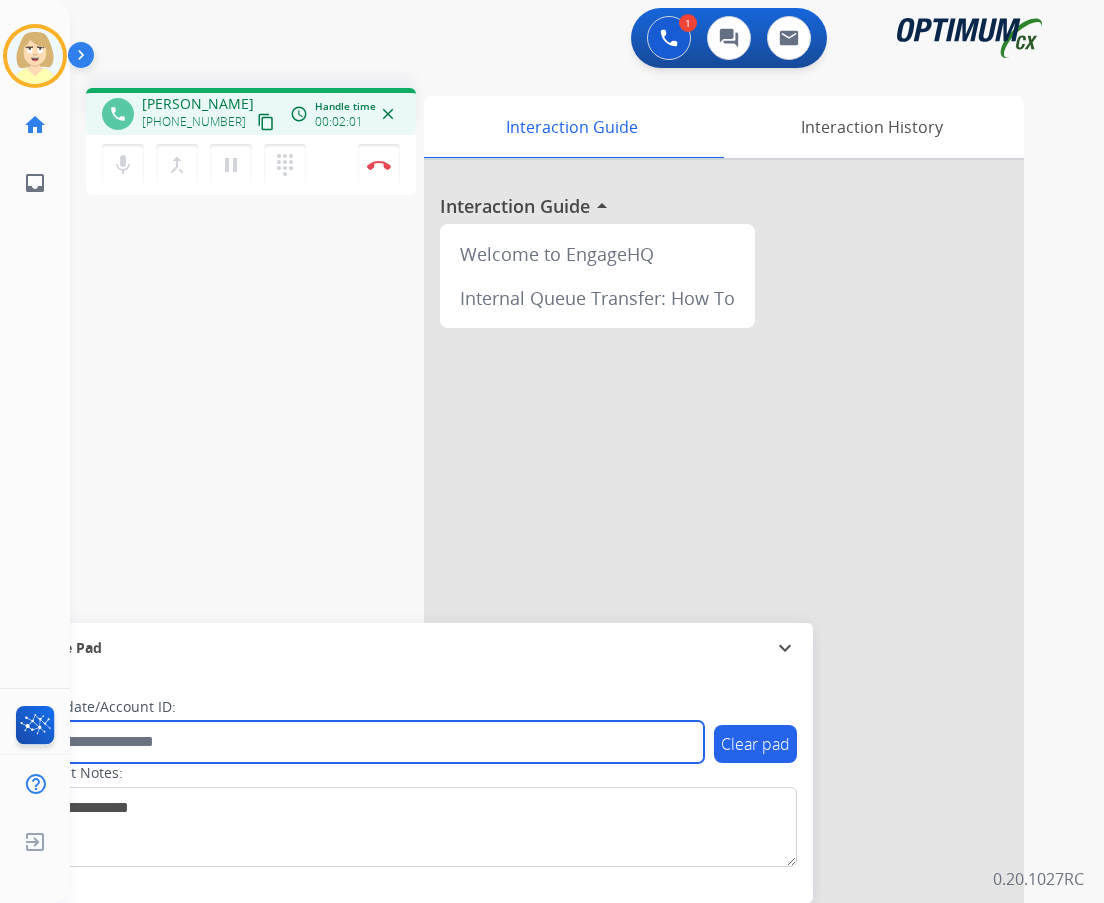 click at bounding box center (365, 742) 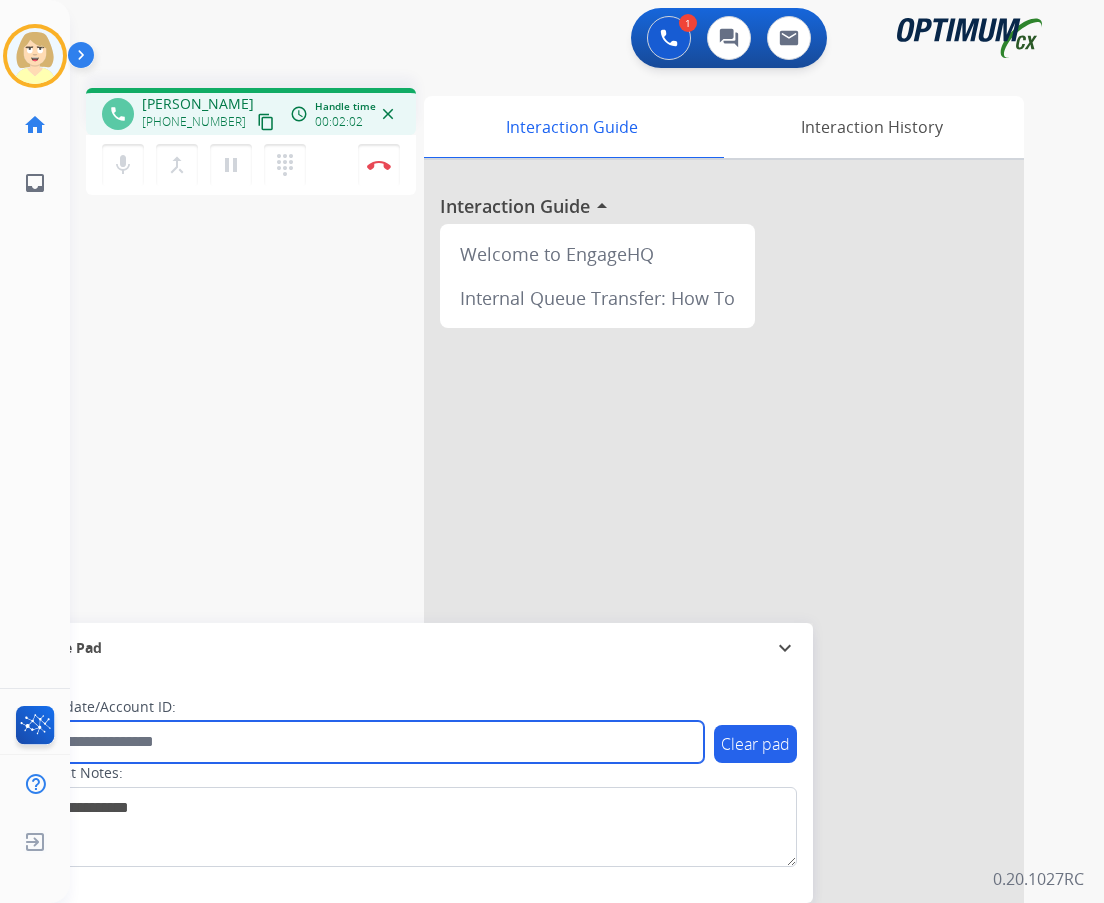 paste on "*******" 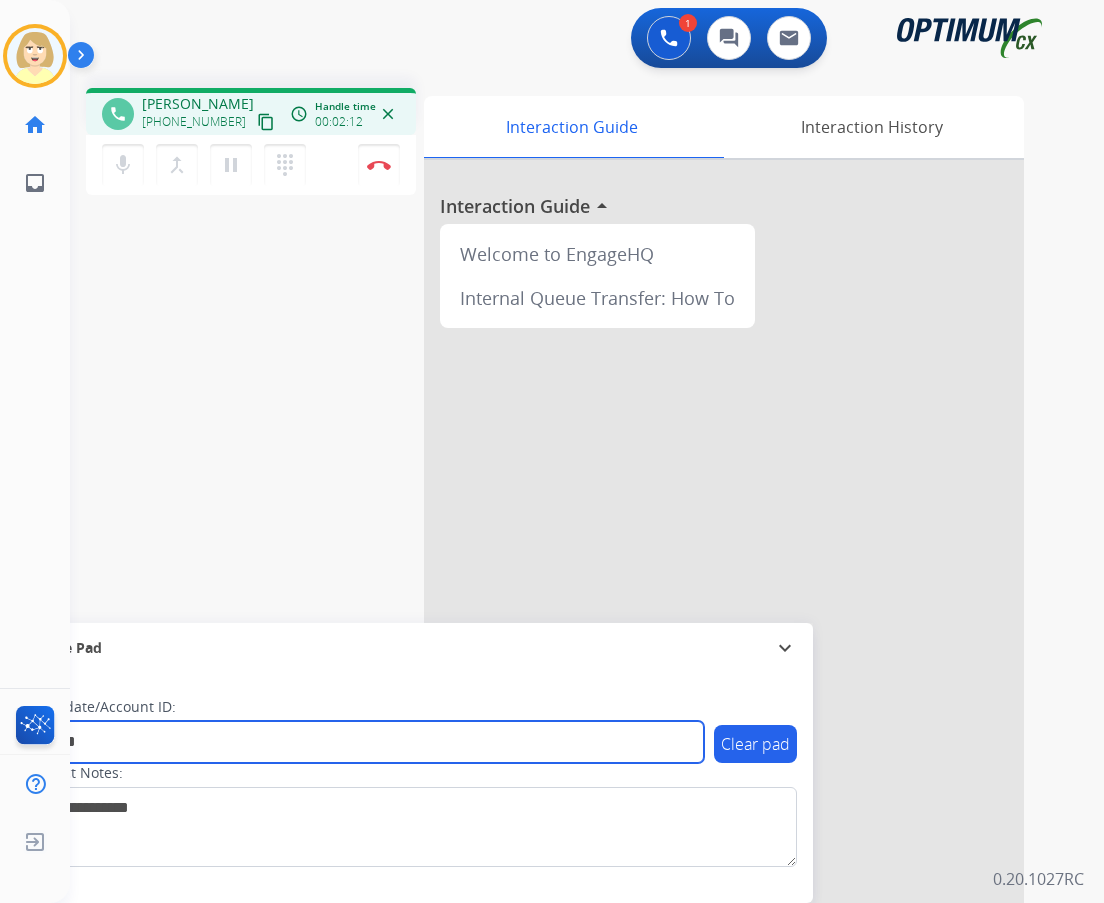 type on "*******" 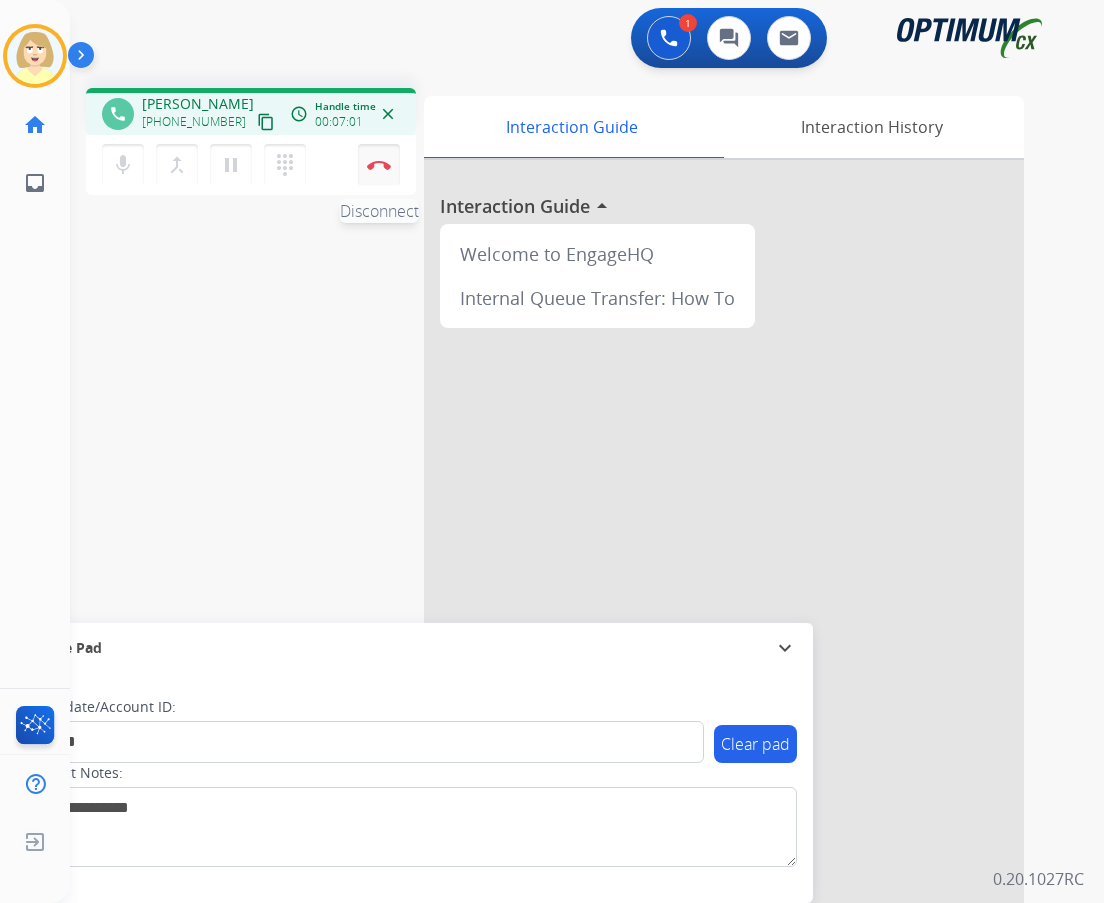 click at bounding box center [379, 165] 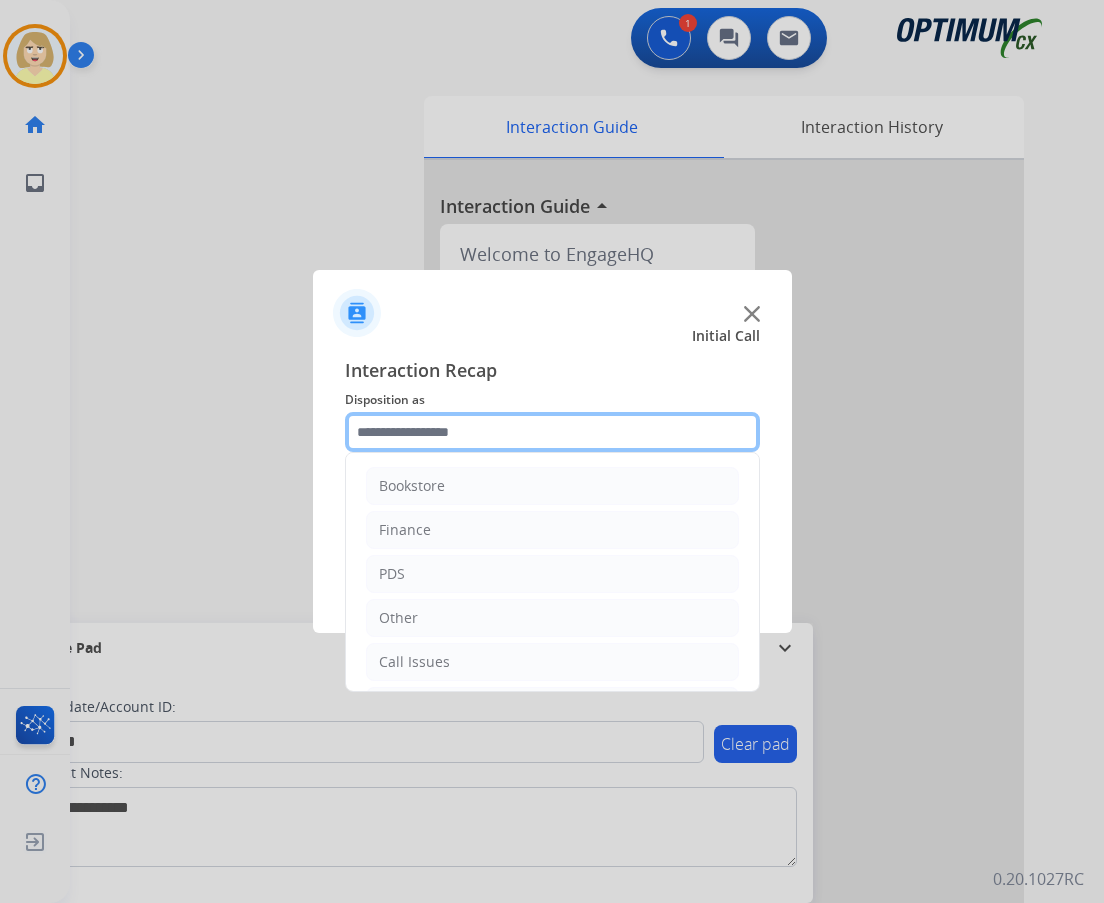 click 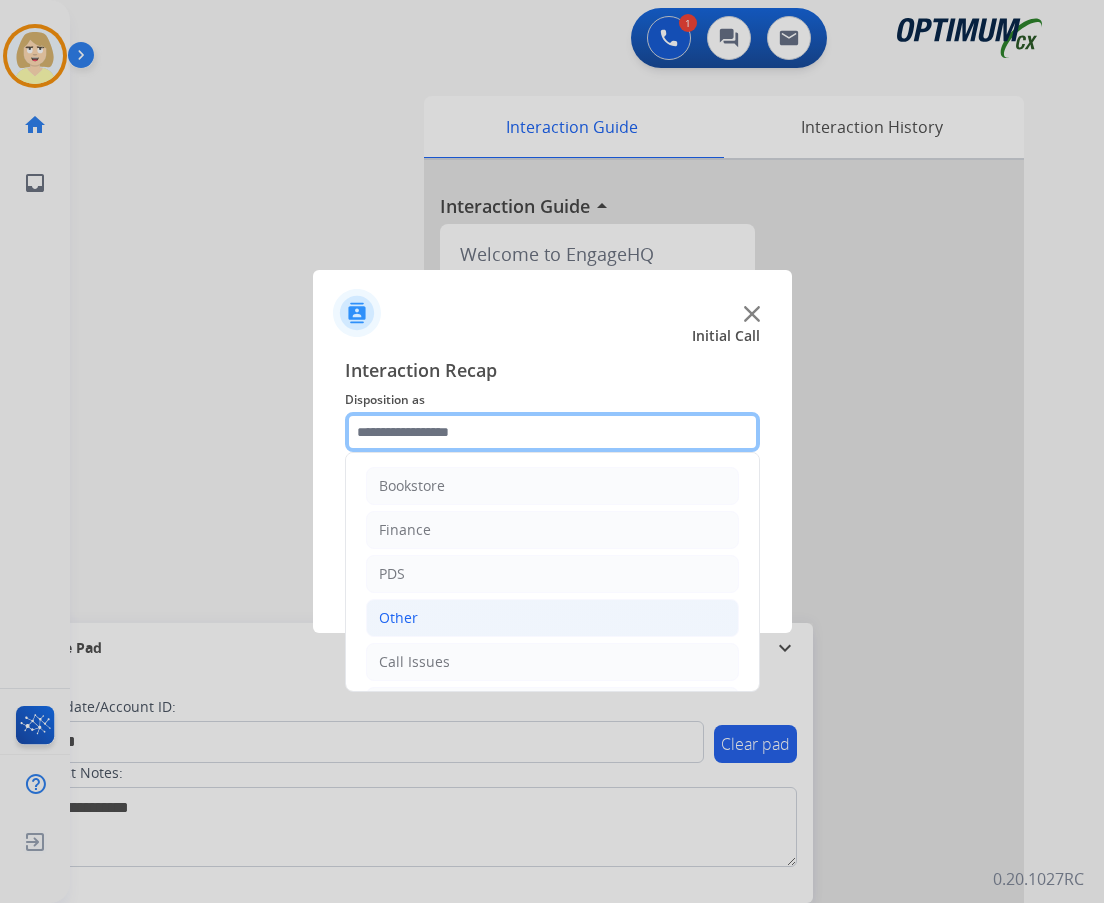 scroll, scrollTop: 136, scrollLeft: 0, axis: vertical 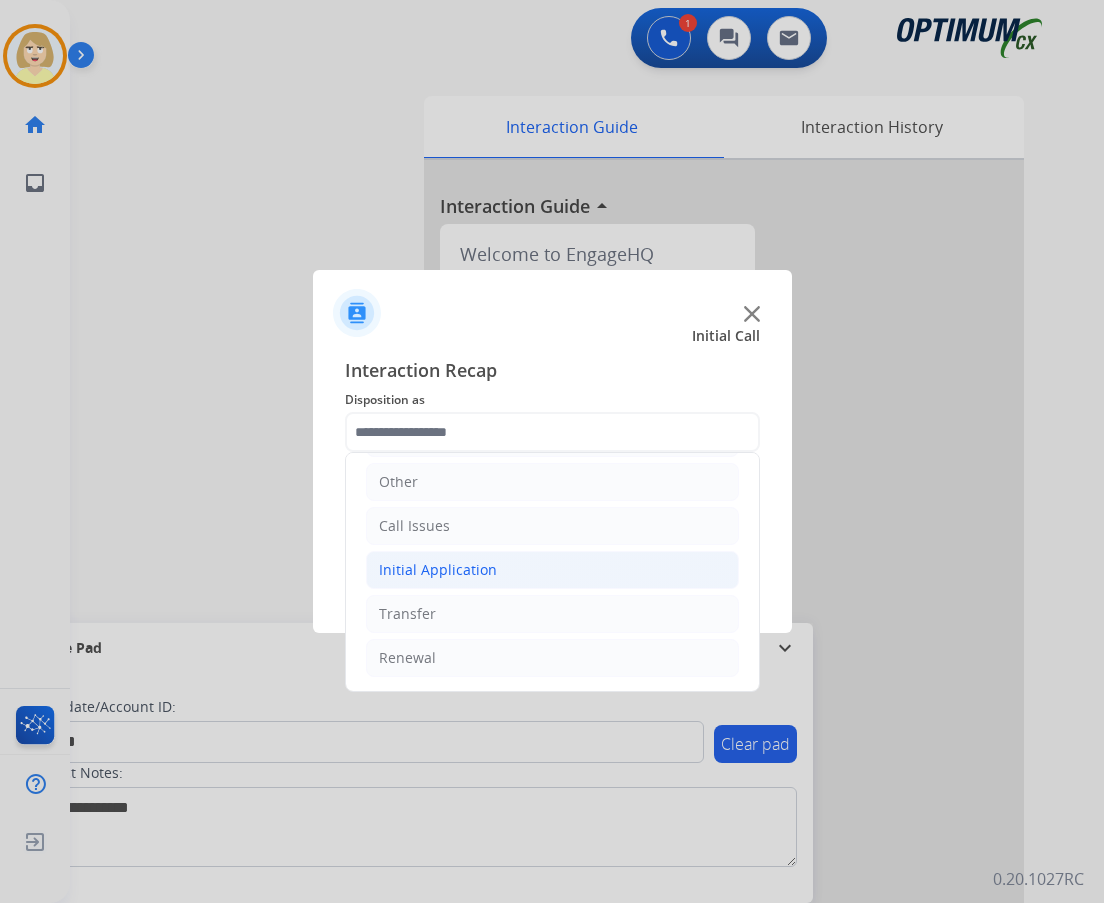 click on "Initial Application" 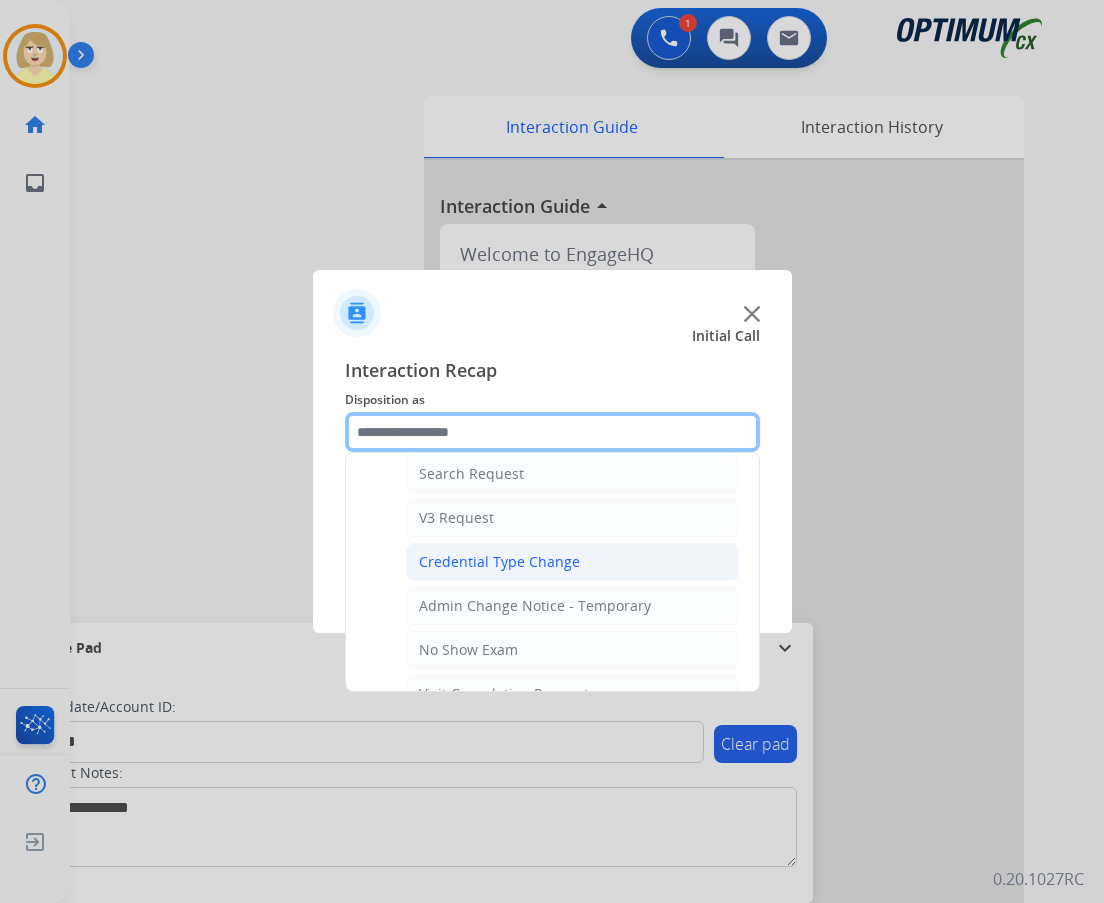 scroll, scrollTop: 1036, scrollLeft: 0, axis: vertical 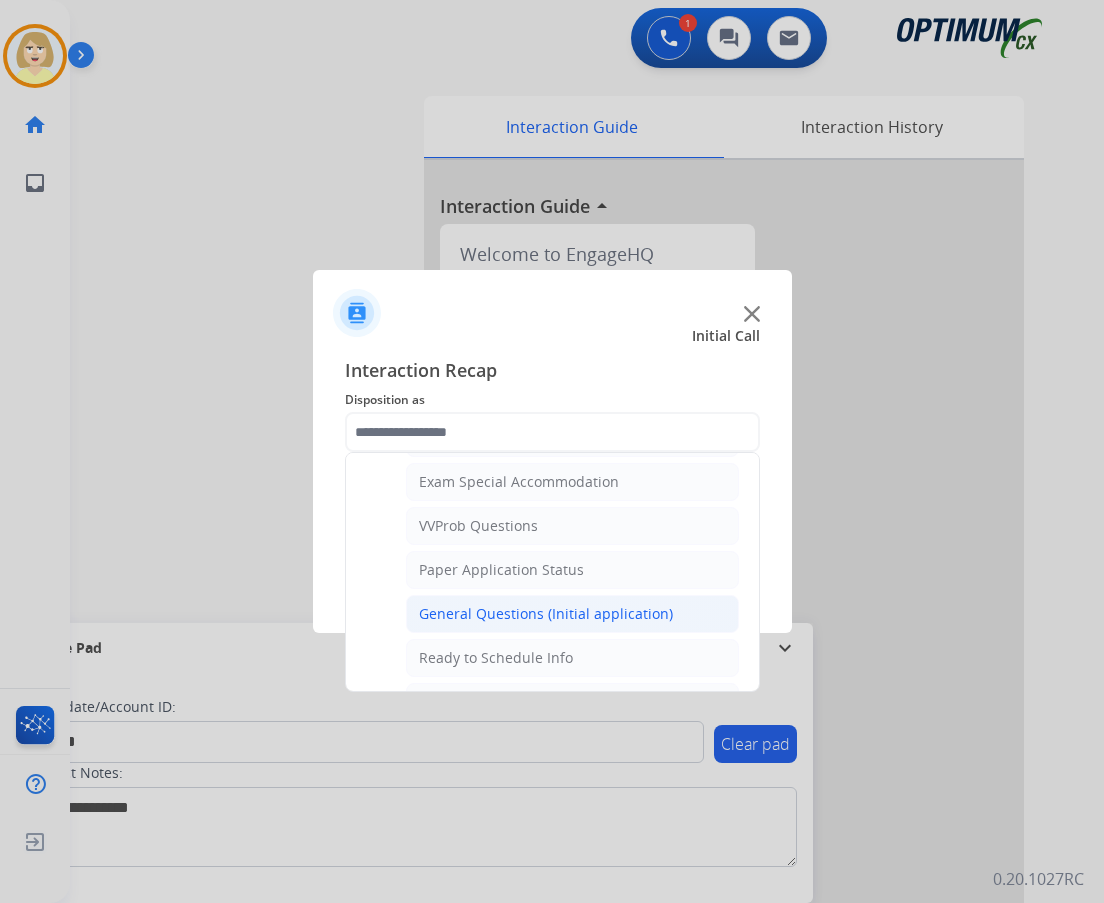 click on "General Questions (Initial application)" 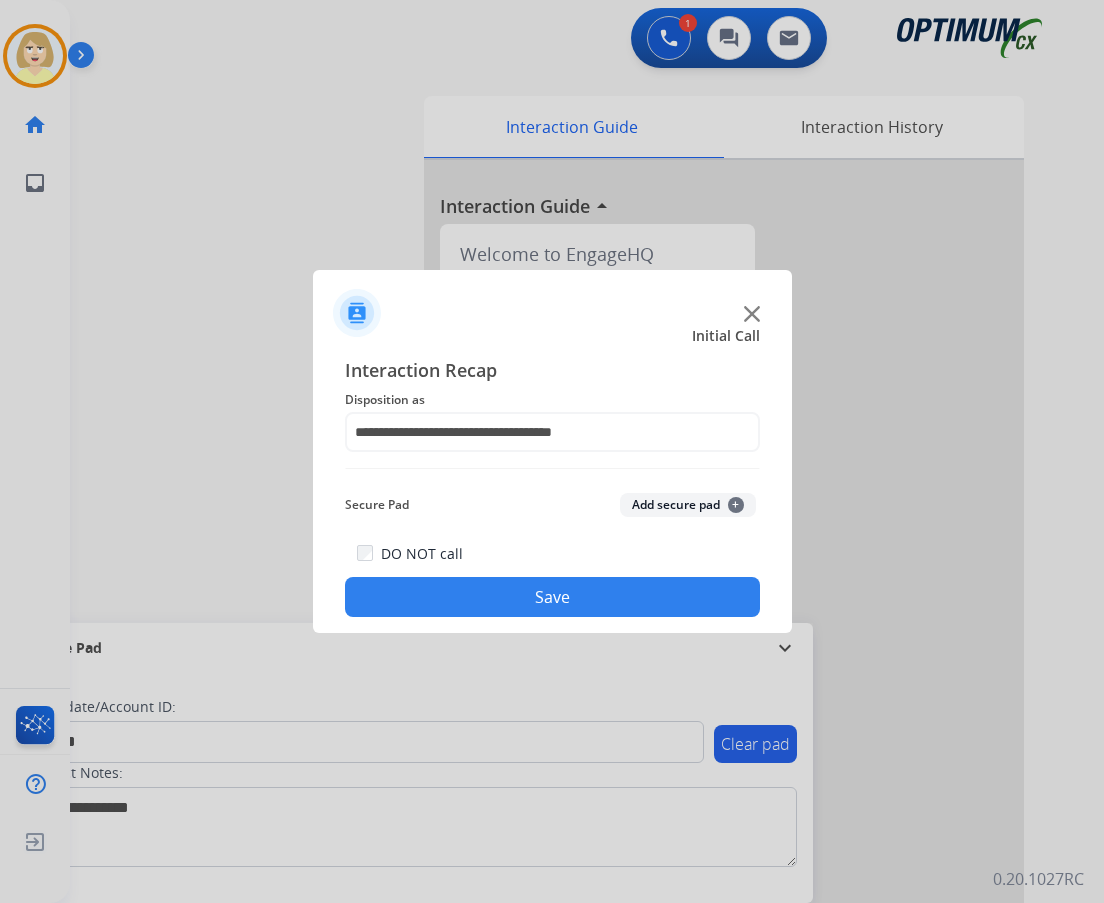 click on "Add secure pad  +" 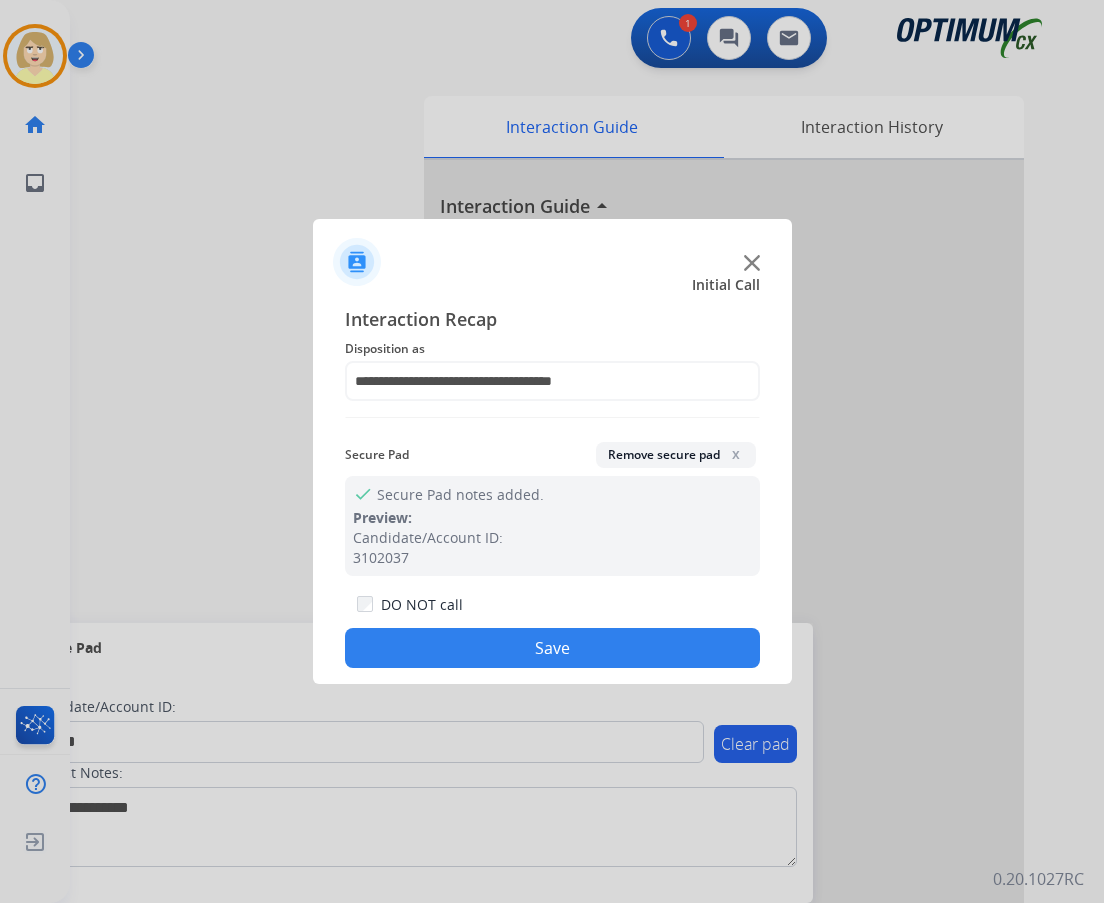 click on "Save" 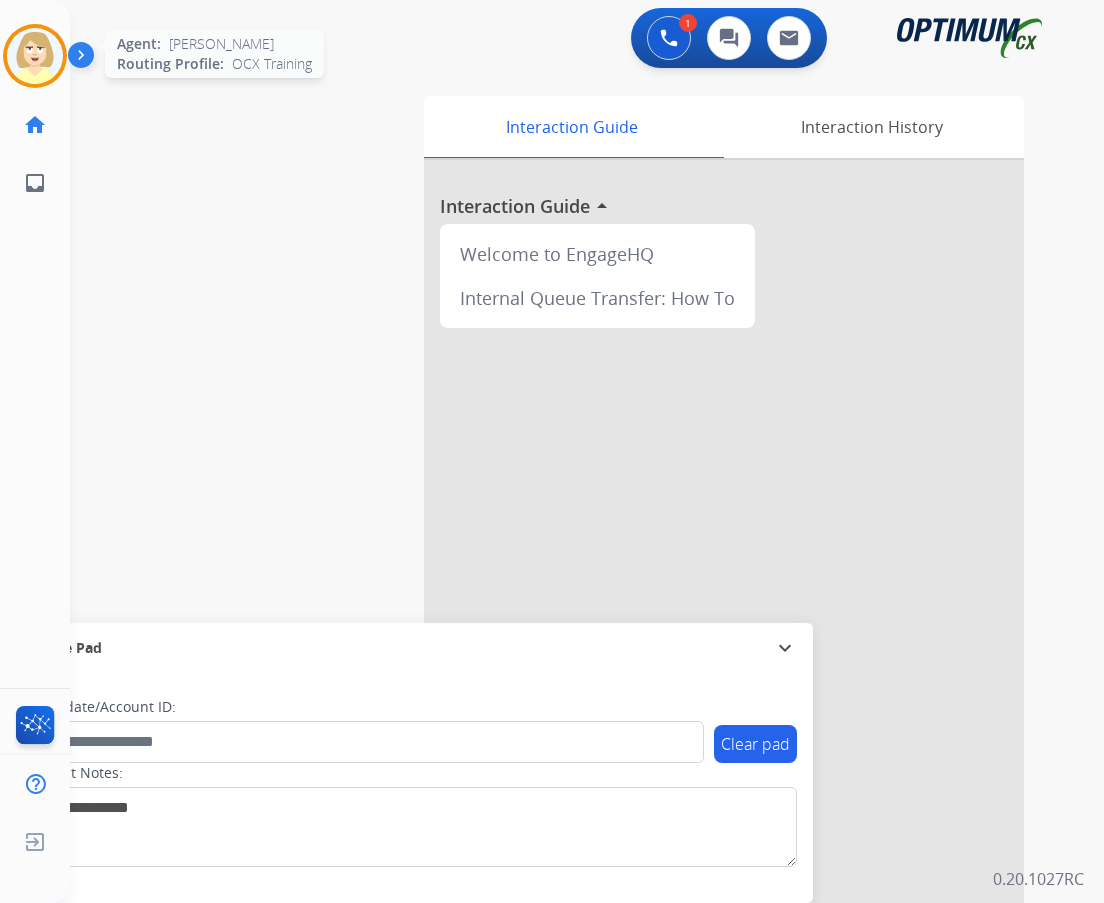 click at bounding box center (35, 56) 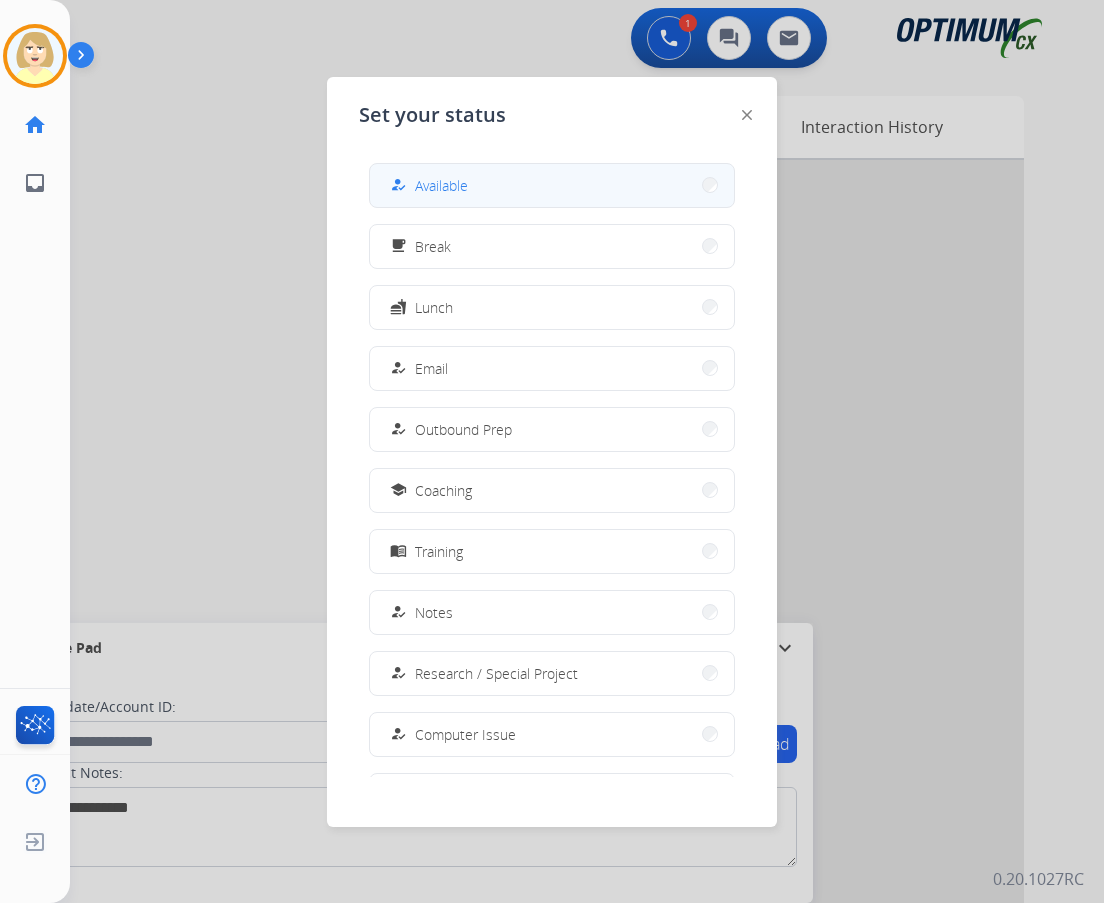 click on "Available" at bounding box center [441, 185] 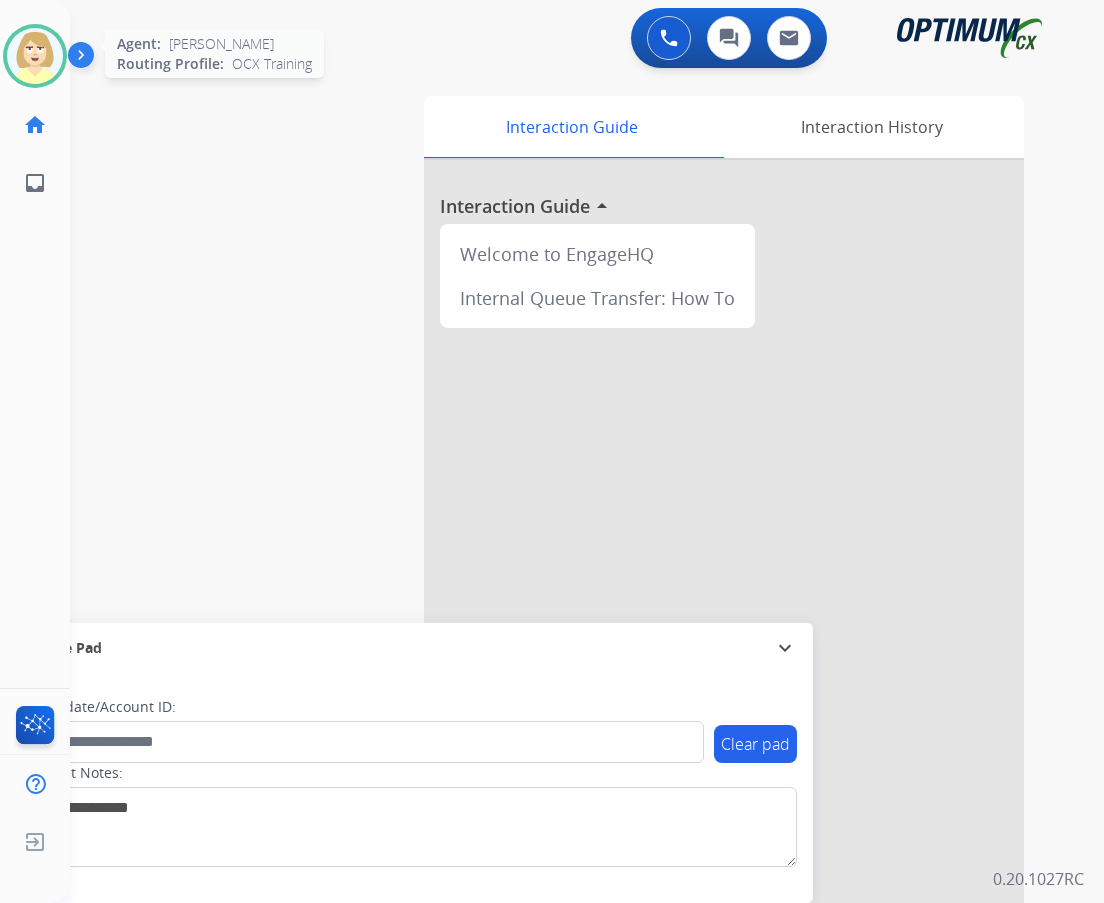 click at bounding box center (35, 56) 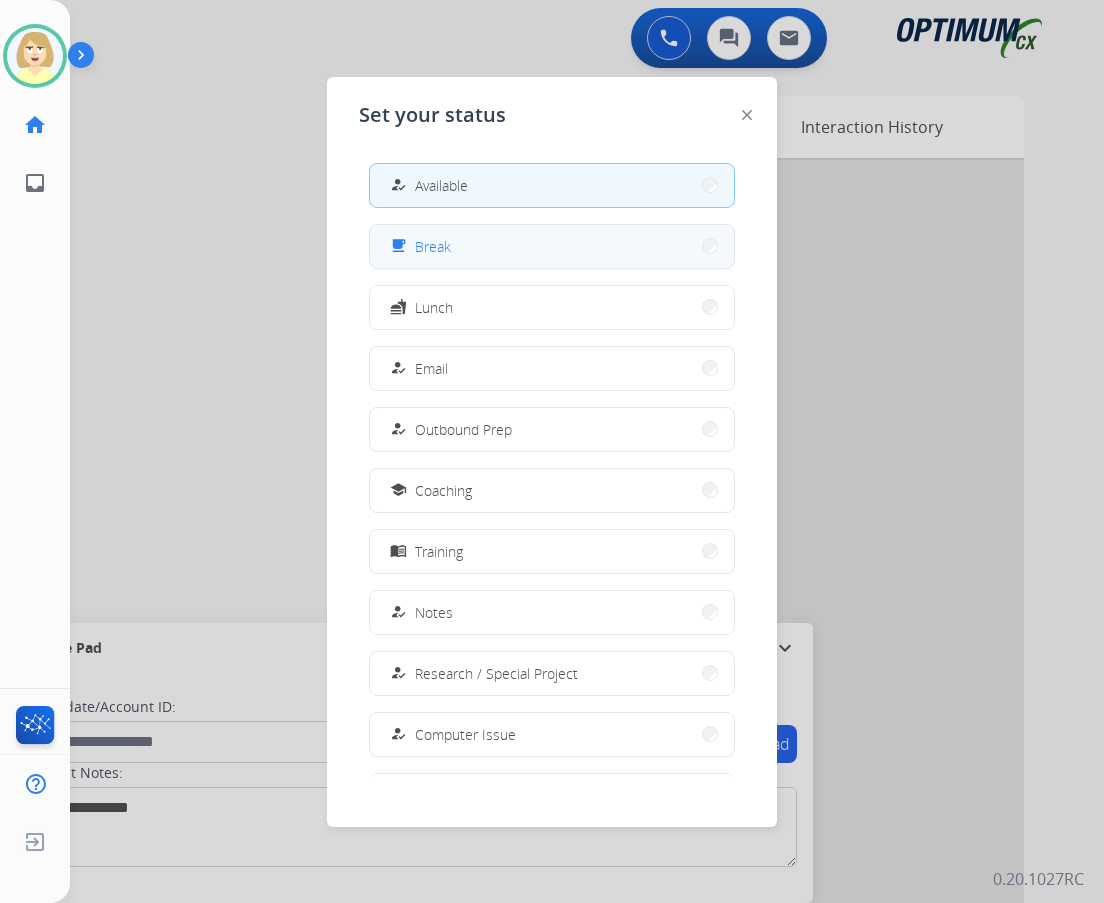 click on "Break" at bounding box center [433, 246] 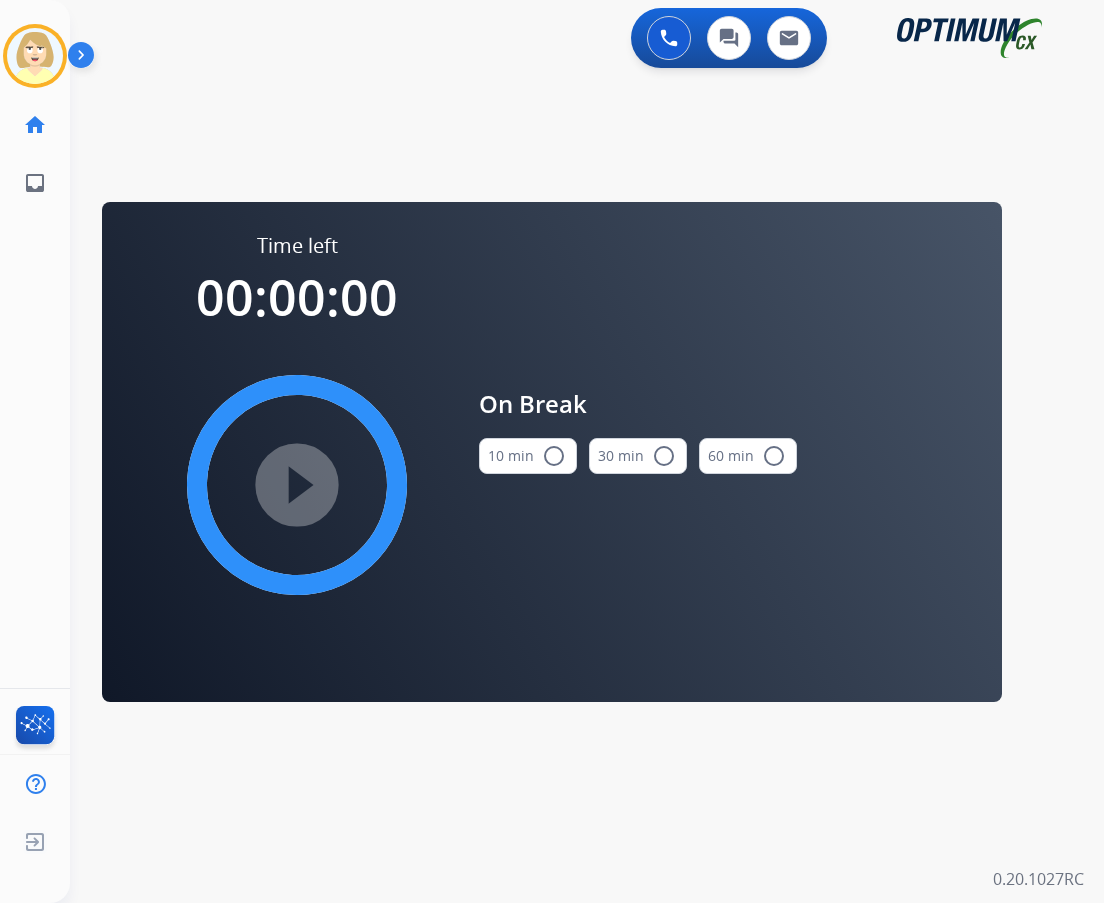 click on "radio_button_unchecked" at bounding box center [554, 456] 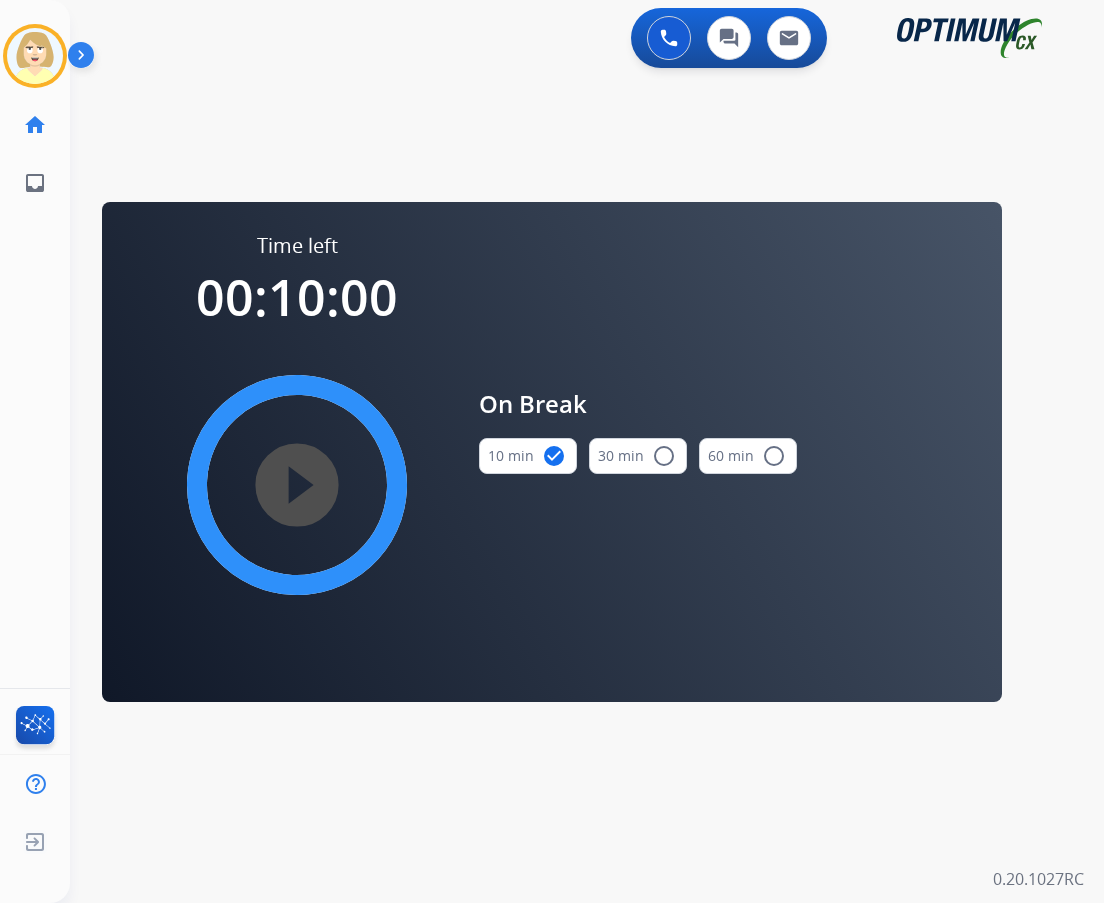 click on "play_circle_filled" at bounding box center (297, 485) 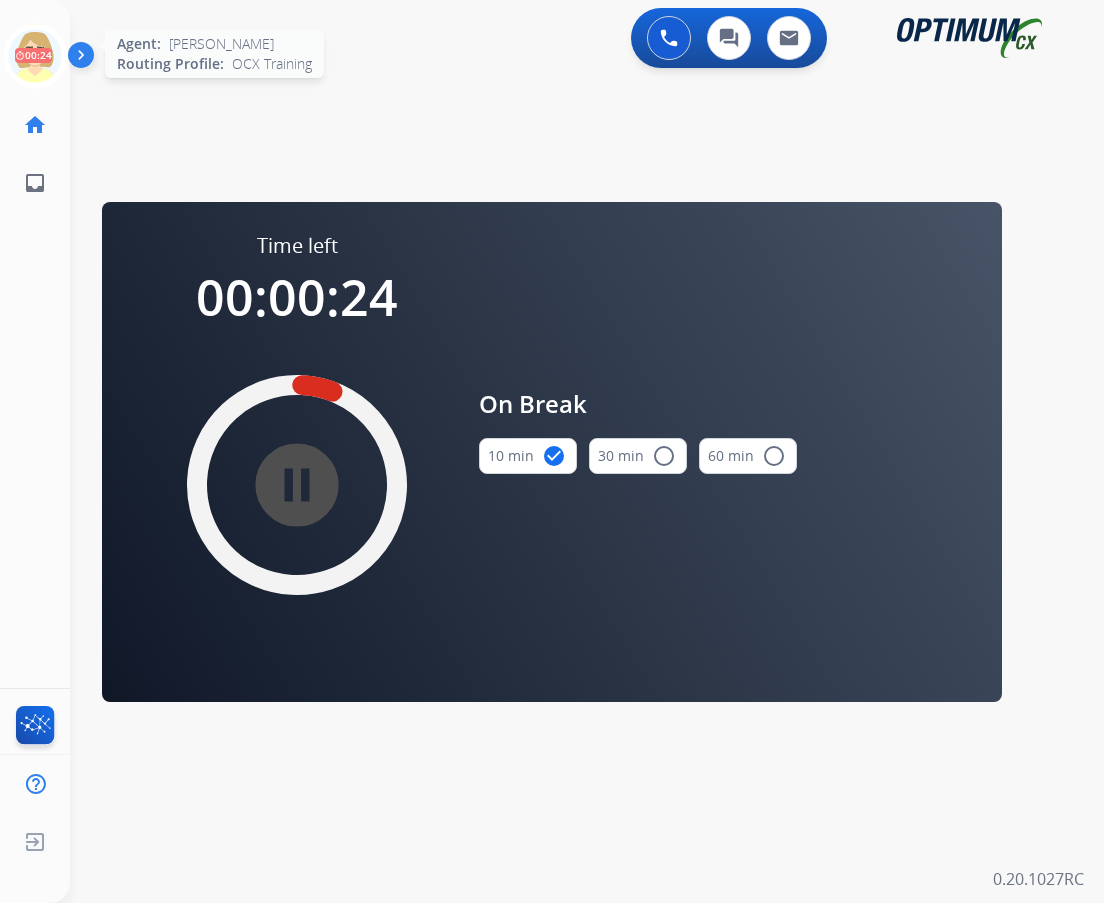 click 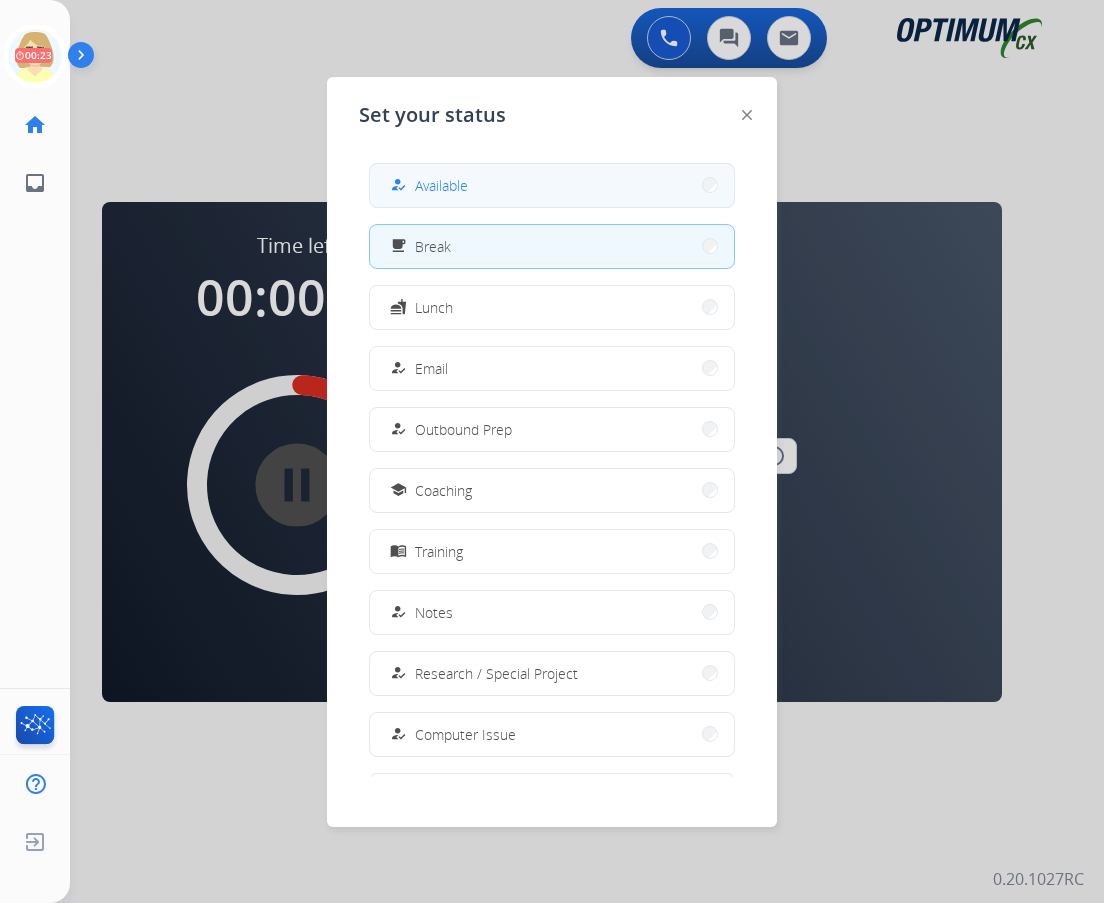 click on "Available" at bounding box center (441, 185) 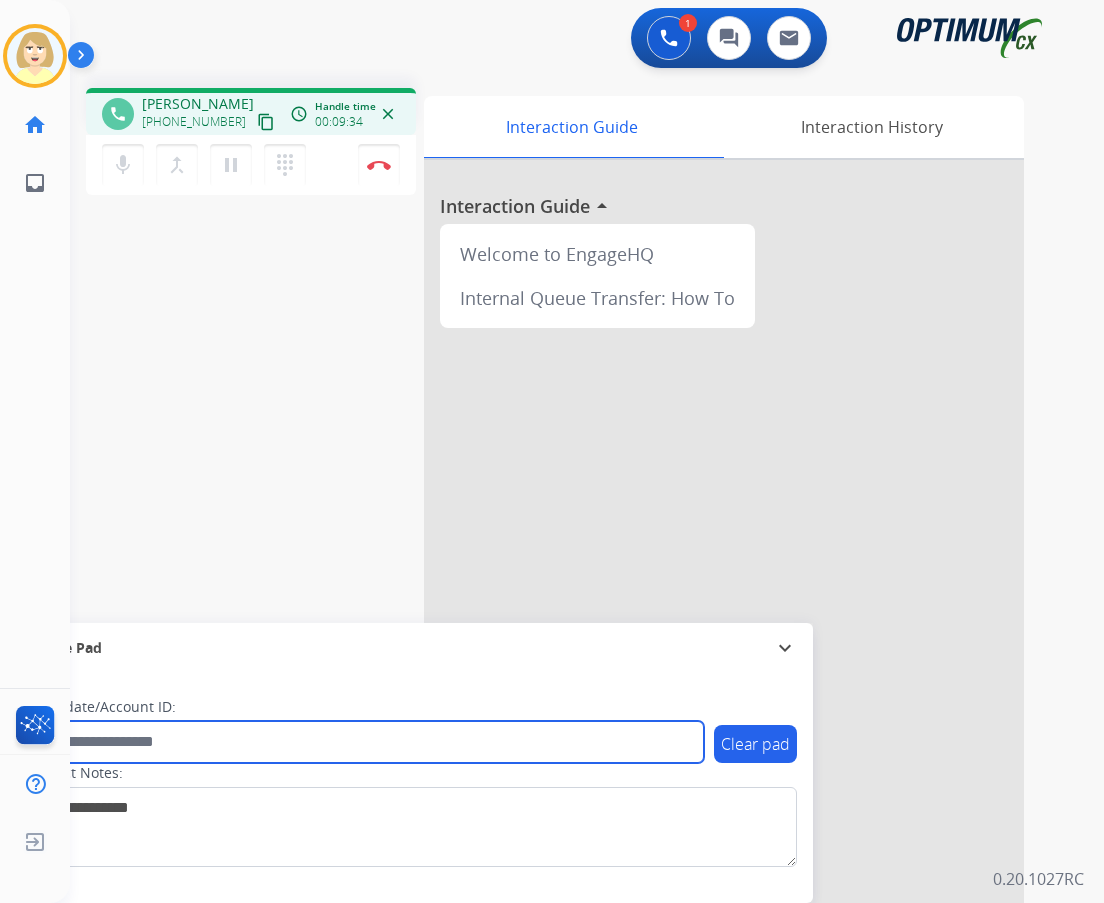 click at bounding box center (365, 742) 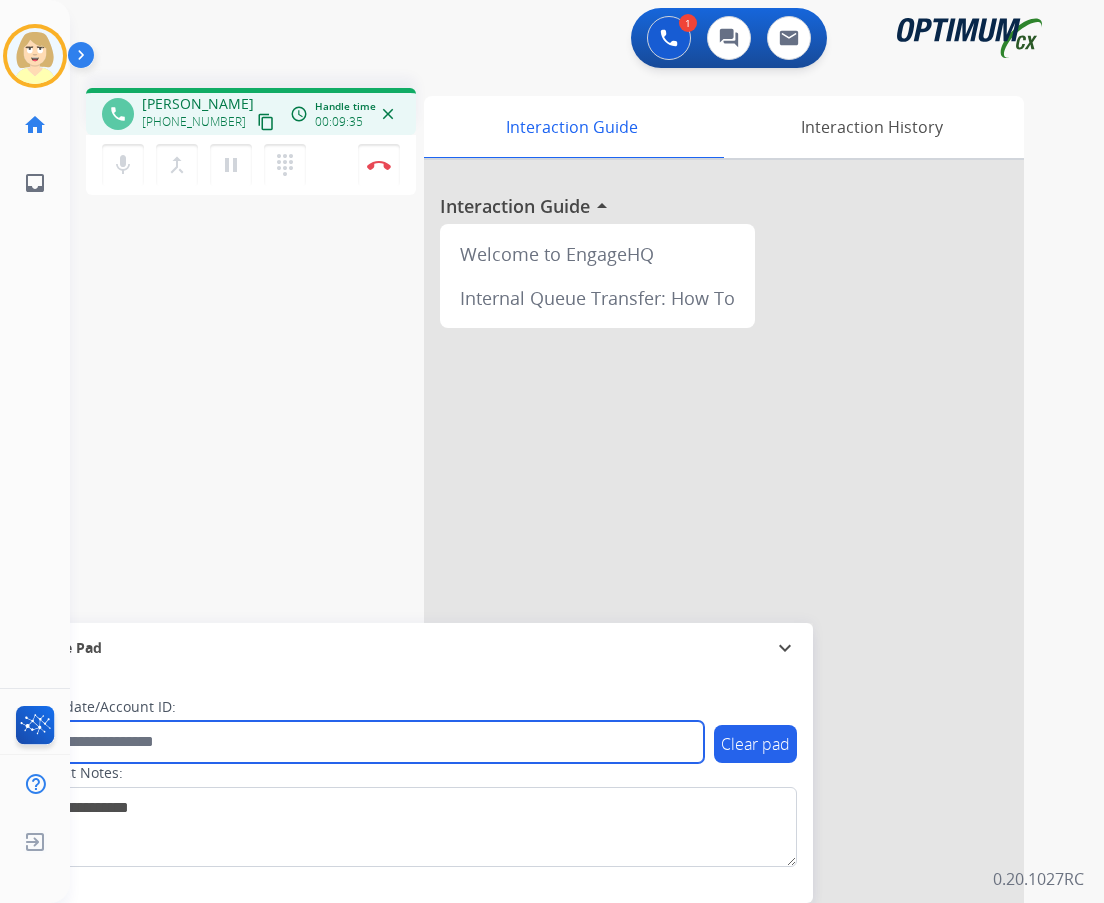 paste on "*******" 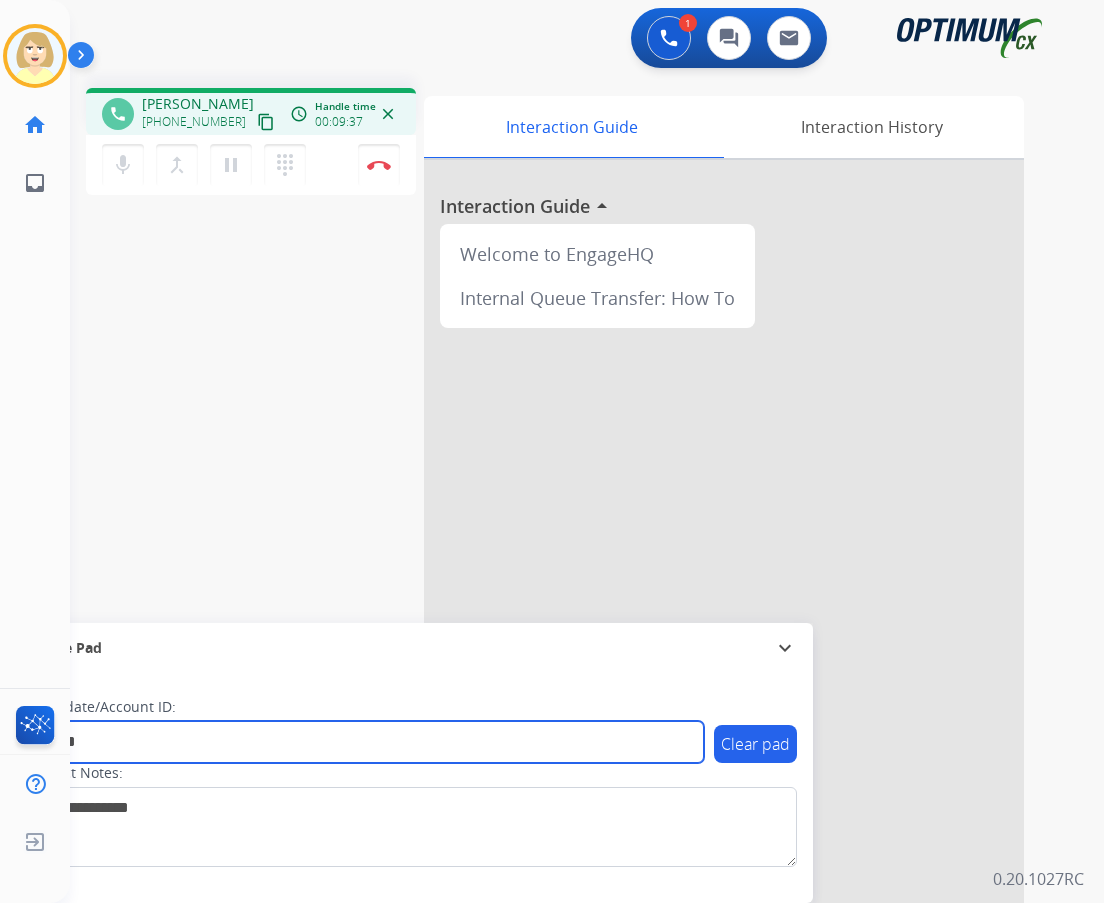 type on "*******" 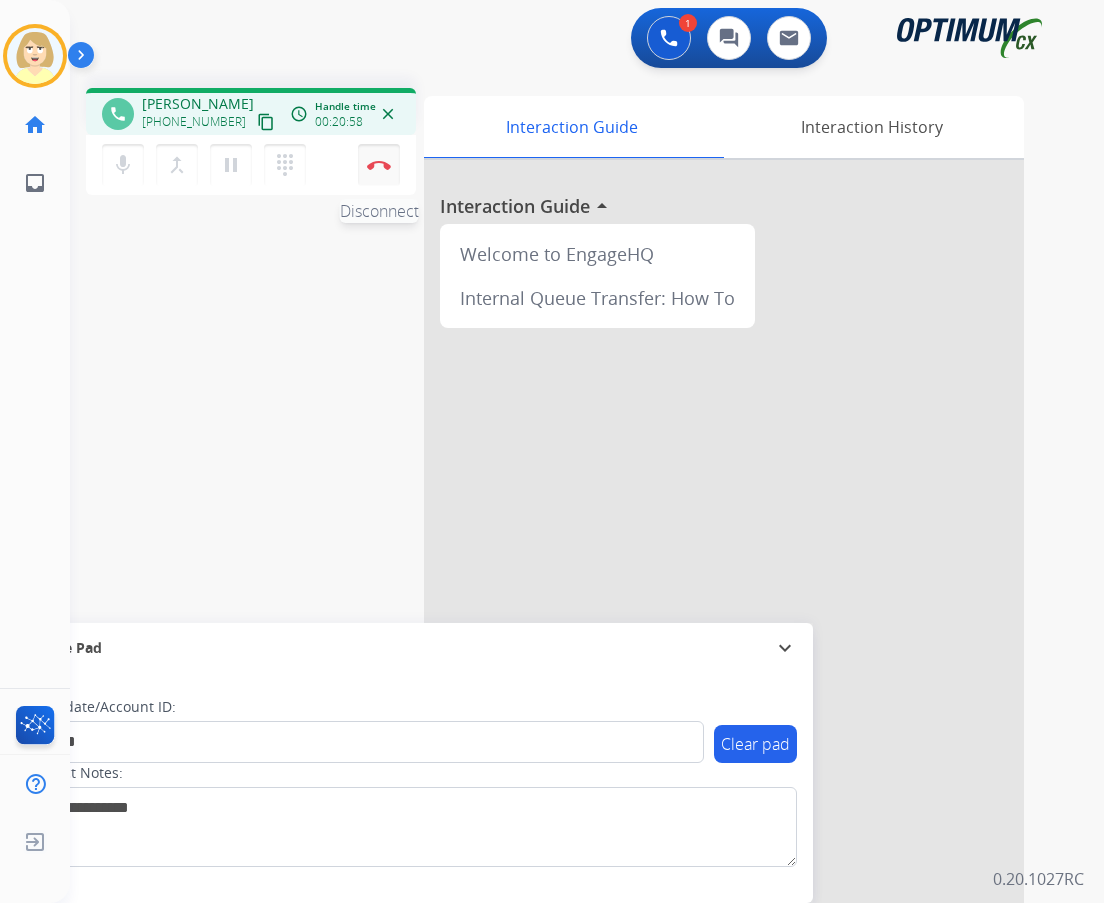 click on "Disconnect" at bounding box center [379, 165] 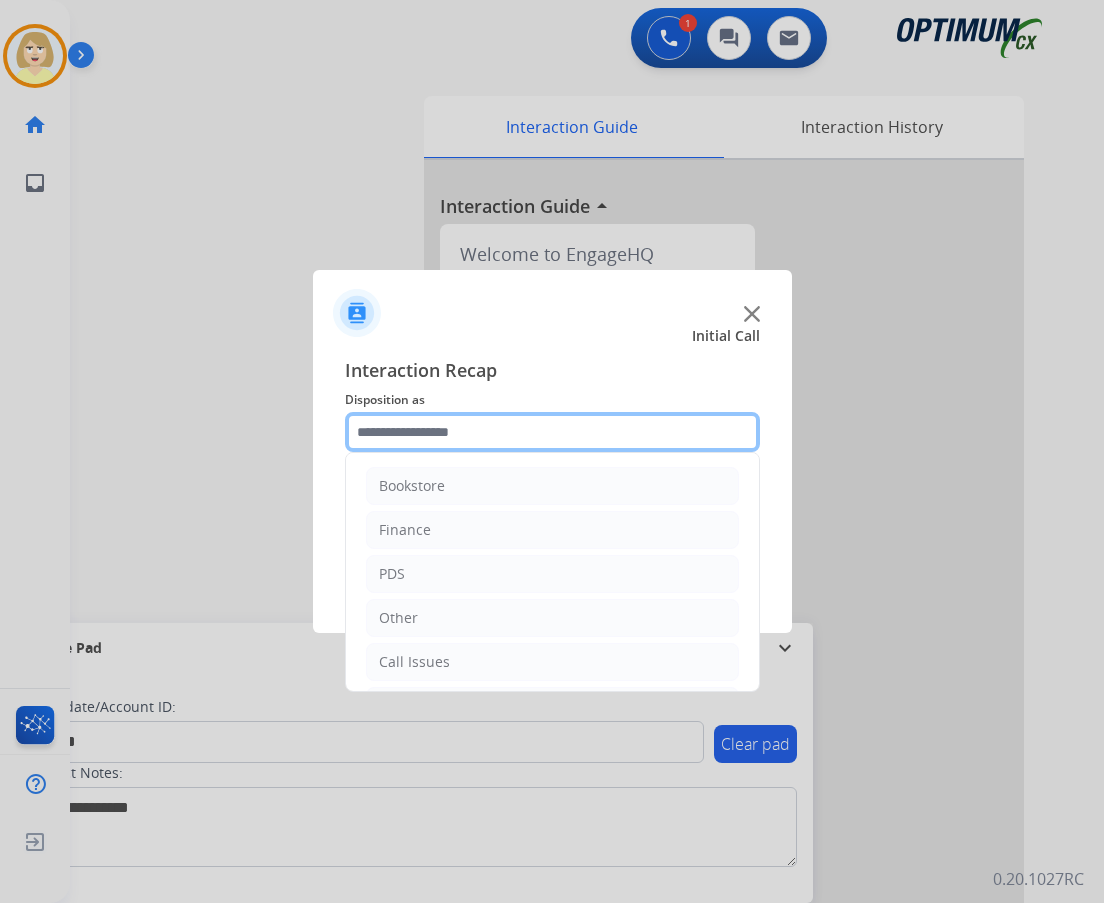 click 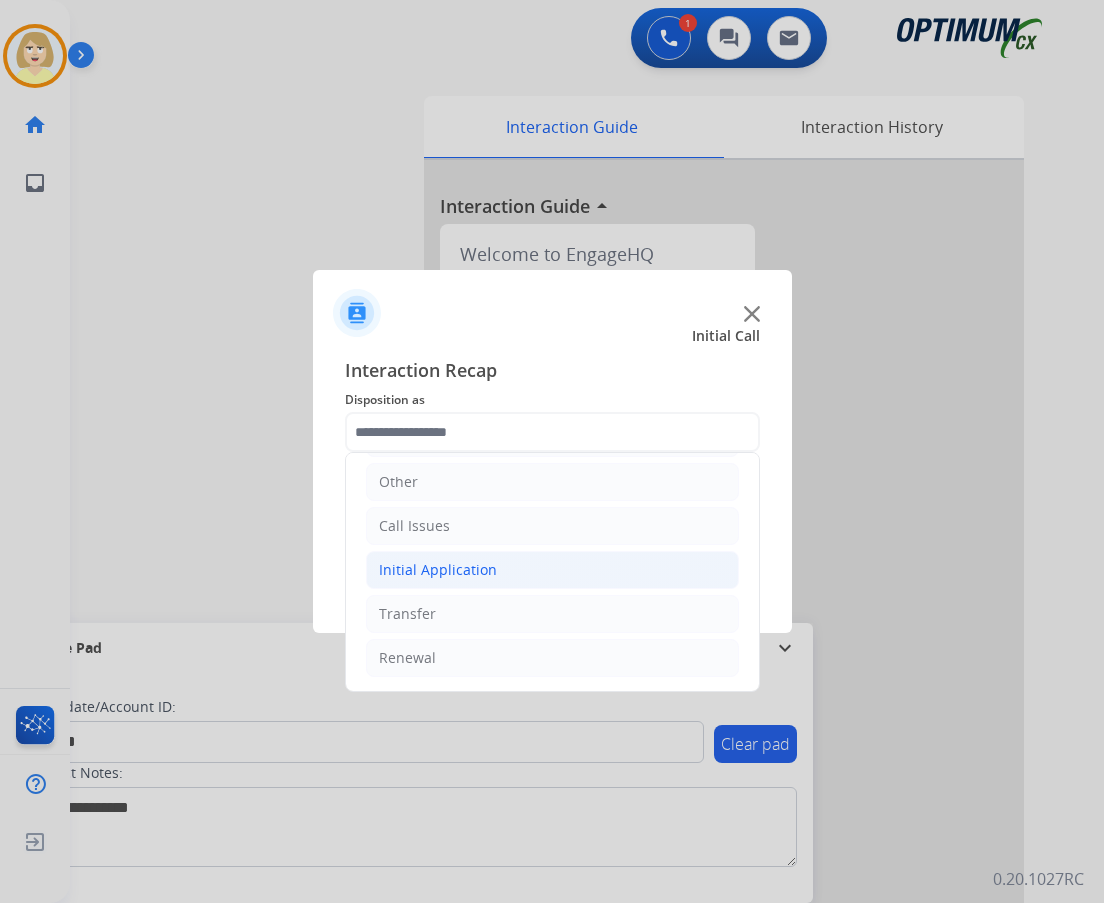 click on "Initial Application" 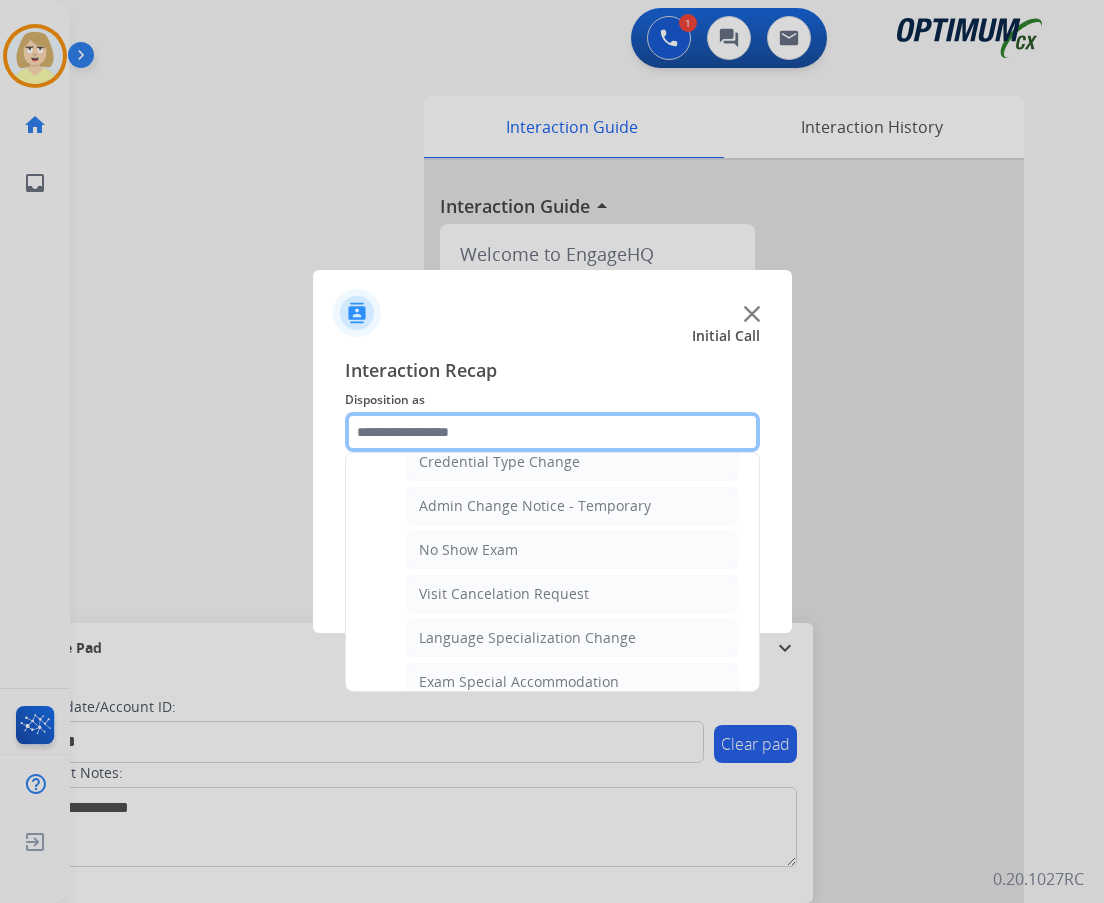 scroll, scrollTop: 1136, scrollLeft: 0, axis: vertical 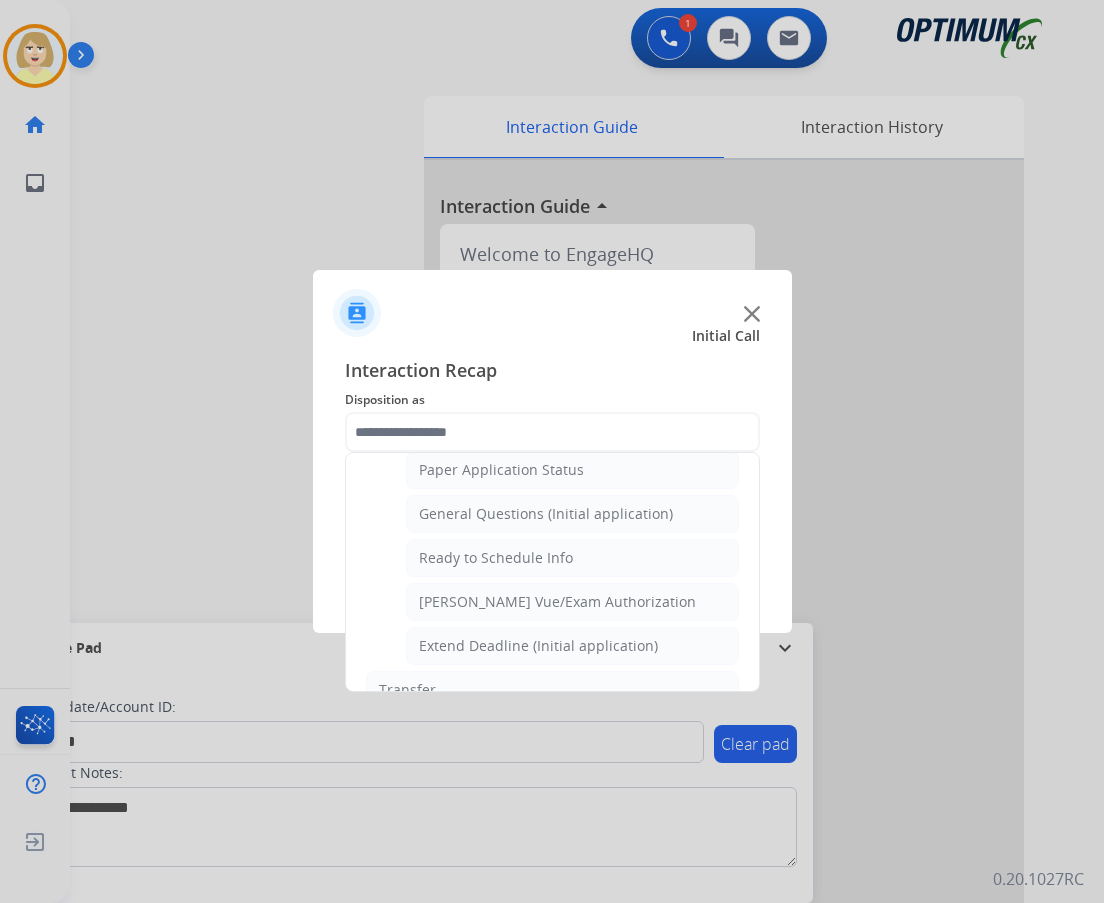 click on "General Questions (Initial application)" 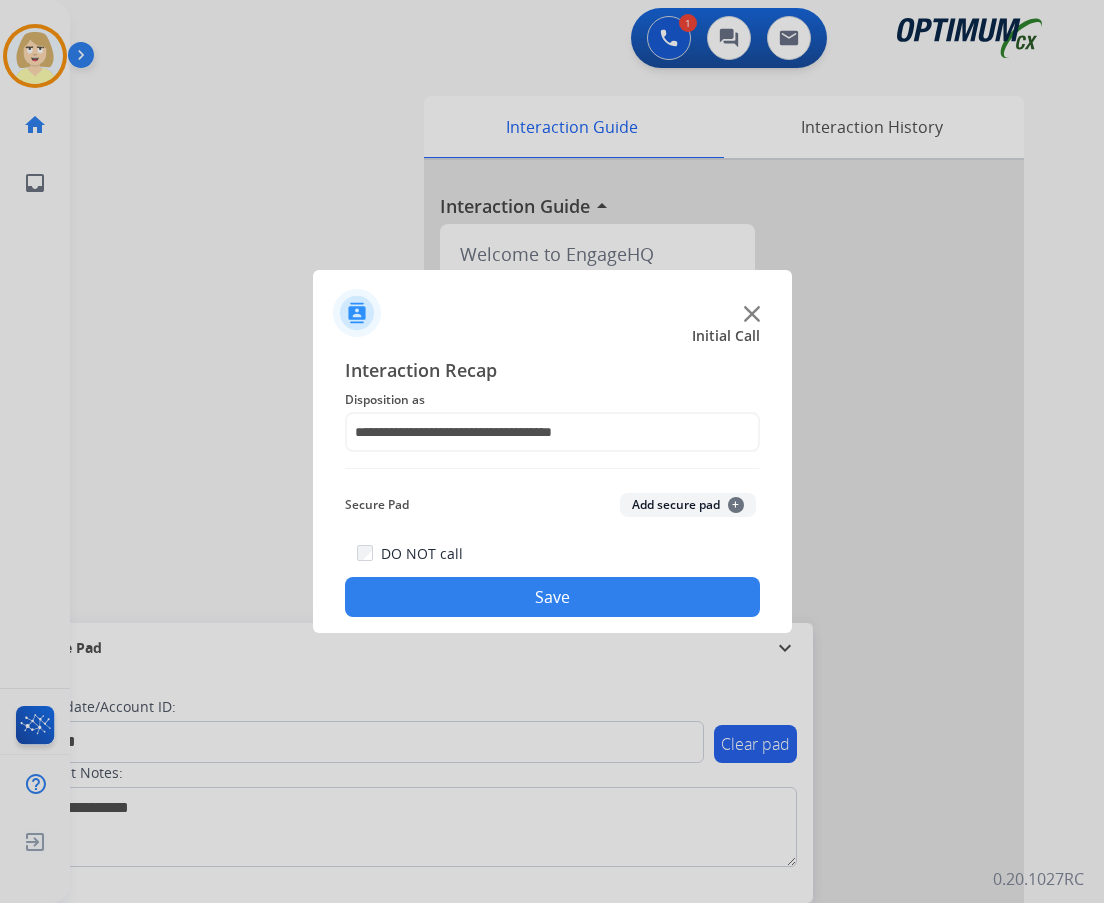 click on "Add secure pad  +" 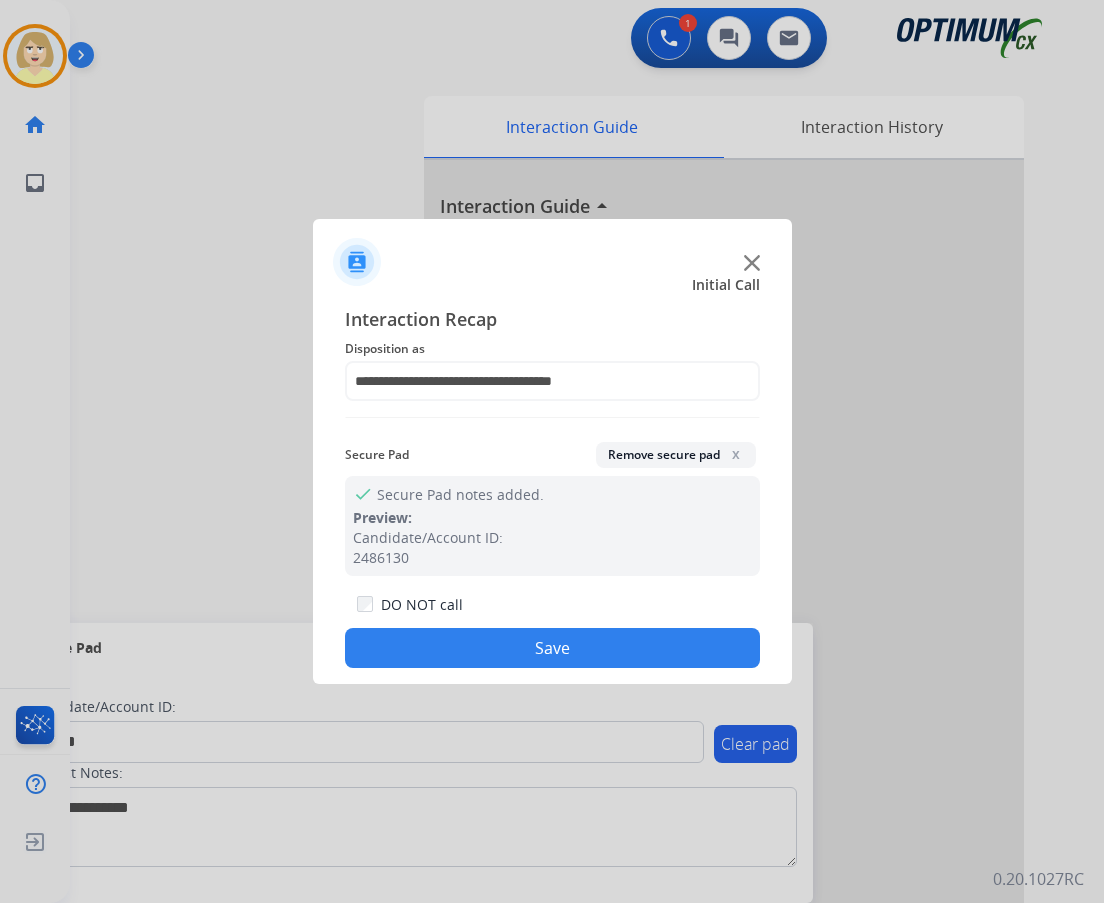 click on "Save" 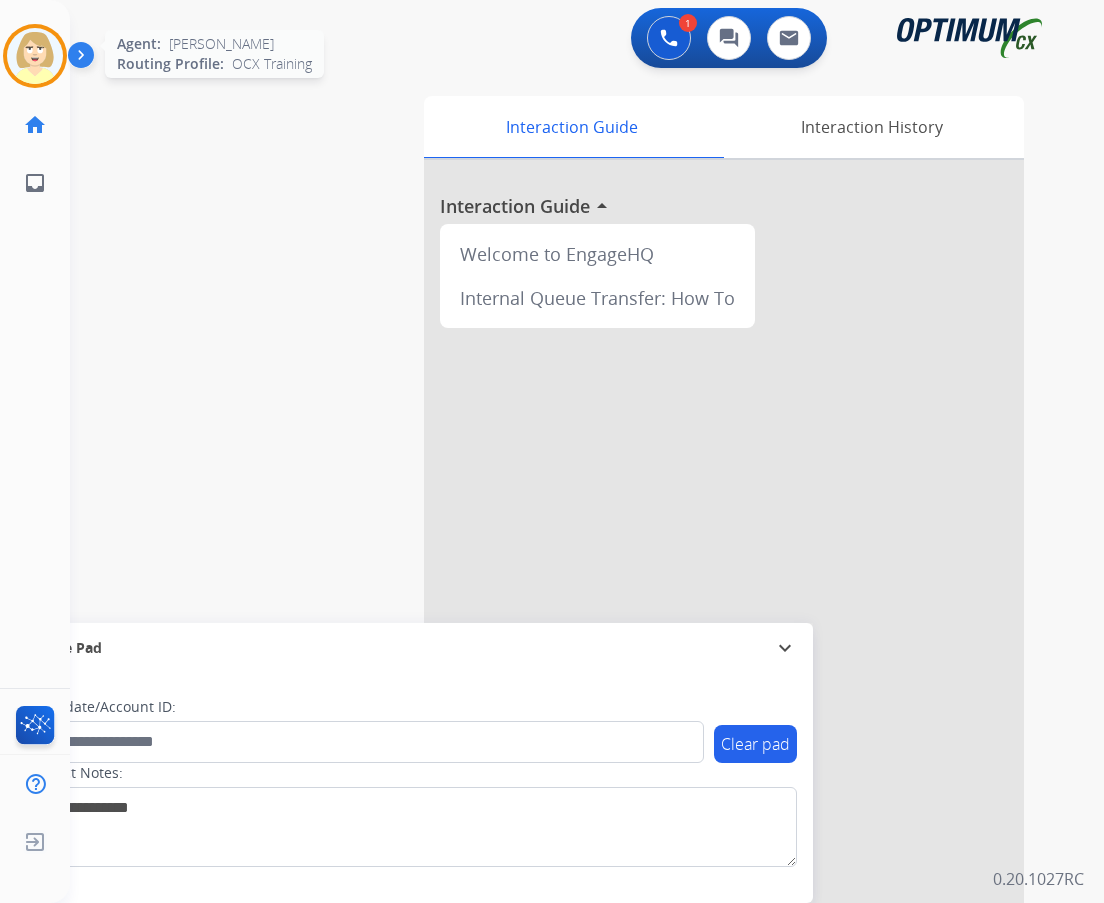 click at bounding box center (35, 56) 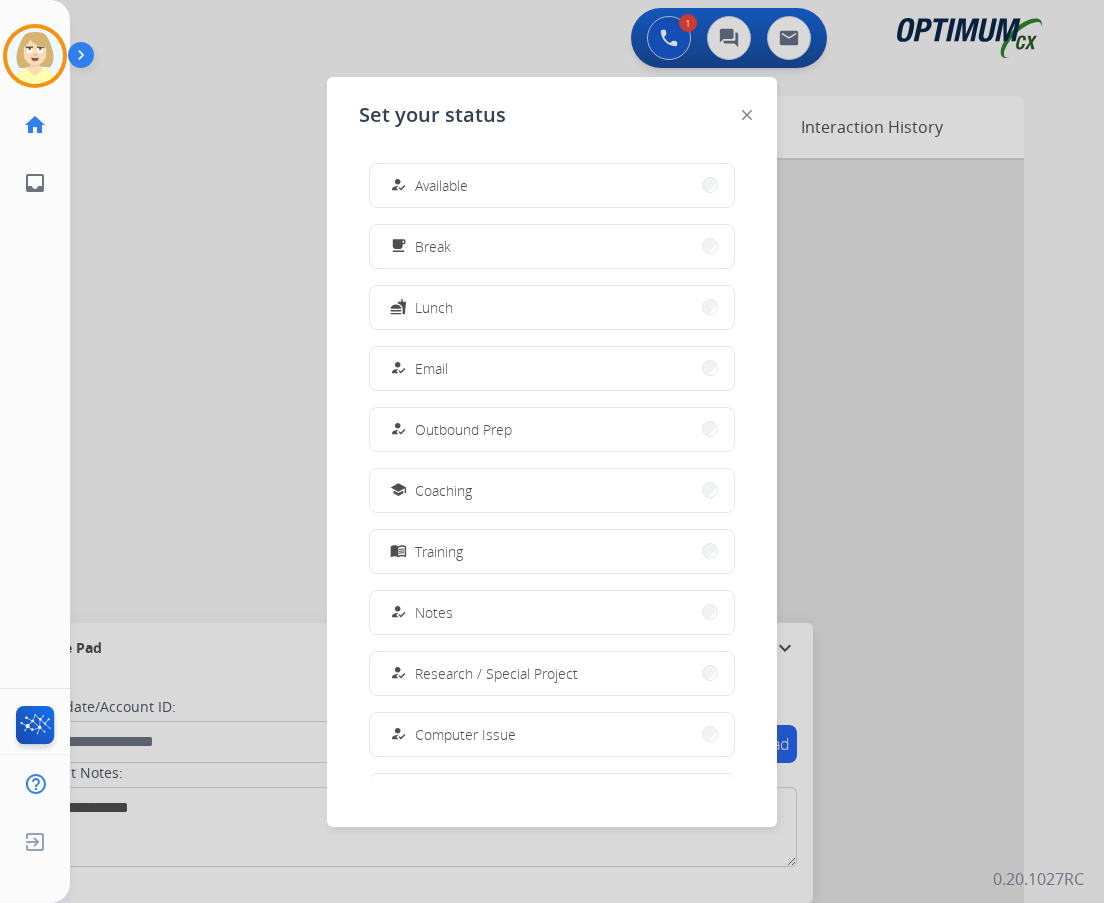 drag, startPoint x: 434, startPoint y: 182, endPoint x: 115, endPoint y: 224, distance: 321.75302 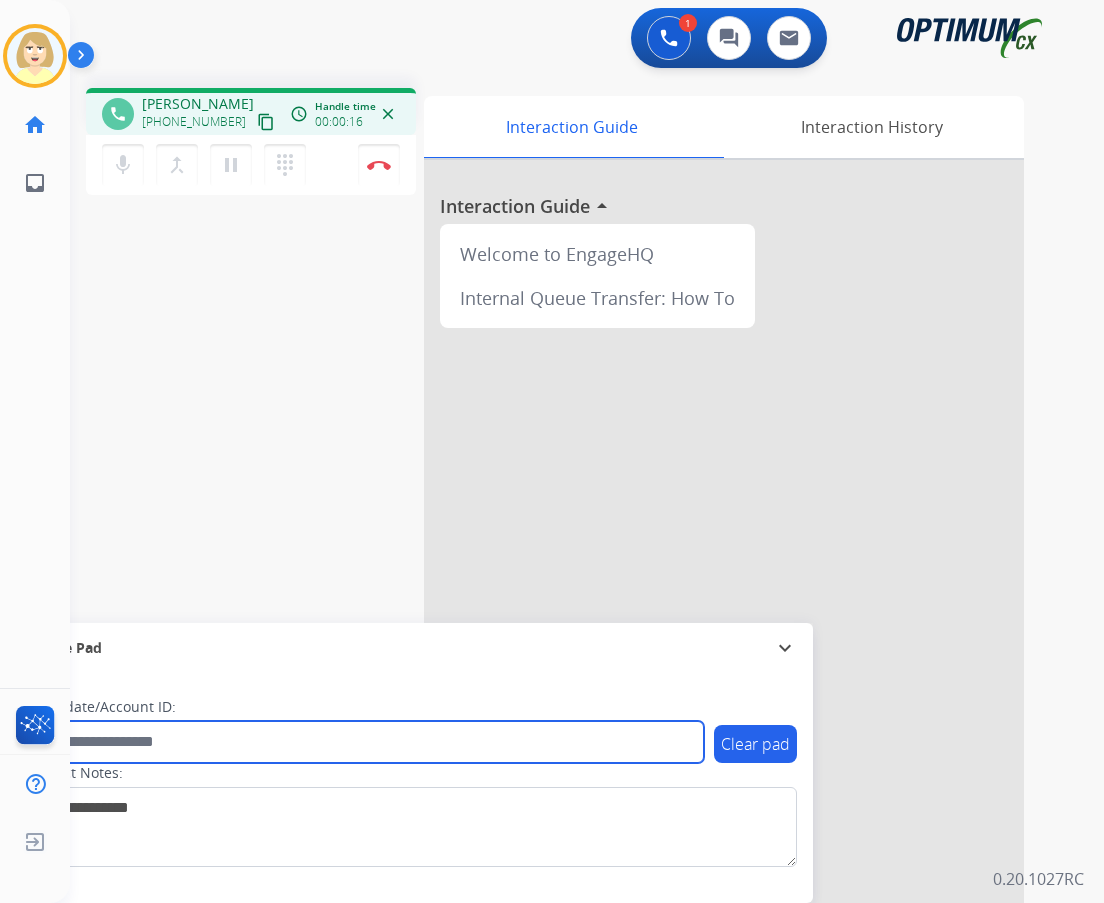 click at bounding box center [365, 742] 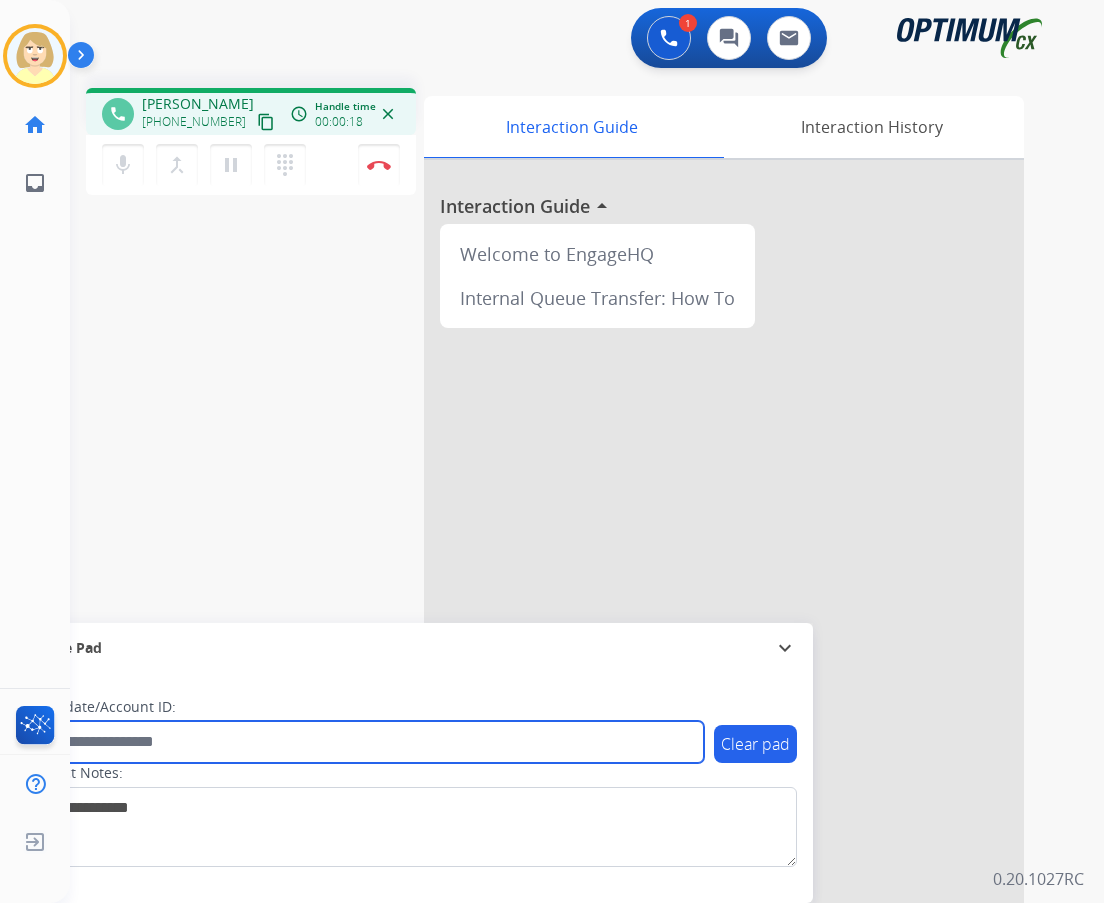 paste on "*******" 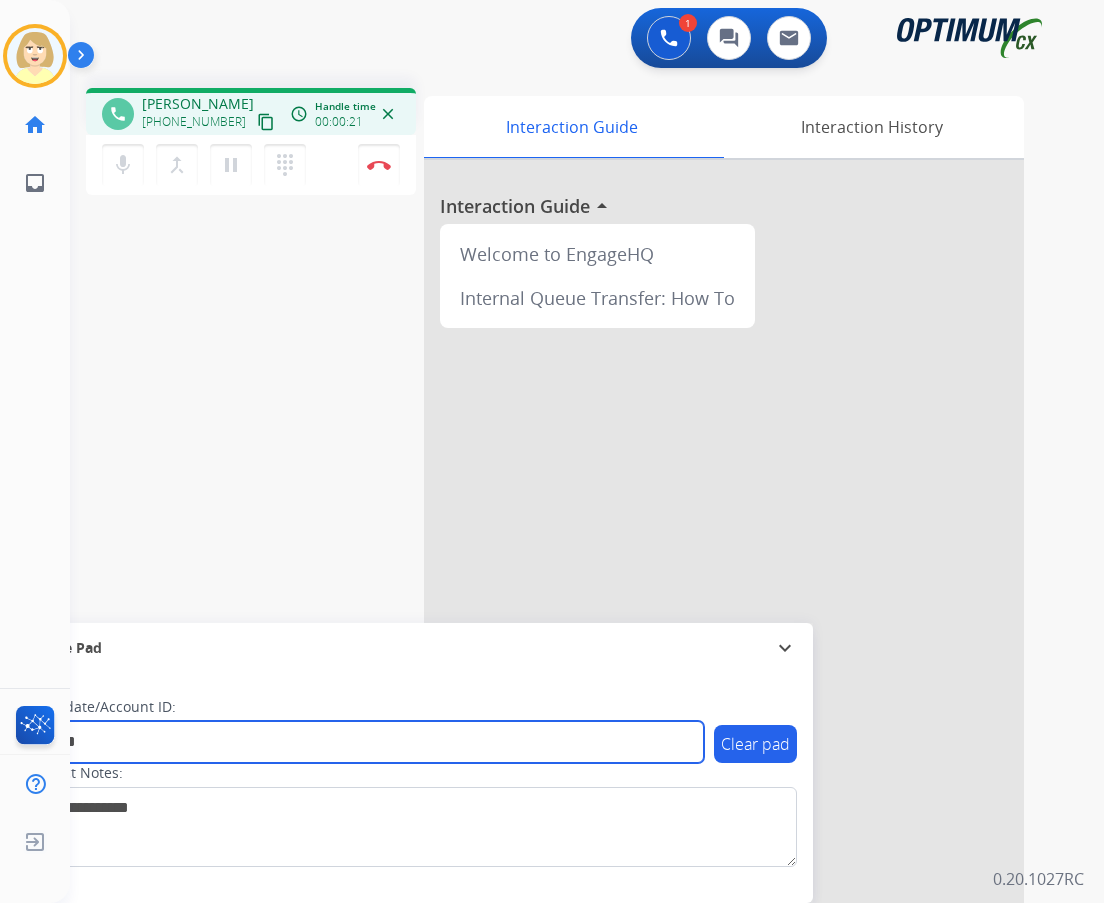 type on "*******" 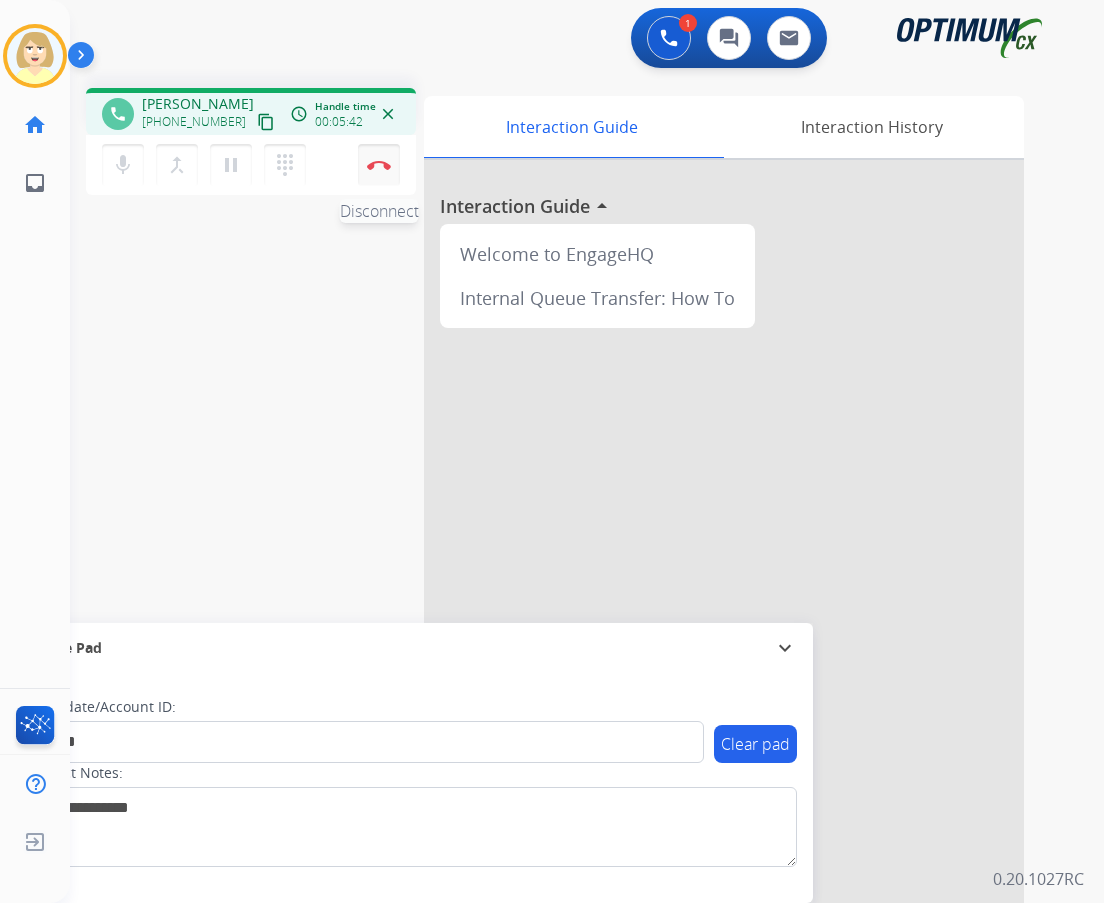 click at bounding box center [379, 165] 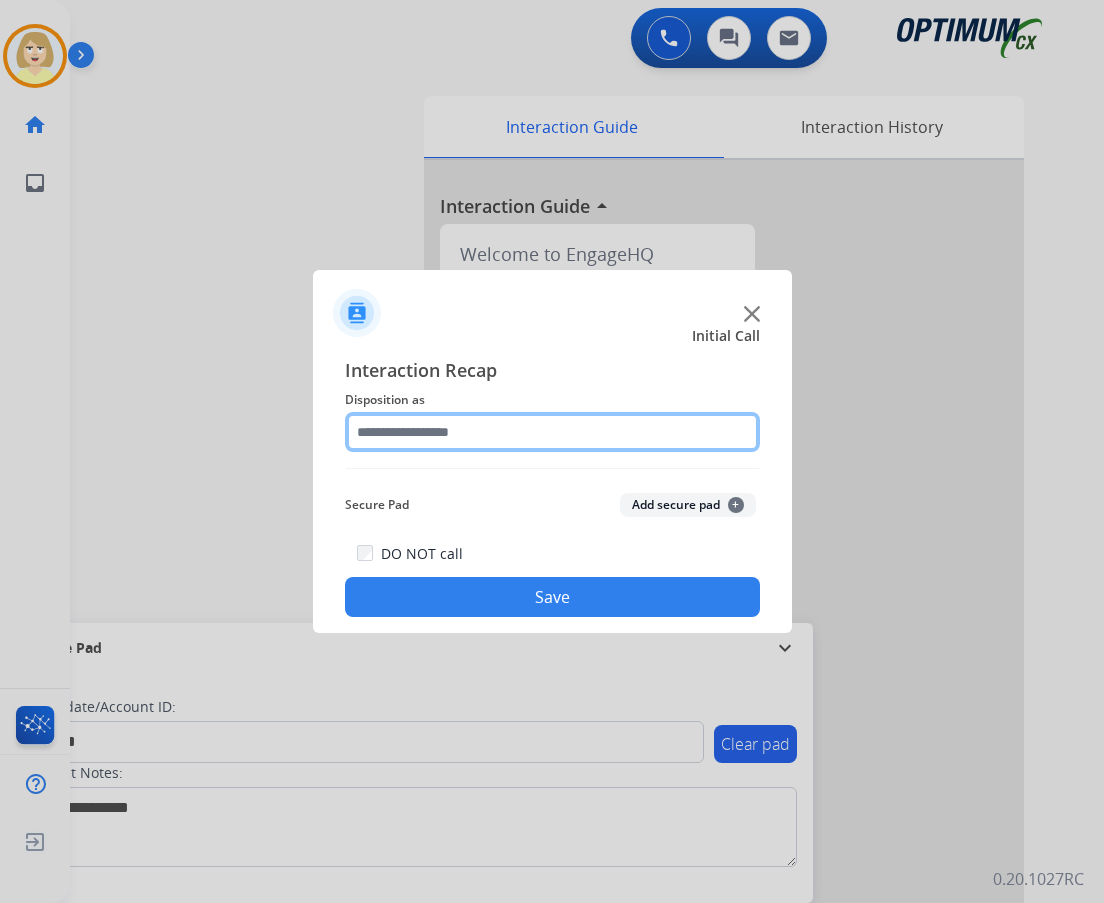 click 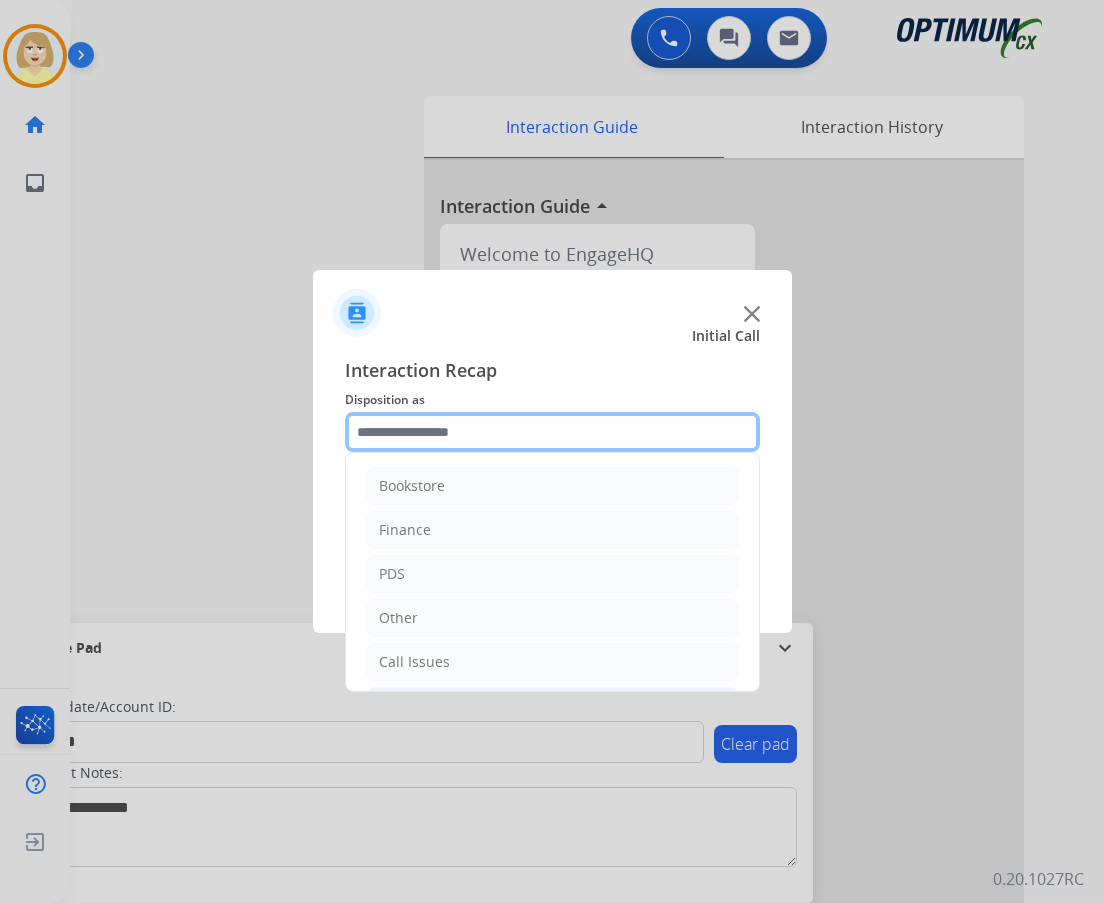 scroll, scrollTop: 136, scrollLeft: 0, axis: vertical 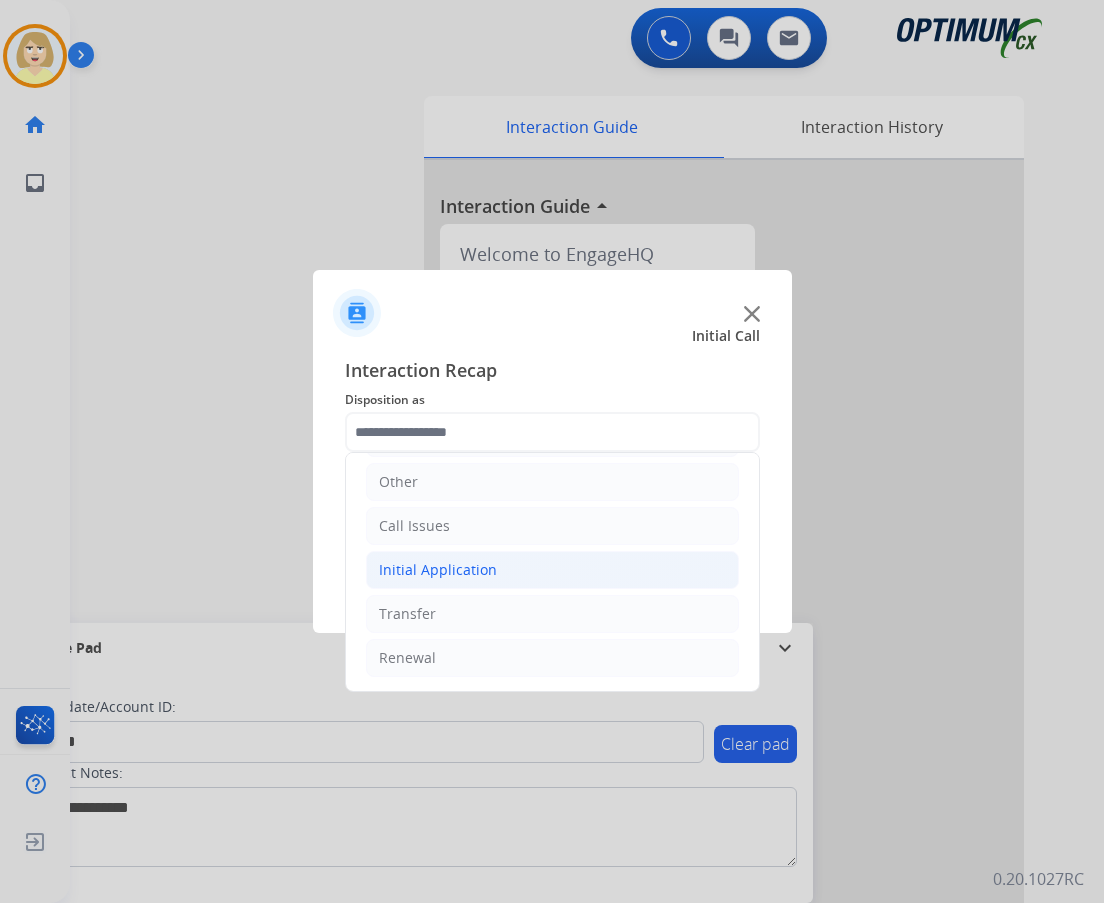 click on "Initial Application" 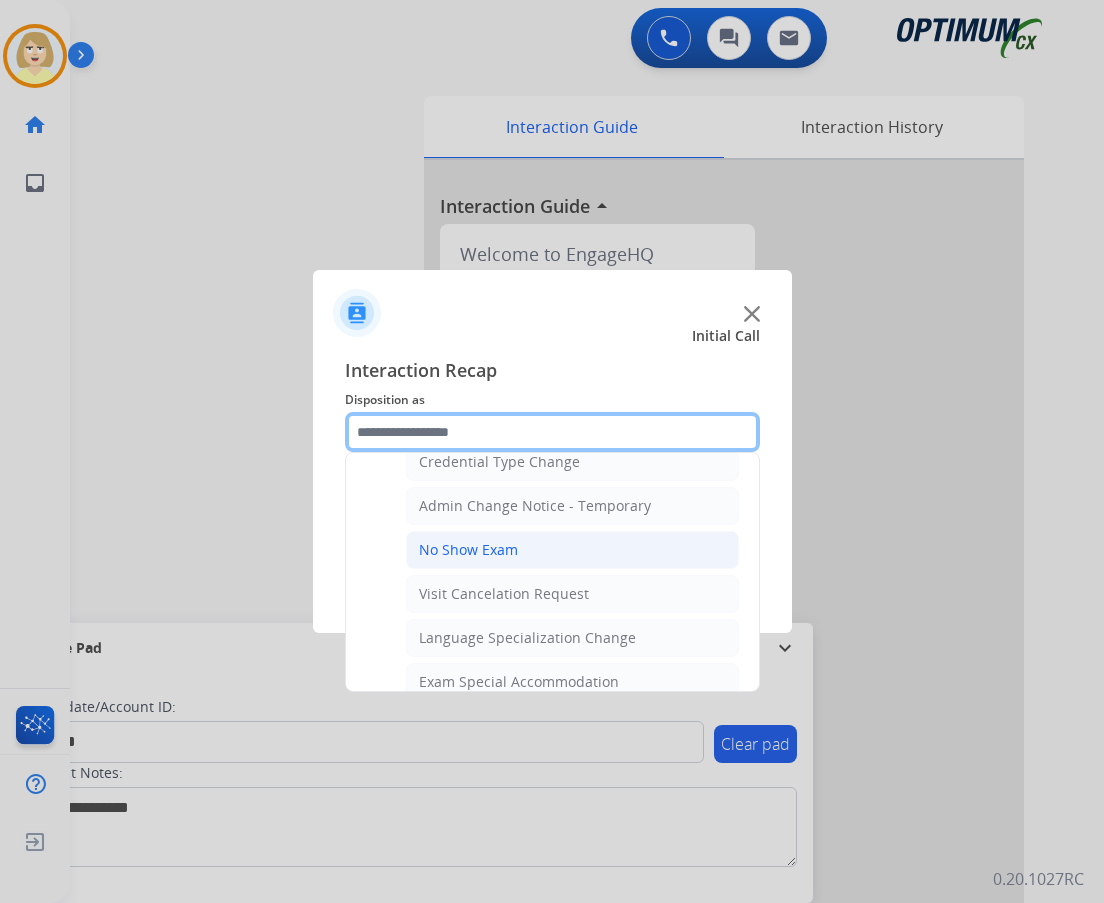 scroll, scrollTop: 1036, scrollLeft: 0, axis: vertical 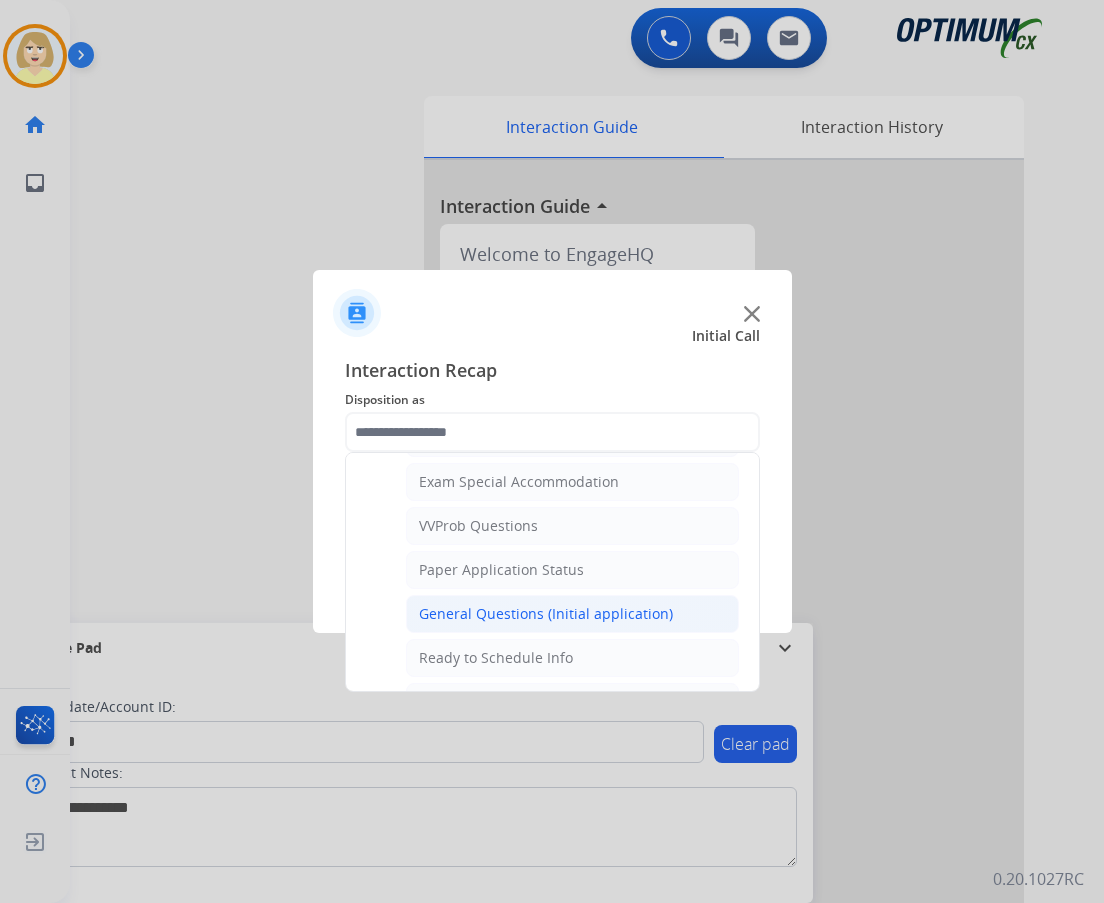 click on "General Questions (Initial application)" 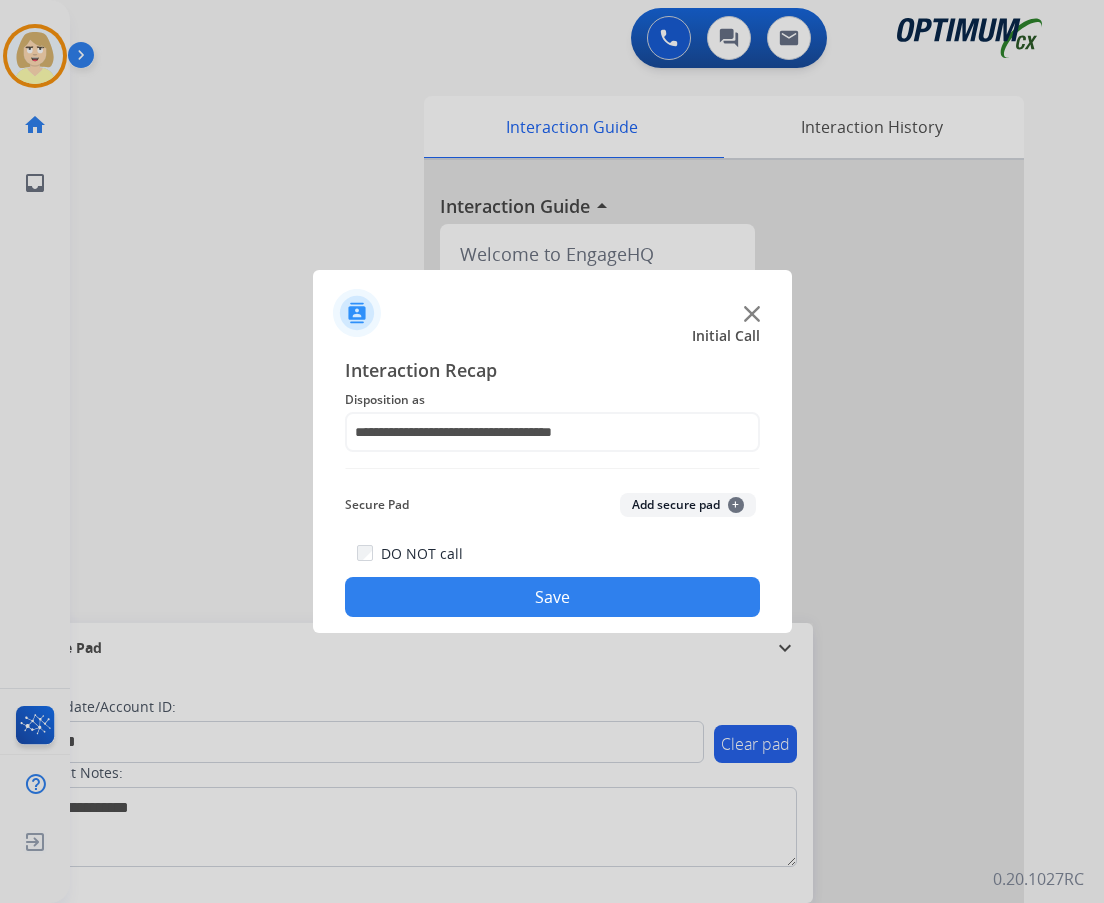 click on "Add secure pad  +" 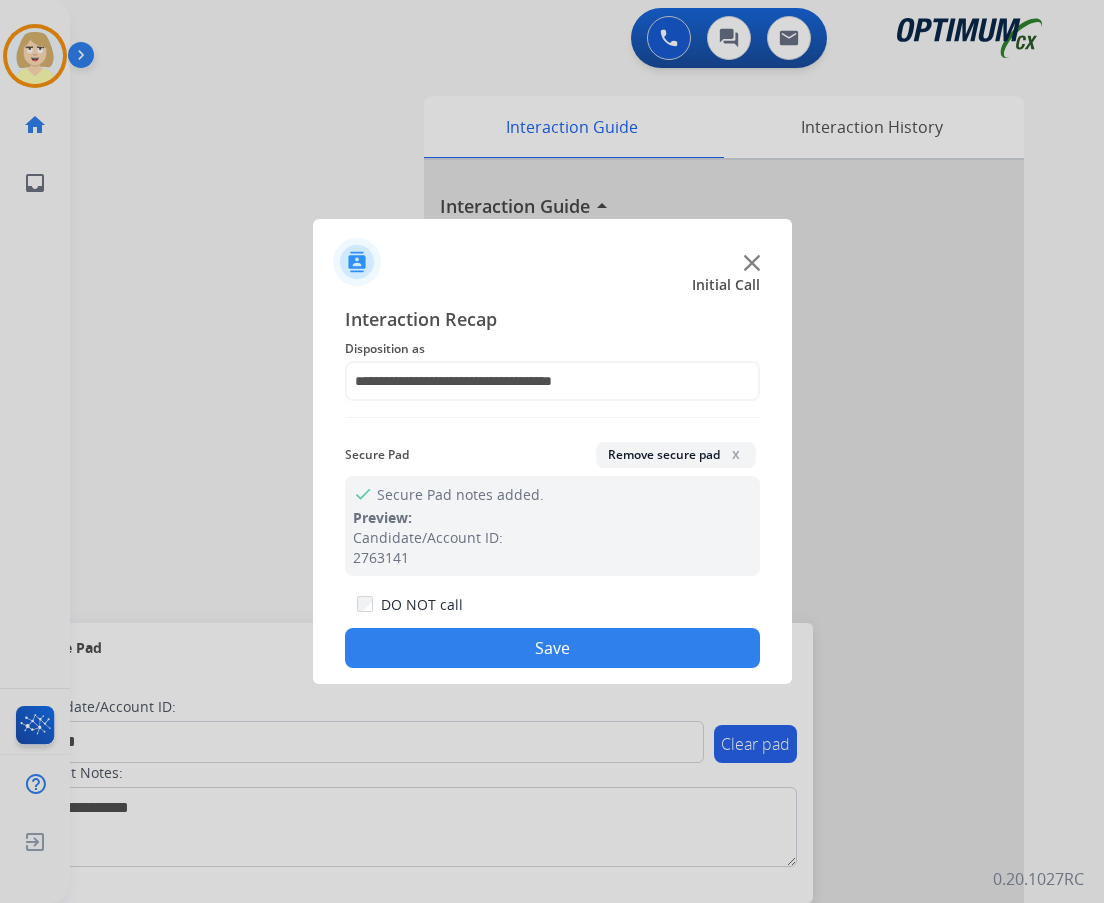 click on "Save" 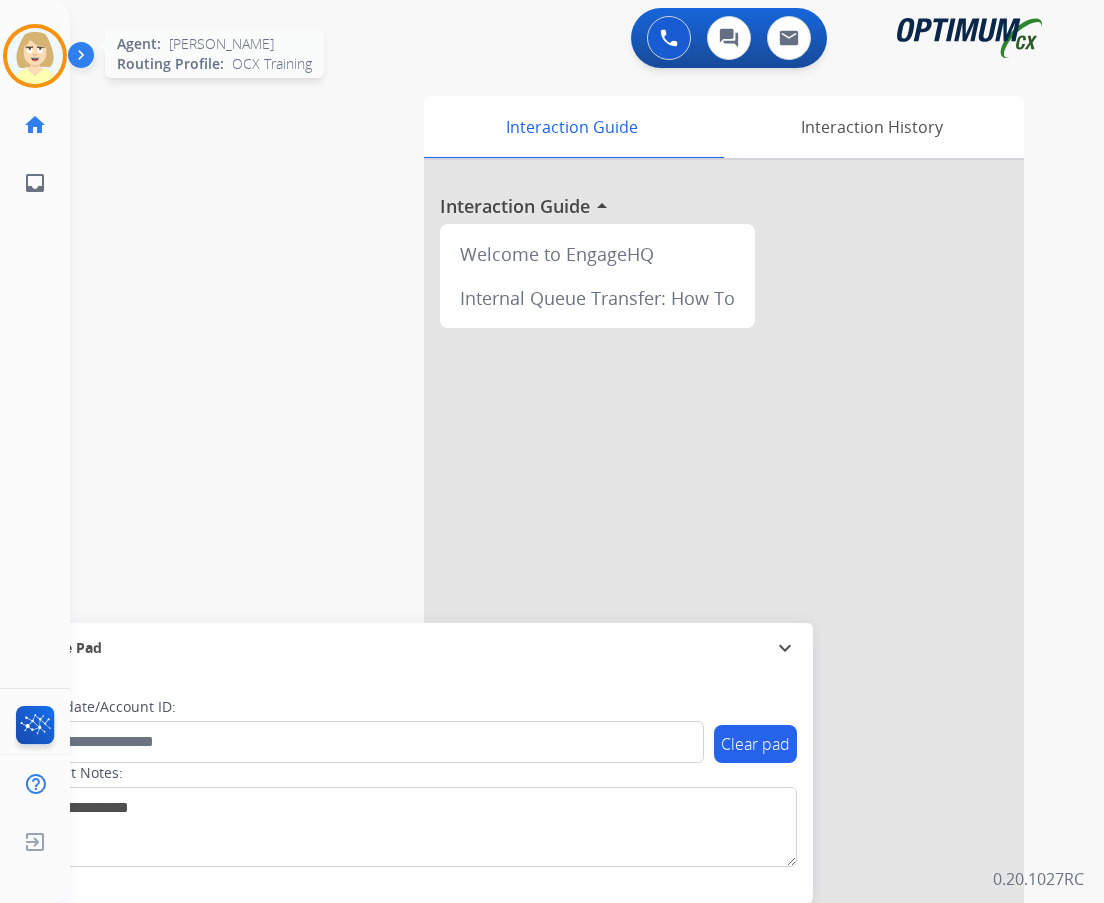 drag, startPoint x: 25, startPoint y: 60, endPoint x: 35, endPoint y: 59, distance: 10.049875 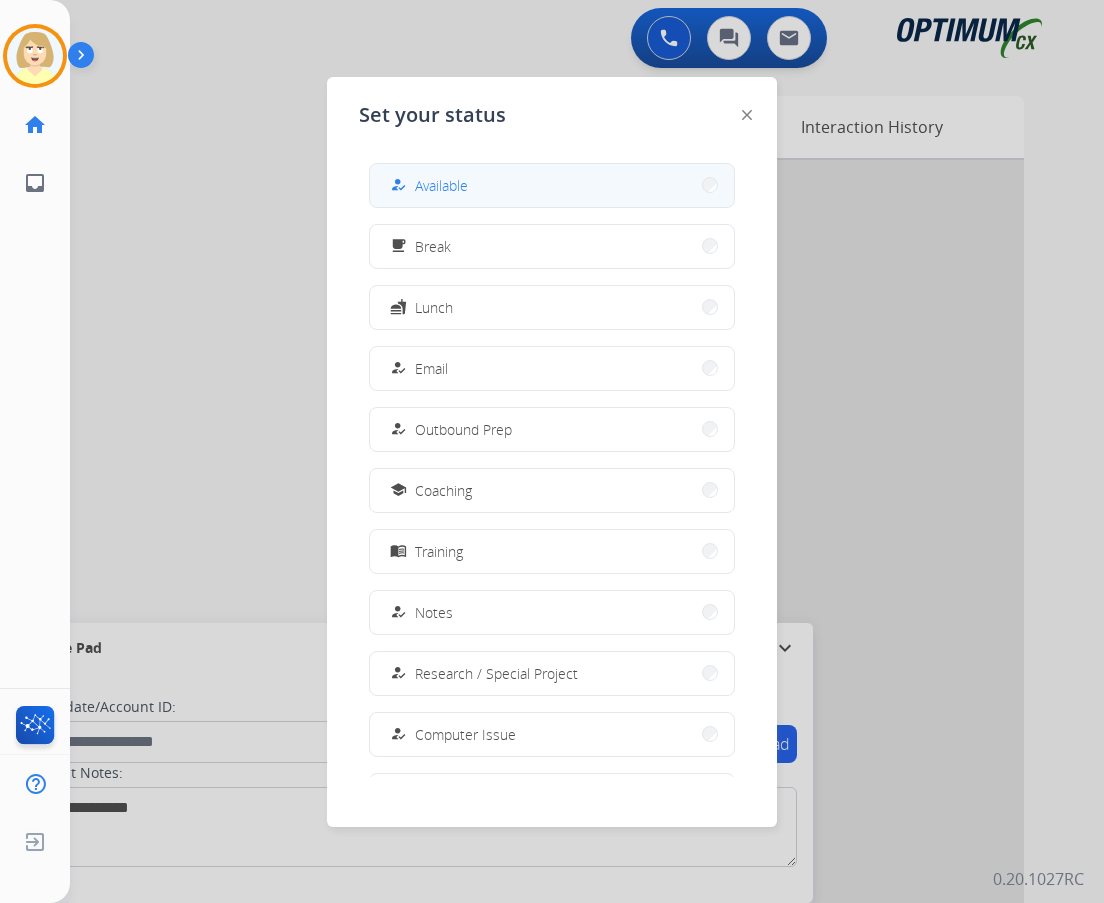 click on "Available" at bounding box center (441, 185) 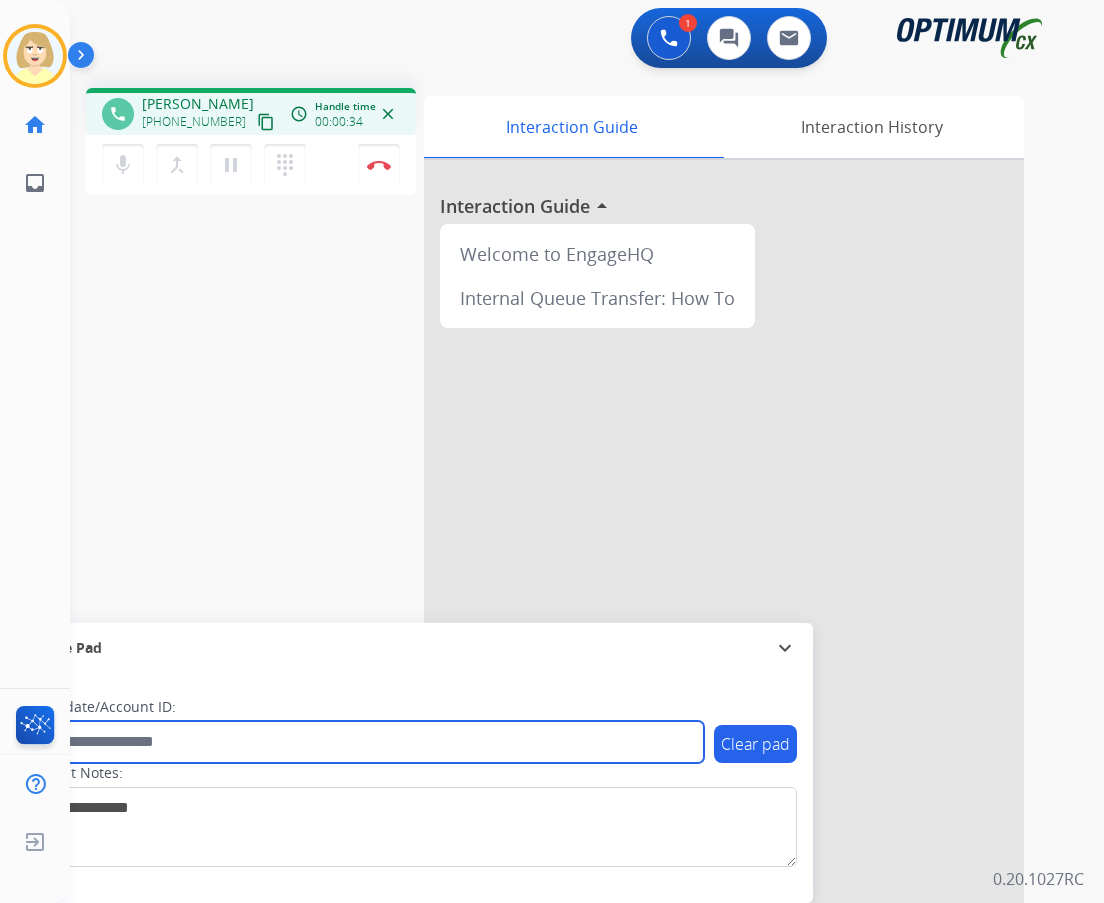 click at bounding box center (365, 742) 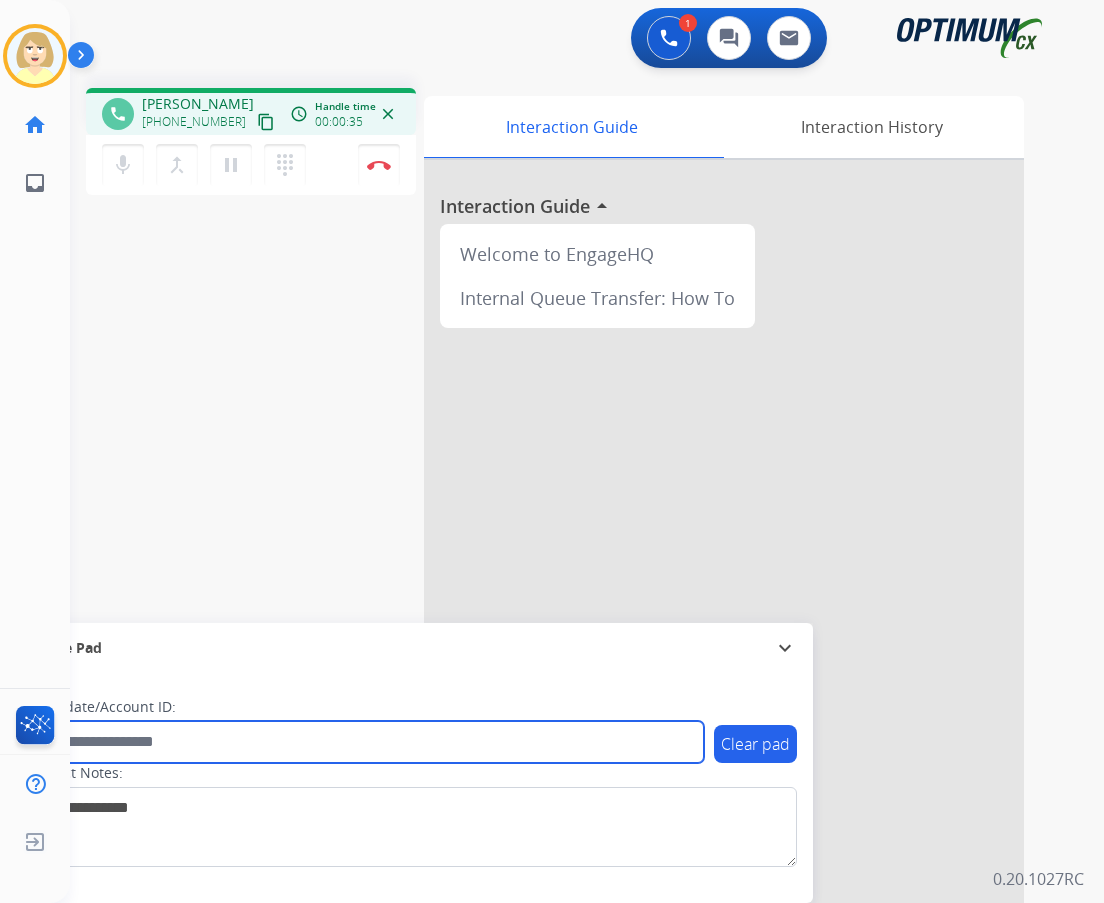 paste on "*******" 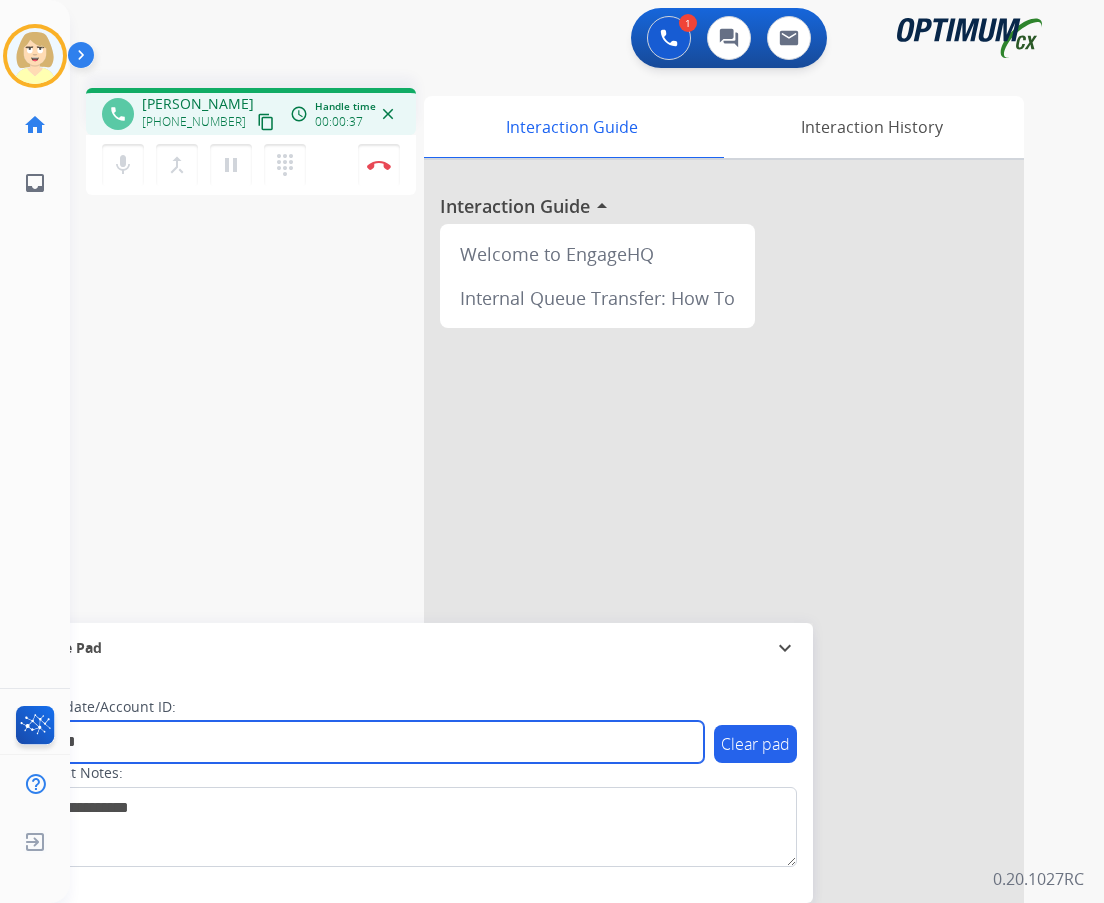 type on "*******" 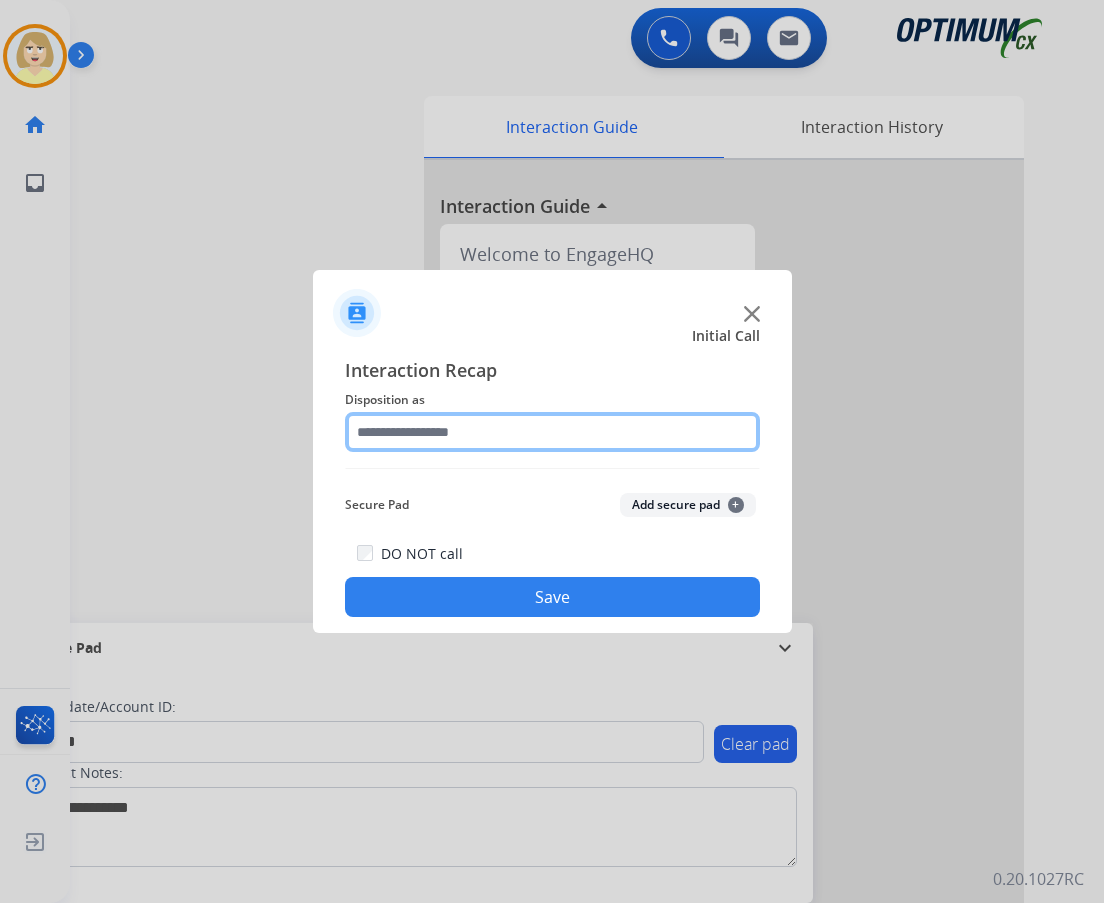 click 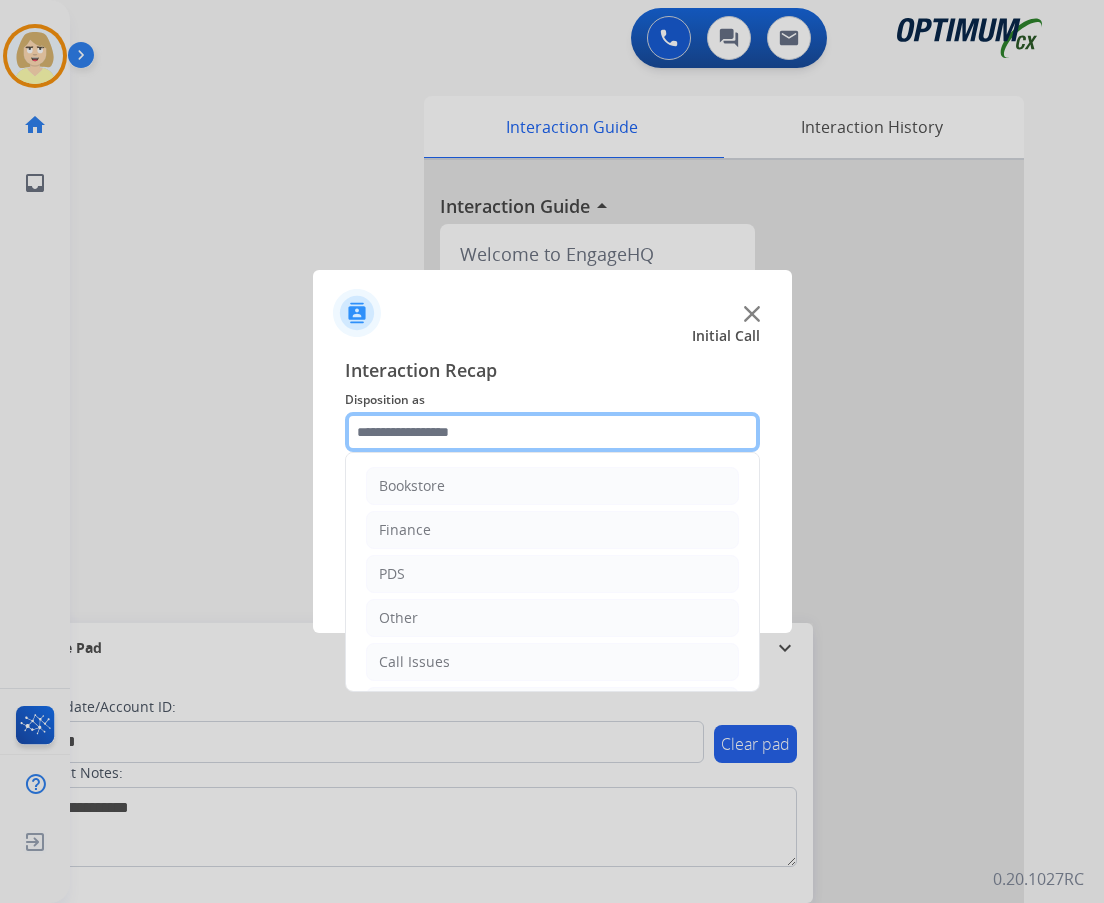 scroll, scrollTop: 136, scrollLeft: 0, axis: vertical 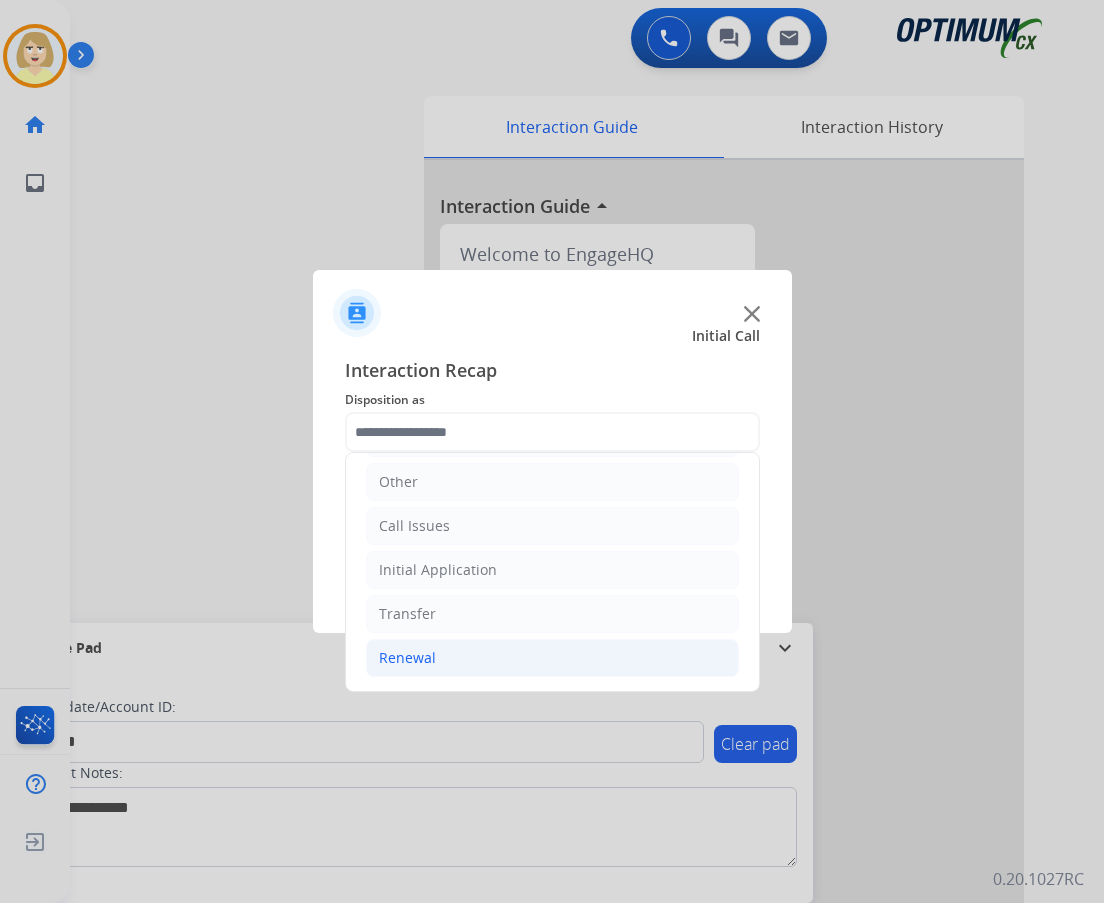 click on "Renewal" 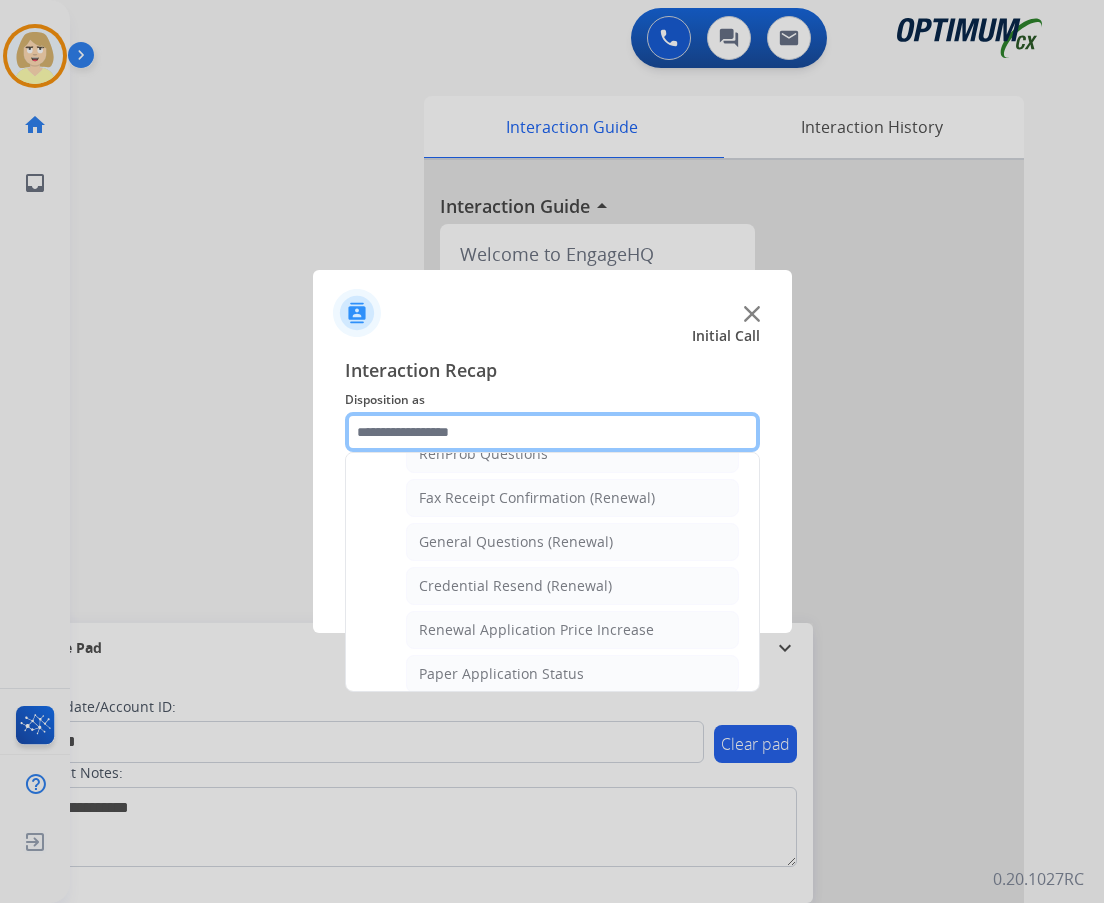 scroll, scrollTop: 772, scrollLeft: 0, axis: vertical 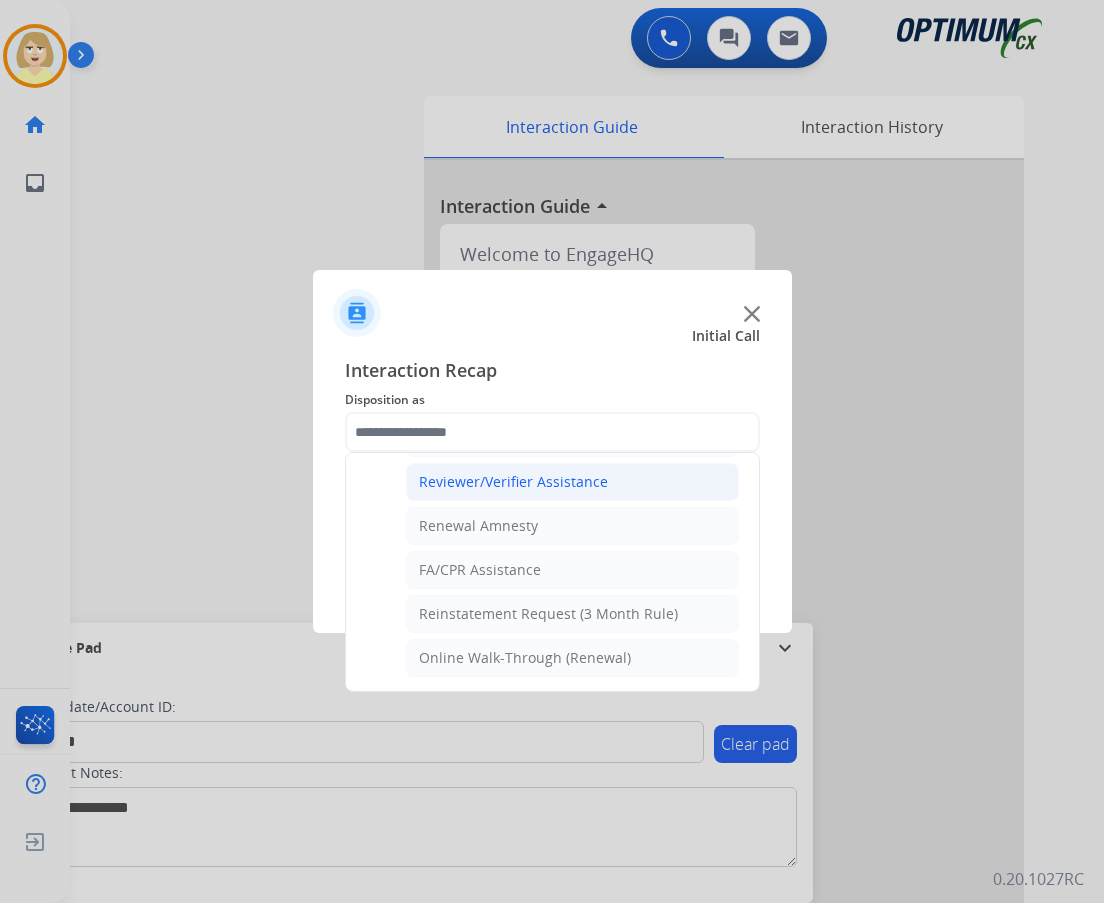 click on "Reviewer/Verifier Assistance" 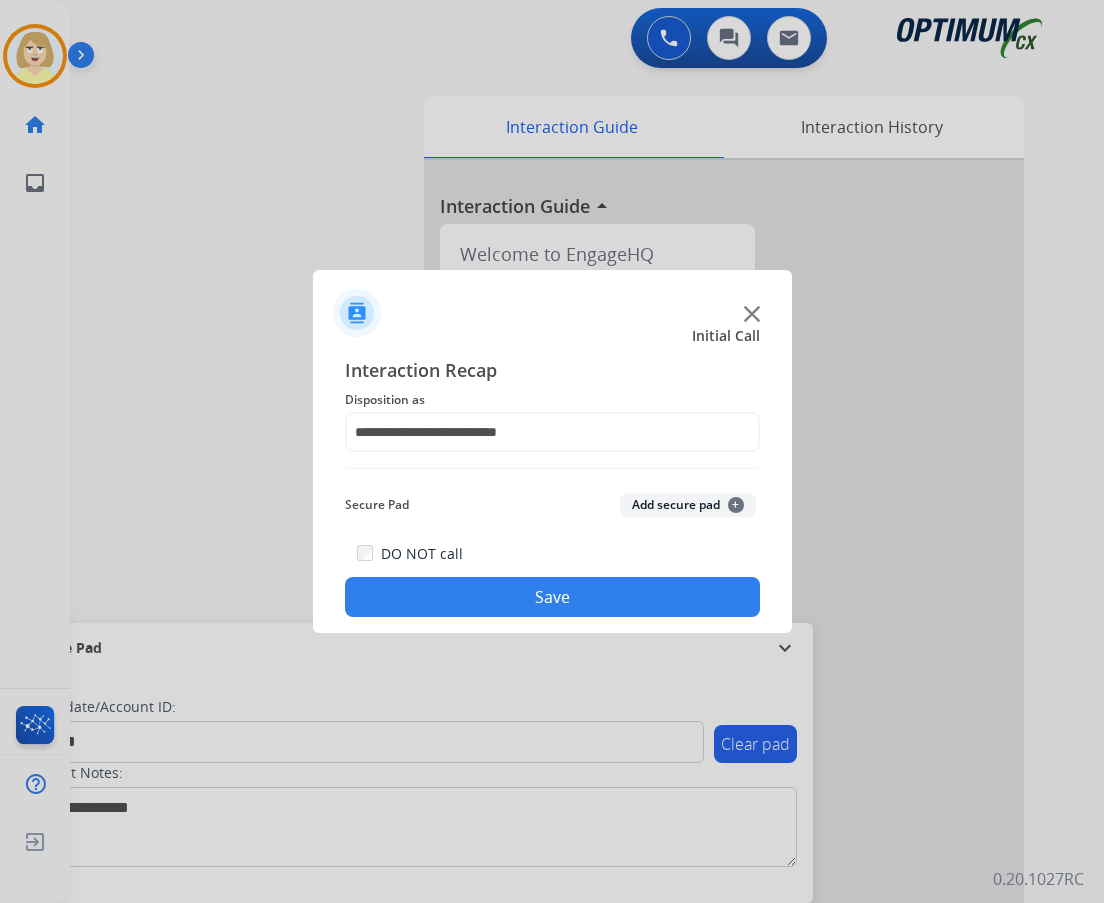 drag, startPoint x: 651, startPoint y: 500, endPoint x: 444, endPoint y: 645, distance: 252.73306 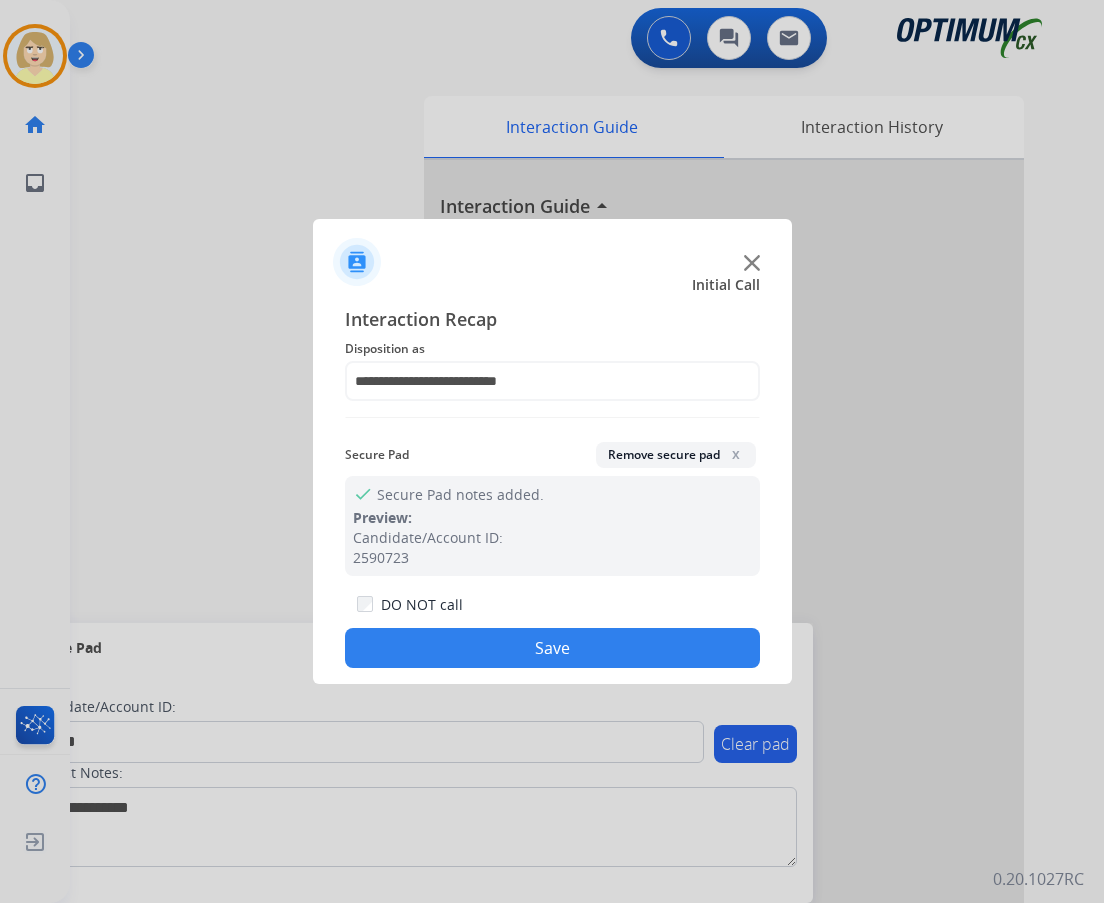 click on "Save" 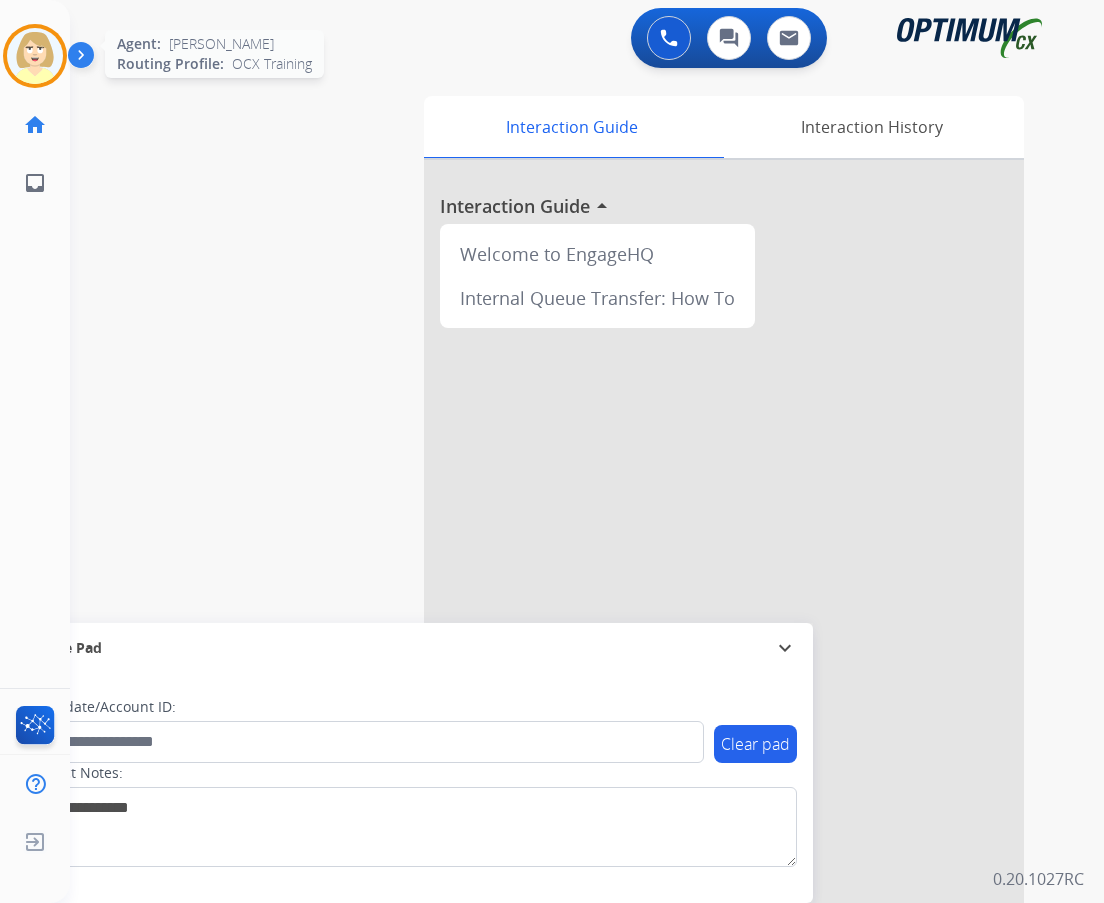 click at bounding box center (35, 56) 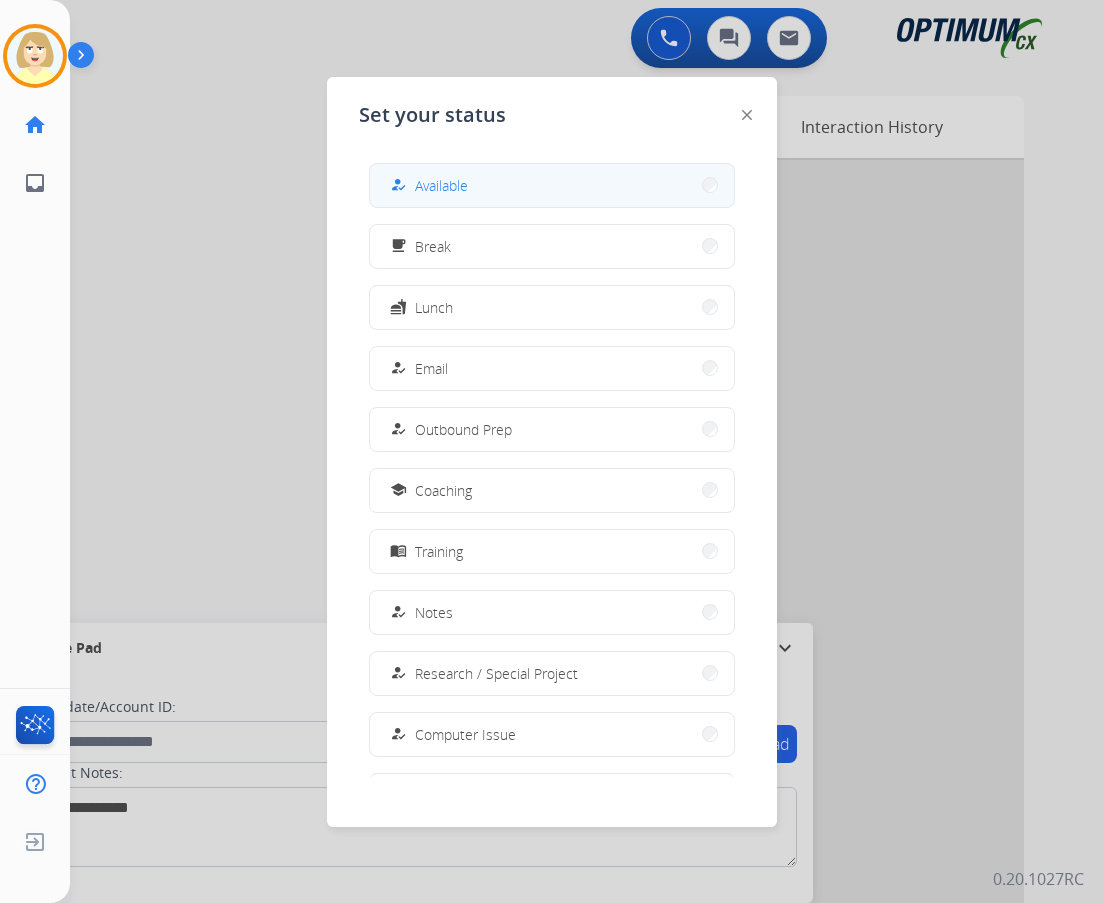 click on "Available" at bounding box center [441, 185] 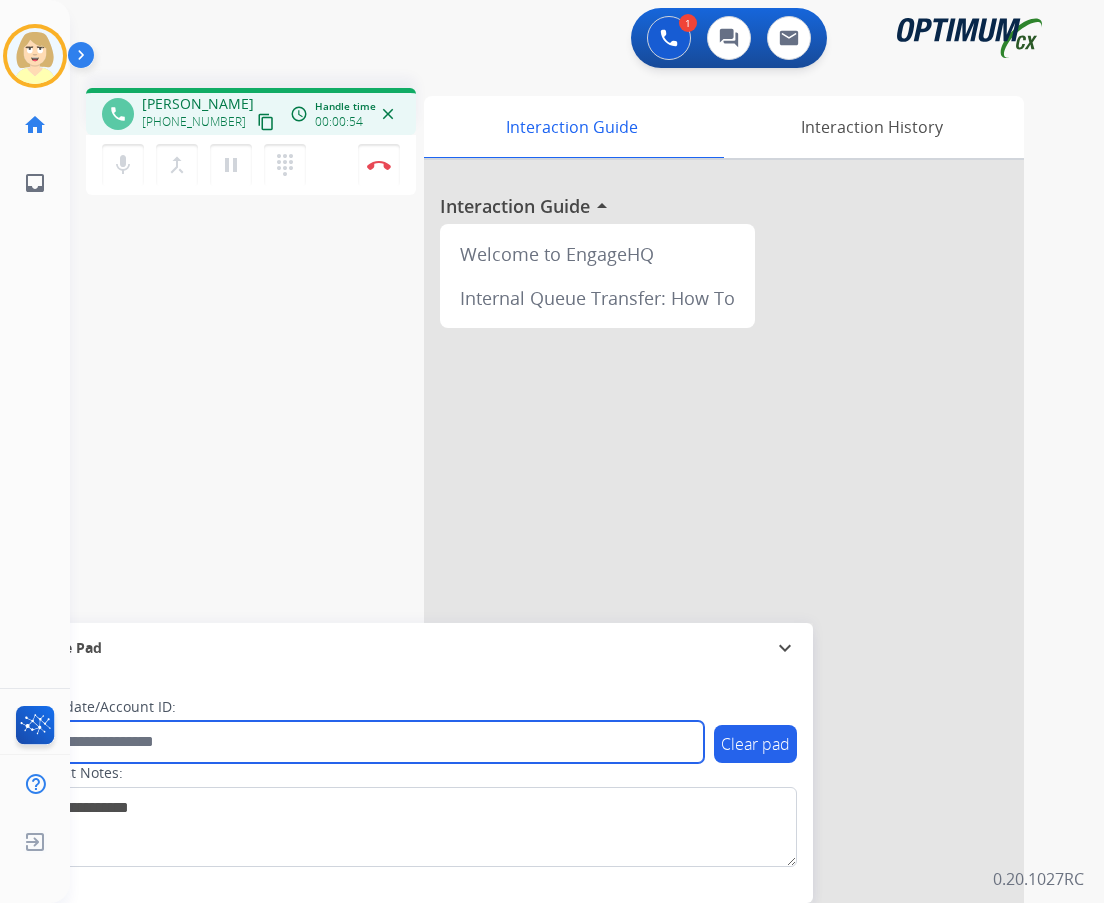 click at bounding box center (365, 742) 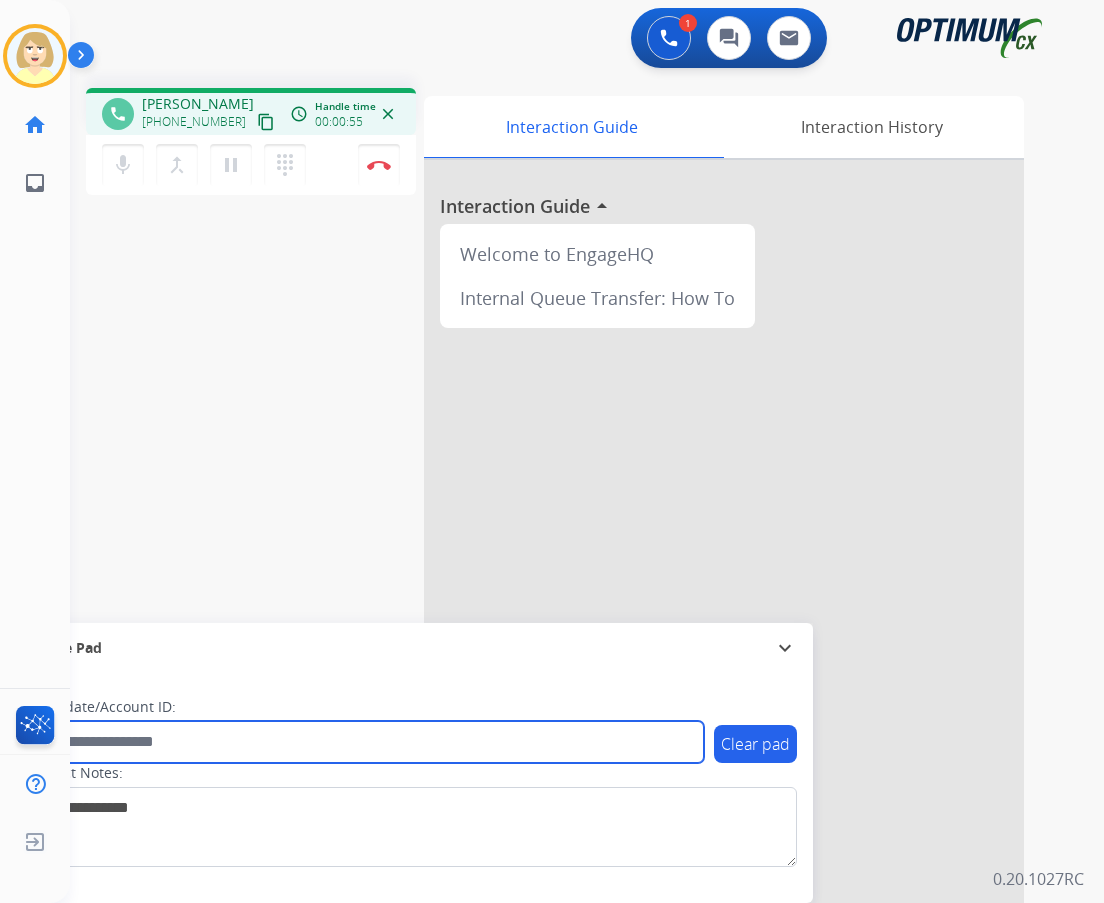 paste on "*******" 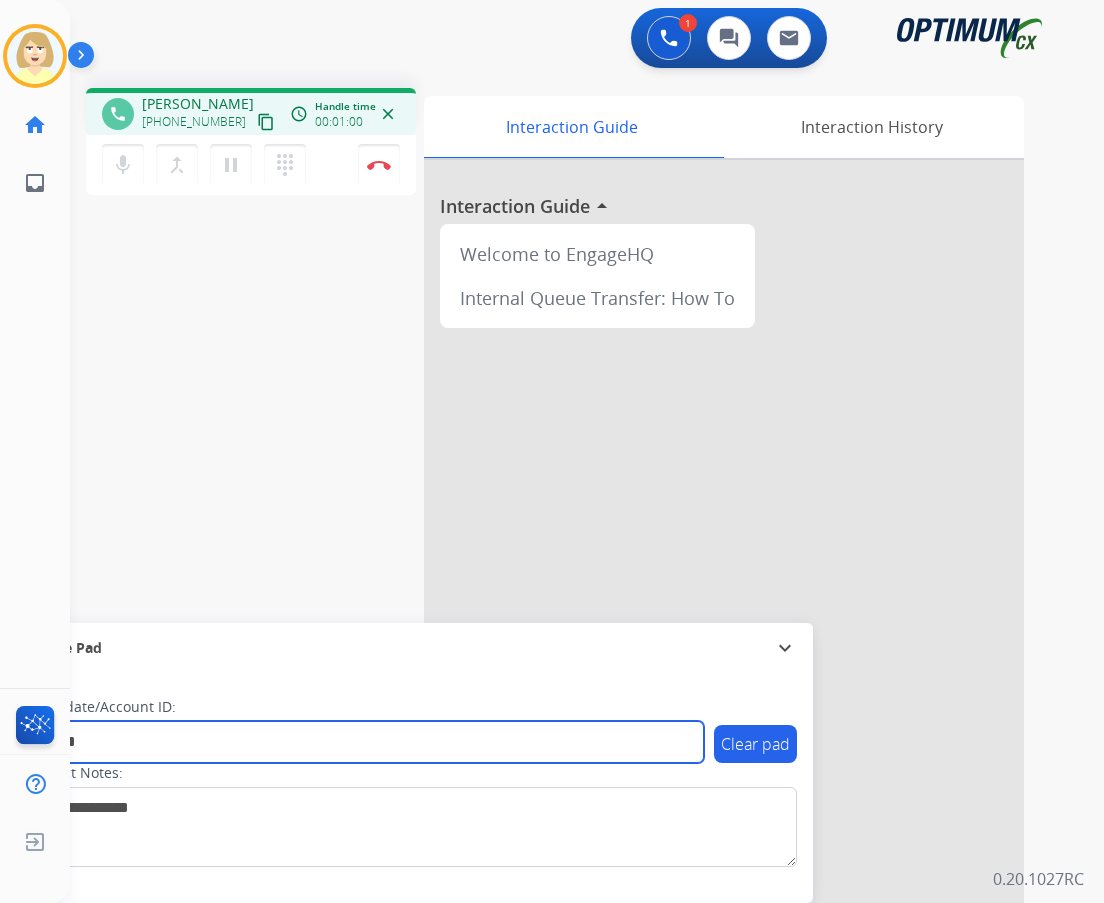 type on "*******" 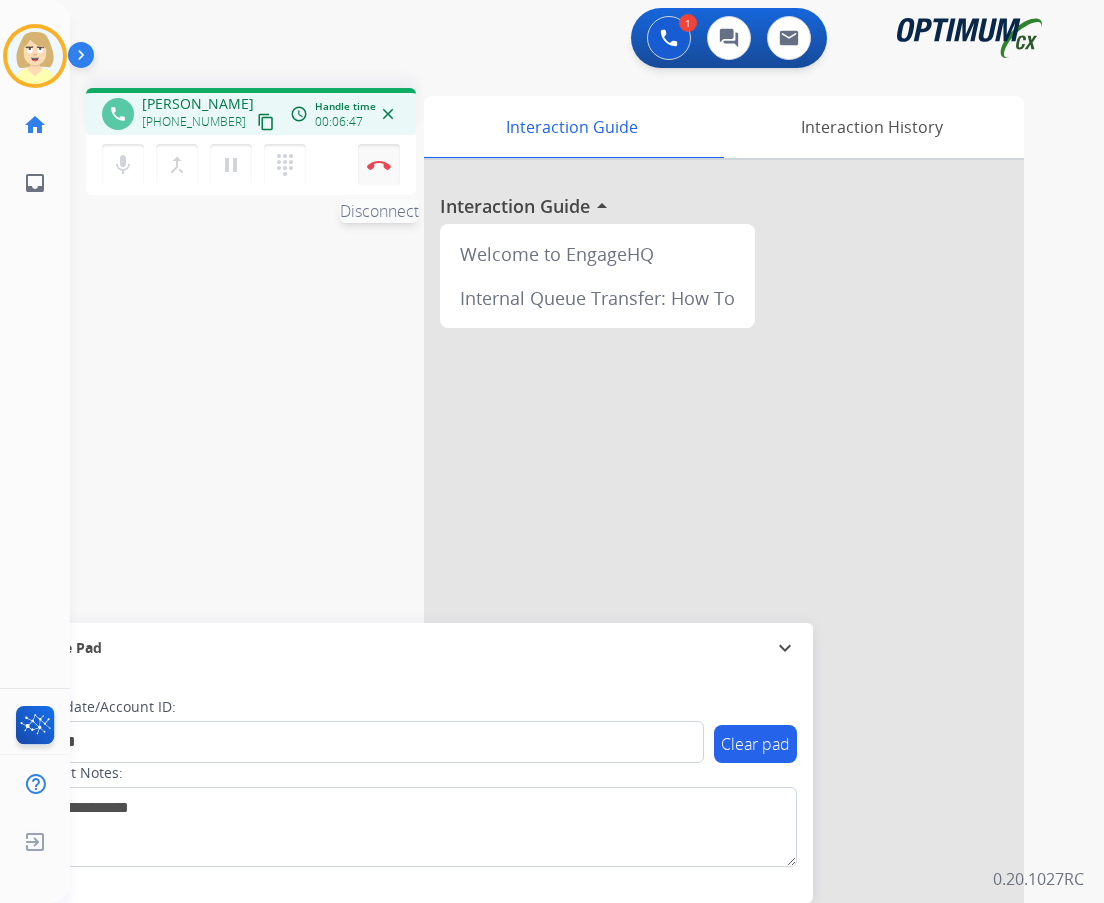 click at bounding box center (379, 165) 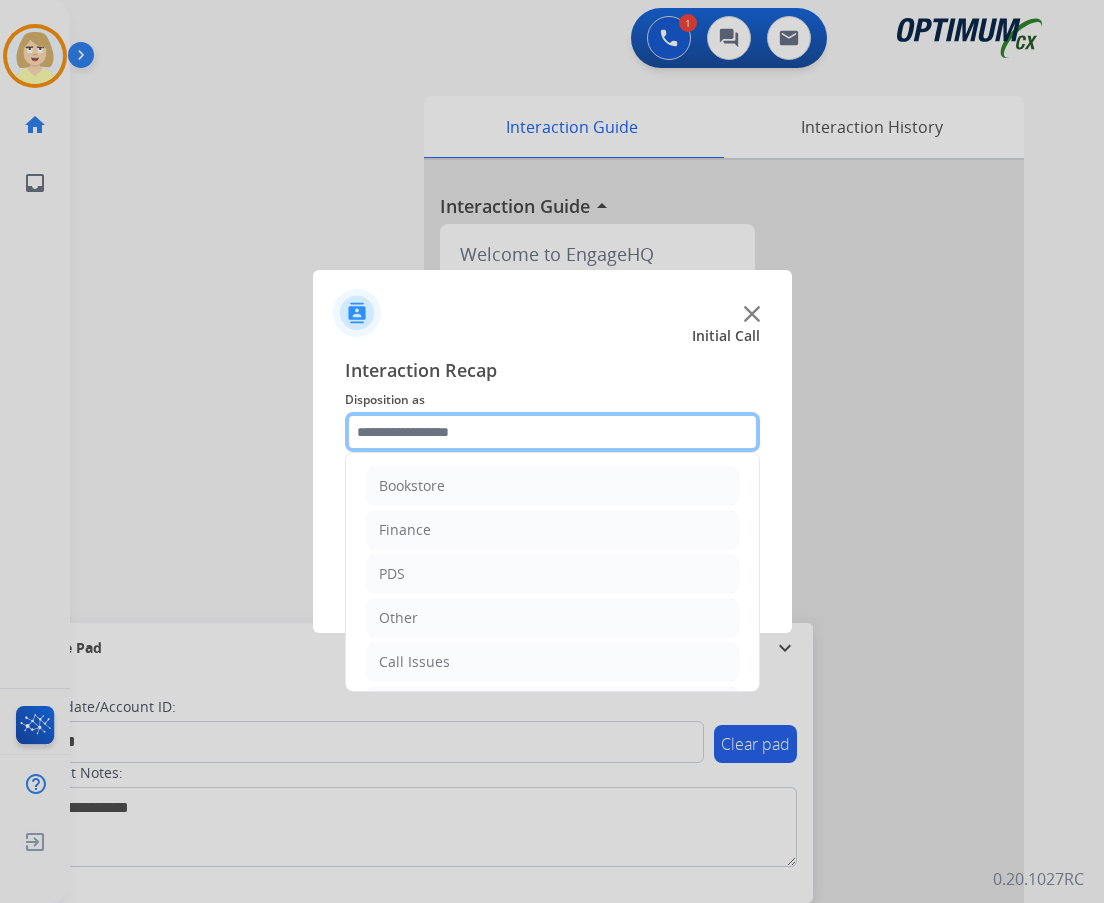 click 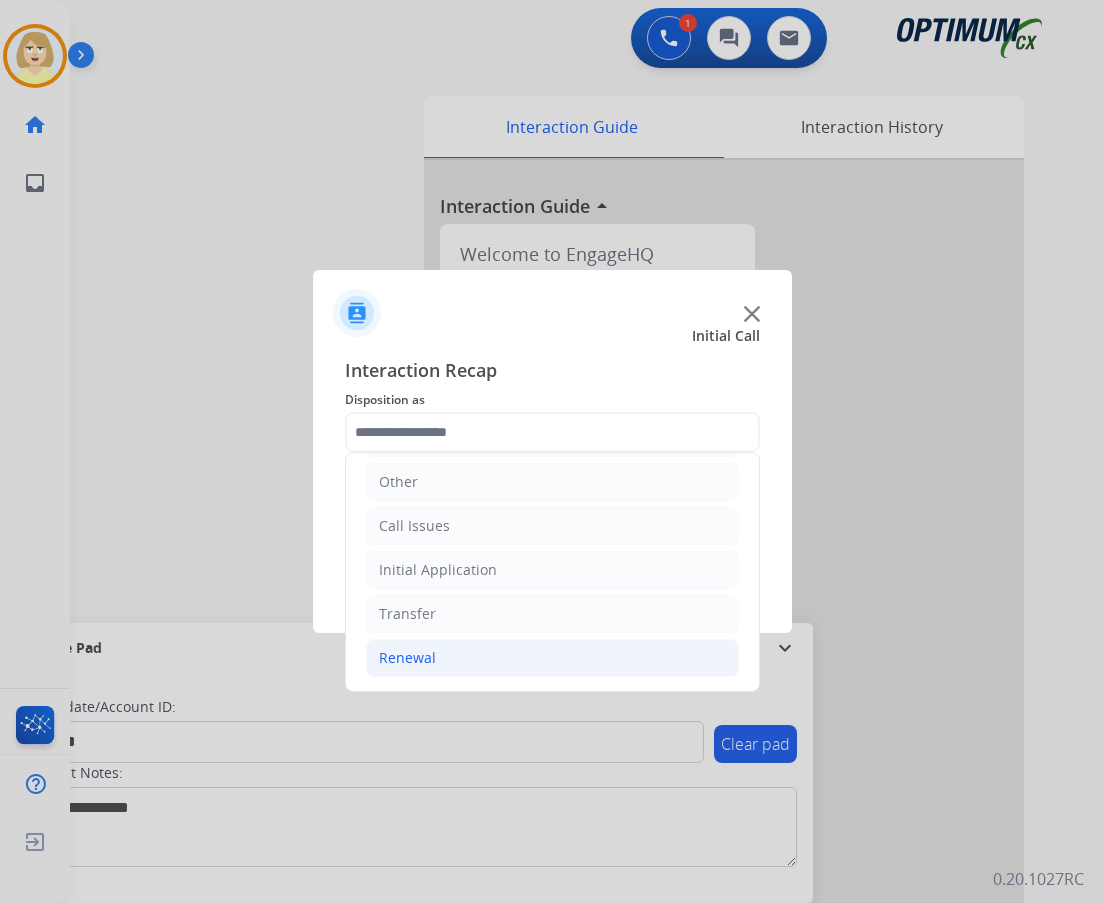 click on "Renewal" 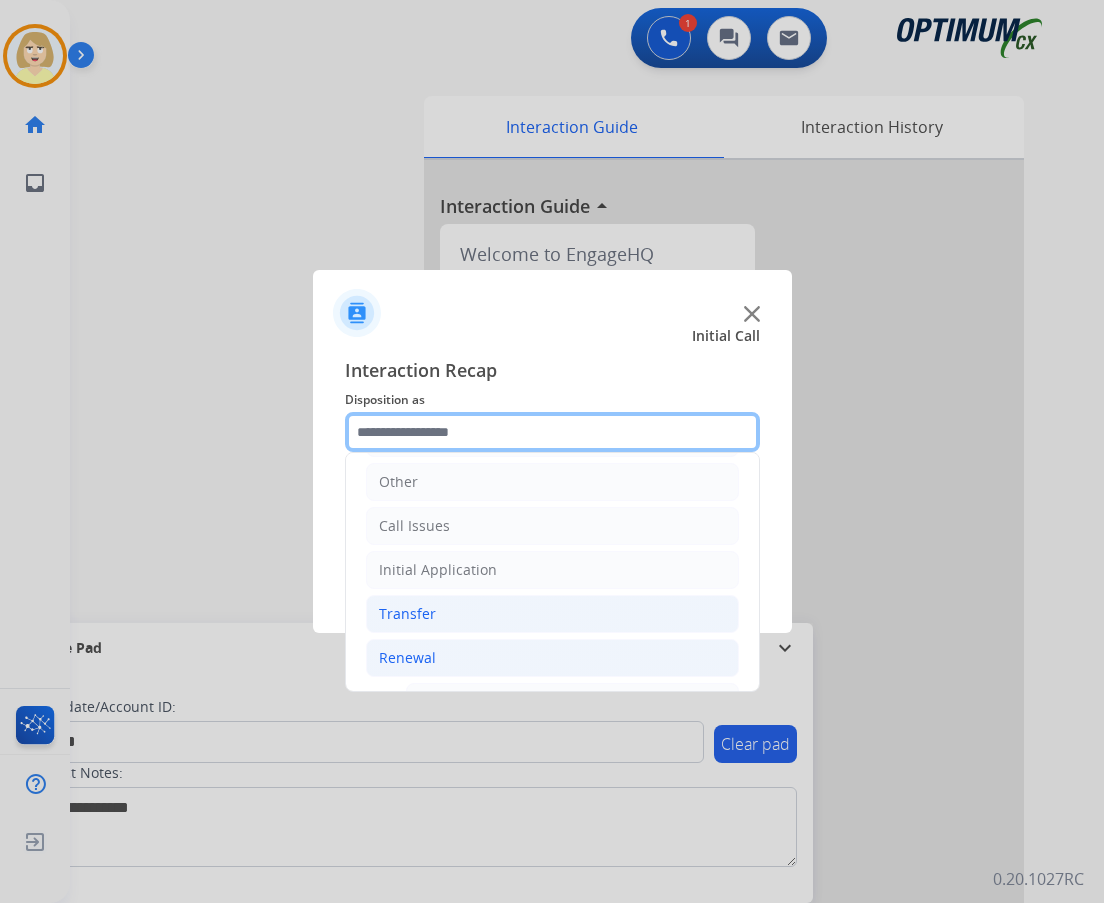 scroll, scrollTop: 536, scrollLeft: 0, axis: vertical 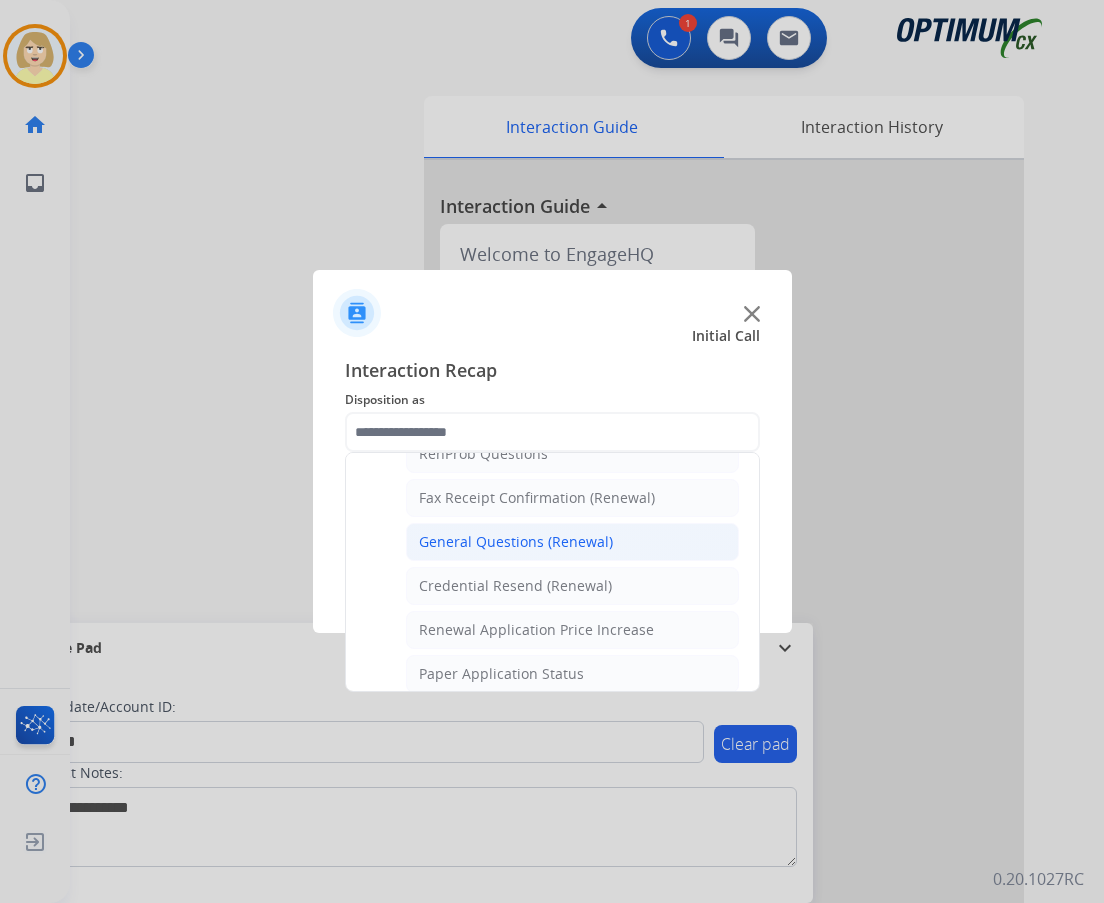 click on "General Questions (Renewal)" 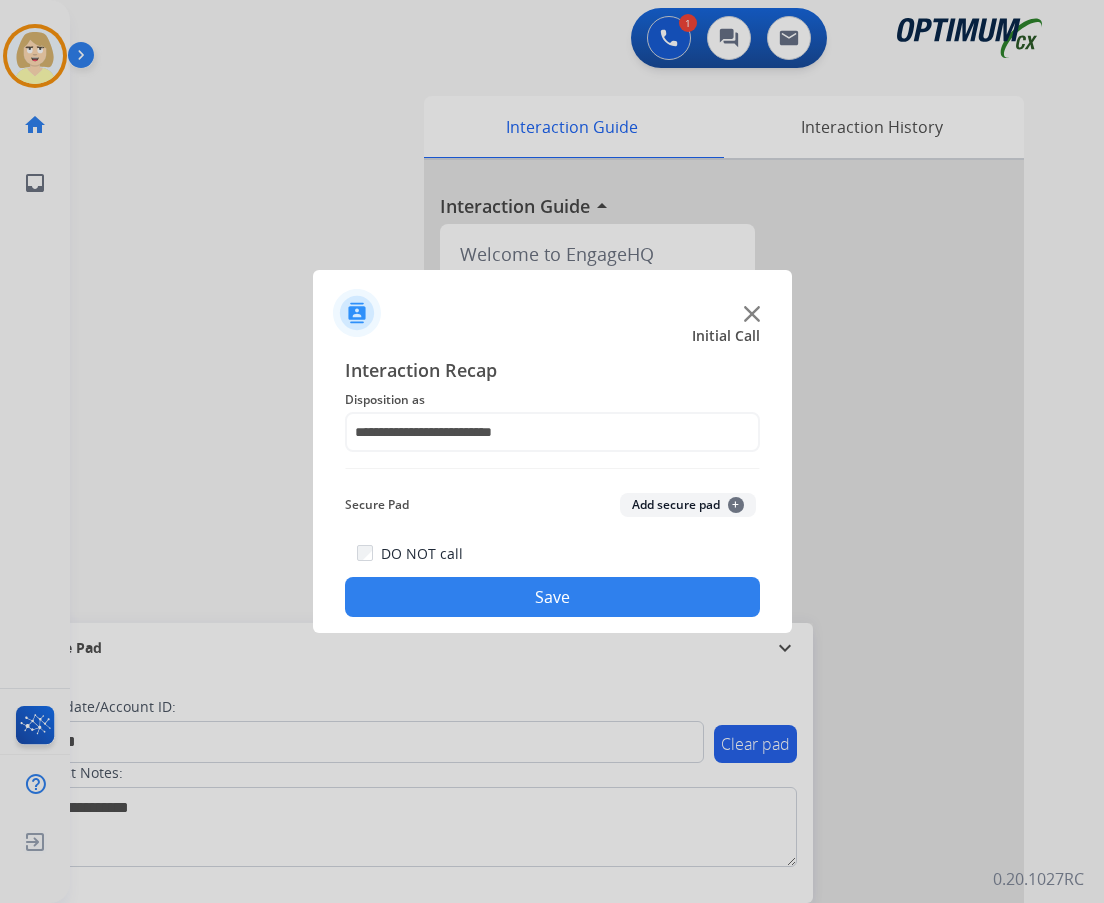 click on "Add secure pad  +" 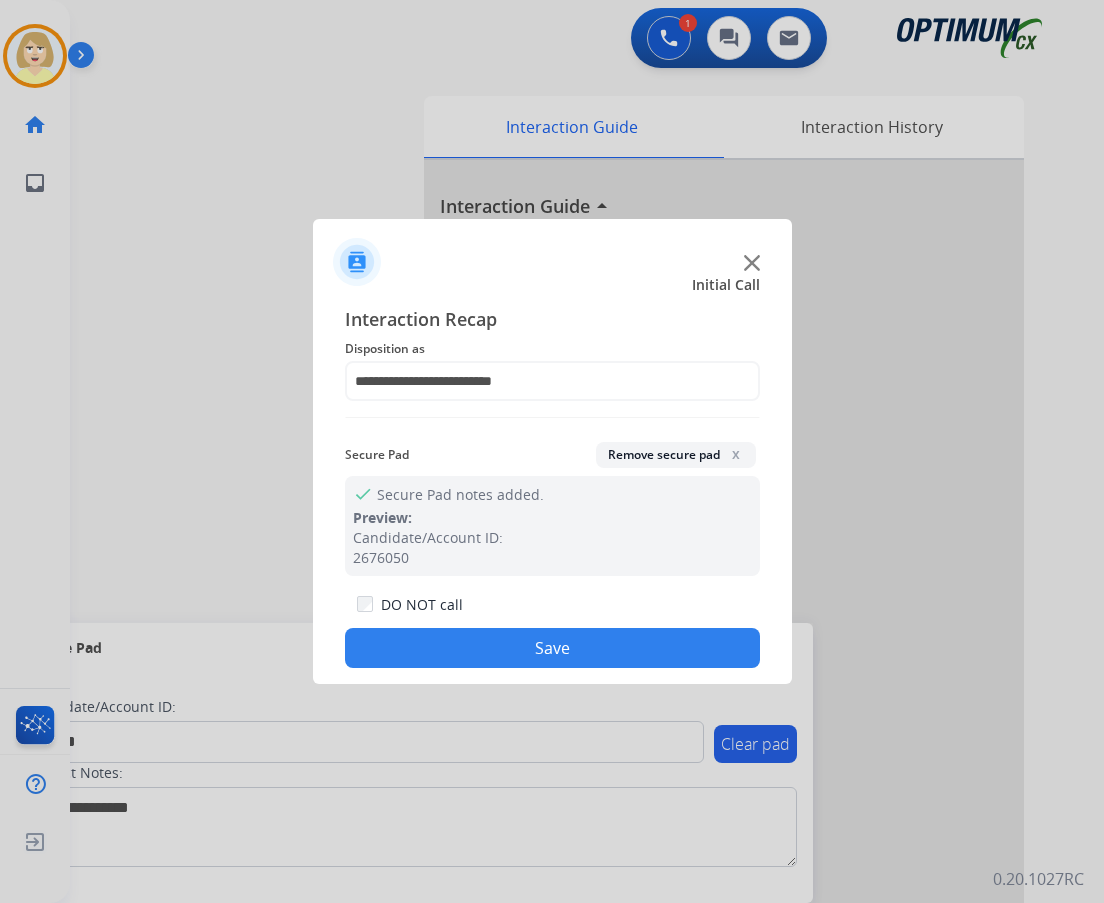 click on "Save" 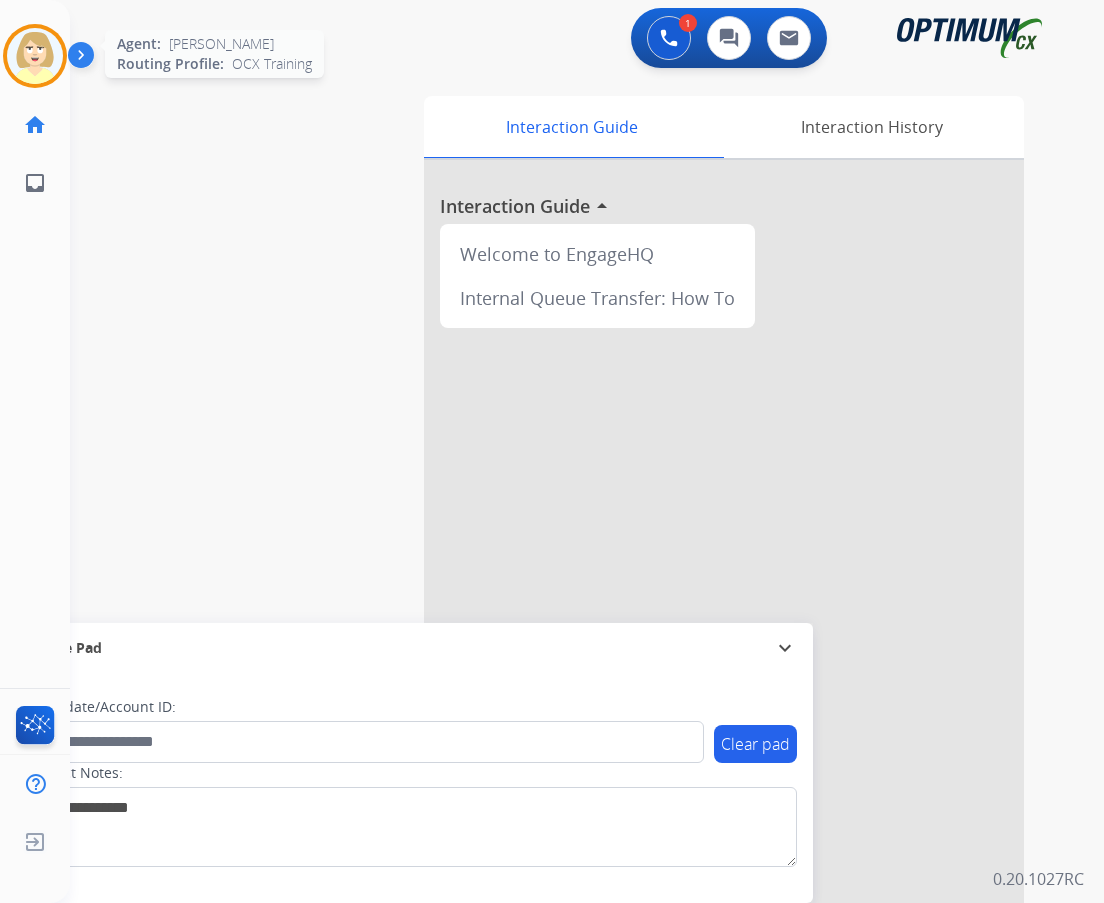 click at bounding box center (35, 56) 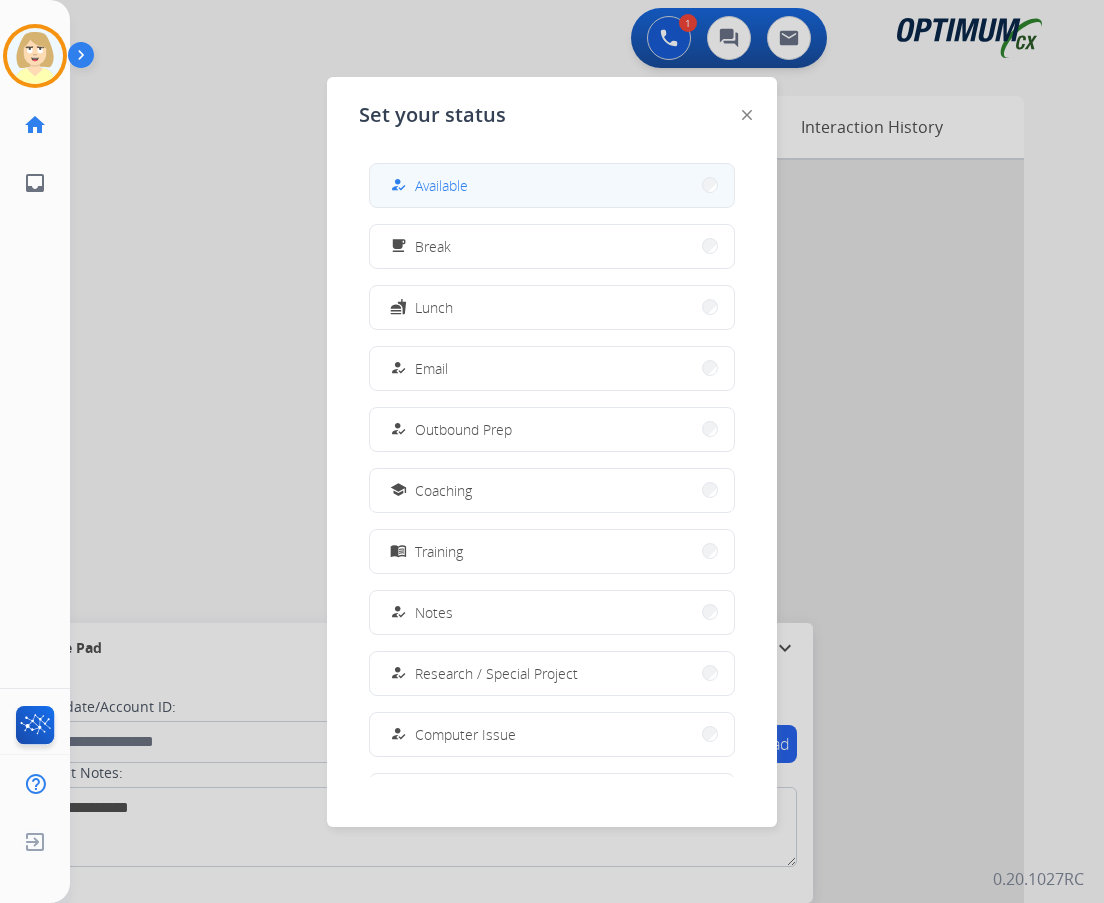 click on "Available" at bounding box center [441, 185] 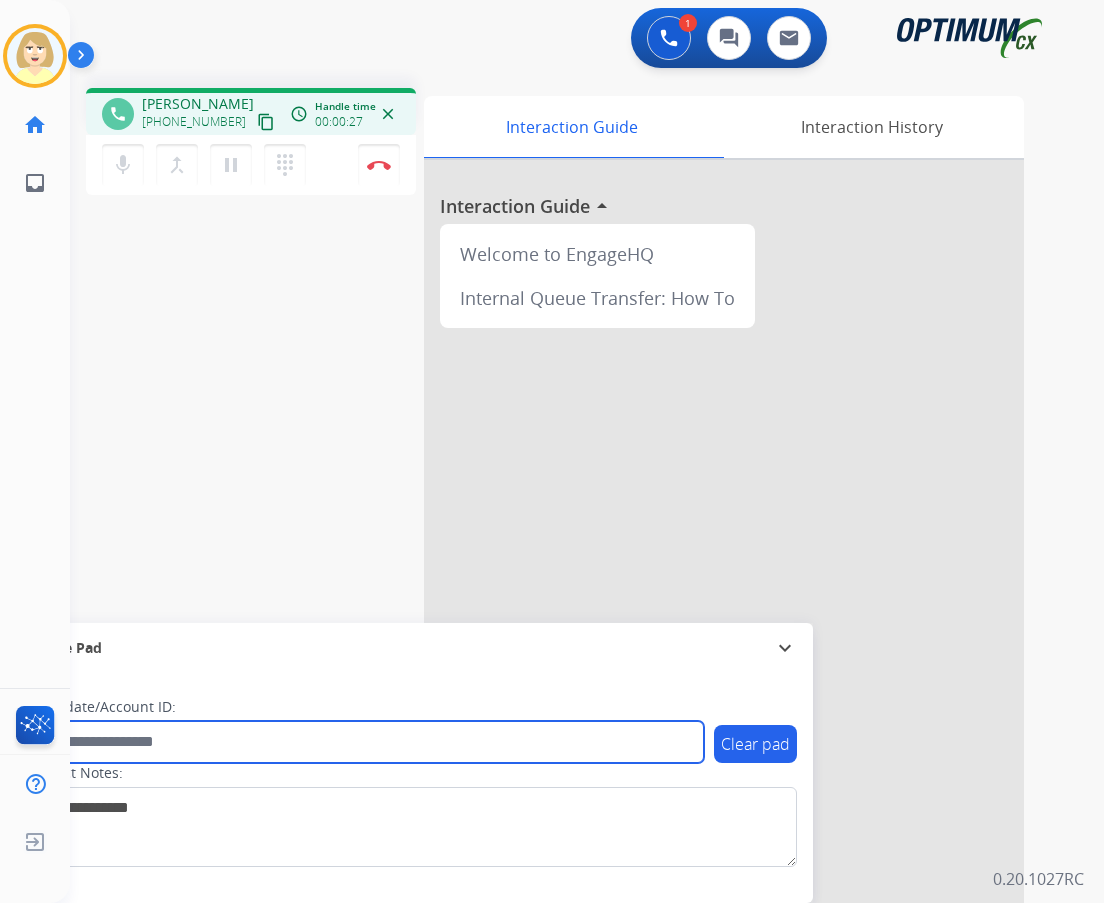 click at bounding box center [365, 742] 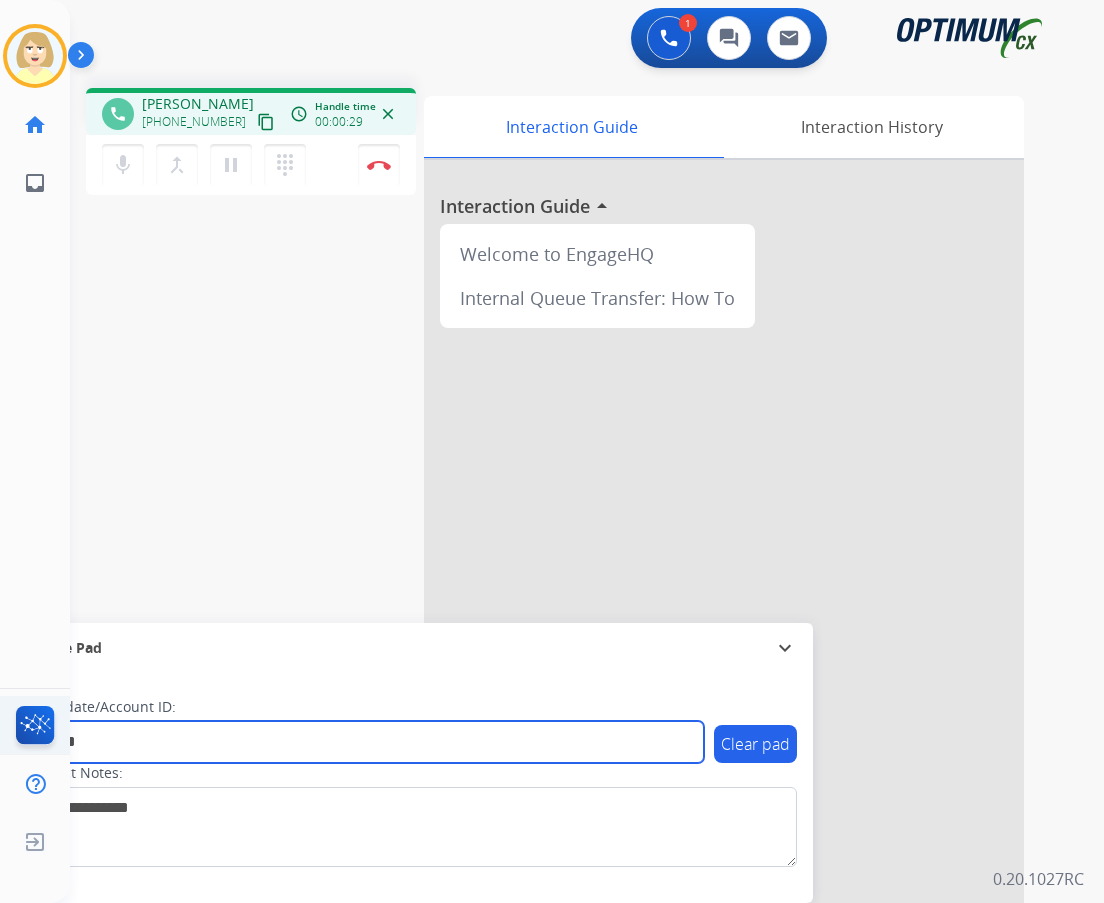 type on "*******" 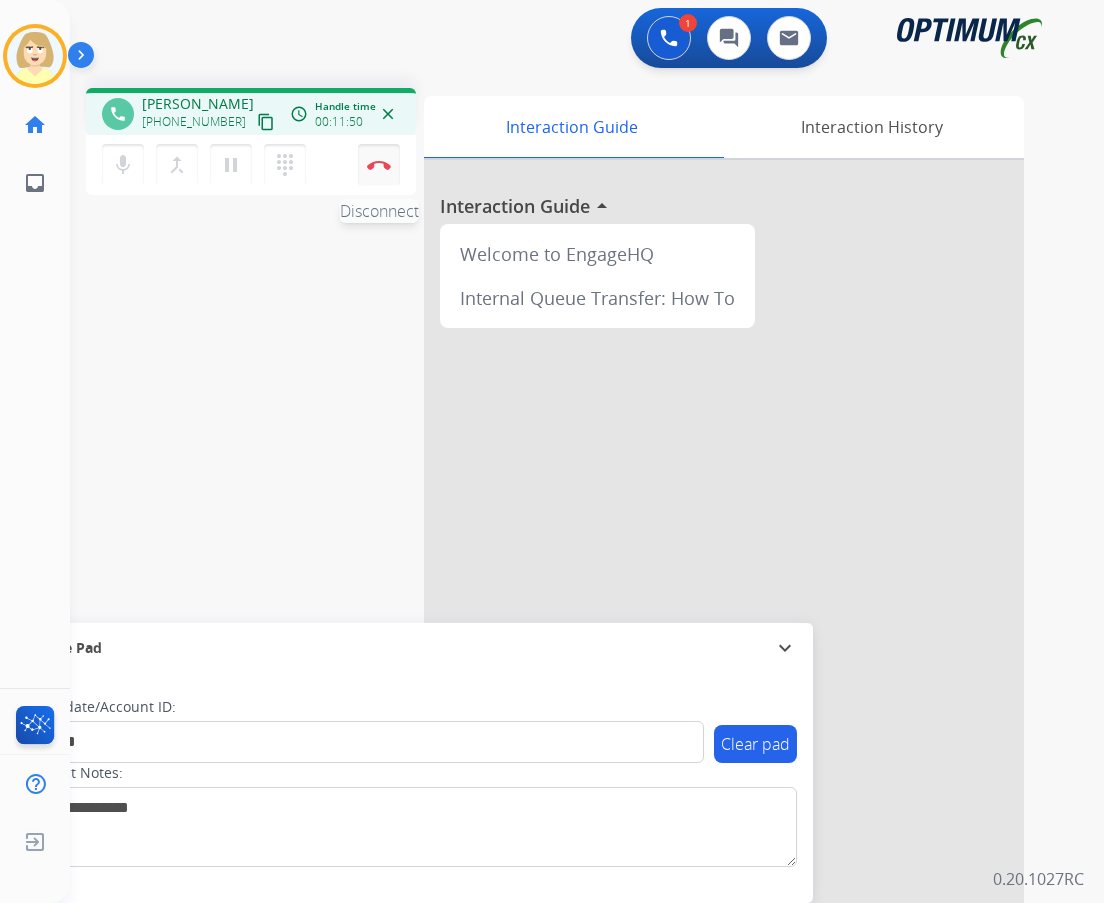 click on "Disconnect" at bounding box center (379, 165) 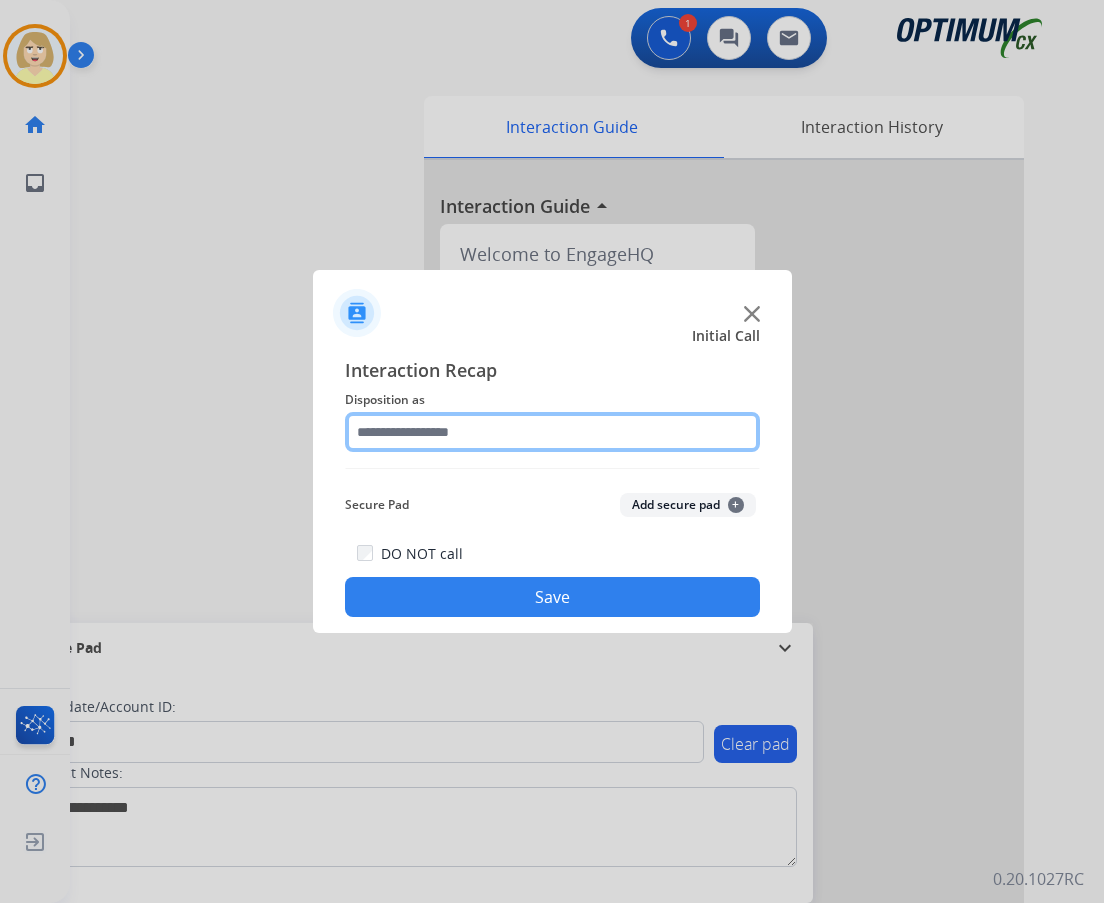 click 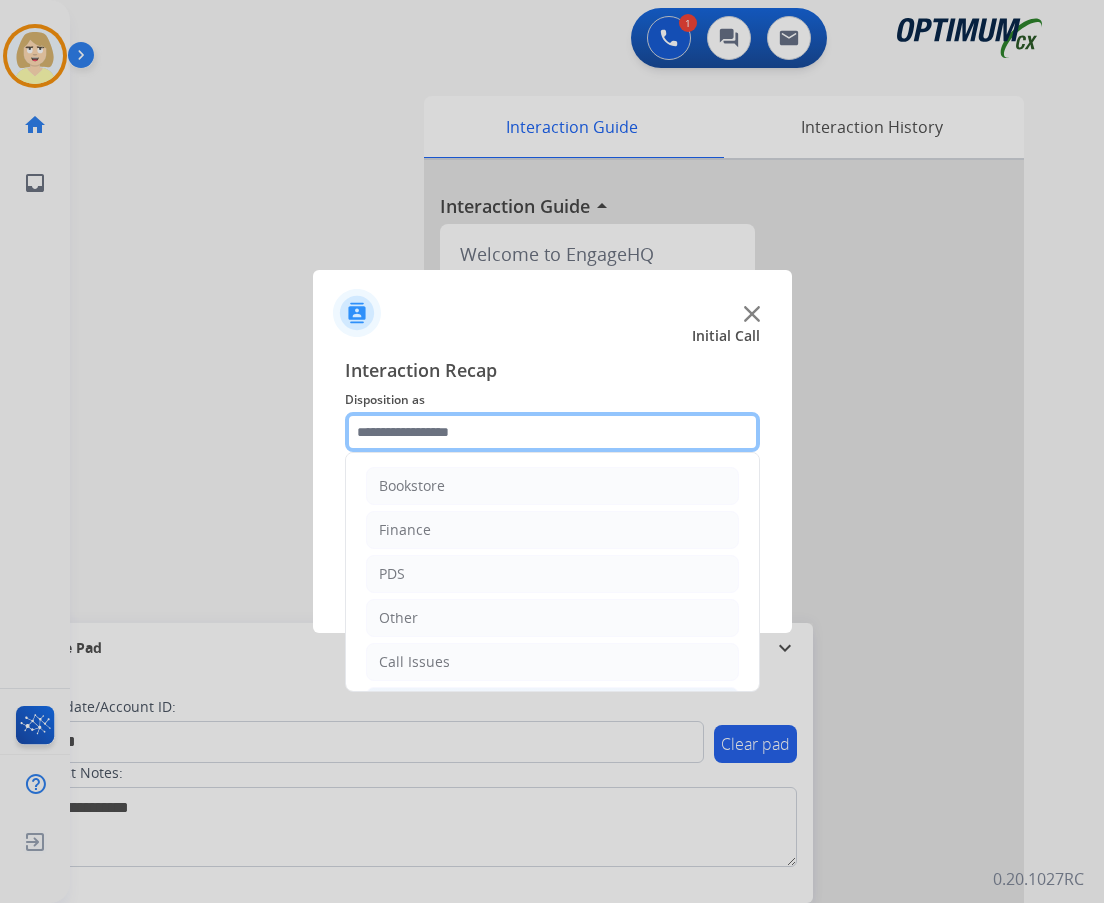 scroll, scrollTop: 136, scrollLeft: 0, axis: vertical 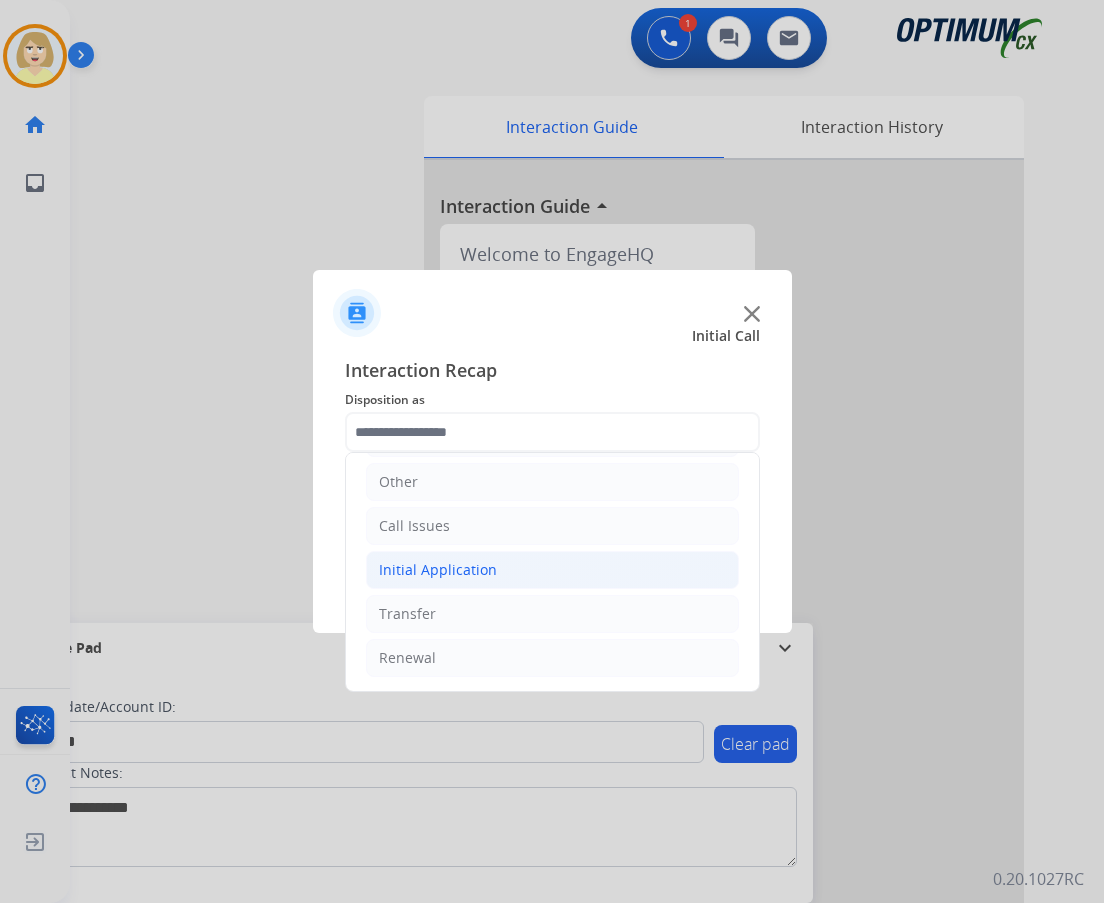 click on "Initial Application" 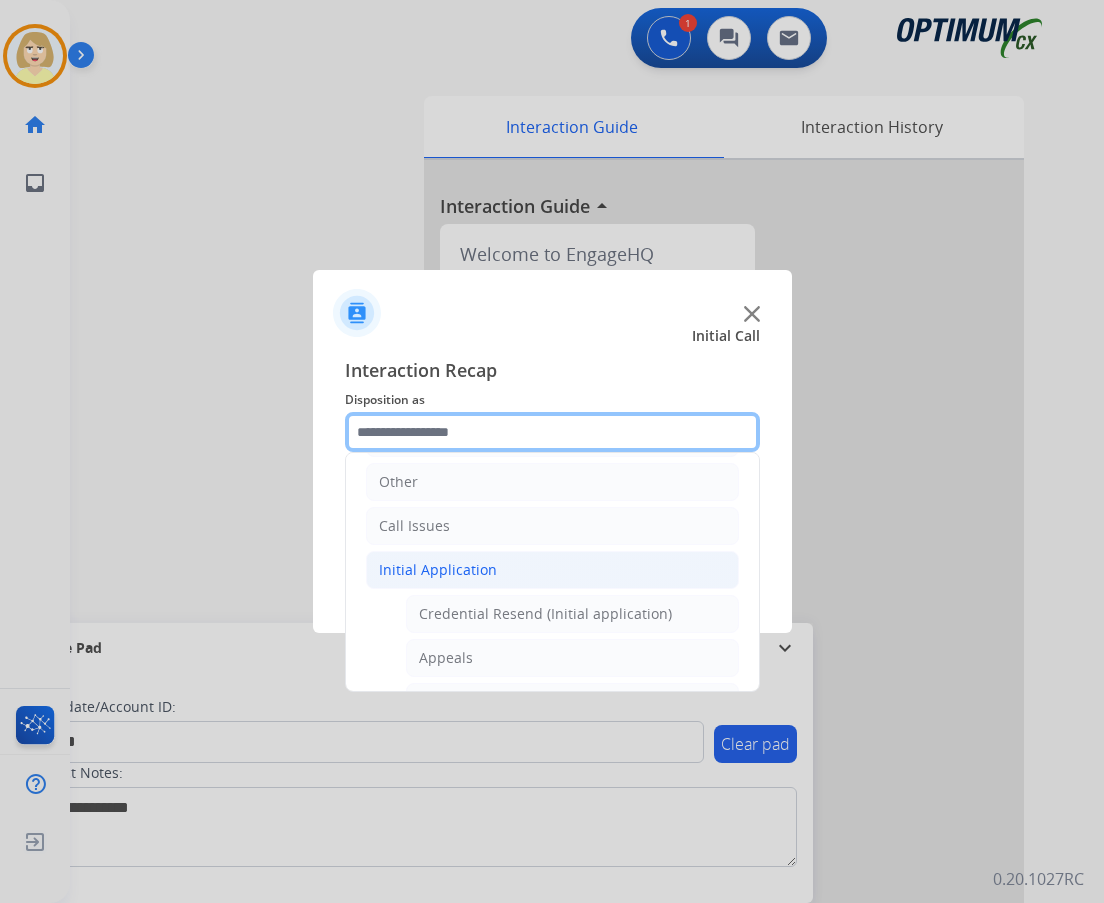 scroll, scrollTop: 336, scrollLeft: 0, axis: vertical 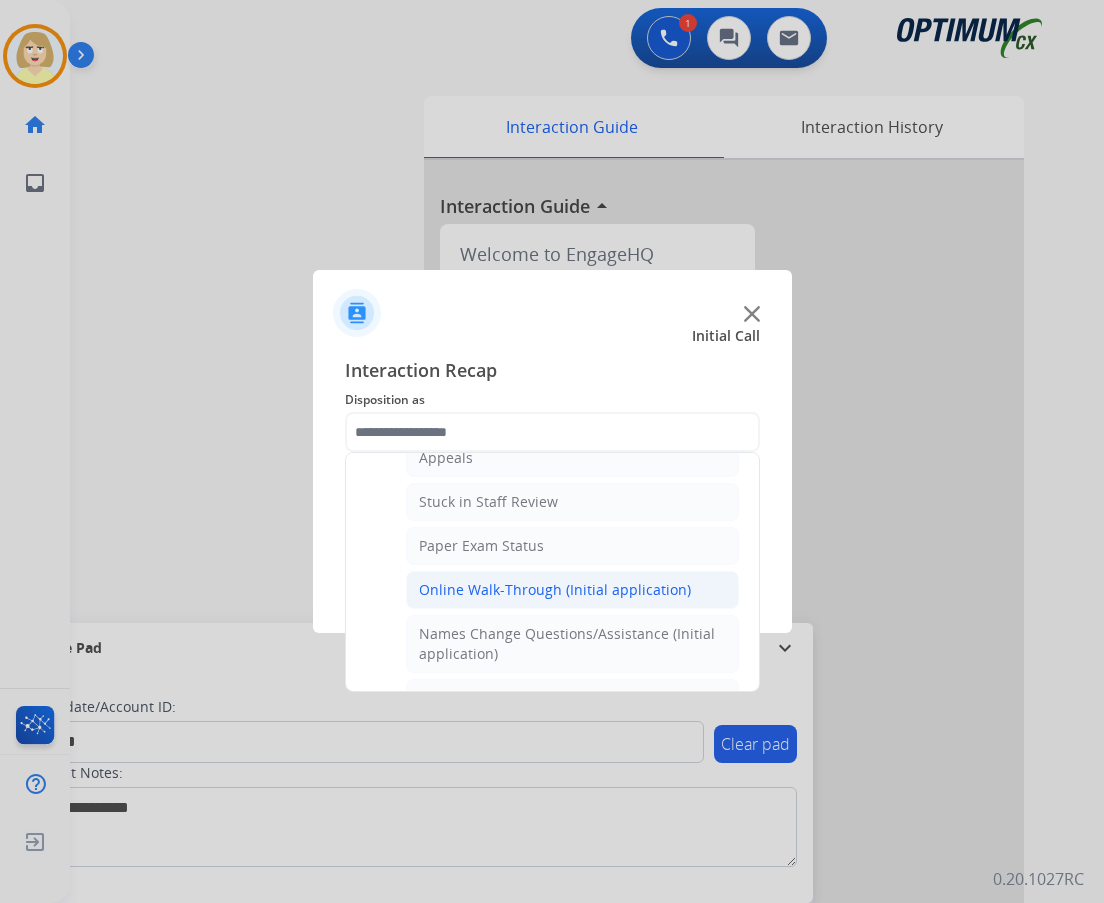 click on "Online Walk-Through (Initial application)" 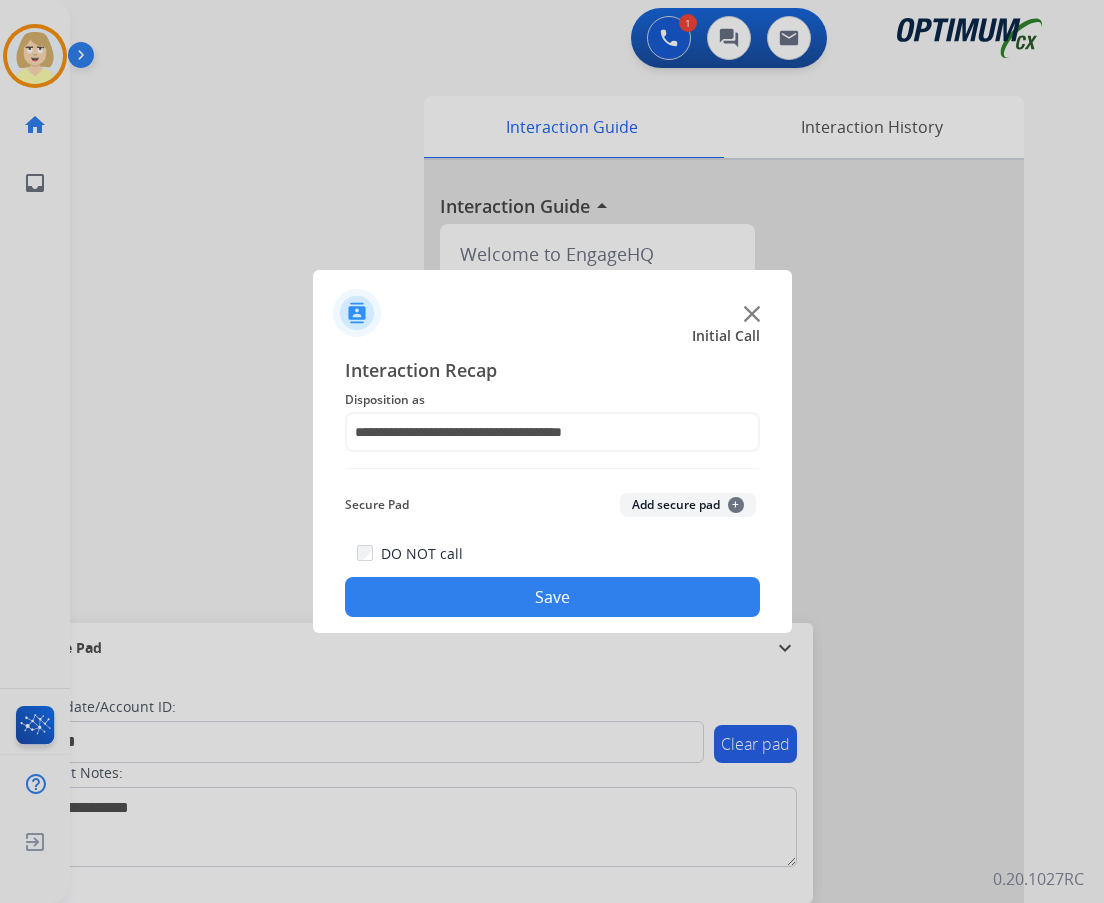 click on "Add secure pad  +" 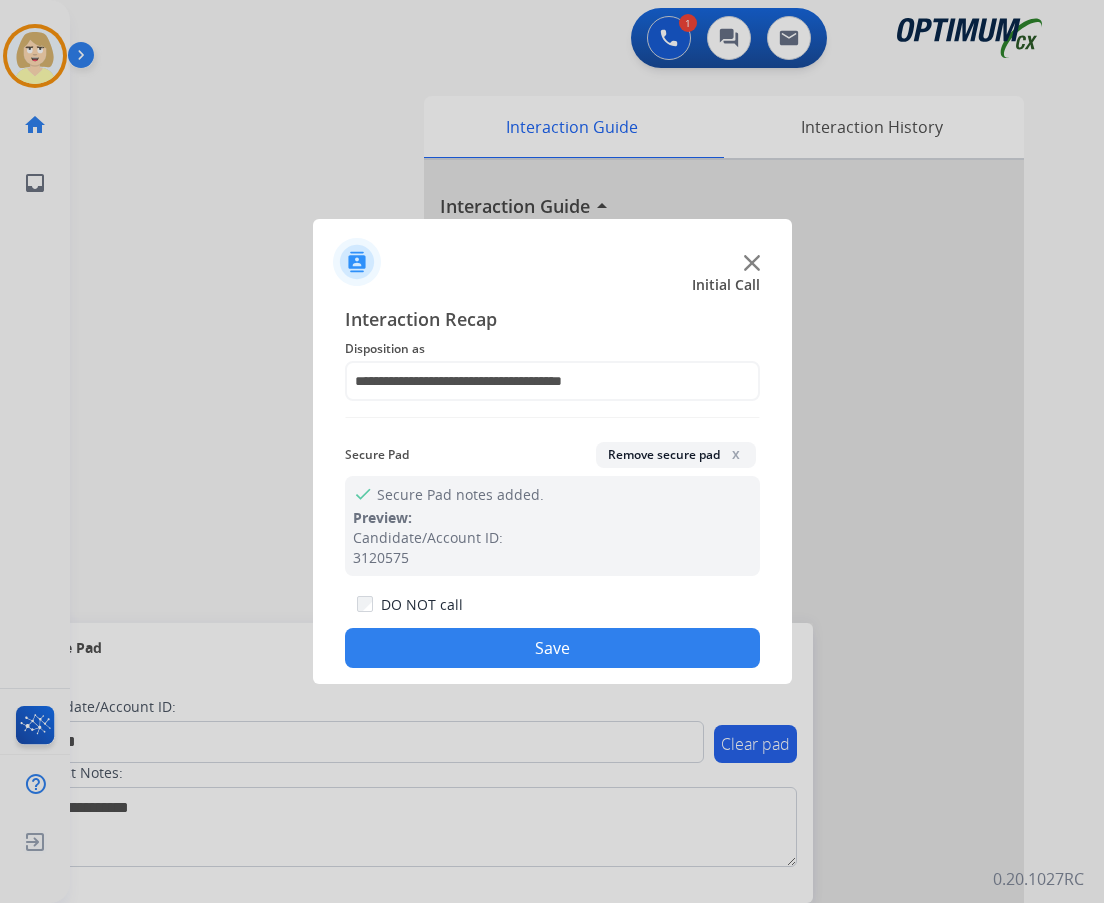 click on "Save" 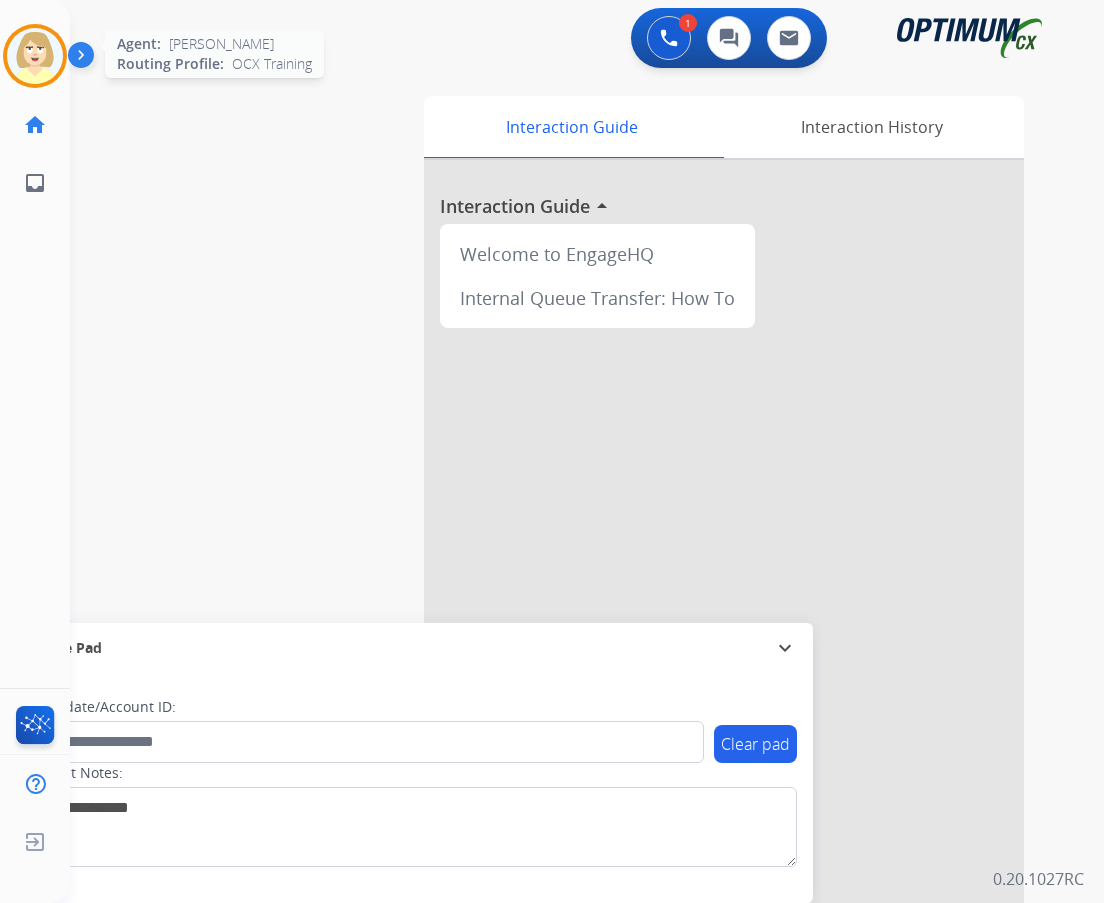 click at bounding box center (35, 56) 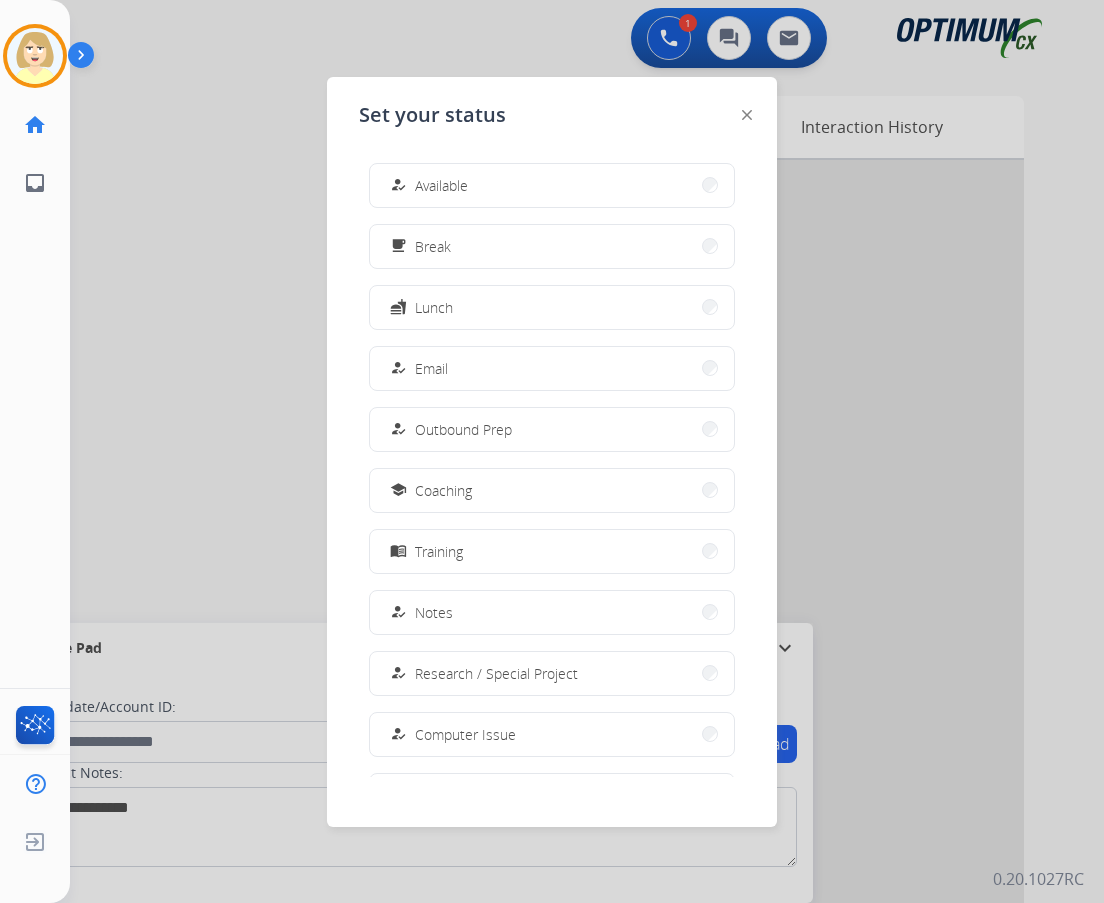 drag, startPoint x: 434, startPoint y: 190, endPoint x: 380, endPoint y: 178, distance: 55.31727 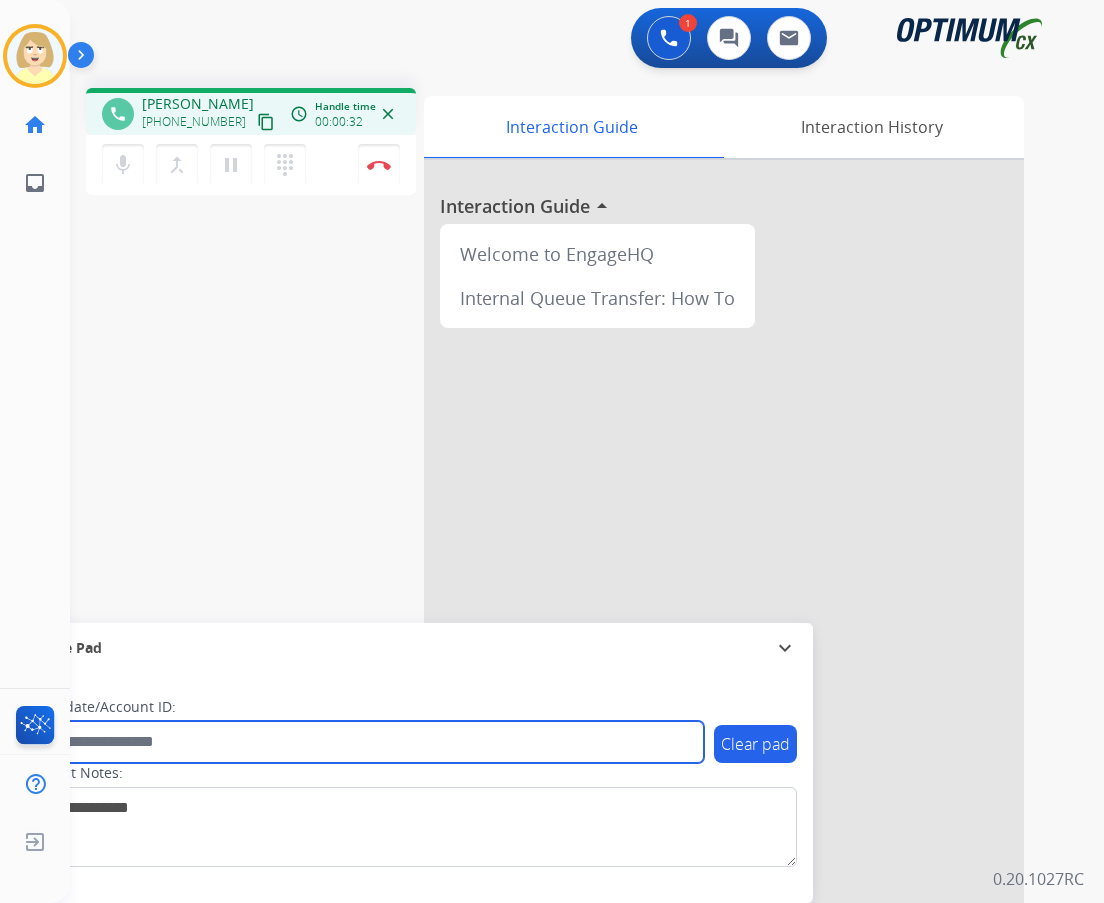 click at bounding box center [365, 742] 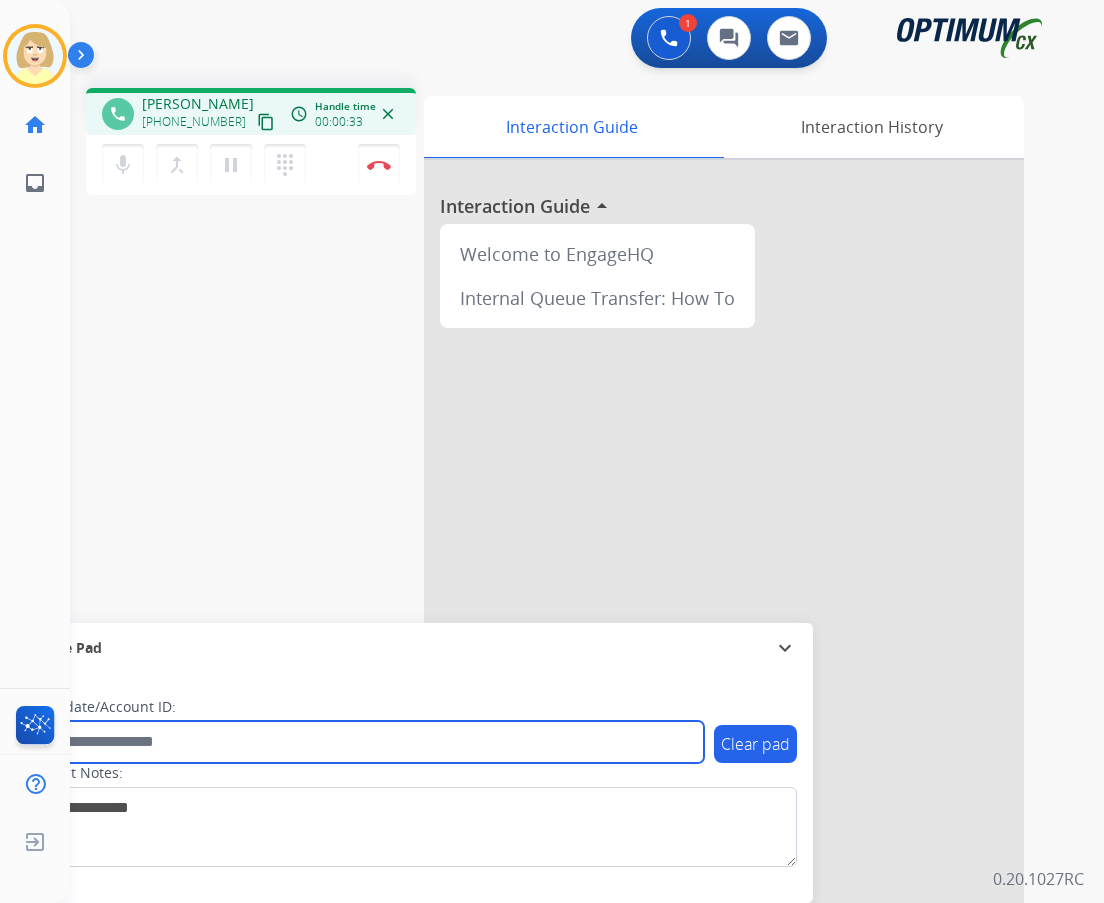 paste on "*******" 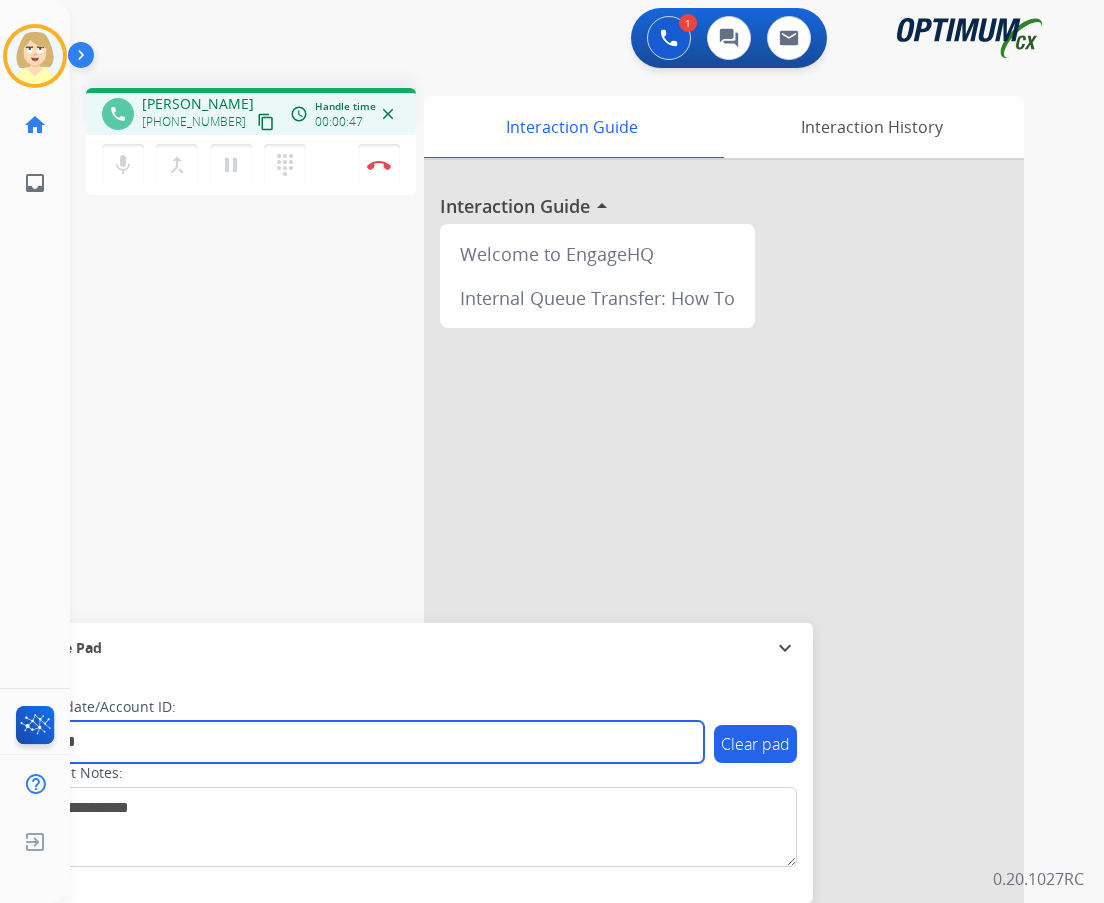type on "*******" 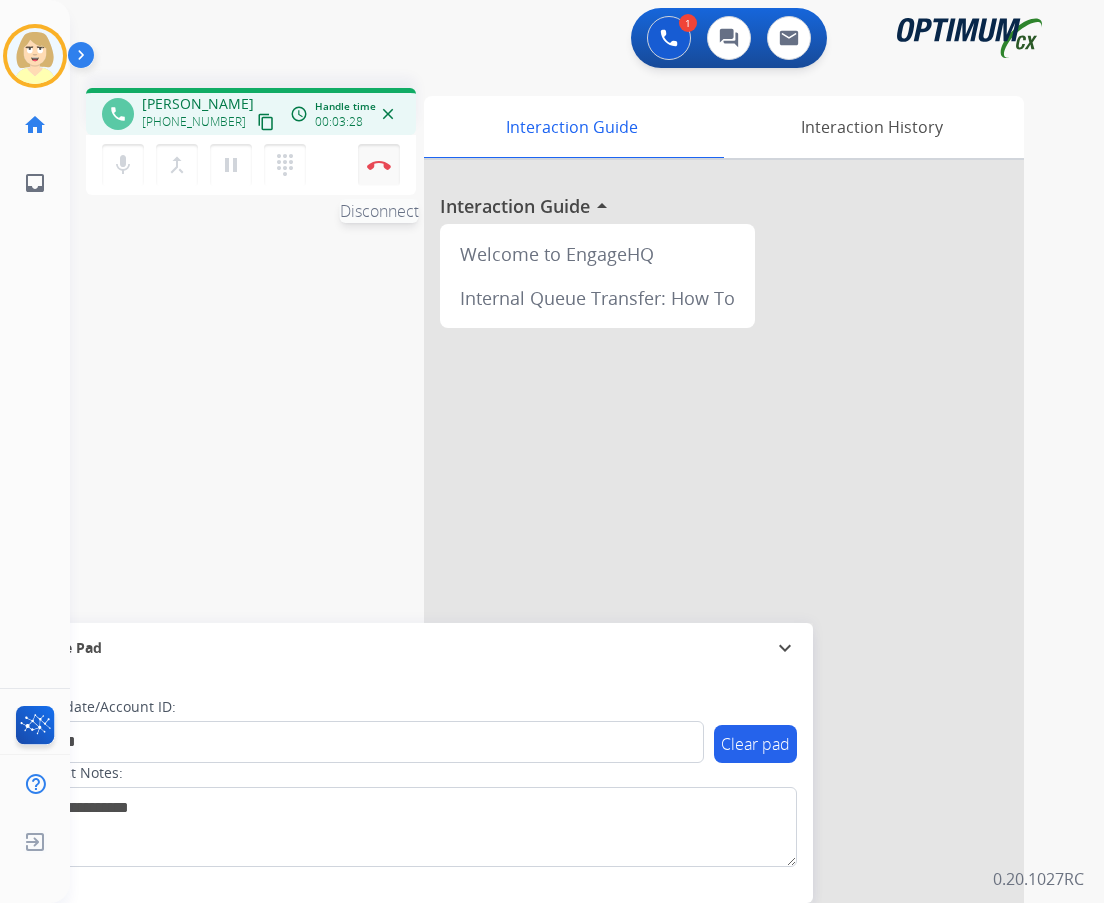 click at bounding box center (379, 165) 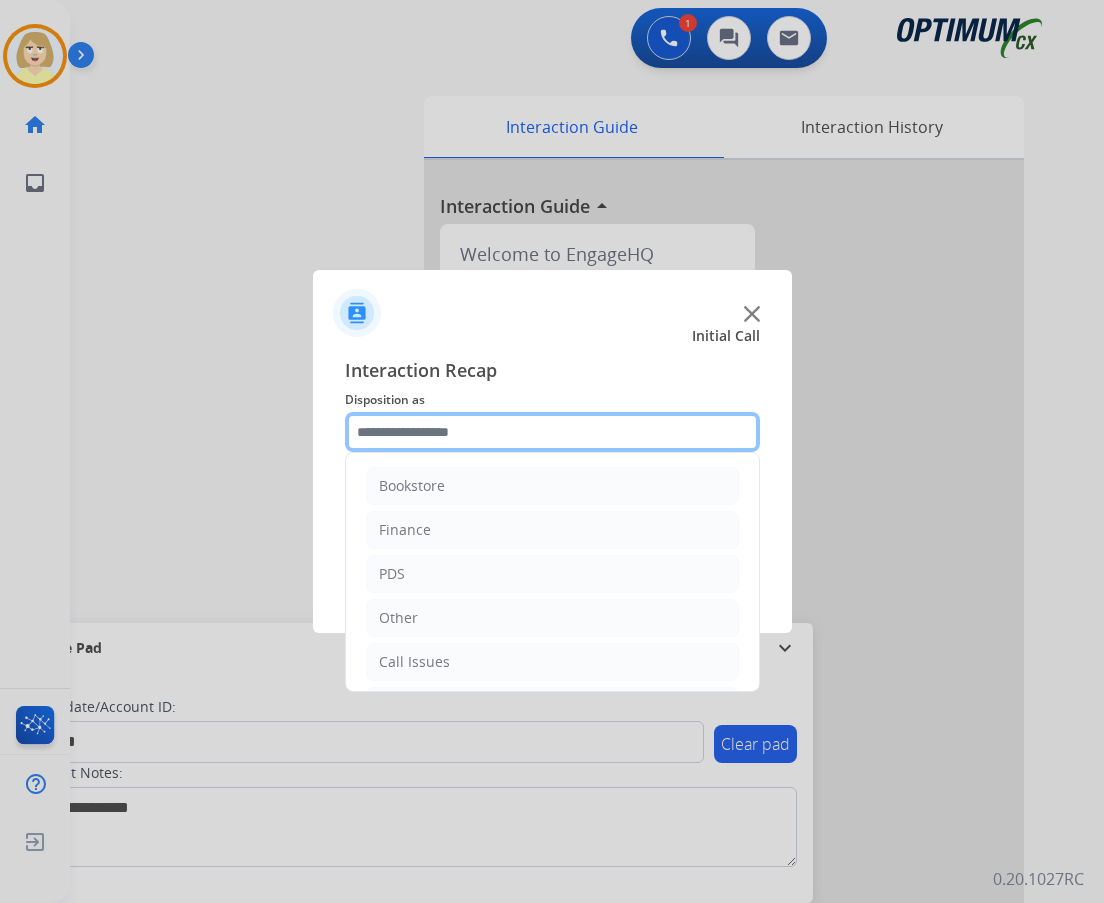click 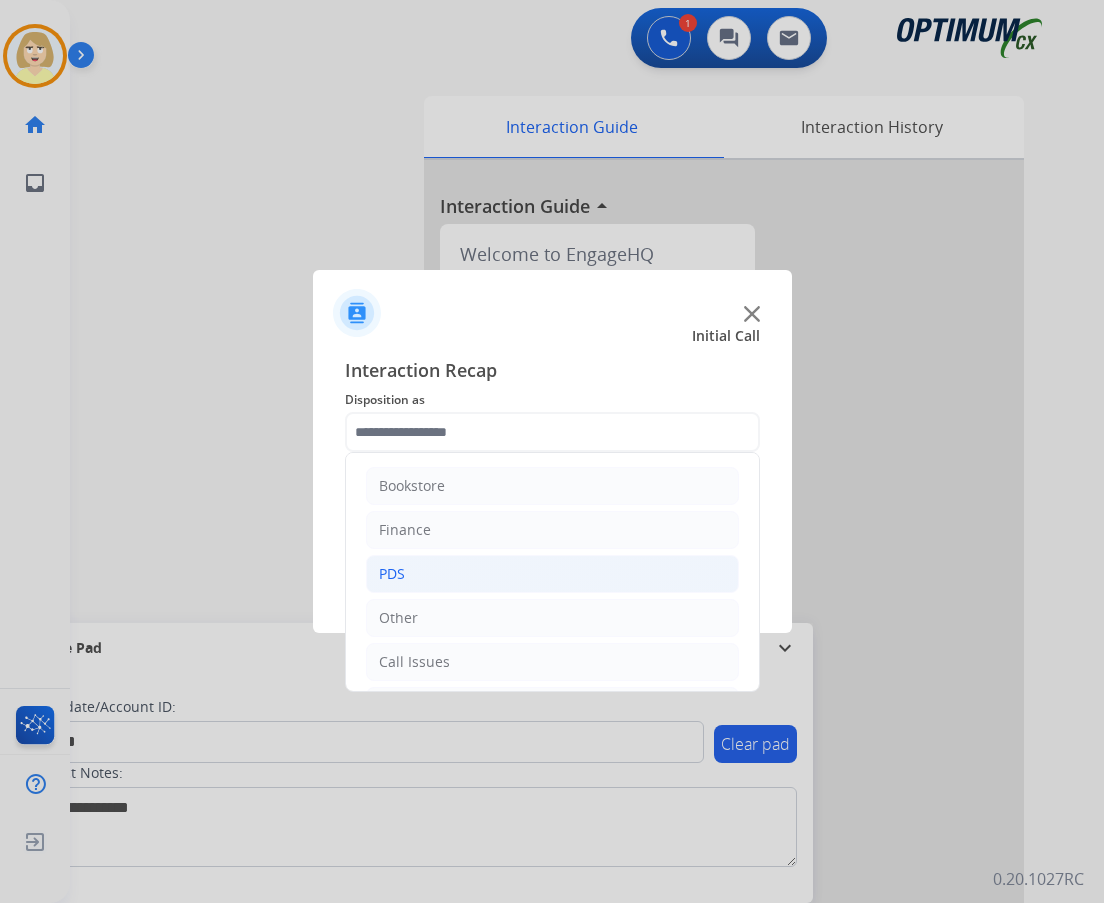 click on "PDS" 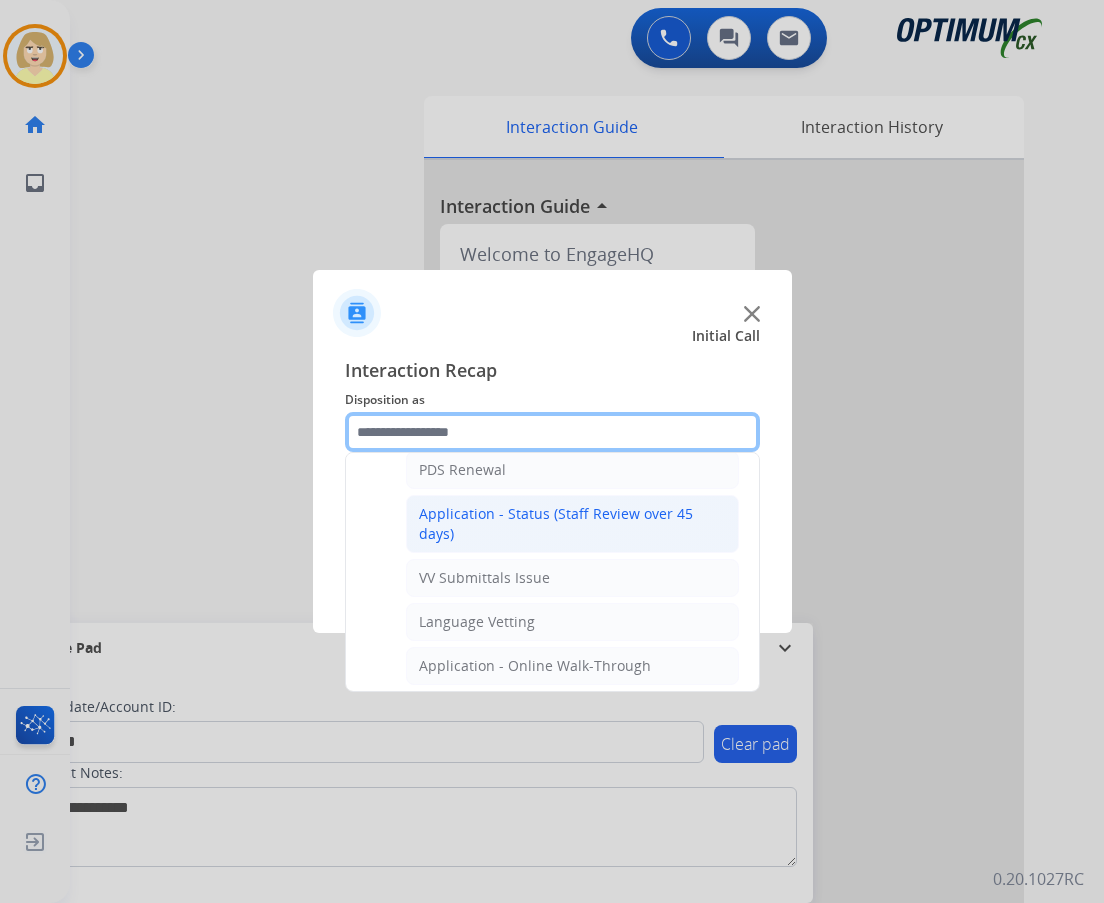 scroll, scrollTop: 200, scrollLeft: 0, axis: vertical 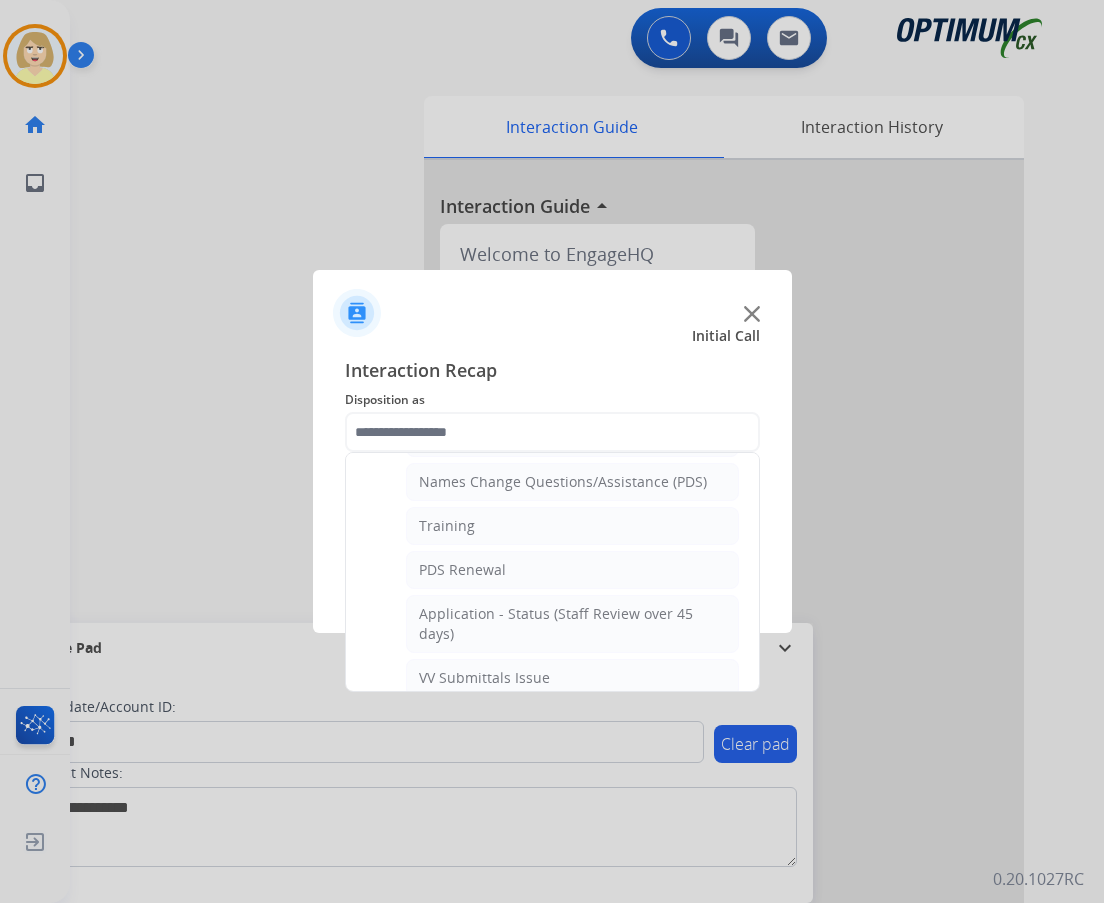 drag, startPoint x: 444, startPoint y: 526, endPoint x: 461, endPoint y: 522, distance: 17.464249 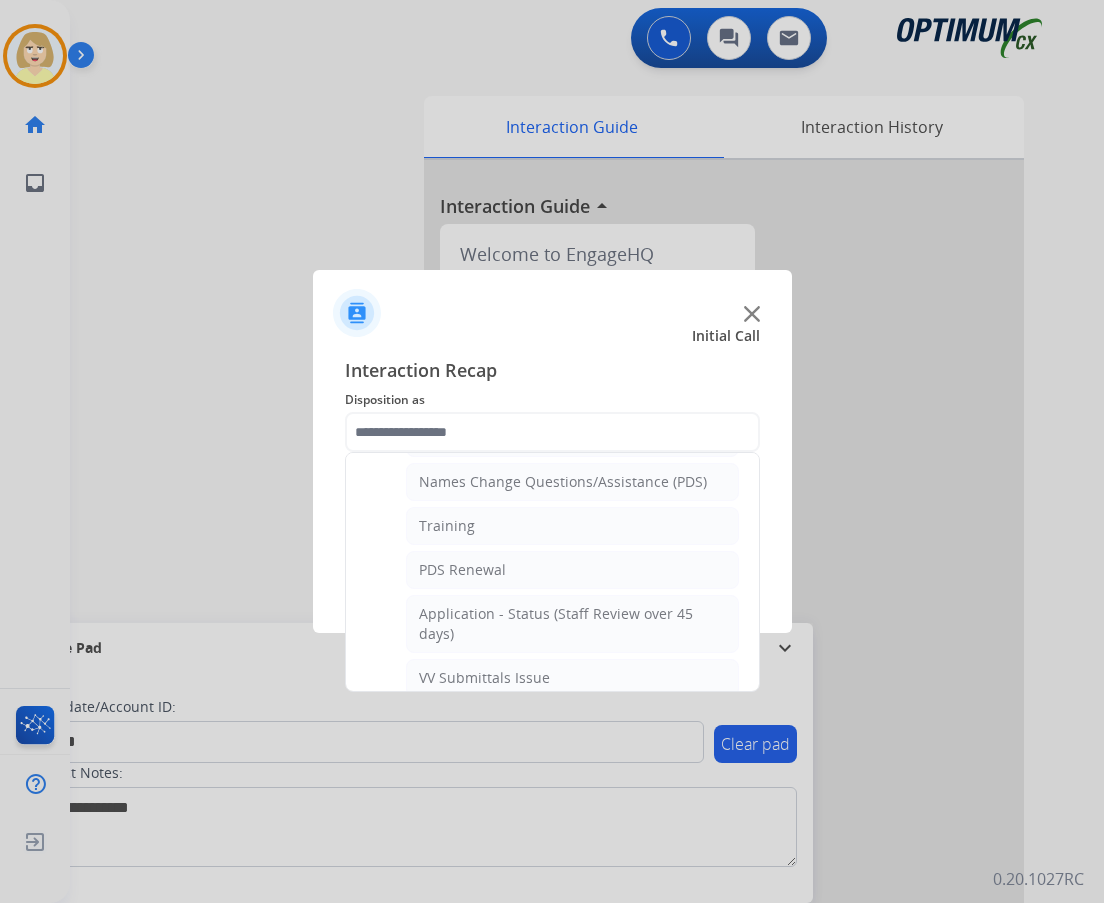 click on "Training" 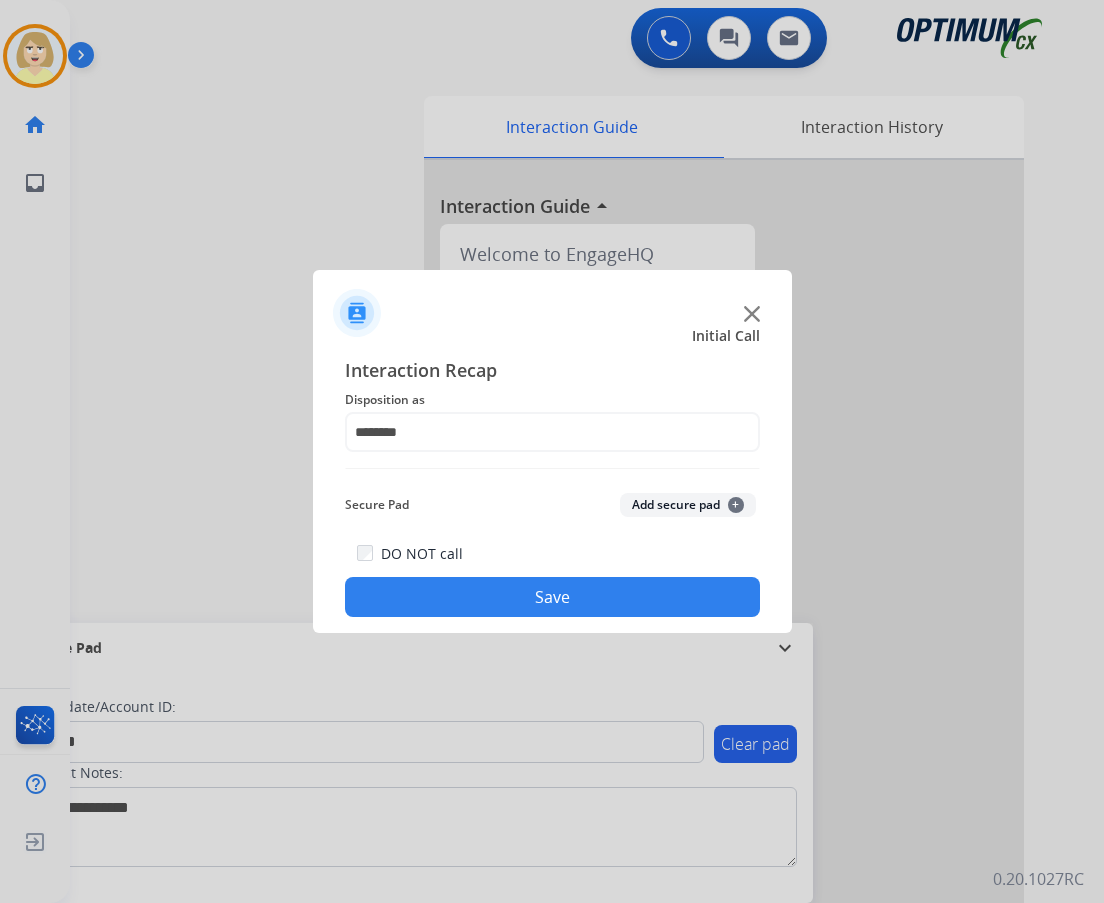 click on "Add secure pad  +" 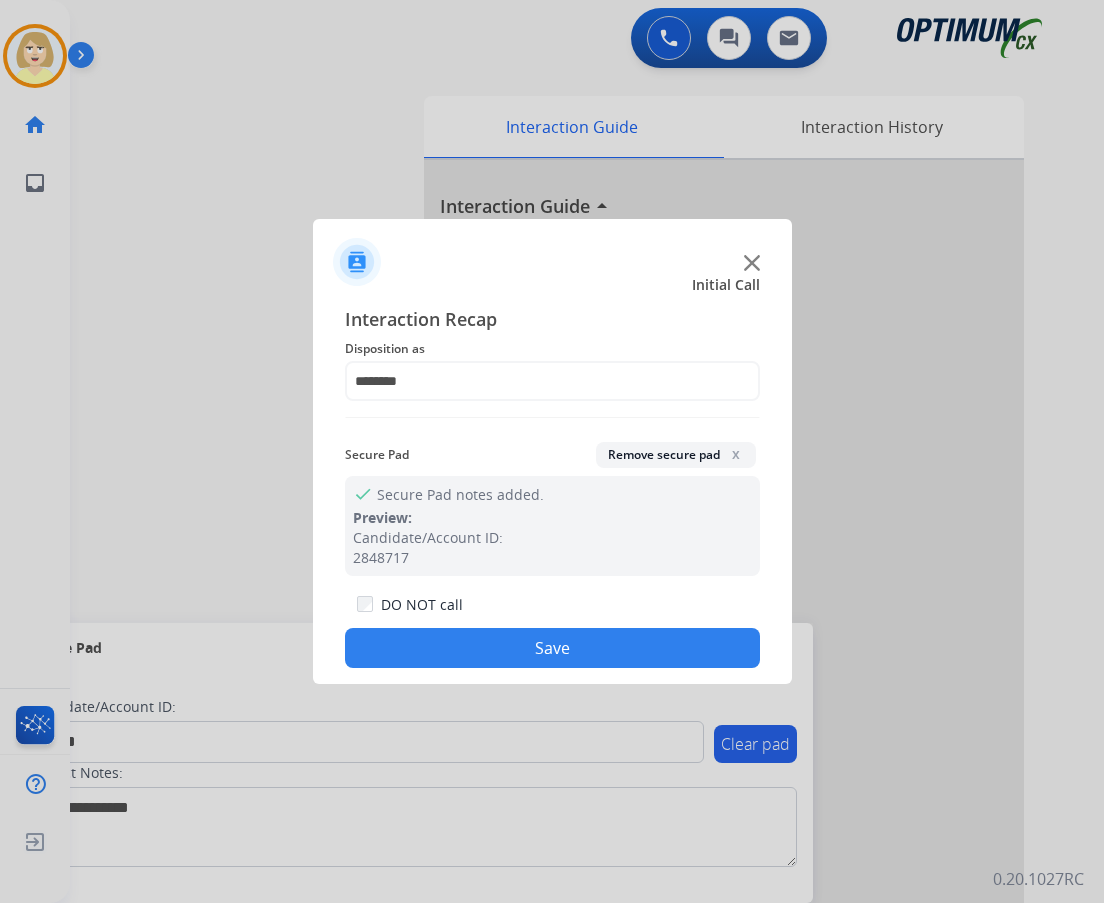 click on "Save" 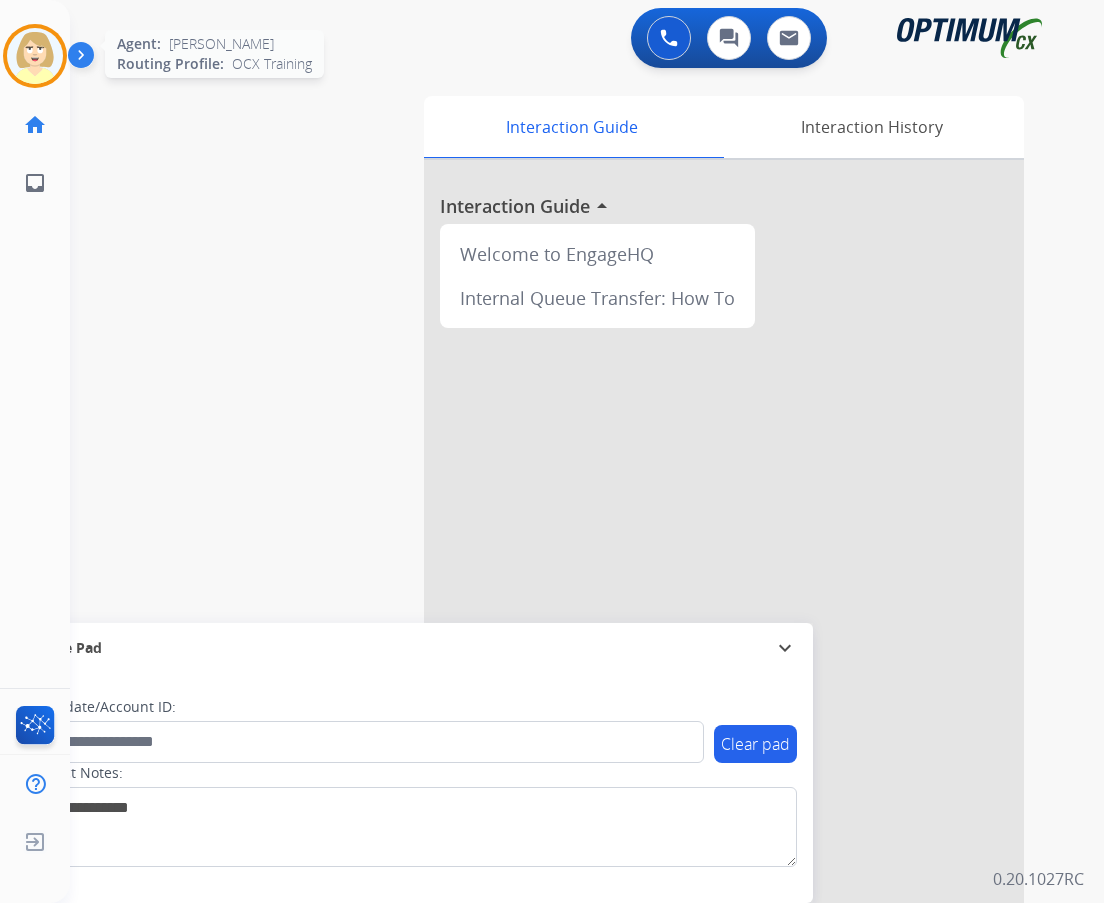 click at bounding box center (35, 56) 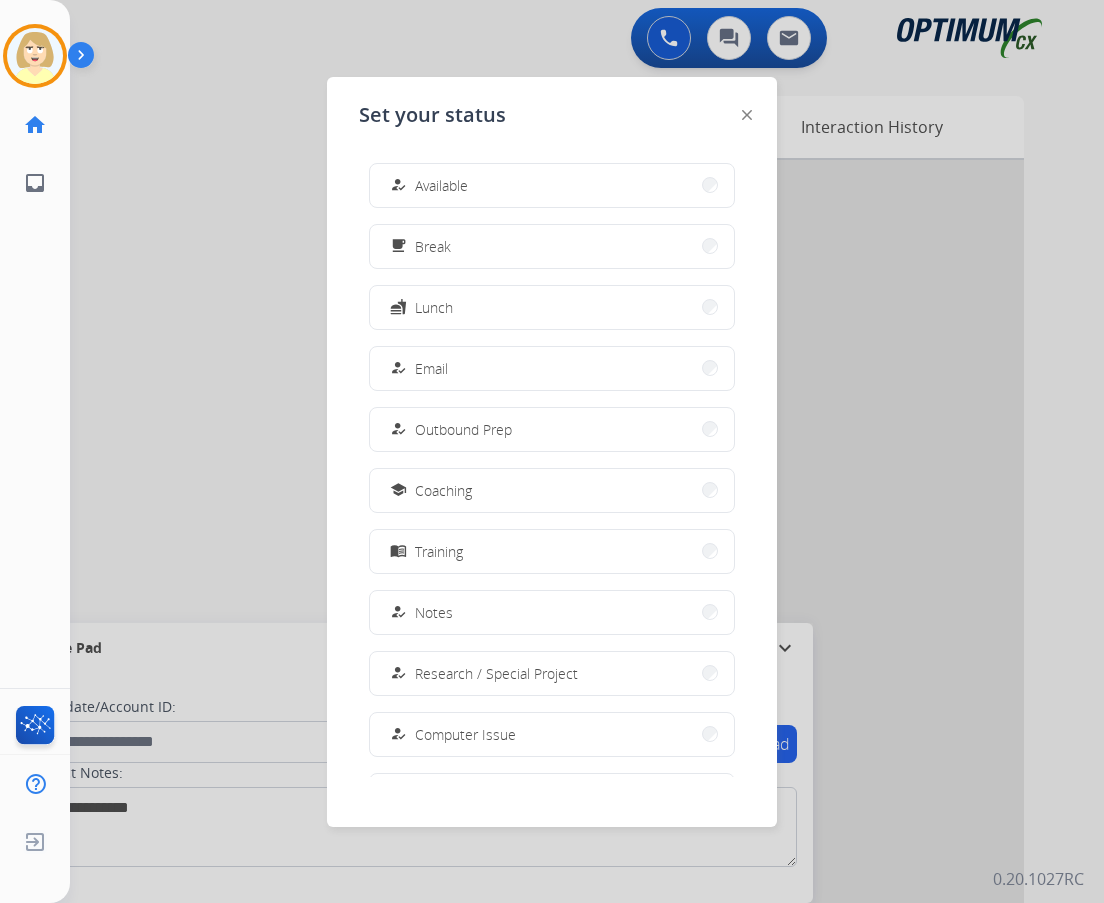 scroll, scrollTop: 189, scrollLeft: 0, axis: vertical 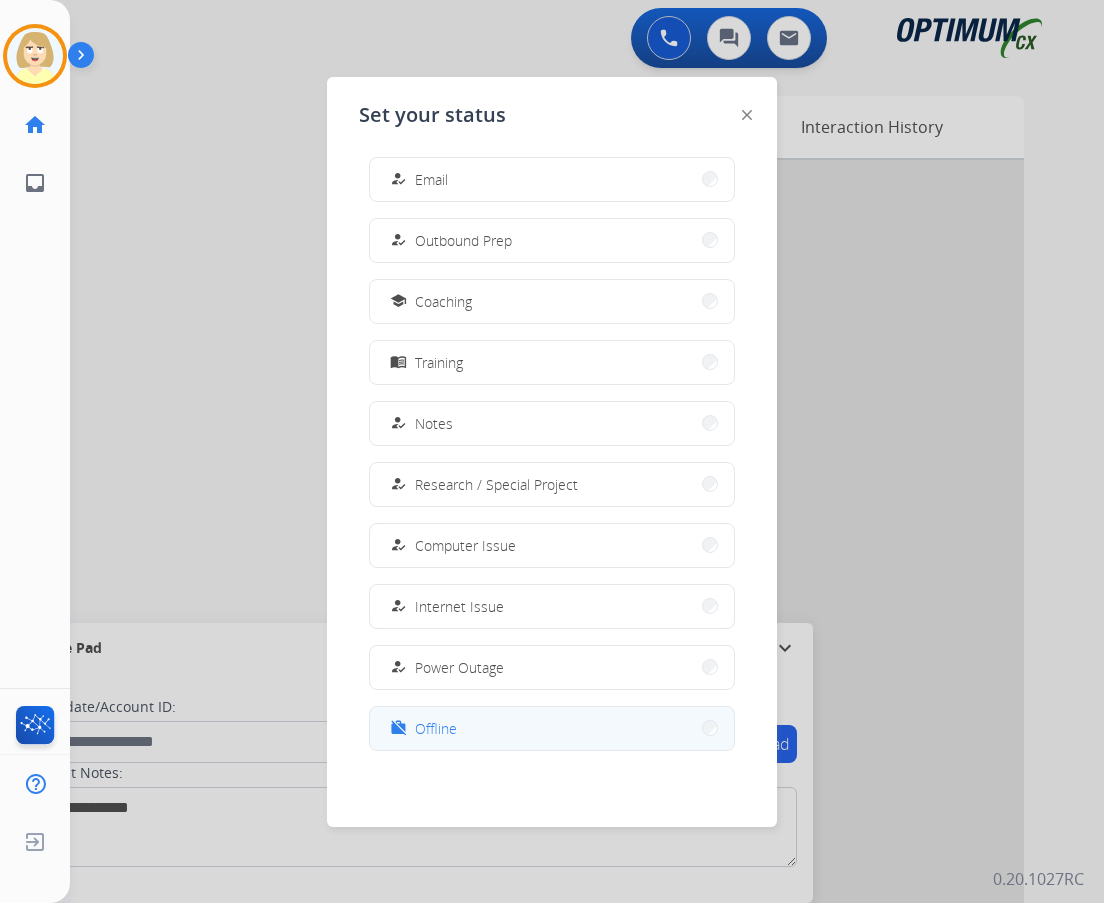 click on "Offline" at bounding box center [436, 728] 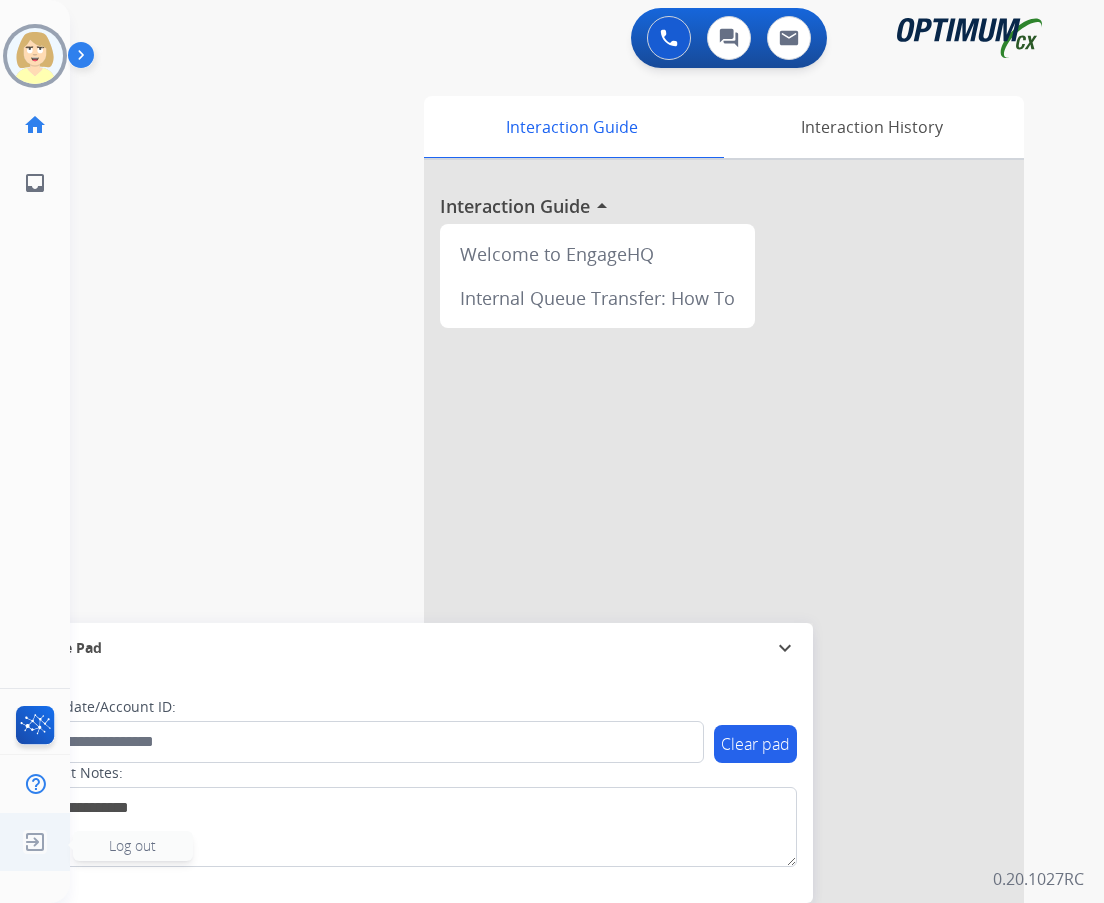 click on "Log out" 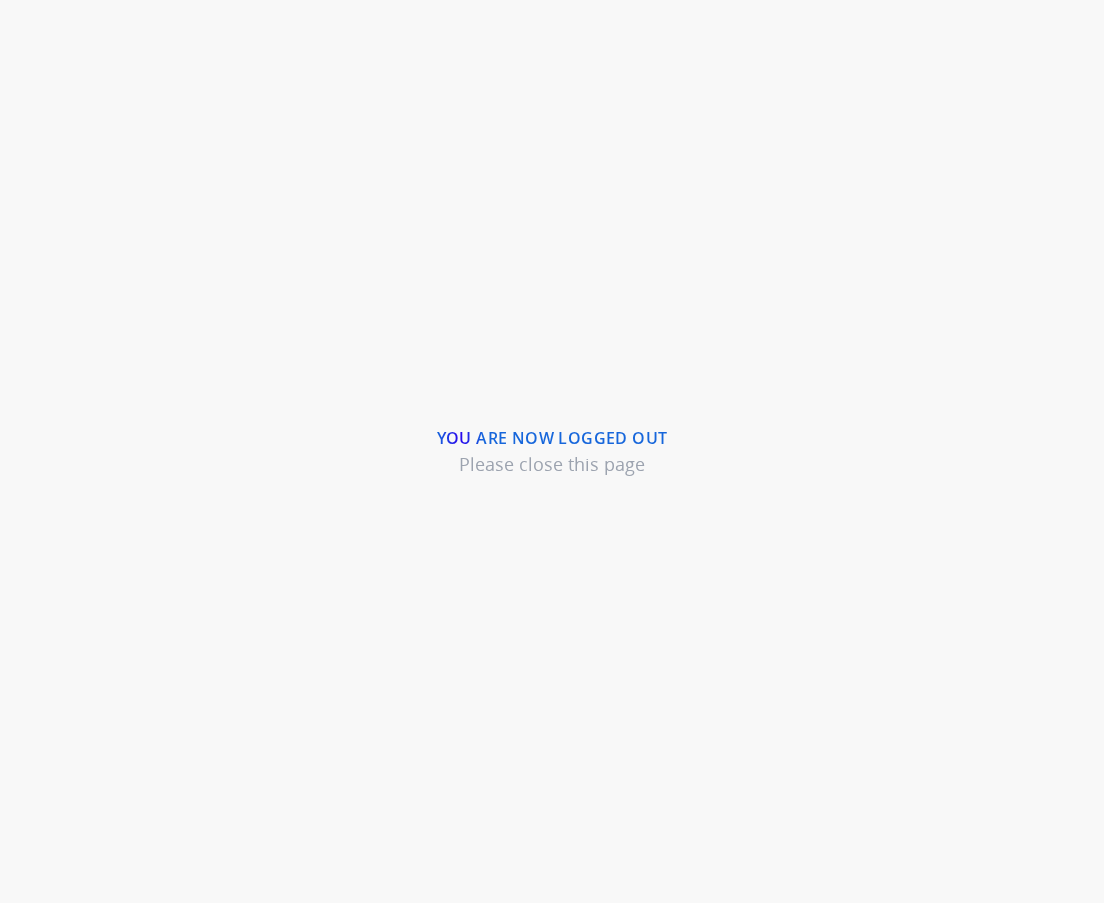 scroll, scrollTop: 0, scrollLeft: 0, axis: both 